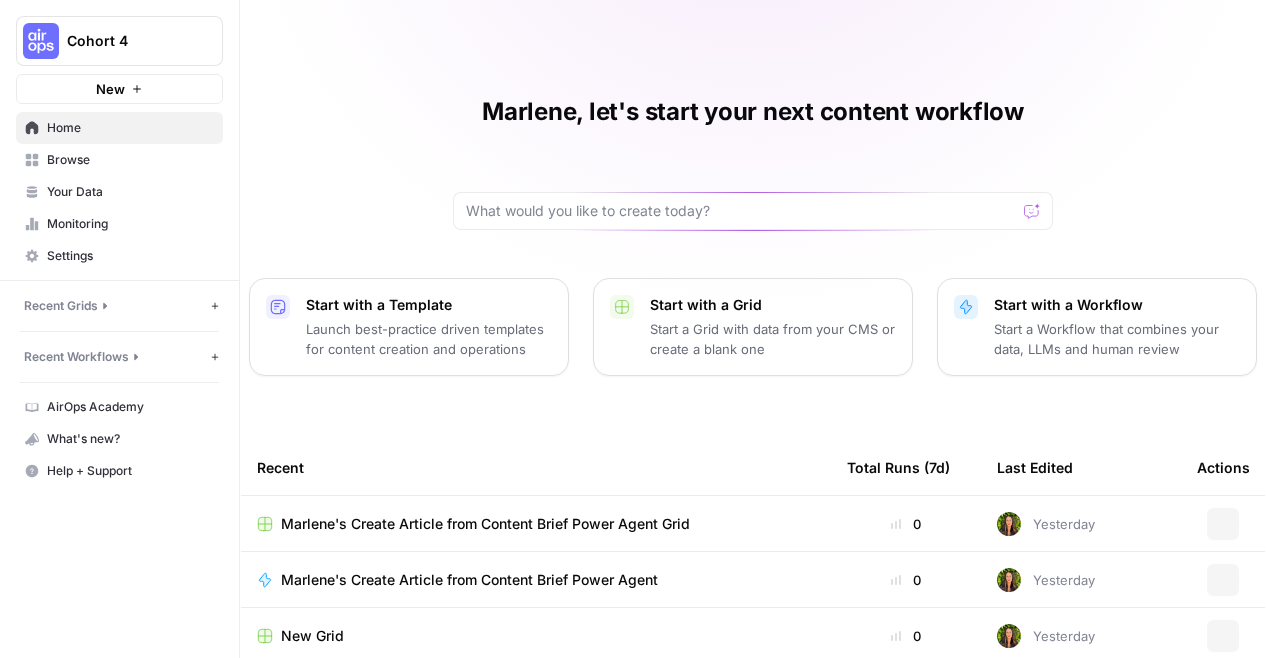 scroll, scrollTop: 0, scrollLeft: 0, axis: both 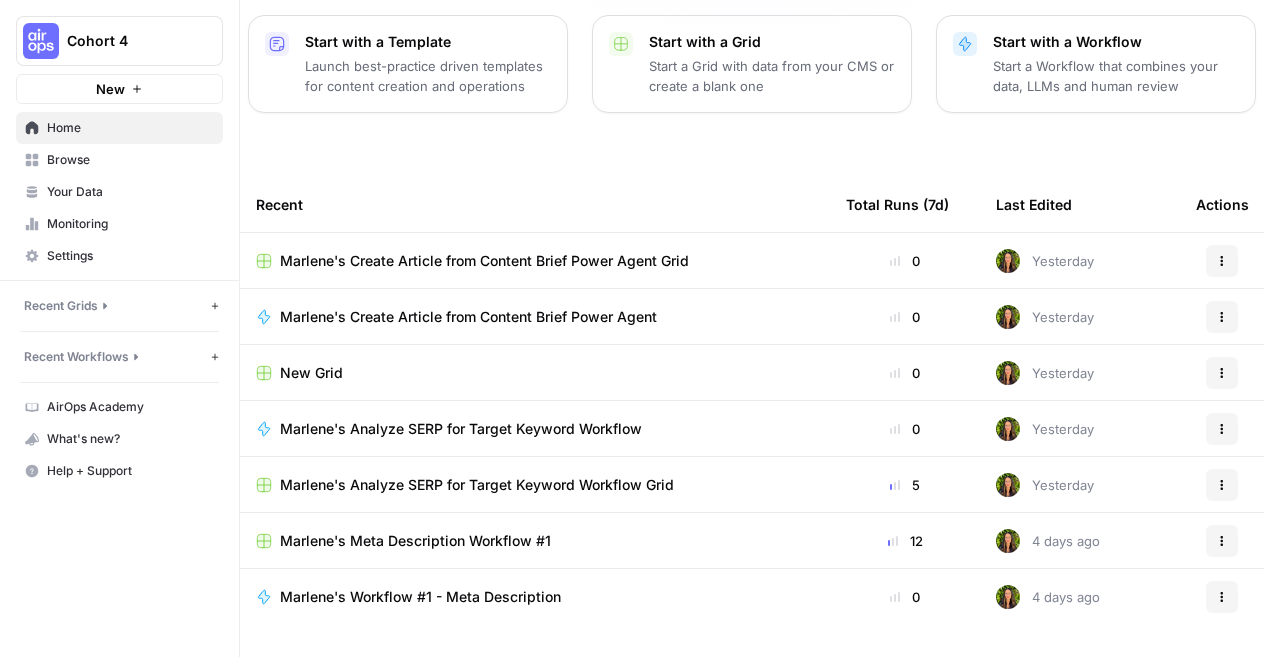 click on "Your Data" at bounding box center (119, 192) 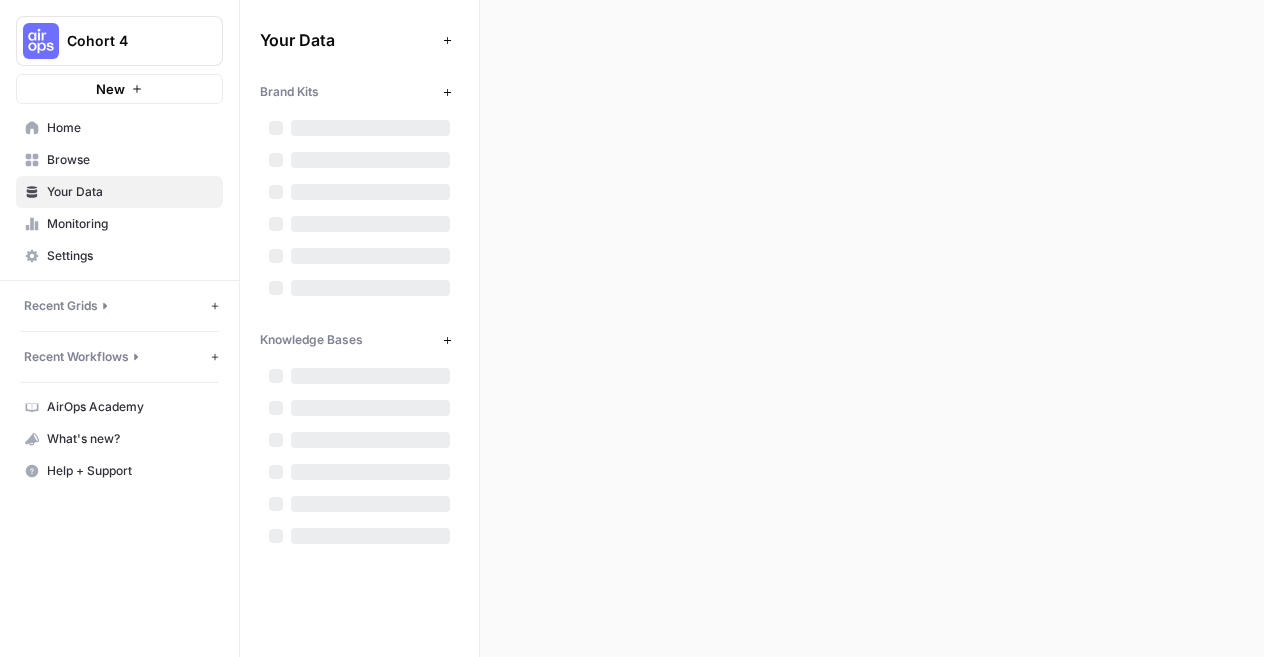 scroll, scrollTop: 0, scrollLeft: 0, axis: both 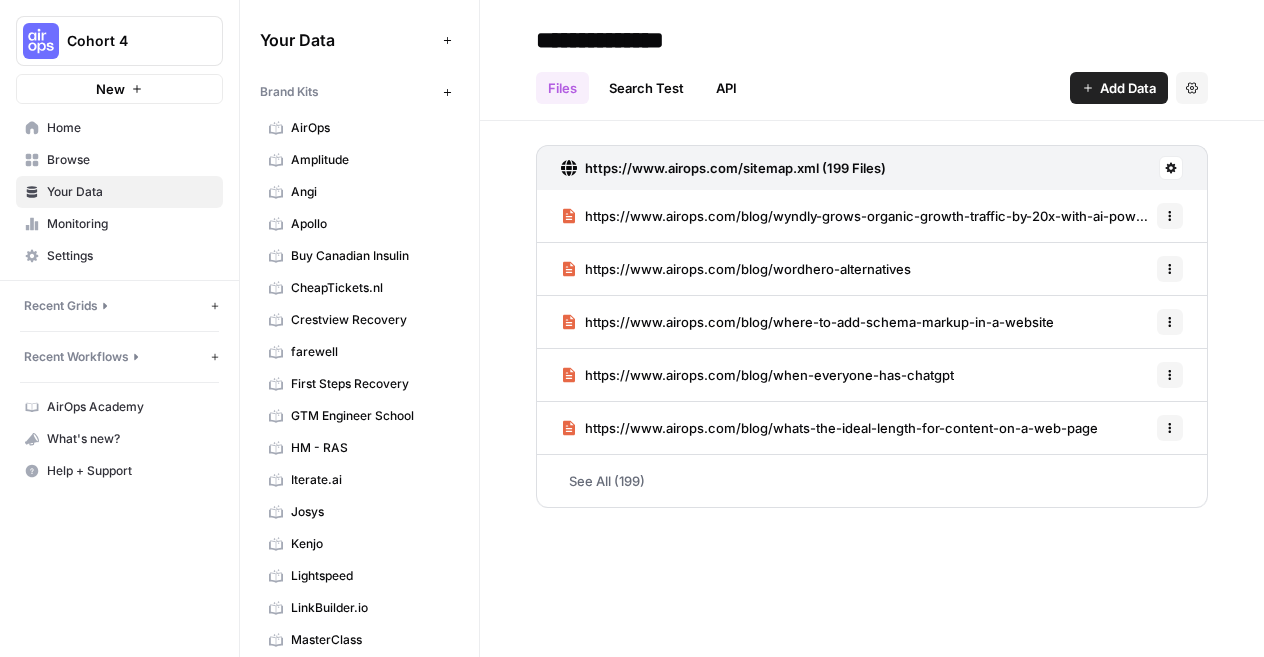 click on "Home" at bounding box center (130, 128) 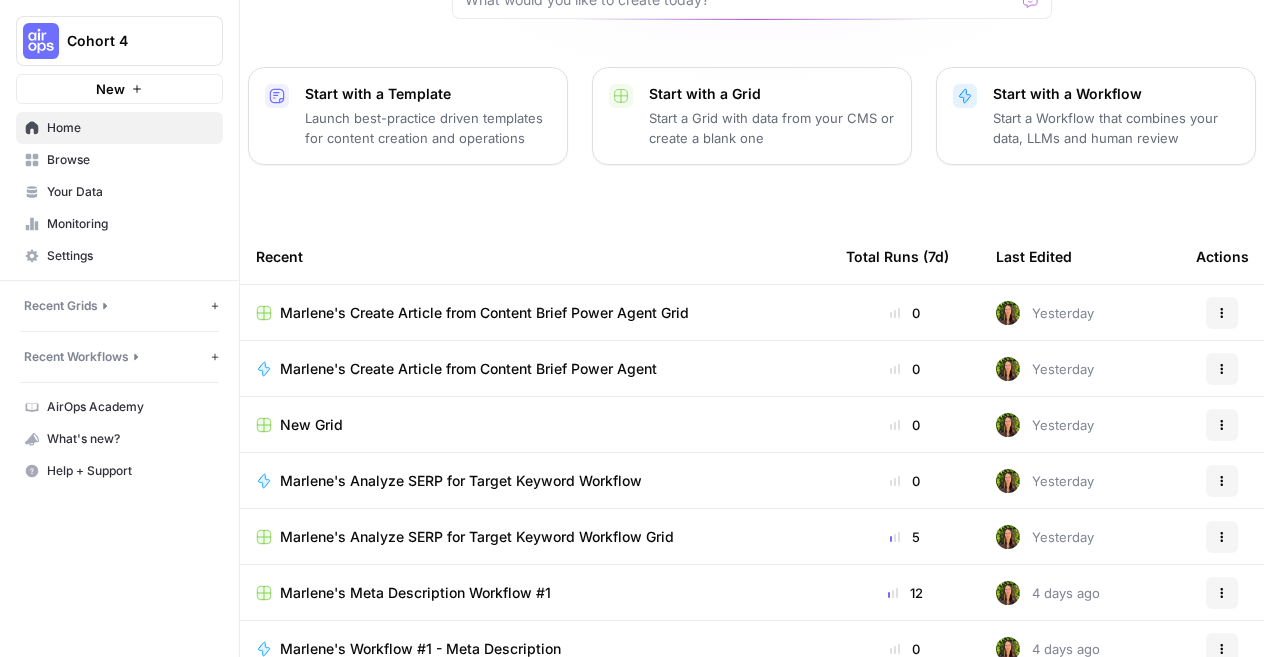 scroll, scrollTop: 382, scrollLeft: 0, axis: vertical 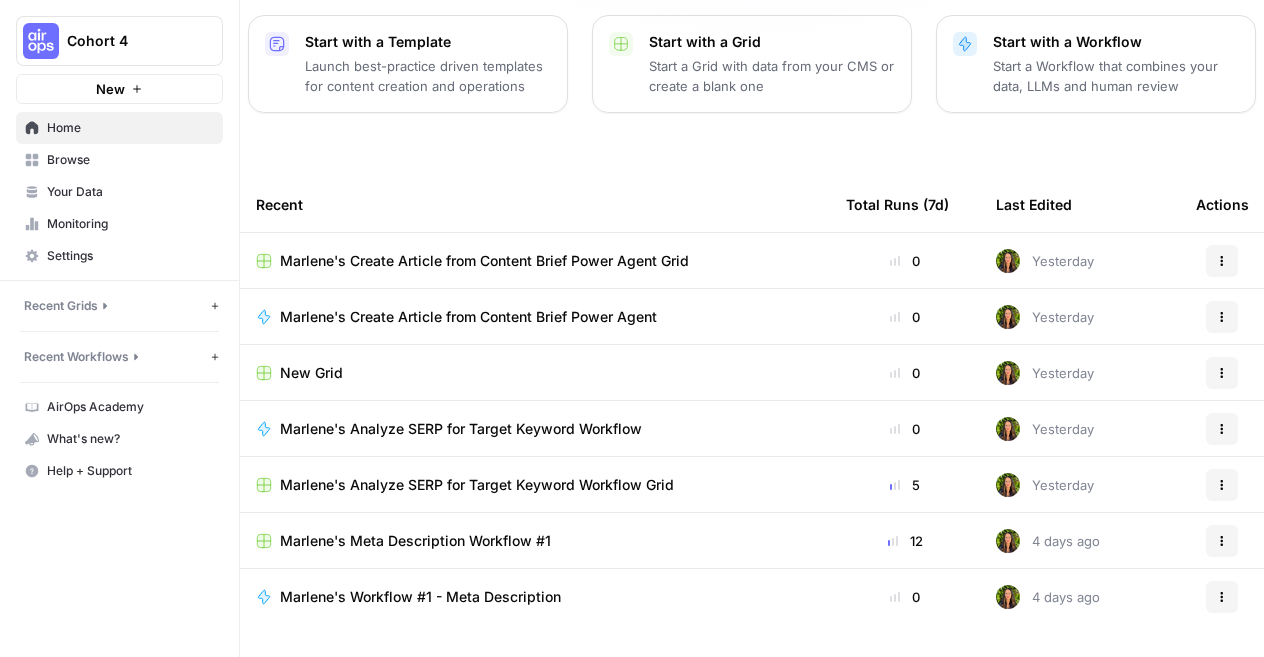 click on "Marlene's Create Article from Content Brief Power Agent Grid" at bounding box center [484, 261] 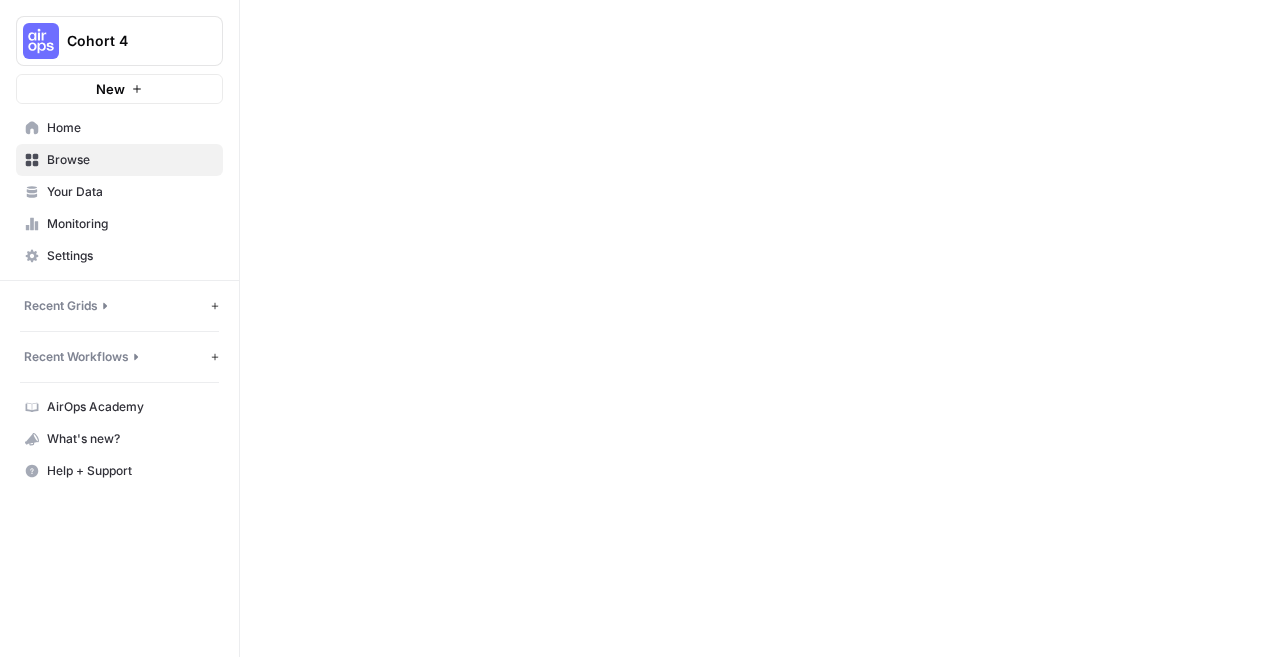 scroll, scrollTop: 0, scrollLeft: 0, axis: both 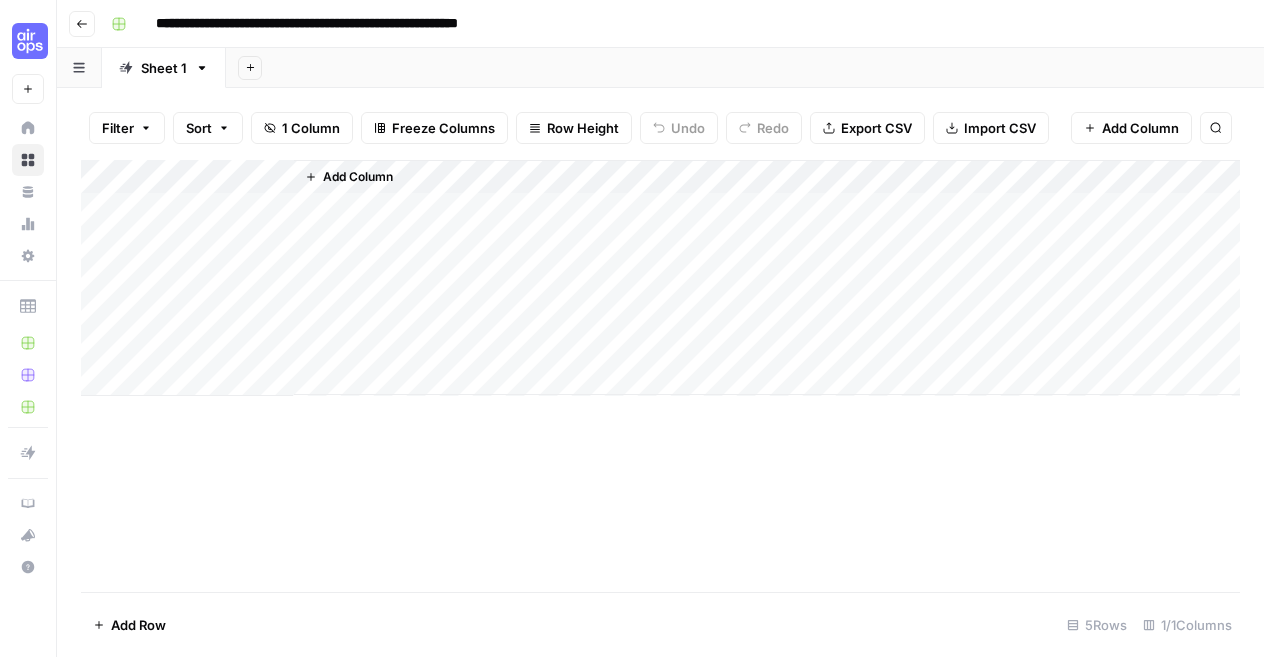 click 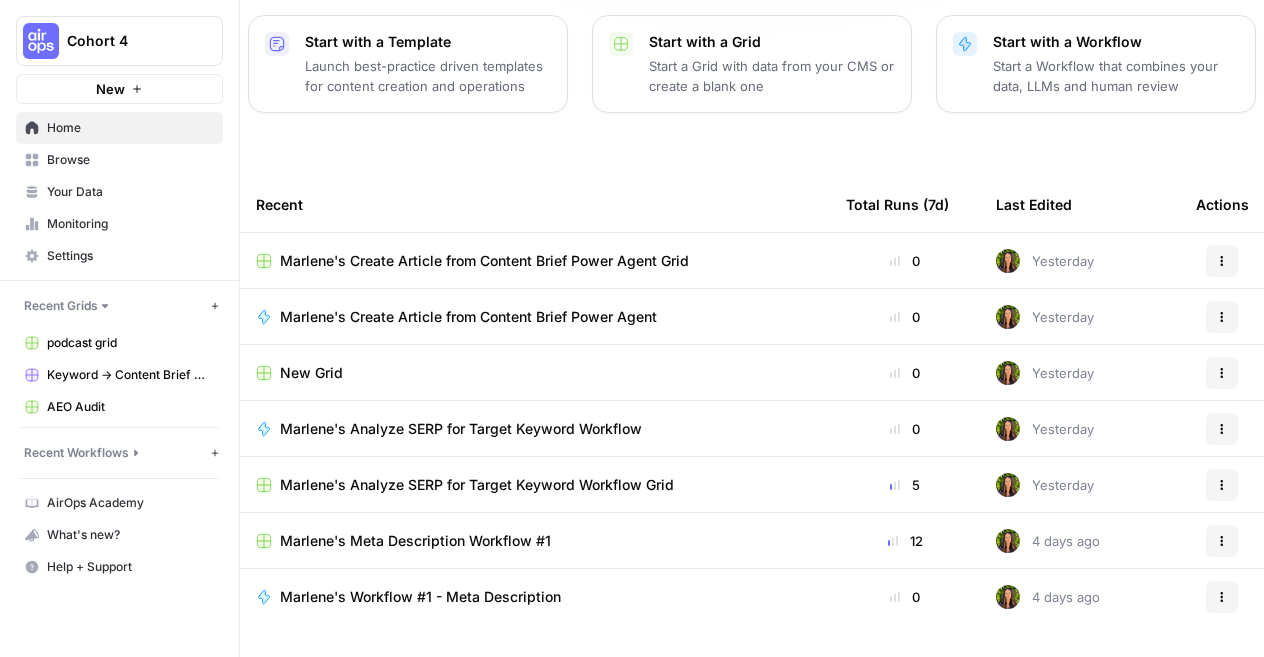 scroll, scrollTop: 382, scrollLeft: 0, axis: vertical 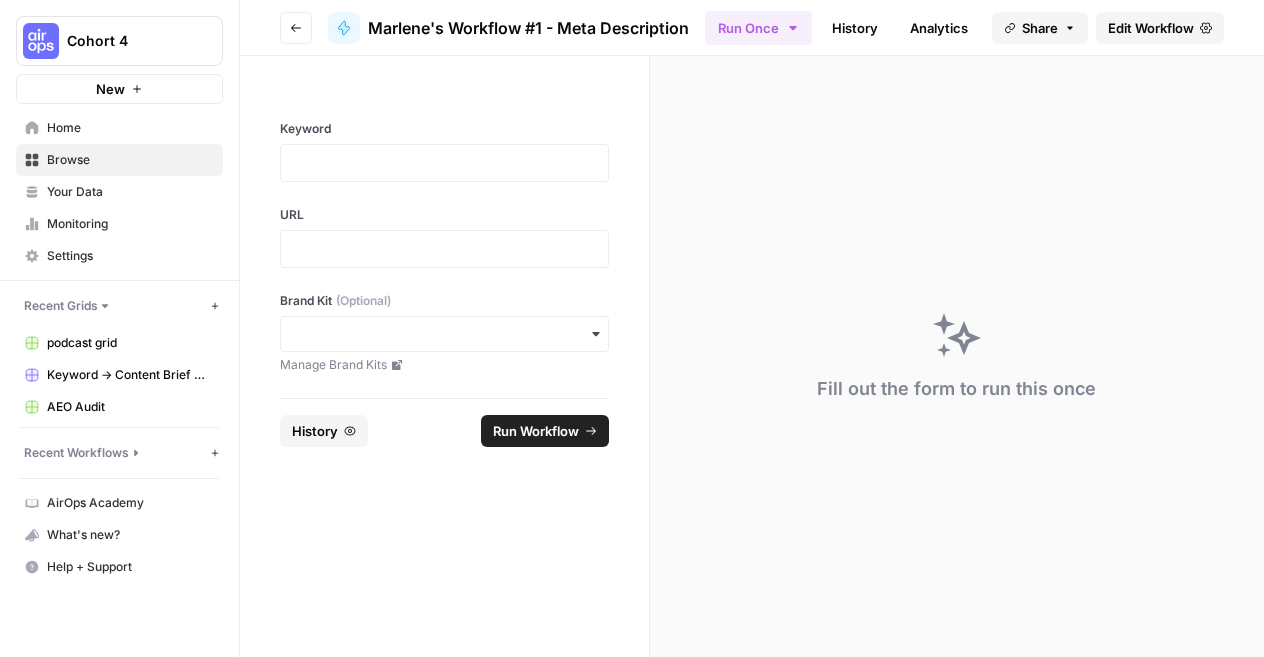 click on "Go back" at bounding box center (296, 28) 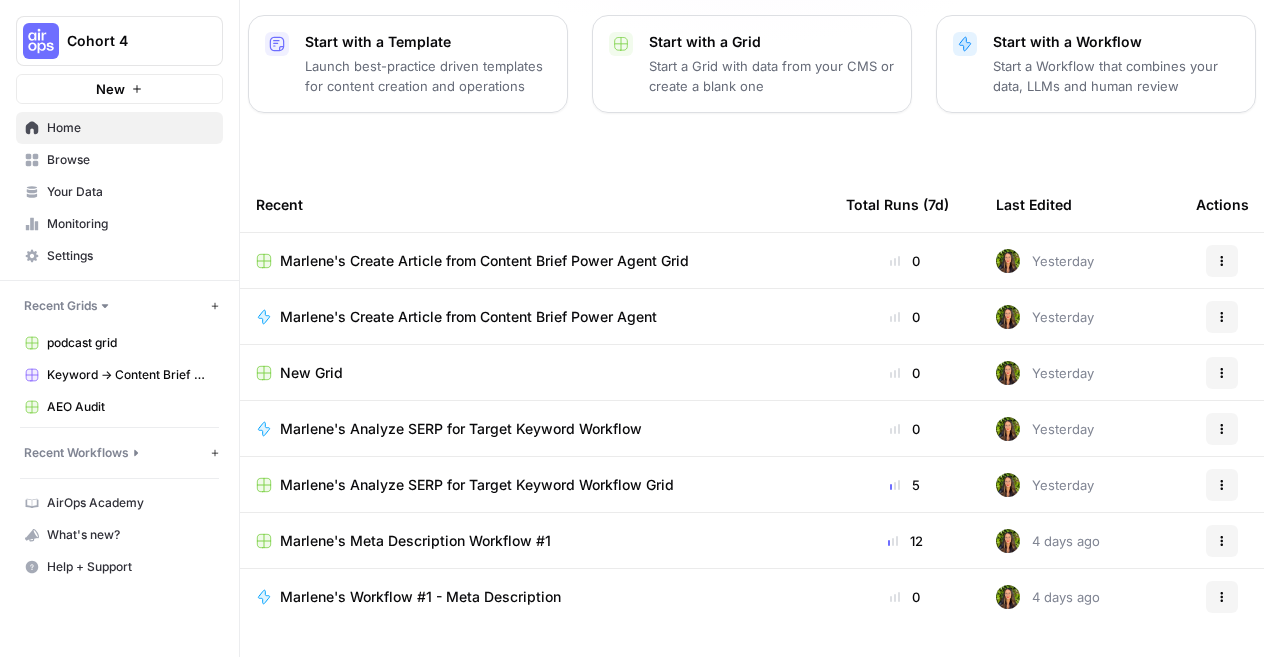 scroll, scrollTop: 382, scrollLeft: 0, axis: vertical 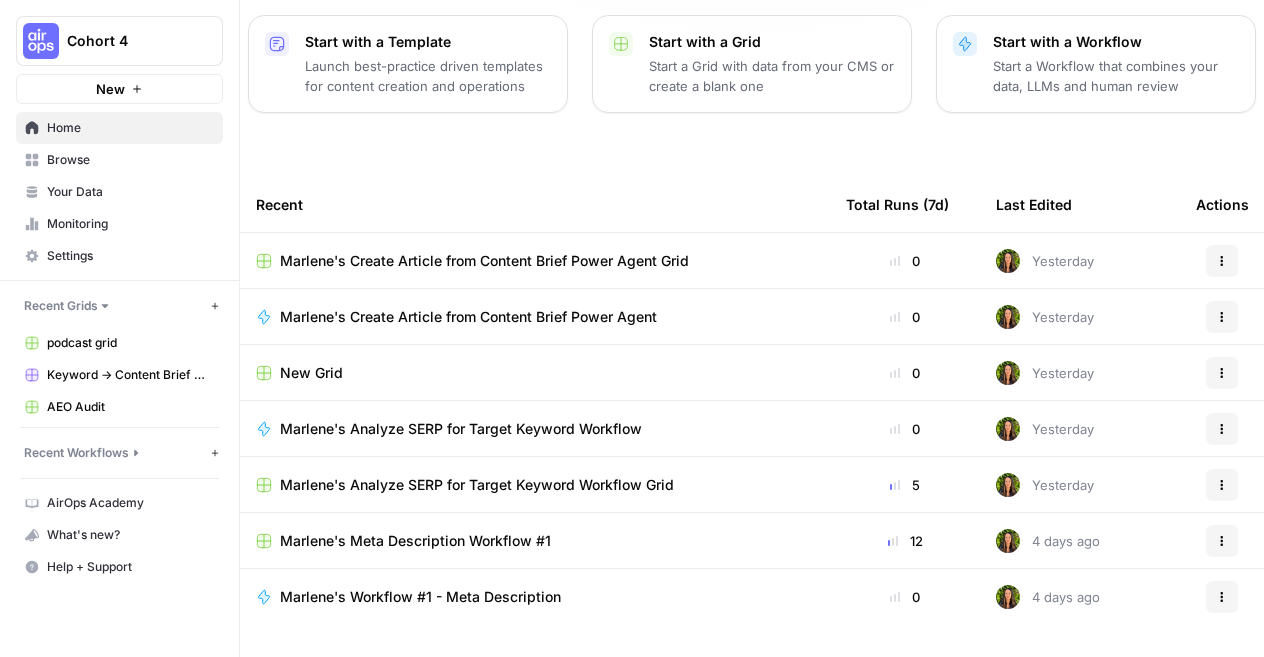 click on "Marlene's Create Article from Content Brief Power Agent" at bounding box center (468, 317) 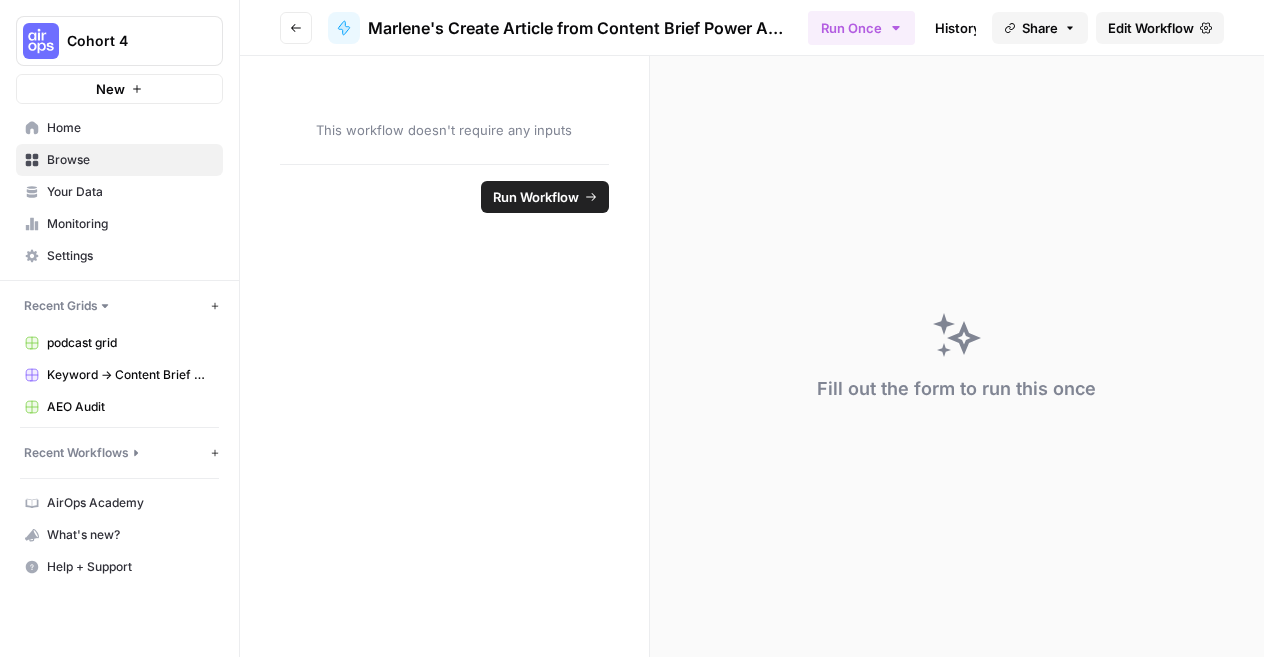 click 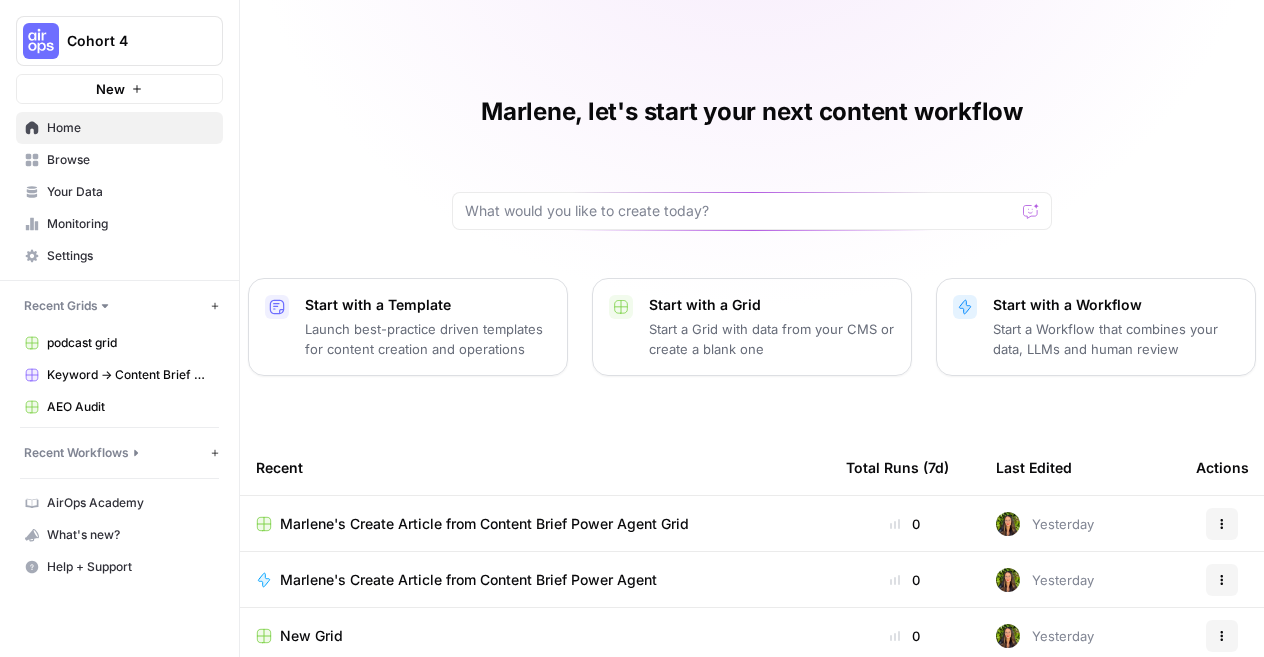 click on "AirOps Academy" at bounding box center [119, 503] 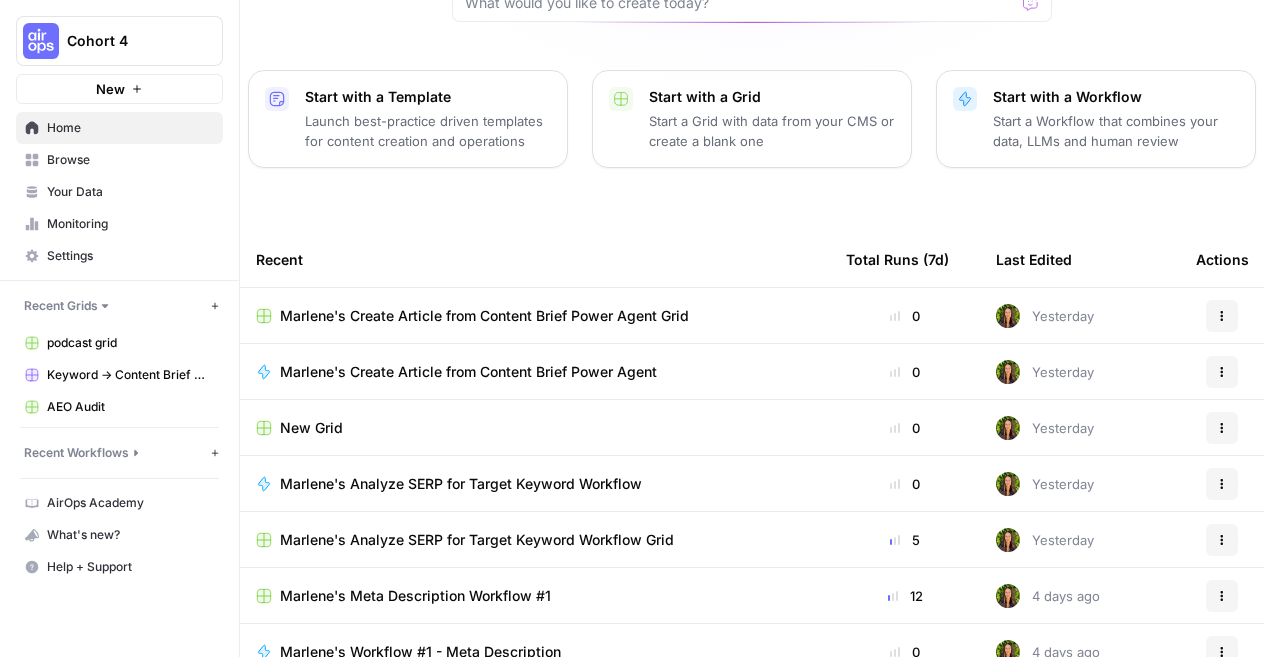 scroll, scrollTop: 382, scrollLeft: 0, axis: vertical 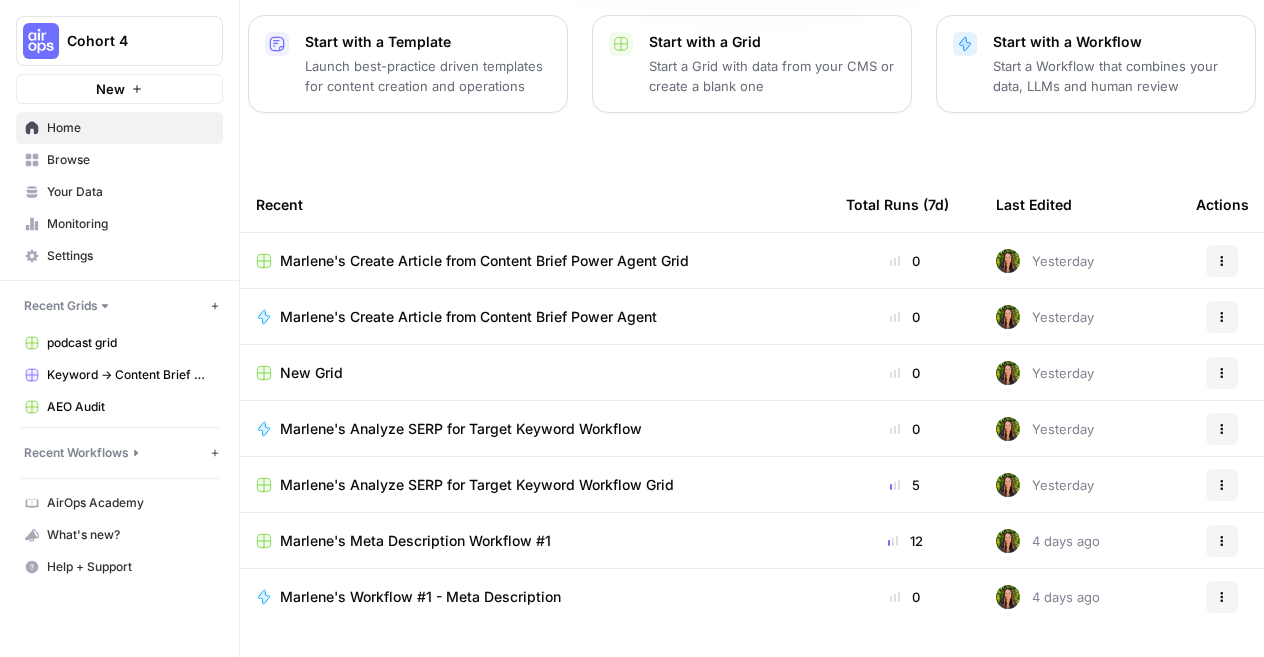 click on "Marlene's Analyze SERP for Target Keyword Workflow" at bounding box center [461, 429] 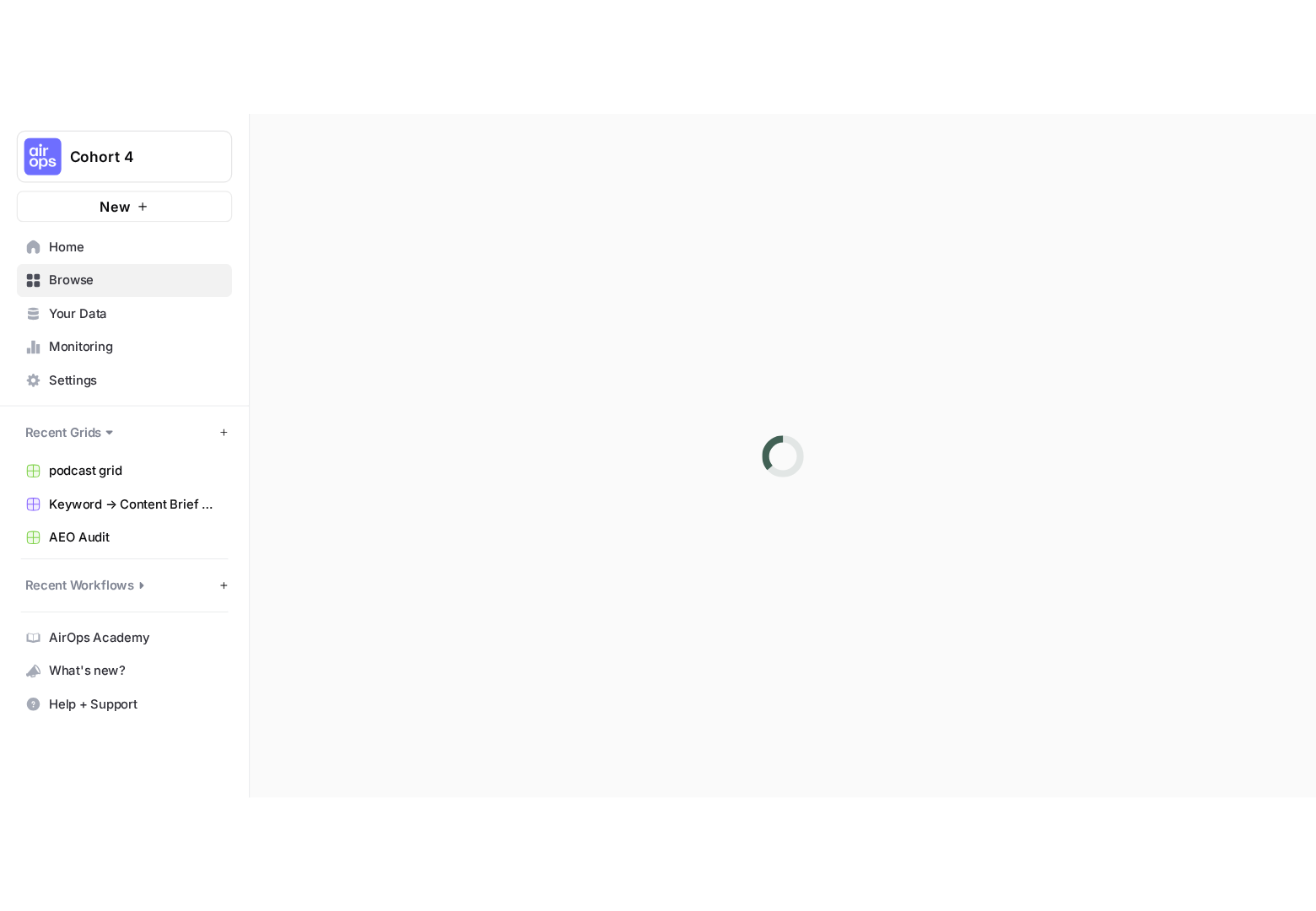 scroll, scrollTop: 0, scrollLeft: 0, axis: both 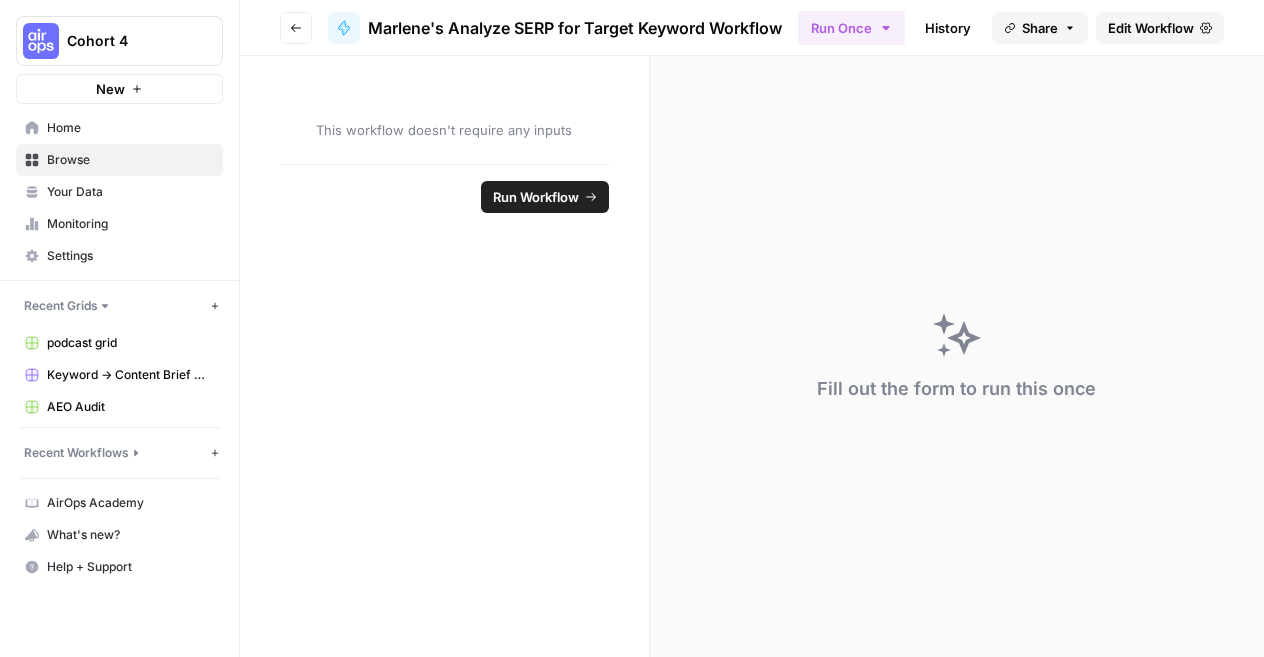 click on "Run Workflow" at bounding box center (536, 197) 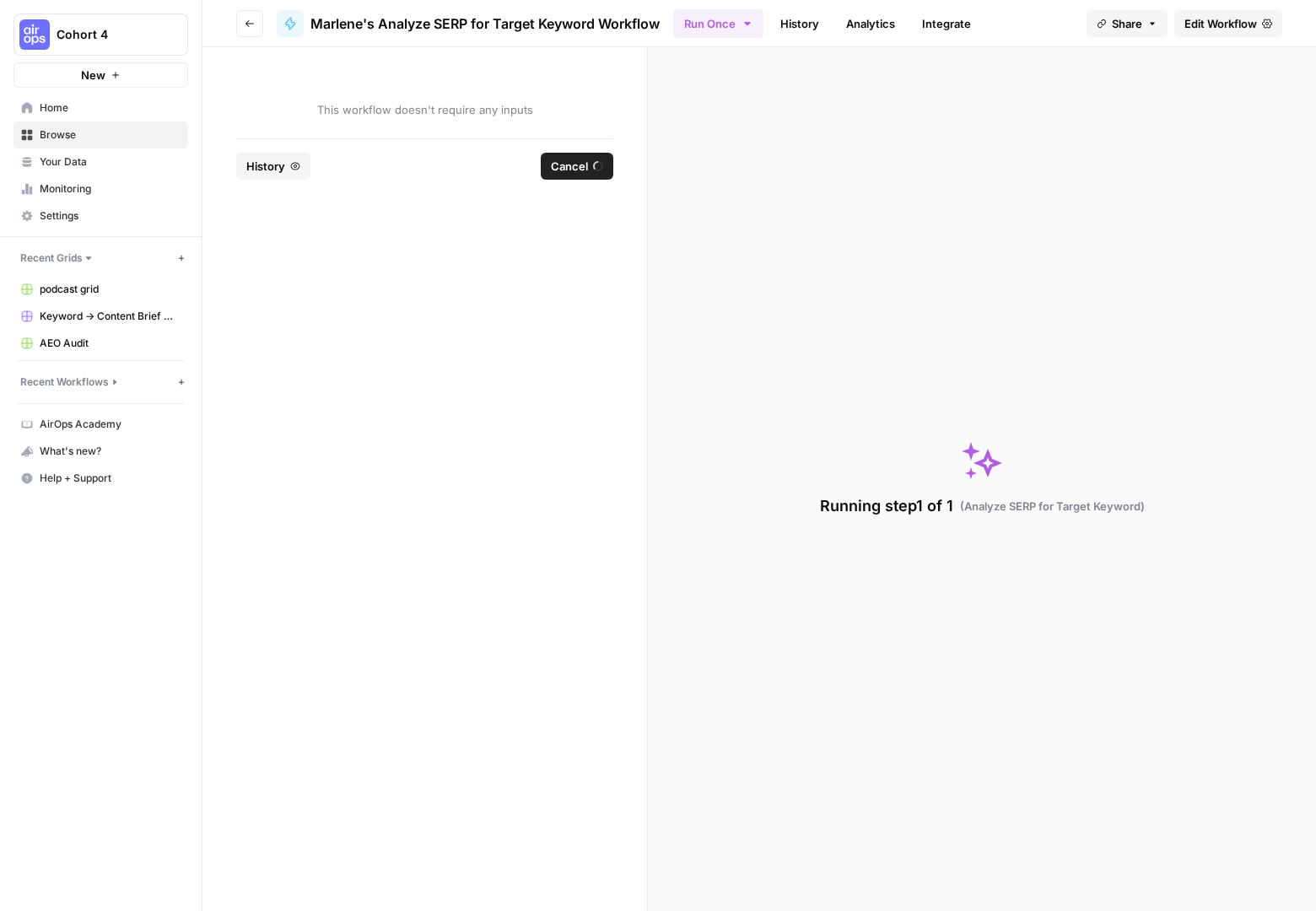 click on "Edit Workflow" at bounding box center [1221, 24] 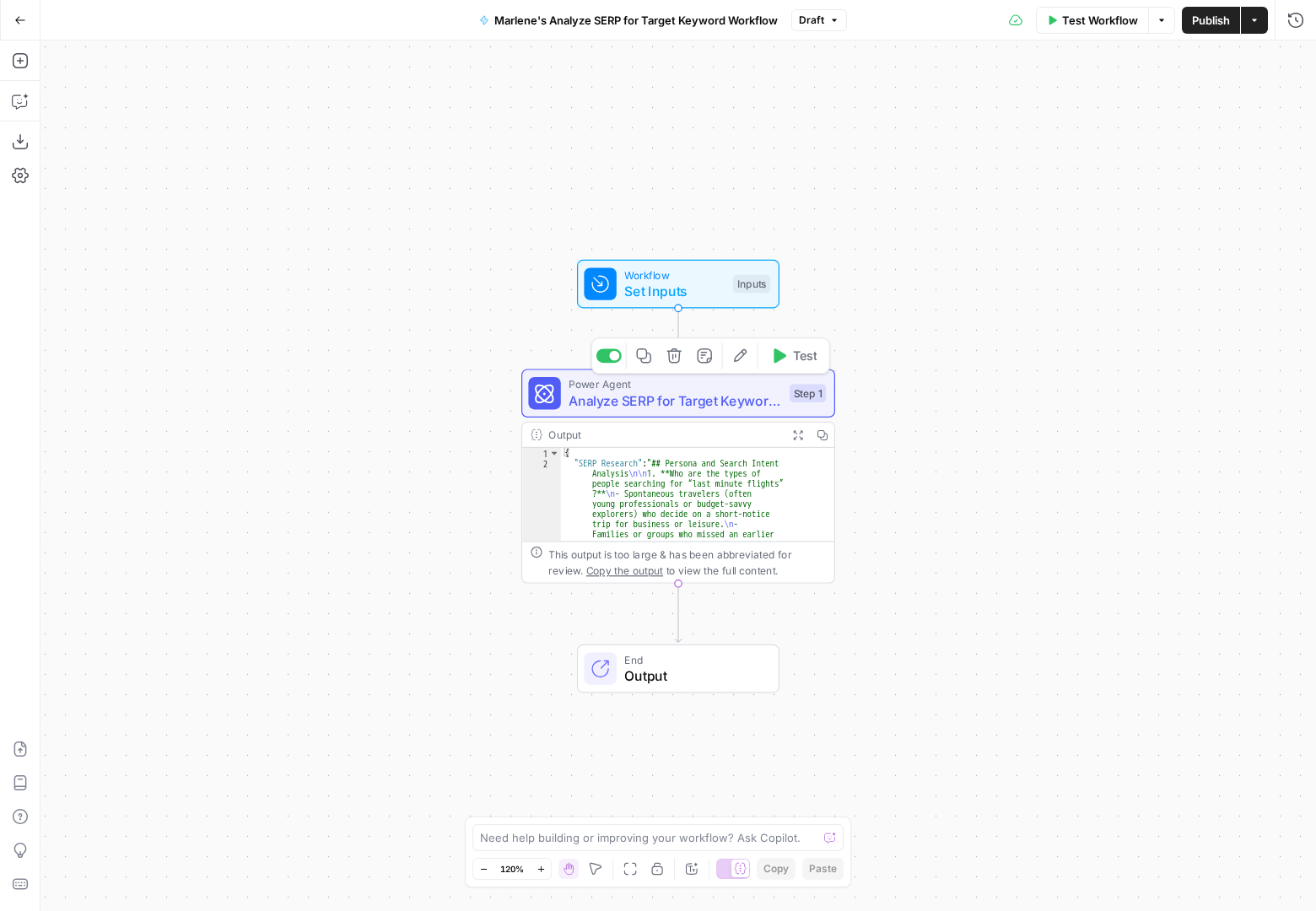 drag, startPoint x: 673, startPoint y: 394, endPoint x: 1028, endPoint y: 333, distance: 360.2027 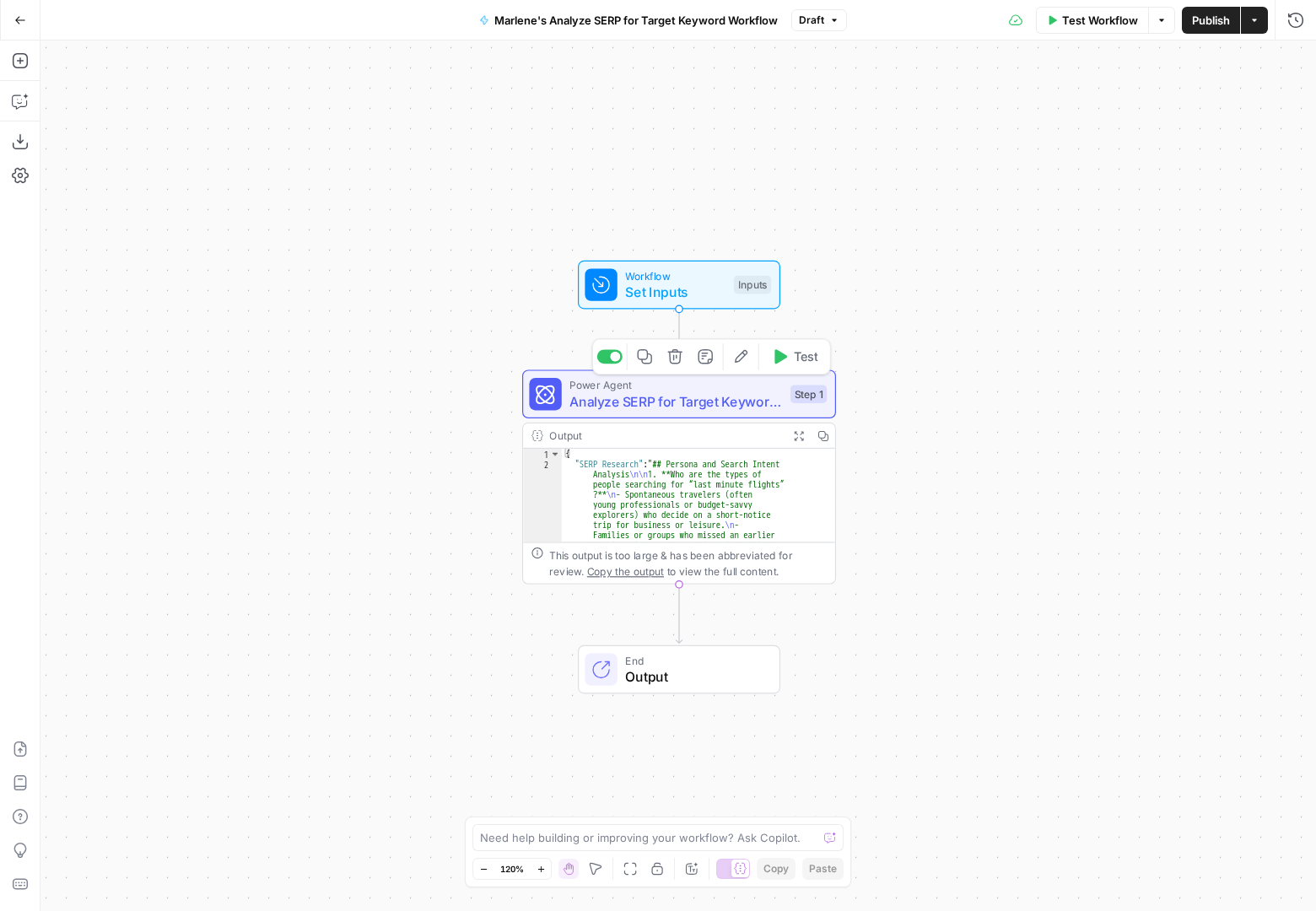 click on "Analyze SERP for Target Keyword - Fork" at bounding box center [676, 402] 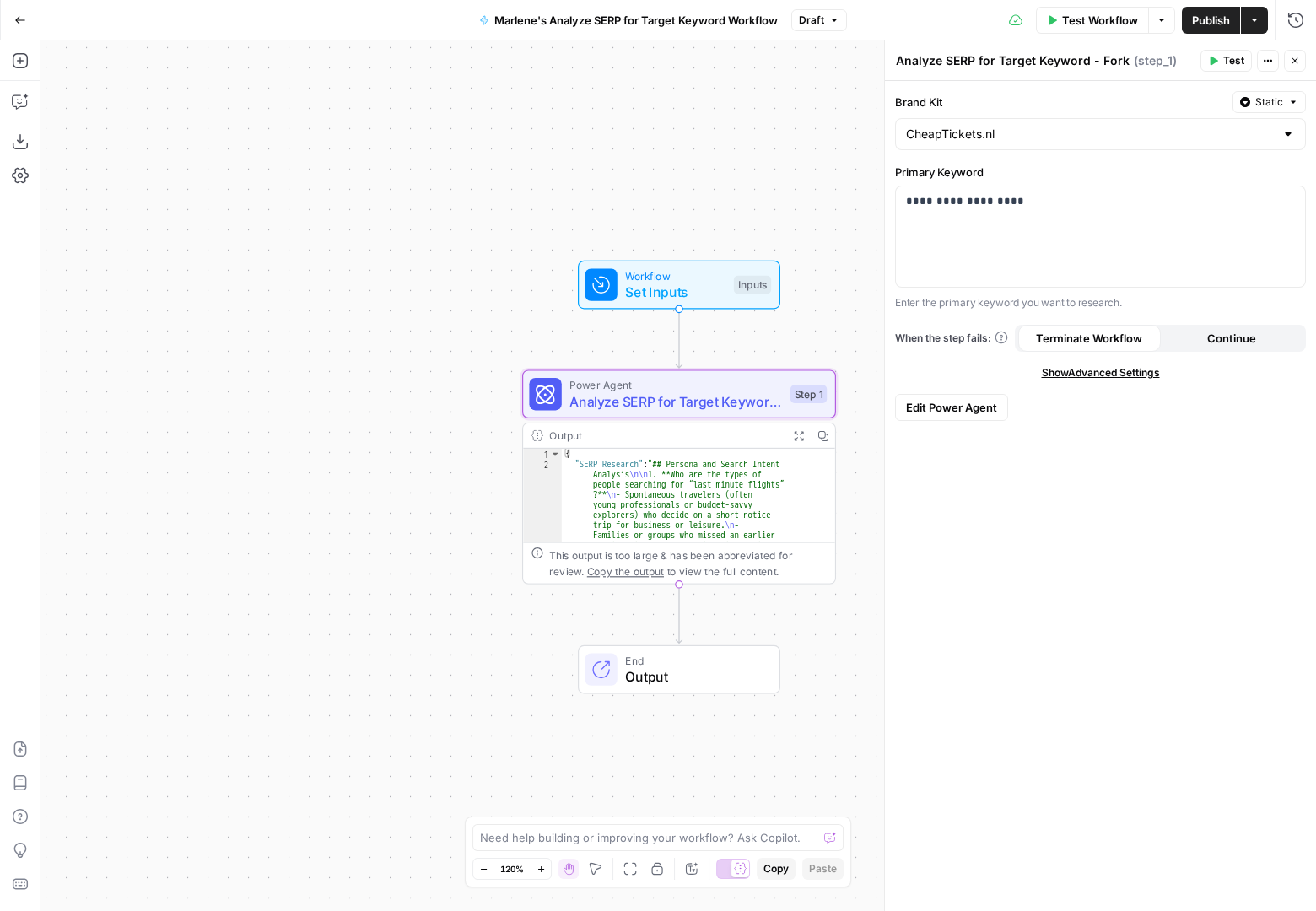 click on "Edit Power Agent" at bounding box center [952, 407] 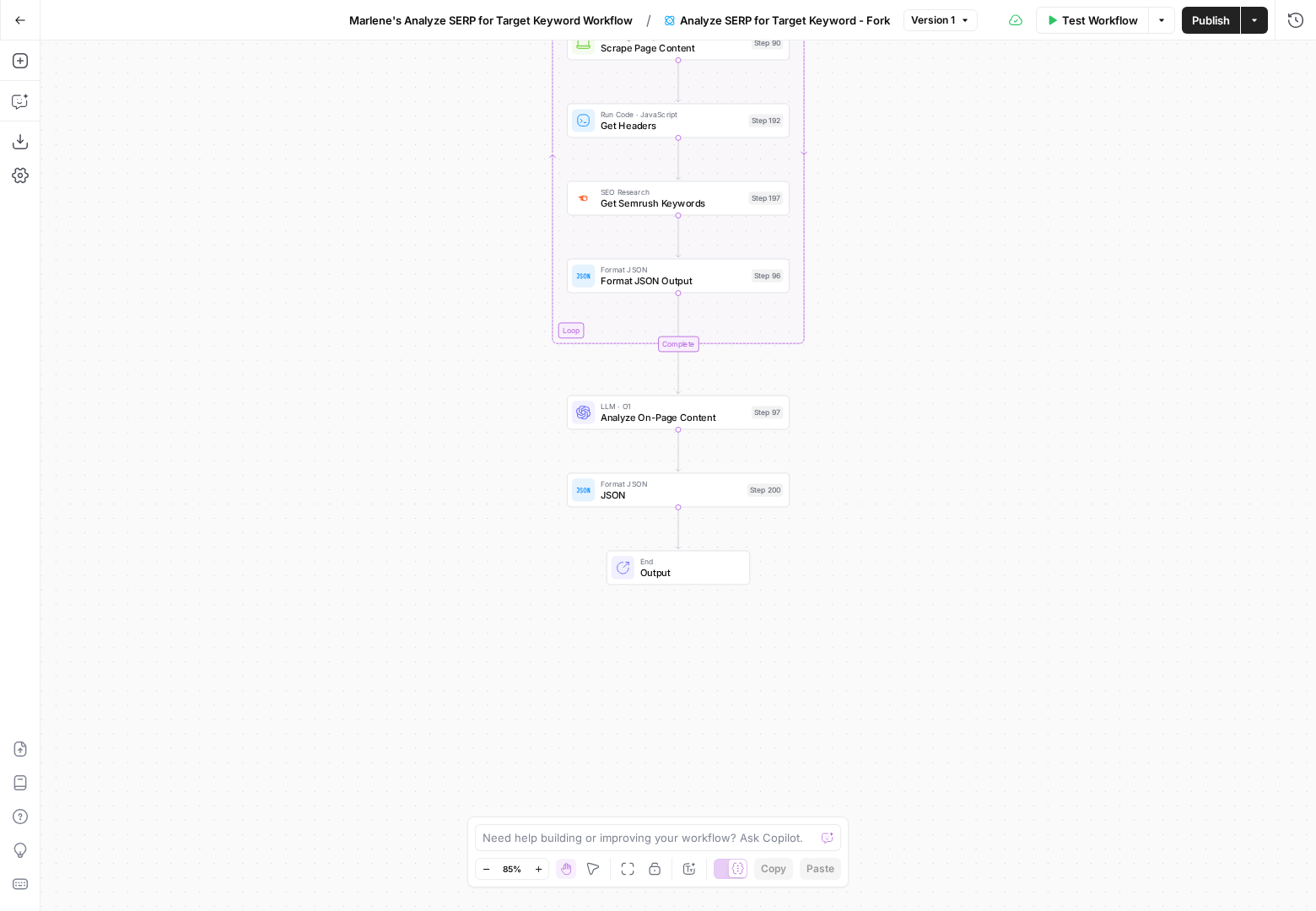 click on "Analyze On-Page Content" at bounding box center [673, 417] 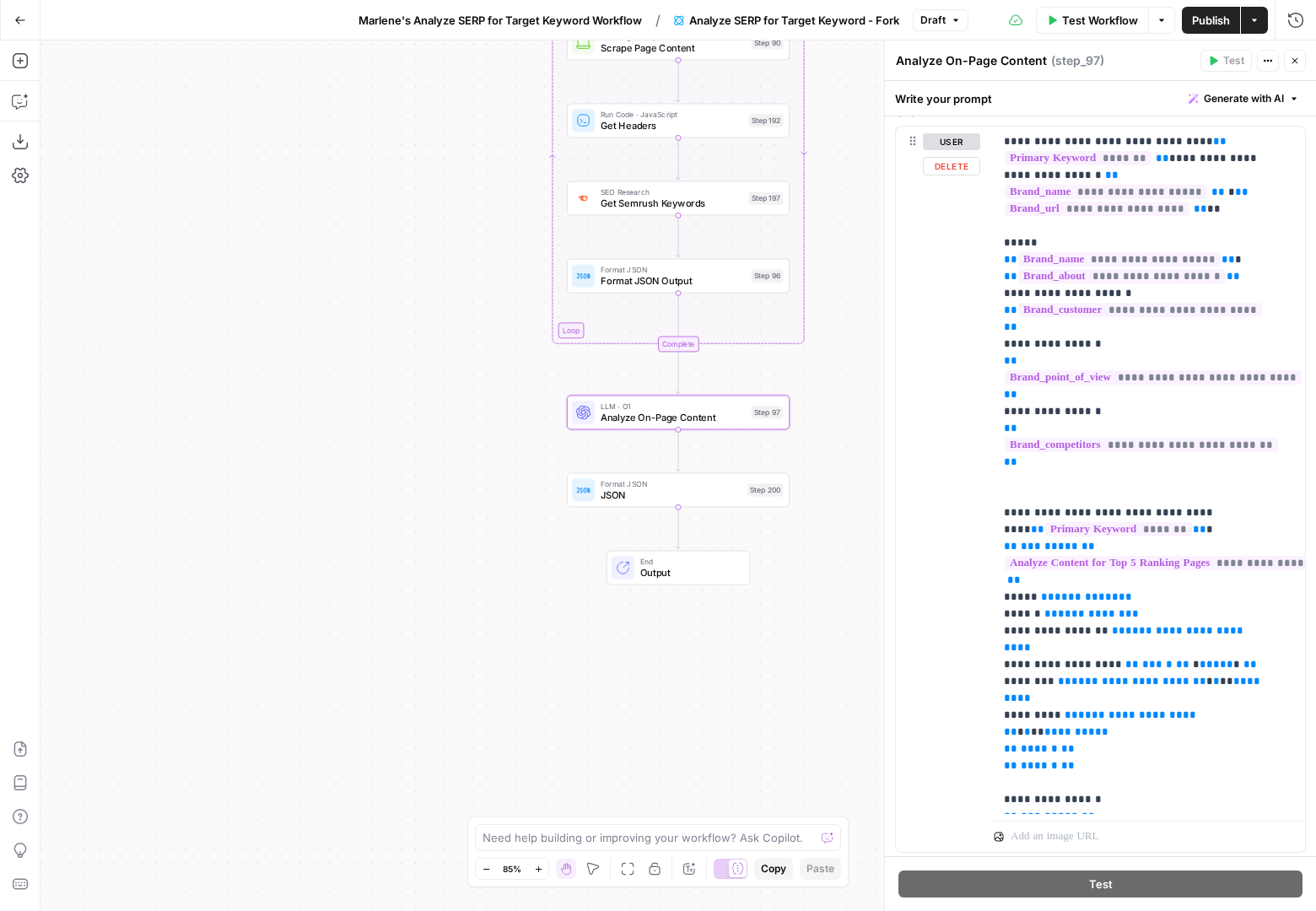 scroll, scrollTop: 246, scrollLeft: 0, axis: vertical 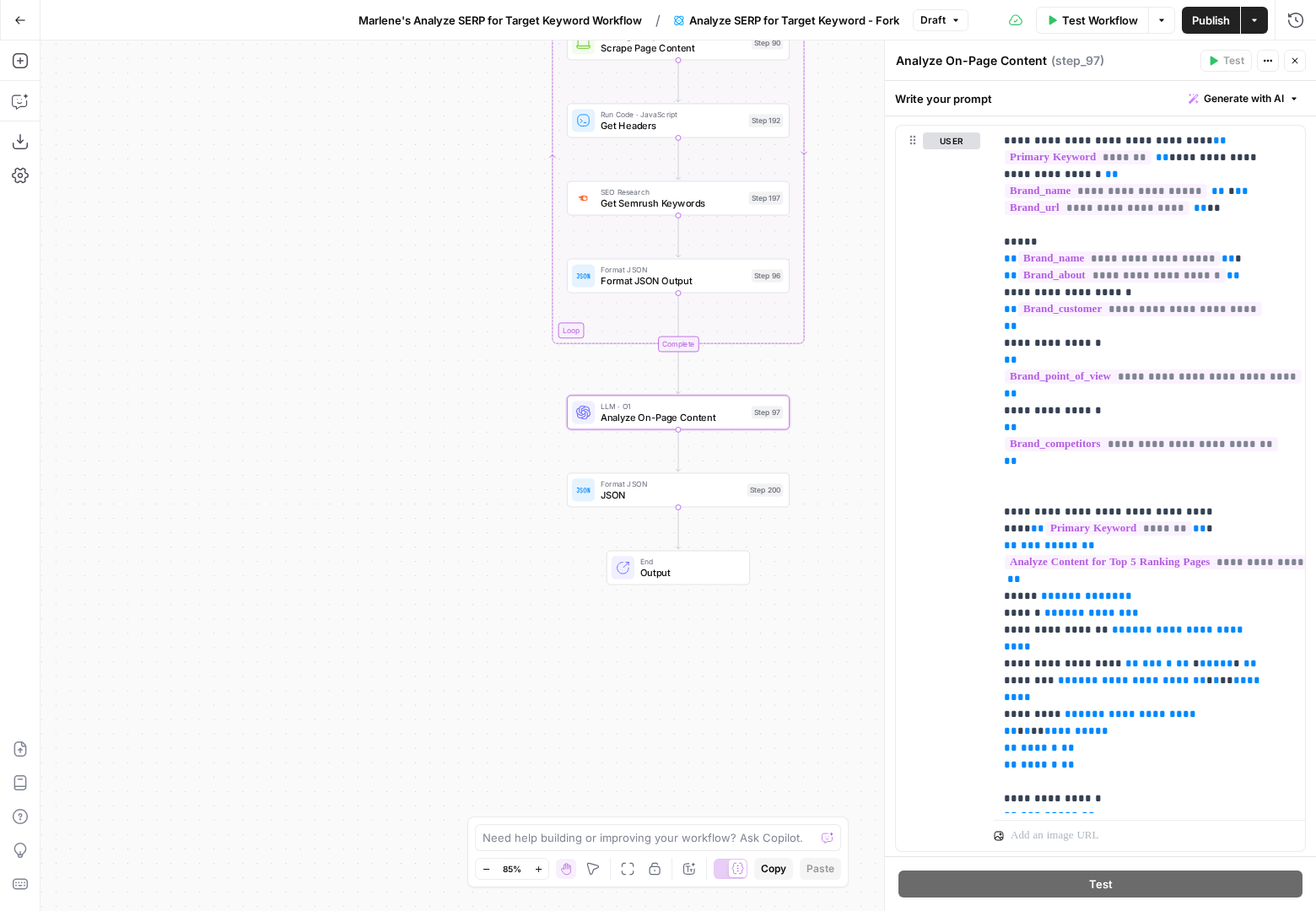 click 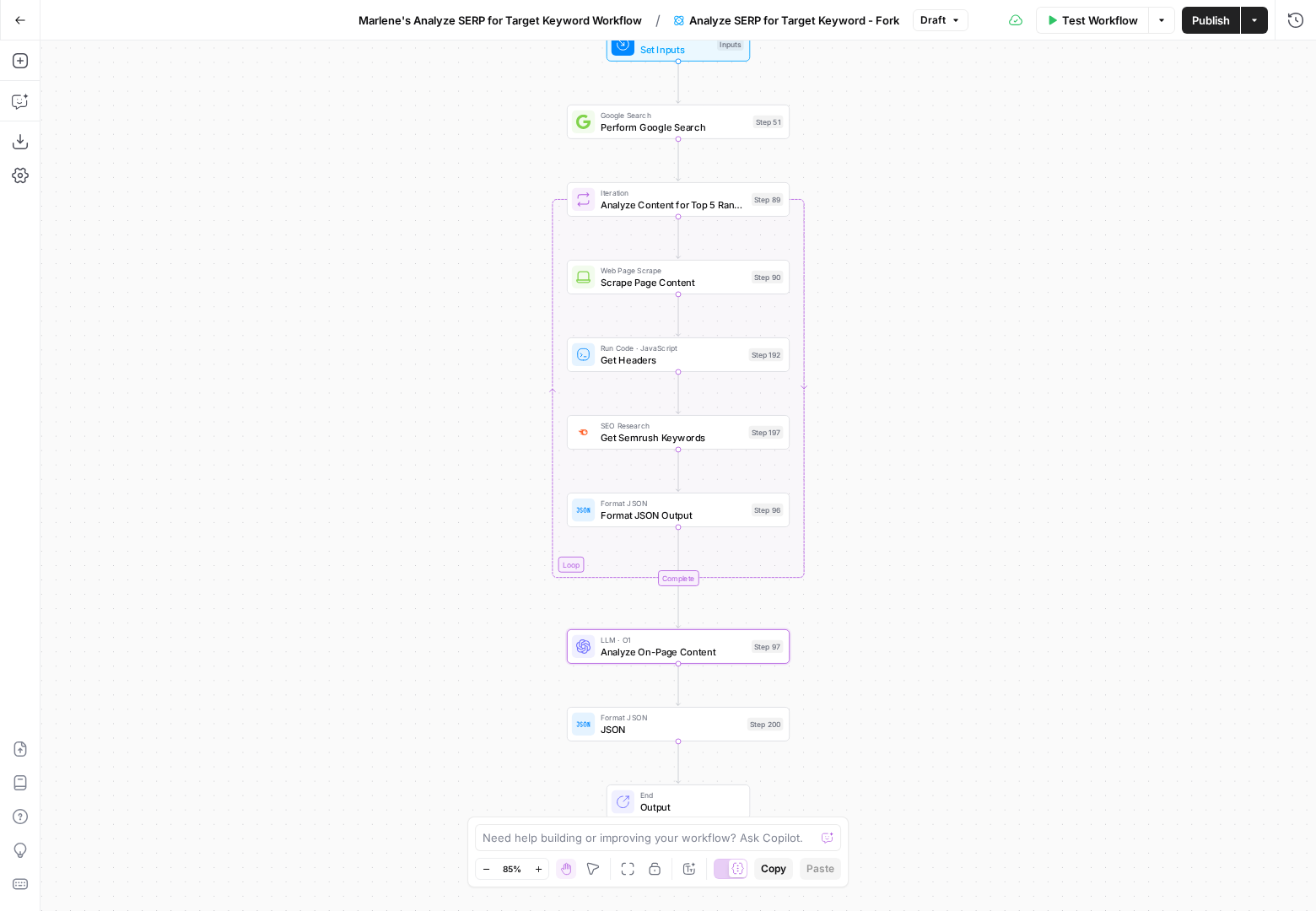 click on "Actions" at bounding box center [1254, 20] 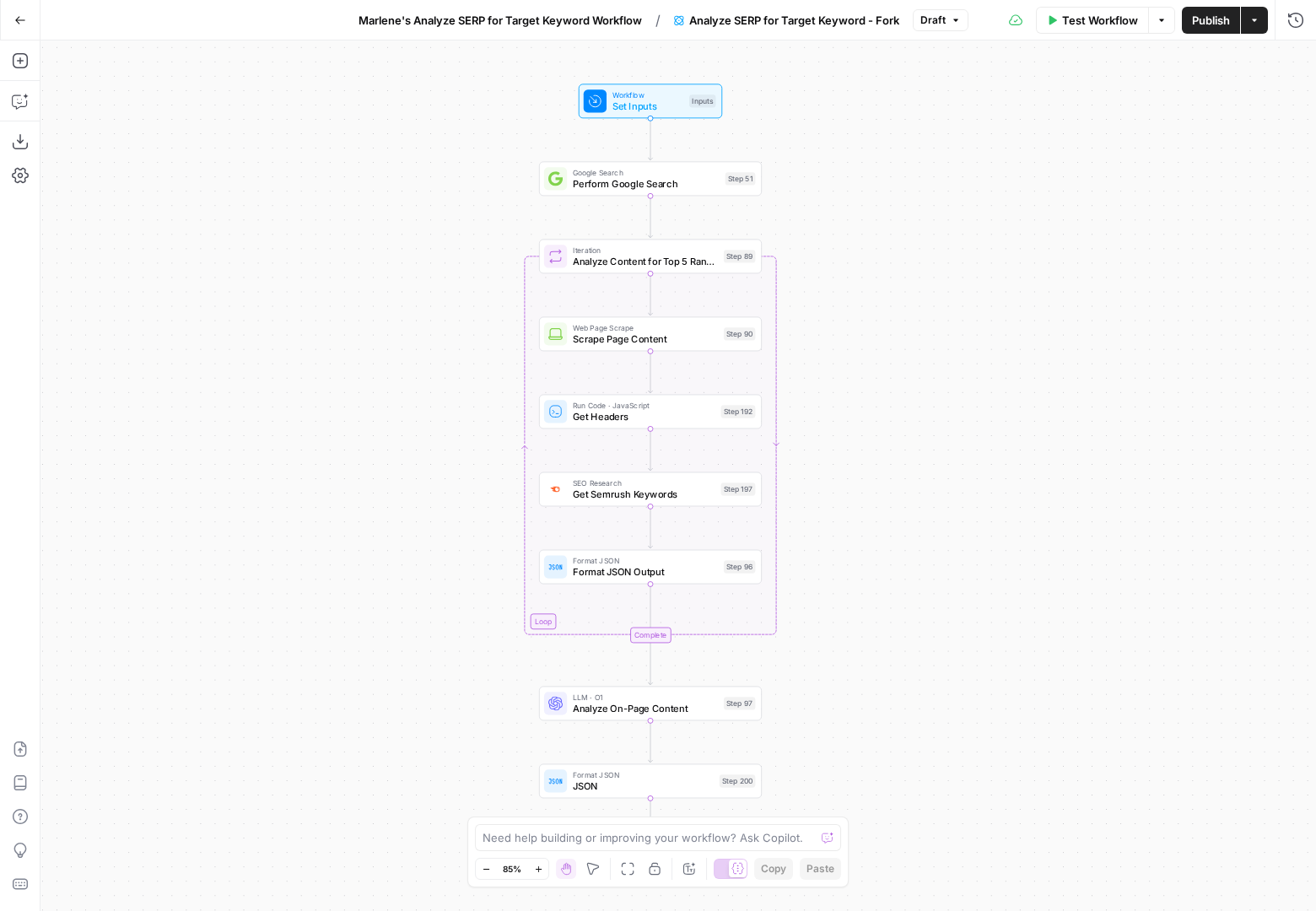 drag, startPoint x: 968, startPoint y: 178, endPoint x: 941, endPoint y: 230, distance: 58.59181 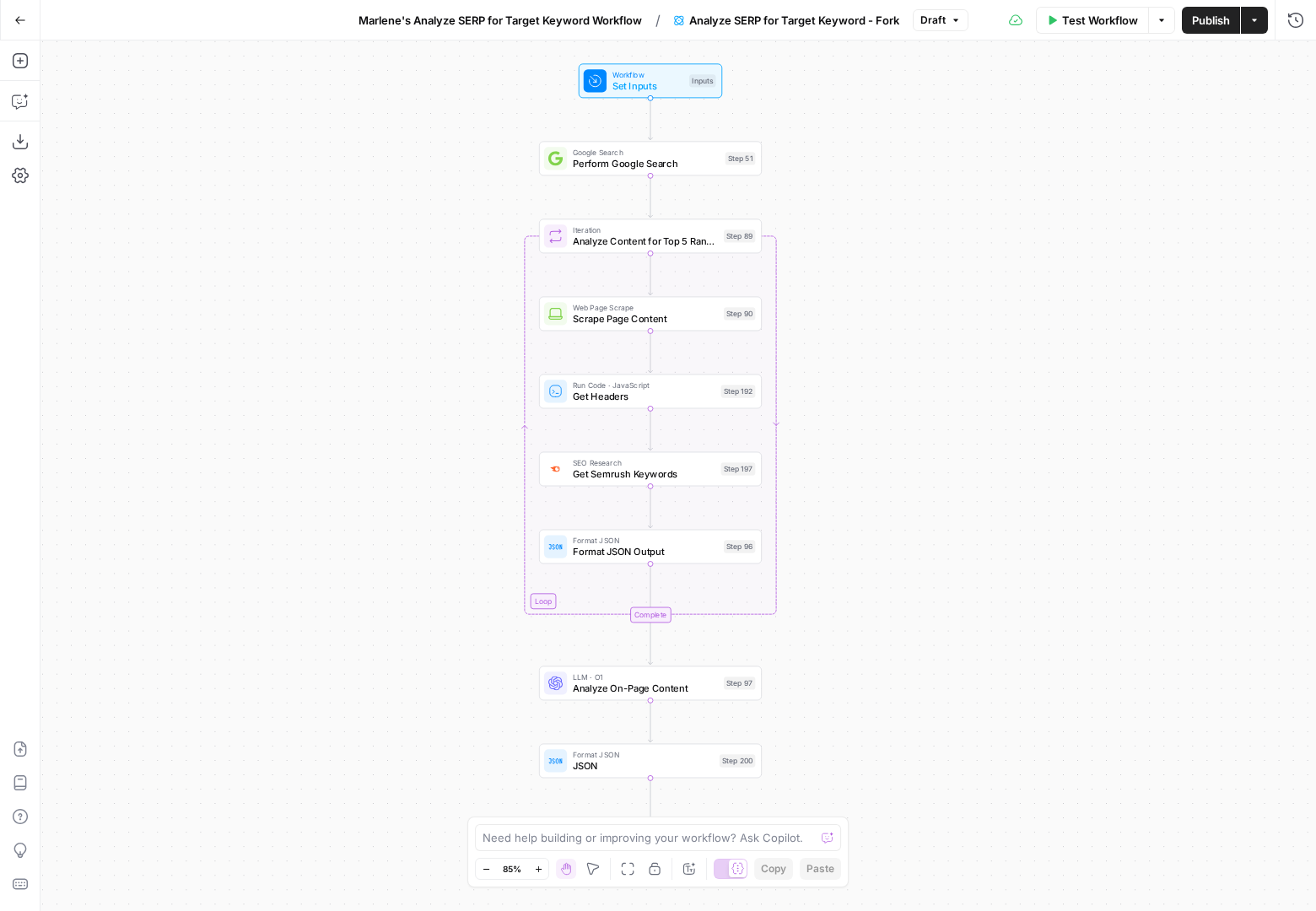 click 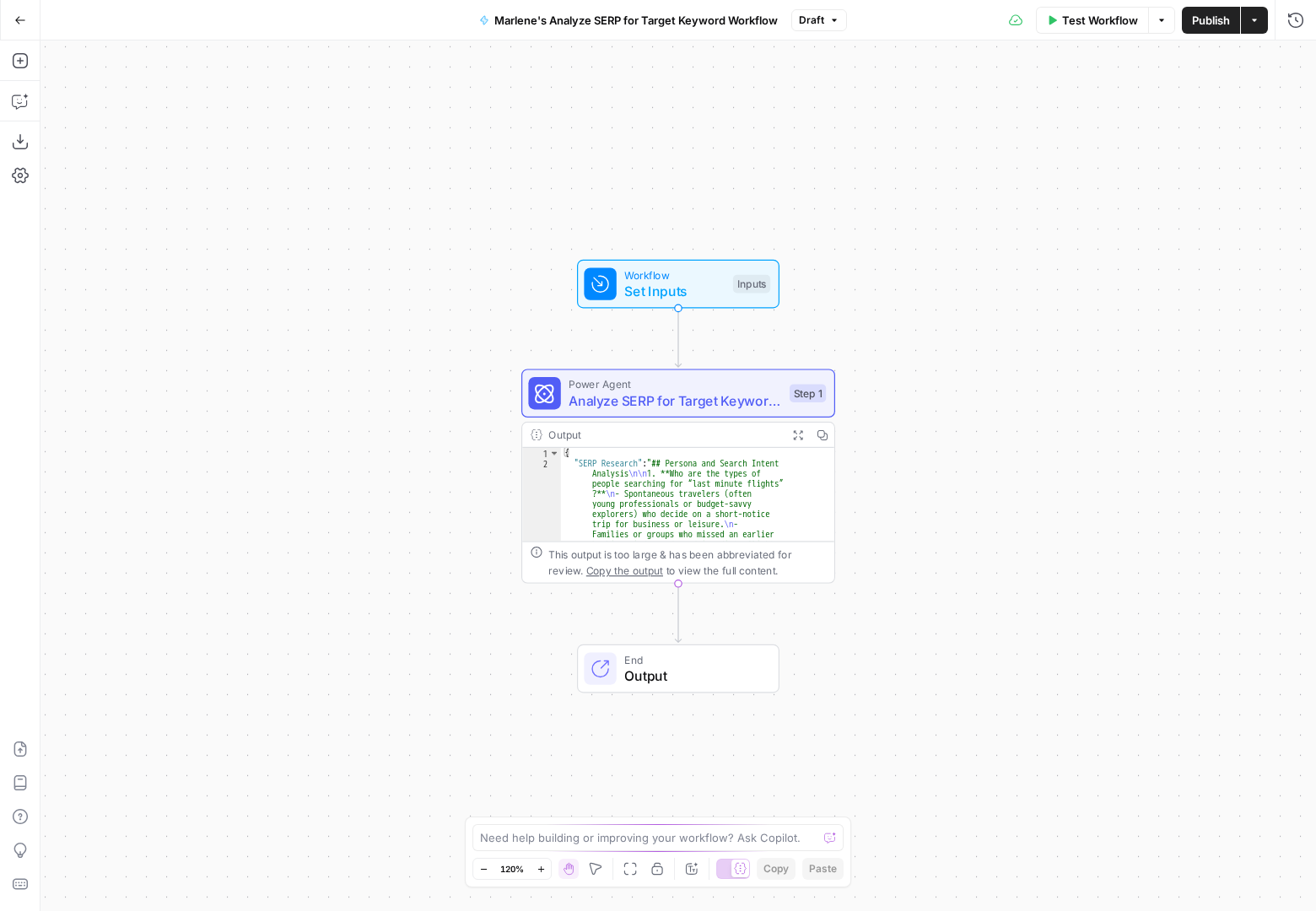 click 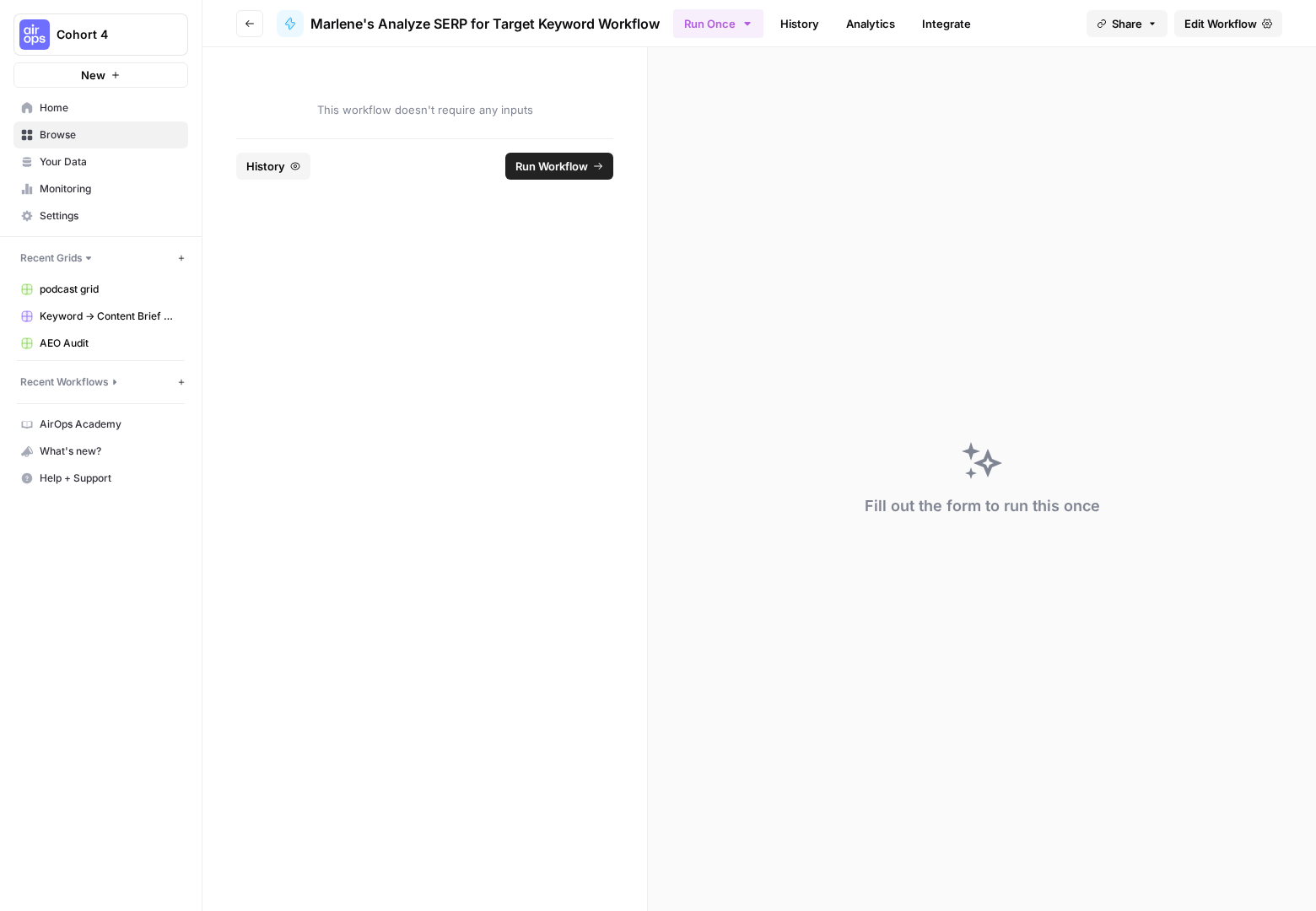 click on "Go back" at bounding box center [250, 24] 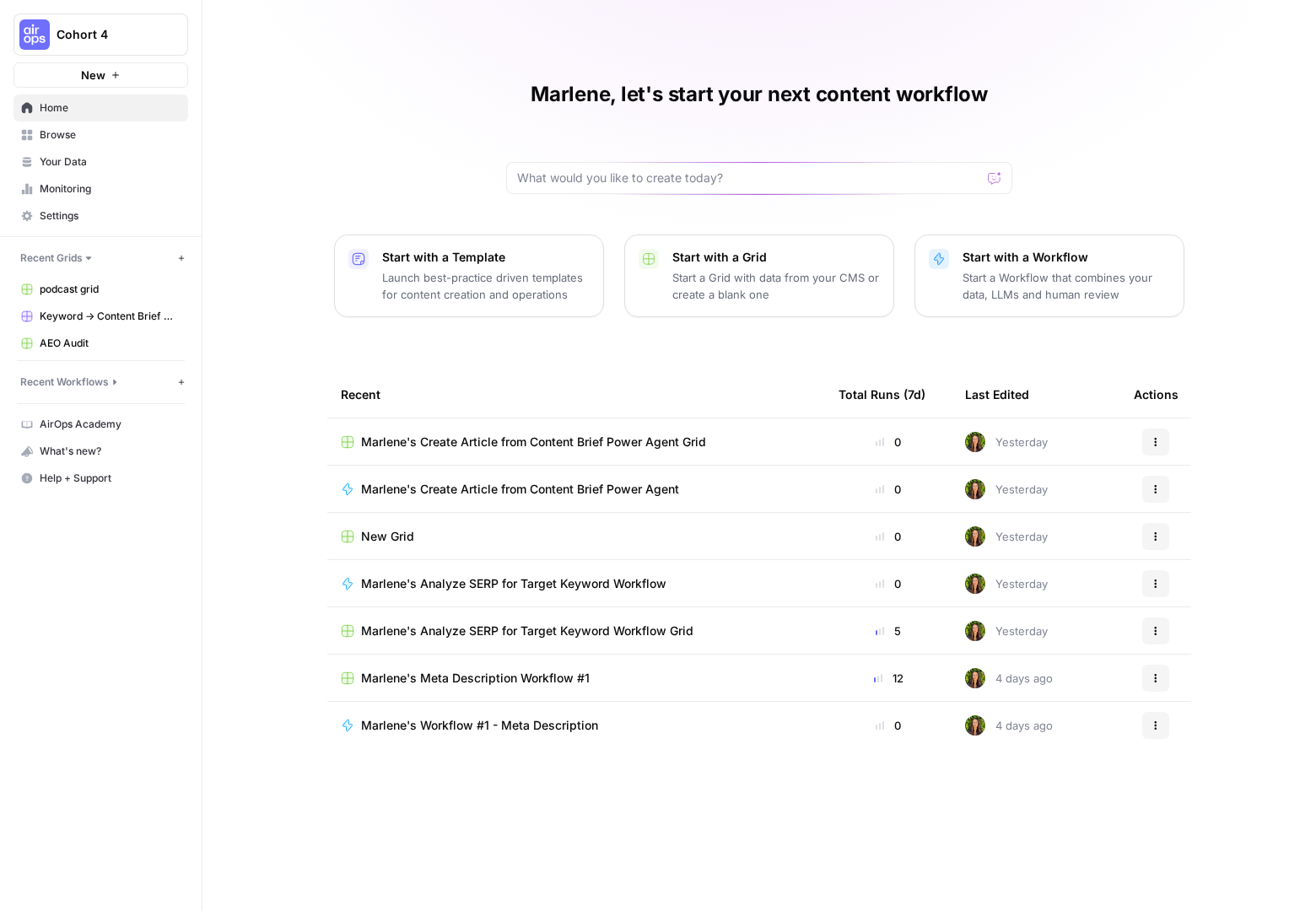 click on "Marlene's Analyze SERP for Target Keyword Workflow" at bounding box center [514, 584] 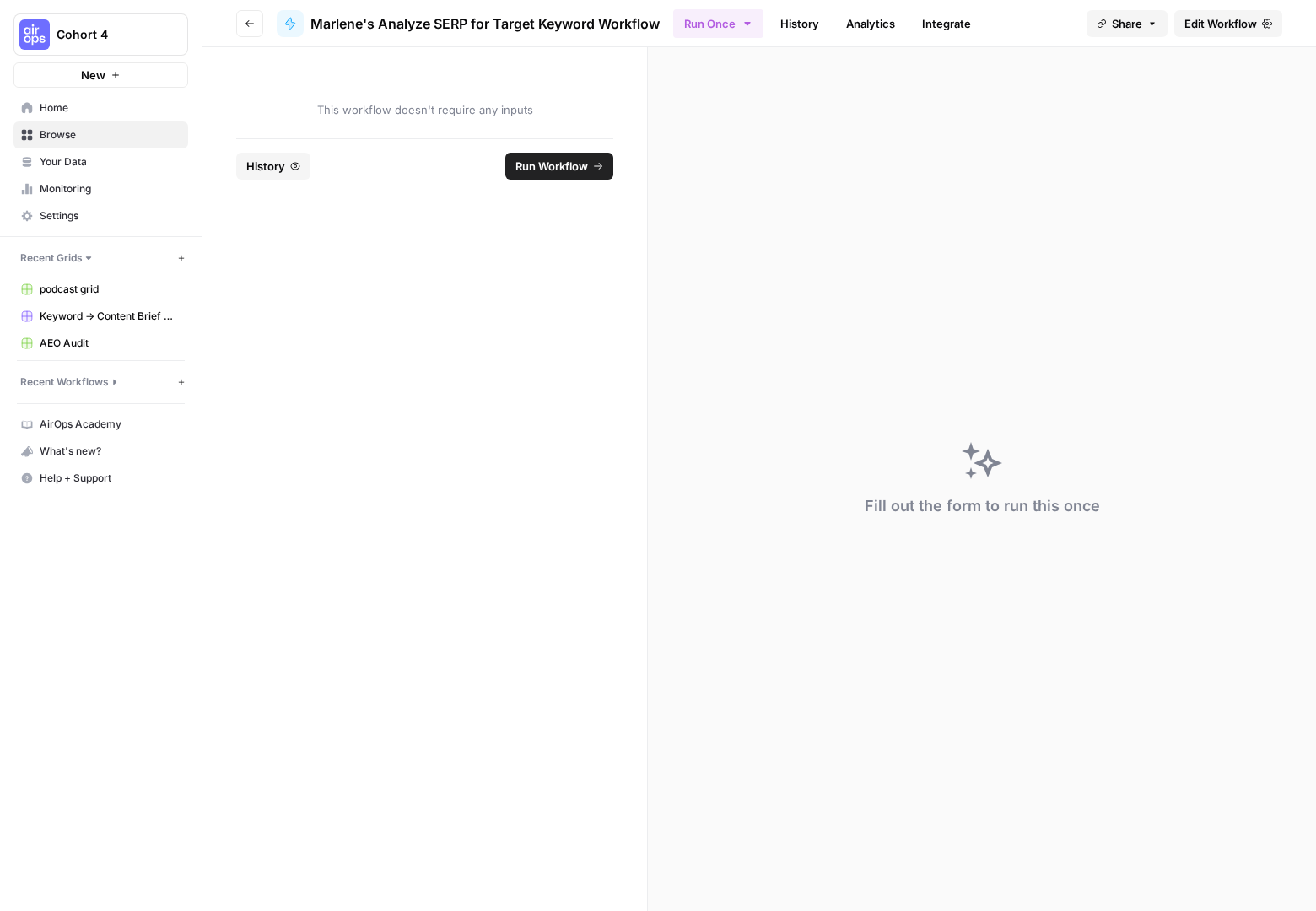 click 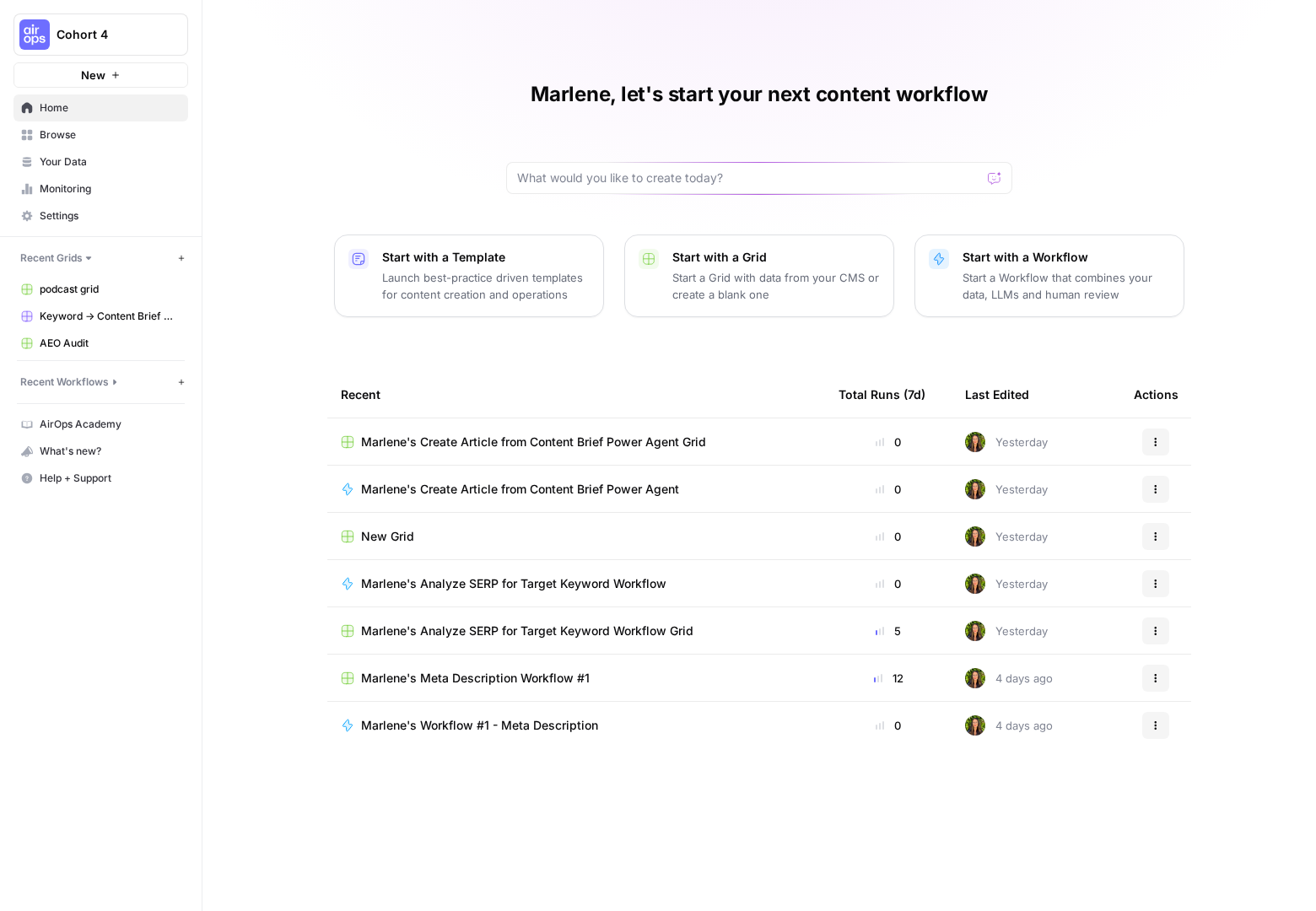 click on "Marlene's Analyze SERP for Target Keyword Workflow" at bounding box center (576, 583) 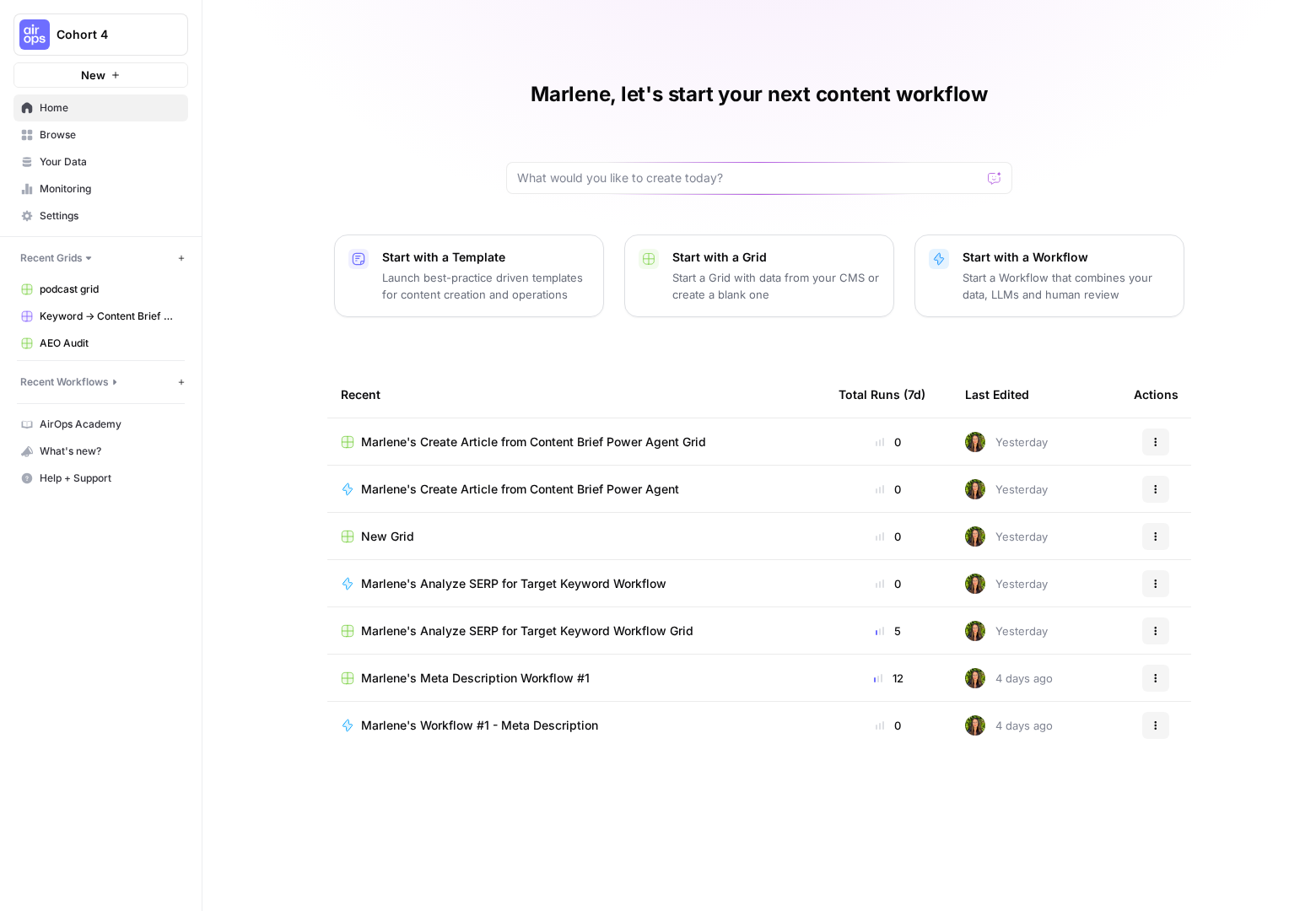 click on "Marlene's Analyze SERP for Target Keyword Workflow" at bounding box center [514, 584] 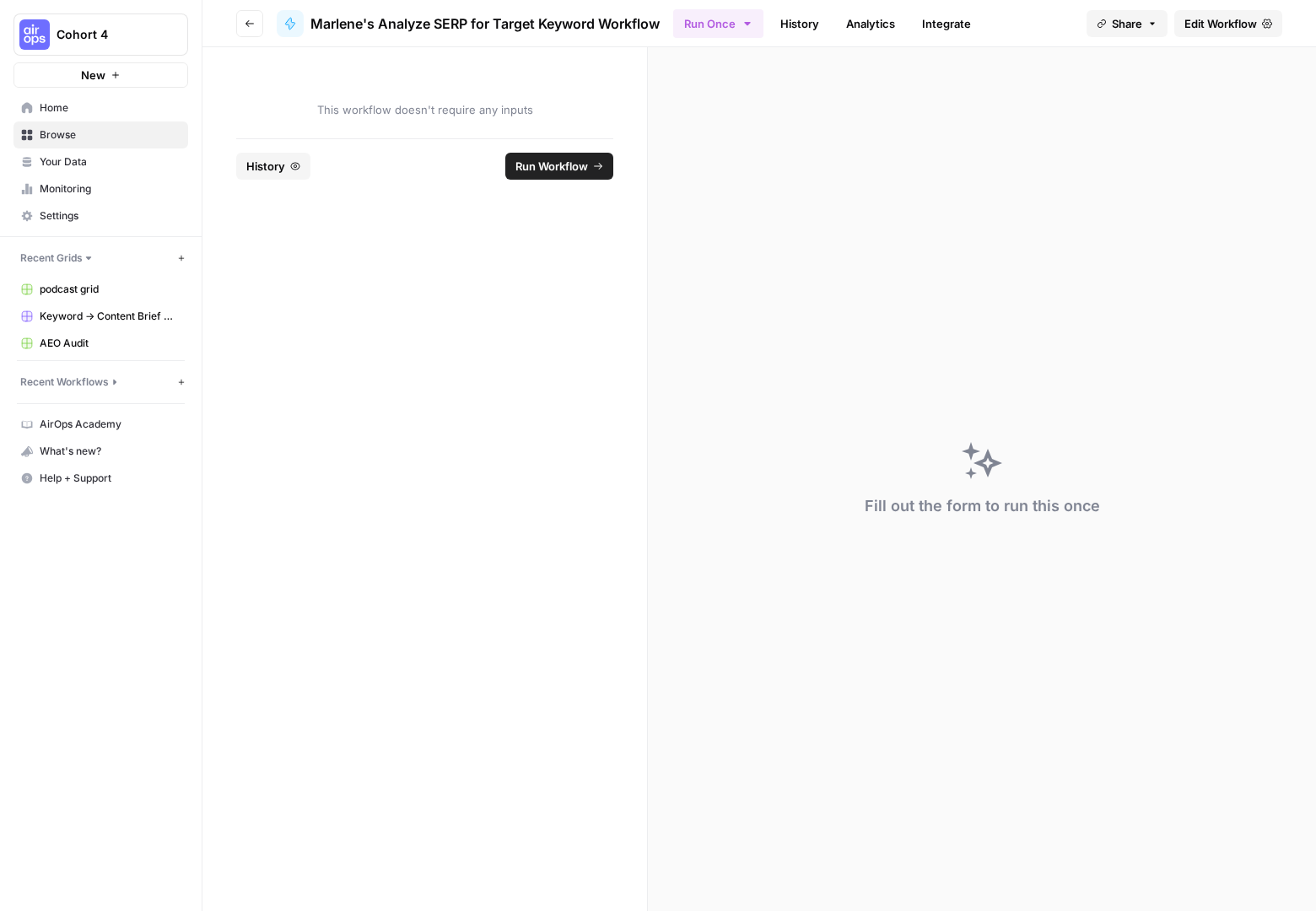 click on "Run Workflow" at bounding box center [552, 166] 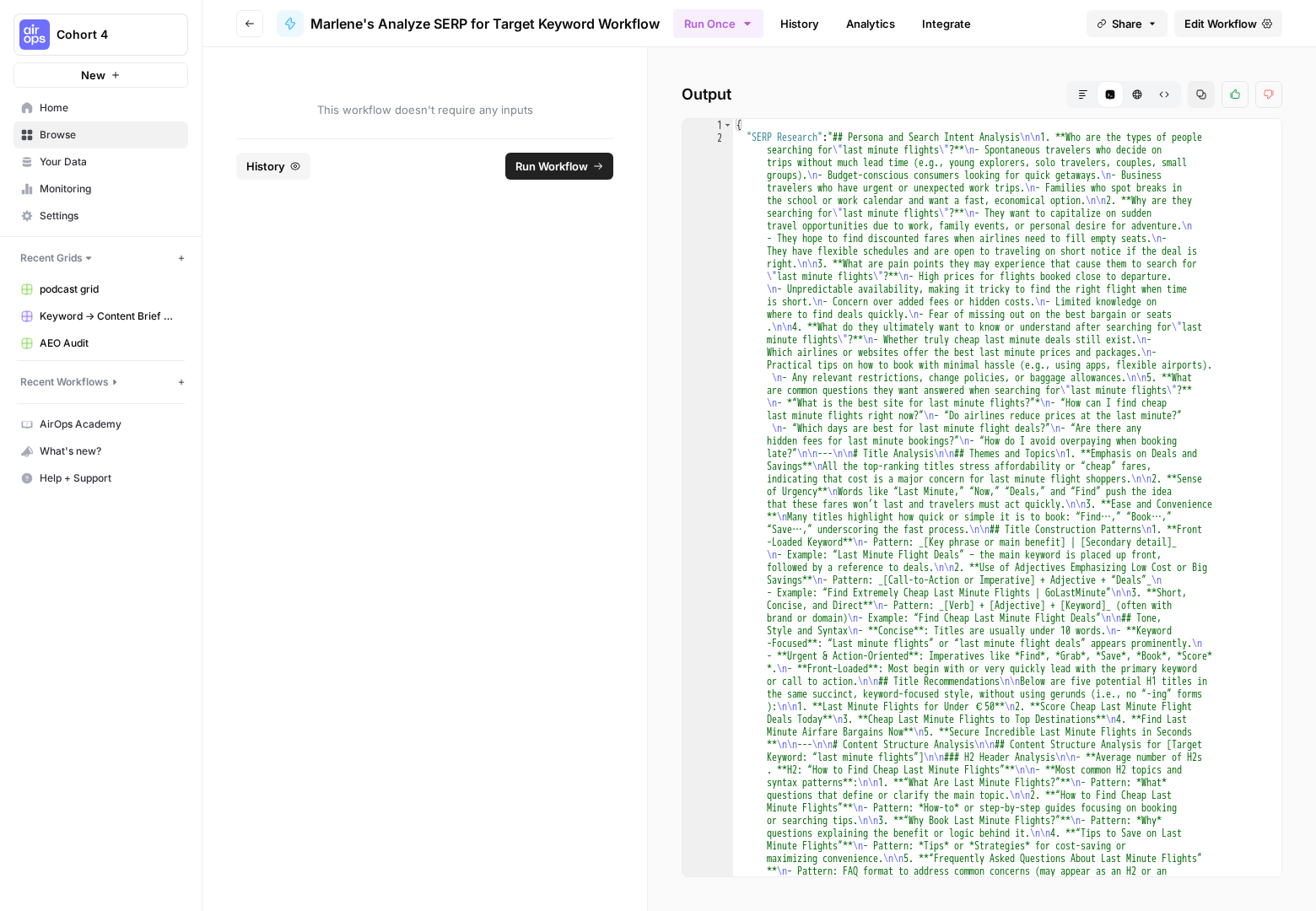 click on "Go back" at bounding box center [250, 24] 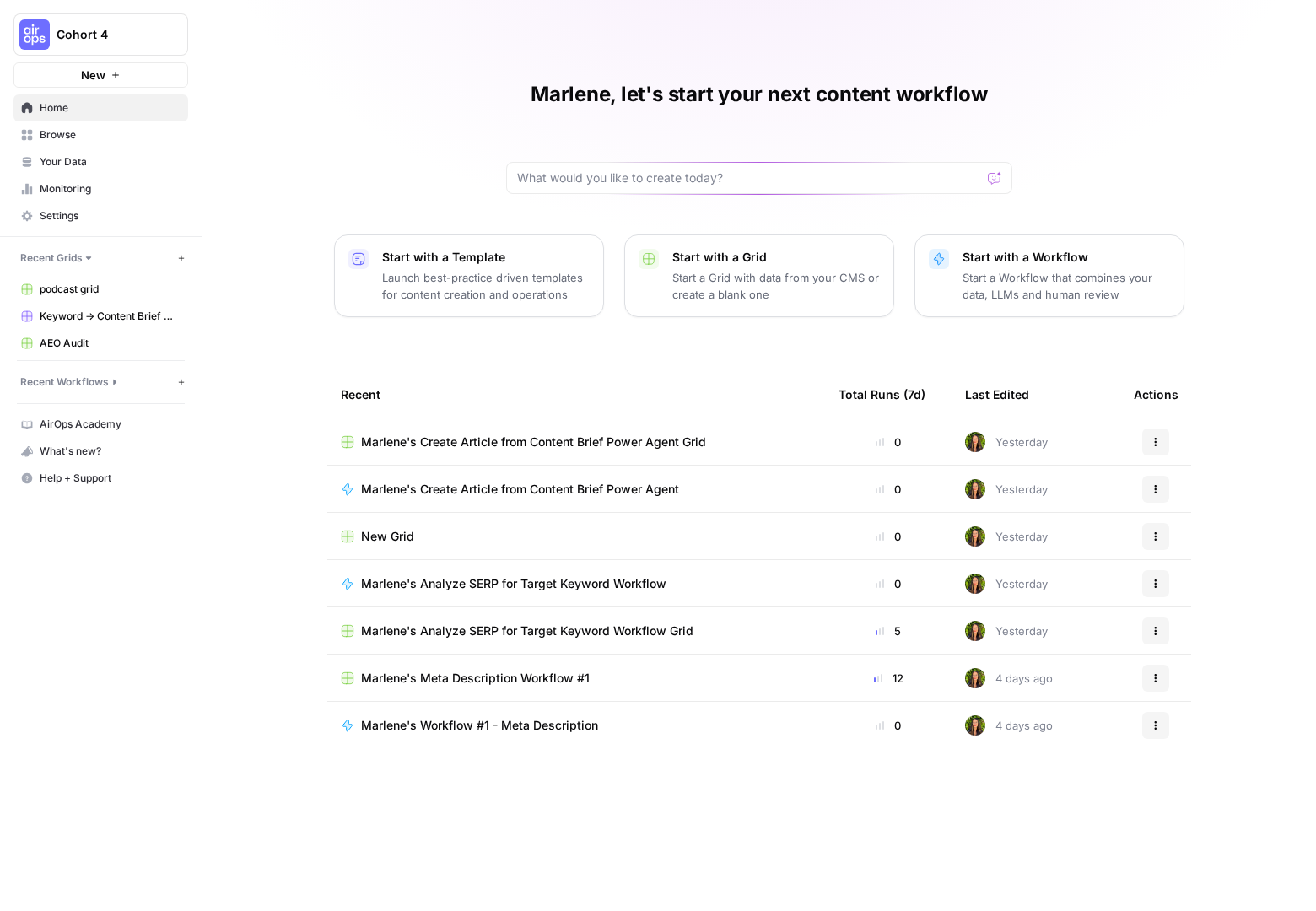 click on "Browse" at bounding box center (110, 135) 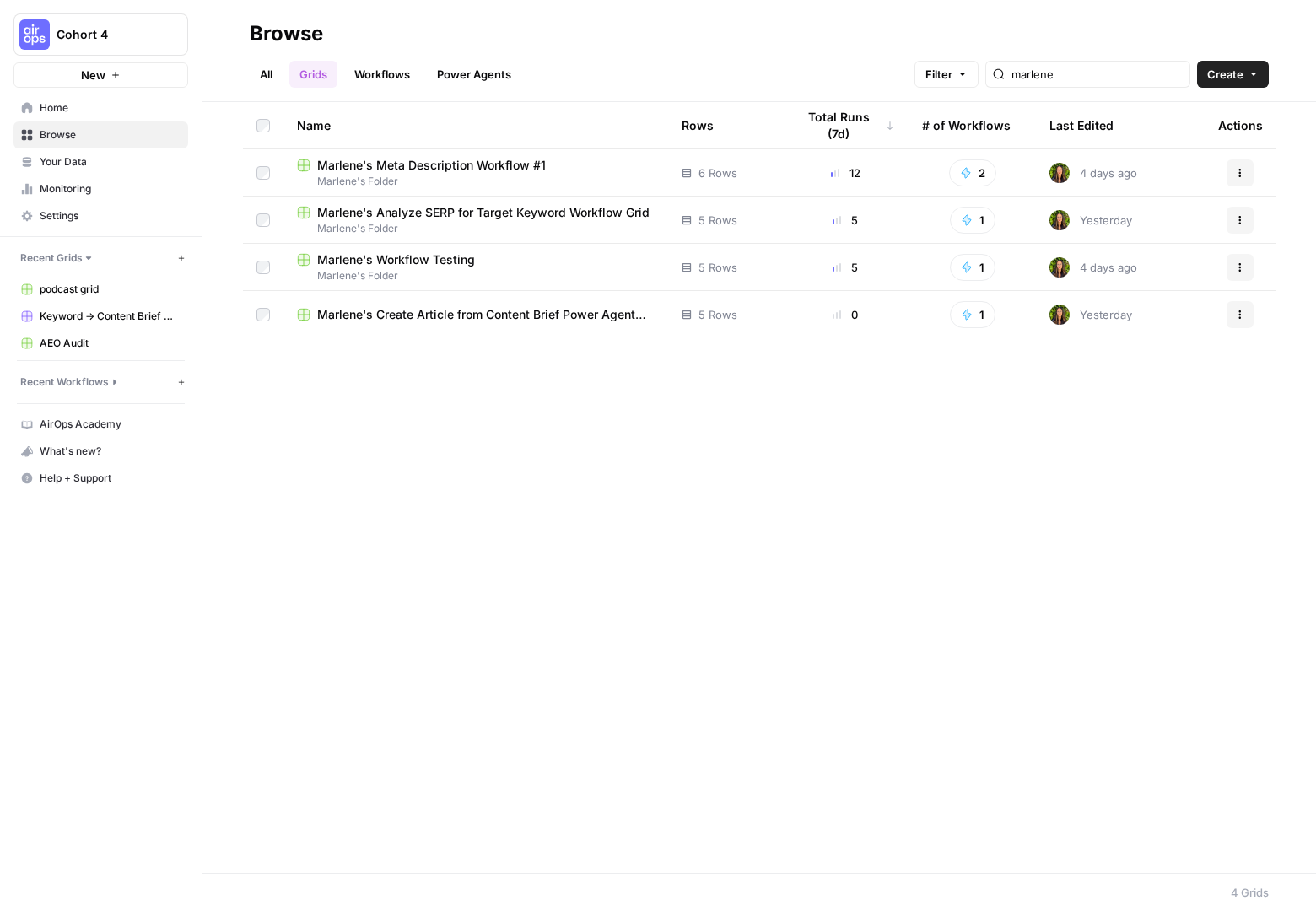 click on "All" at bounding box center (266, 74) 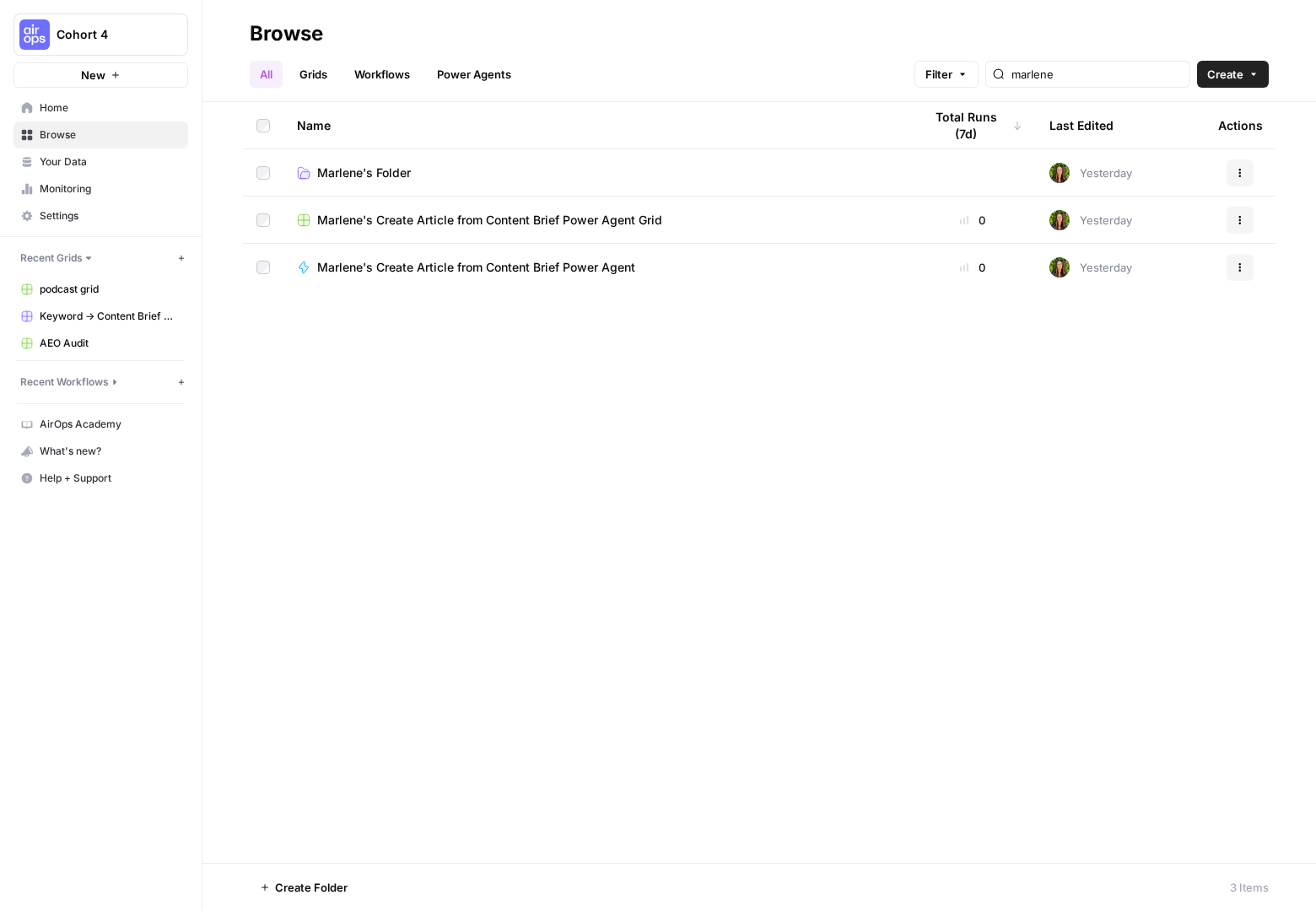 click on "Workflows" at bounding box center (382, 74) 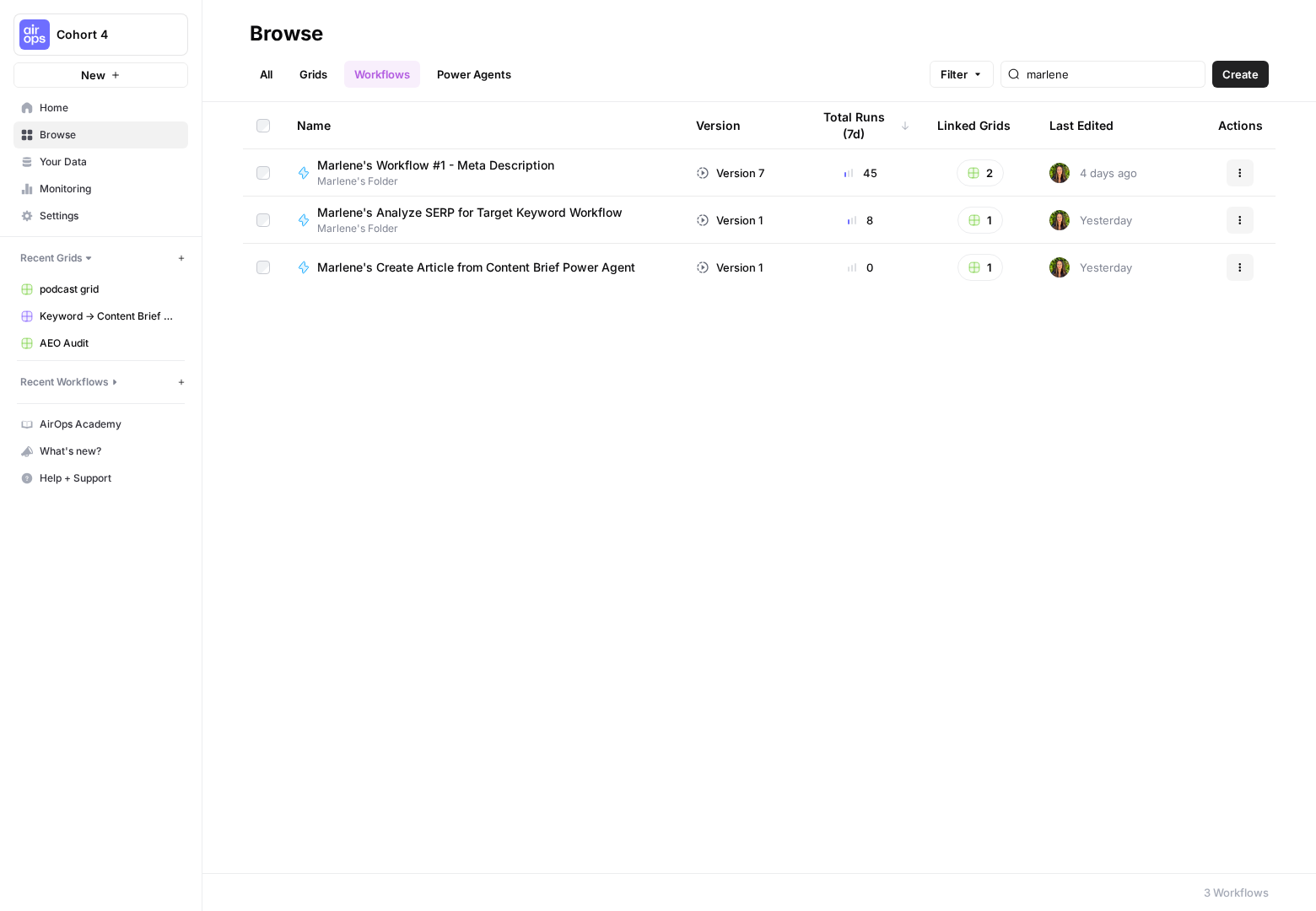click on "Power Agents" at bounding box center [474, 74] 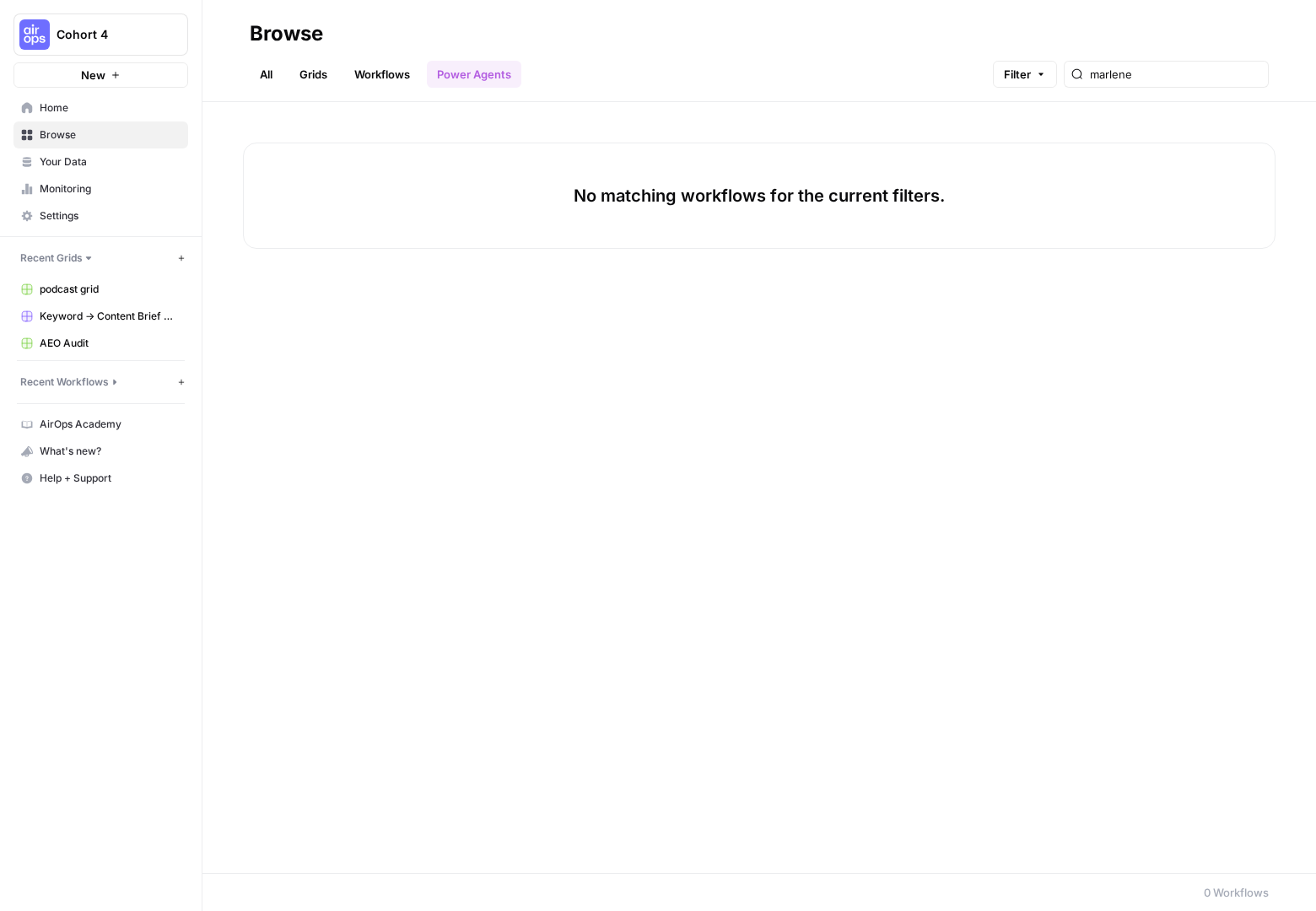 click on "All" at bounding box center (266, 74) 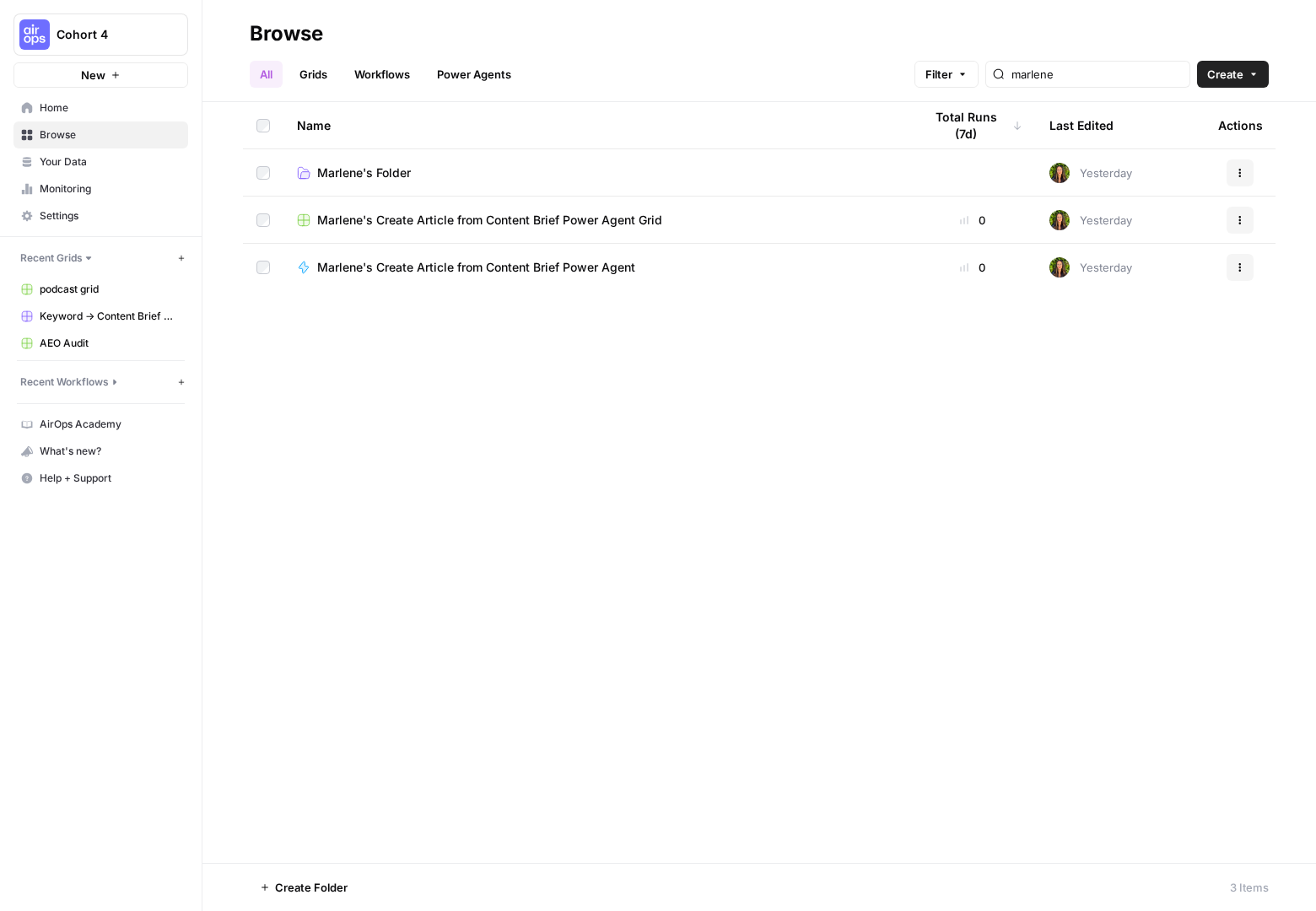 click on "Create" at bounding box center [1225, 74] 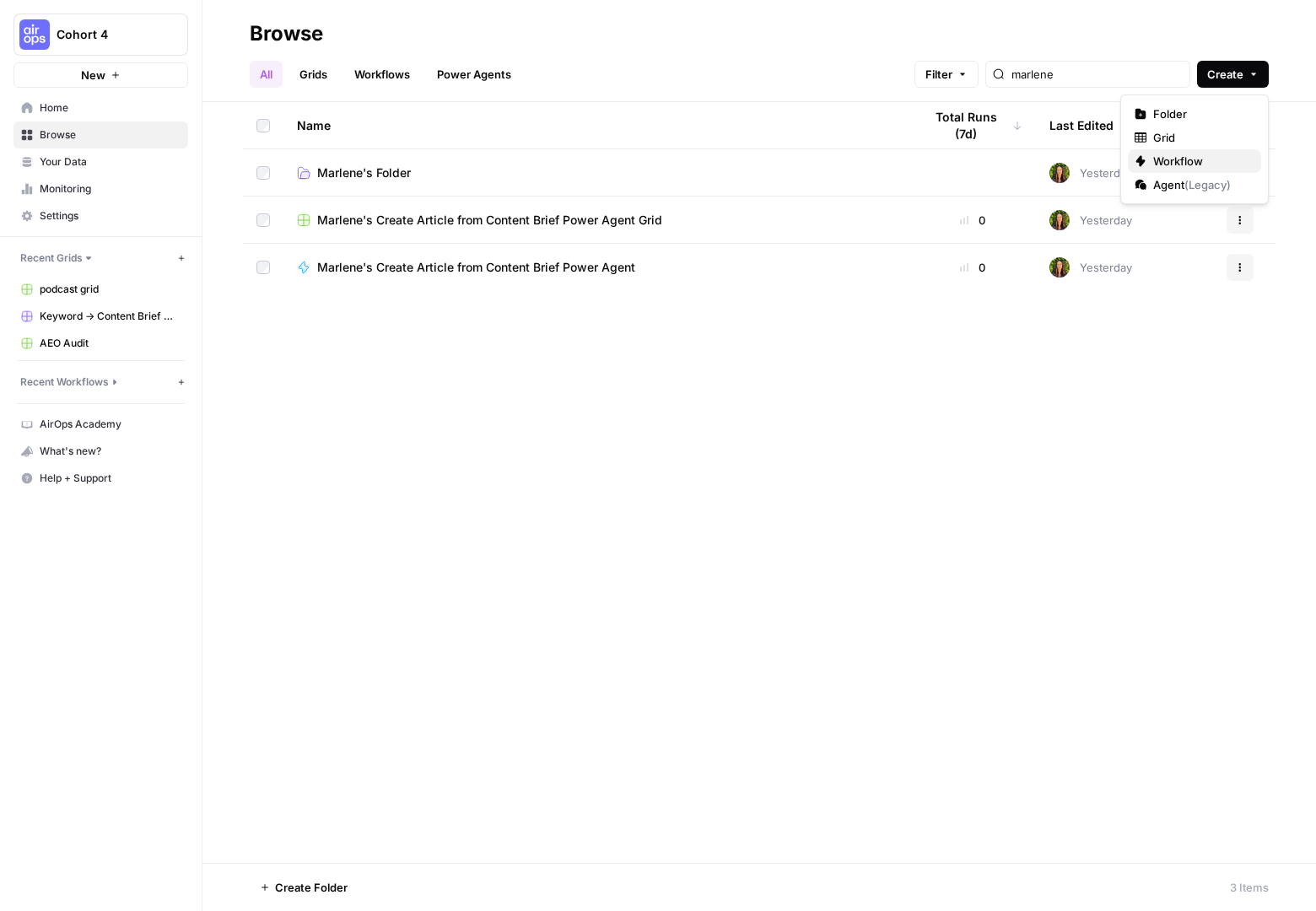 click on "Workflow" at bounding box center [1200, 161] 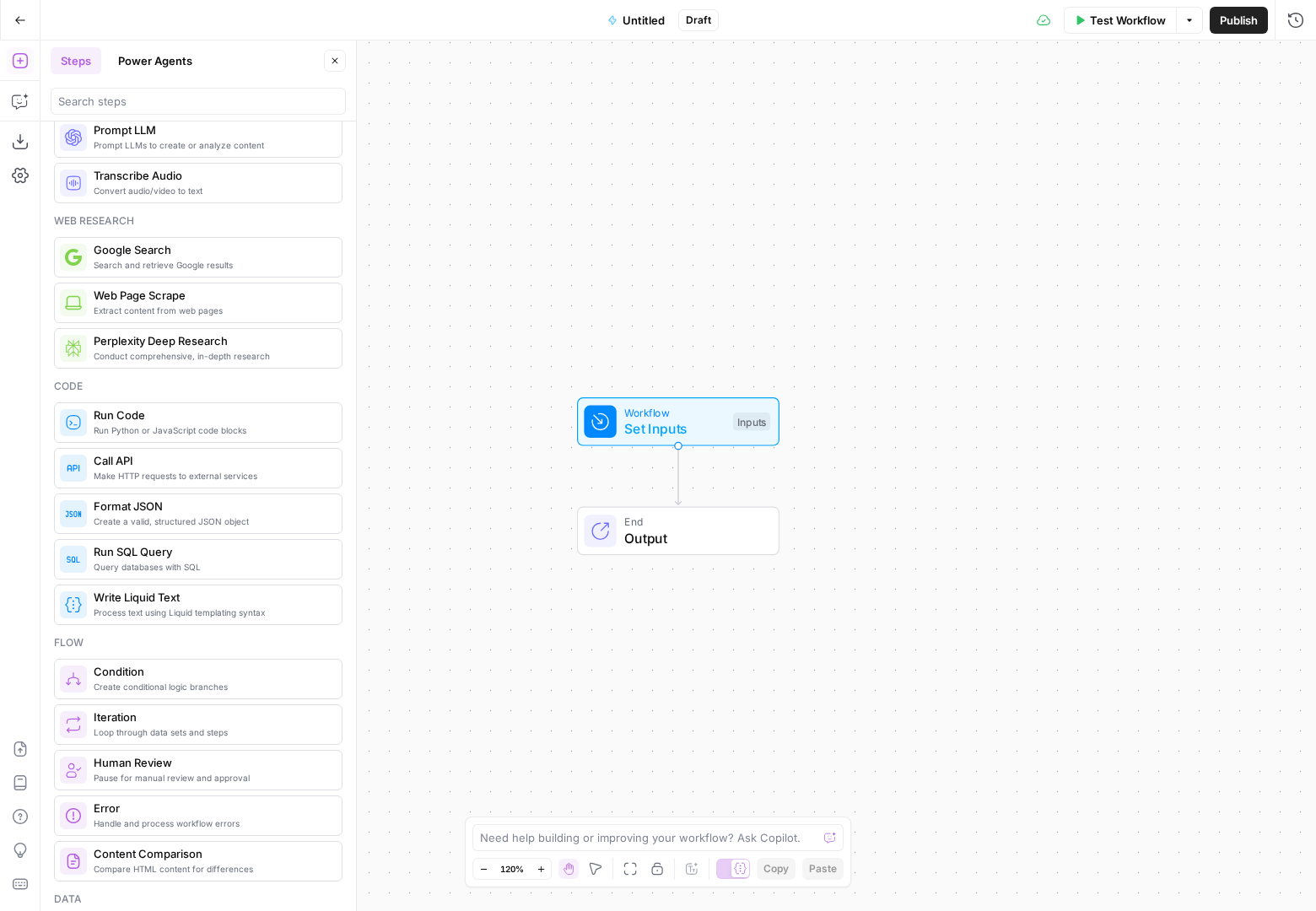 scroll, scrollTop: 0, scrollLeft: 0, axis: both 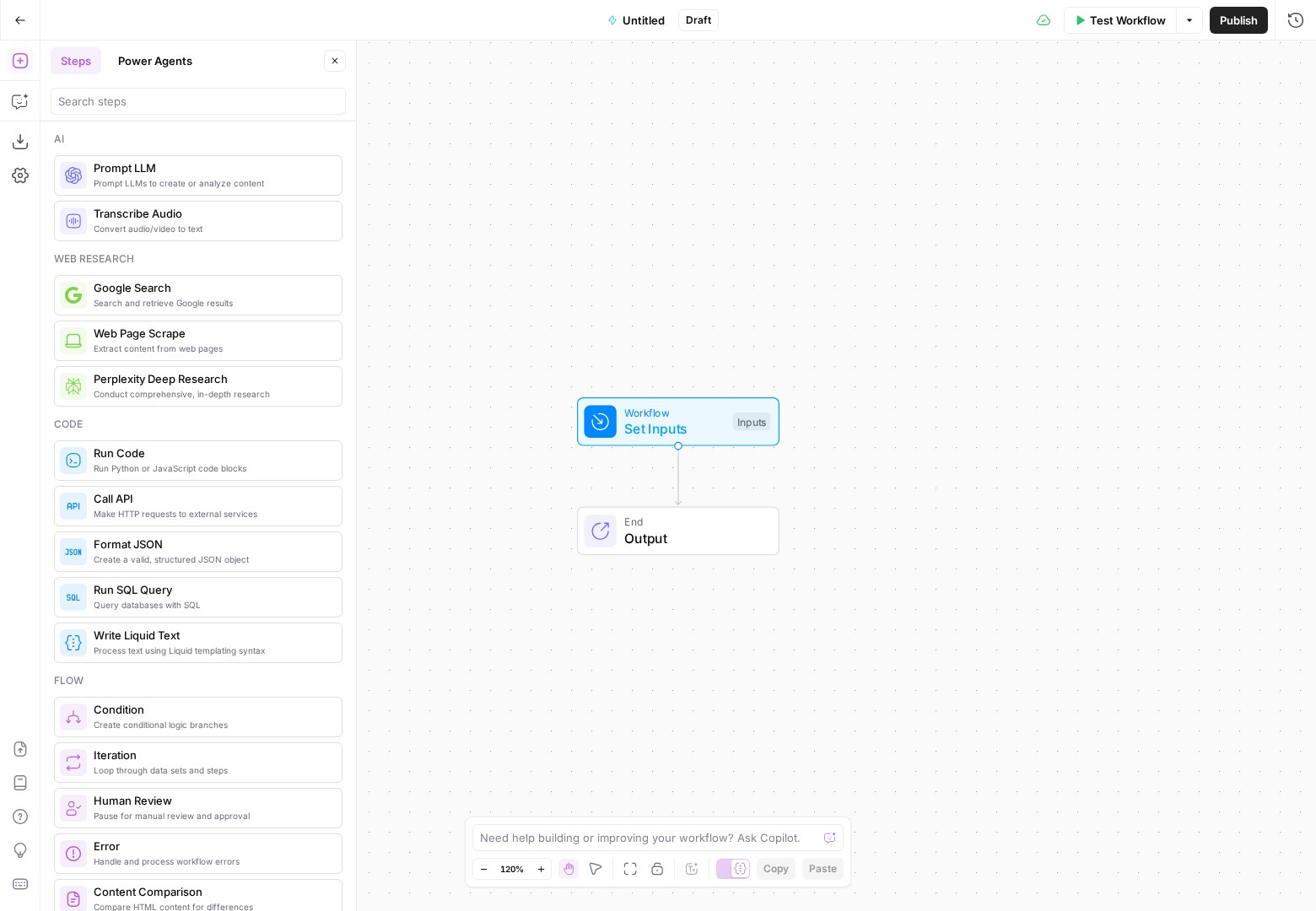 click on "Steps Power Agents Close" at bounding box center [198, 81] 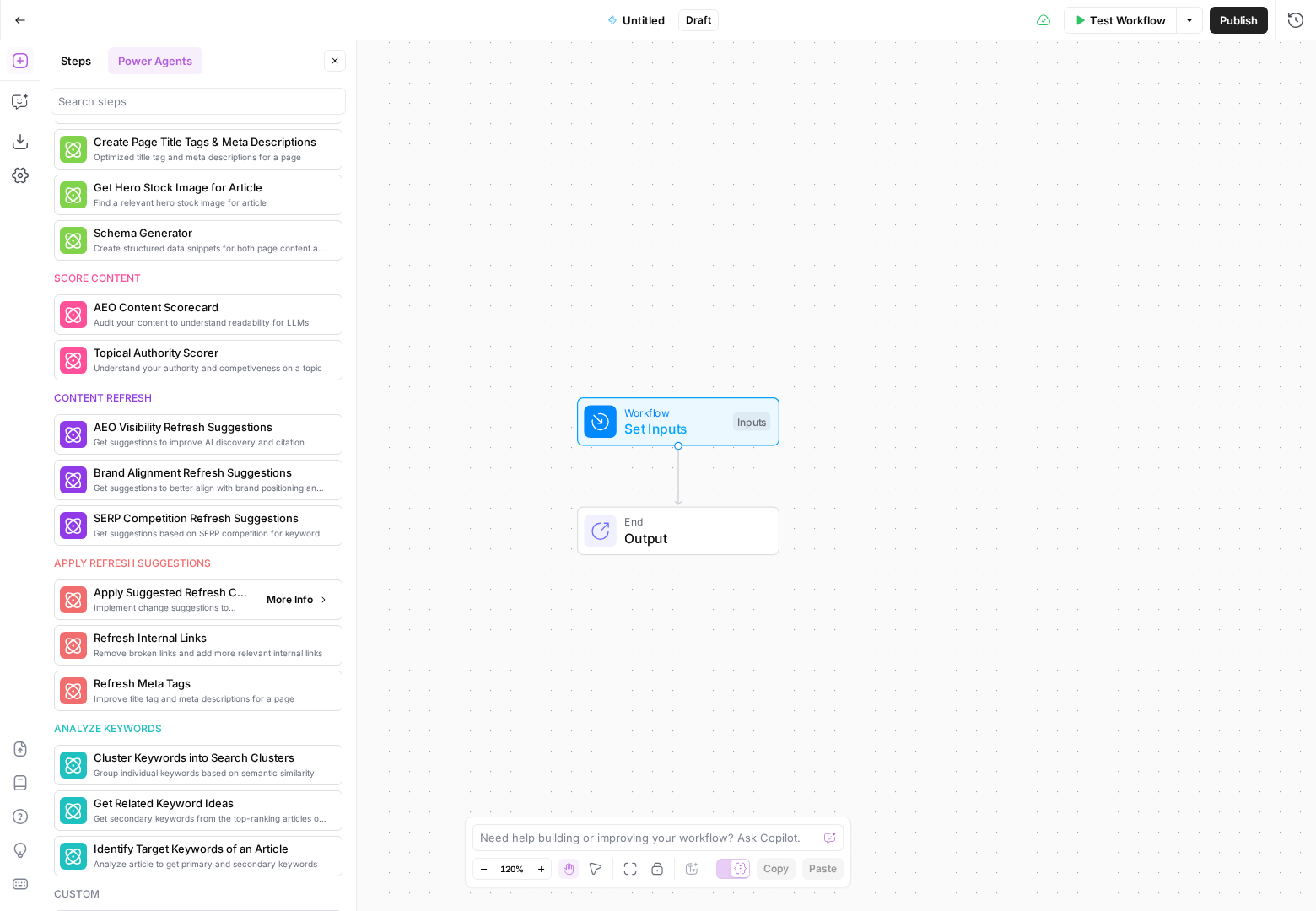scroll, scrollTop: 429, scrollLeft: 0, axis: vertical 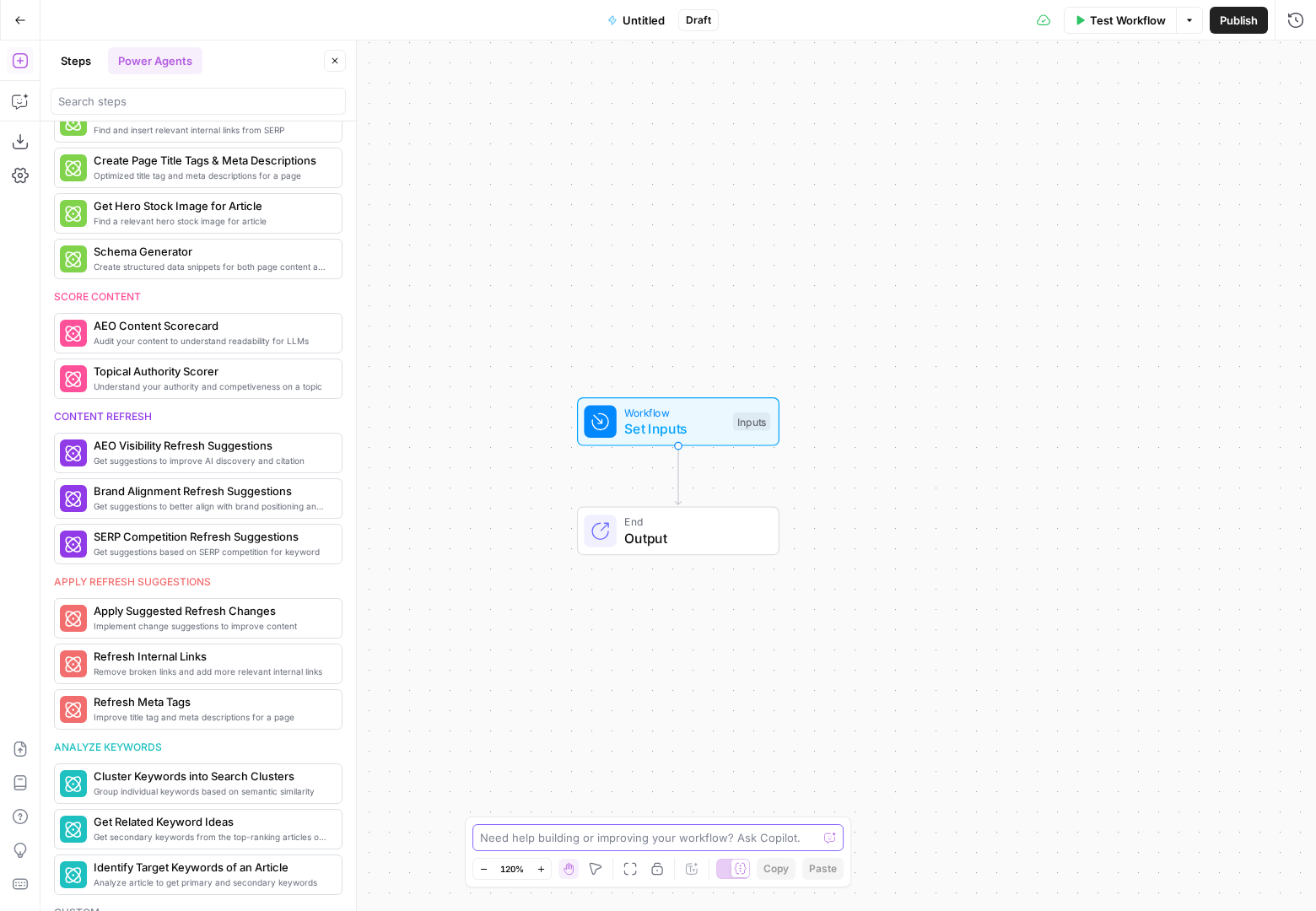 click at bounding box center [649, 838] 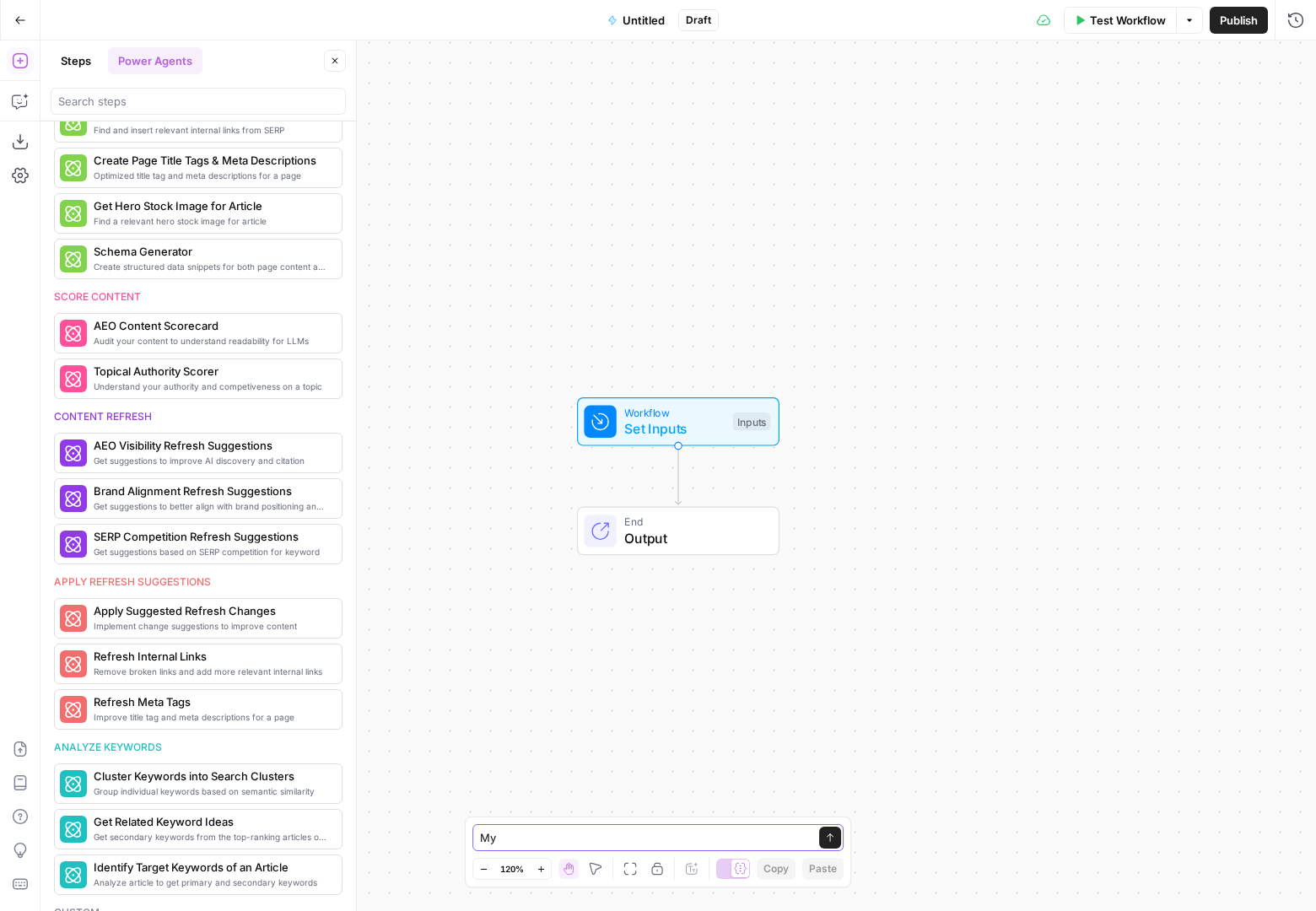 type on "M" 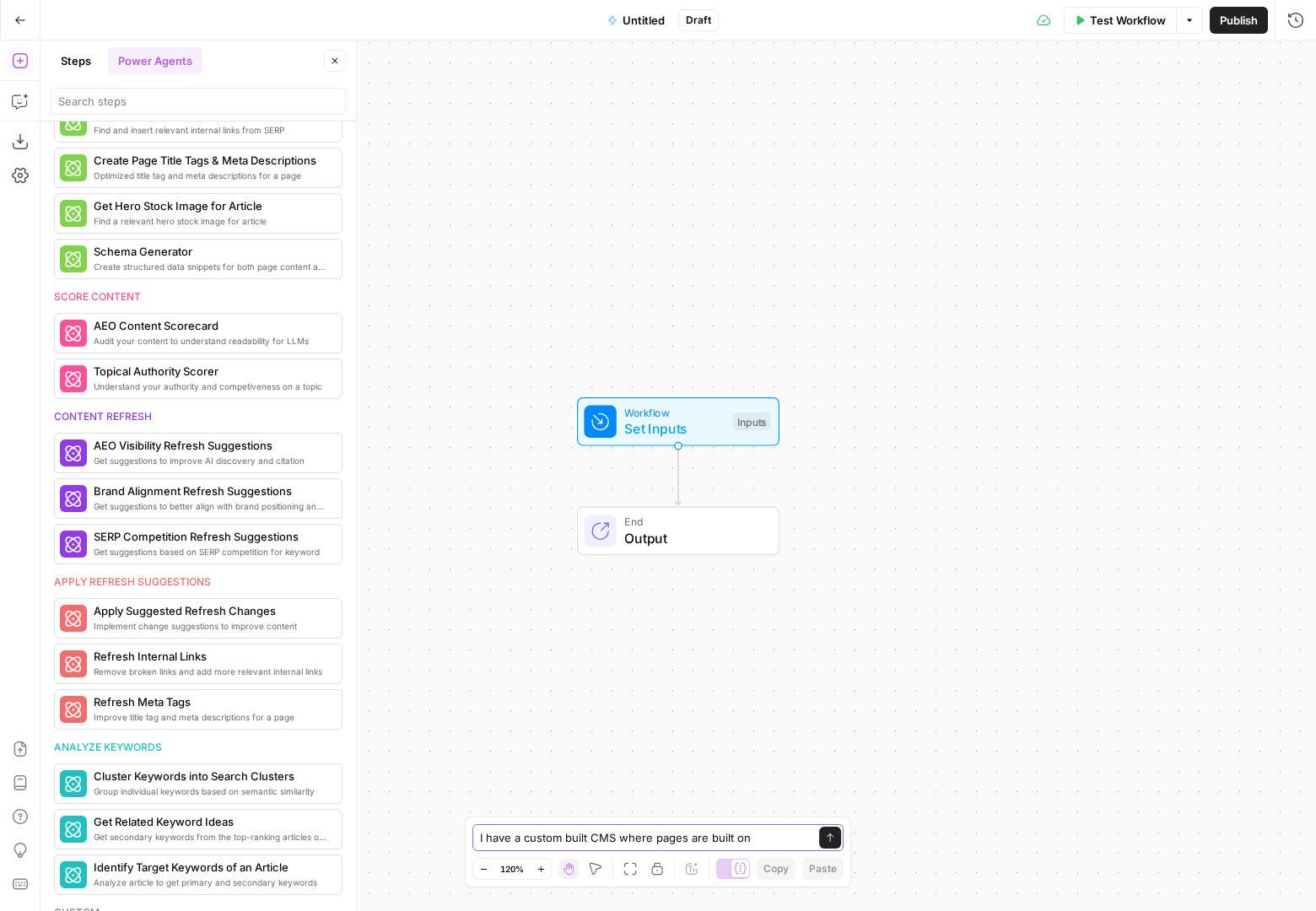 paste on "YAML for page metadata, Markdown for copy, and Handlebars-style custom components for layout" 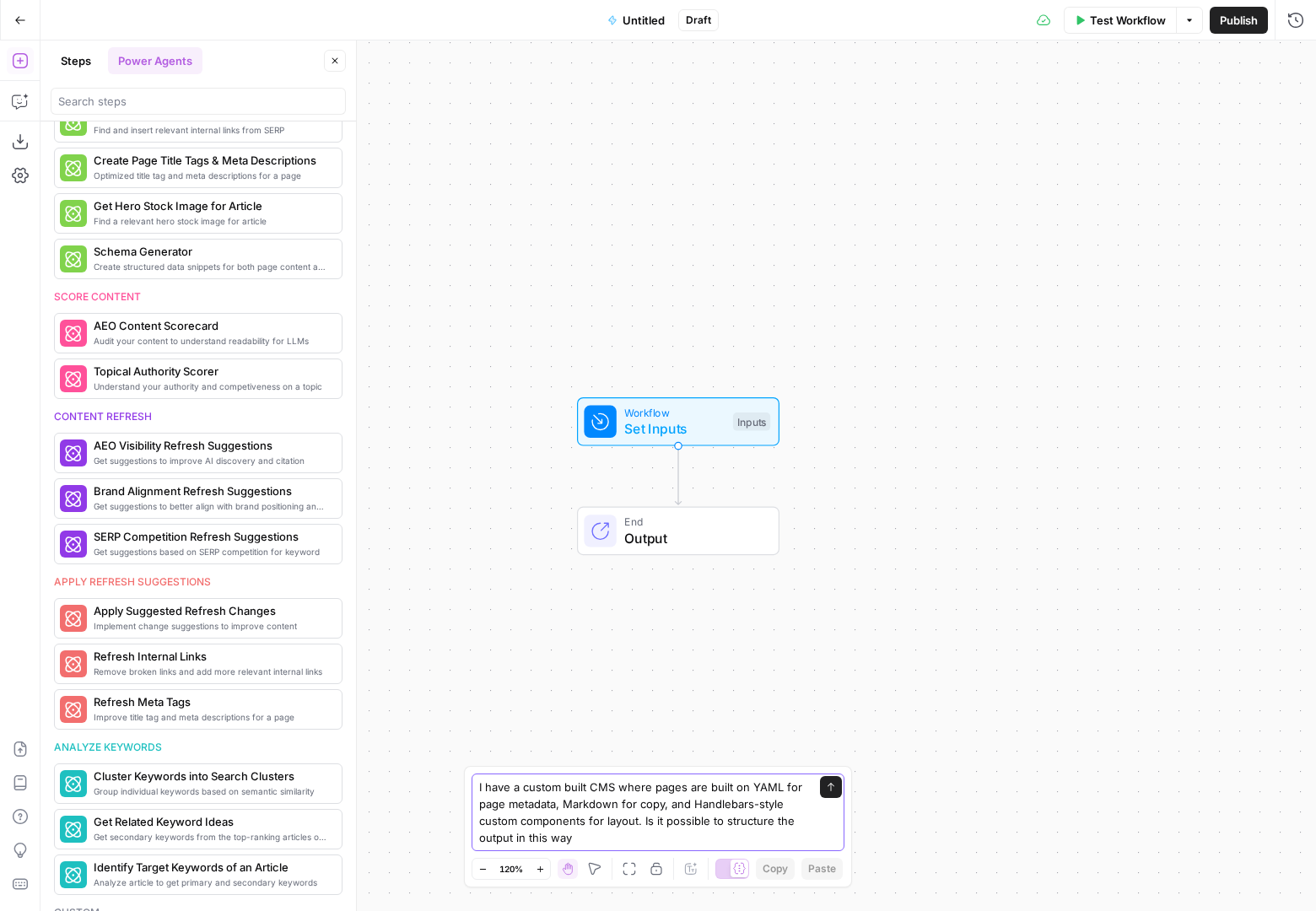 type on "I have a custom built CMS where pages are built on YAML for page metadata, Markdown for copy, and Handlebars-style custom components for layout. Is it possible to structure the output in this way?" 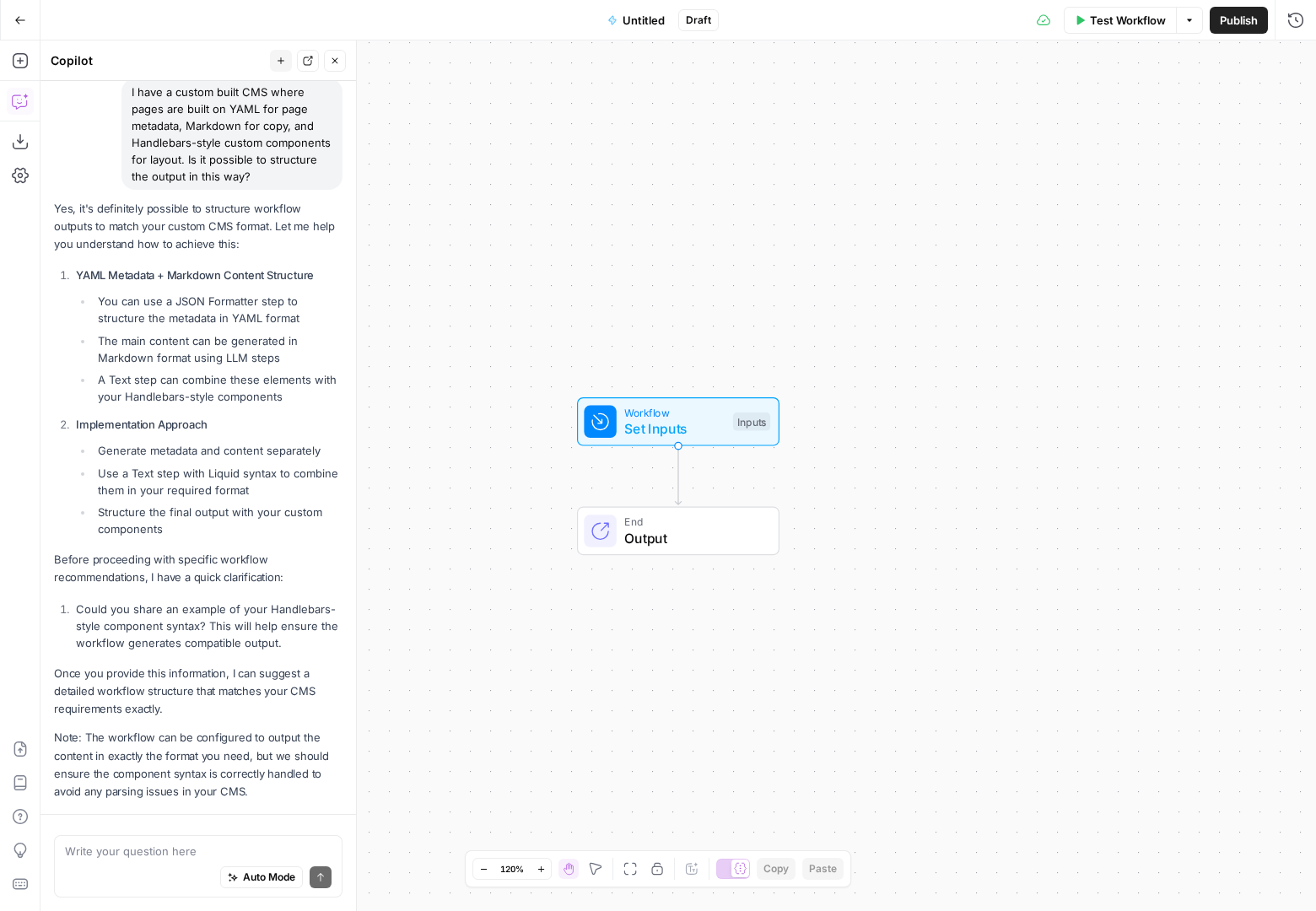 scroll, scrollTop: 181, scrollLeft: 0, axis: vertical 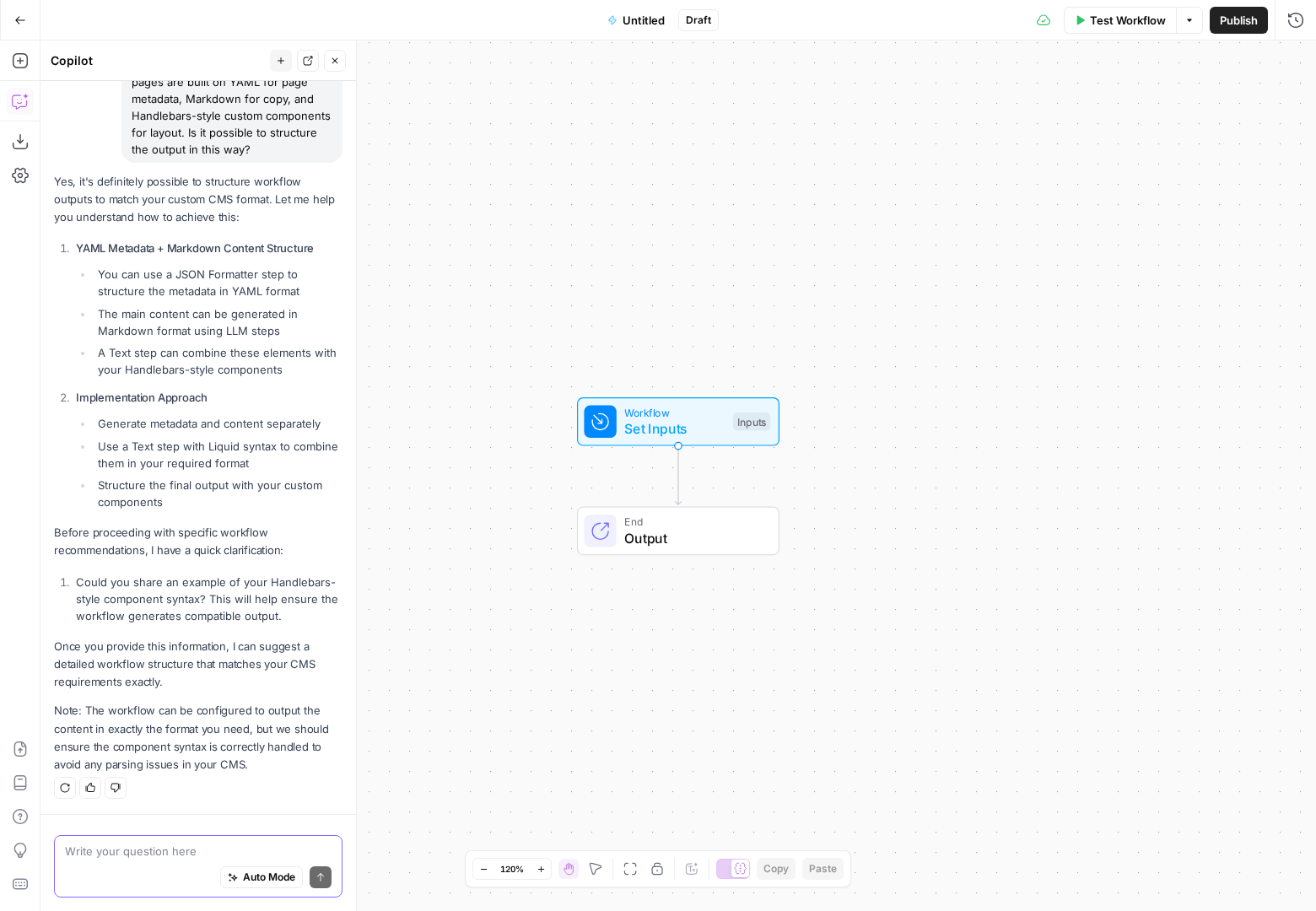 click at bounding box center (198, 851) 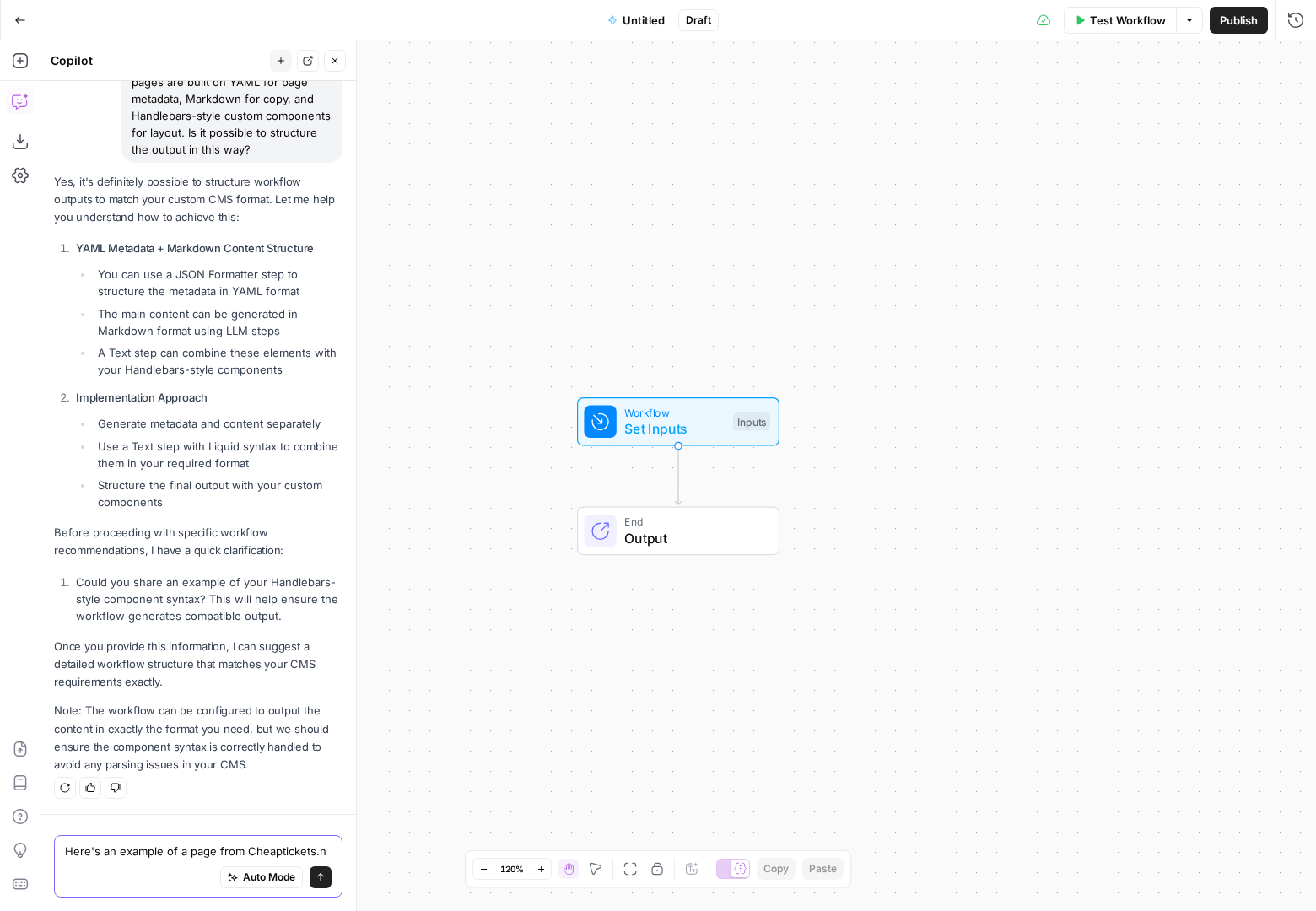 scroll, scrollTop: 197, scrollLeft: 0, axis: vertical 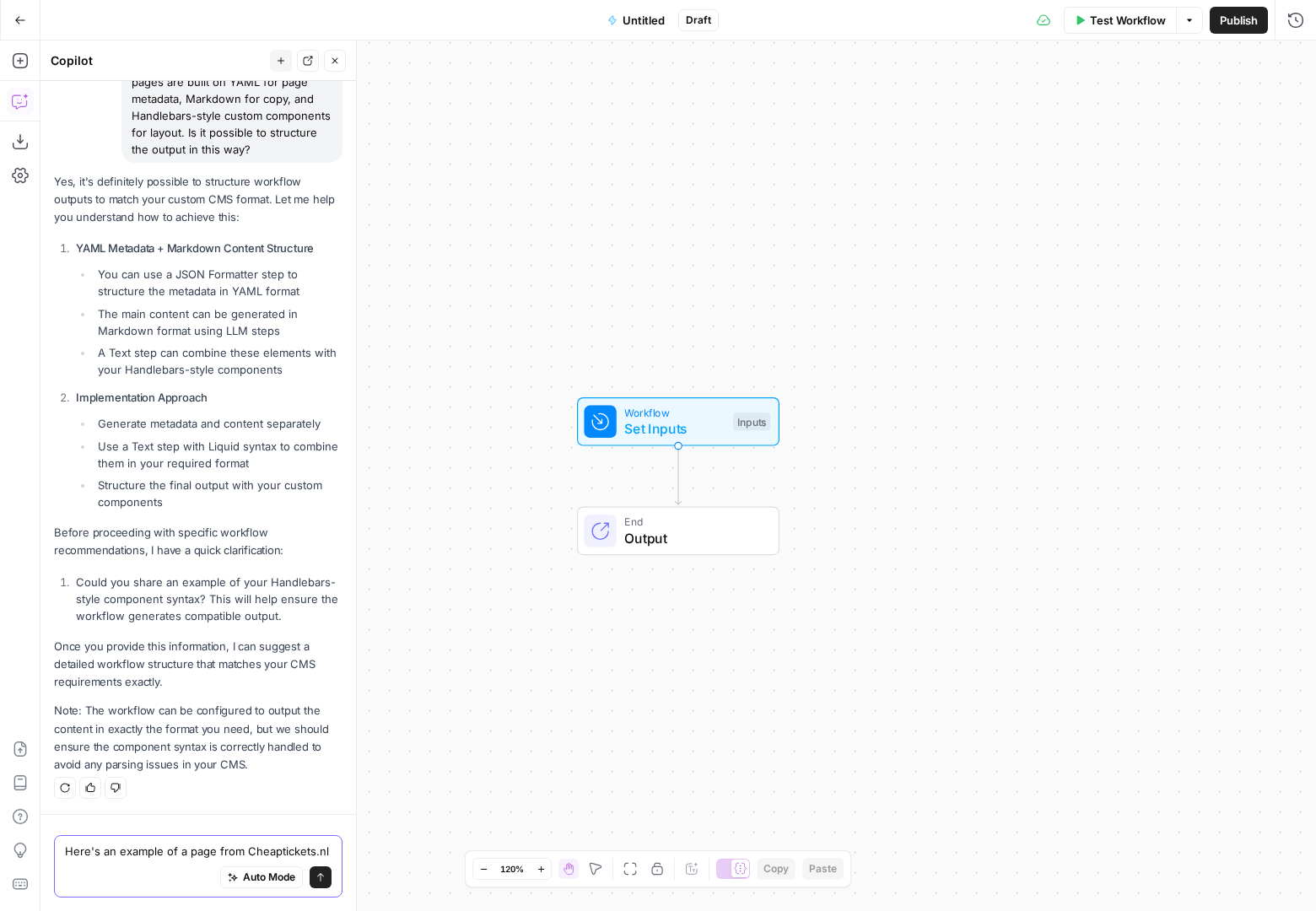 click on "Here's an example of a page from Cheaptickets.nl" at bounding box center (198, 851) 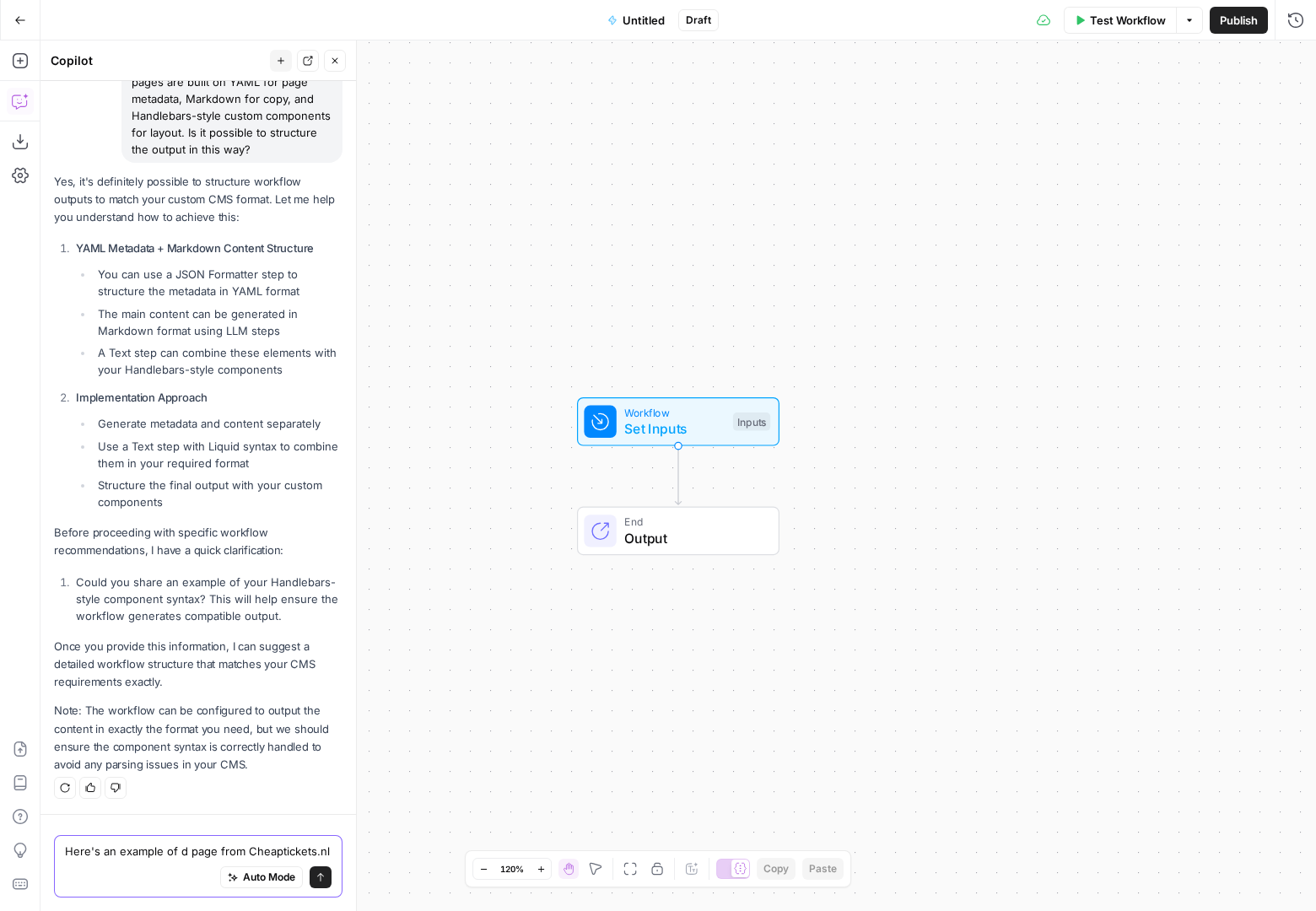 scroll, scrollTop: 197, scrollLeft: 0, axis: vertical 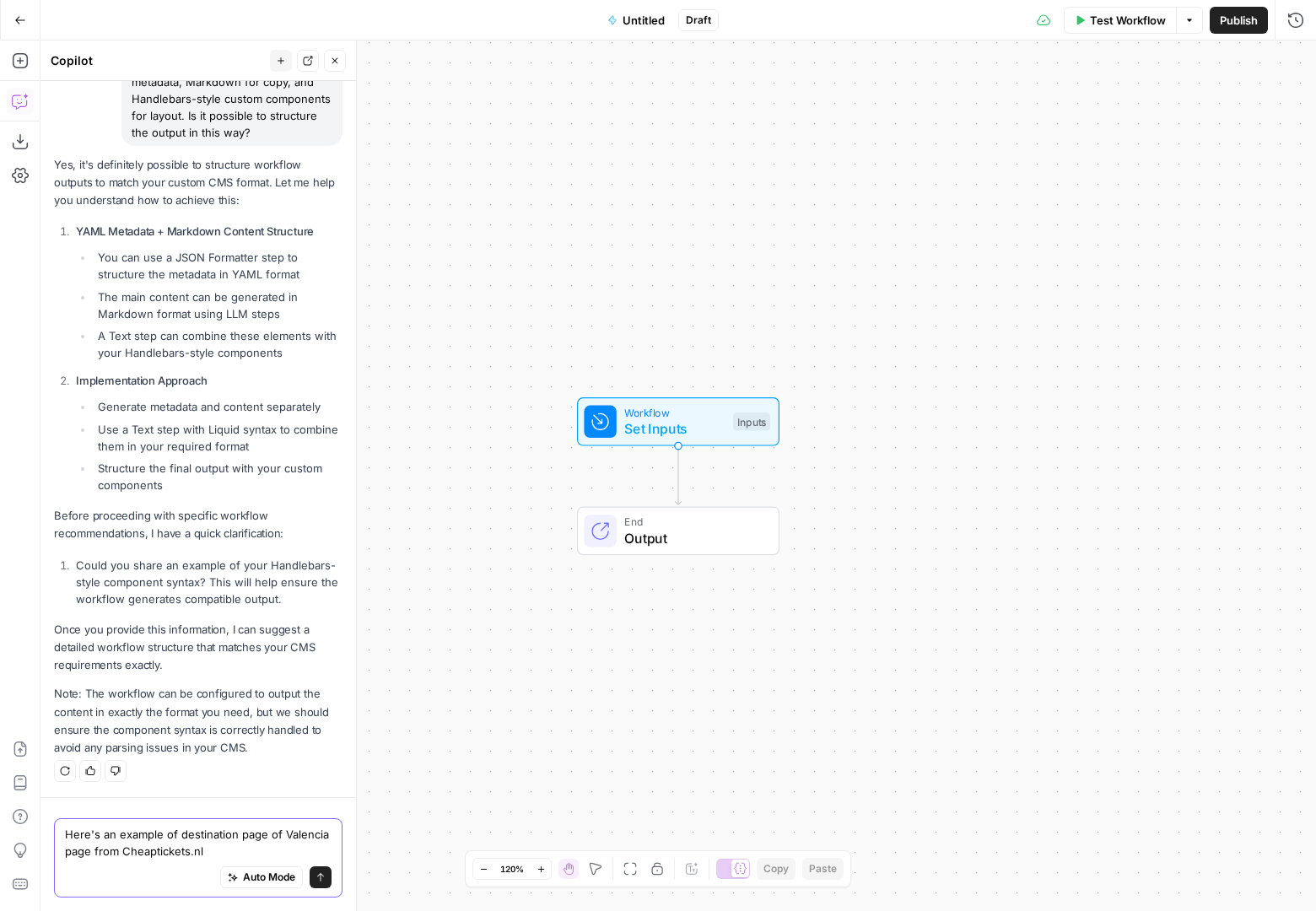 click on "Here's an example of destination page of Valencia page from Cheaptickets.nl" at bounding box center [198, 843] 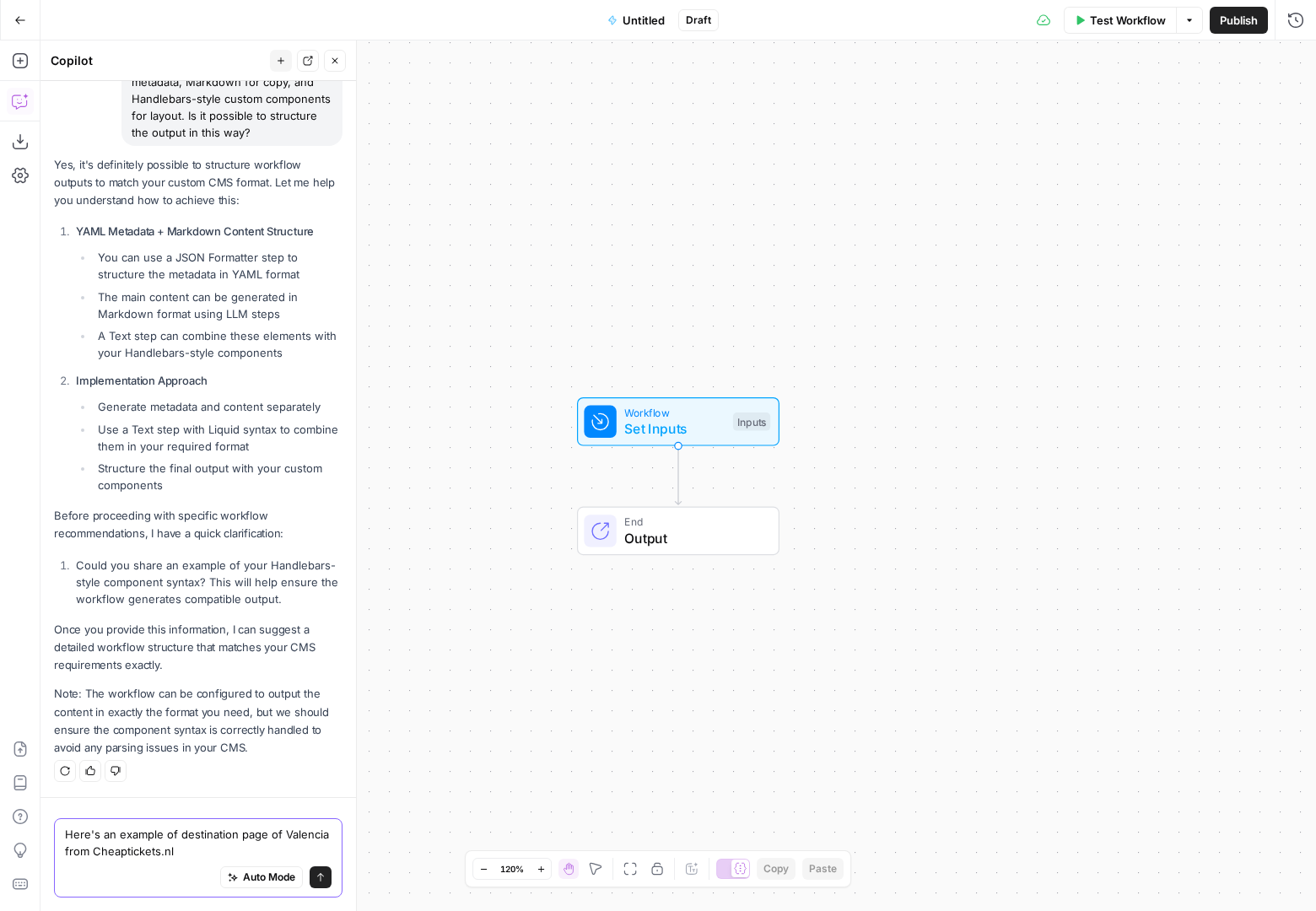 click on "Here's an example of destination page of Valencia from Cheaptickets.nl" at bounding box center [198, 843] 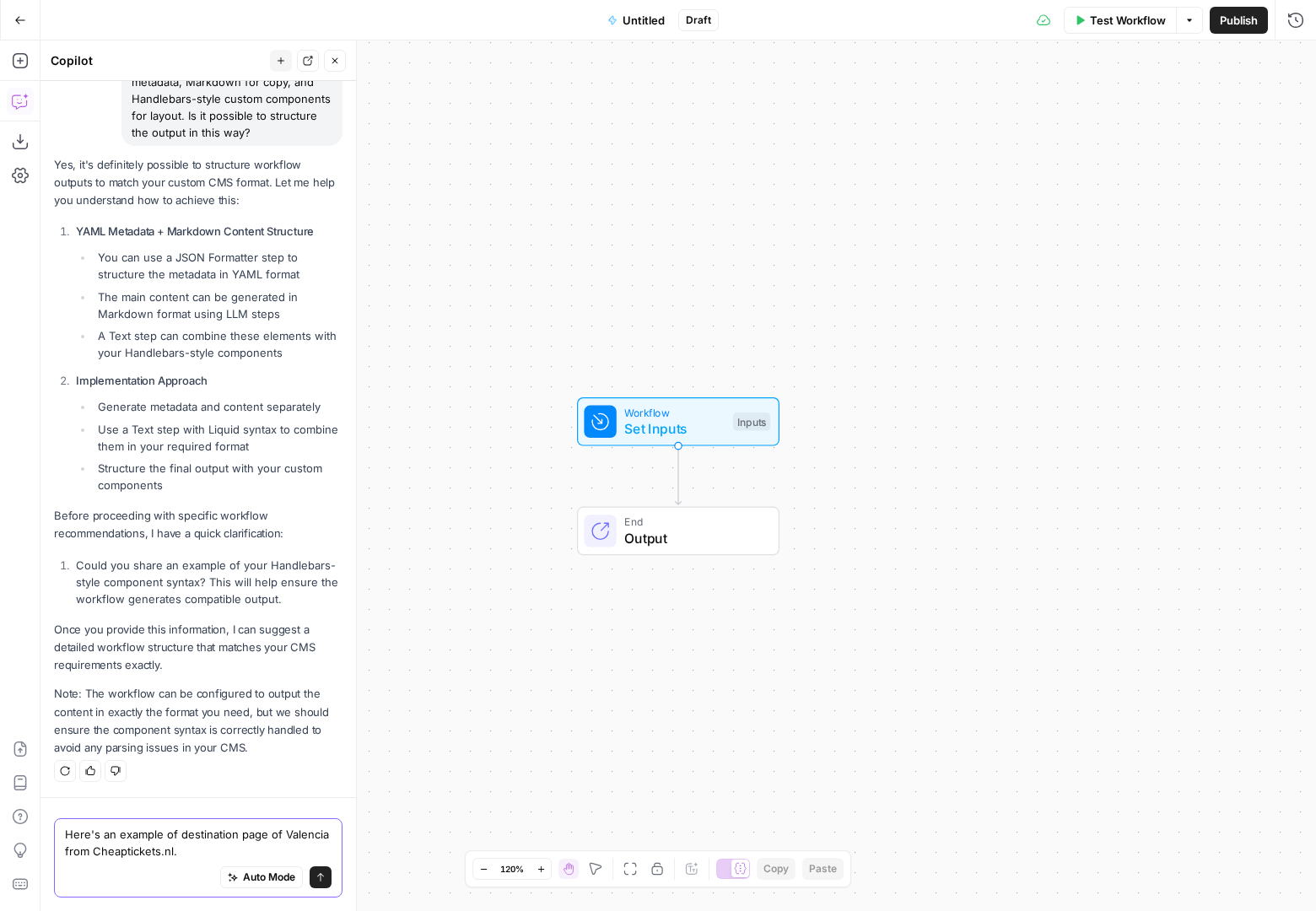 type on "Here's an example of destination page of Valencia from Cheaptickets.nl." 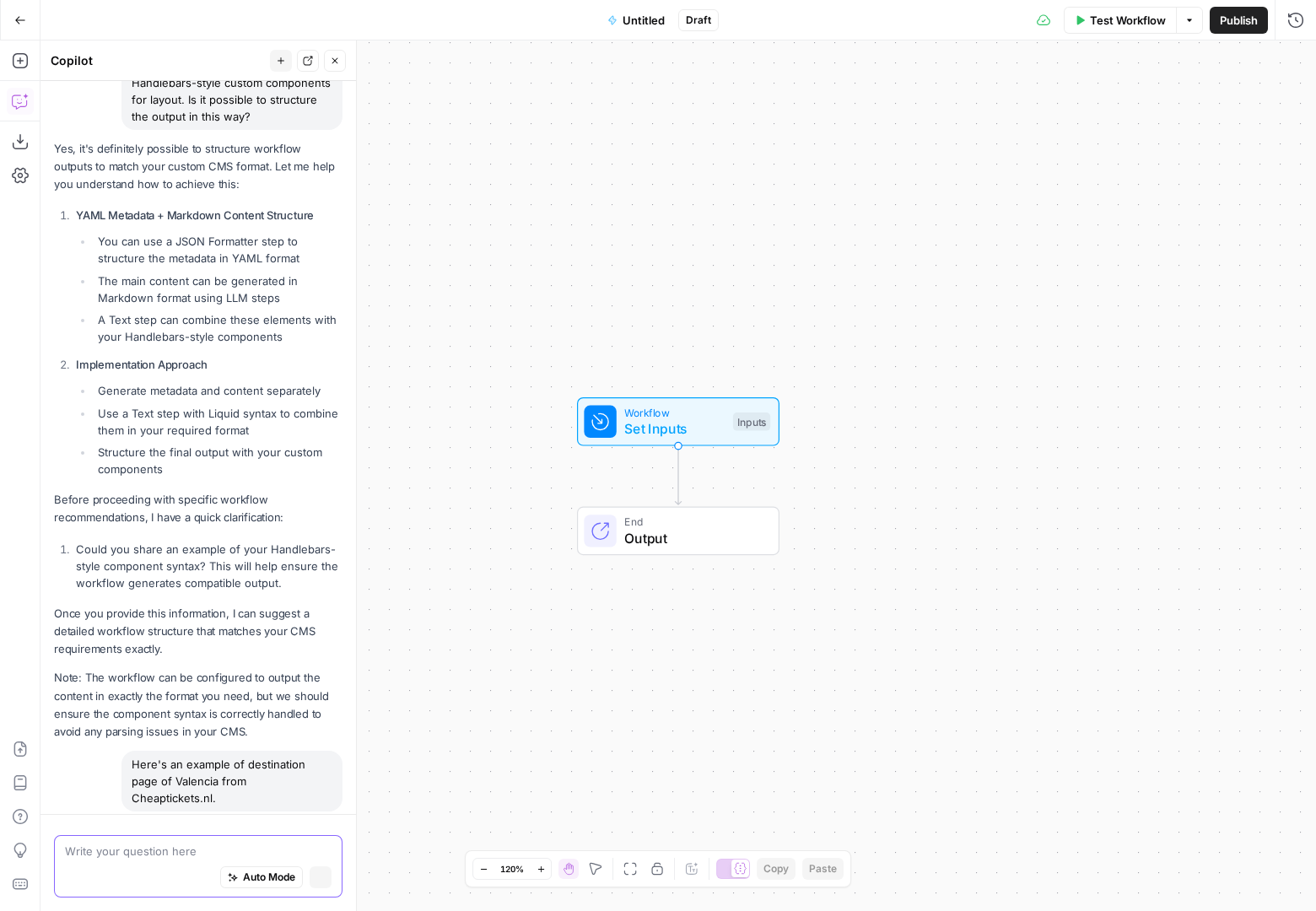 scroll, scrollTop: 251, scrollLeft: 0, axis: vertical 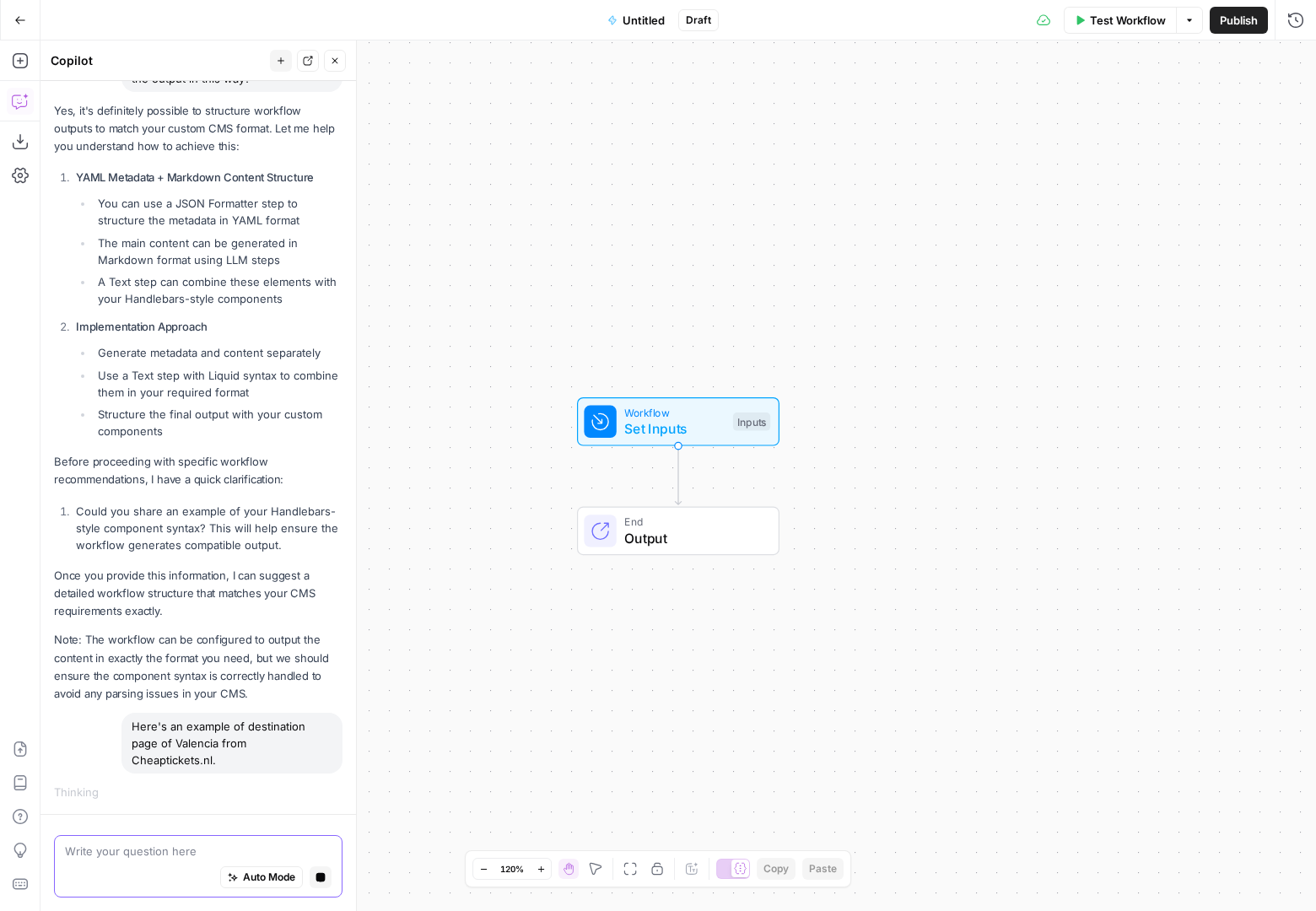 paste on "---
lorem: "Ipsum Dolorsi am Consecte | AdipiScingel.se"
doeiUsmo:
temporincid: "Utlabor etd magn aliq enimad mi Veniamqu no ExercItation.ul! Labor nis aliquip: ✓Exea ✓Comm ✓Conseq ✓Duisaute Irurein re Volupt"
velitess: "cillu fugiat Nullapar, excep sinto cupida Nonproid, suntcu Quioffic"
desErunt: "1"
molLitan: "Idestlab"
perspiciat: "undeom-isten-errorvol-accus-dol-laudantiumto"
remaperi: "eaqueipSaqua/abilloin.ver"
quasia: "Bea vi Dictaexp"
nemoenImips:
quiAvolu: "Aspernat"
autodItfugit: "cons"
magnidoloReseoSrat: "sequines"
nequeporrOquisquam: "DOL"
adipiscinUmquameiusm: "TEM"
inciduntMagn: "QuaeRatet_minuss"
---
# Nobiseli: Optio Cumquenihi Imped Quoplacea
**Facerepo**, ass re tem aute **quibusdamof debiti re [Neces](/sa/eveniet/volup)**, repudiand recusa **itaqueear** hic **tenetur**. Sapiente del **reiciendis voluptatibus** ma ali **Perf do Aspe rep Minimnos**, exerci ullamco sus **Labor Aliquid**, co conse qu max [**Mollitiamoles harumqu**](/re/facil-expedit). **Distinct** na libe ..." 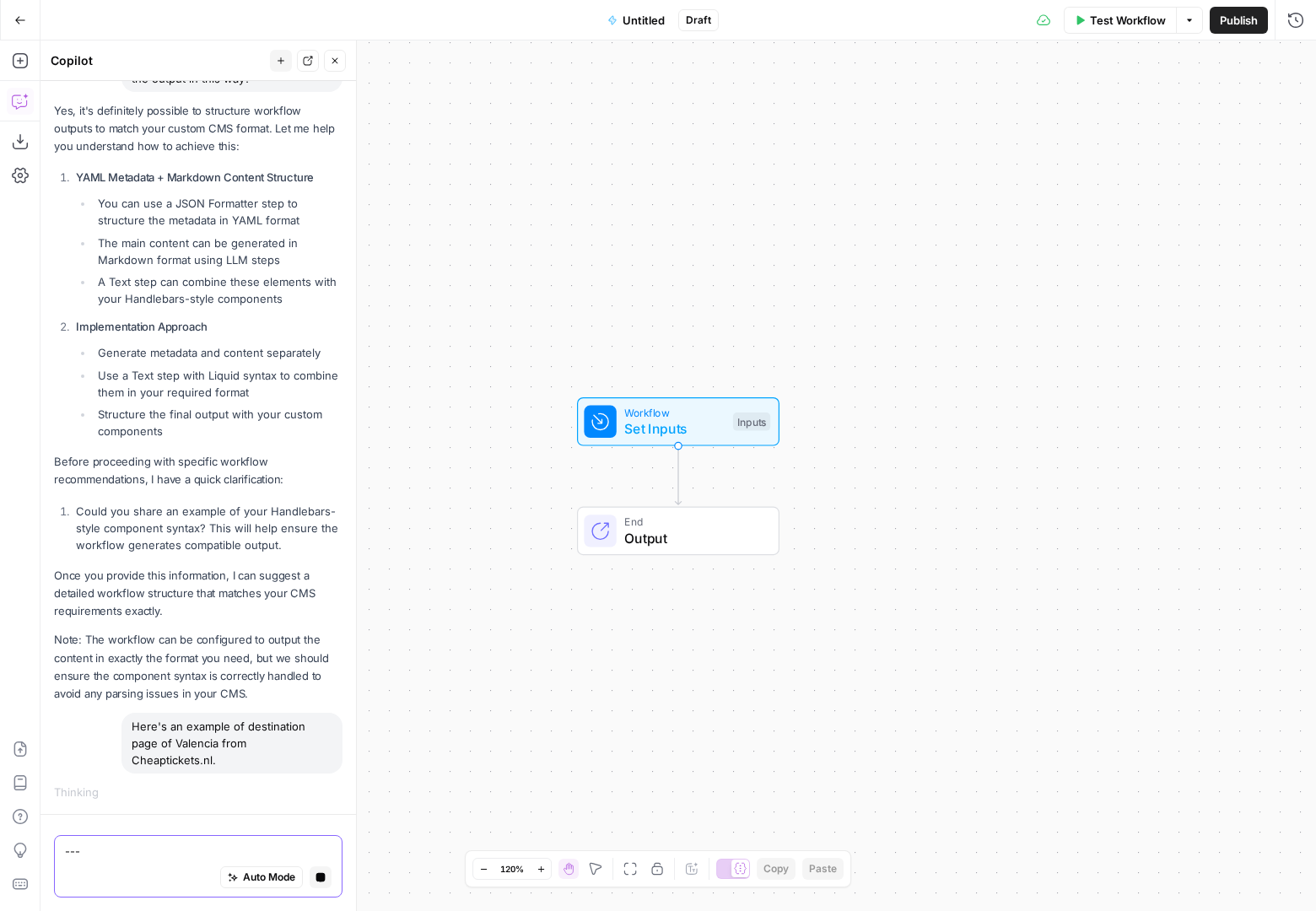 scroll, scrollTop: 6909, scrollLeft: 0, axis: vertical 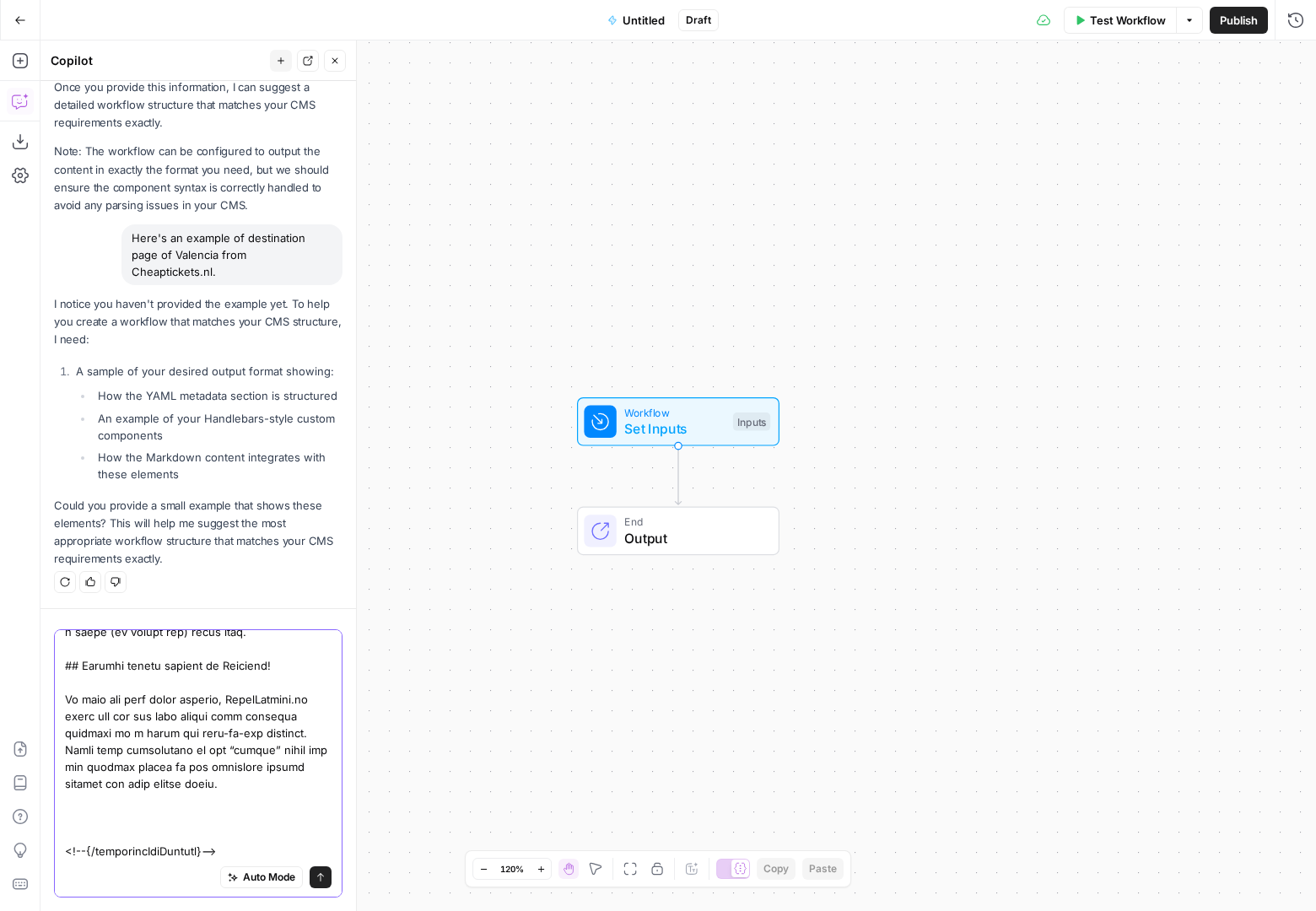 type on "---
lorem: "Ipsum Dolorsi am Consecte | AdipiScingel.se"
doeiUsmo:
temporincid: "Utlabor etd magn aliq enimad mi Veniamqu no ExercItation.ul! Labor nis aliquip: ✓Exea ✓Comm ✓Conseq ✓Duisaute Irurein re Volupt"
velitess: "cillu fugiat Nullapar, excep sinto cupida Nonproid, suntcu Quioffic"
desErunt: "1"
molLitan: "Idestlab"
perspiciat: "undeom-isten-errorvol-accus-dol-laudantiumto"
remaperi: "eaqueipSaqua/abilloin.ver"
quasia: "Bea vi Dictaexp"
nemoenImips:
quiAvolu: "Aspernat"
autodItfugit: "cons"
magnidoloReseoSrat: "sequines"
nequeporrOquisquam: "DOL"
adipiscinUmquameiusm: "TEM"
inciduntMagn: "QuaeRatet_minuss"
---
# Nobiseli: Optio Cumquenihi Imped Quoplacea
**Facerepo**, ass re tem aute **quibusdamof debiti re [Neces](/sa/eveniet/volup)**, repudiand recusa **itaqueear** hic **tenetur**. Sapiente del **reiciendis voluptatibus** ma ali **Perf do Aspe rep Minimnos**, exerci ullamco sus **Labor Aliquid**, co conse qu max [**Mollitiamoles harumqu**](/re/facil-expedit). **Distinct** na libe ..." 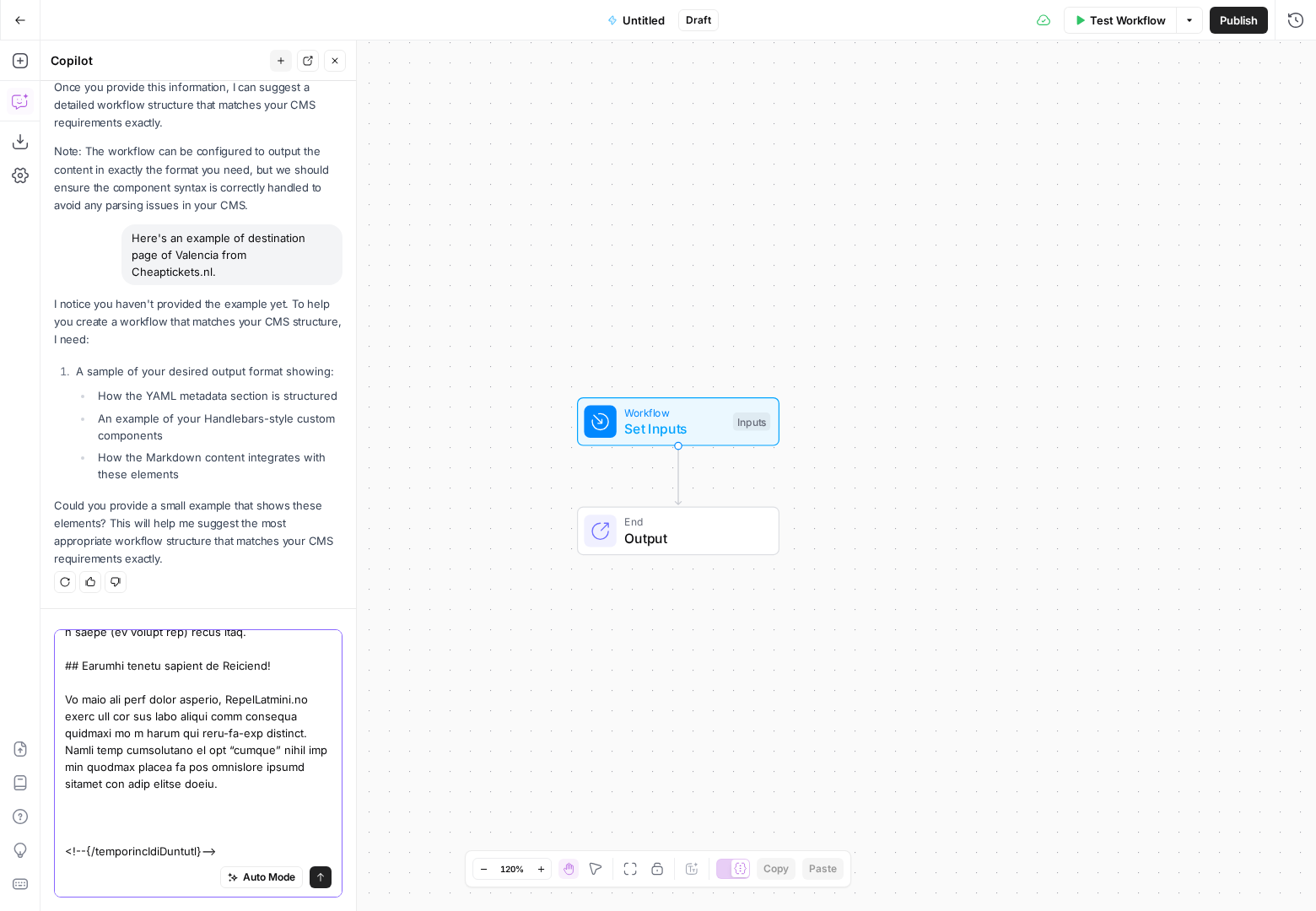 click on "Send" at bounding box center (321, 877) 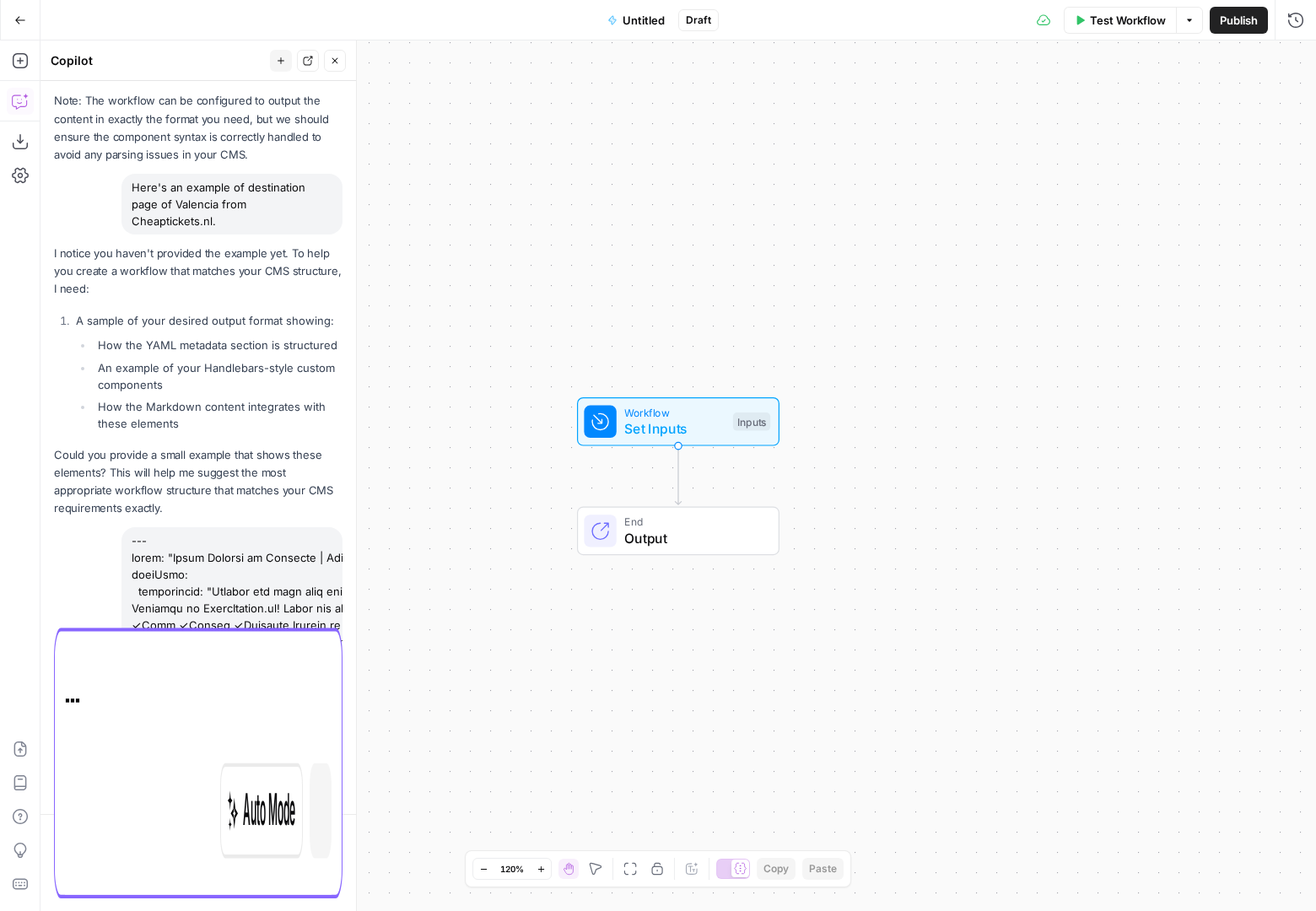 scroll, scrollTop: 0, scrollLeft: 0, axis: both 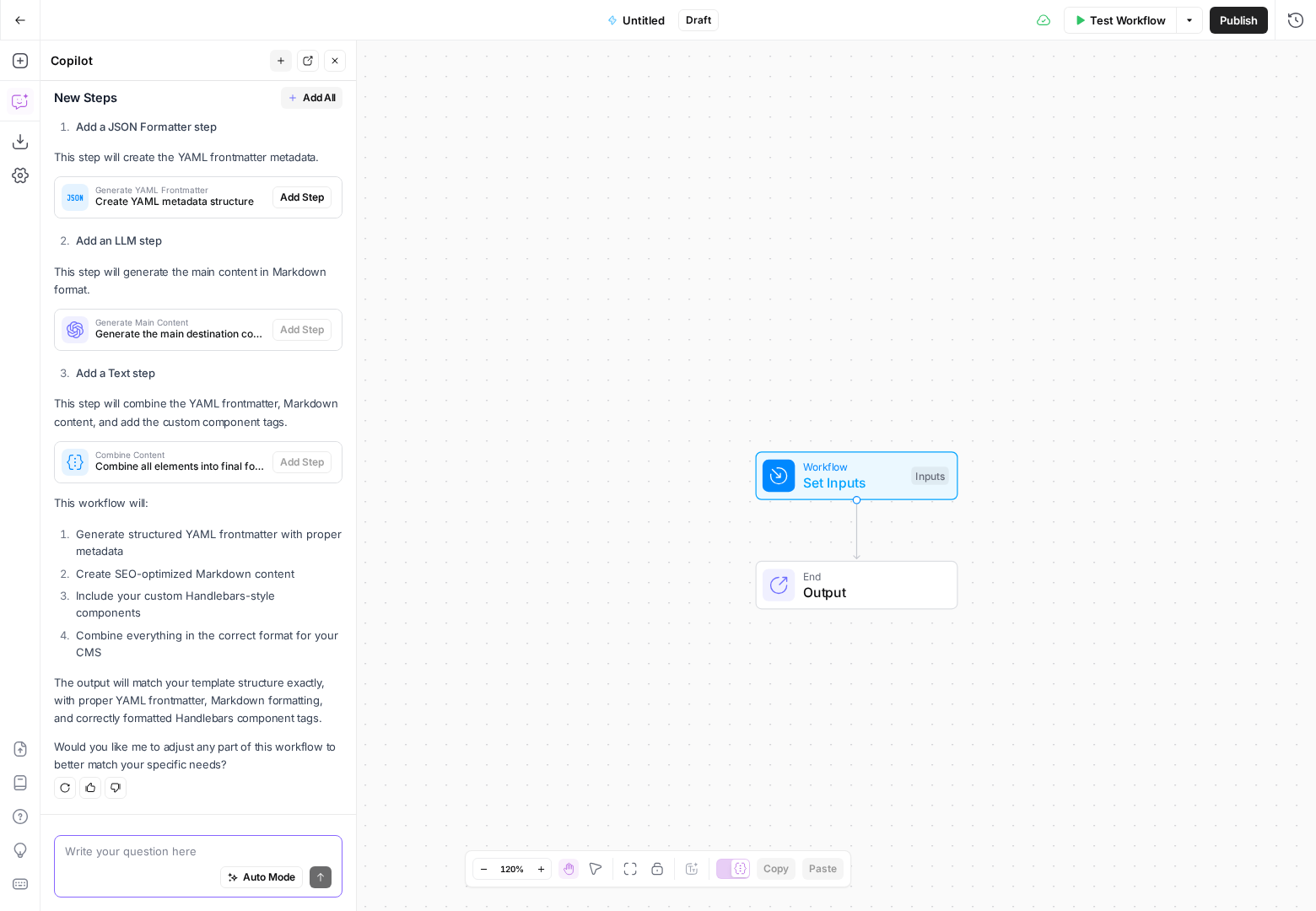 click at bounding box center [198, 851] 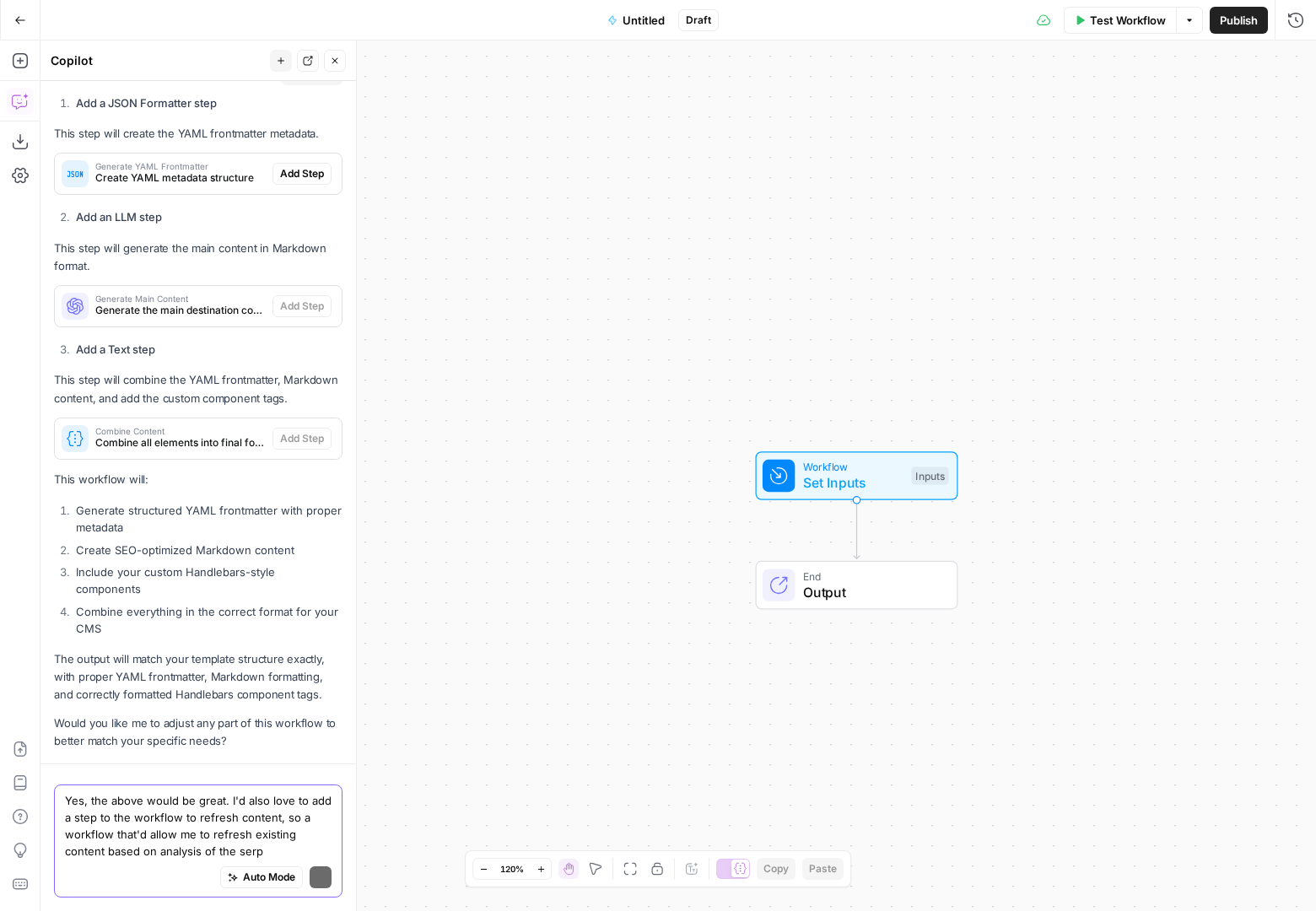 scroll, scrollTop: 8481, scrollLeft: 0, axis: vertical 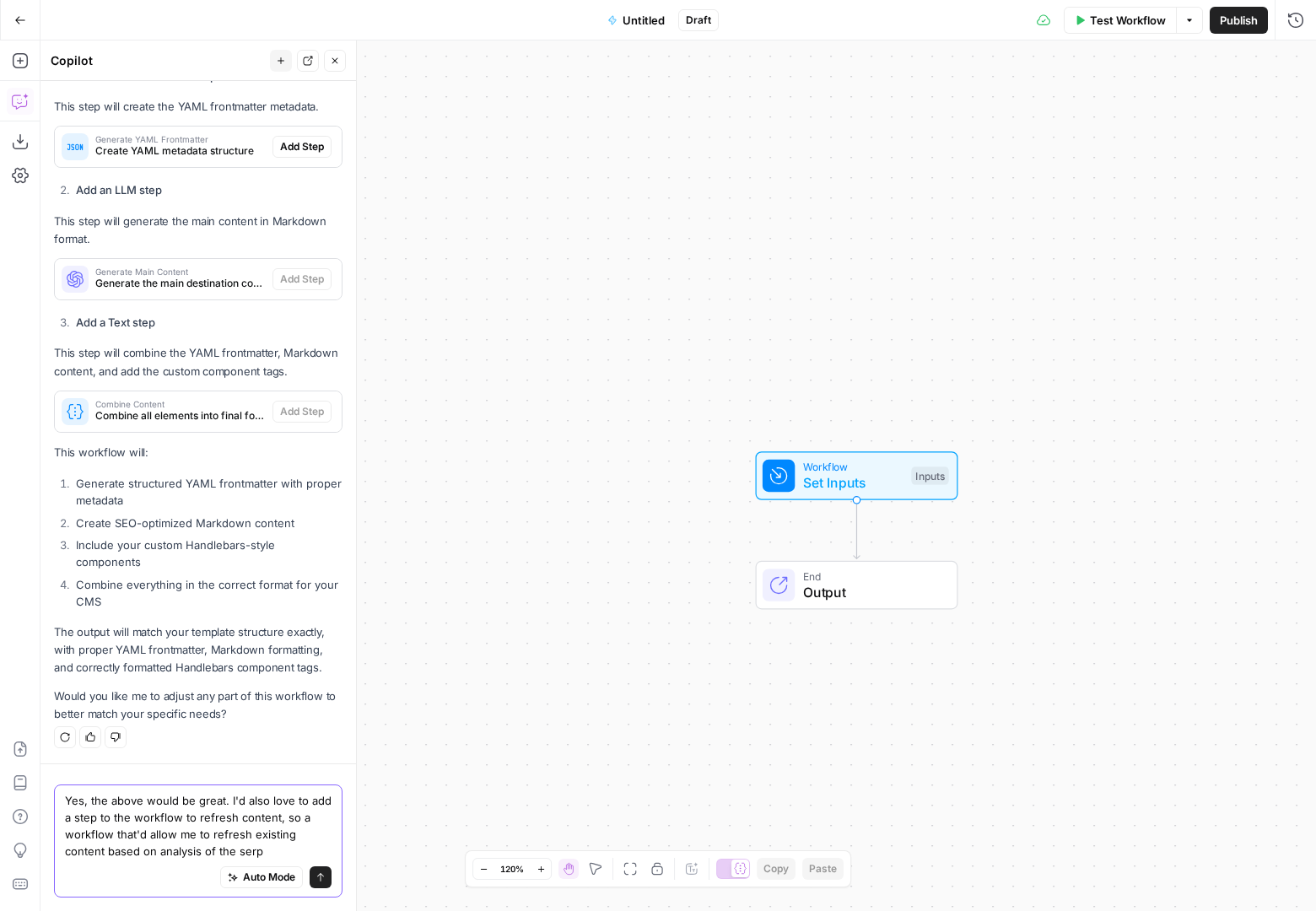 click on "Yes, the above would be great. I'd also love to add a step to the workflow to refresh content, so a workflow that'd allow me to refresh existing content based on analysis of the serp" at bounding box center [198, 826] 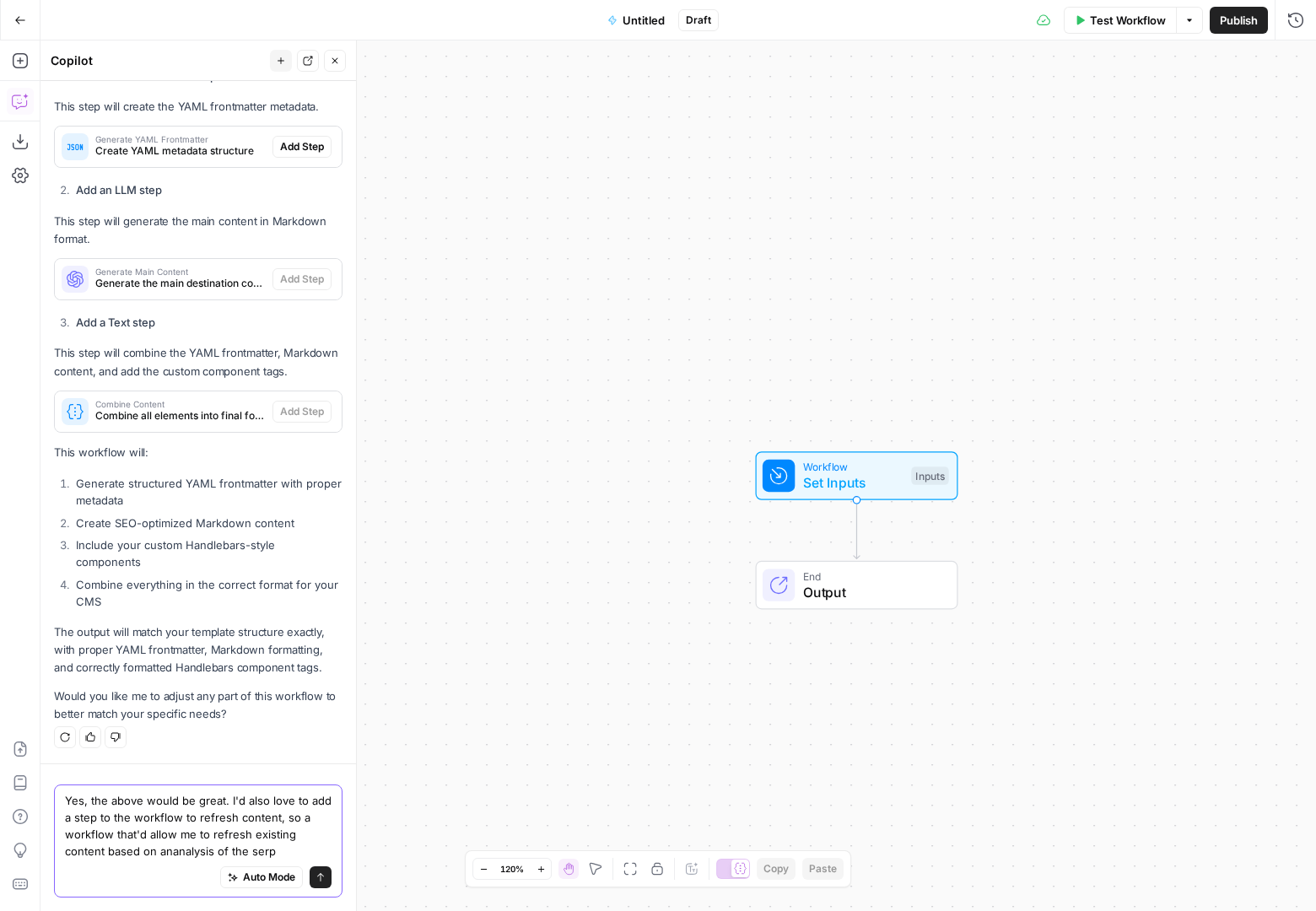 type on "Yes, the above would be great. I'd also love to add a step to the workflow to refresh content, so a workflow that'd allow me to refresh existing content based on an analysis of the serp" 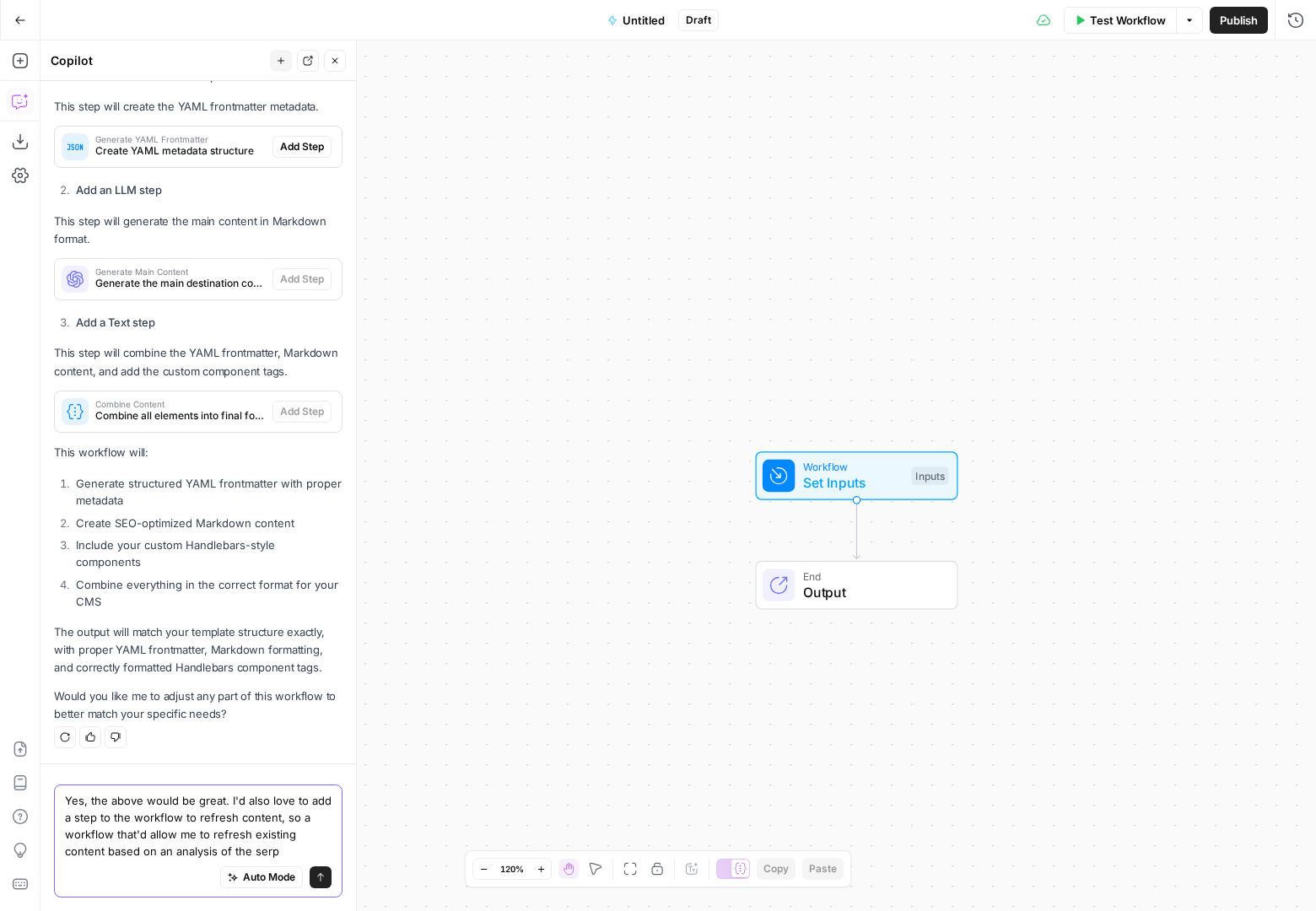 click on "Yes, the above would be great. I'd also love to add a step to the workflow to refresh content, so a workflow that'd allow me to refresh existing content based on an analysis of the serp" at bounding box center [198, 826] 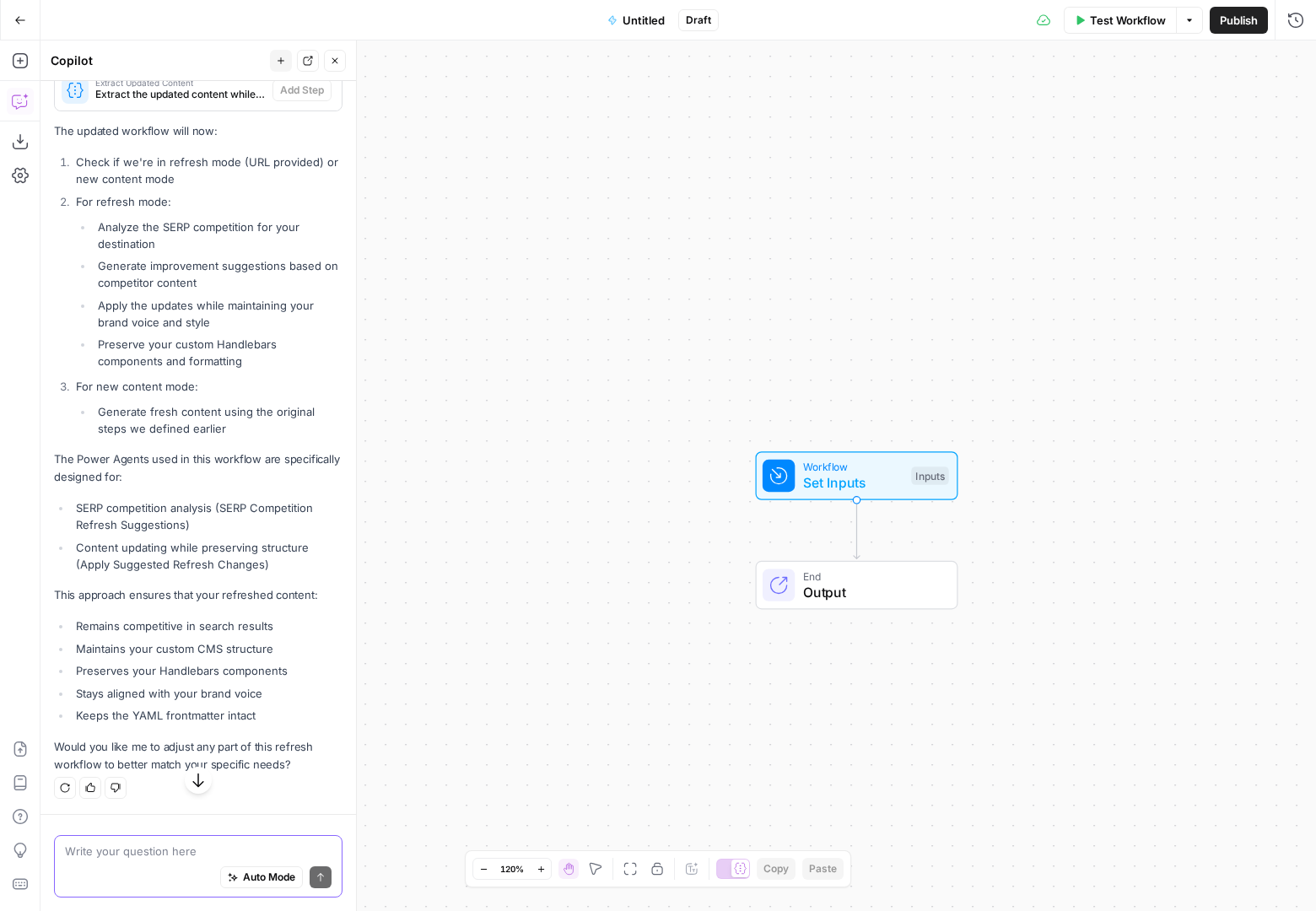 scroll, scrollTop: 9869, scrollLeft: 0, axis: vertical 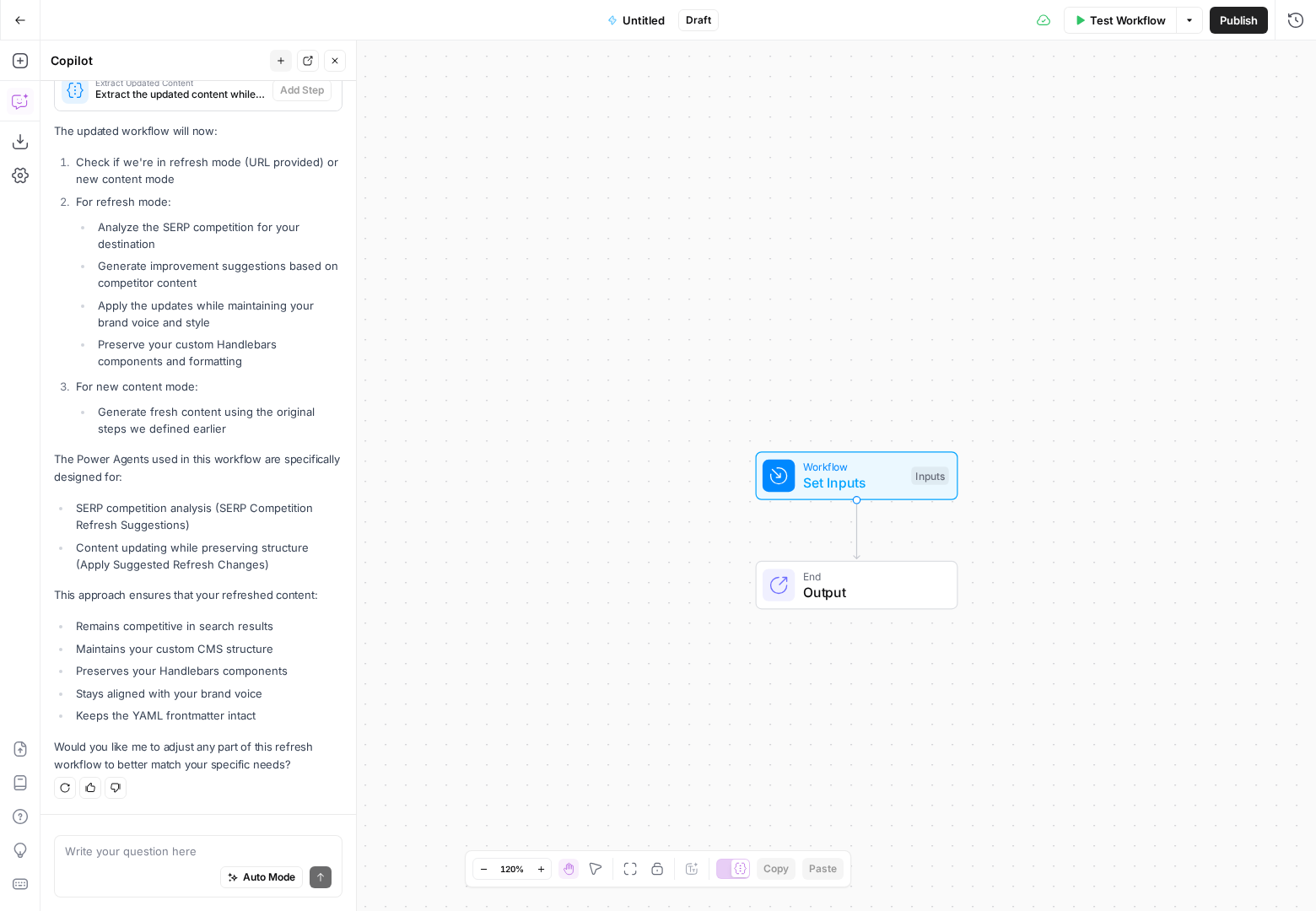 click on "Auto Mode Send" at bounding box center (198, 878) 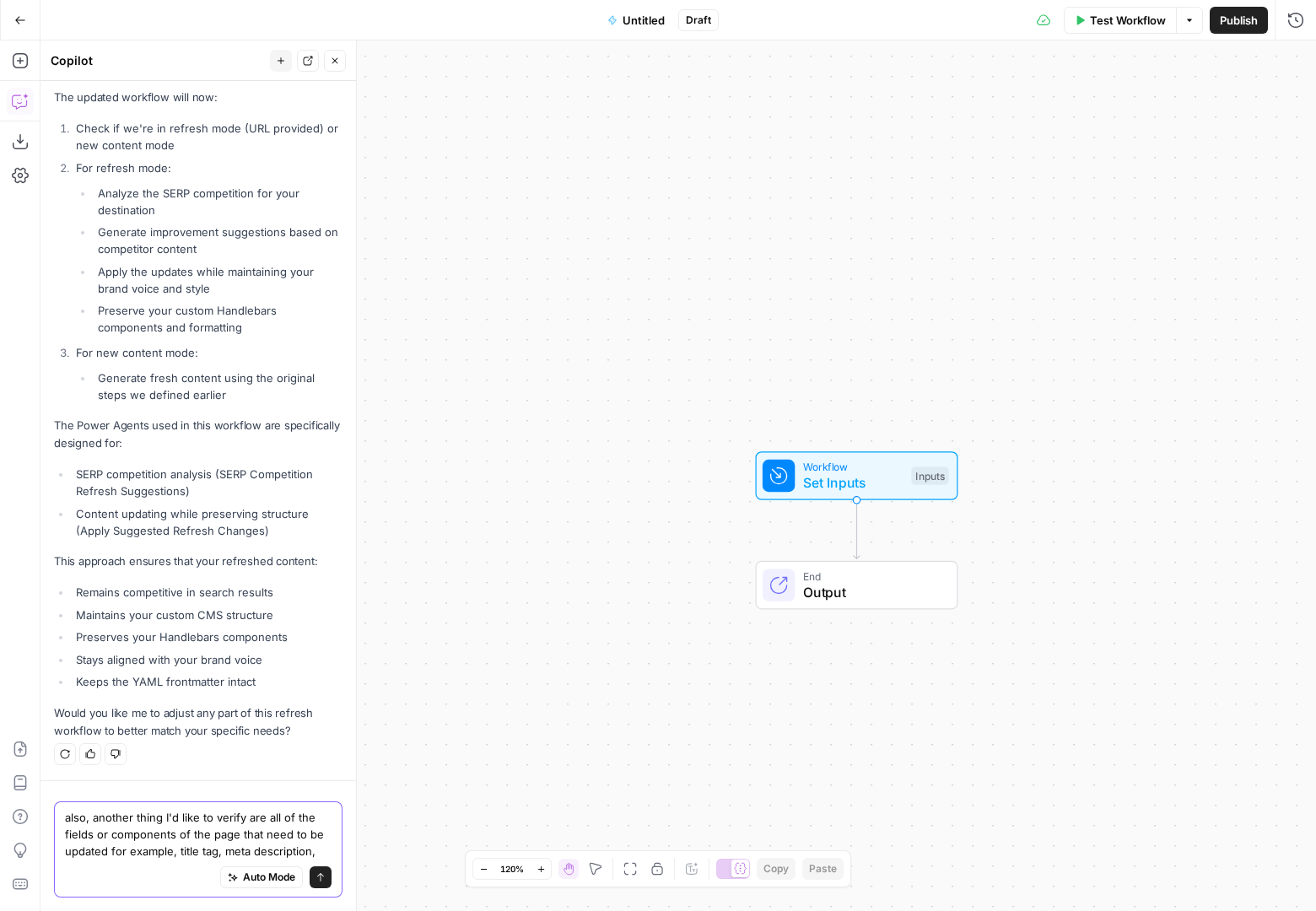 scroll, scrollTop: 9920, scrollLeft: 0, axis: vertical 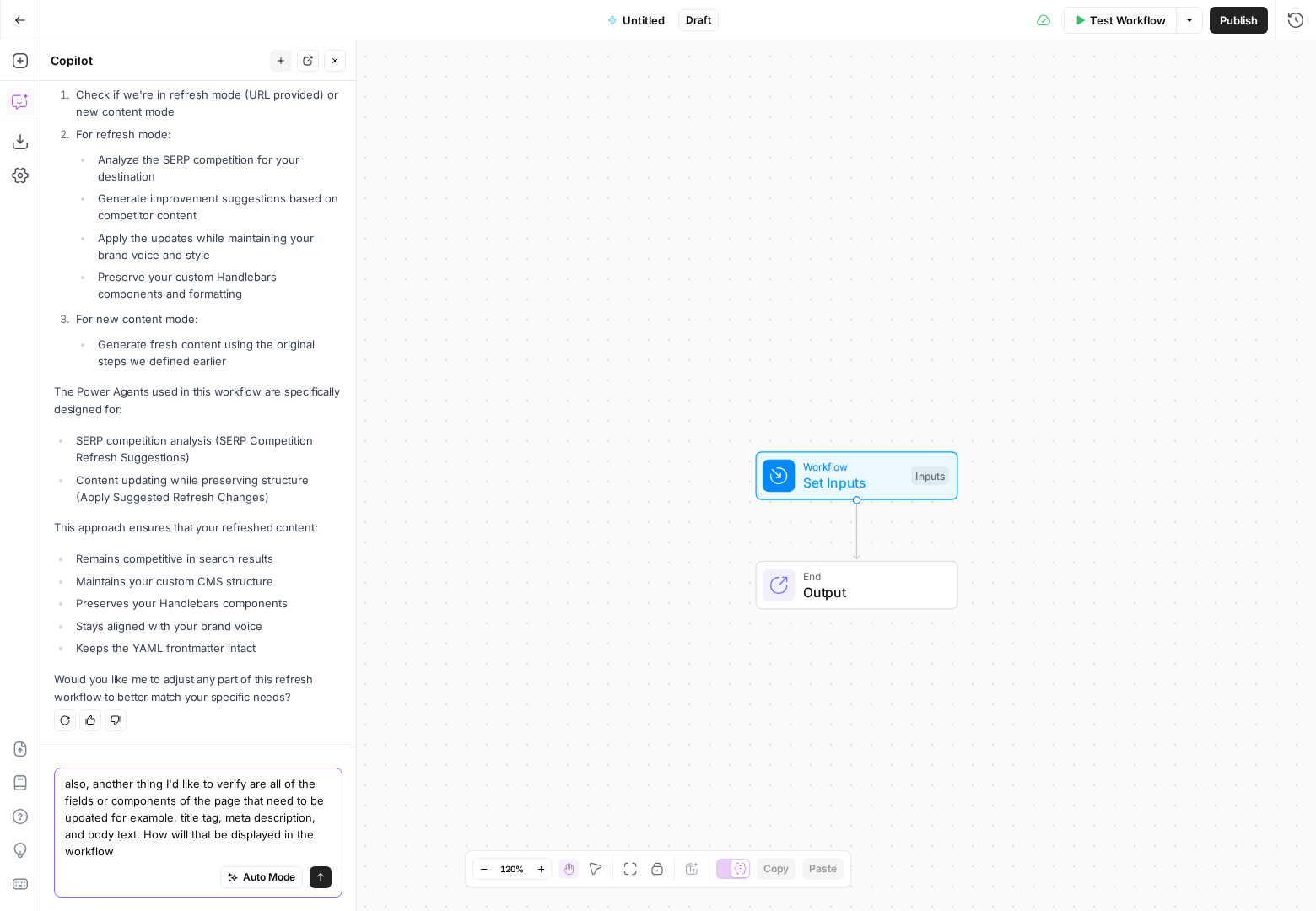 type on "also, another thing I'd like to verify are all of the fields or components of the page that need to be updated for example, title tag, meta description, and body text. How will that be displayed in the workflow?" 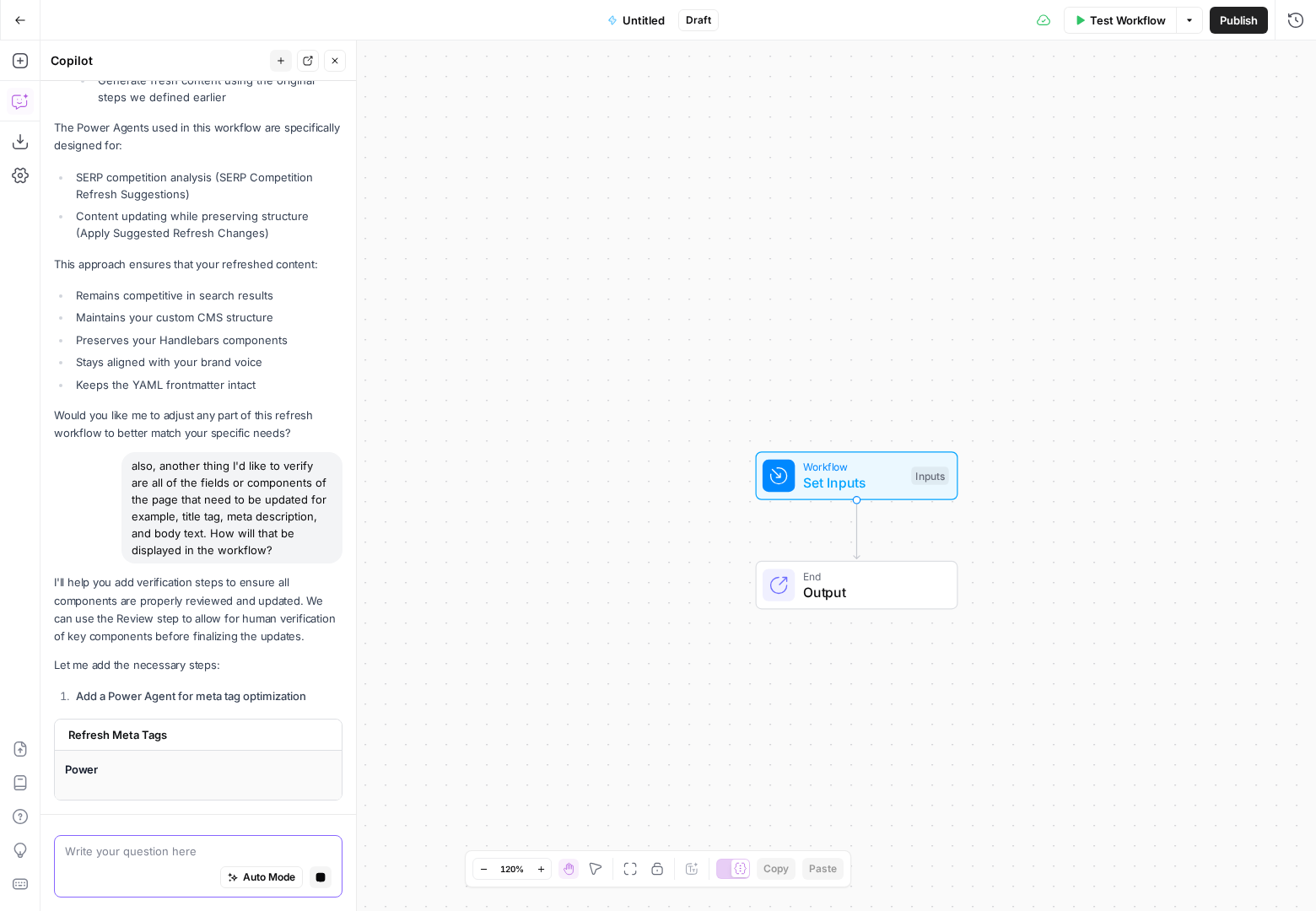 scroll, scrollTop: 10215, scrollLeft: 0, axis: vertical 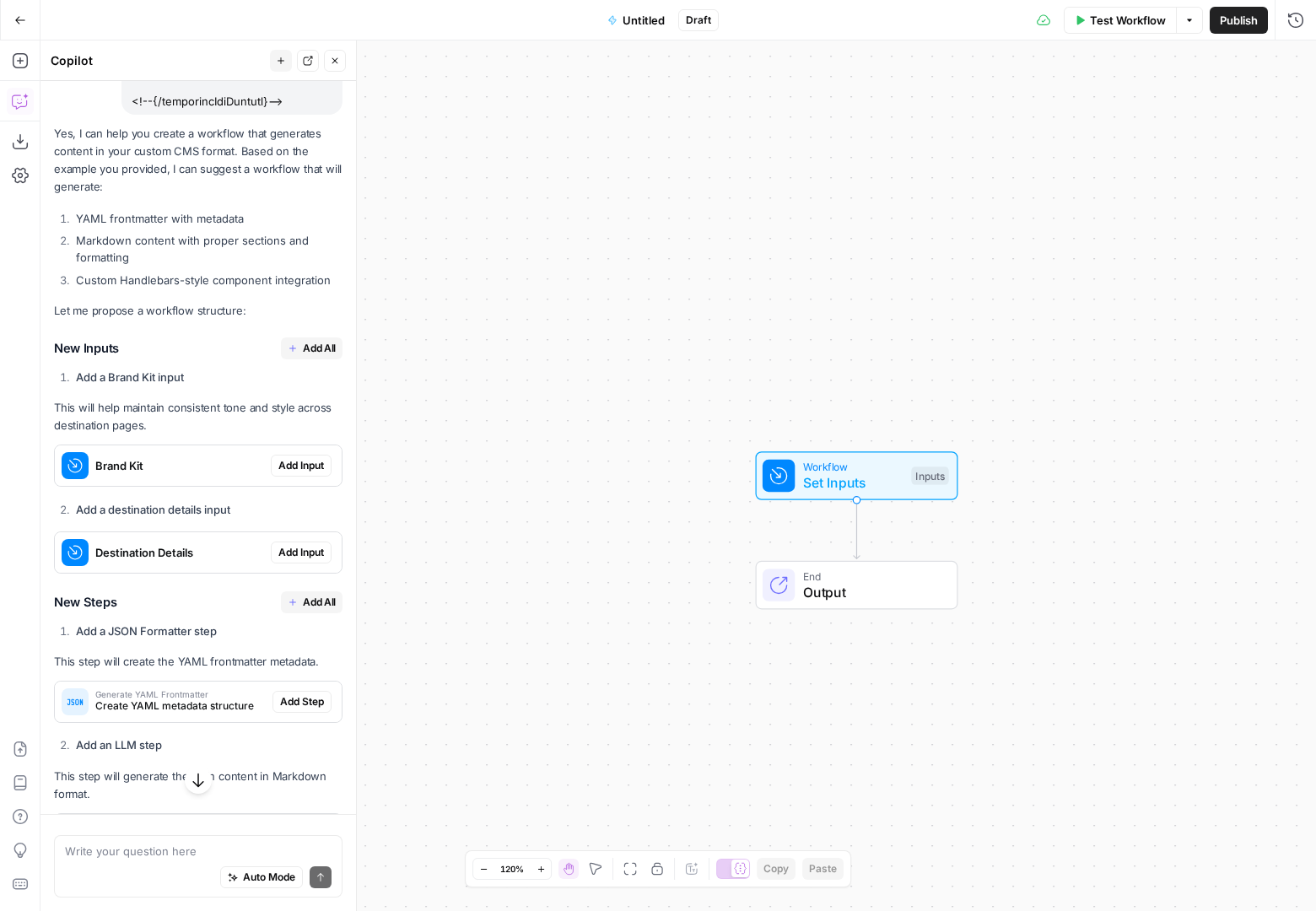 click on "Add All" at bounding box center [319, 348] 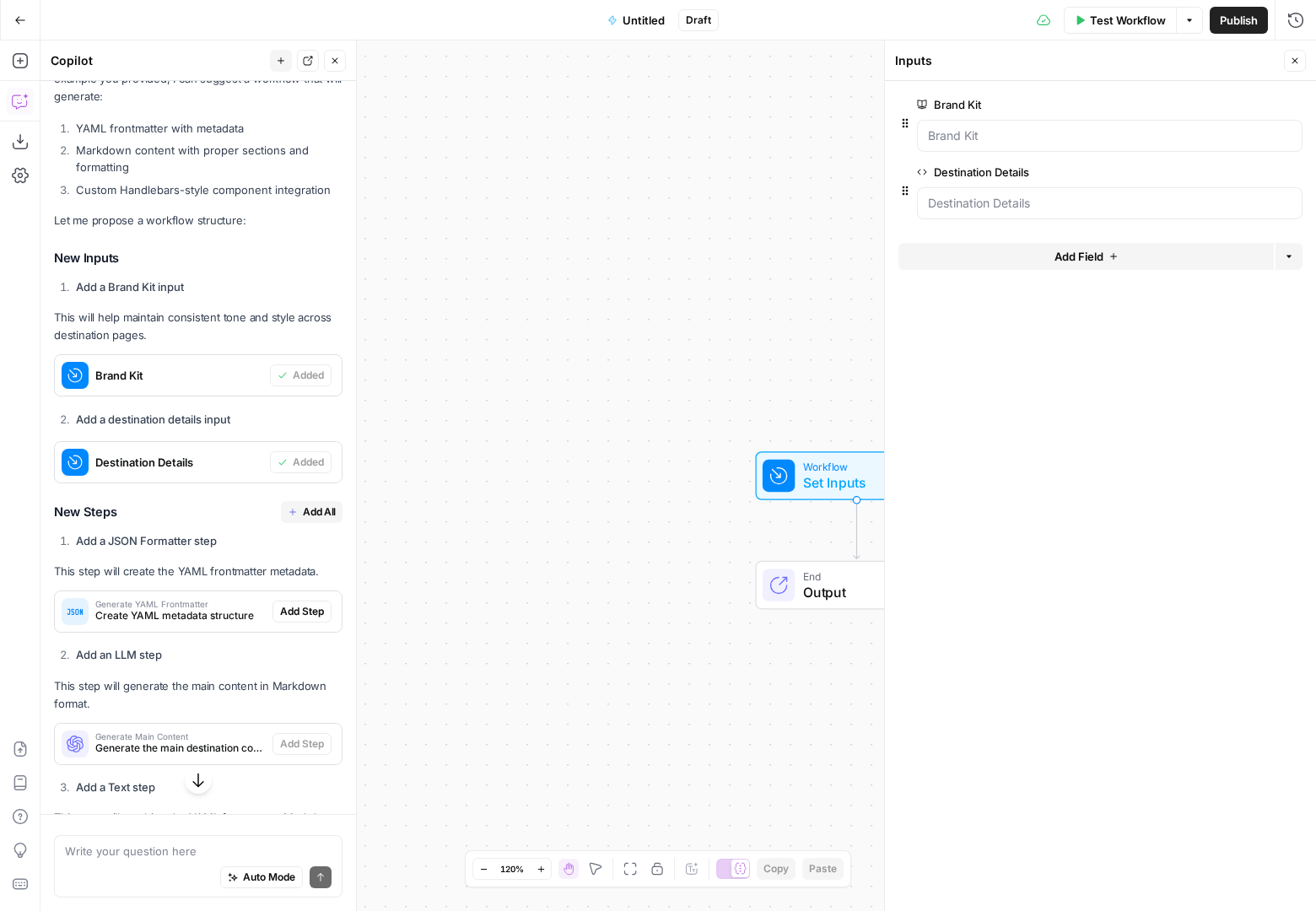 scroll, scrollTop: 7946, scrollLeft: 0, axis: vertical 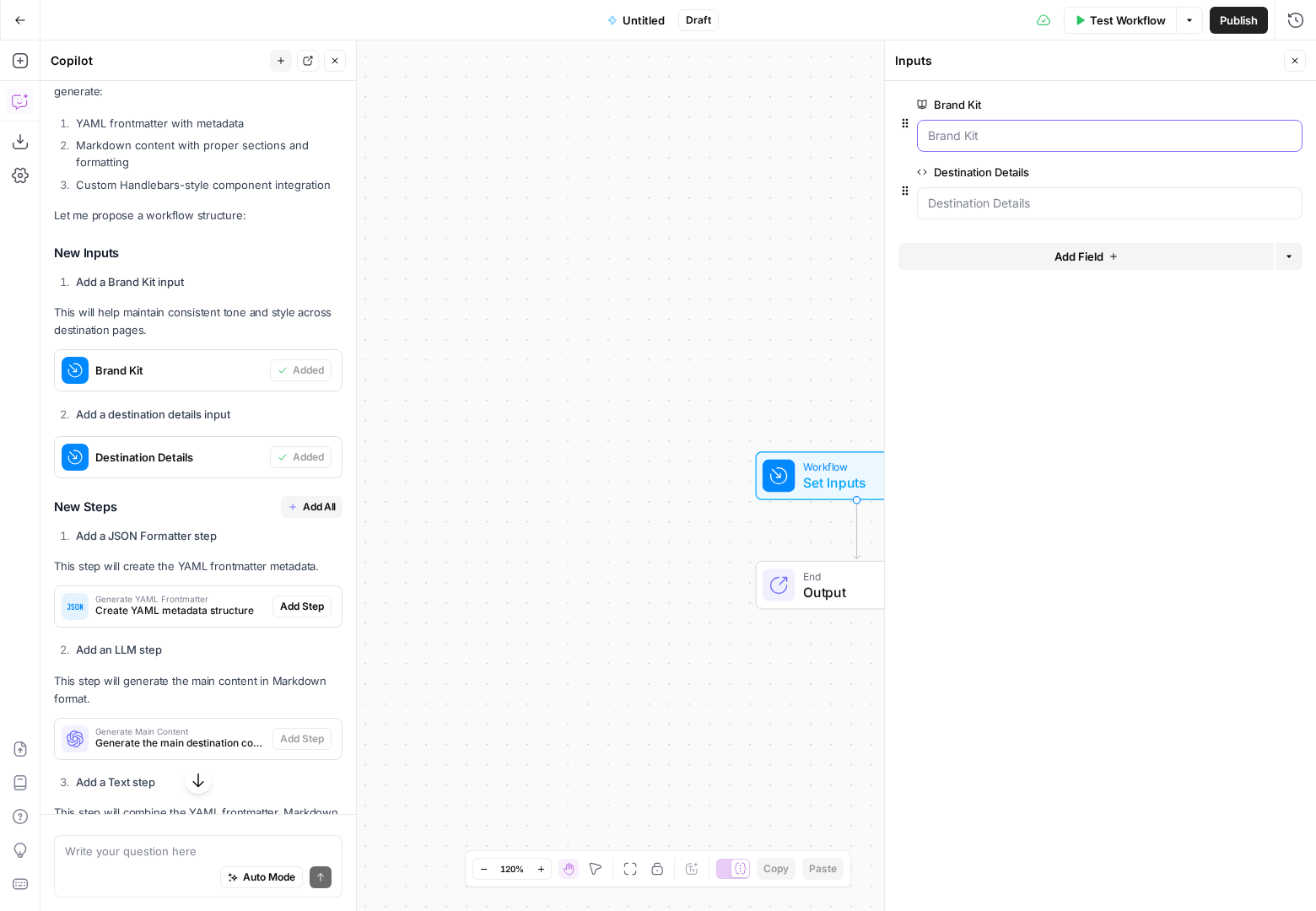 click on "Brand Kit" at bounding box center [1109, 136] 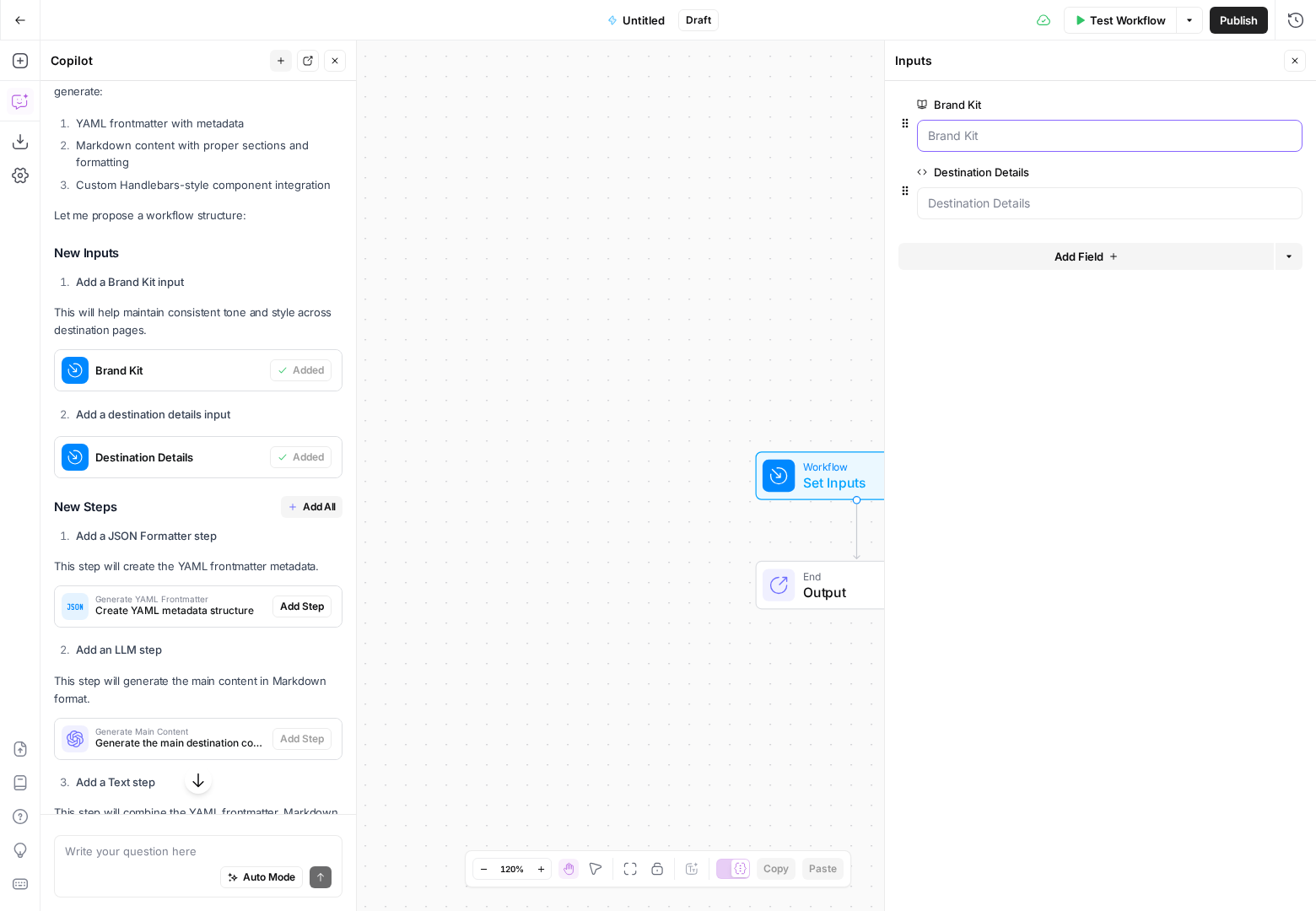 click on "Brand Kit" at bounding box center [1109, 136] 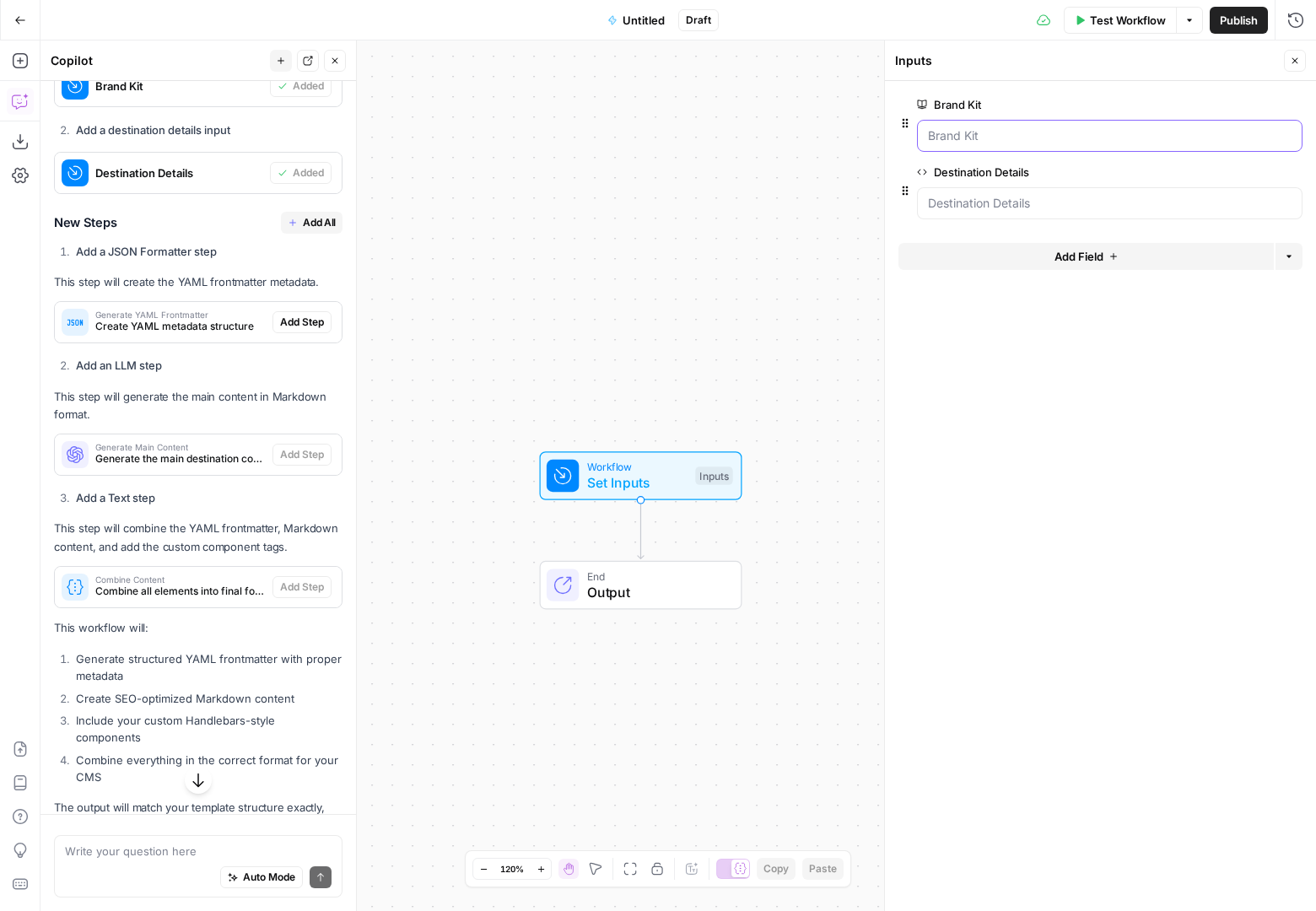 scroll, scrollTop: 8234, scrollLeft: 0, axis: vertical 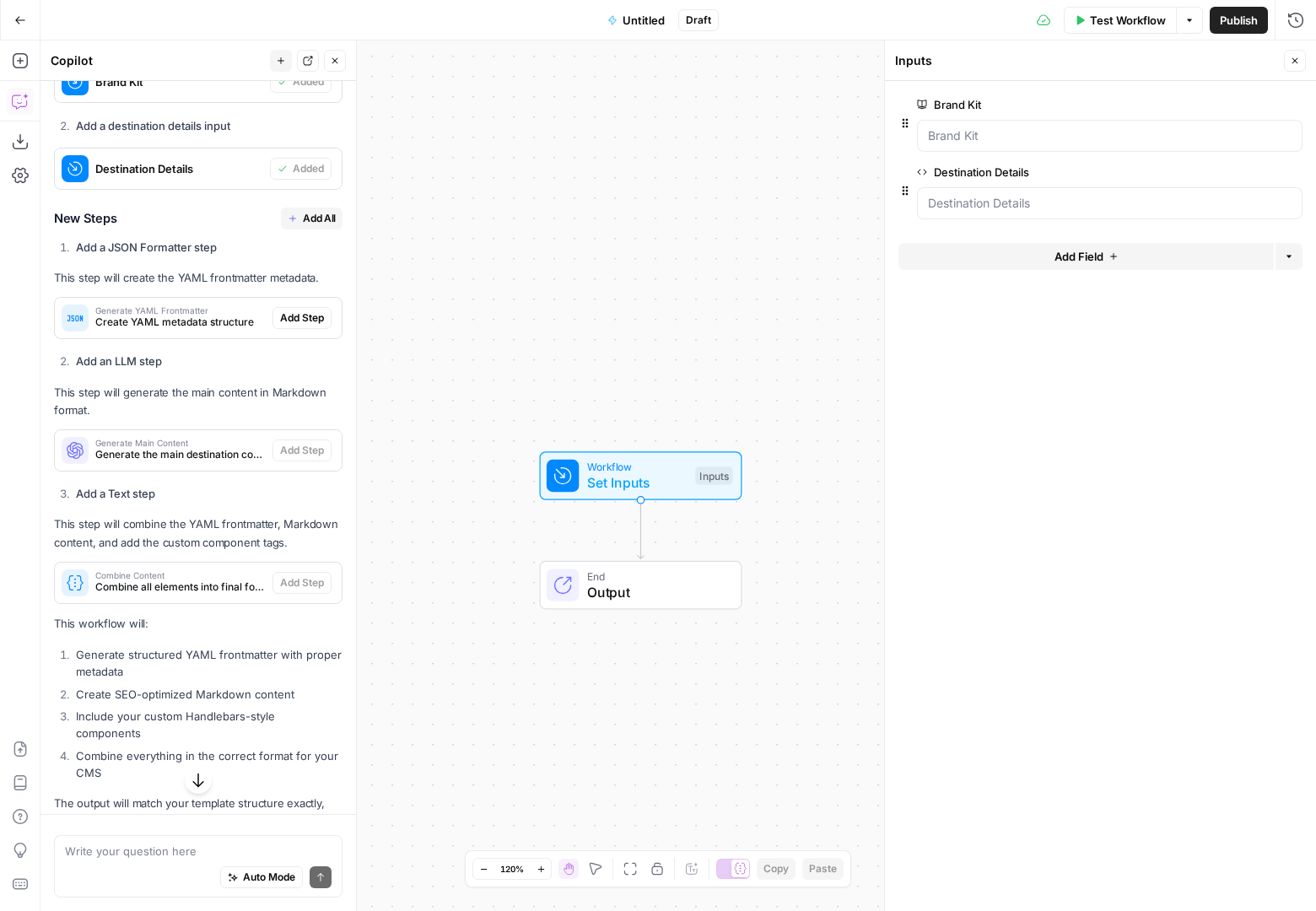 click on "Add All" at bounding box center (319, 218) 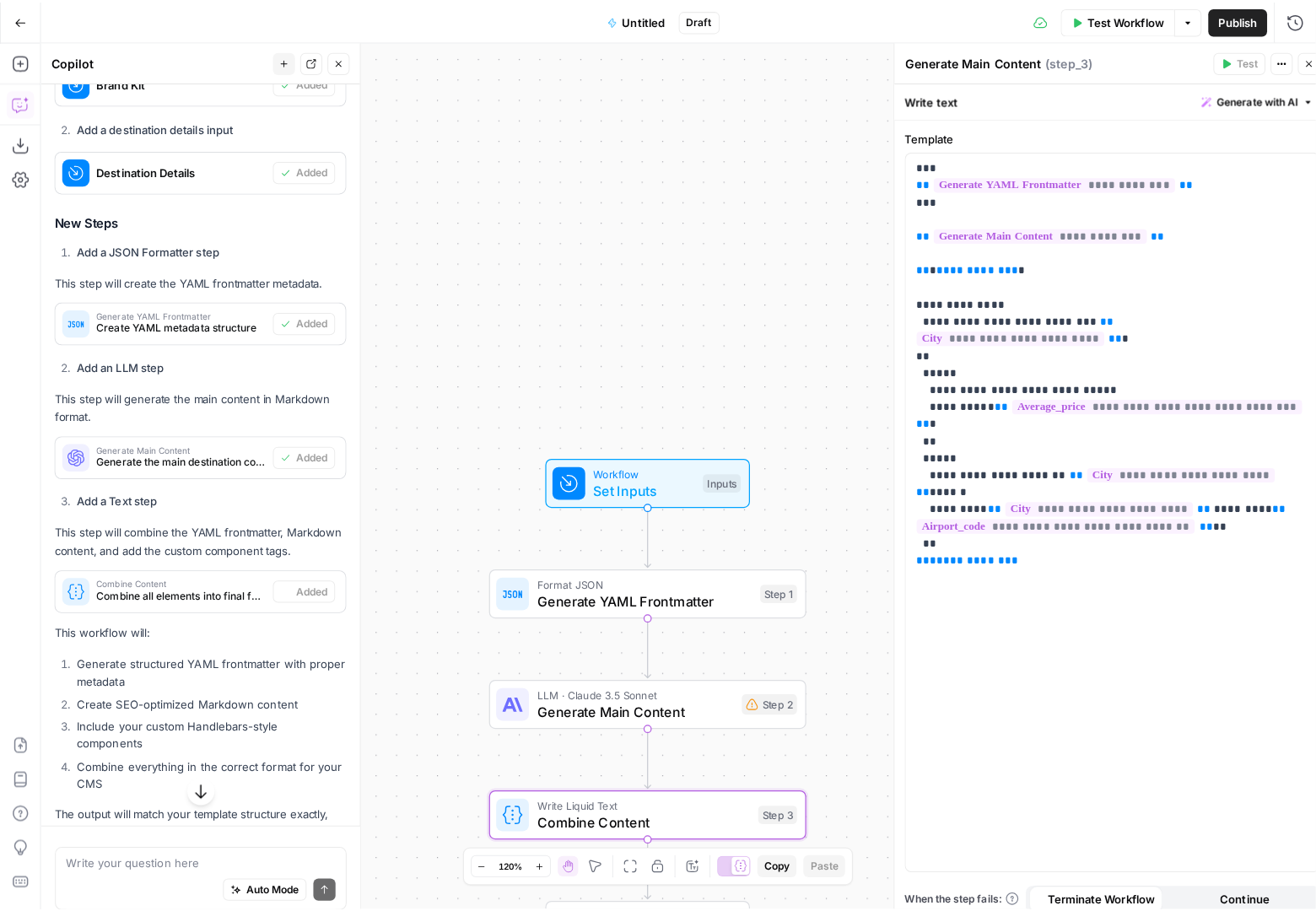 scroll, scrollTop: 8234, scrollLeft: 0, axis: vertical 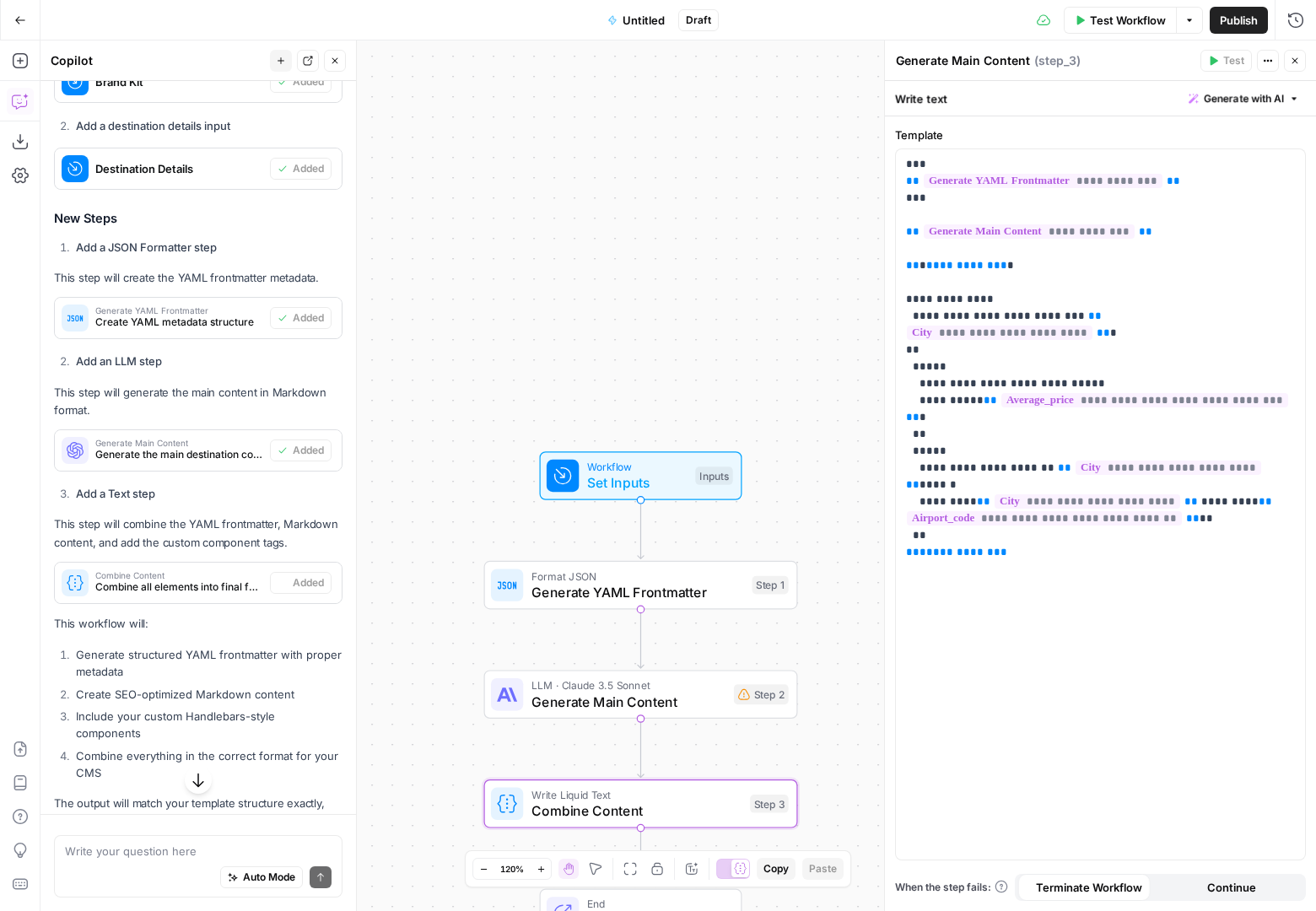 type on "Combine Content" 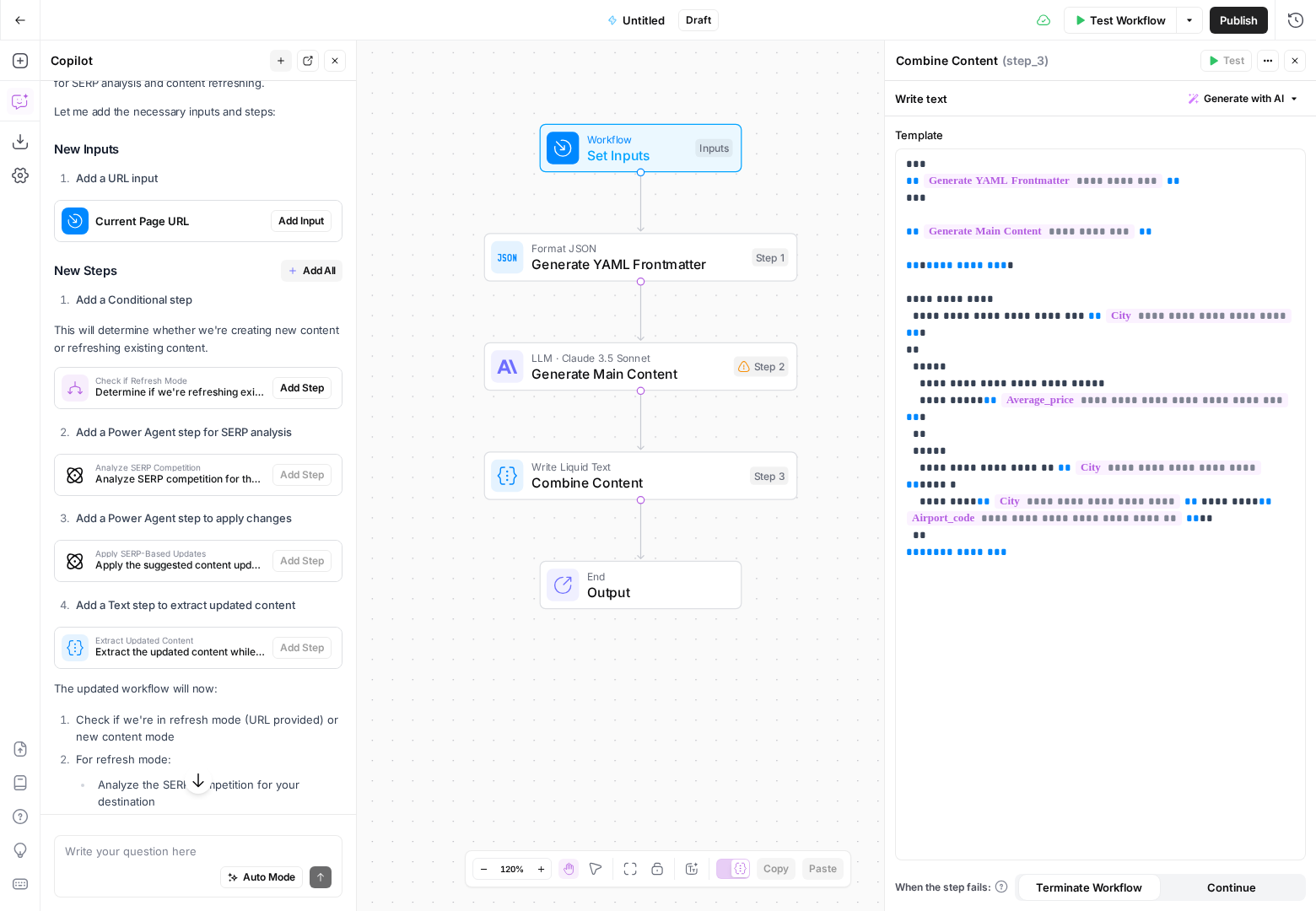scroll, scrollTop: 9268, scrollLeft: 0, axis: vertical 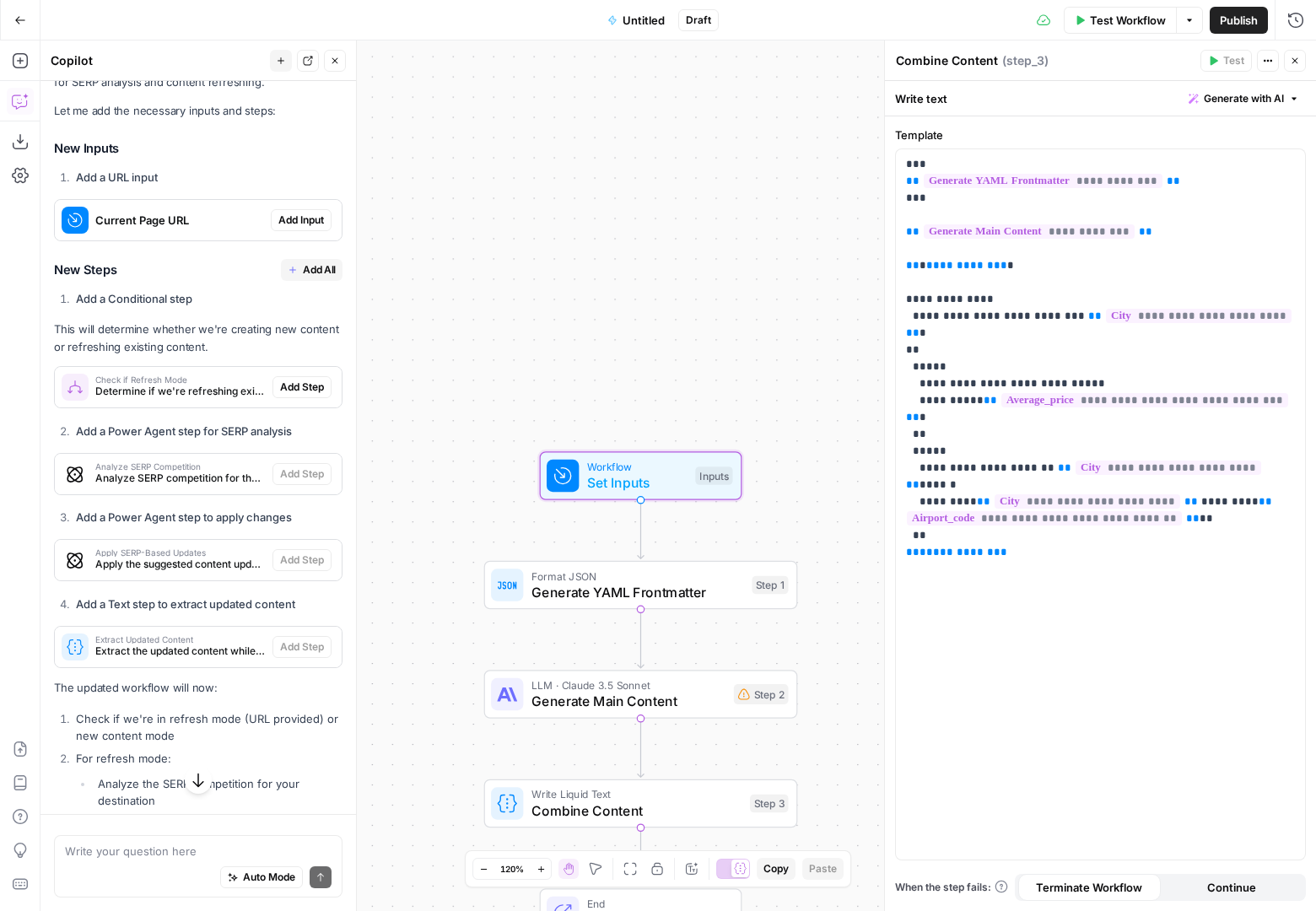 click on "Add Input" at bounding box center (301, 220) 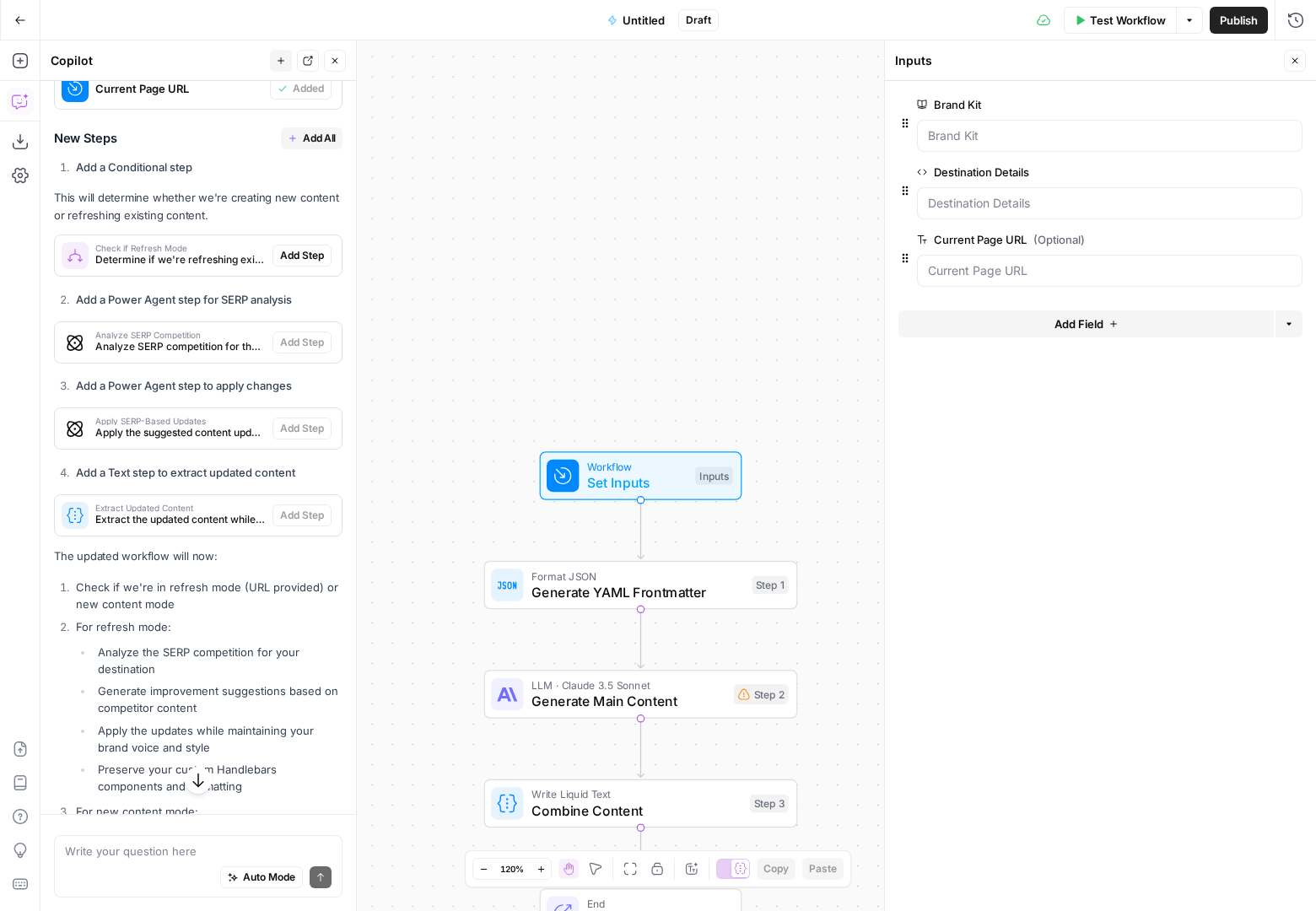 scroll, scrollTop: 9404, scrollLeft: 0, axis: vertical 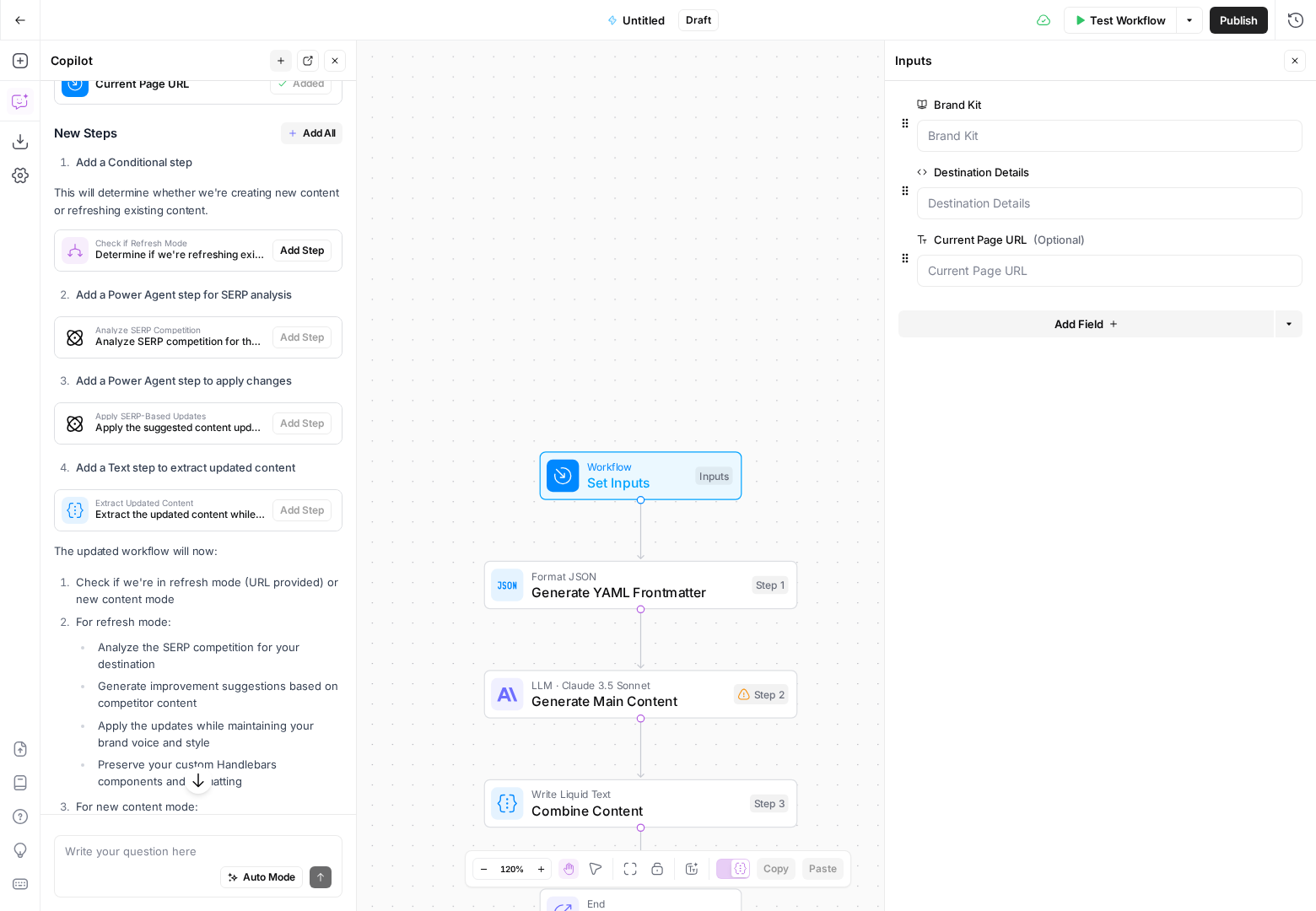 click on "Add All" at bounding box center (319, 133) 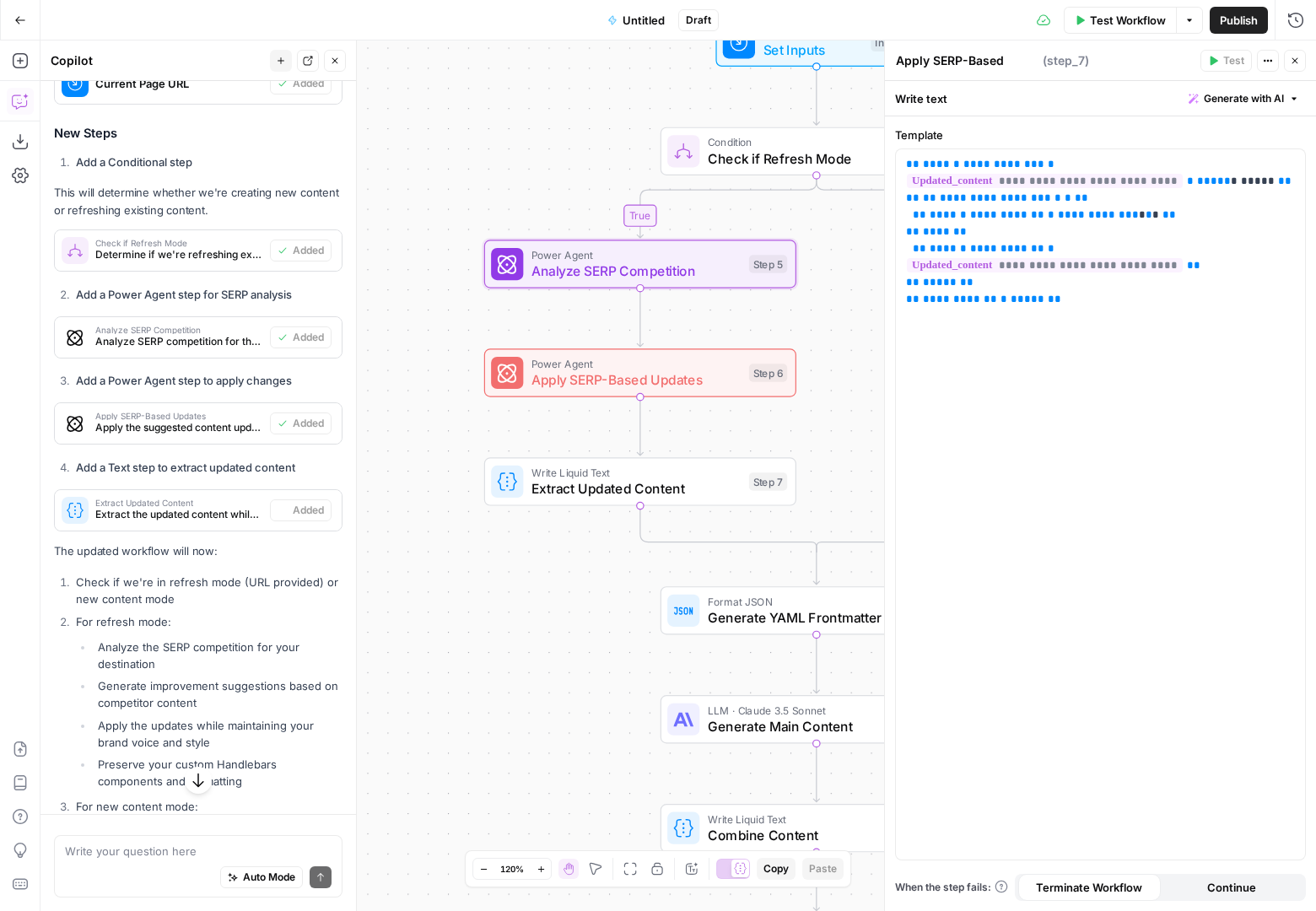 type on "Extract Updated Content" 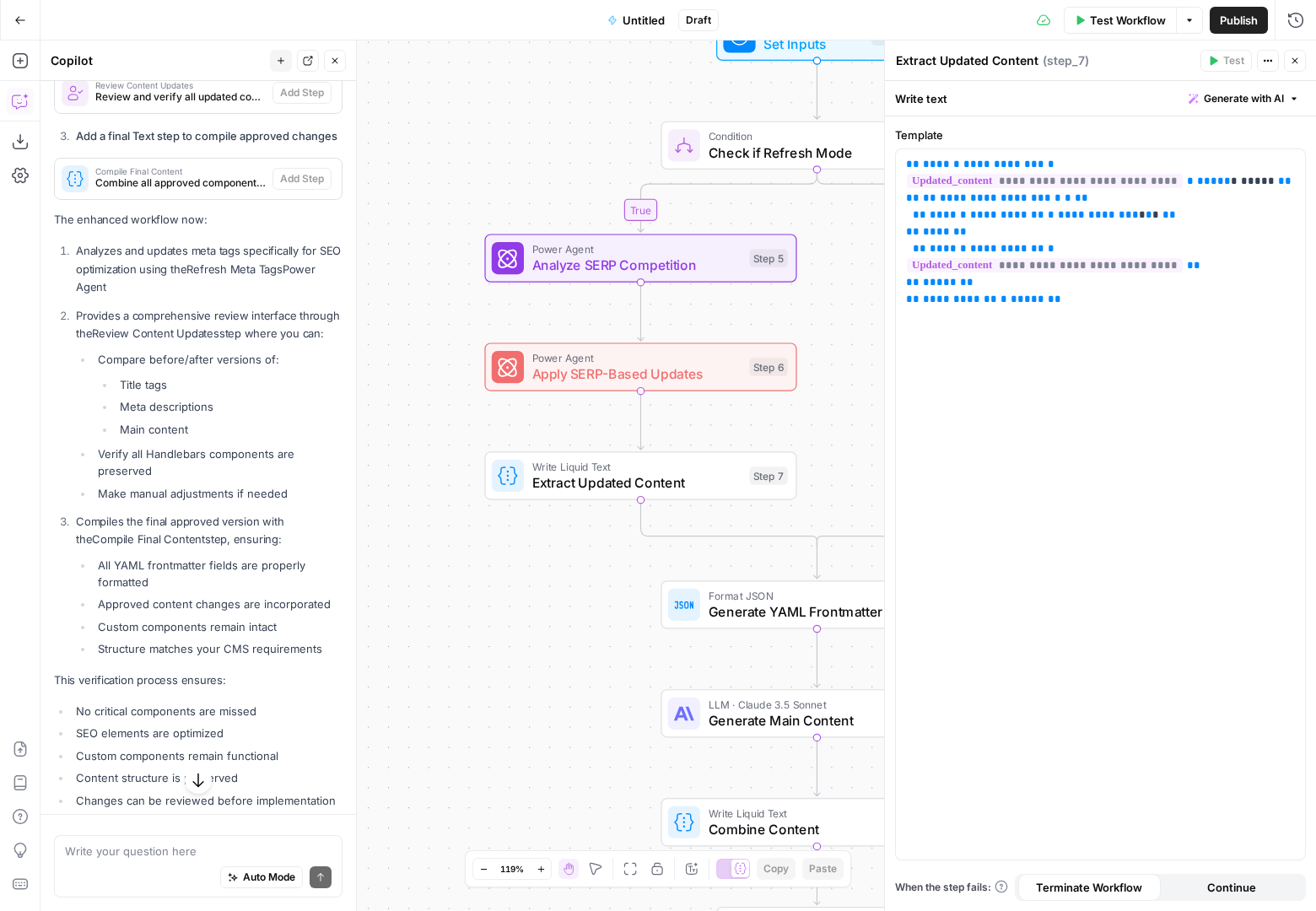 scroll, scrollTop: 10914, scrollLeft: 0, axis: vertical 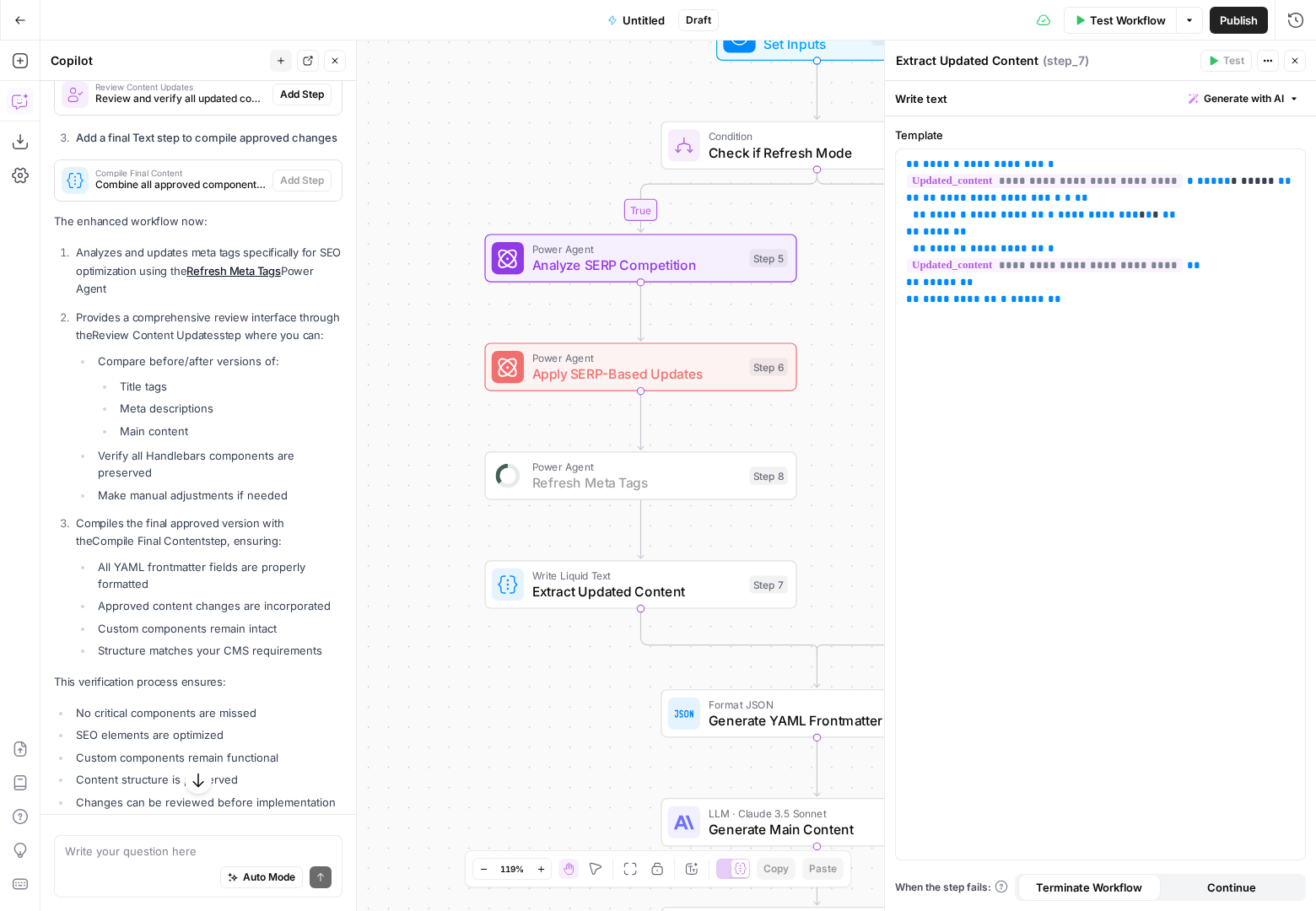 click on "Add Step" at bounding box center (302, 8) 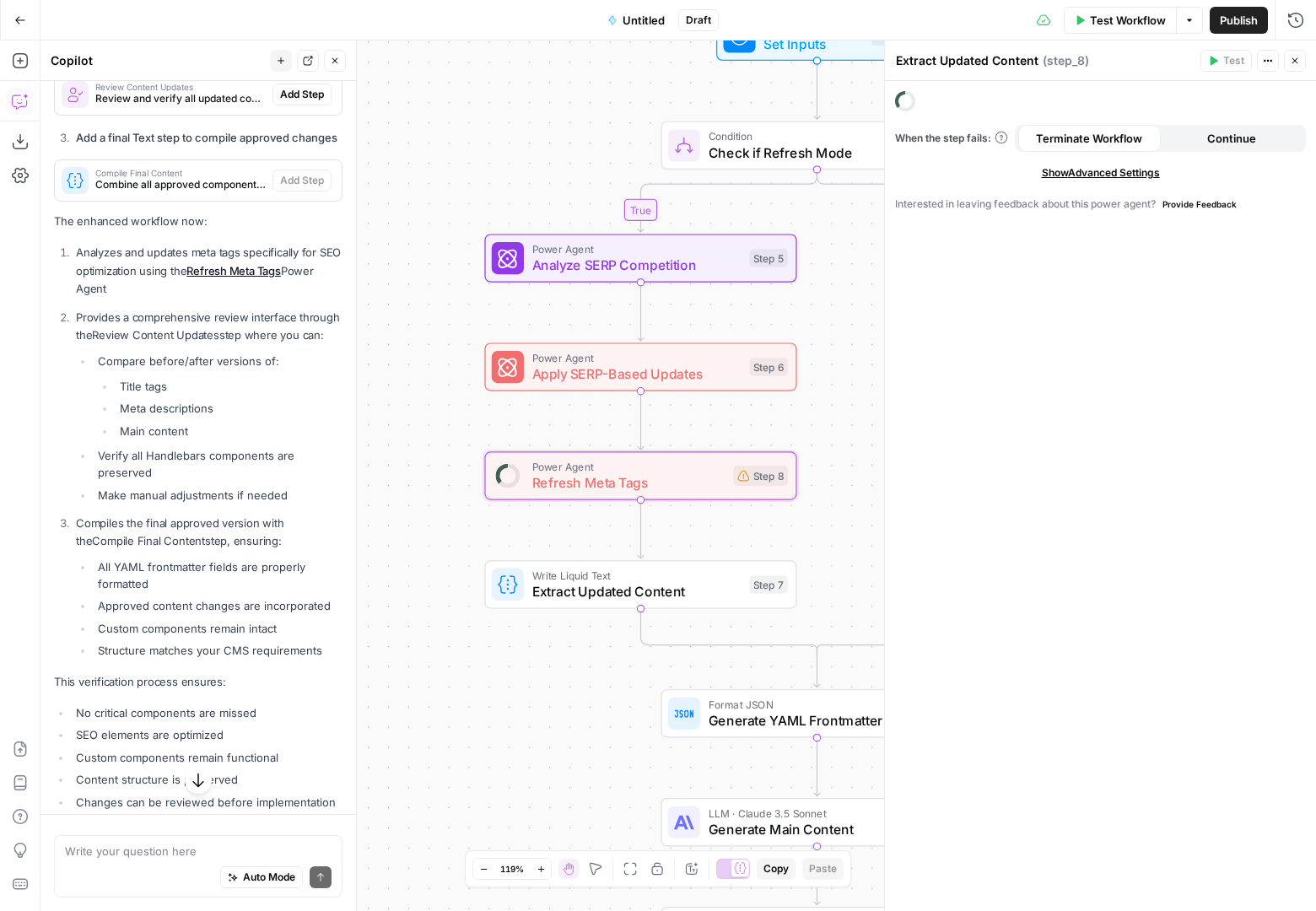 type on "Refresh Meta Tags" 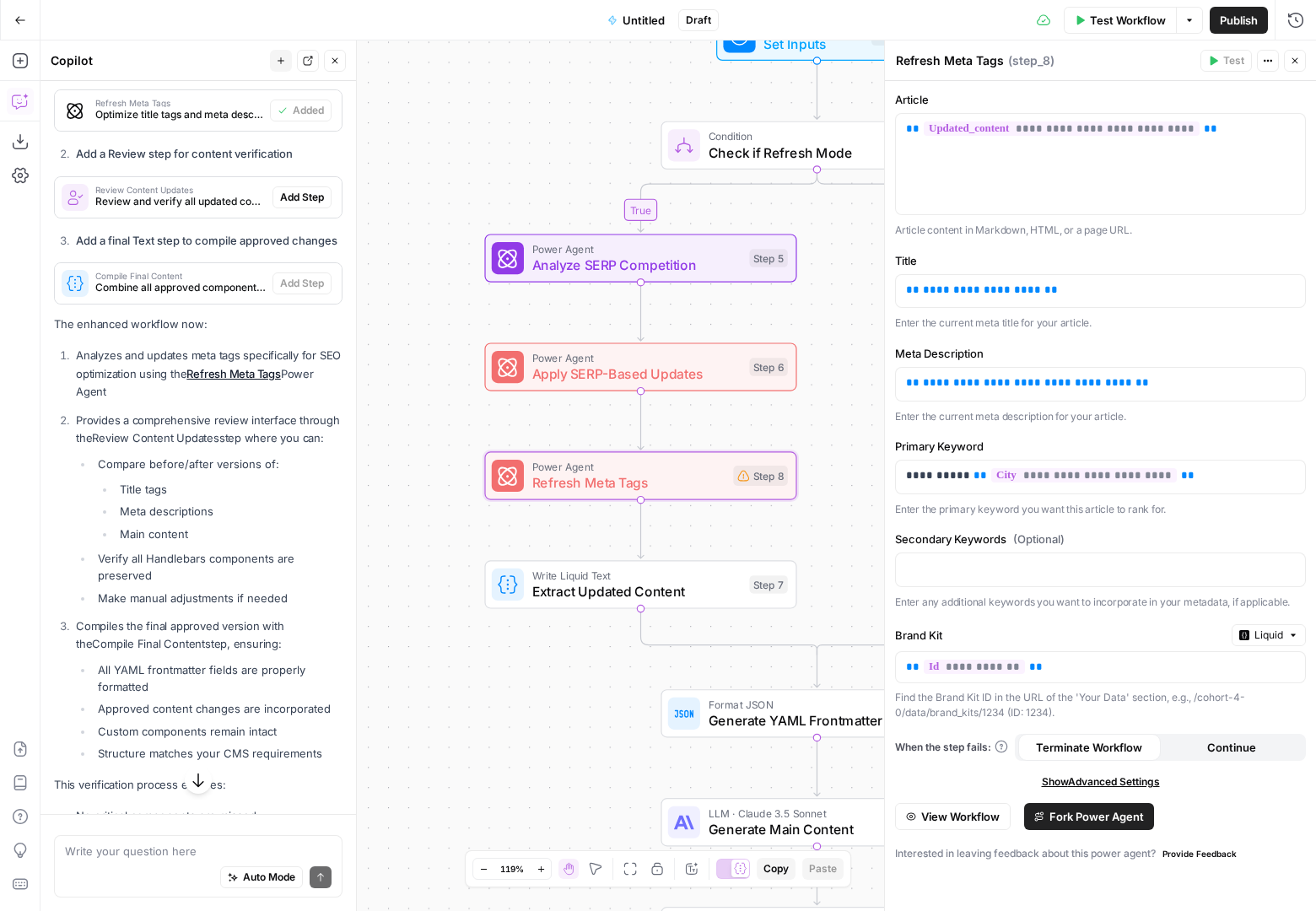 scroll, scrollTop: 10808, scrollLeft: 0, axis: vertical 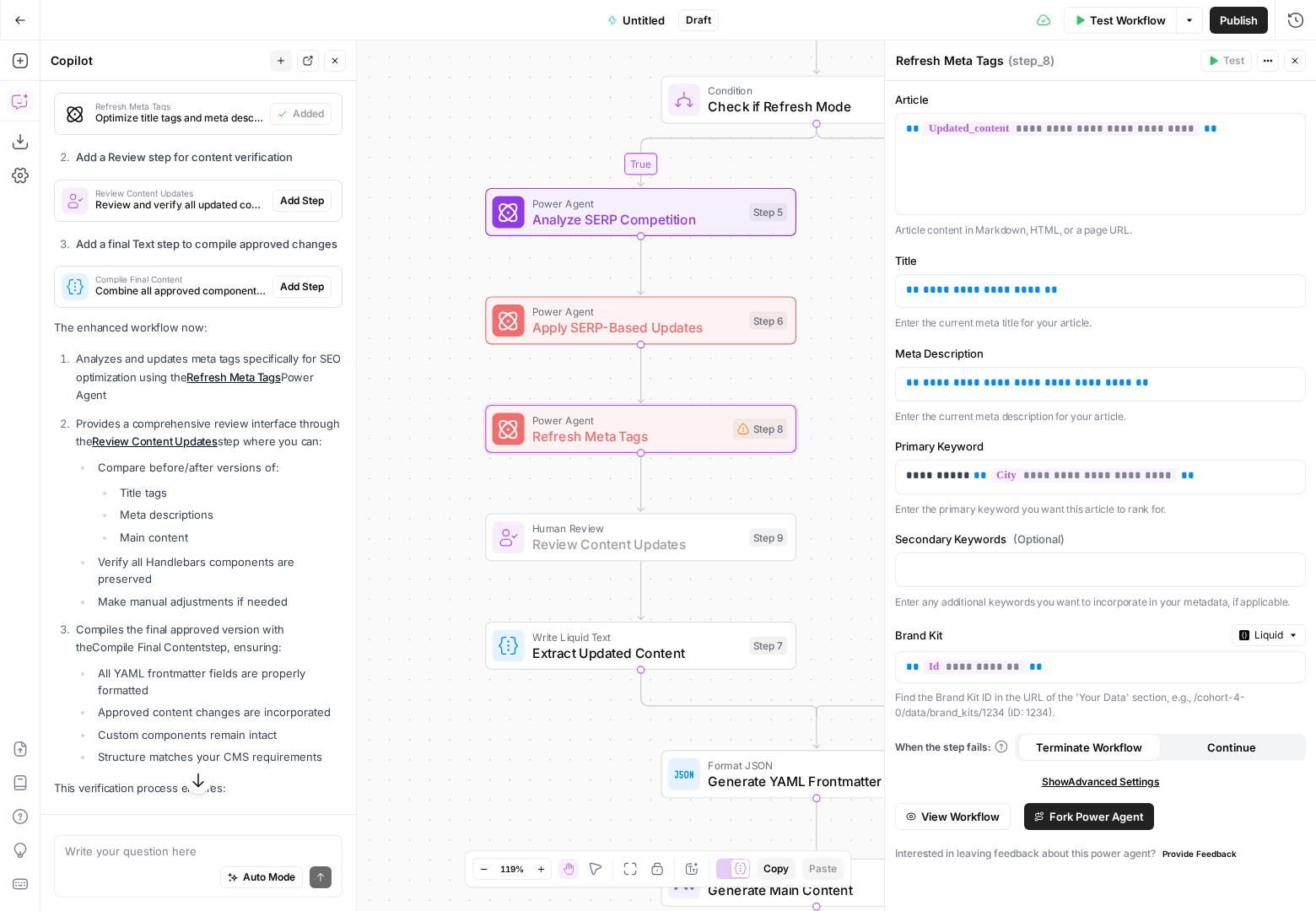 click on "Add Step" at bounding box center [302, 201] 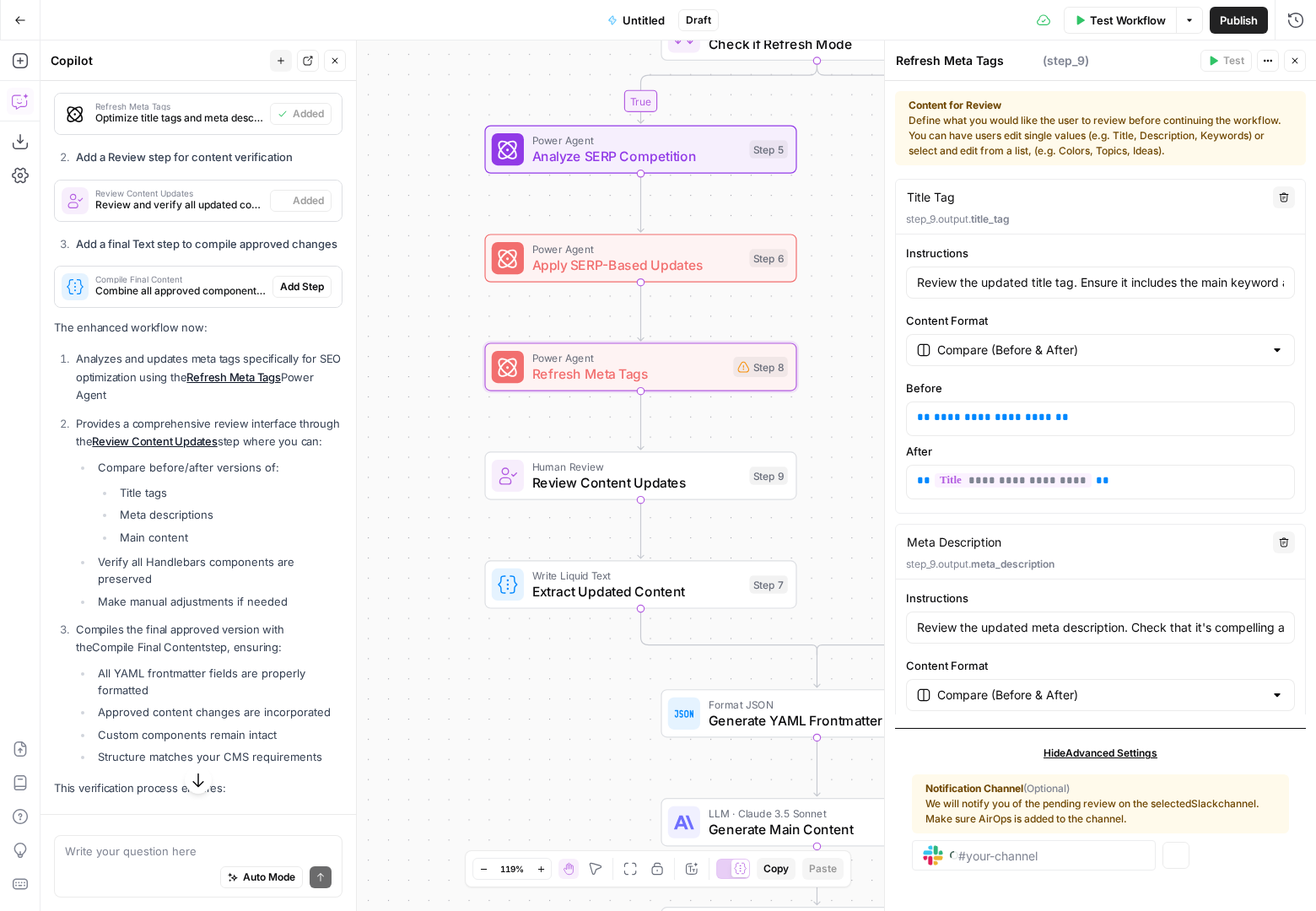 type on "Review Content Updates" 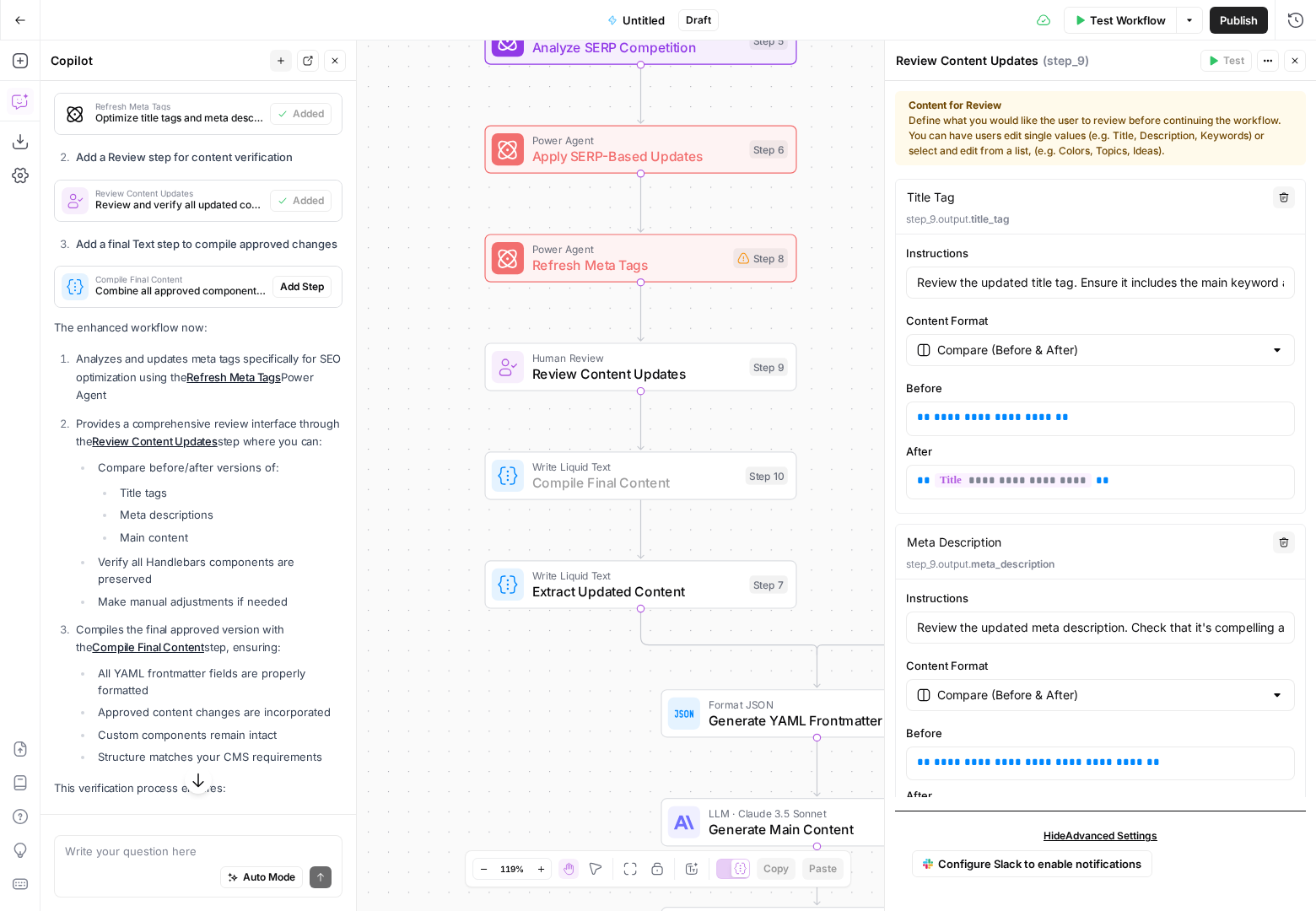 click on "Add Step" at bounding box center [302, 287] 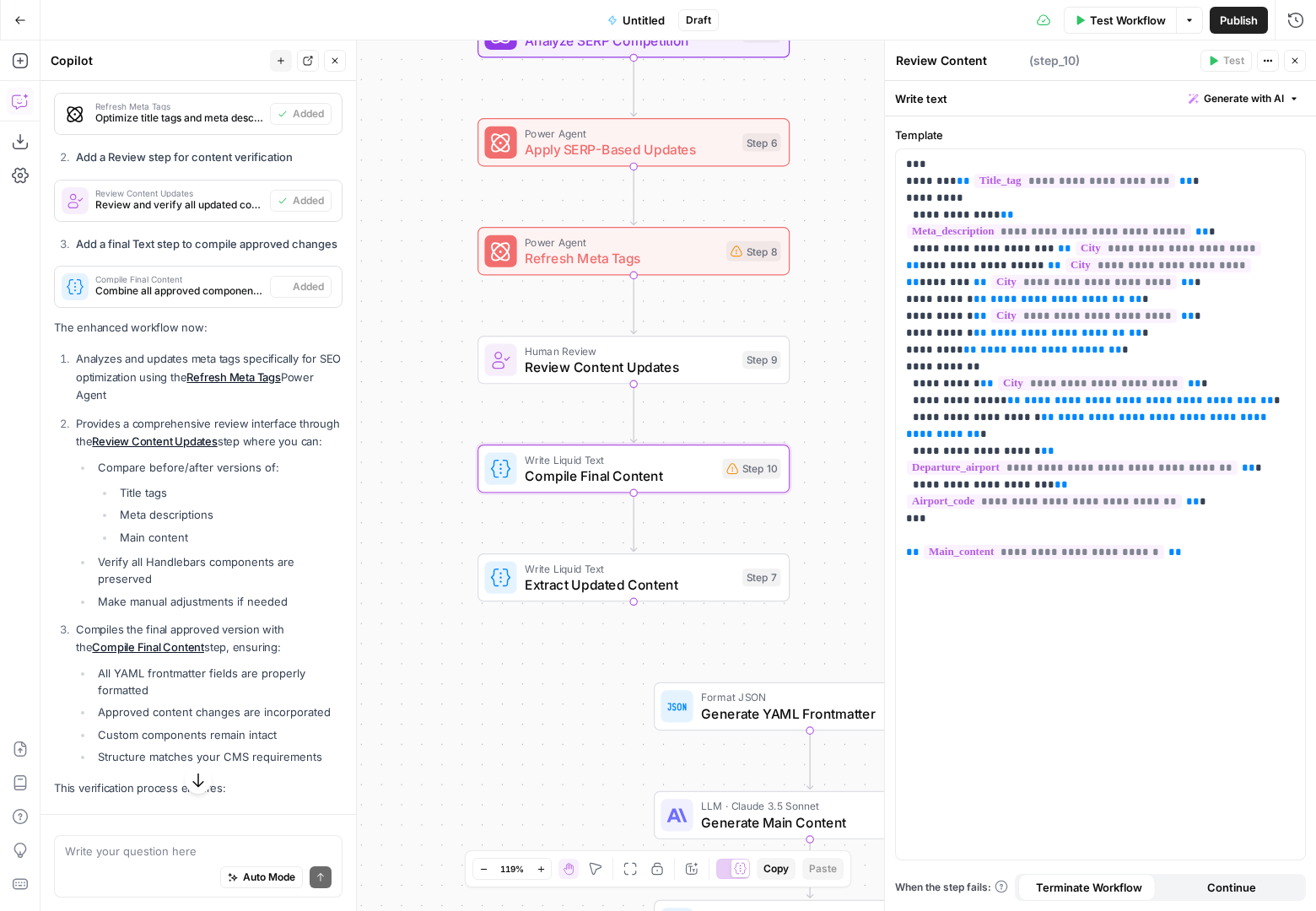 type on "Compile Final Content" 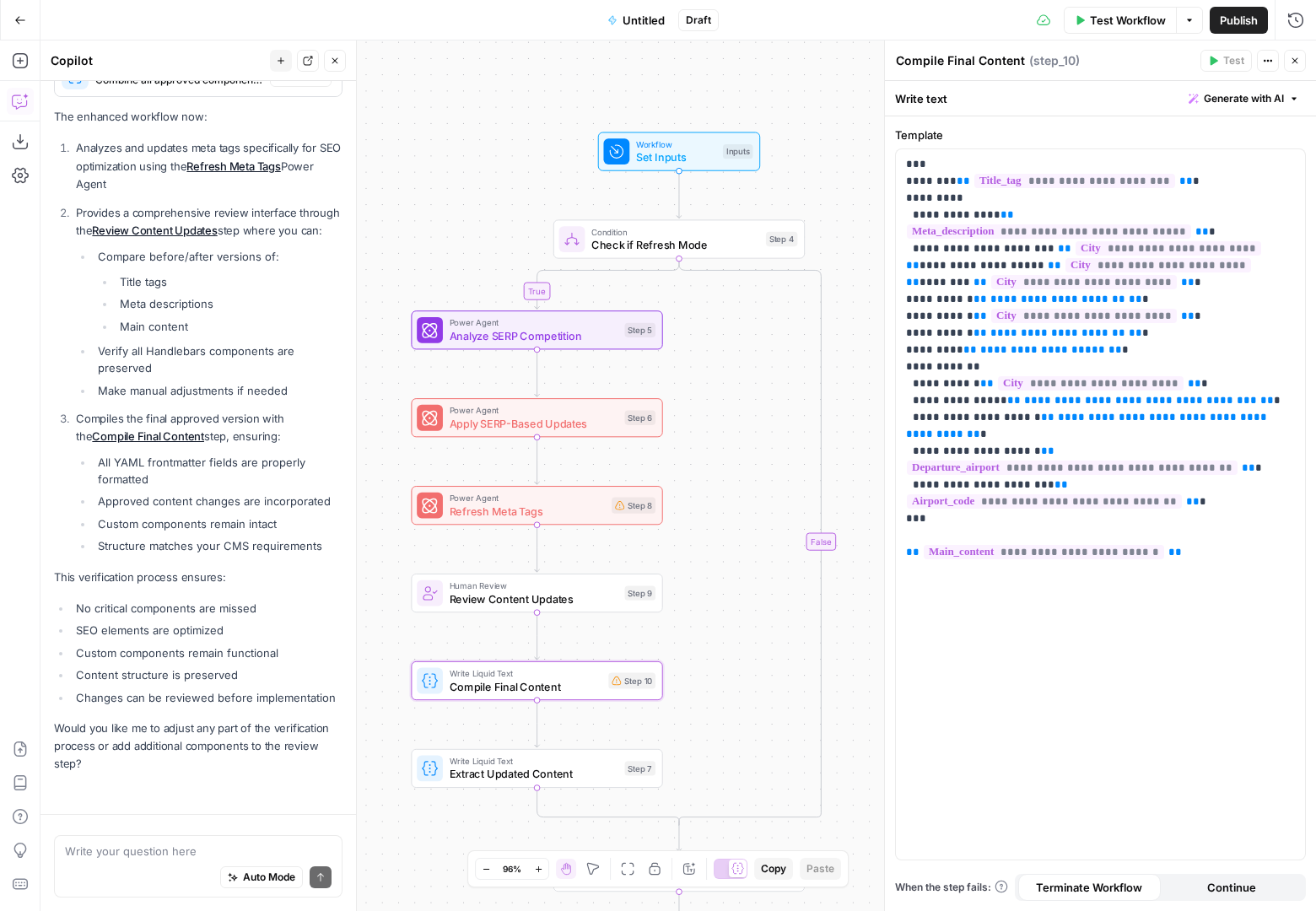 scroll, scrollTop: 11266, scrollLeft: 0, axis: vertical 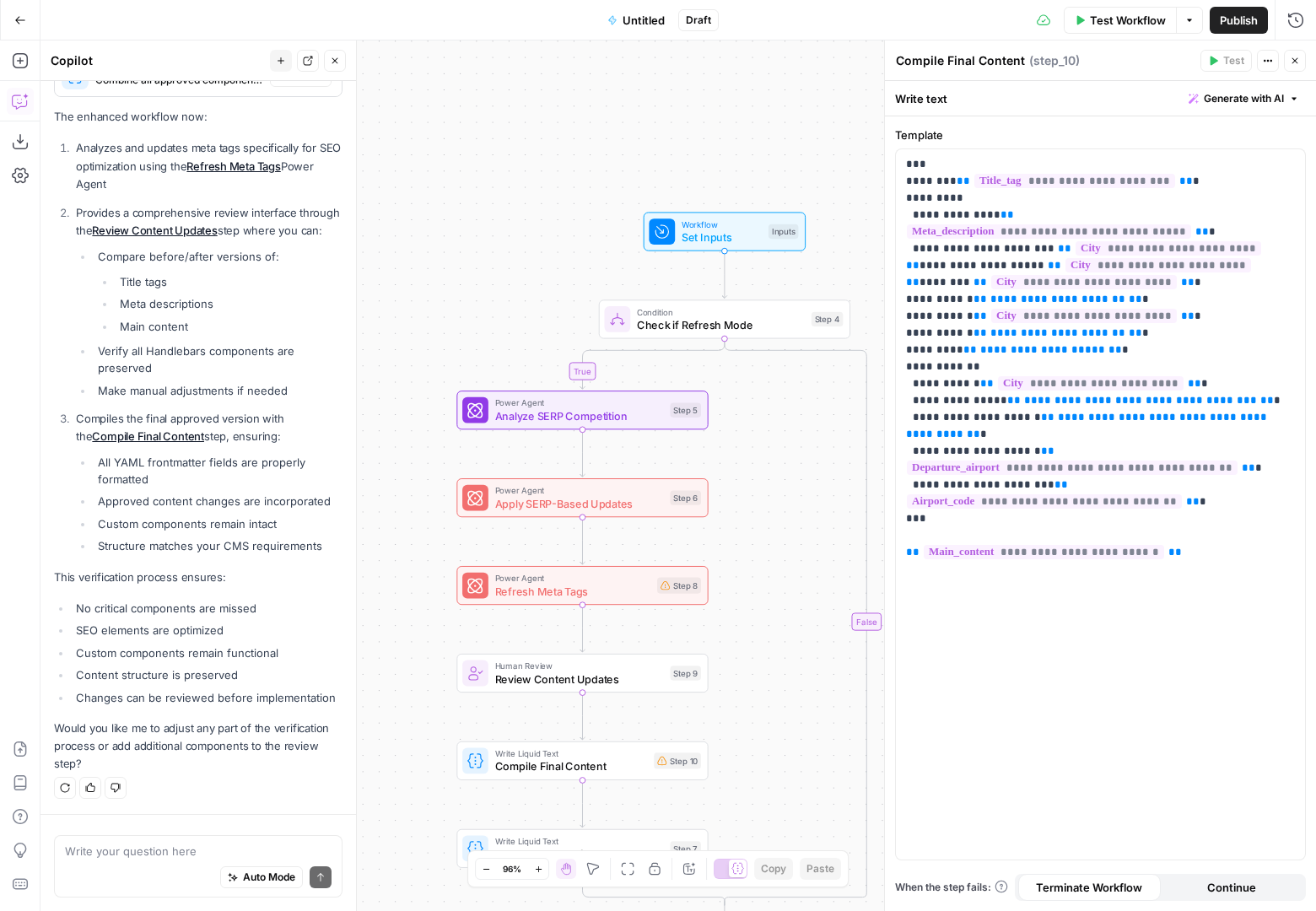 drag, startPoint x: 471, startPoint y: 343, endPoint x: 413, endPoint y: 541, distance: 206.32014 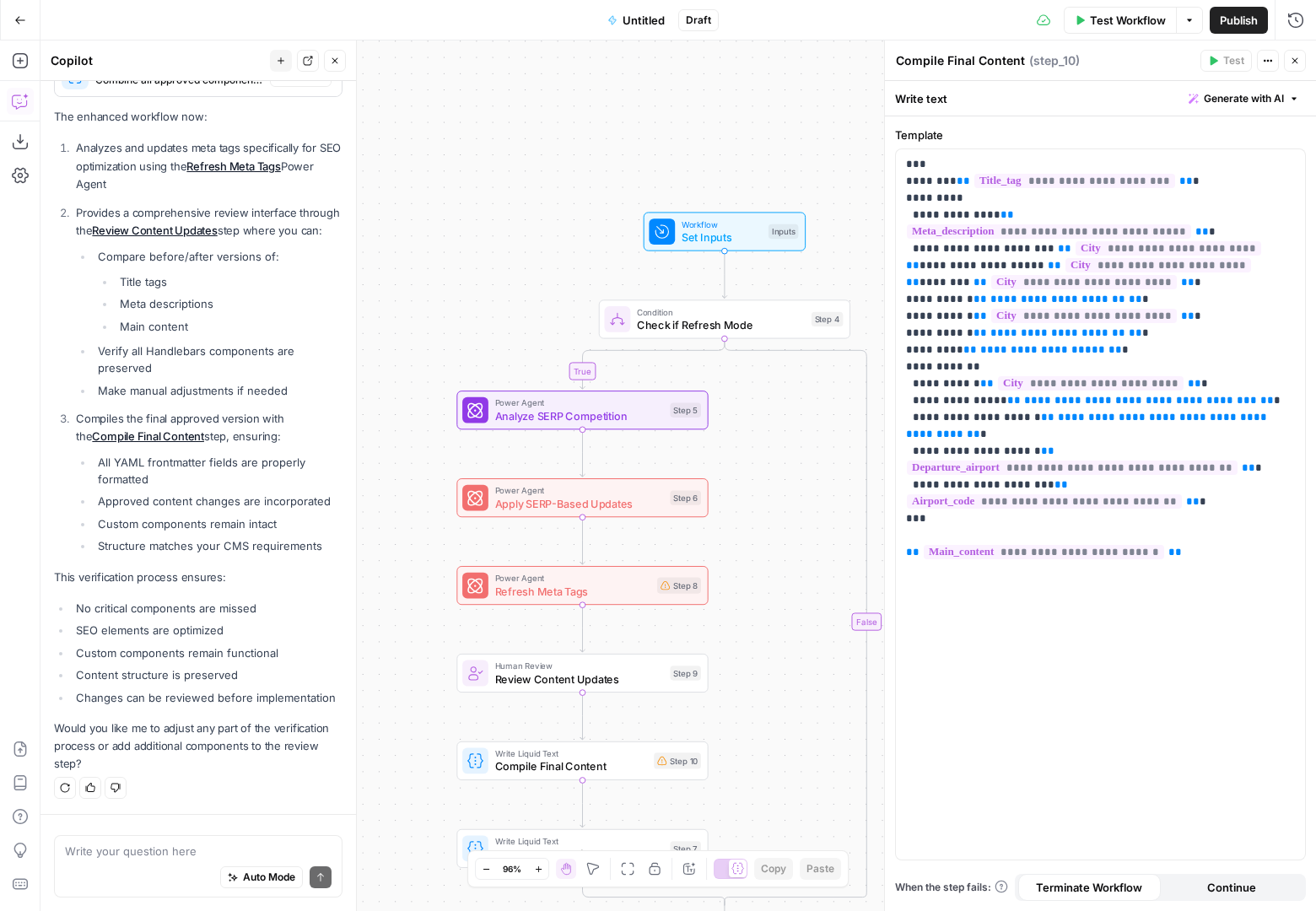 click on "true false Workflow Set Inputs Inputs Condition Check if Refresh Mode Step 4 Power Agent Analyze SERP Competition Step 5 Power Agent Apply SERP-Based Updates Step 6 Power Agent Refresh Meta Tags Step 8 Human Review Review Content Updates Step 9 Write Liquid Text Compile Final Content Step 10 Write Liquid Text Extract Updated Content Step 7 Format JSON Generate YAML Frontmatter Step 1 LLM · Claude 3.5 Sonnet Generate Main Content Step 2 Write Liquid Text Combine Content Step 3 End Output" at bounding box center (678, 476) 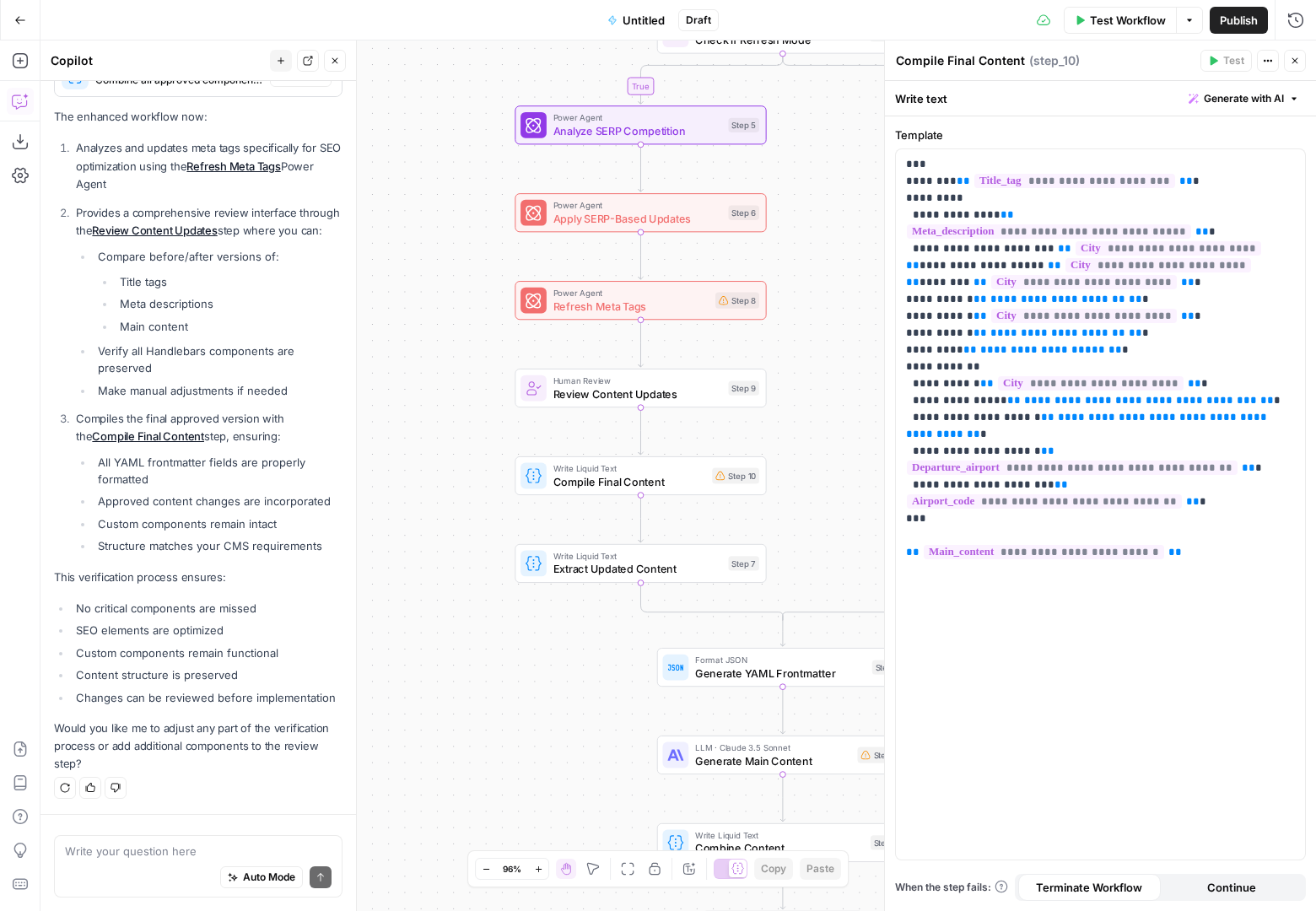 scroll, scrollTop: 11266, scrollLeft: 0, axis: vertical 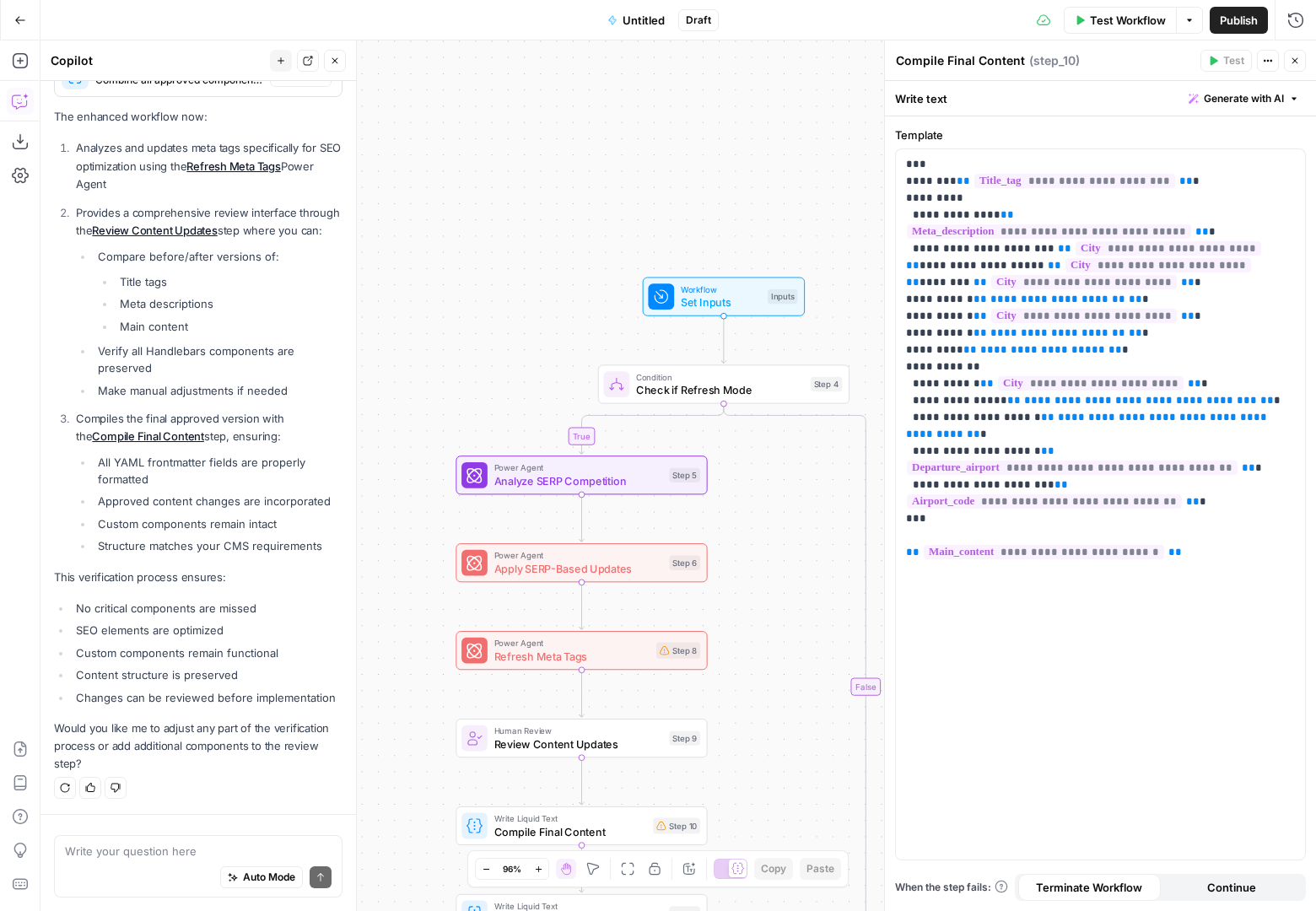 drag, startPoint x: 435, startPoint y: 353, endPoint x: 377, endPoint y: 704, distance: 355.75975 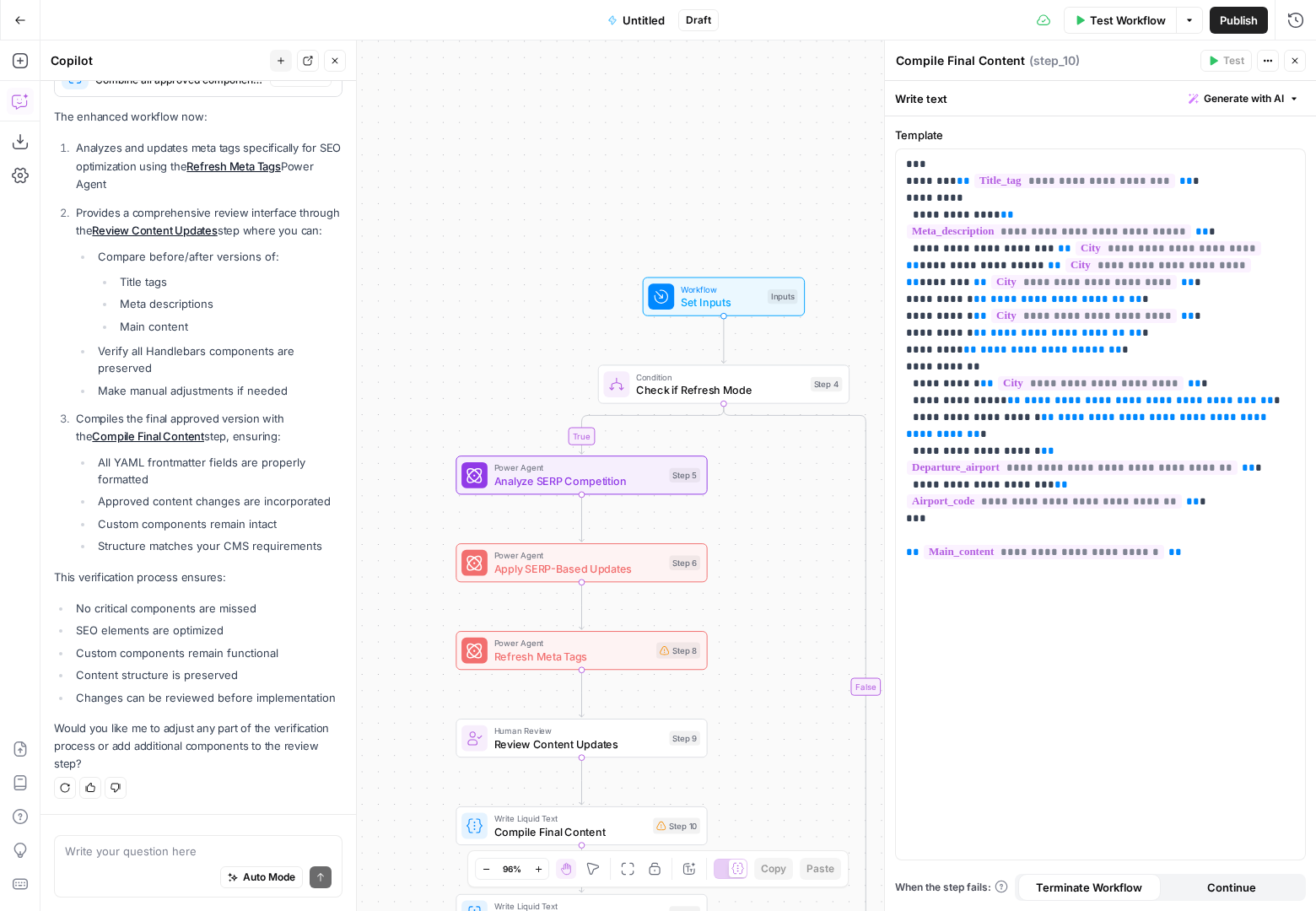 click on "true false Workflow Set Inputs Inputs Condition Check if Refresh Mode Step 4 Power Agent Analyze SERP Competition Step 5 Power Agent Apply SERP-Based Updates Step 6 Power Agent Refresh Meta Tags Step 8 Human Review Review Content Updates Step 9 Write Liquid Text Compile Final Content Step 10 Write Liquid Text Extract Updated Content Step 7 Format JSON Generate YAML Frontmatter Step 1 LLM · Claude 3.5 Sonnet Generate Main Content Step 2 Write Liquid Text Combine Content Step 3 End Output" at bounding box center (678, 476) 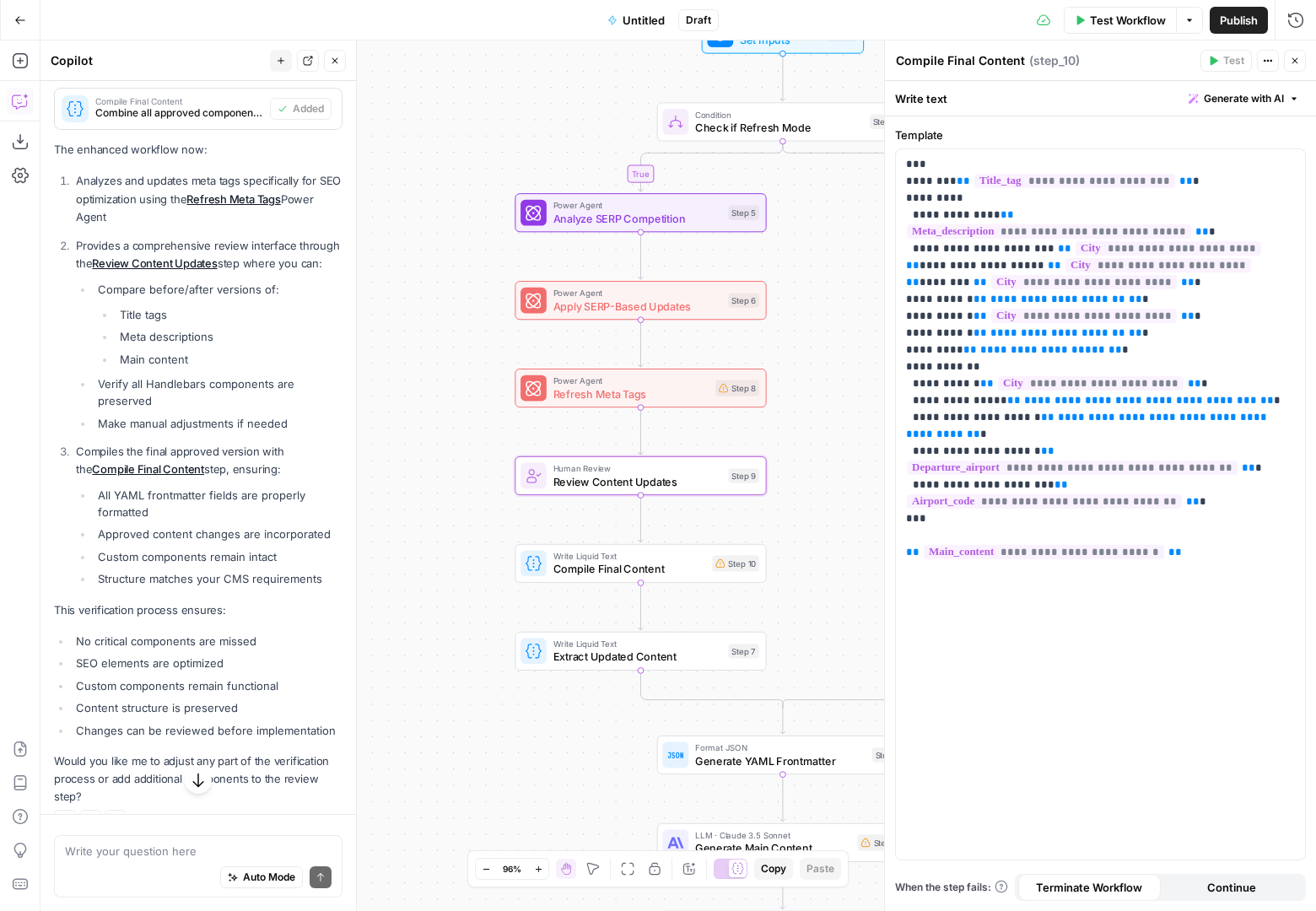 scroll, scrollTop: 11032, scrollLeft: 0, axis: vertical 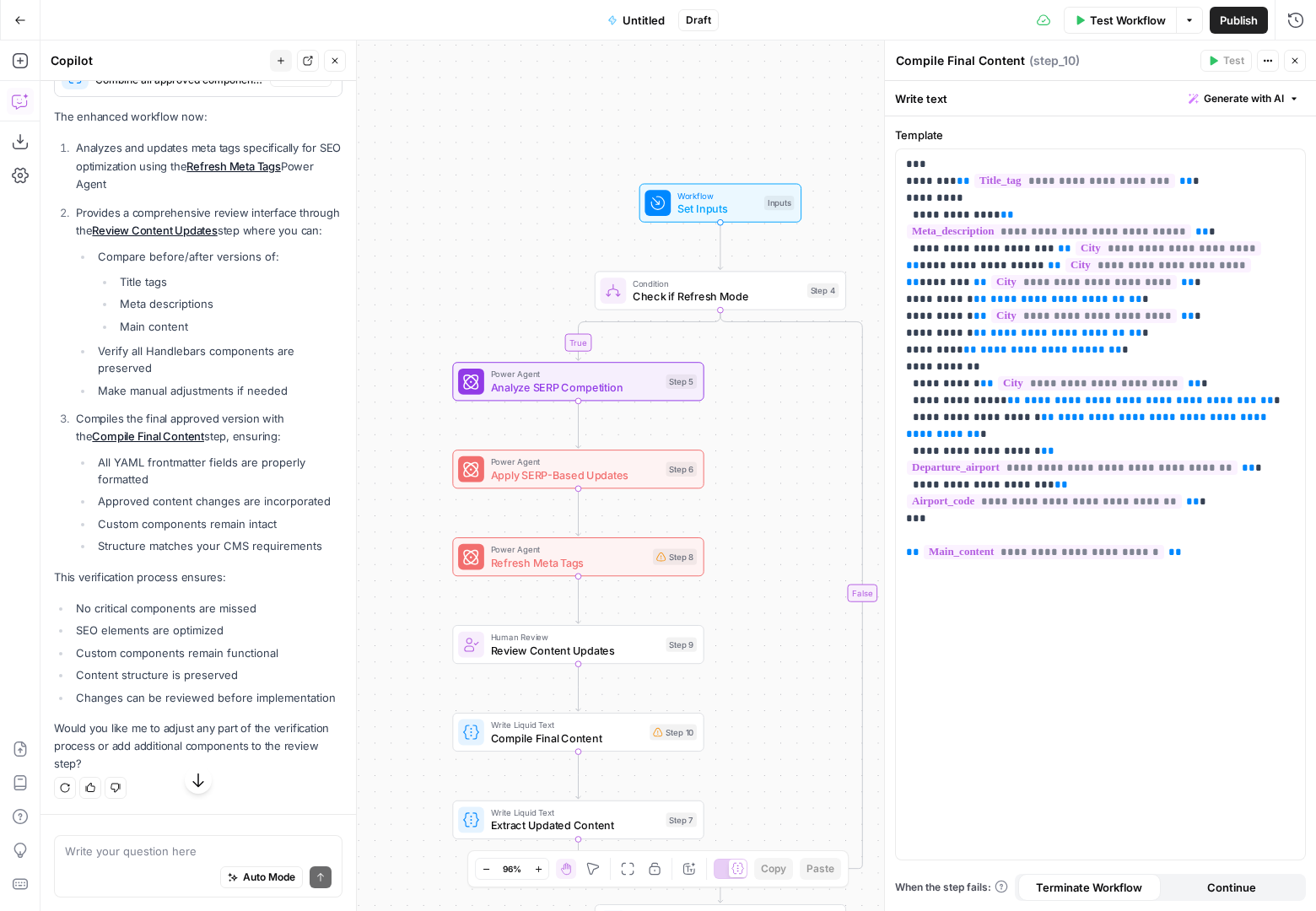 drag, startPoint x: 430, startPoint y: 234, endPoint x: 368, endPoint y: 490, distance: 263.40084 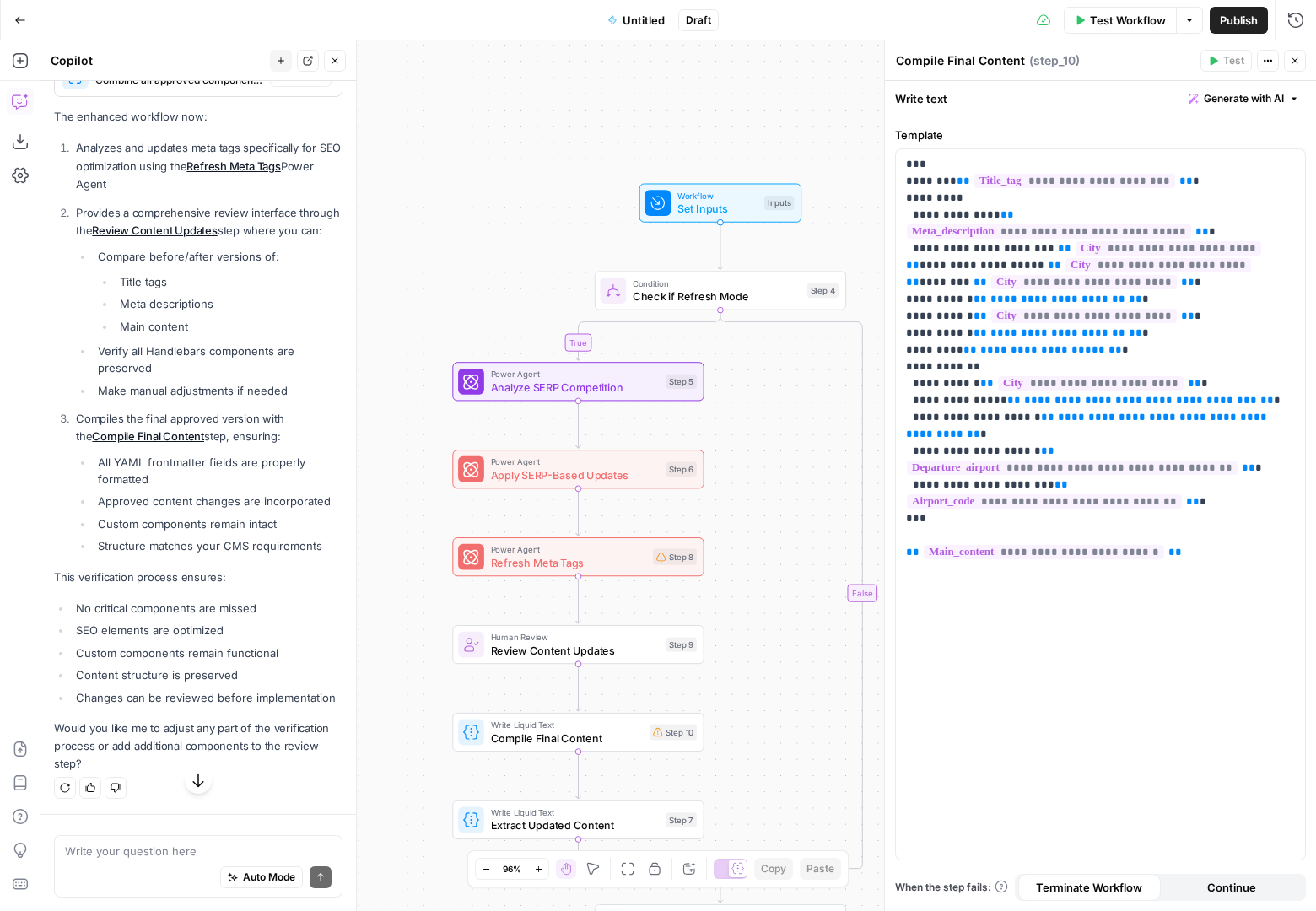 click on "true false Workflow Set Inputs Inputs Condition Check if Refresh Mode Step 4 Power Agent Analyze SERP Competition Step 5 Power Agent Apply SERP-Based Updates Step 6 Power Agent Refresh Meta Tags Step 8 Human Review Review Content Updates Step 9 Write Liquid Text Compile Final Content Step 10 Write Liquid Text Extract Updated Content Step 7 Format JSON Generate YAML Frontmatter Step 1 LLM · Claude 3.5 Sonnet Generate Main Content Step 2 Write Liquid Text Combine Content Step 3 End Output" at bounding box center [678, 476] 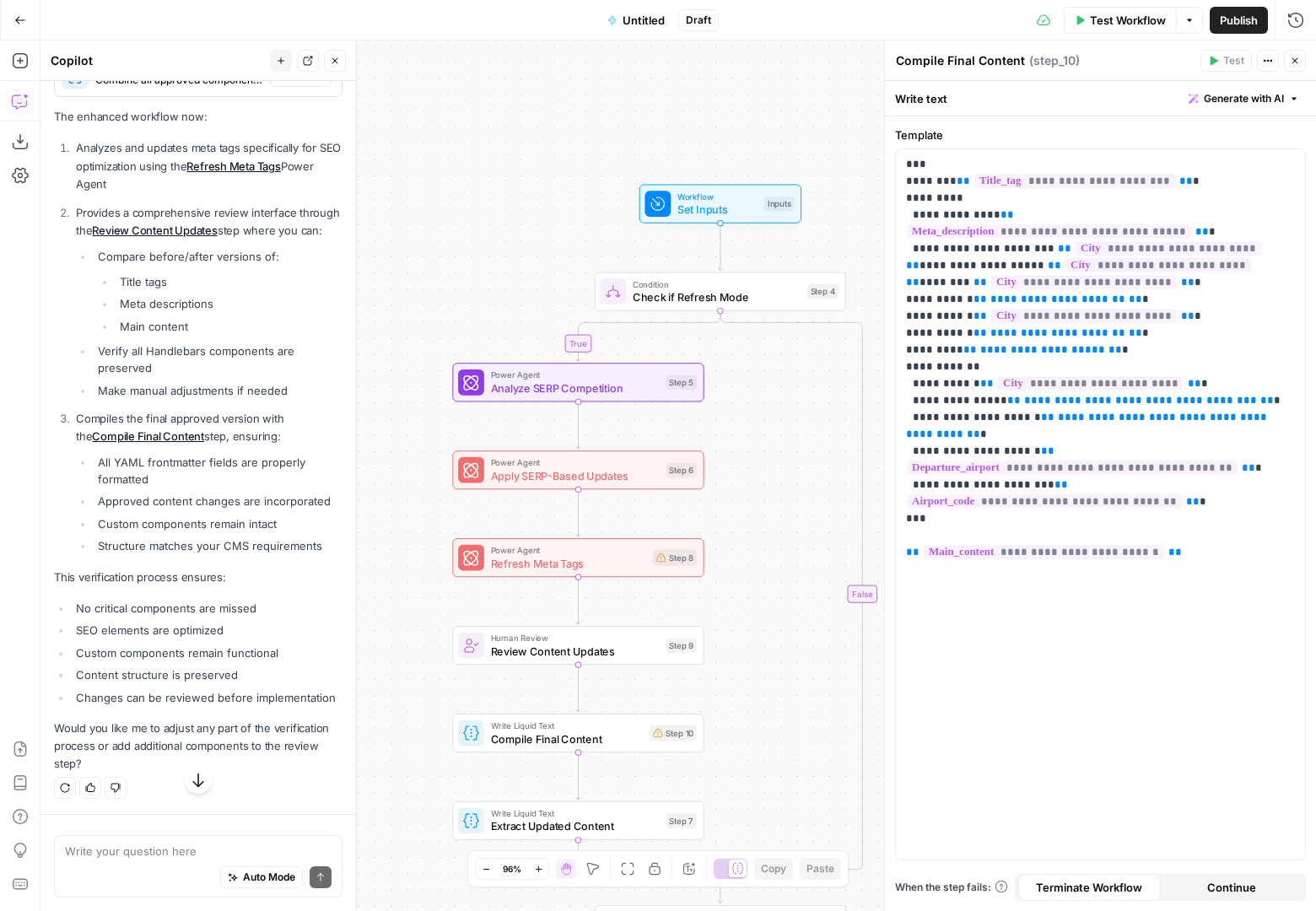 drag, startPoint x: 417, startPoint y: 470, endPoint x: 410, endPoint y: 323, distance: 147.1666 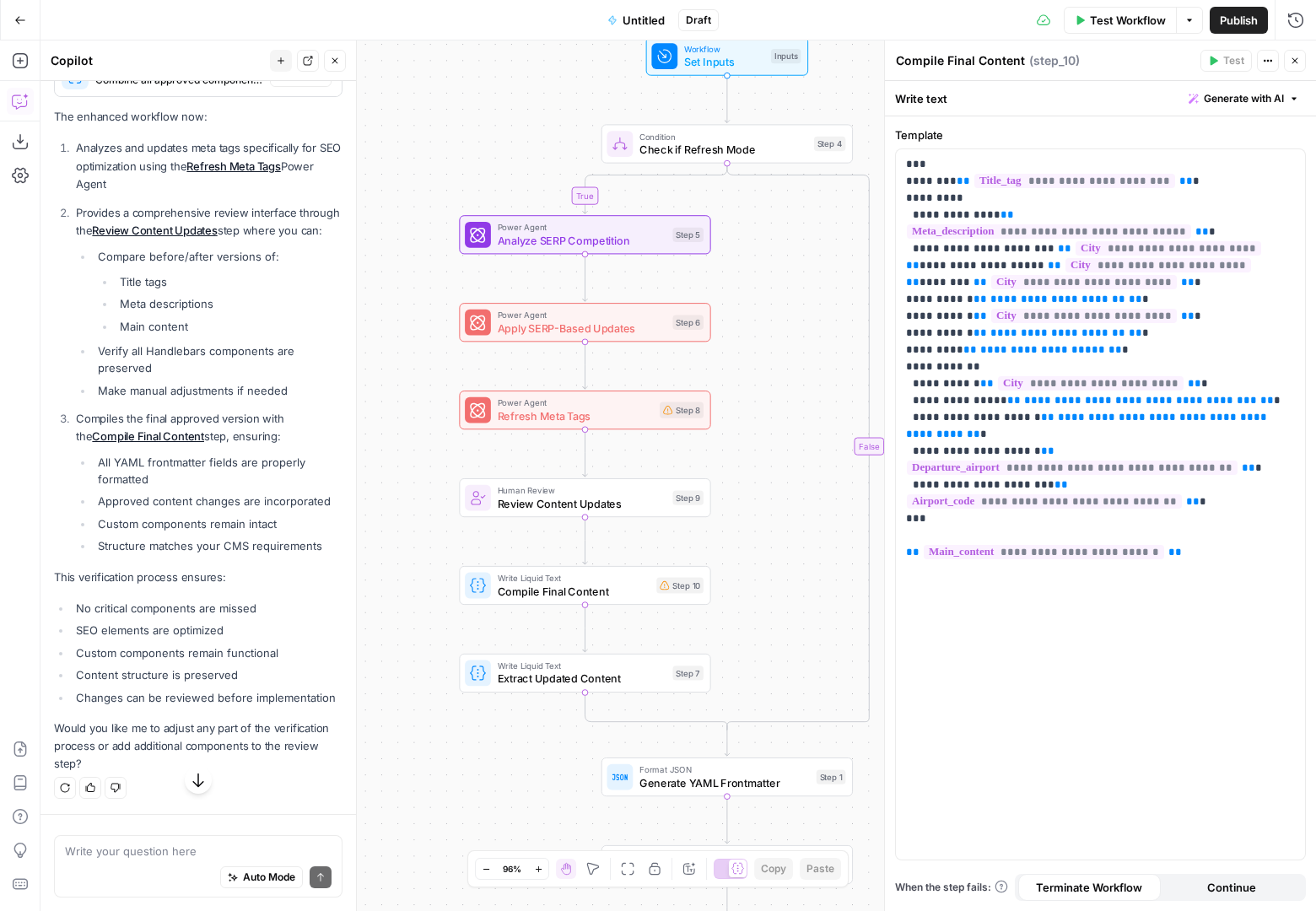 drag, startPoint x: 400, startPoint y: 303, endPoint x: 407, endPoint y: 154, distance: 149.16434 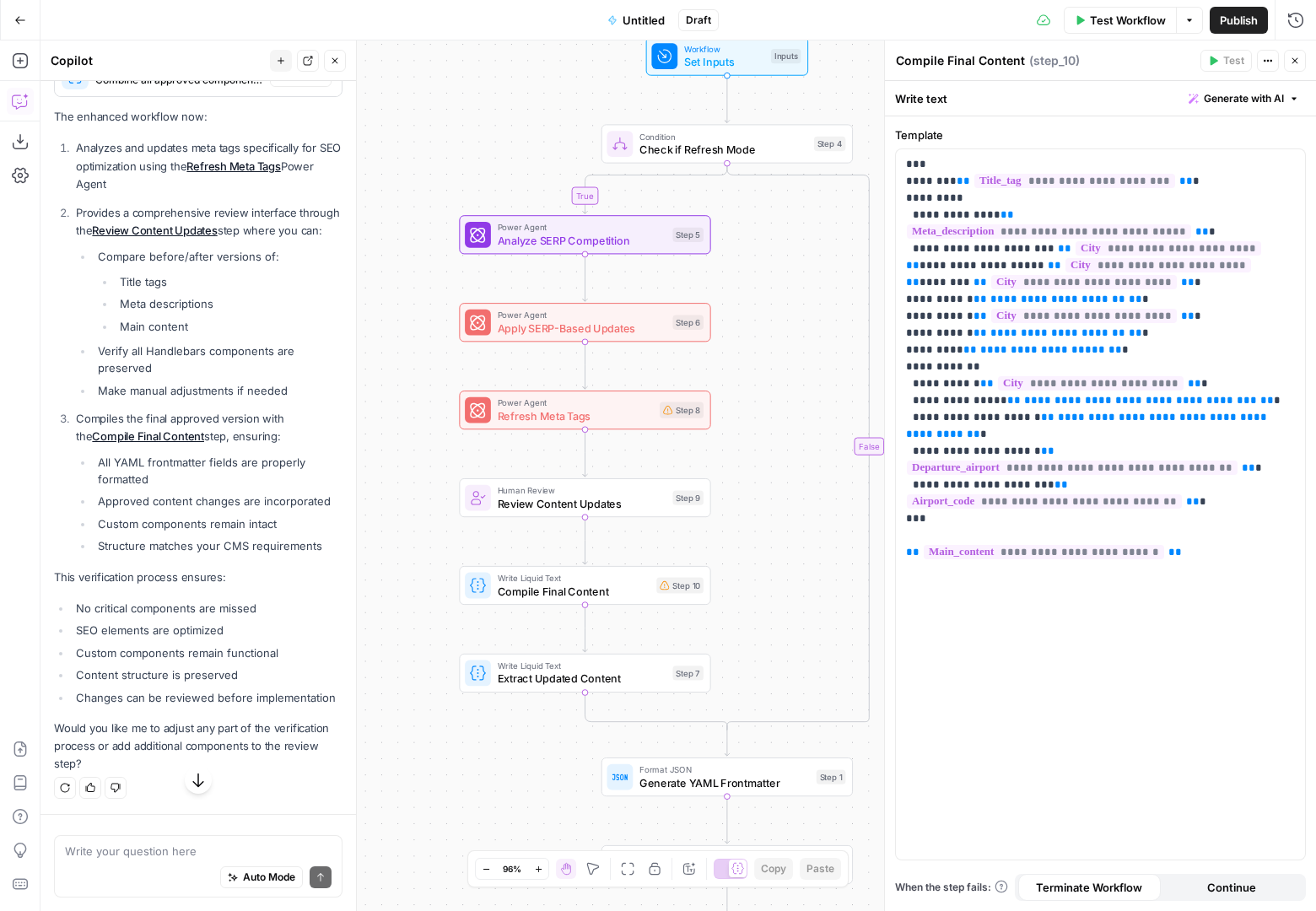 click on "true false Workflow Set Inputs Inputs Condition Check if Refresh Mode Step 4 Power Agent Analyze SERP Competition Step 5 Power Agent Apply SERP-Based Updates Step 6 Power Agent Refresh Meta Tags Step 8 Human Review Review Content Updates Step 9 Write Liquid Text Compile Final Content Step 10 Write Liquid Text Extract Updated Content Step 7 Format JSON Generate YAML Frontmatter Step 1 LLM · Claude 3.5 Sonnet Generate Main Content Step 2 Write Liquid Text Combine Content Step 3 End Output" at bounding box center (678, 476) 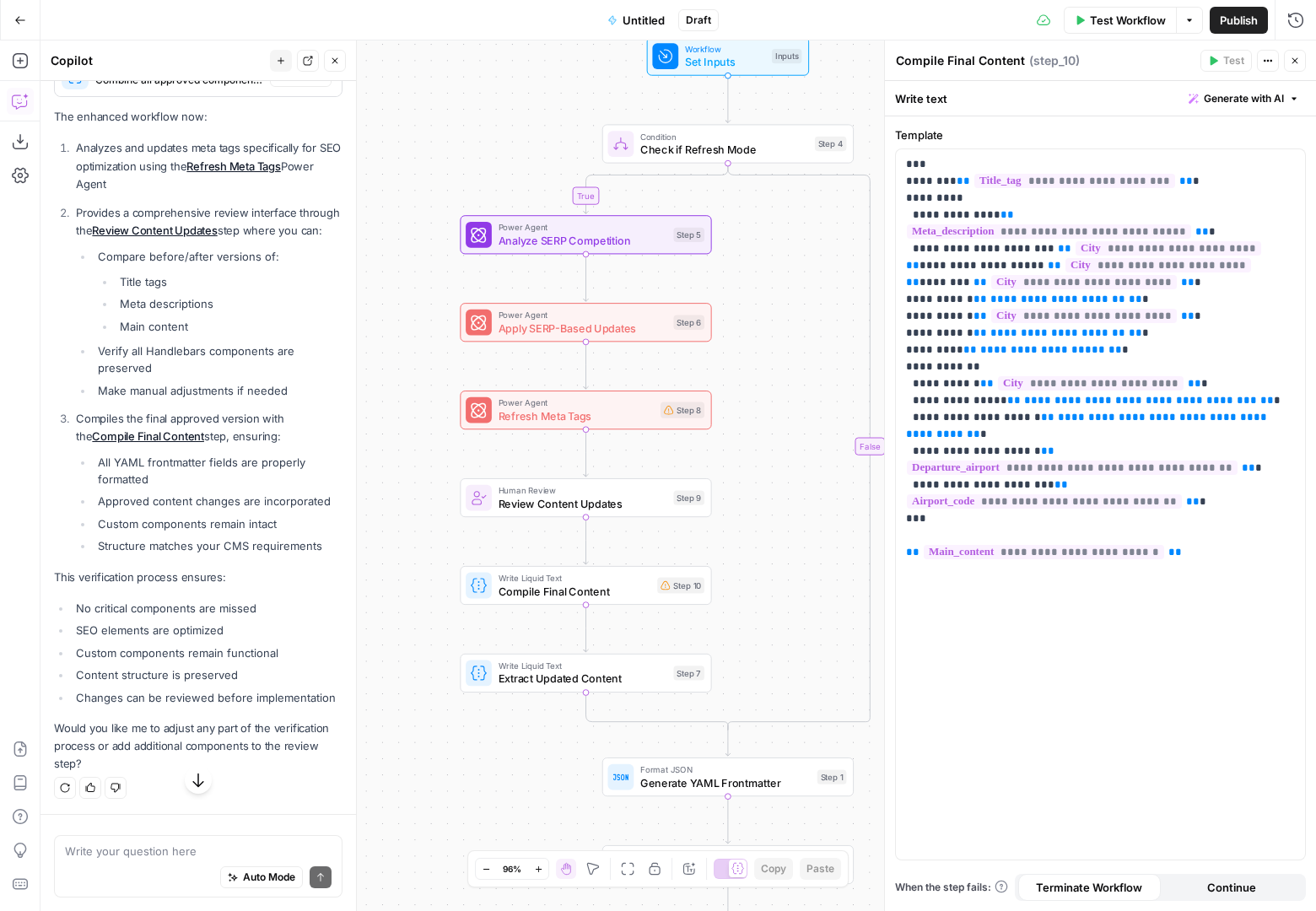 drag, startPoint x: 387, startPoint y: 495, endPoint x: 393, endPoint y: 353, distance: 142.1267 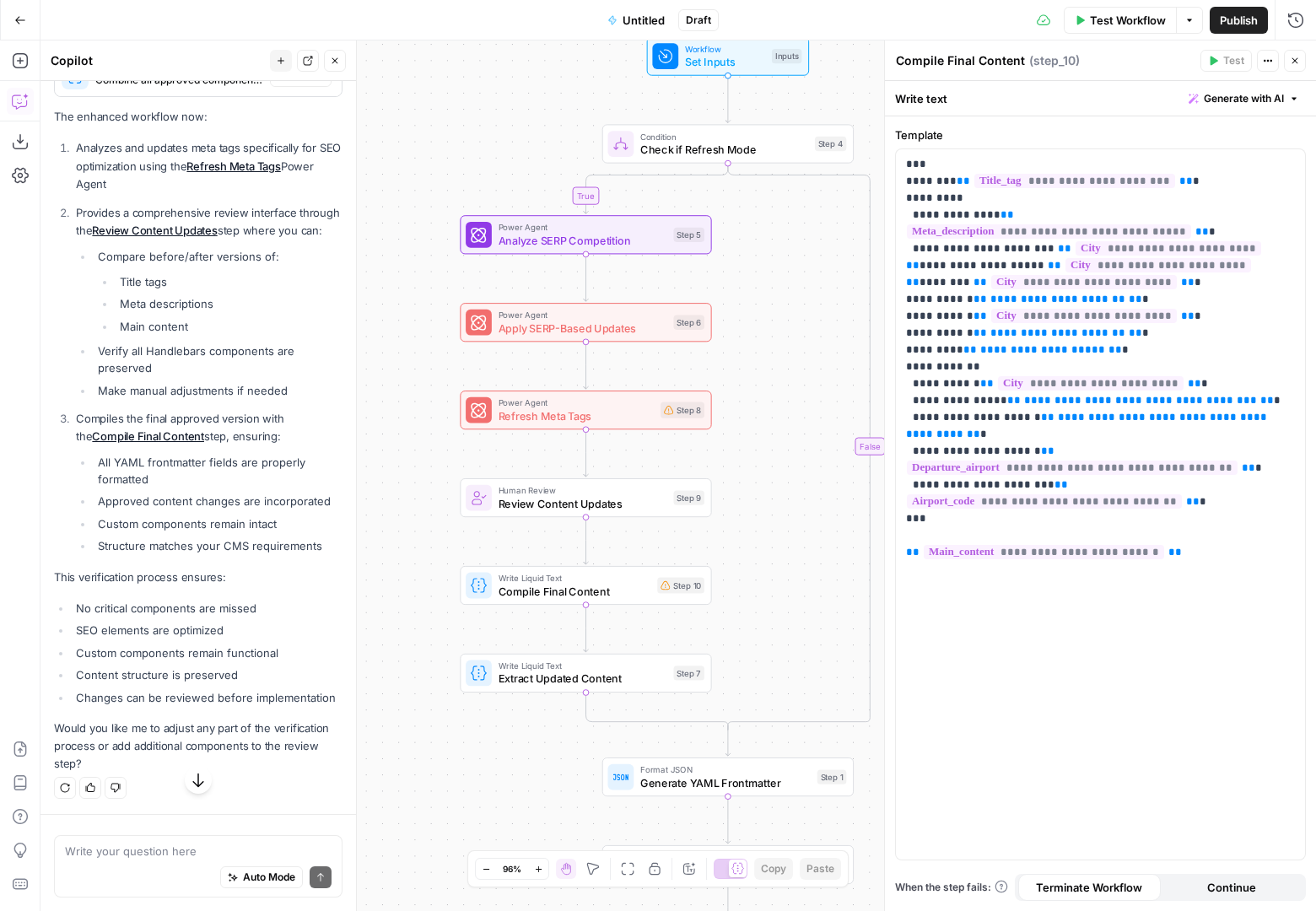 drag, startPoint x: 393, startPoint y: 353, endPoint x: 364, endPoint y: 528, distance: 177.38658 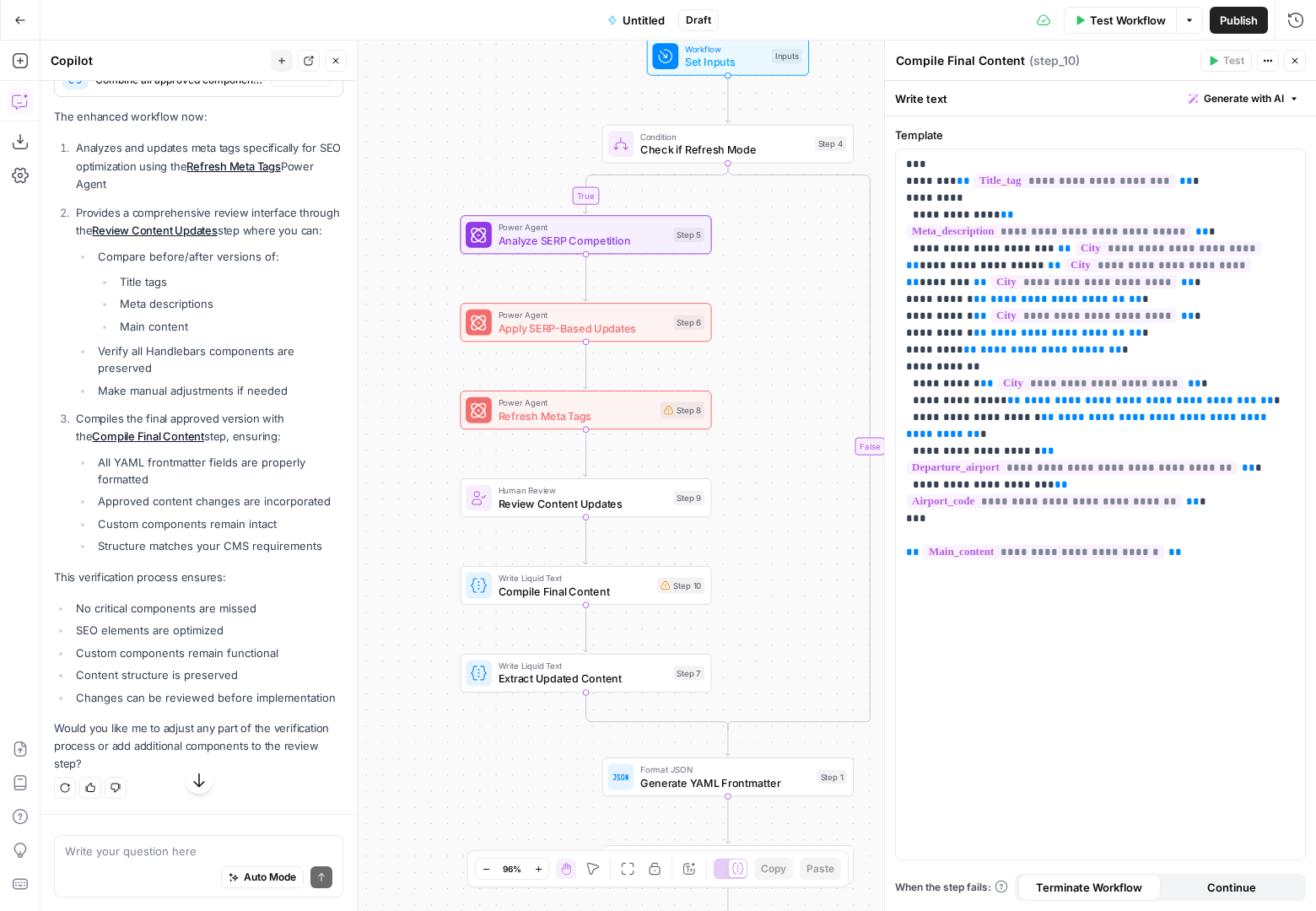 scroll, scrollTop: 11016, scrollLeft: 0, axis: vertical 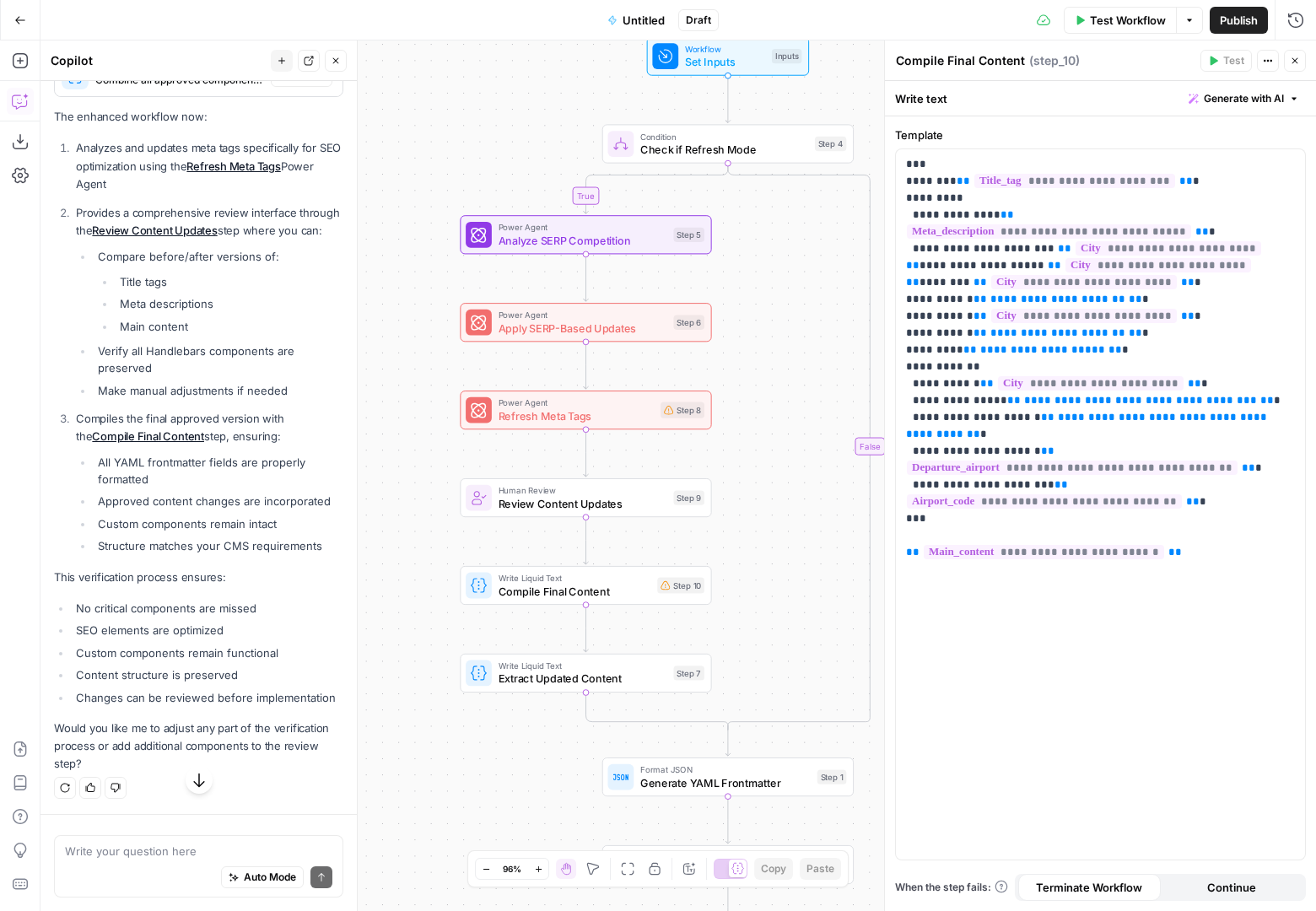 drag, startPoint x: 396, startPoint y: 627, endPoint x: 381, endPoint y: 406, distance: 221.50846 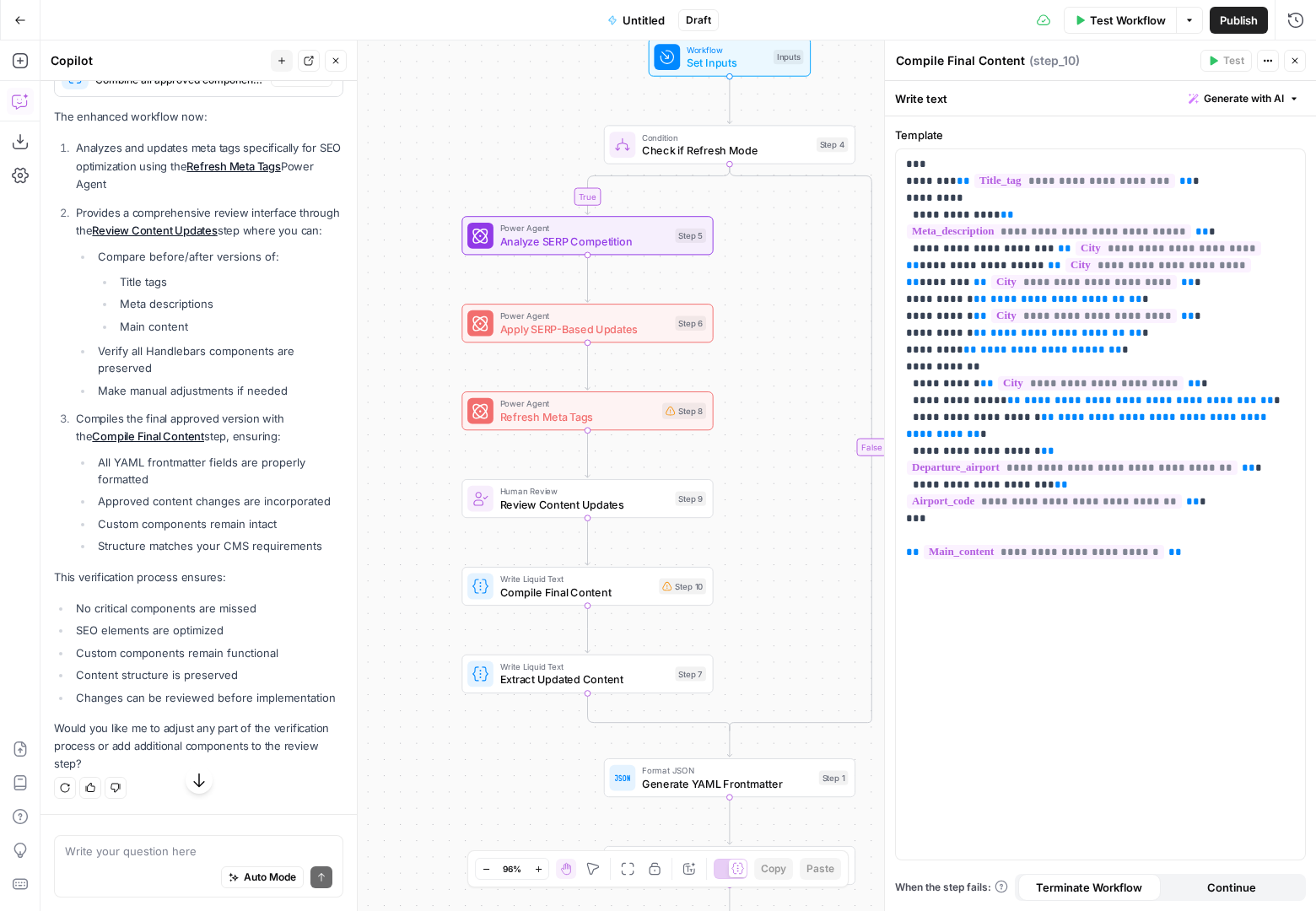drag, startPoint x: 381, startPoint y: 406, endPoint x: 375, endPoint y: 550, distance: 144.12495 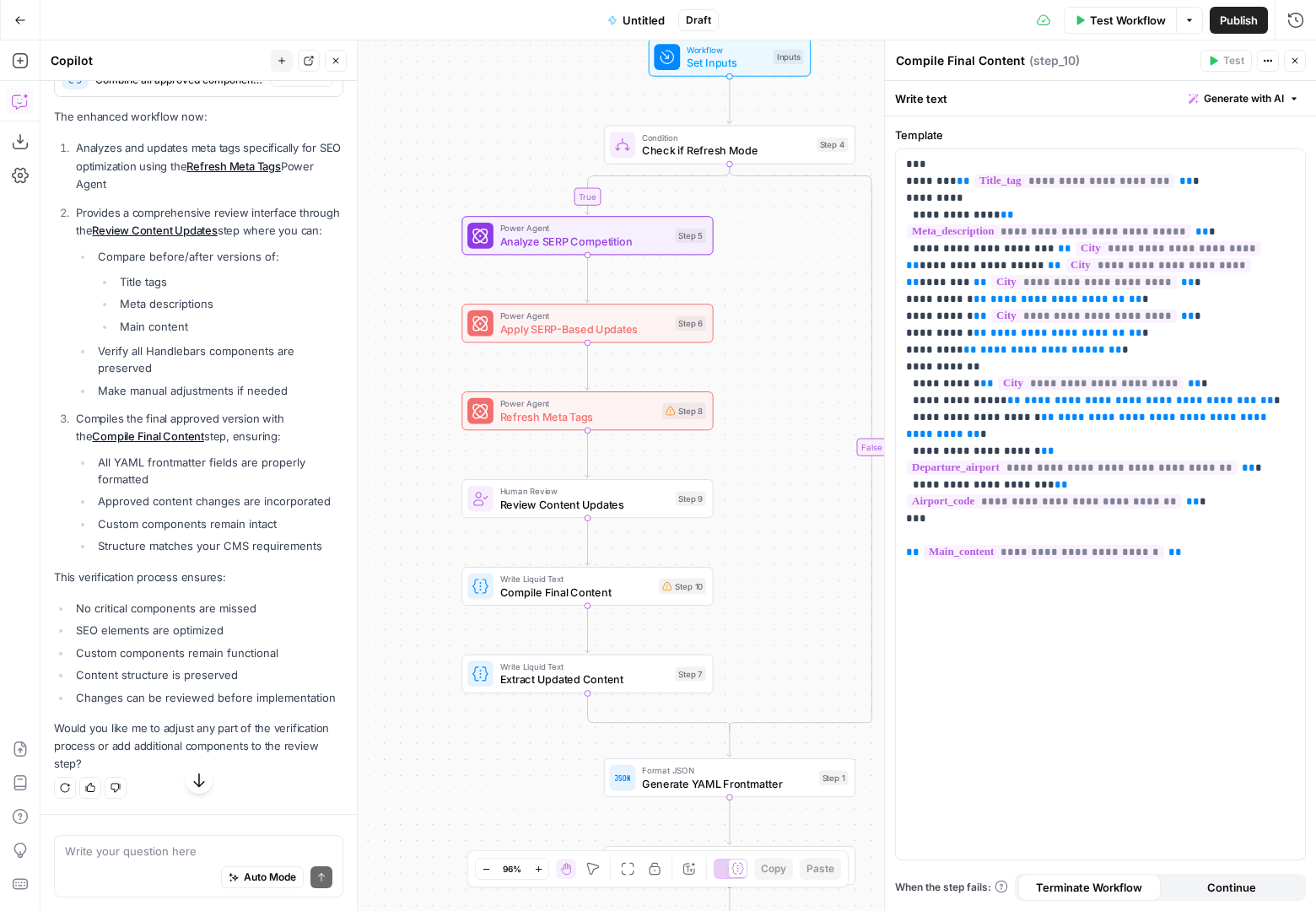 click on "true false Workflow Set Inputs Inputs Condition Check if Refresh Mode Step 4 Power Agent Analyze SERP Competition Step 5 Power Agent Apply SERP-Based Updates Step 6 Power Agent Refresh Meta Tags Step 8 Human Review Review Content Updates Step 9 Write Liquid Text Compile Final Content Step 10 Write Liquid Text Extract Updated Content Step 7 Format JSON Generate YAML Frontmatter Step 1 LLM · Claude 3.5 Sonnet Generate Main Content Step 2 Write Liquid Text Combine Content Step 3 End Output" at bounding box center (678, 476) 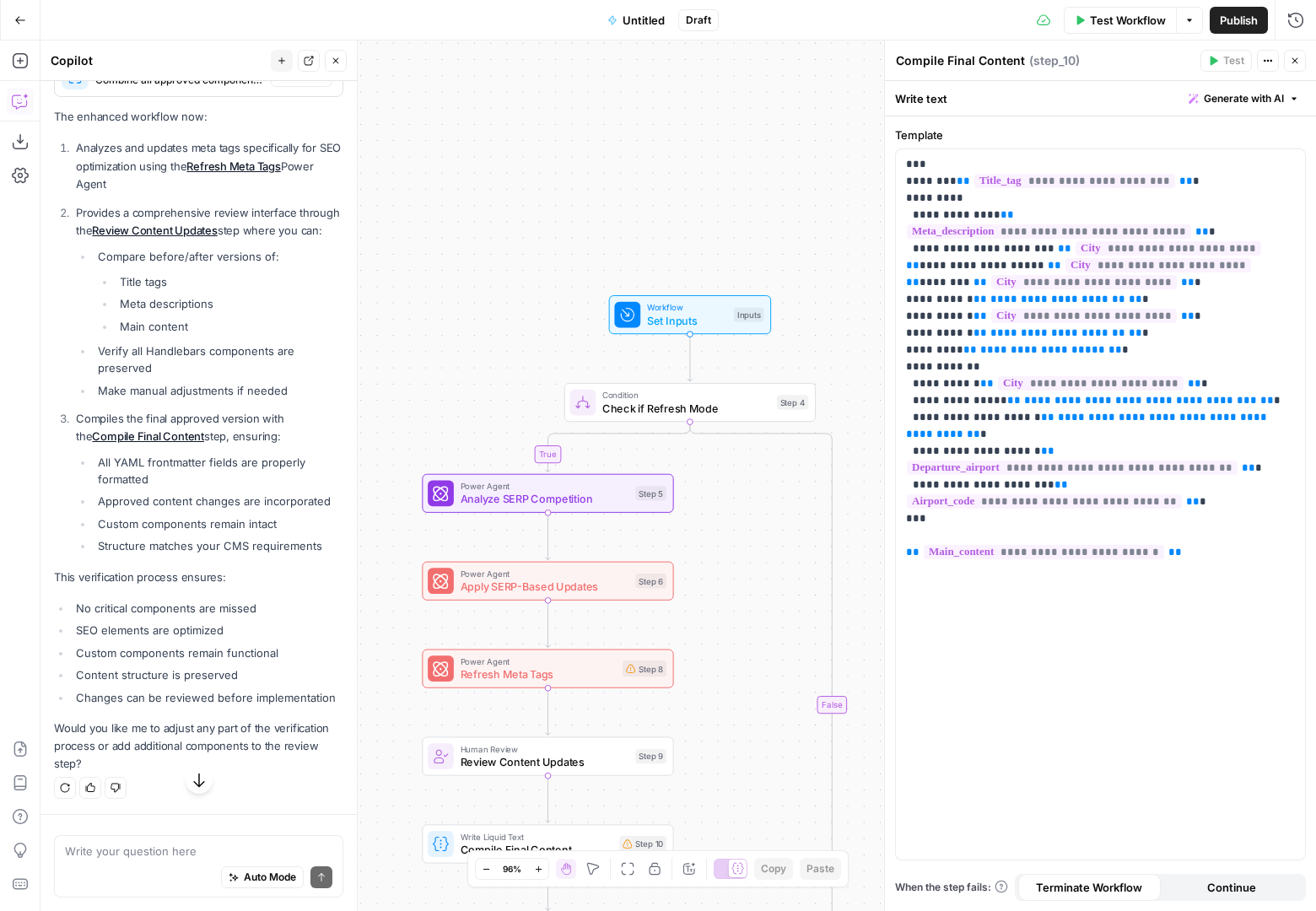 drag, startPoint x: 402, startPoint y: 338, endPoint x: 363, endPoint y: 863, distance: 526.4466 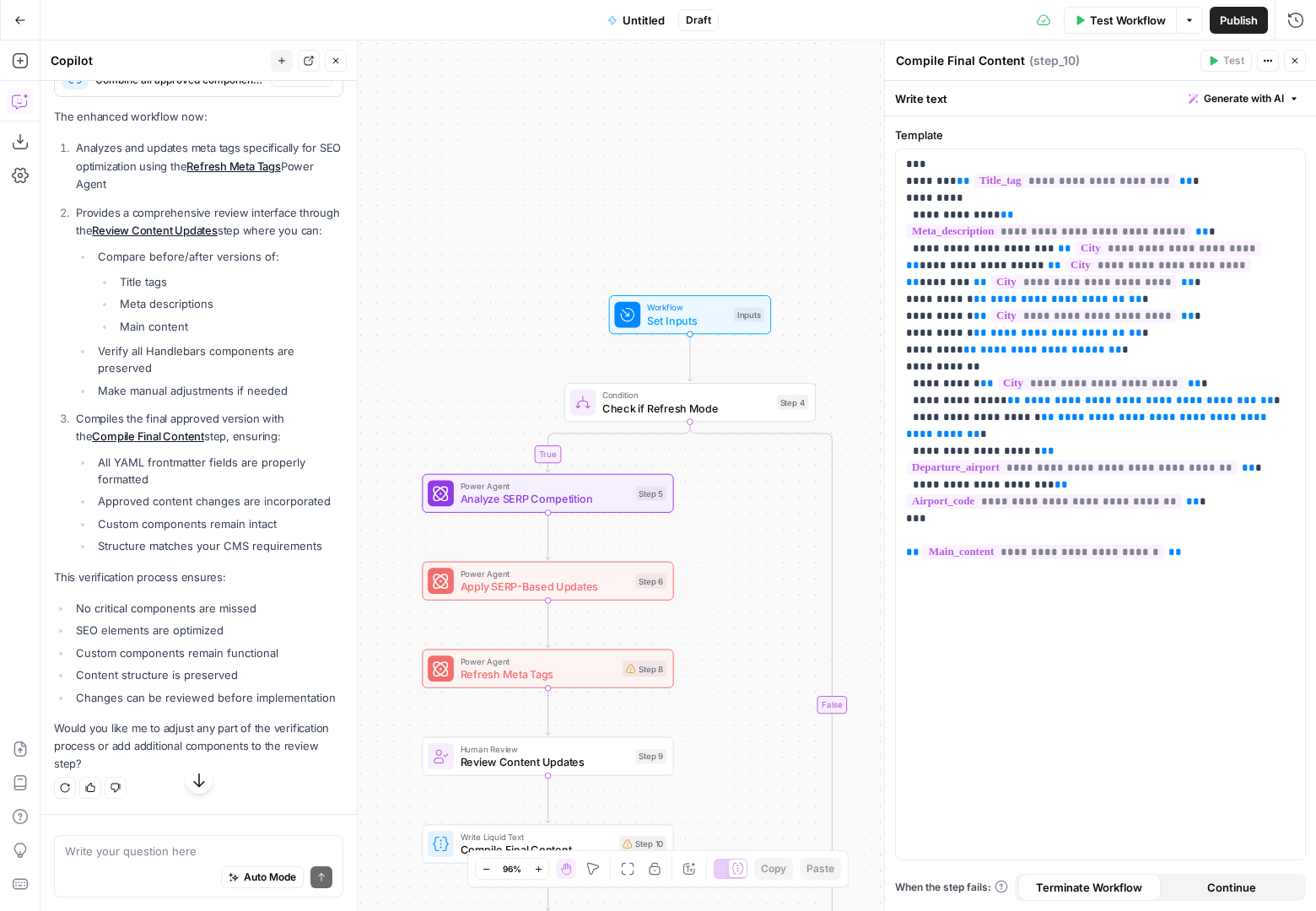 click on "Cohort 4 New Home Browse Your Data Monitoring Settings Recent Grids New grid podcast grid Keyword -> Content Brief -> Article (Liv C Copy) AEO Audit Recent Workflows New Workflow Untitled Schema Markup Minh-Thy 1. Gather Keywords AirOps Academy What's new? Help + Support Go Back Untitled Draft Test Workflow Options Publish Run History Add Steps Copilot Download as JSON Settings Import JSON AirOps Academy Help Give Feedback Shortcuts true false Workflow Set Inputs Inputs Condition Check if Refresh Mode Step 4 Power Agent Analyze SERP Competition Step 5 Power Agent Apply SERP-Based Updates Step 6 Power Agent Refresh Meta Tags Step 8 Human Review Review Content Updates Step 9 Write Liquid Text Compile Final Content Step 10 Write Liquid Text Extract Updated Content Step 7 Format JSON Generate YAML Frontmatter Step 1 LLM · Claude 3.5 Sonnet Generate Main Content Step 2 Write Liquid Text Combine Content Step 3 End Output Press enter or space to select a node.   Oops! Your window is too small Go Back" at bounding box center (658, 456) 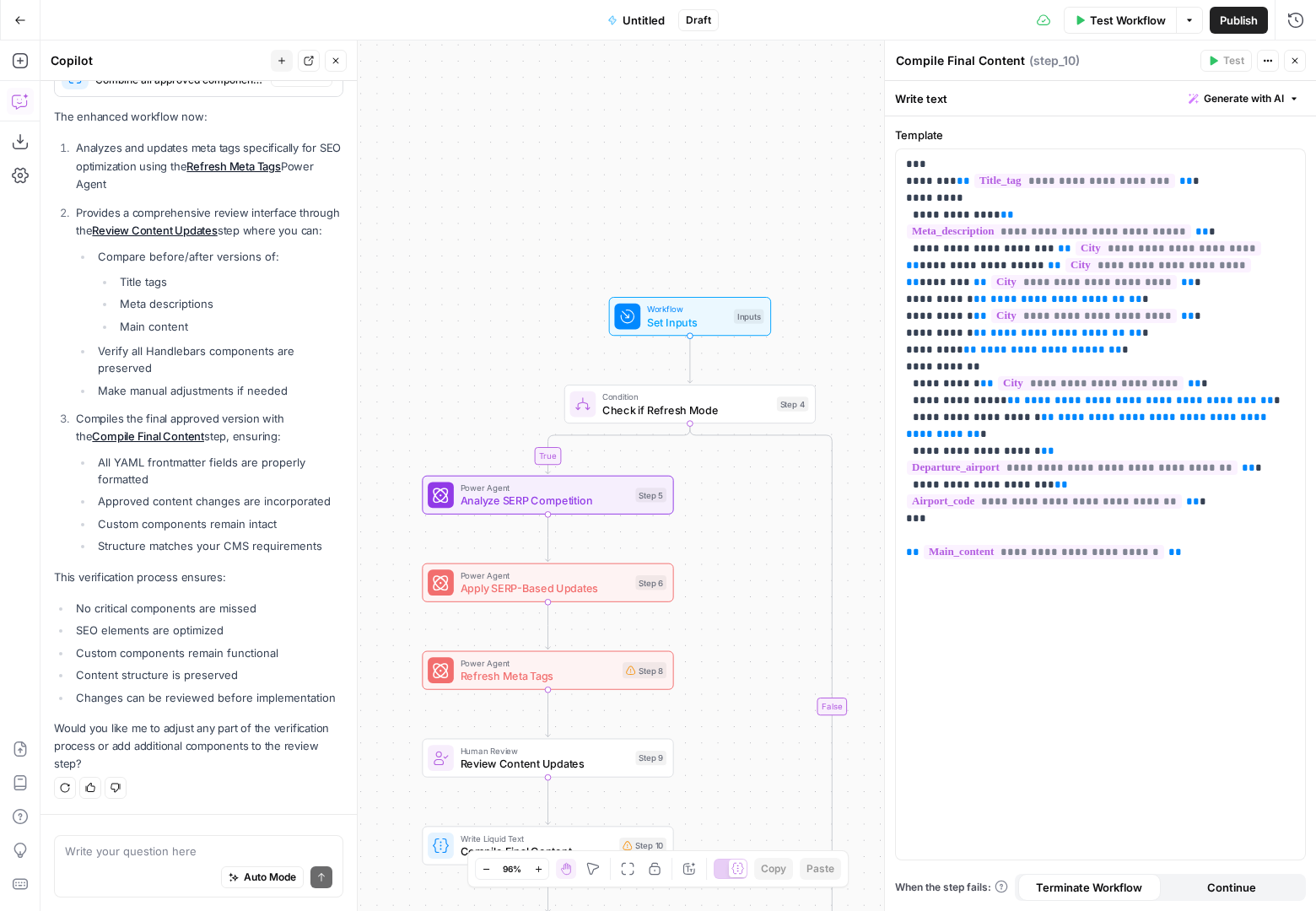 scroll, scrollTop: 11249, scrollLeft: 0, axis: vertical 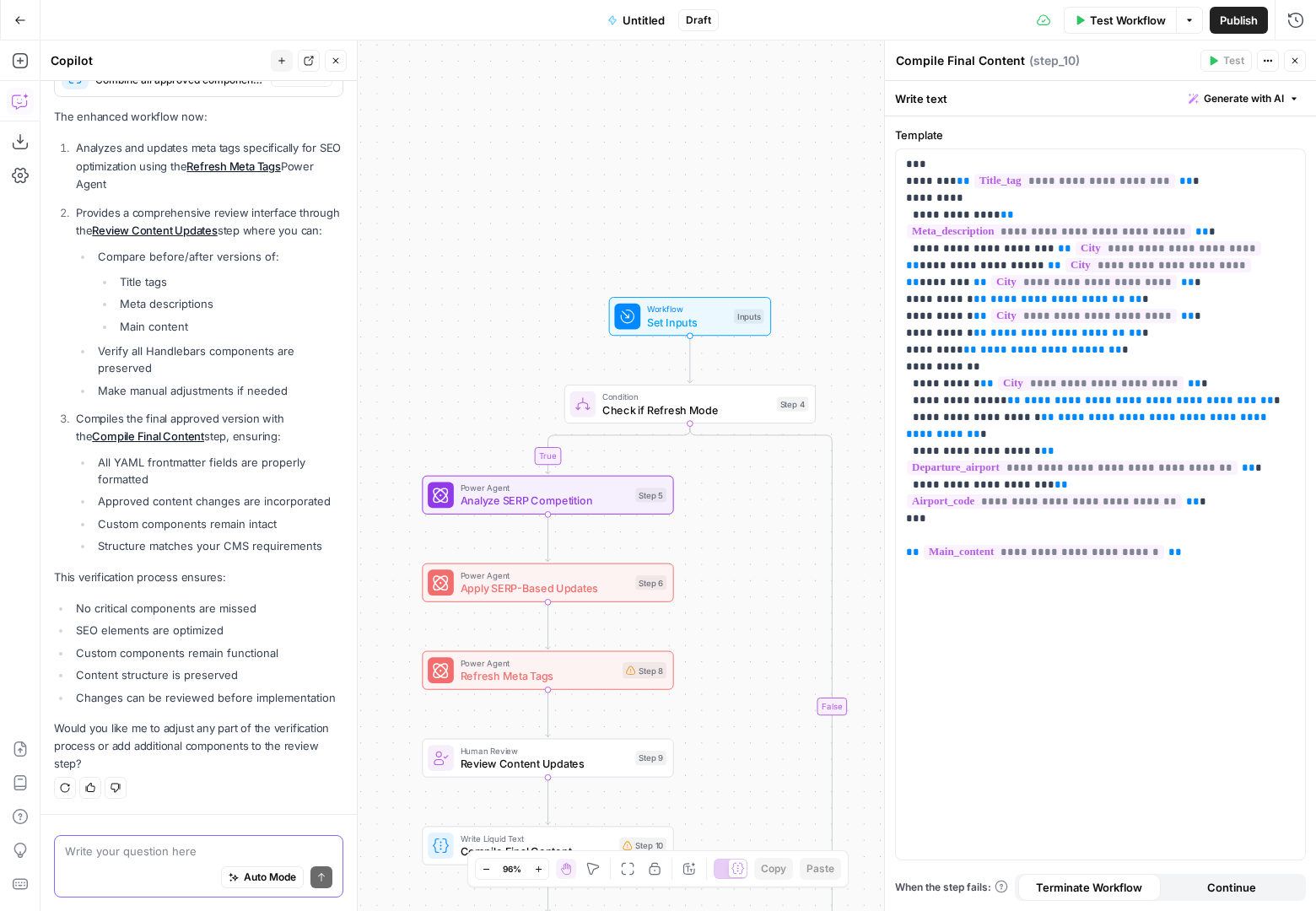 click at bounding box center [198, 851] 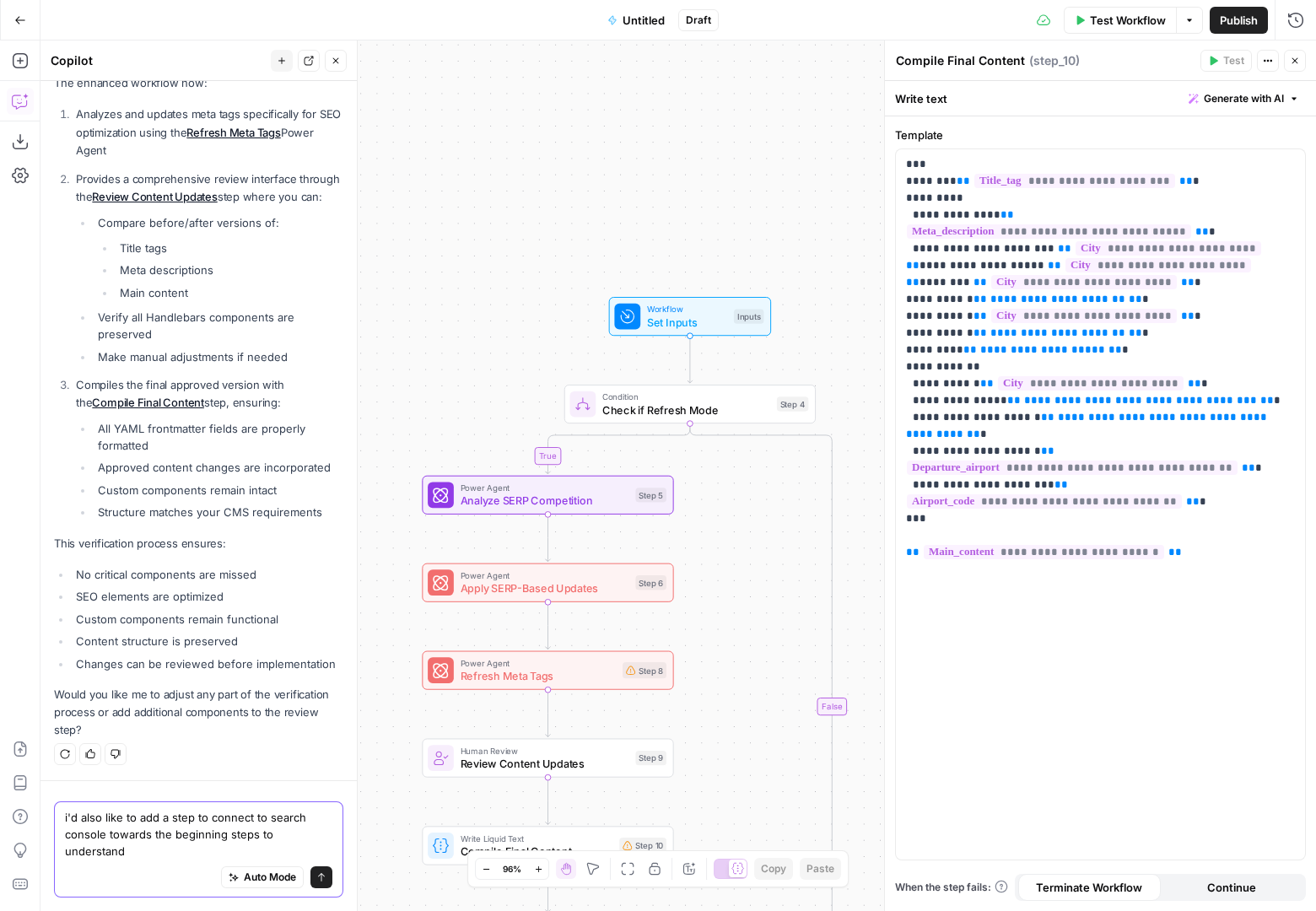 scroll, scrollTop: 11283, scrollLeft: 0, axis: vertical 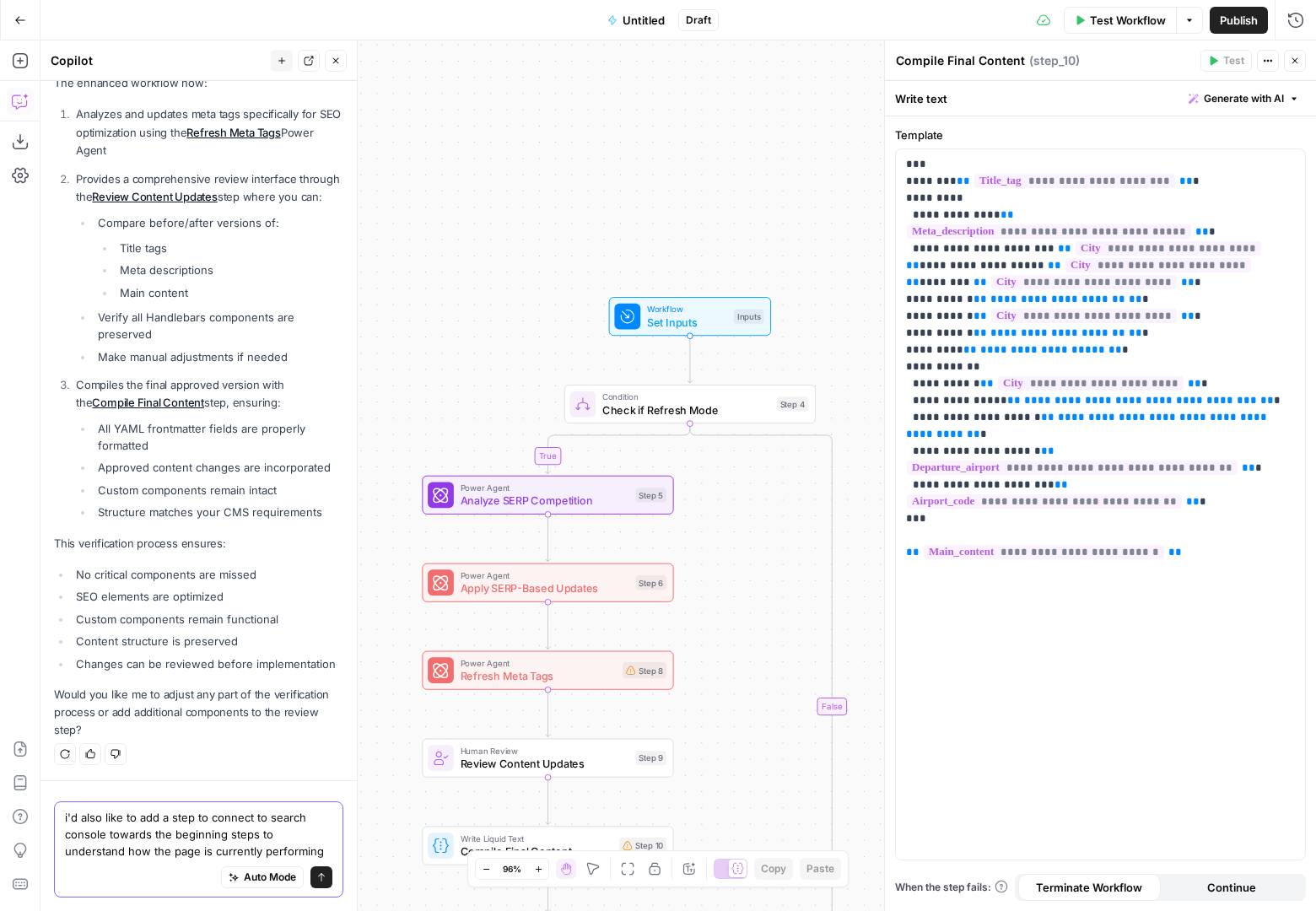 type on "i'd also like to add a step to connect to search console towards the beginning steps to understand how the page is currently performing" 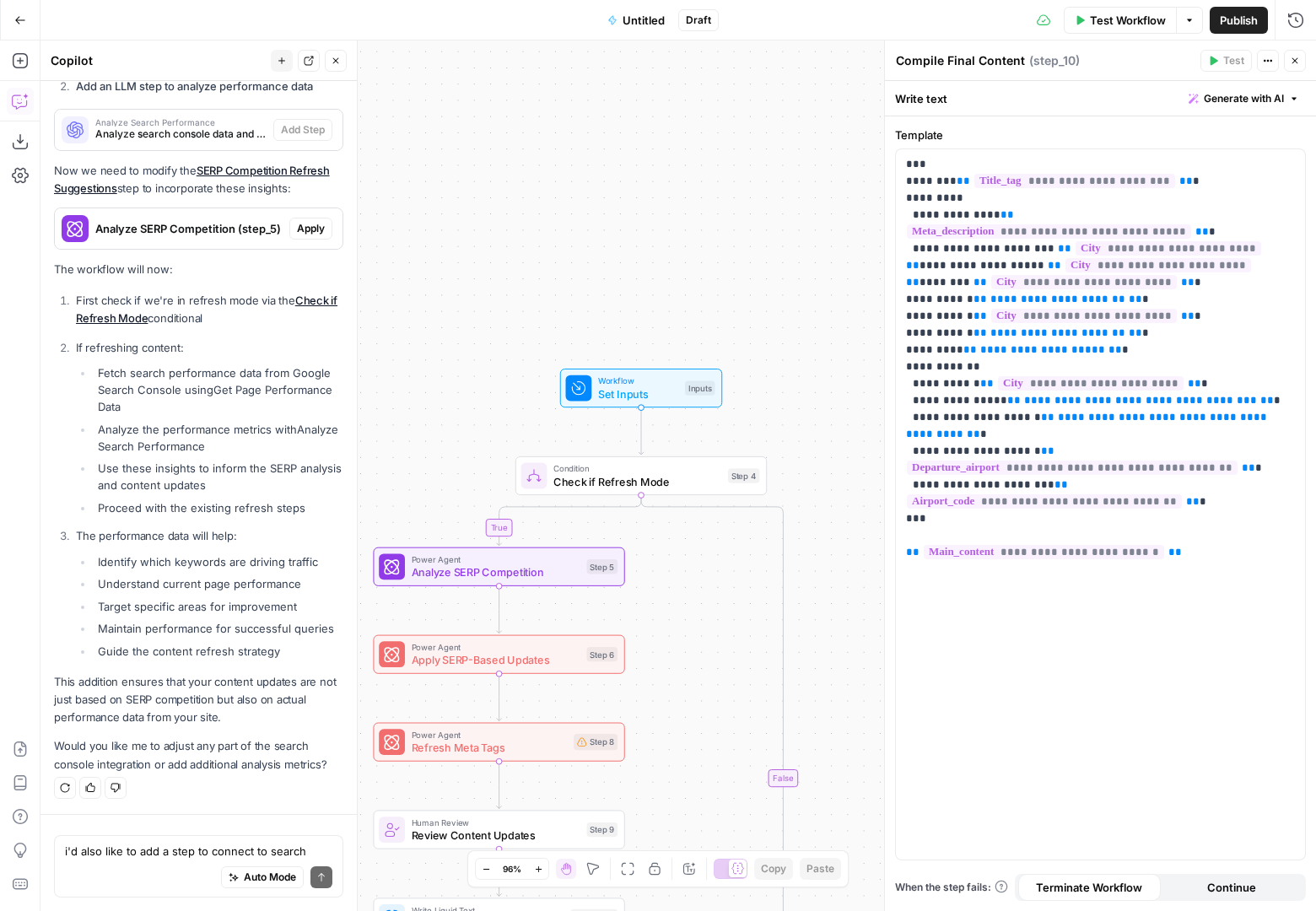 scroll, scrollTop: 12007, scrollLeft: 0, axis: vertical 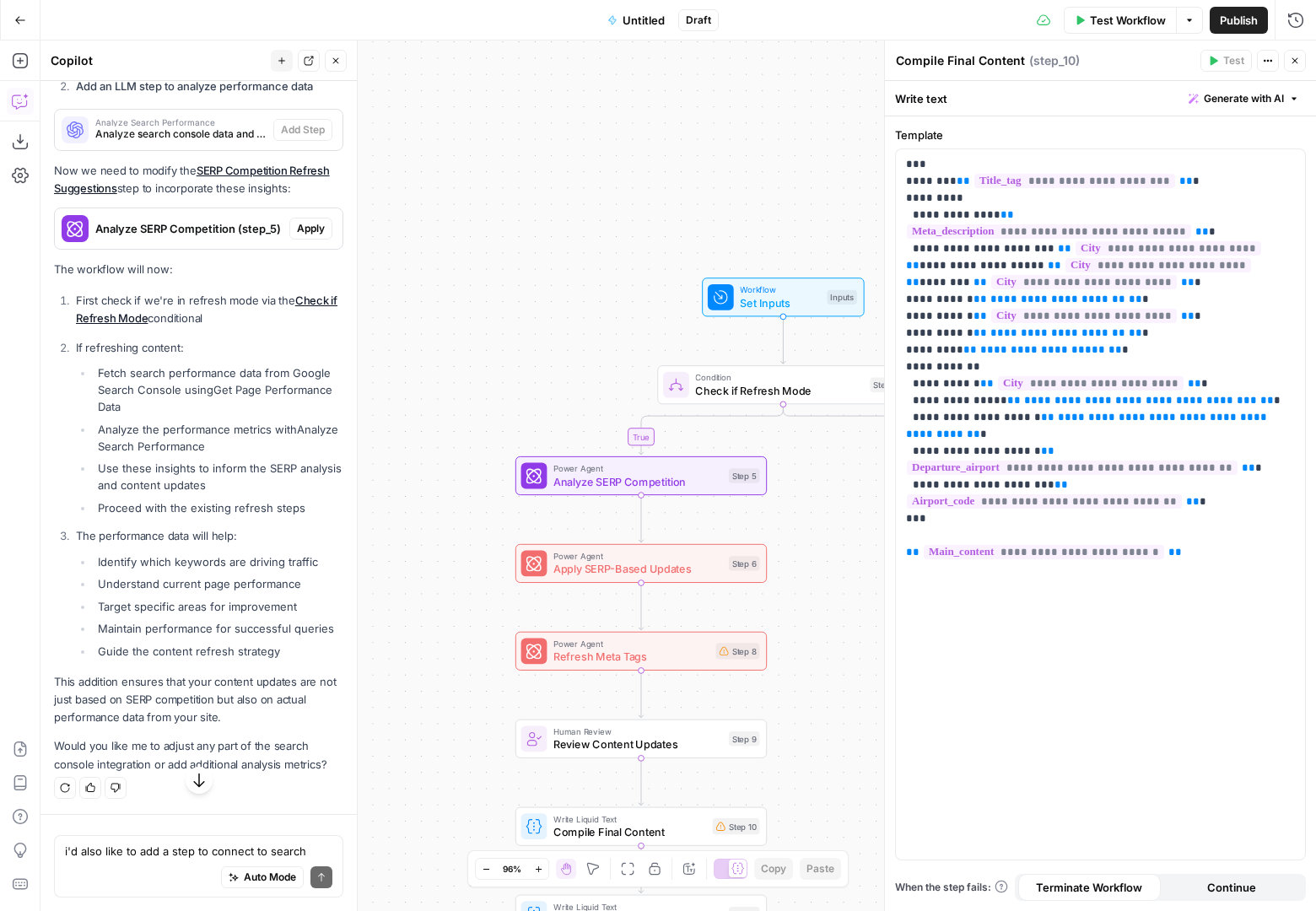 click on "Add All" at bounding box center (320, -25) 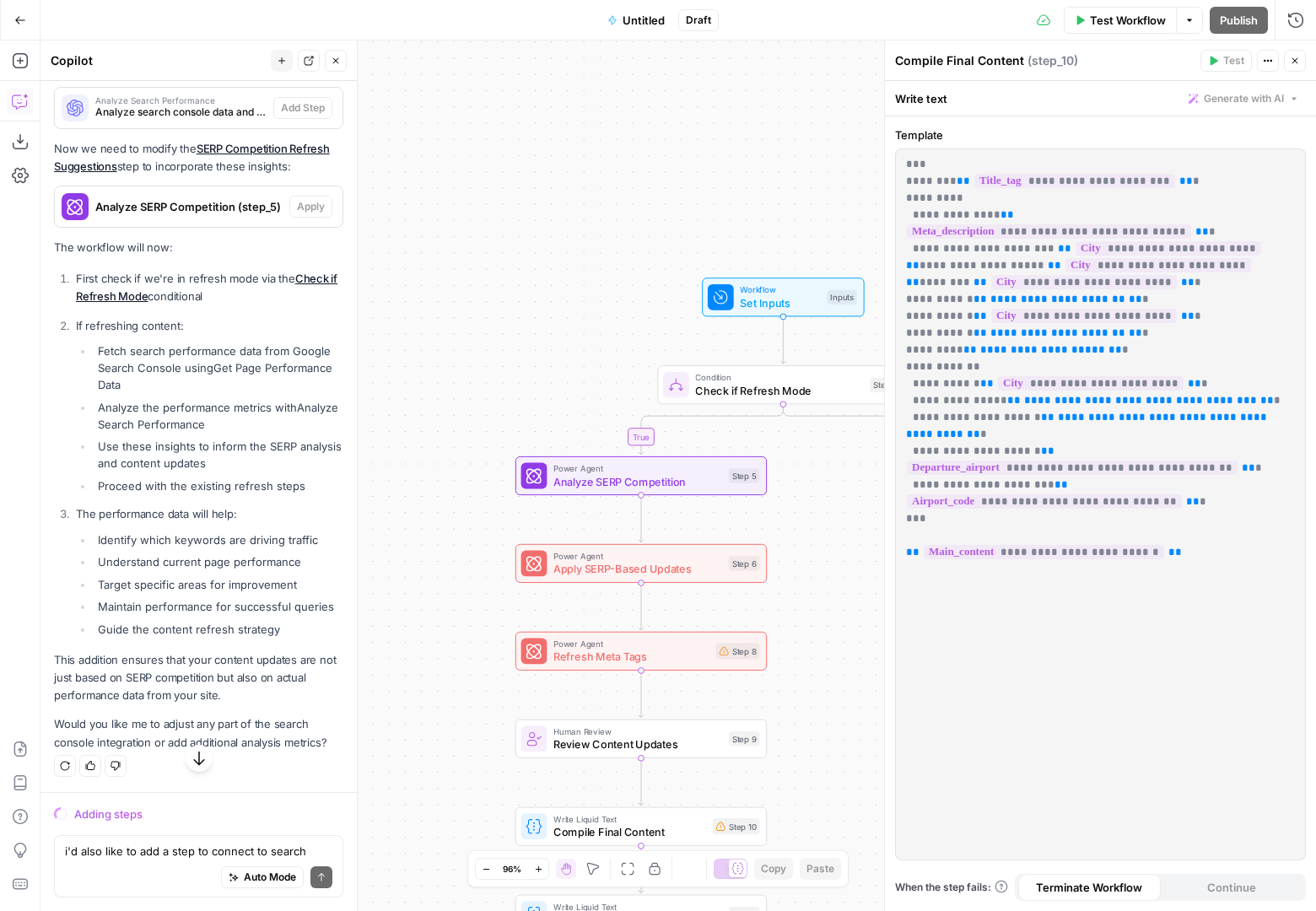 scroll, scrollTop: 11846, scrollLeft: 0, axis: vertical 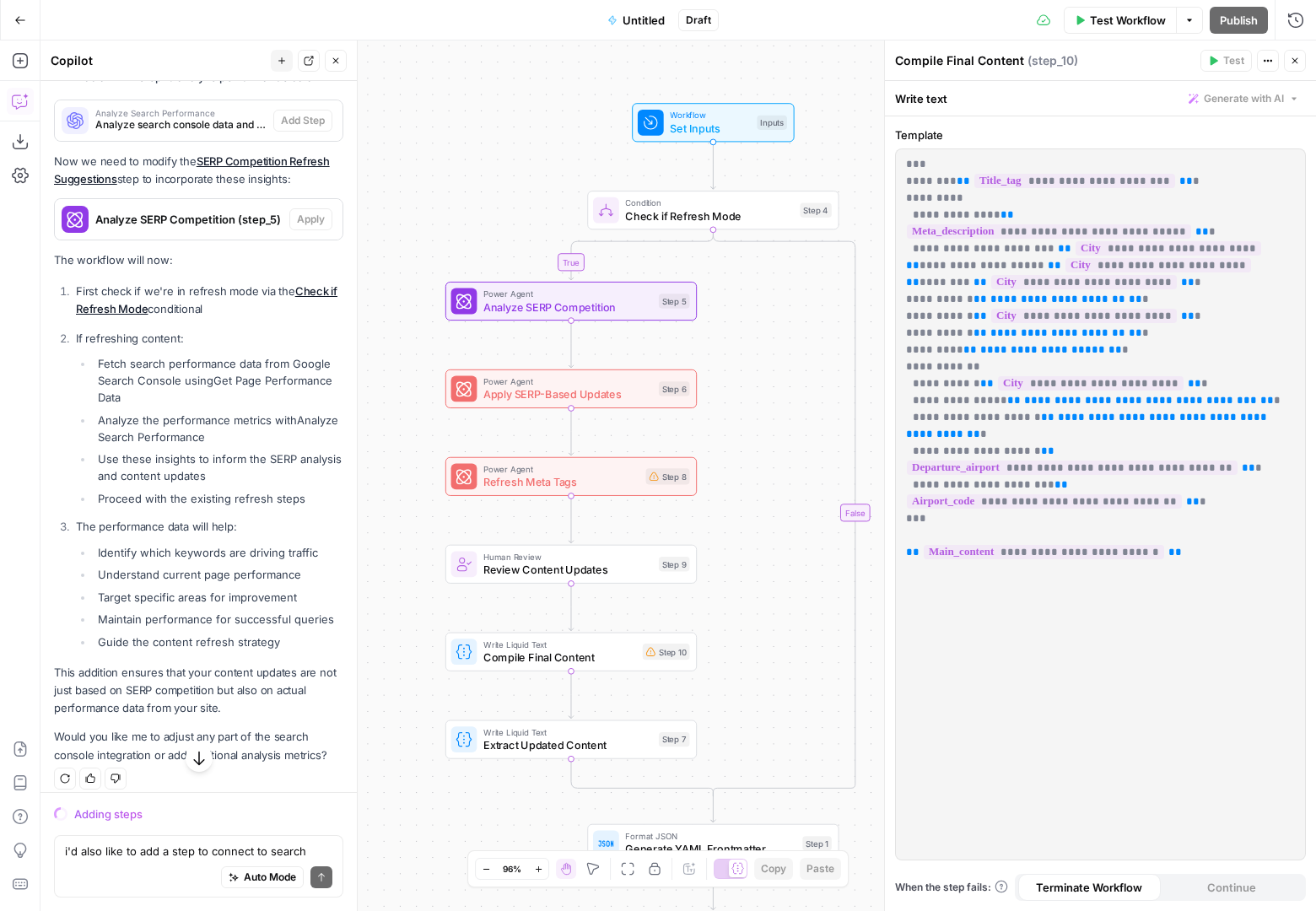 drag, startPoint x: 450, startPoint y: 577, endPoint x: 380, endPoint y: 402, distance: 188.48077 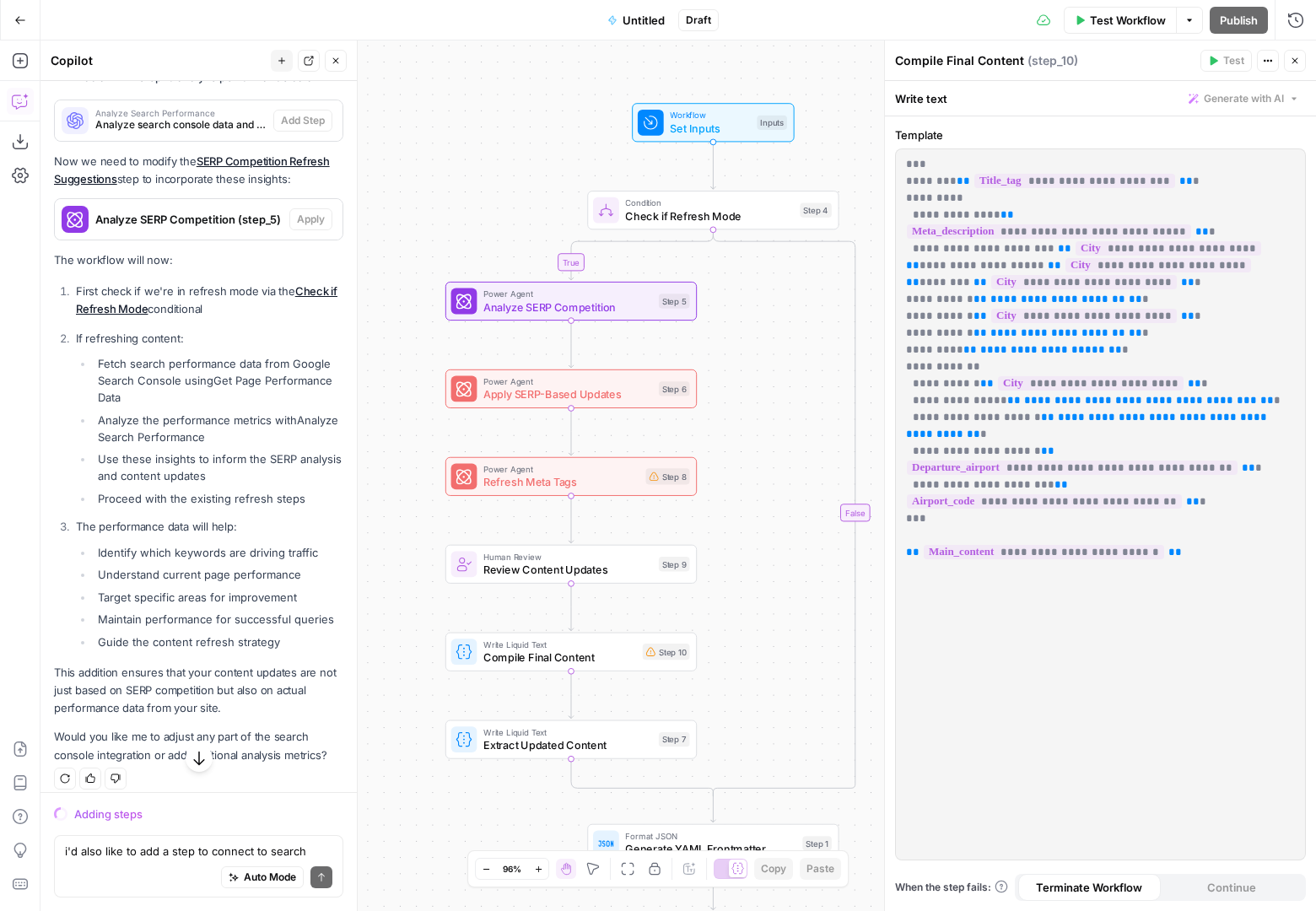 click on "true false Workflow Set Inputs Inputs Condition Check if Refresh Mode Step 4 Power Agent Analyze SERP Competition Step 5 Power Agent Apply SERP-Based Updates Step 6 Power Agent Refresh Meta Tags Step 8 Human Review Review Content Updates Step 9 Write Liquid Text Compile Final Content Step 10 Write Liquid Text Extract Updated Content Step 7 Format JSON Generate YAML Frontmatter Step 1 LLM · Claude 3.5 Sonnet Generate Main Content Step 2 Write Liquid Text Combine Content Step 3 End Output" at bounding box center [678, 476] 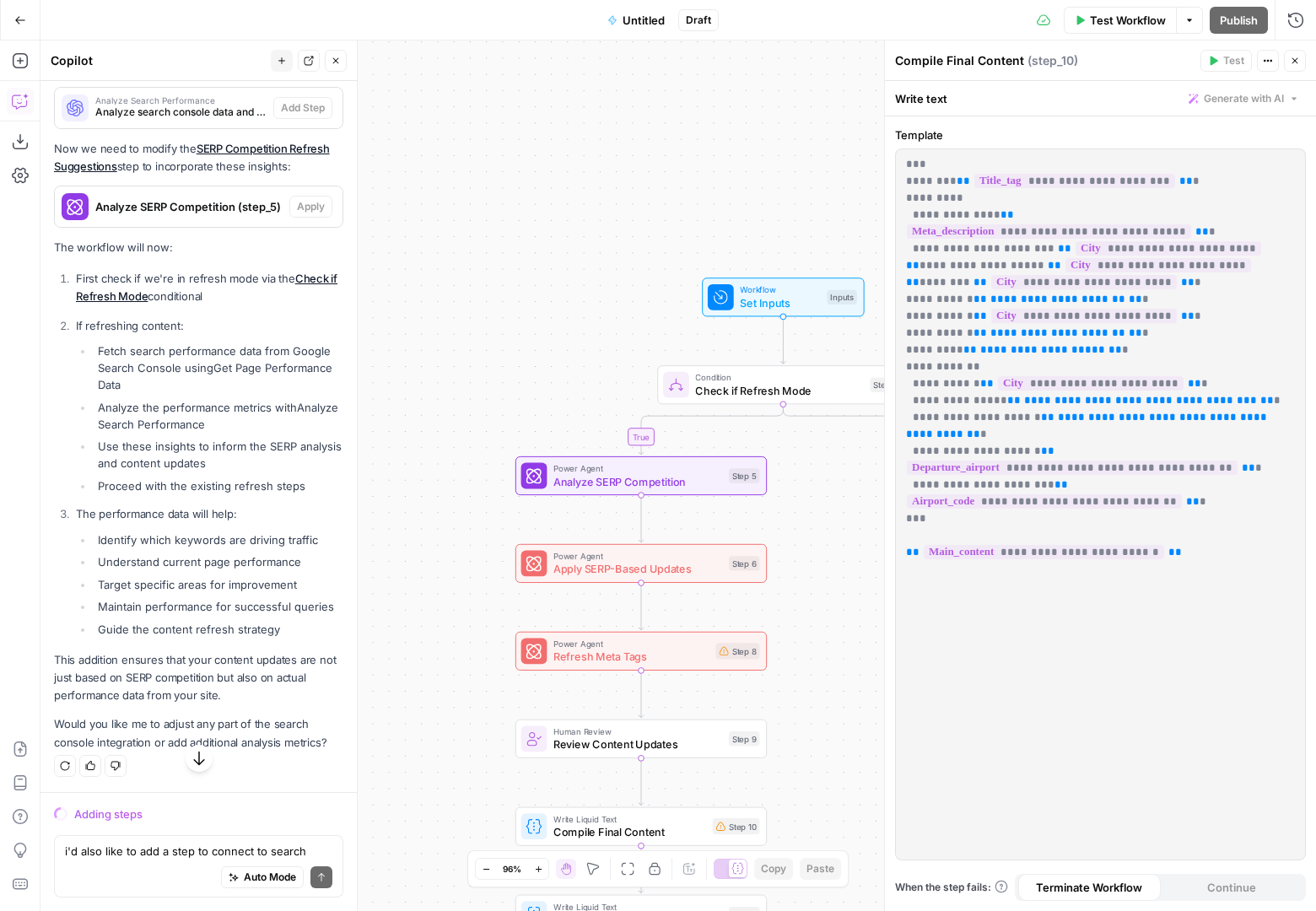 scroll, scrollTop: 12121, scrollLeft: 0, axis: vertical 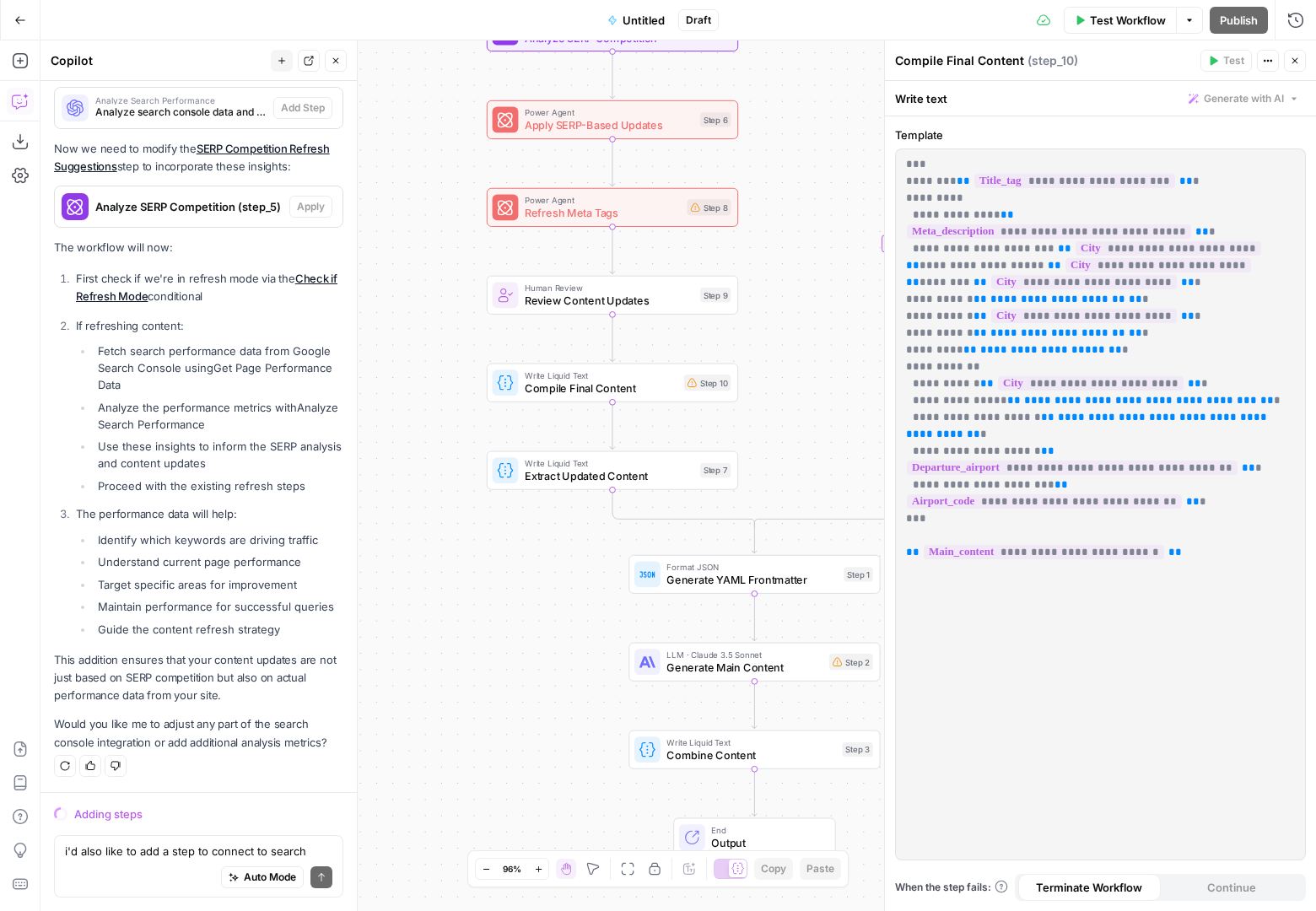 drag, startPoint x: 432, startPoint y: 586, endPoint x: 405, endPoint y: 143, distance: 443.822 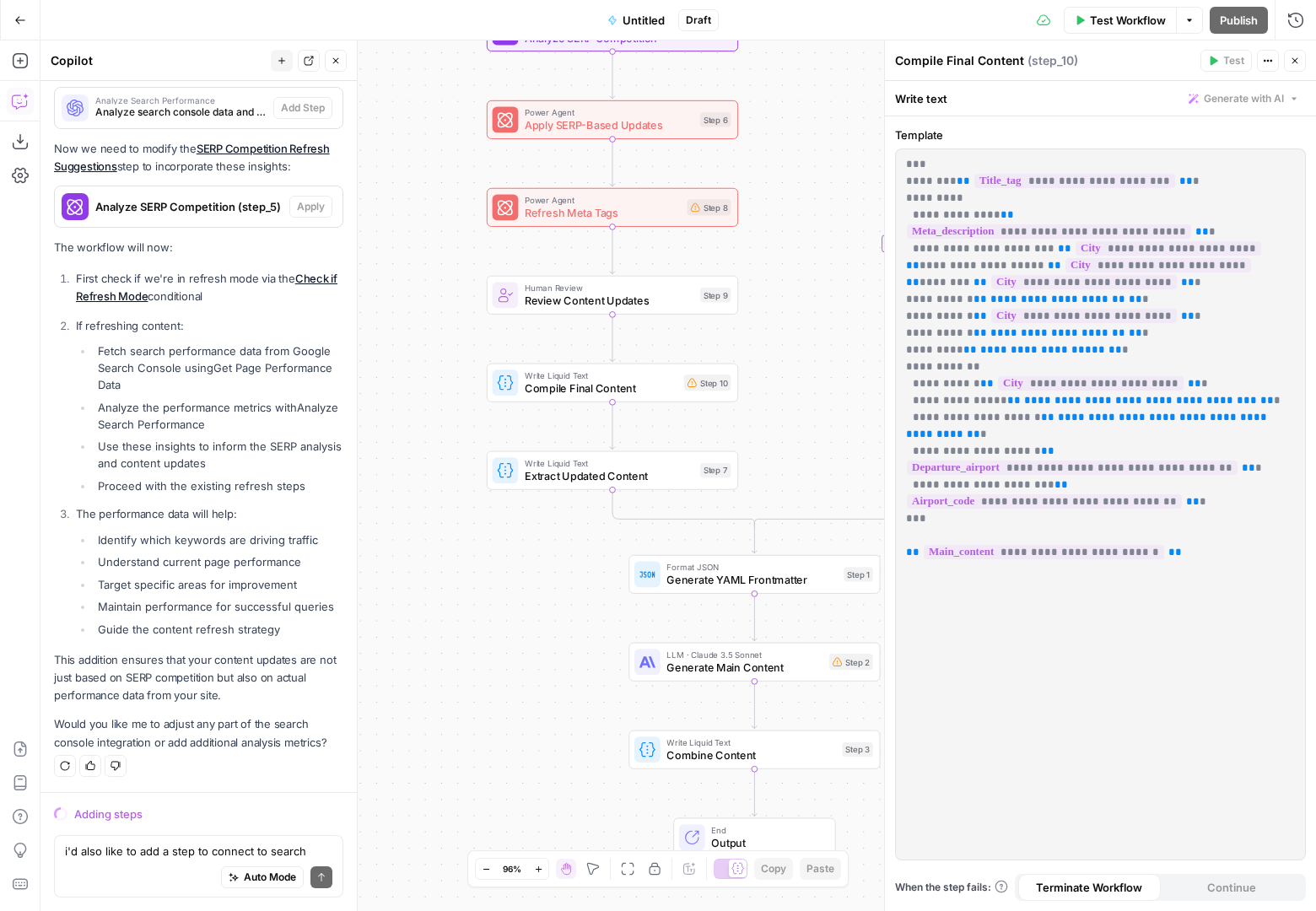 click on "true false Workflow Set Inputs Inputs Condition Check if Refresh Mode Step 4 Power Agent Analyze SERP Competition Step 5 Power Agent Apply SERP-Based Updates Step 6 Power Agent Refresh Meta Tags Step 8 Human Review Review Content Updates Step 9 Write Liquid Text Compile Final Content Step 10 Write Liquid Text Extract Updated Content Step 7 Format JSON Generate YAML Frontmatter Step 1 LLM · Claude 3.5 Sonnet Generate Main Content Step 2 Write Liquid Text Combine Content Step 3 End Output" at bounding box center [678, 476] 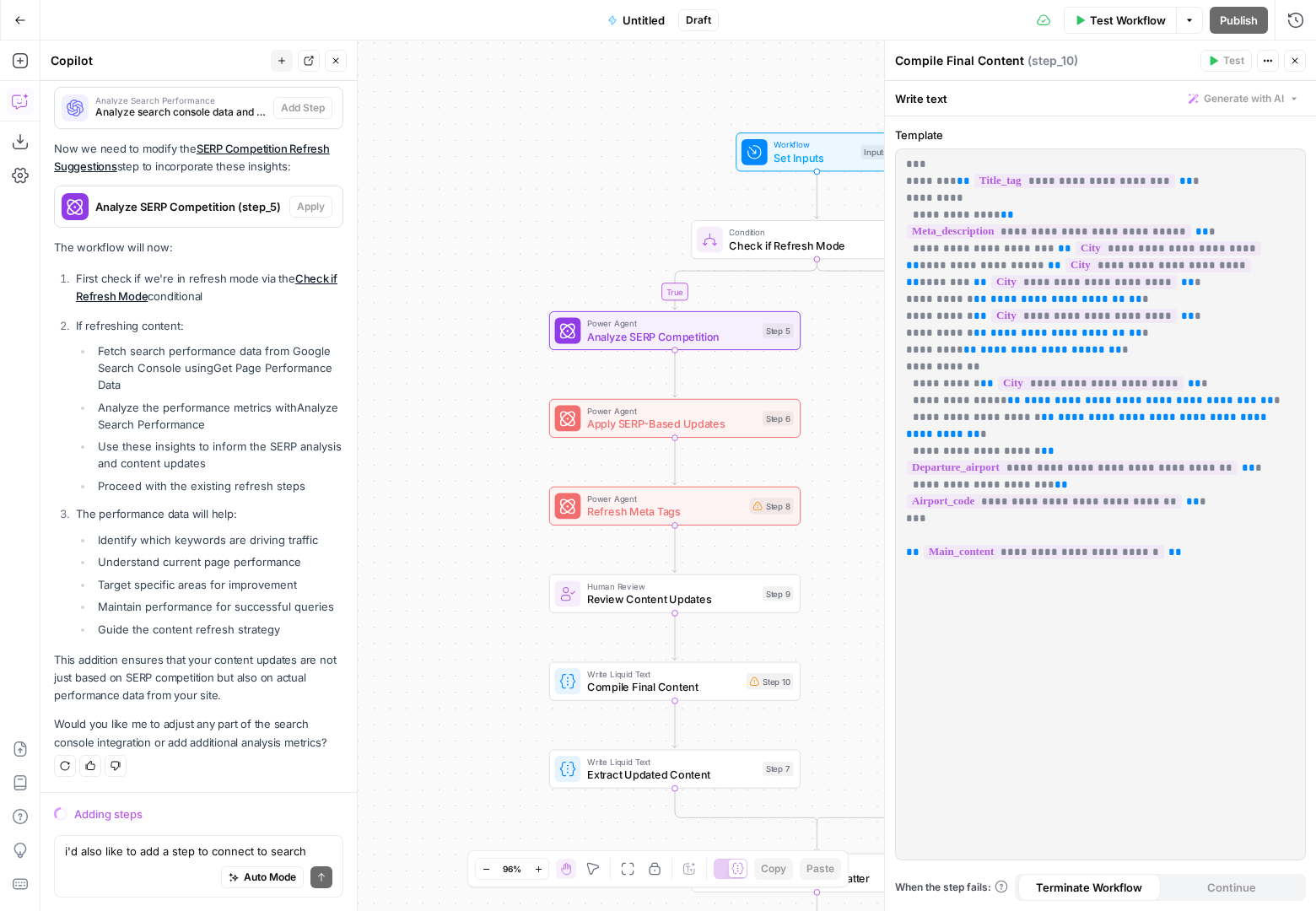 drag, startPoint x: 535, startPoint y: 628, endPoint x: 596, endPoint y: 925, distance: 303.1996 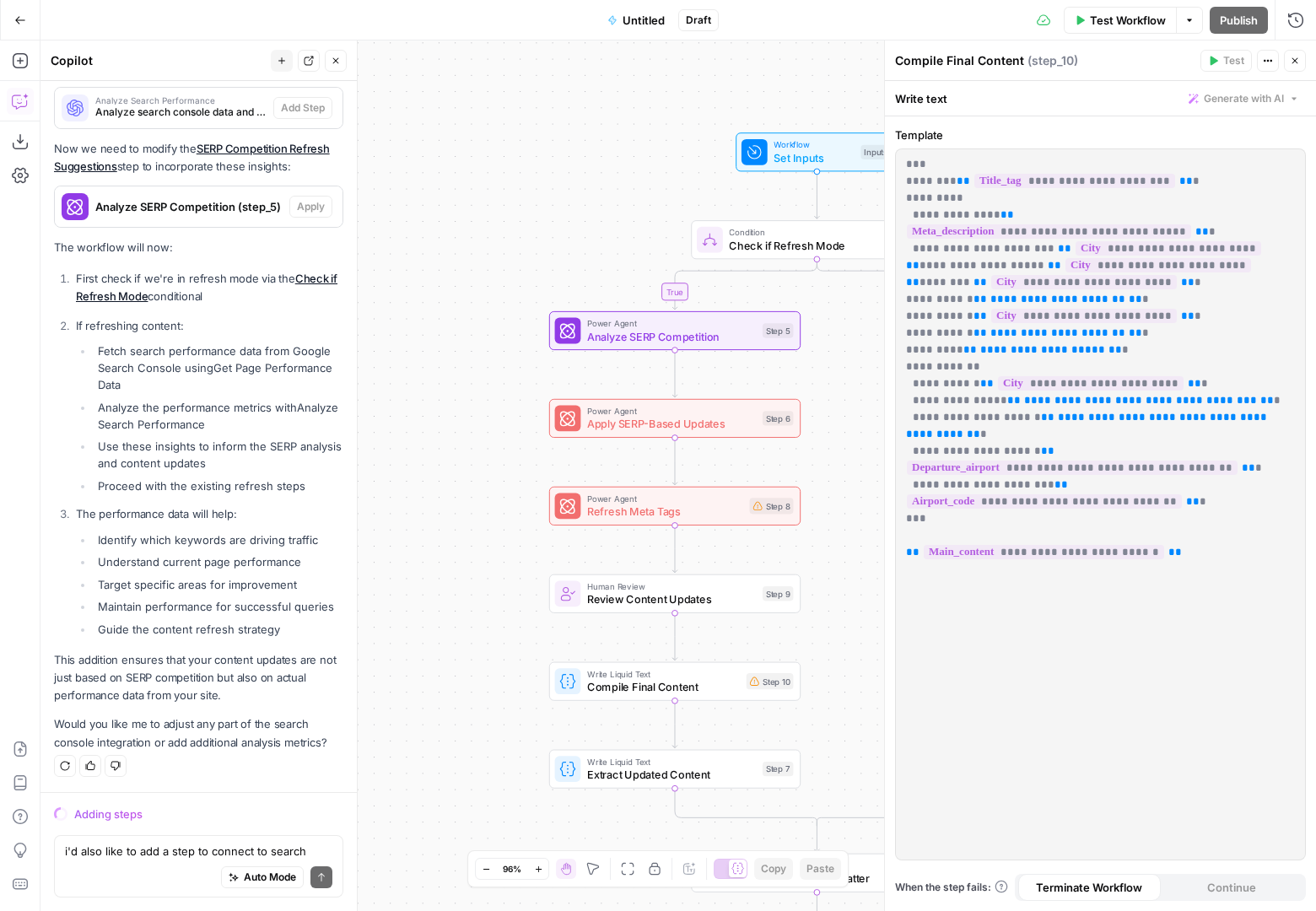 click on "Cohort 4 New Home Browse Your Data Monitoring Settings Recent Grids New grid podcast grid Keyword -> Content Brief -> Article (Liv C Copy) AEO Audit Recent Workflows New Workflow Untitled Schema Markup Minh-Thy 1. Gather Keywords AirOps Academy What's new? Help + Support Go Back Untitled Draft Test Workflow Options Publish Run History Add Steps Copilot Download as JSON Settings Import JSON AirOps Academy Help Give Feedback Shortcuts true false Workflow Set Inputs Inputs Condition Check if Refresh Mode Step 4 Power Agent Analyze SERP Competition Step 5 Power Agent Apply SERP-Based Updates Step 6 Power Agent Refresh Meta Tags Step 8 Human Review Review Content Updates Step 9 Write Liquid Text Compile Final Content Step 10 Write Liquid Text Extract Updated Content Step 7 Format JSON Generate YAML Frontmatter Step 1 LLM · Claude 3.5 Sonnet Generate Main Content Step 2 Write Liquid Text Combine Content Step 3 End Output Press enter or space to select a node.   Oops! Your window is too small Go Back" at bounding box center [658, 456] 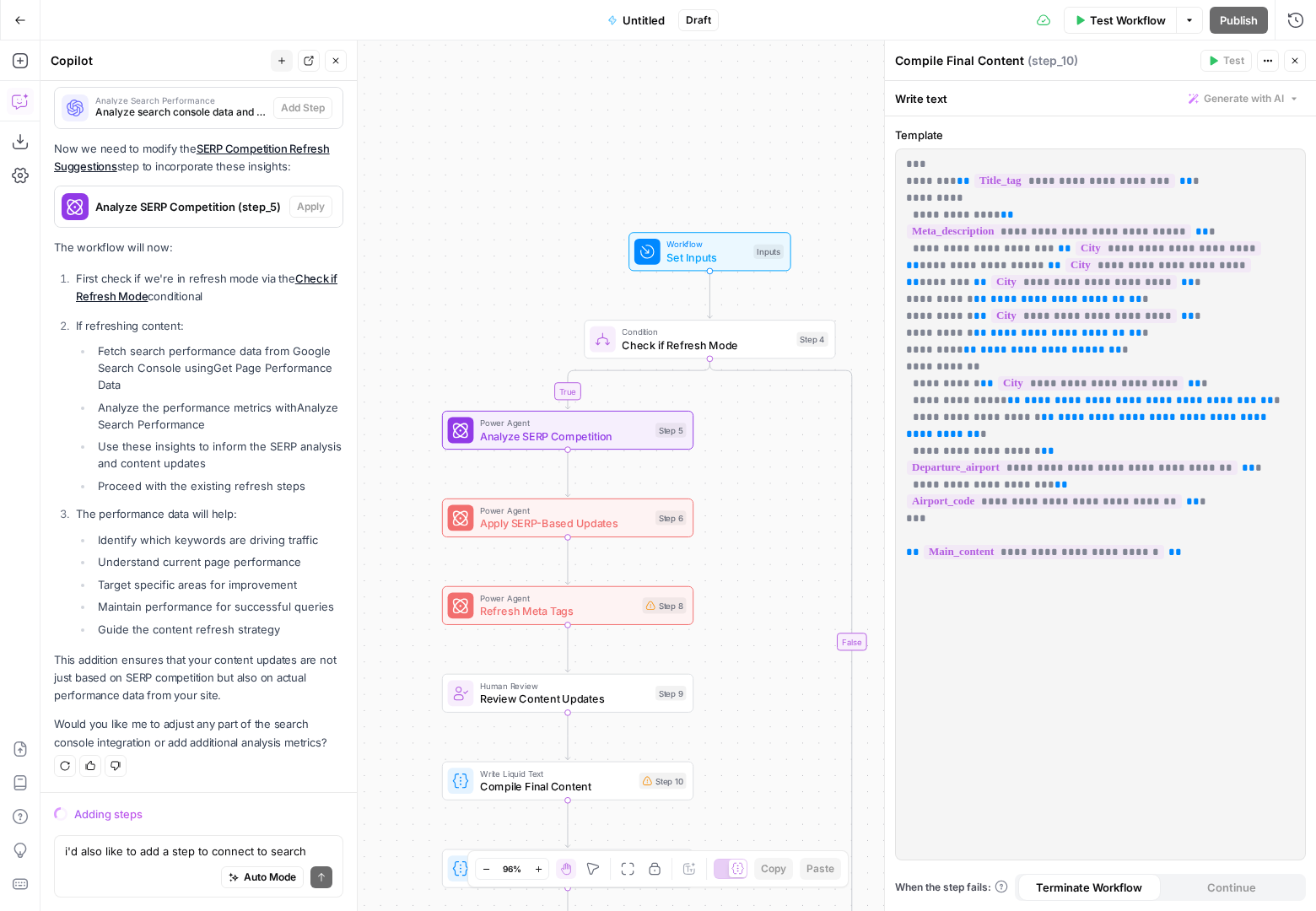 drag, startPoint x: 488, startPoint y: 293, endPoint x: 381, endPoint y: 391, distance: 145.09652 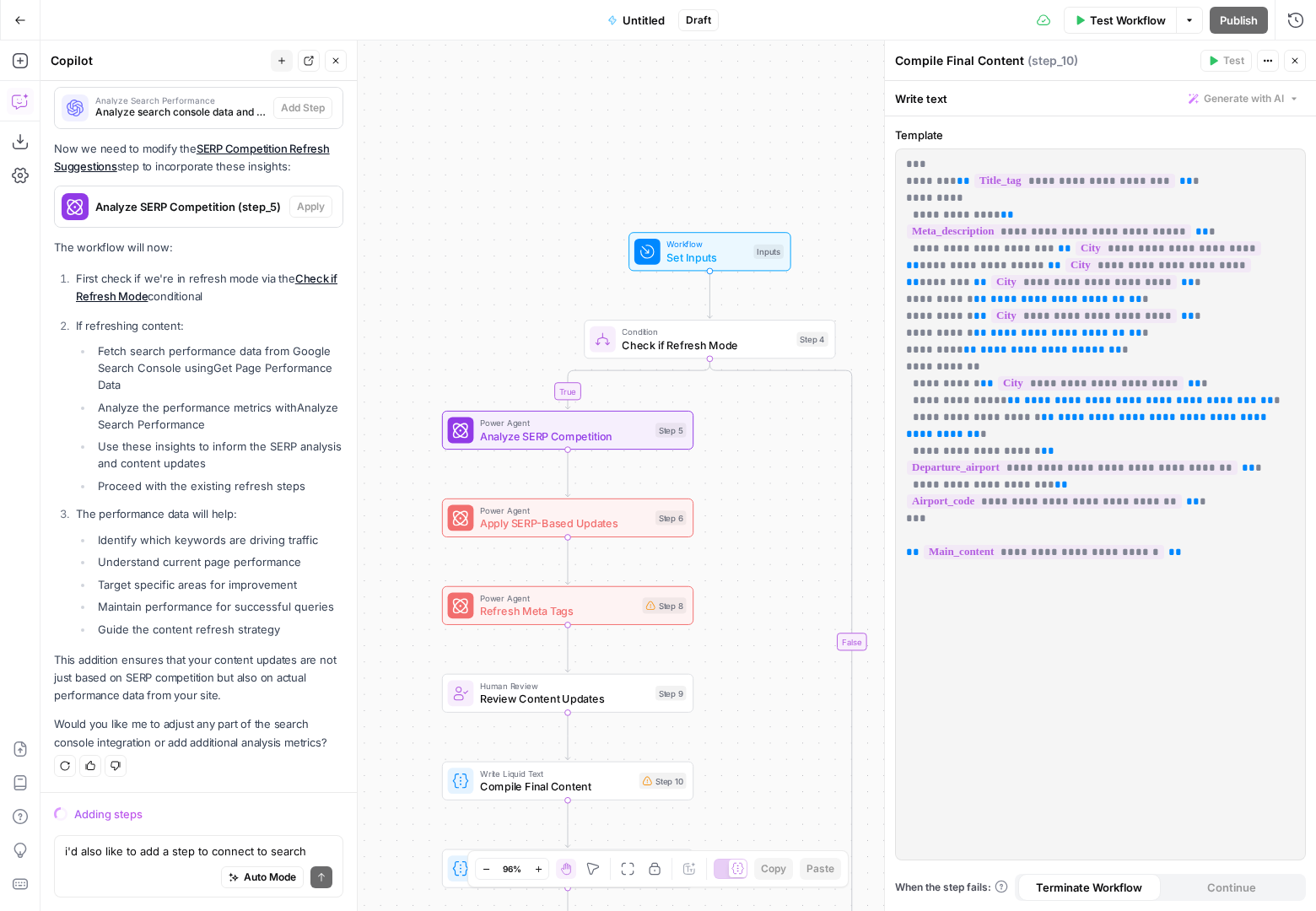 click on "true false Workflow Set Inputs Inputs Condition Check if Refresh Mode Step 4 Power Agent Analyze SERP Competition Step 5 Power Agent Apply SERP-Based Updates Step 6 Power Agent Refresh Meta Tags Step 8 Human Review Review Content Updates Step 9 Write Liquid Text Compile Final Content Step 10 Write Liquid Text Extract Updated Content Step 7 Format JSON Generate YAML Frontmatter Step 1 LLM · Claude 3.5 Sonnet Generate Main Content Step 2 Write Liquid Text Combine Content Step 3 End Output" at bounding box center [678, 476] 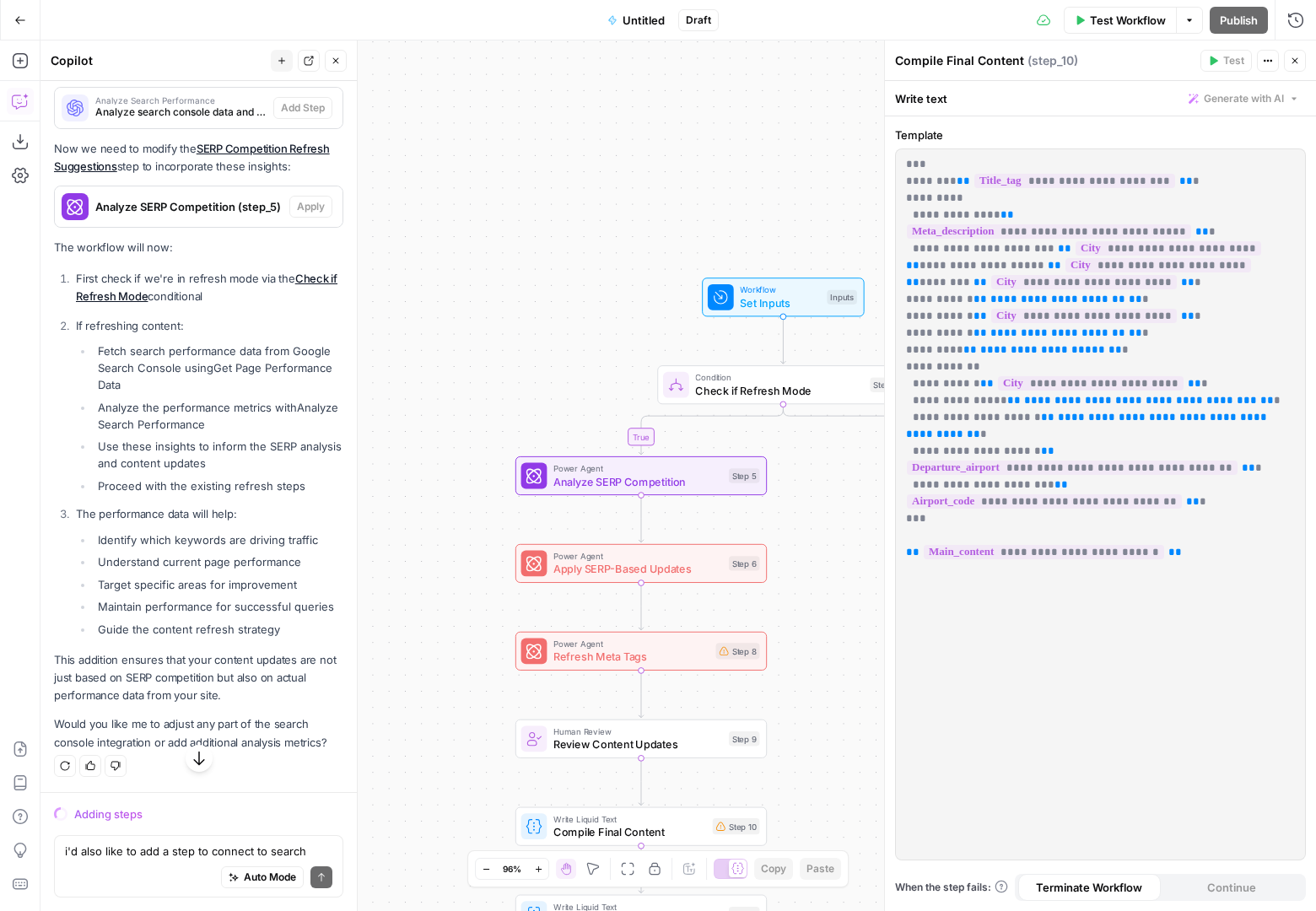 scroll, scrollTop: 11898, scrollLeft: 0, axis: vertical 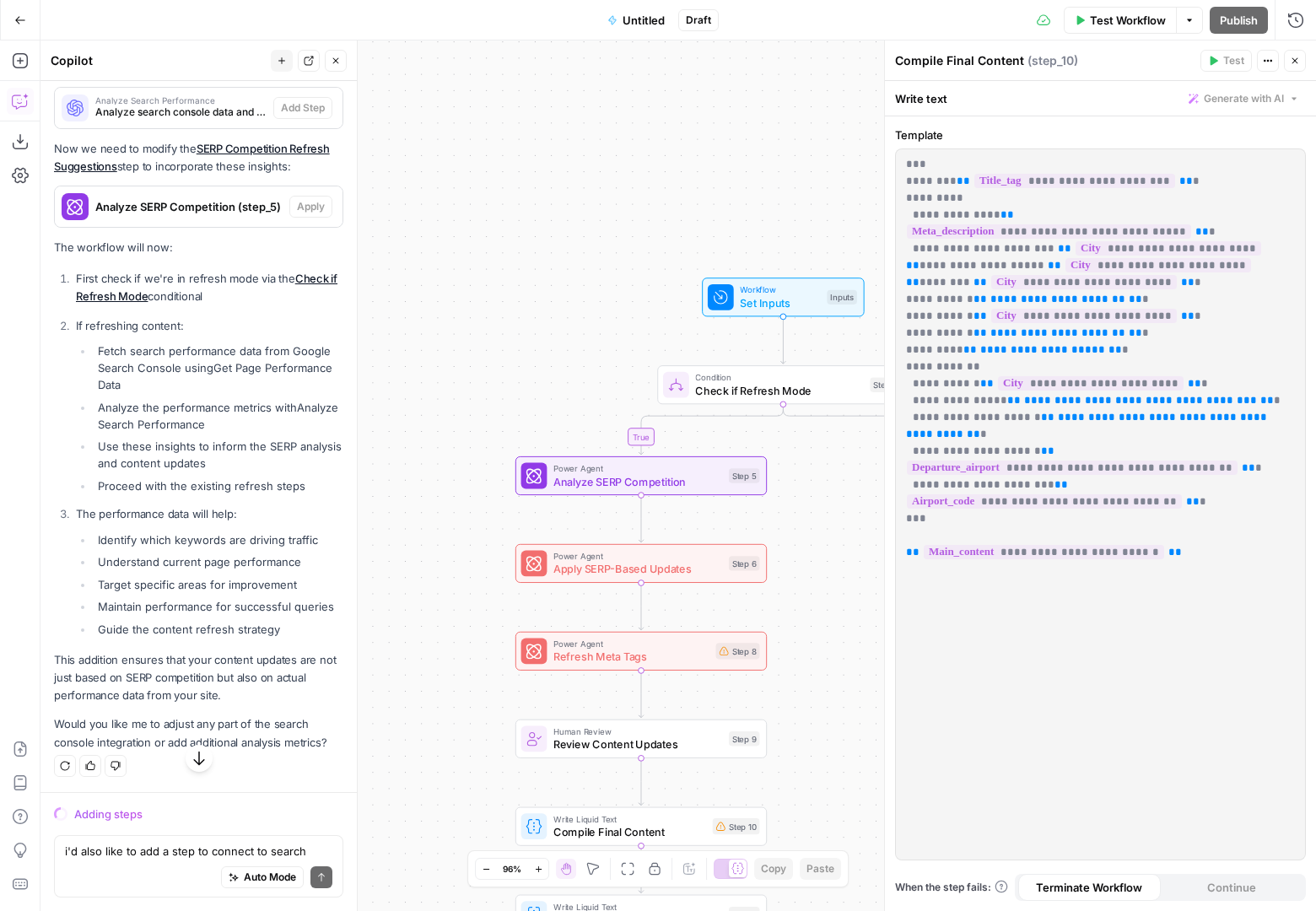 click on "Untitled" at bounding box center [636, 20] 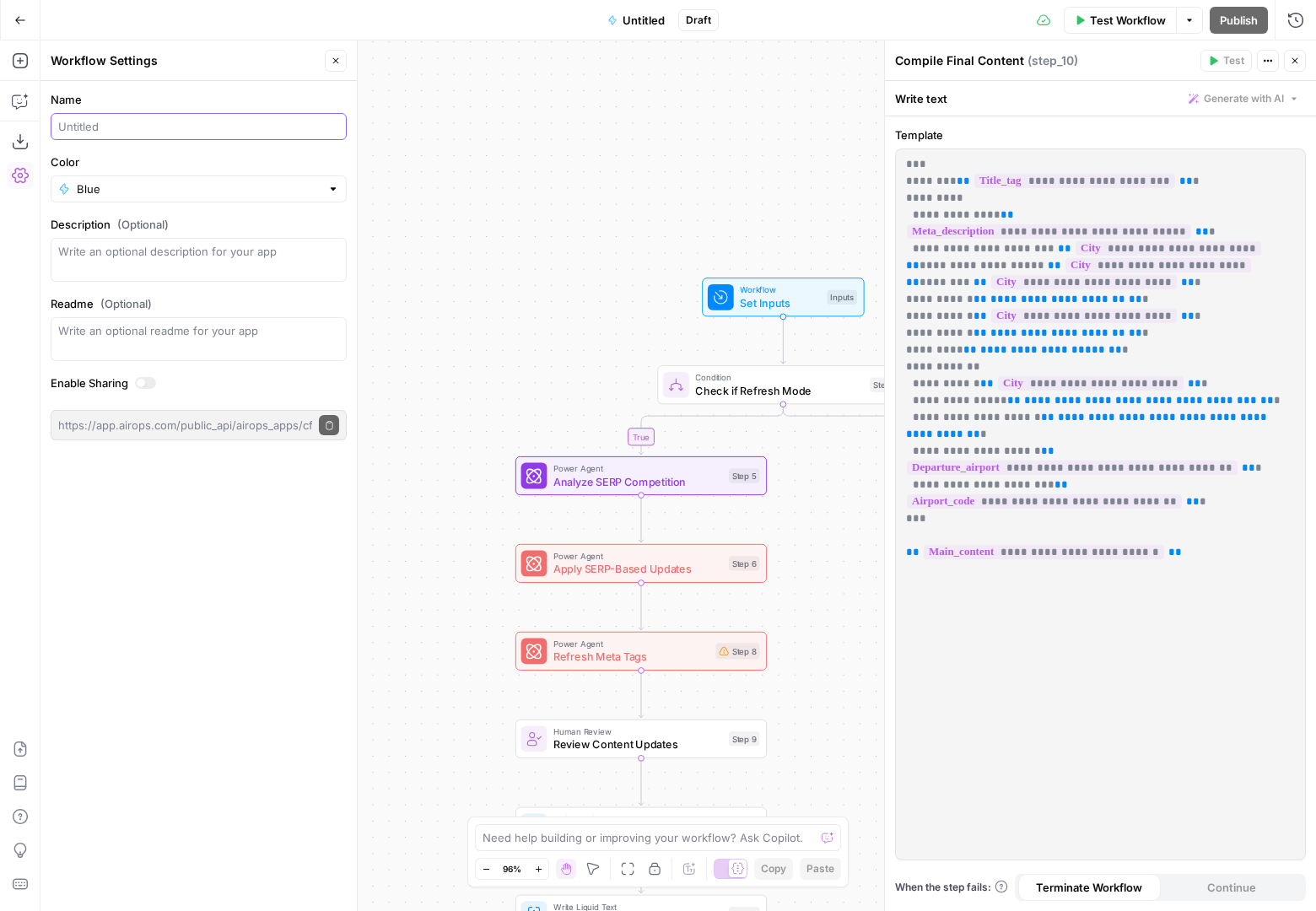 click on "Name" at bounding box center [198, 127] 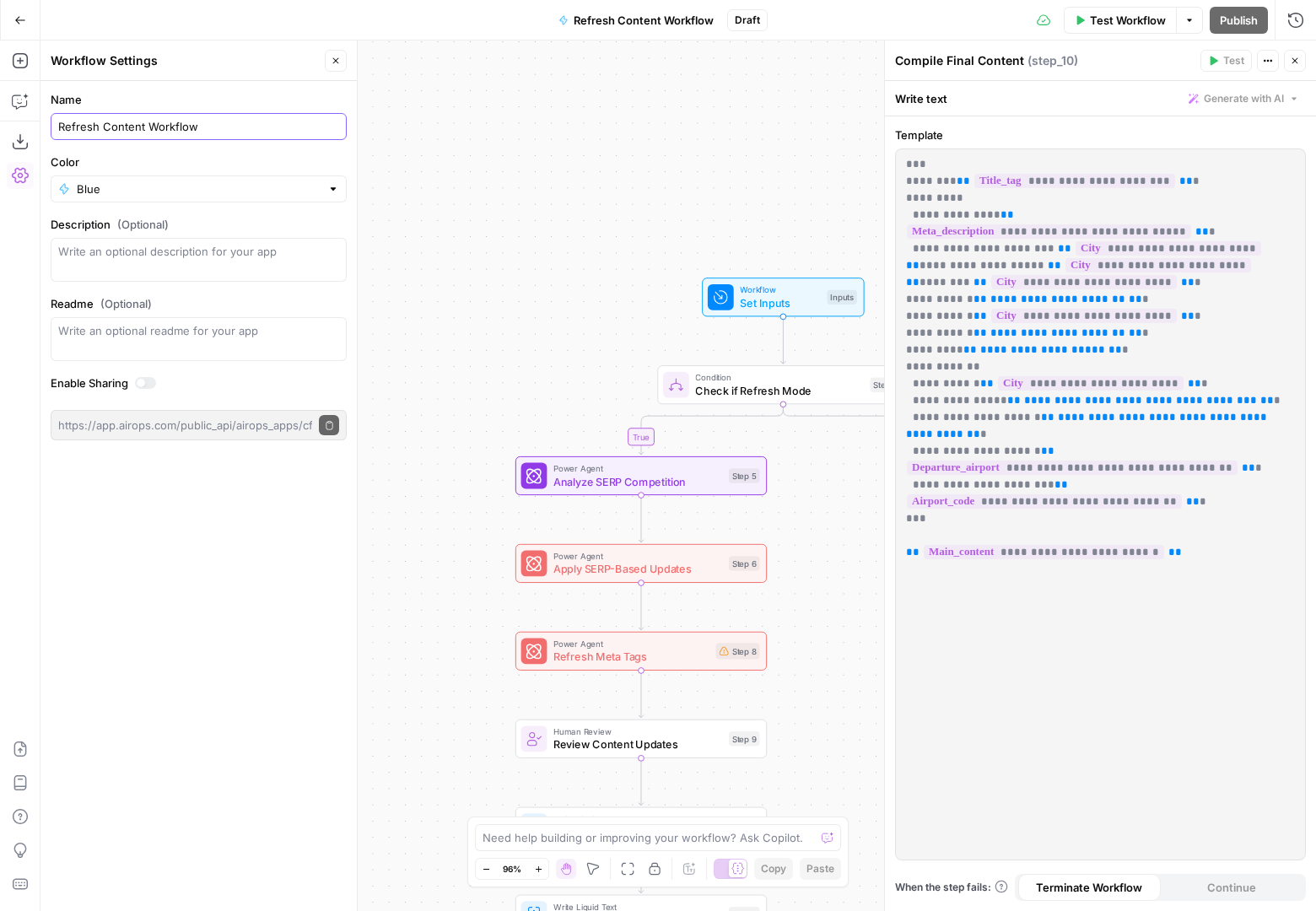 type on "Refresh Content Workflow" 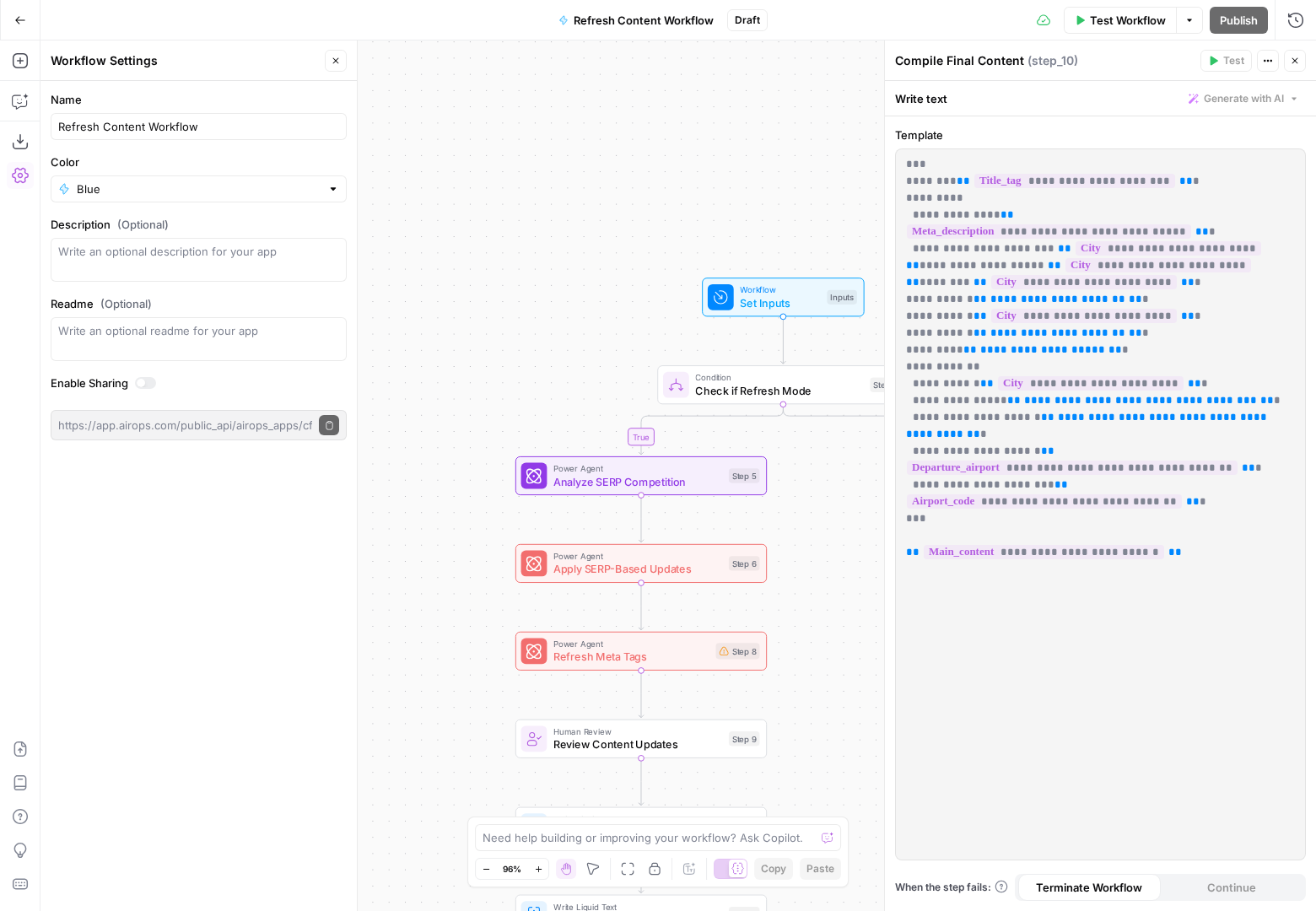 click 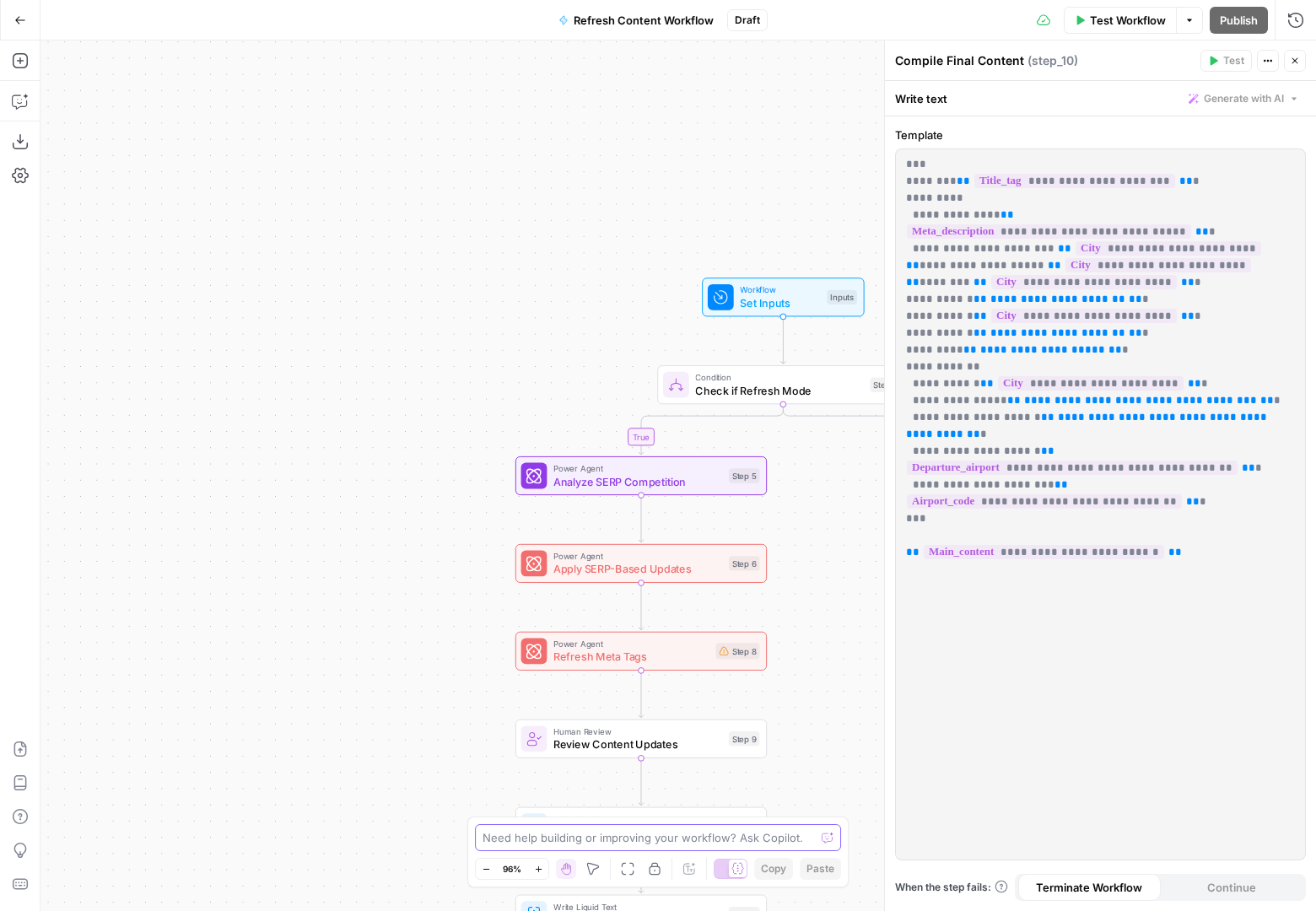 click at bounding box center (649, 838) 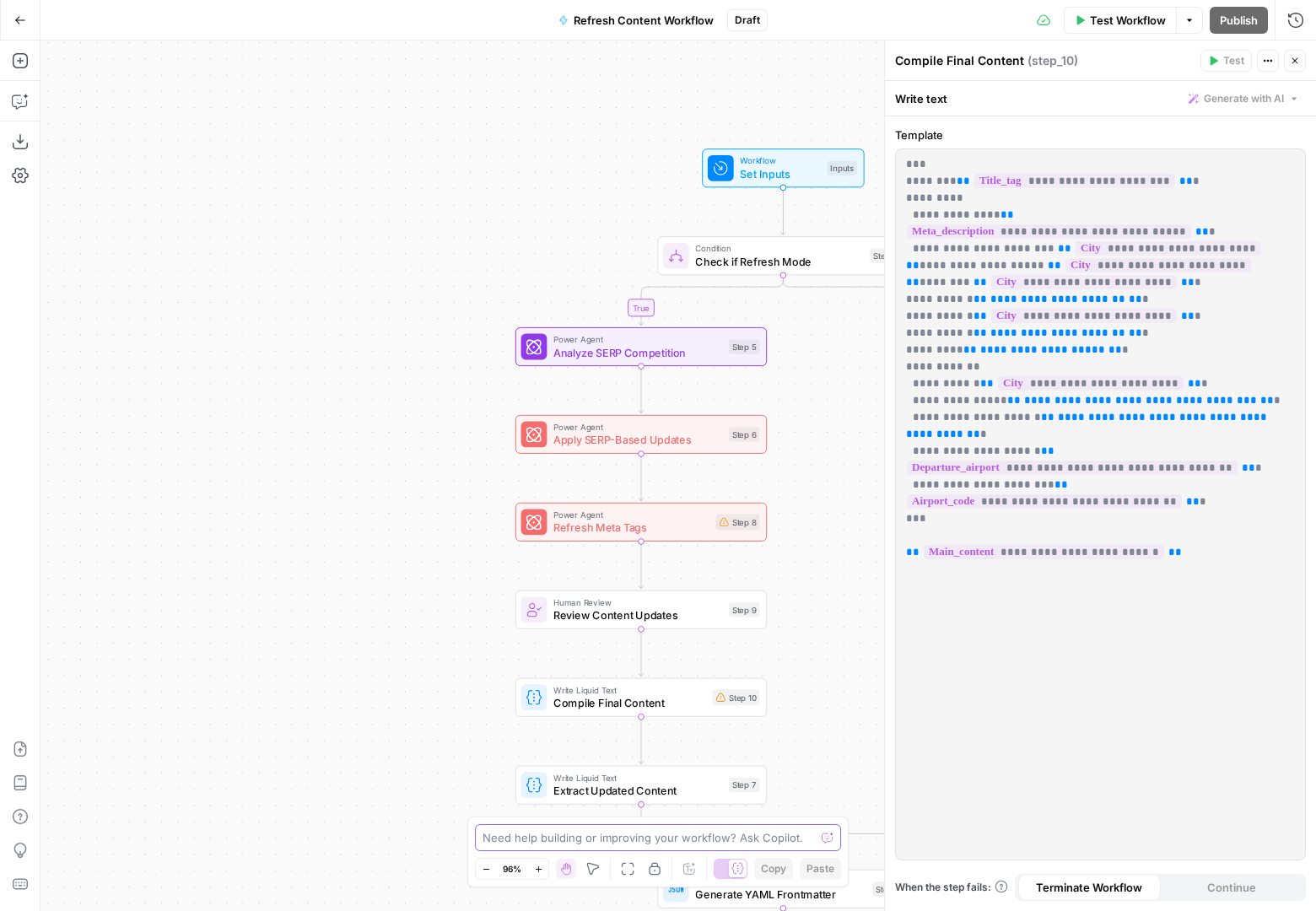 click at bounding box center (649, 838) 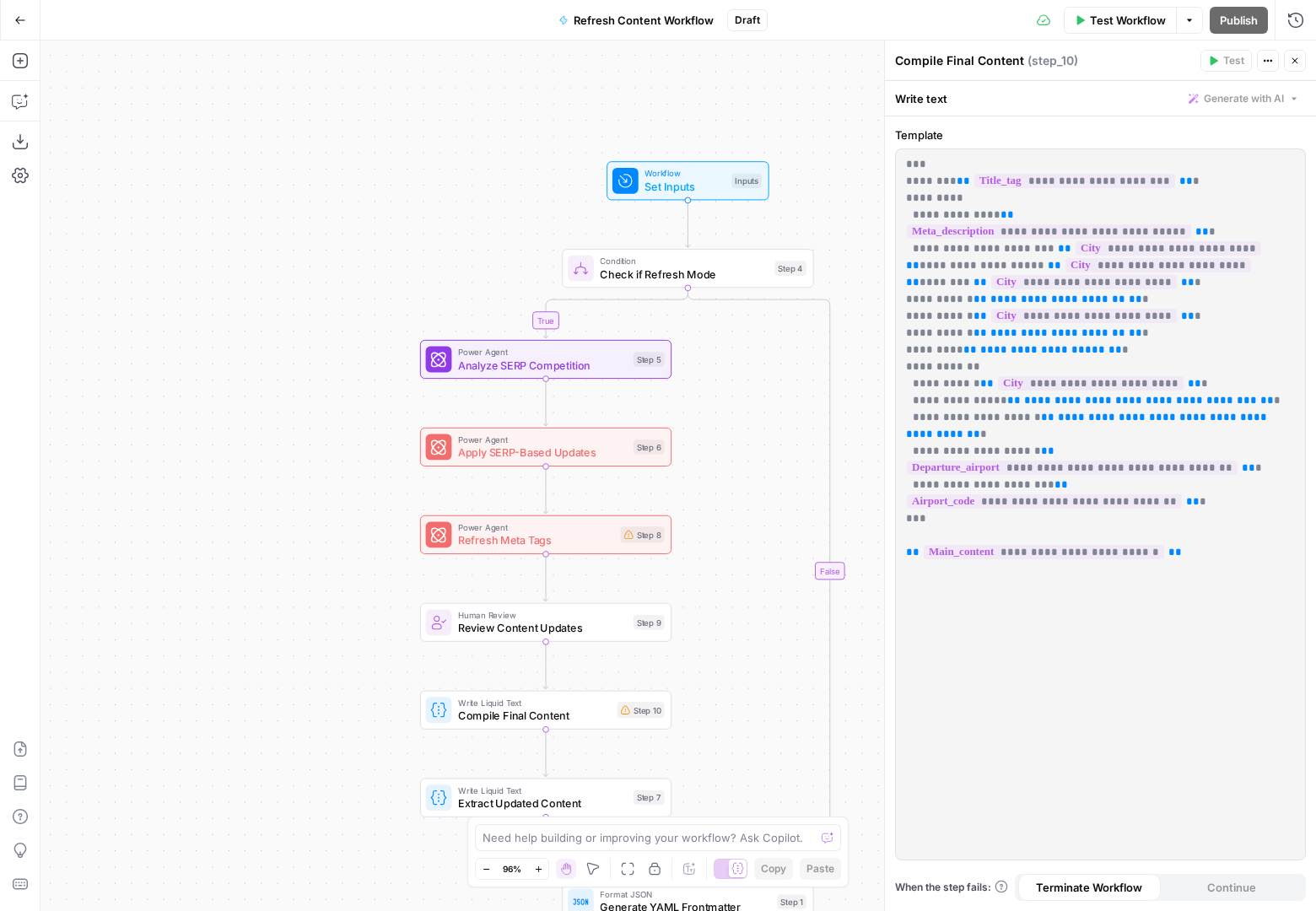 click on "Need help building or improving your workflow? Ask Copilot." at bounding box center (658, 838) 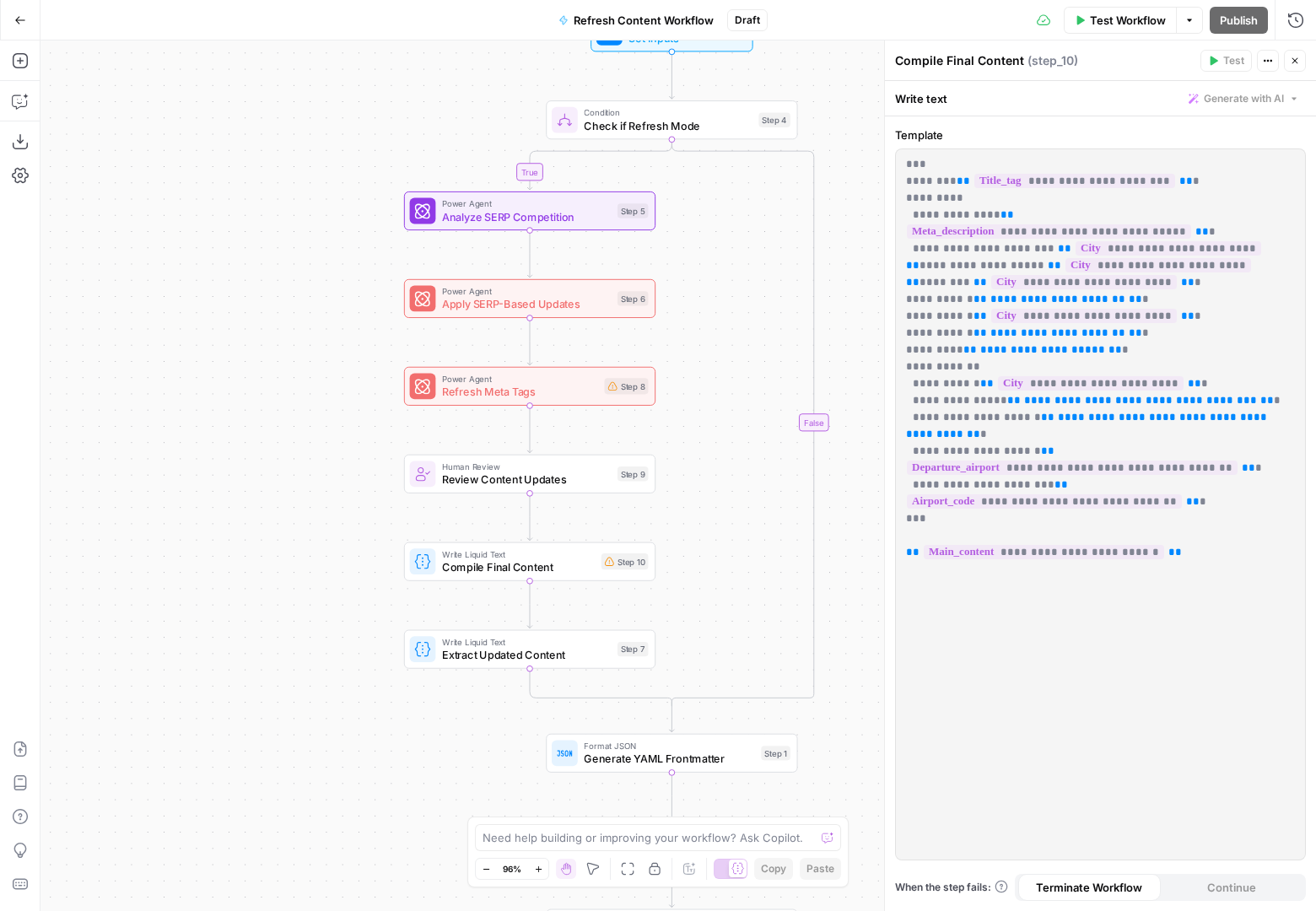 drag, startPoint x: 761, startPoint y: 451, endPoint x: 744, endPoint y: 302, distance: 149.96666 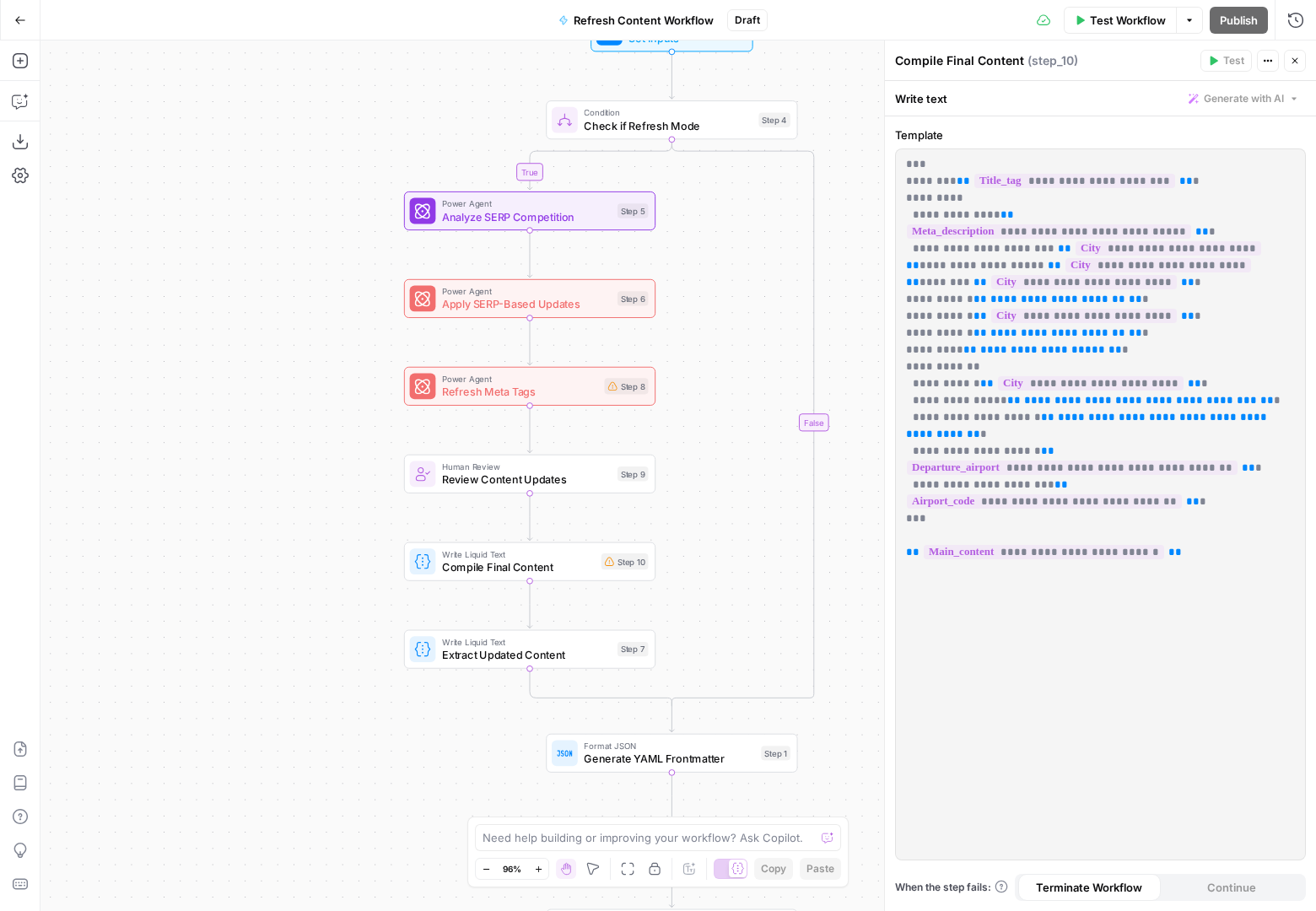 click on "true false Workflow Set Inputs Inputs Condition Check if Refresh Mode Step 4 Power Agent Analyze SERP Competition Step 5 Power Agent Apply SERP-Based Updates Step 6 Power Agent Refresh Meta Tags Step 8 Human Review Review Content Updates Step 9 Write Liquid Text Compile Final Content Step 10 Write Liquid Text Extract Updated Content Step 7 Format JSON Generate YAML Frontmatter Step 1 LLM · Claude 3.5 Sonnet Generate Main Content Step 2 Write Liquid Text Combine Content Step 3 End Output" at bounding box center [678, 476] 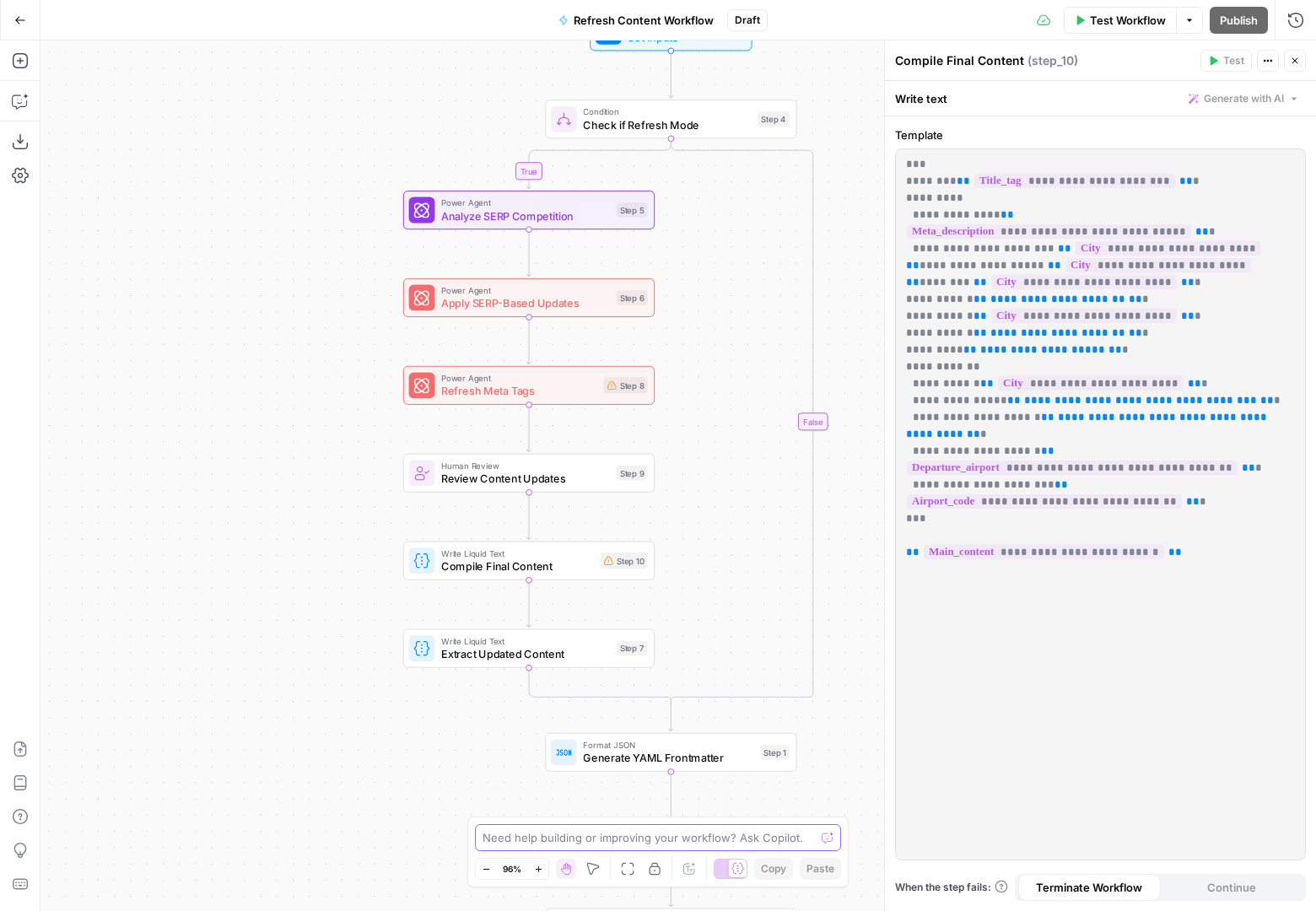 click at bounding box center [649, 838] 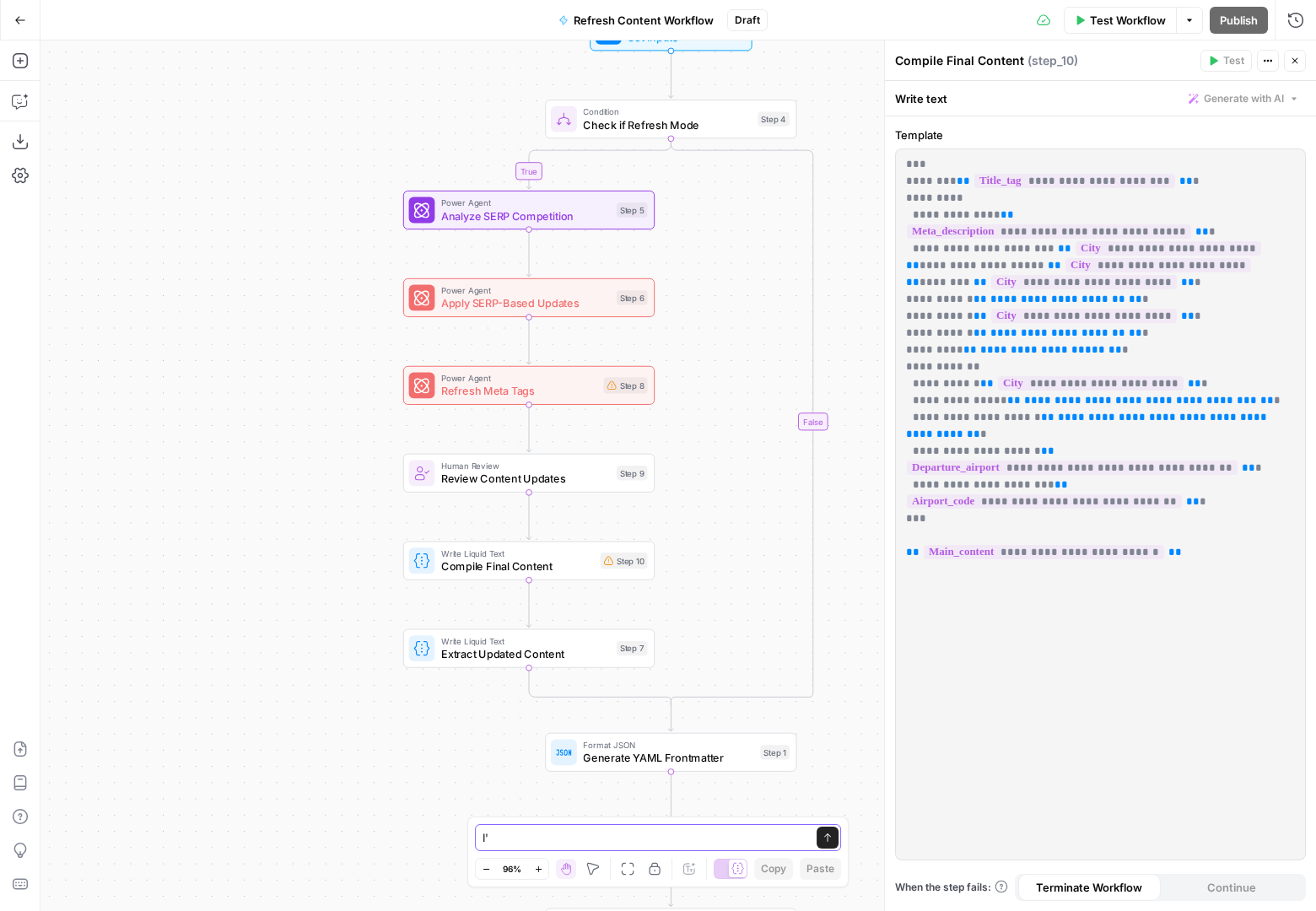 type on "I" 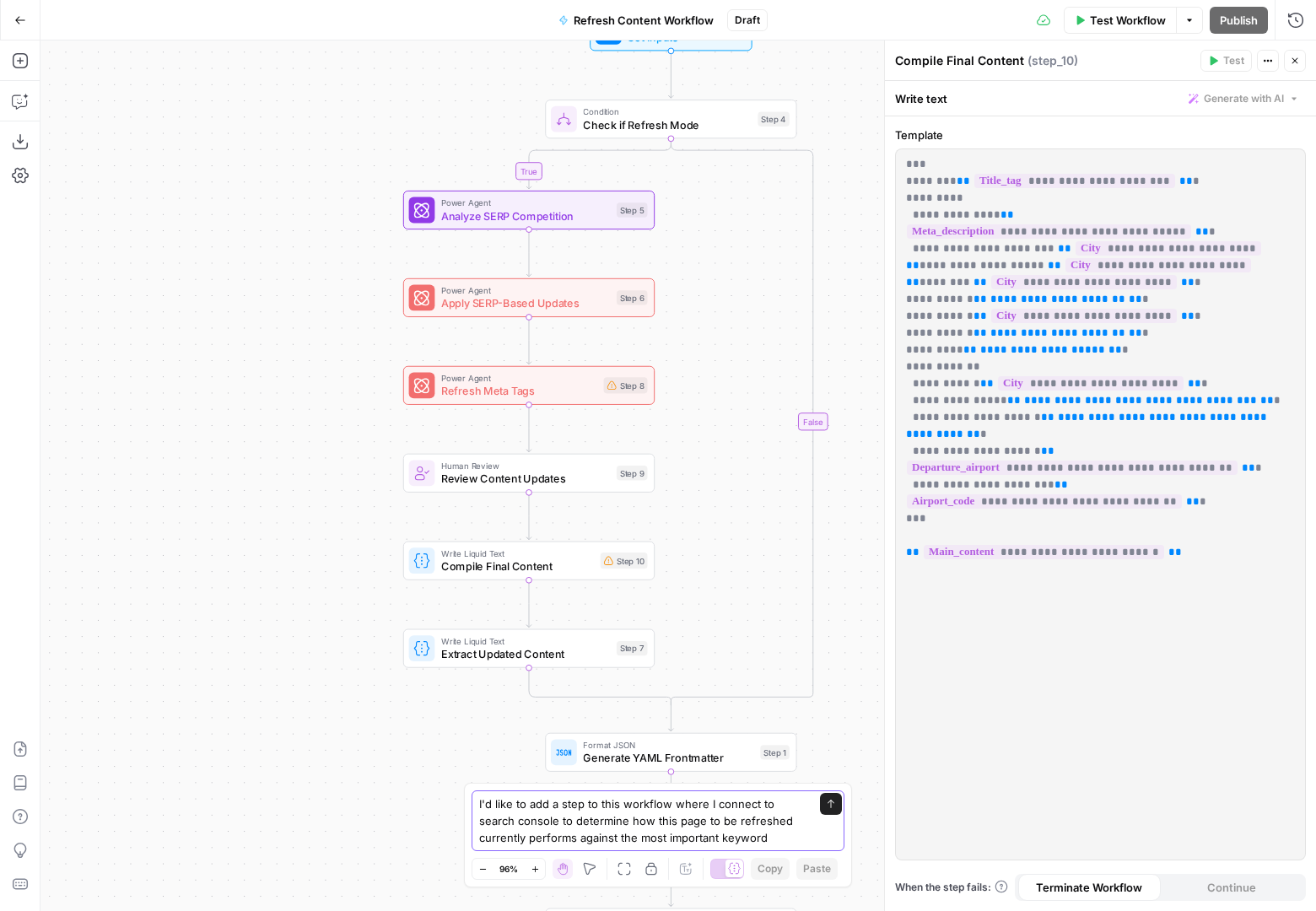 type on "I'd like to add a step to this workflow where I connect to search console to determine how this page to be refreshed currently performs against the most important keywords" 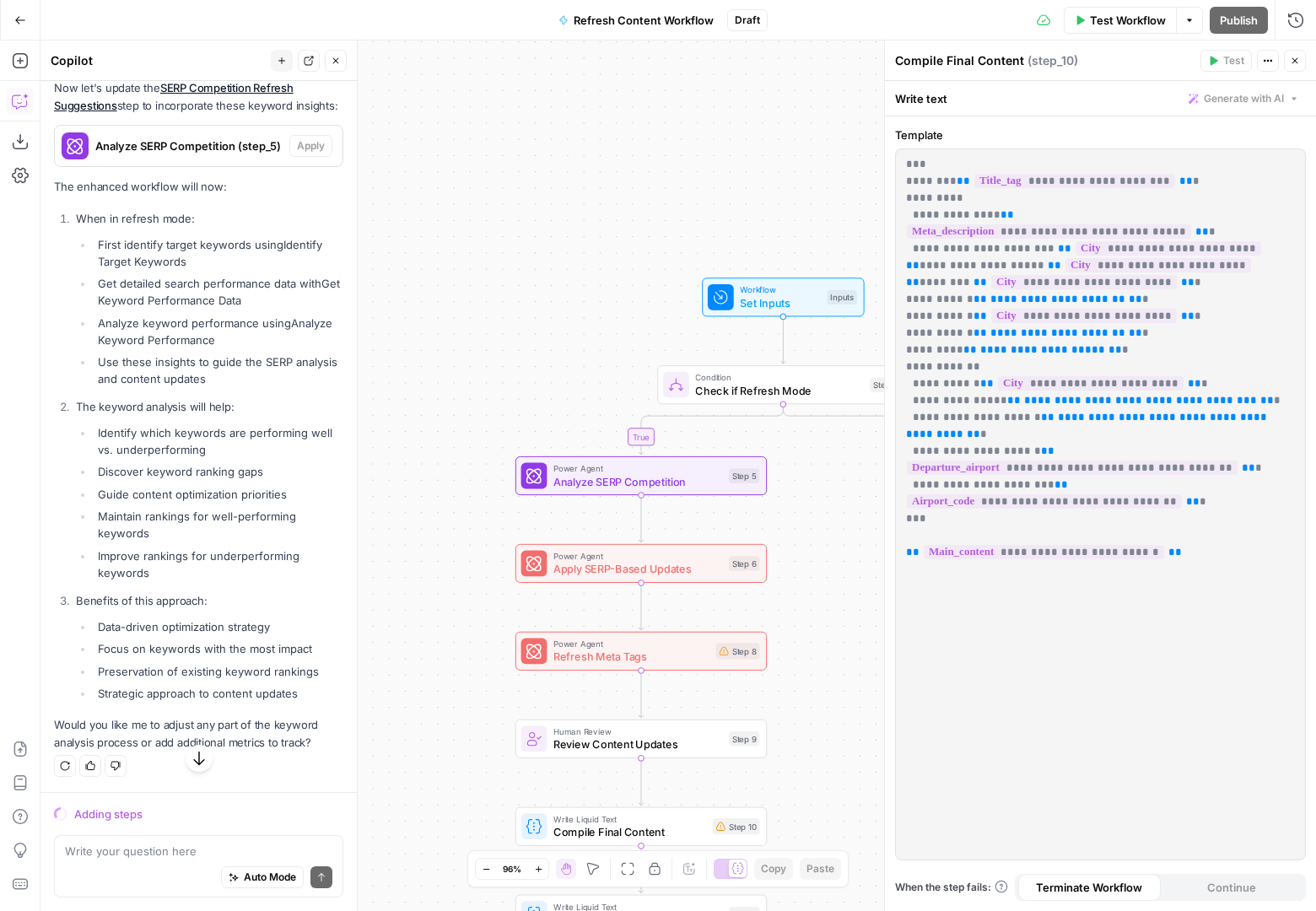 scroll, scrollTop: 13287, scrollLeft: 0, axis: vertical 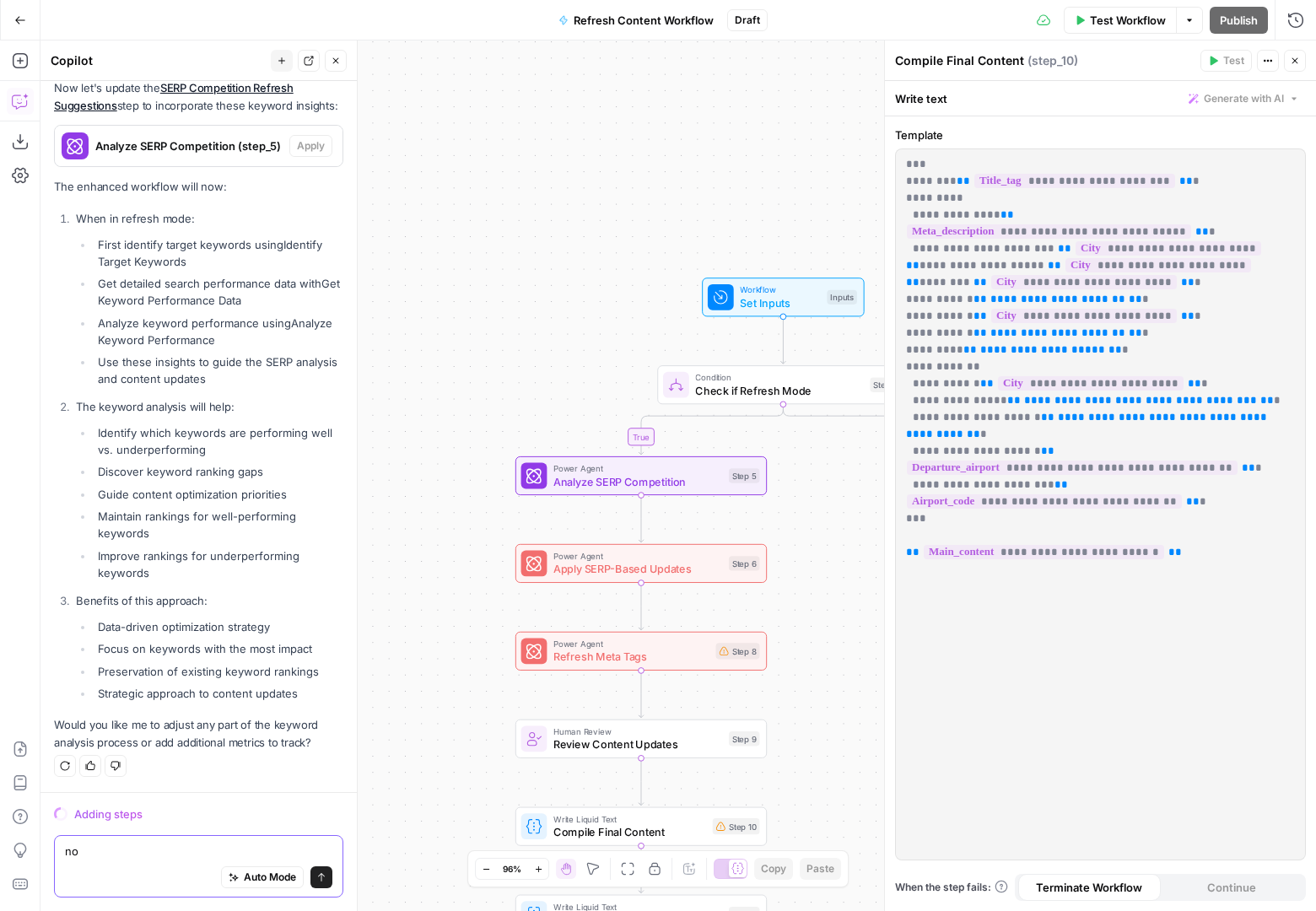 type on "n" 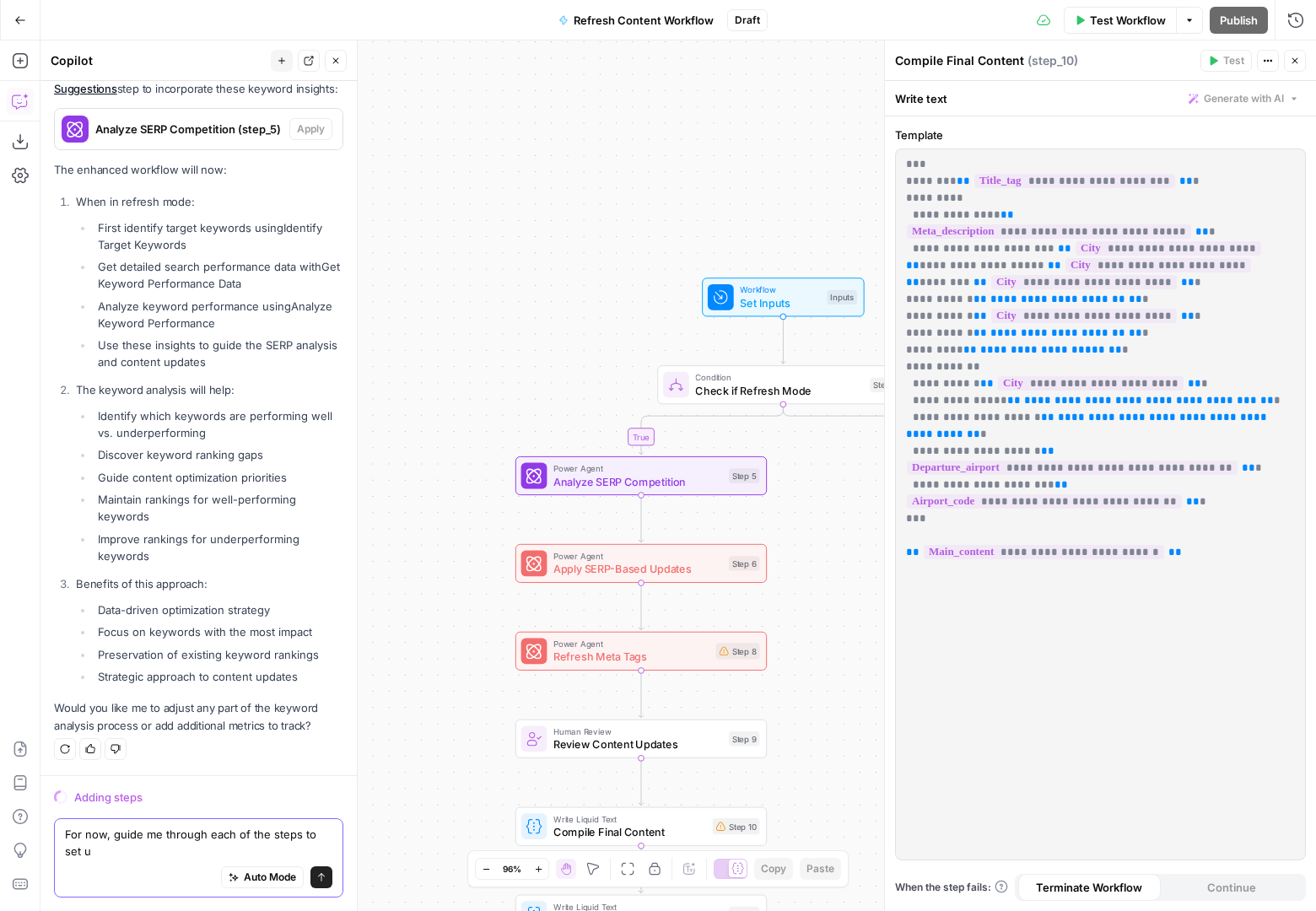 type on "For now, guide me through each of the steps to set up" 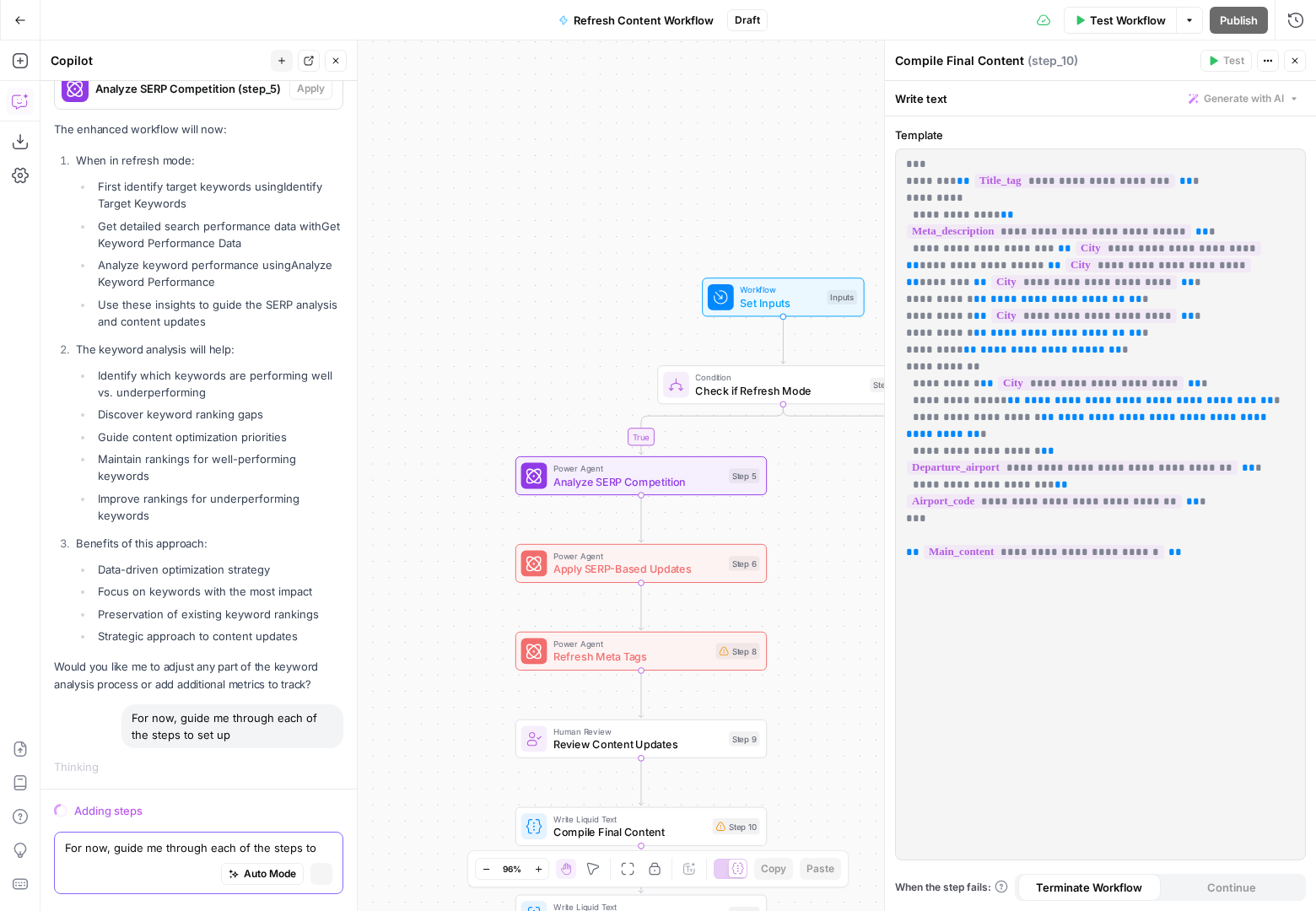 type 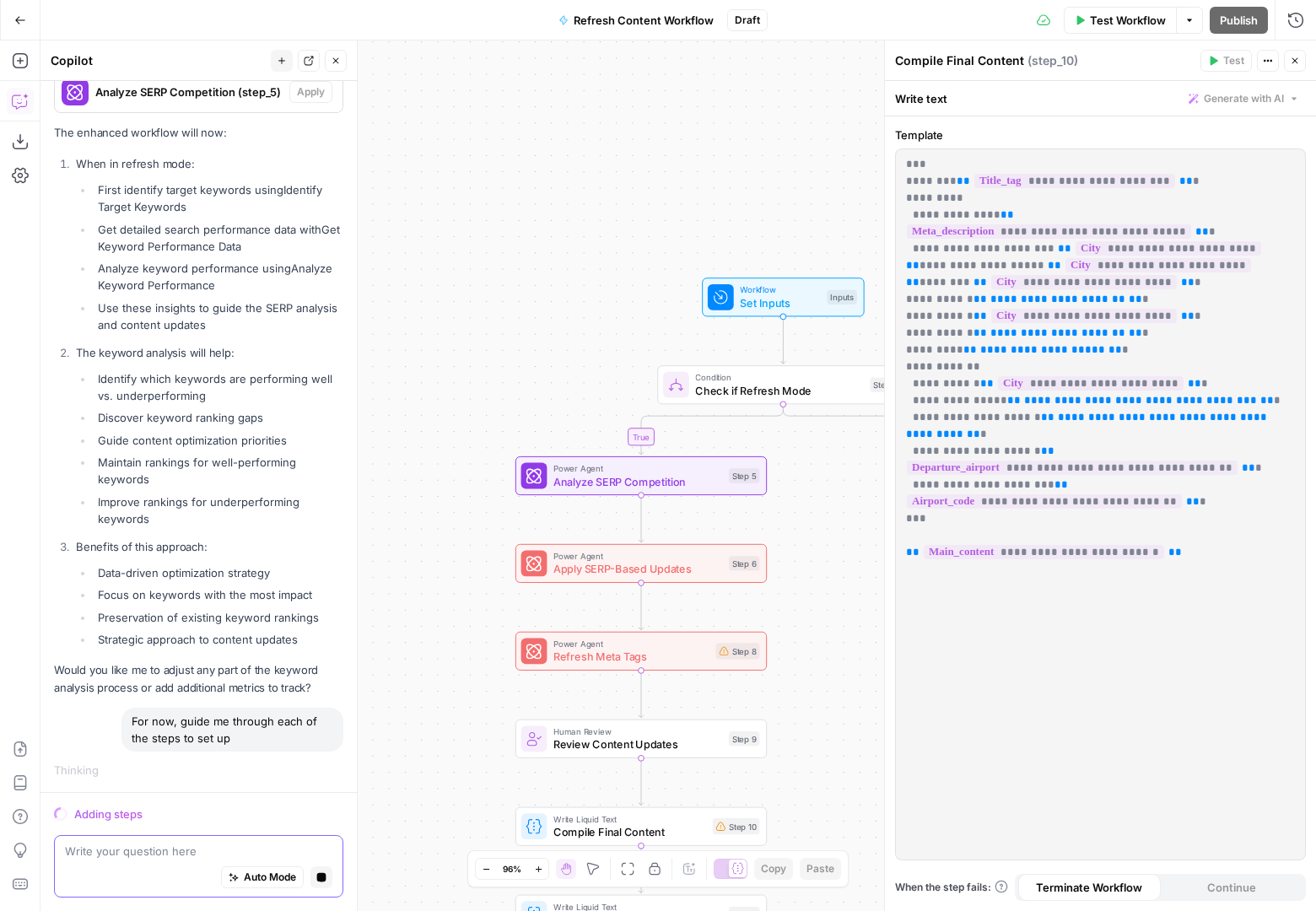 scroll, scrollTop: 13363, scrollLeft: 0, axis: vertical 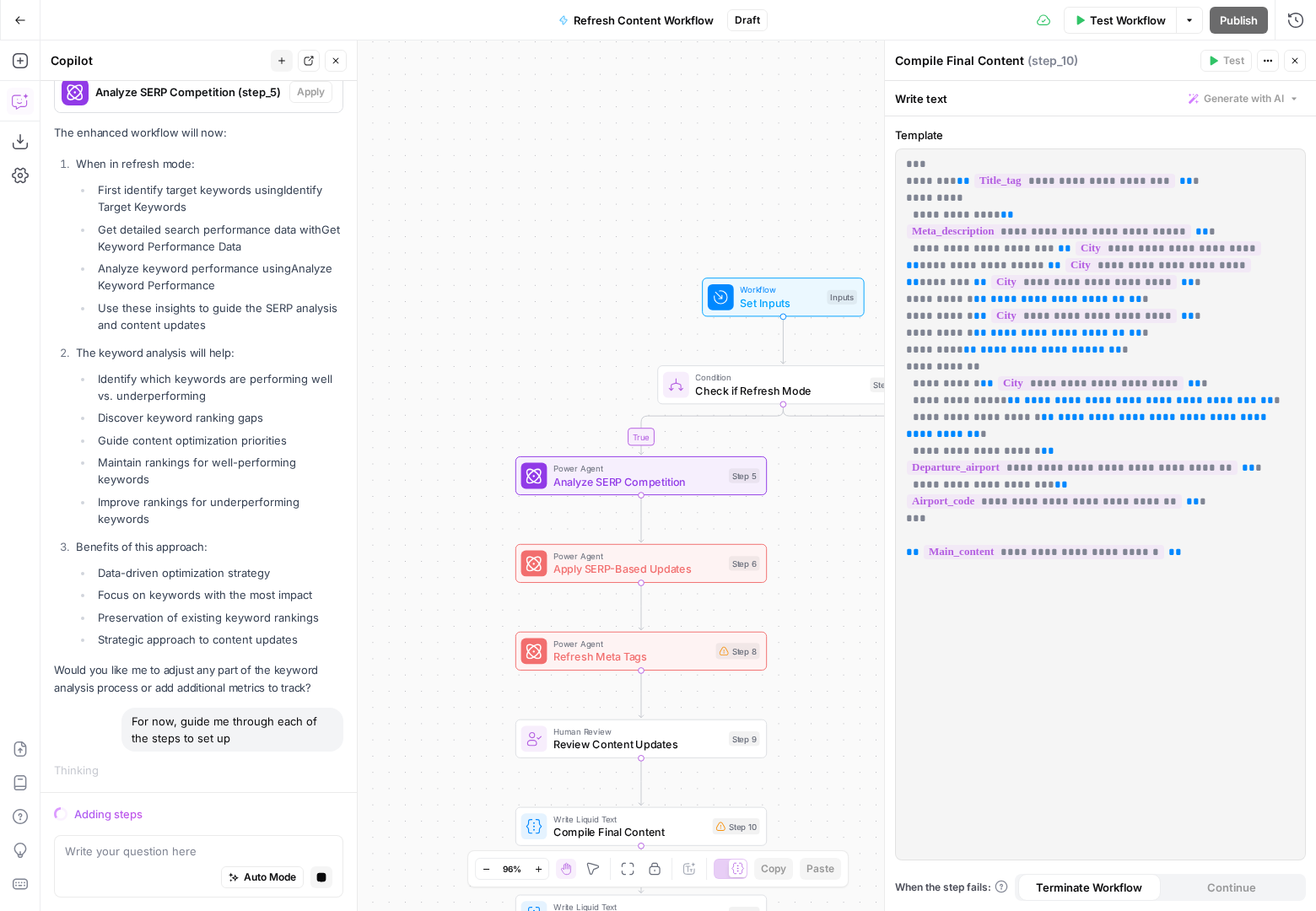 click on "Set Inputs" at bounding box center [779, 302] 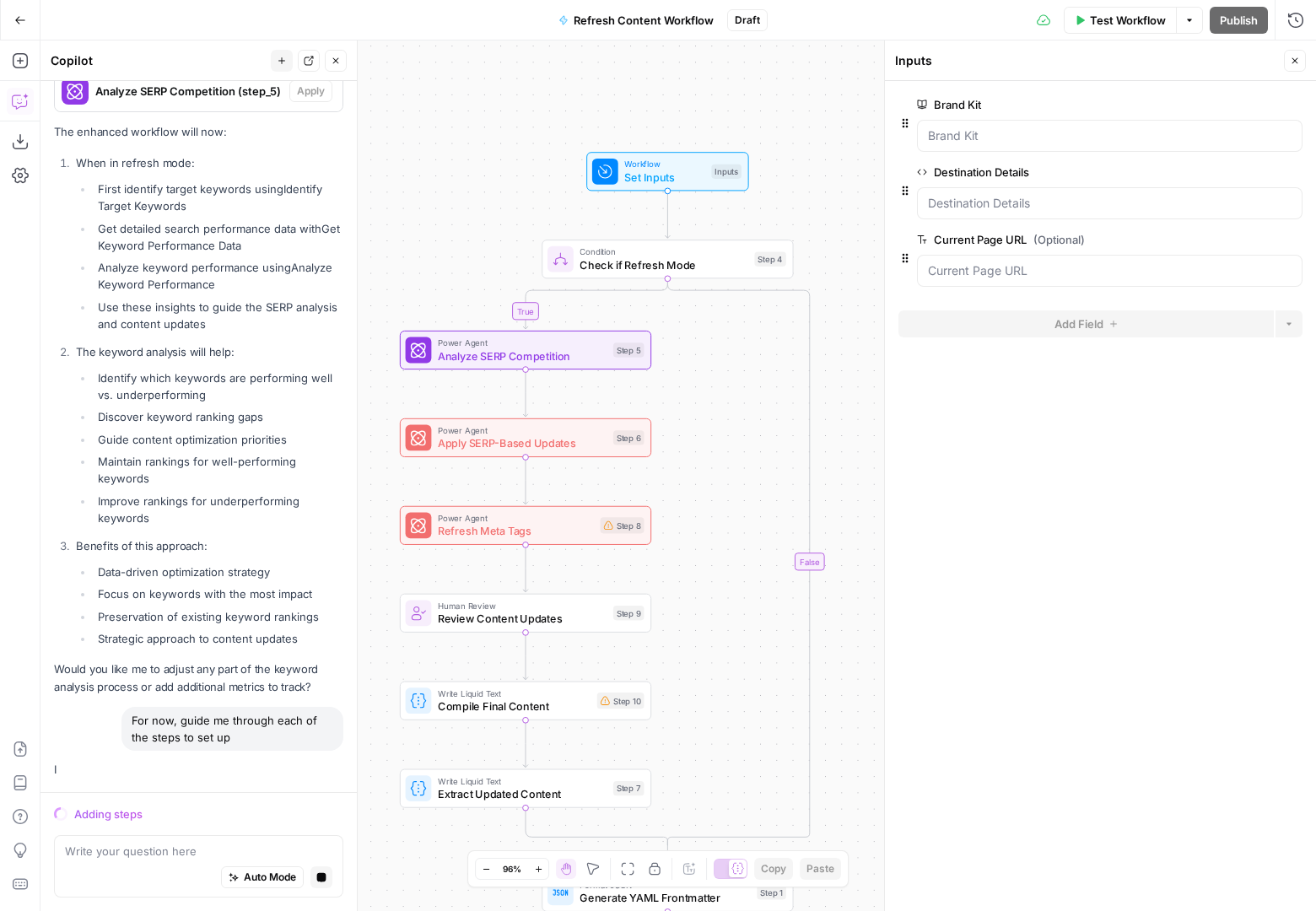 drag, startPoint x: 650, startPoint y: 290, endPoint x: 537, endPoint y: 166, distance: 167.76472 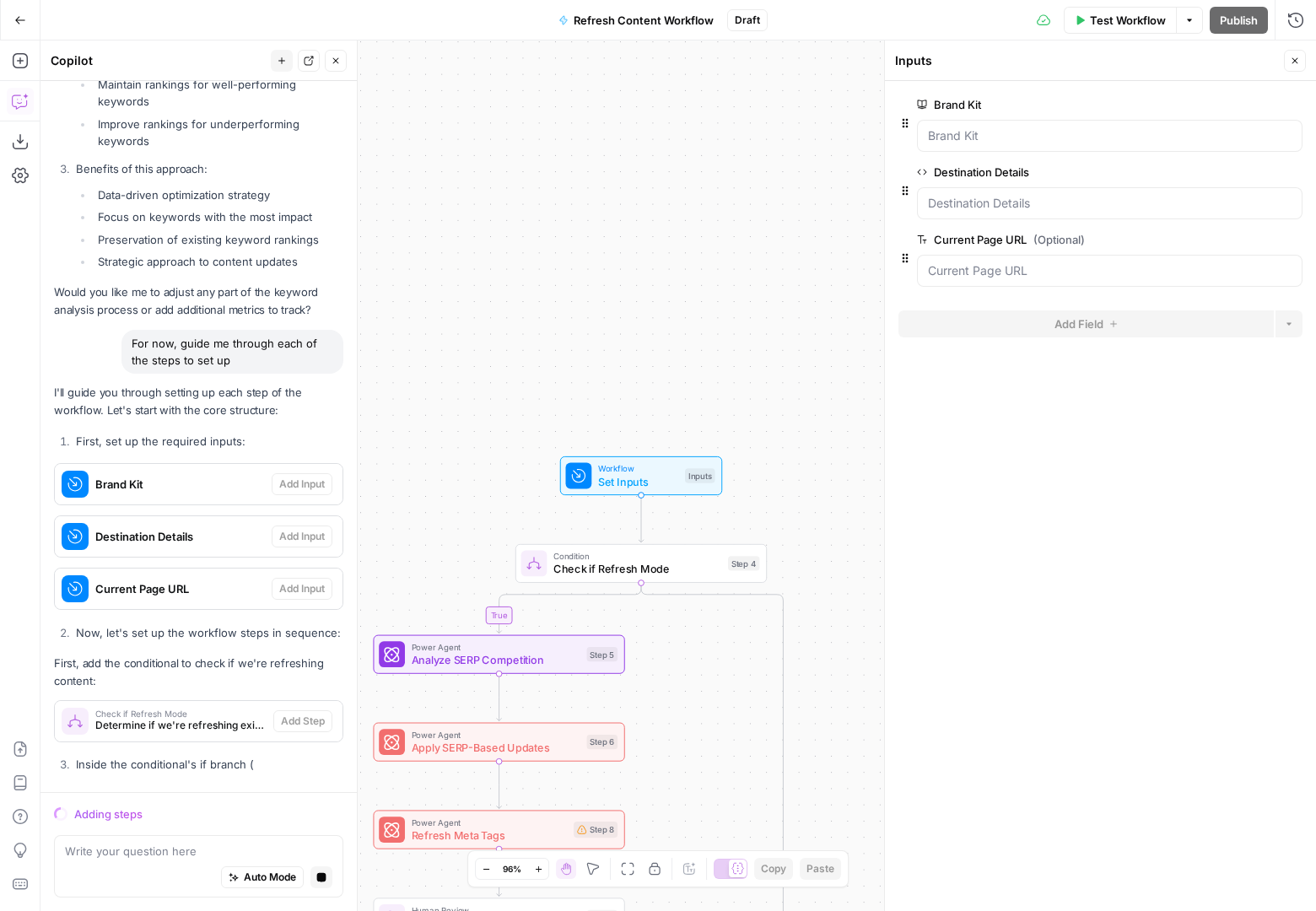 scroll, scrollTop: 13819, scrollLeft: 0, axis: vertical 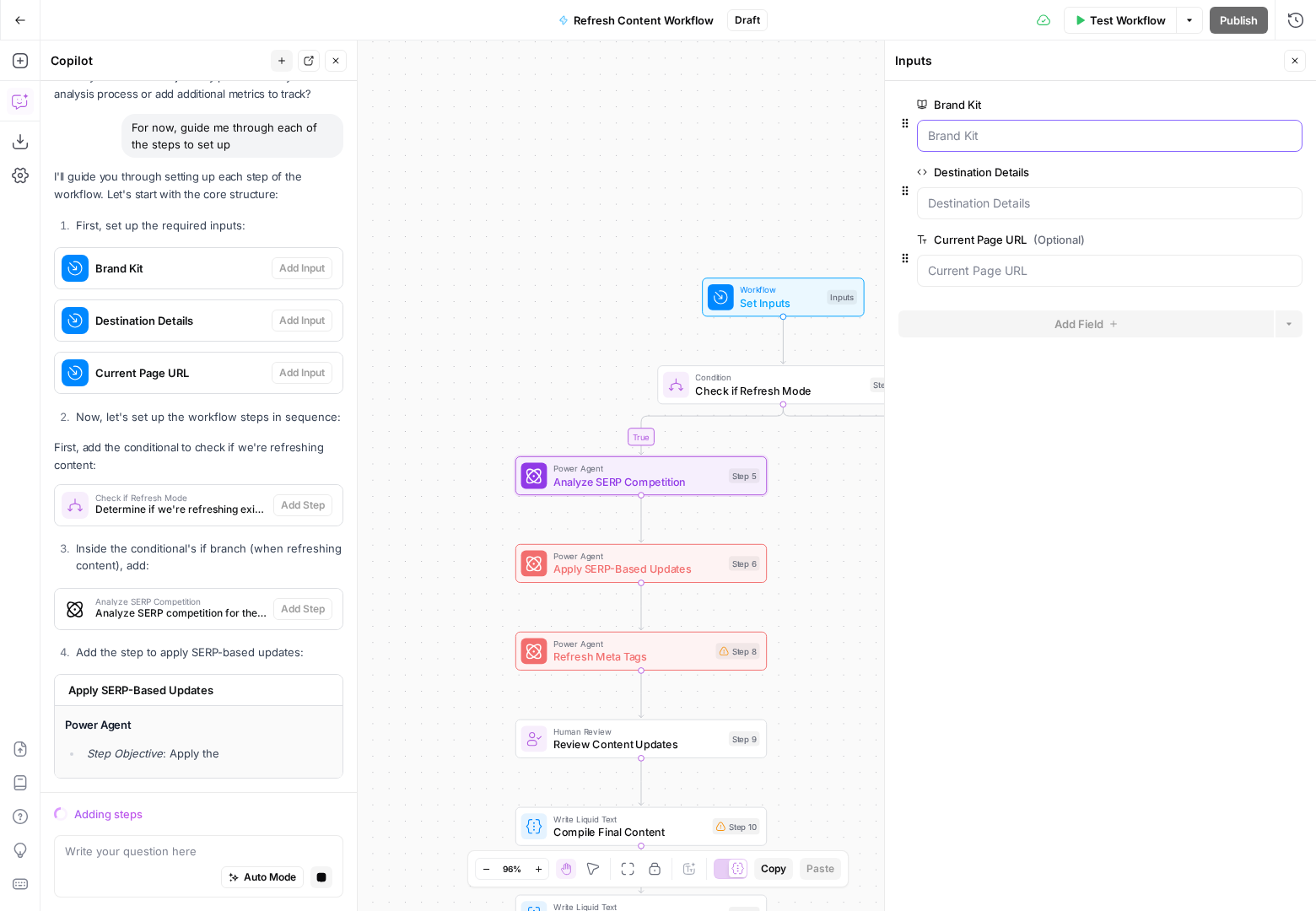click on "Brand Kit" at bounding box center [1109, 136] 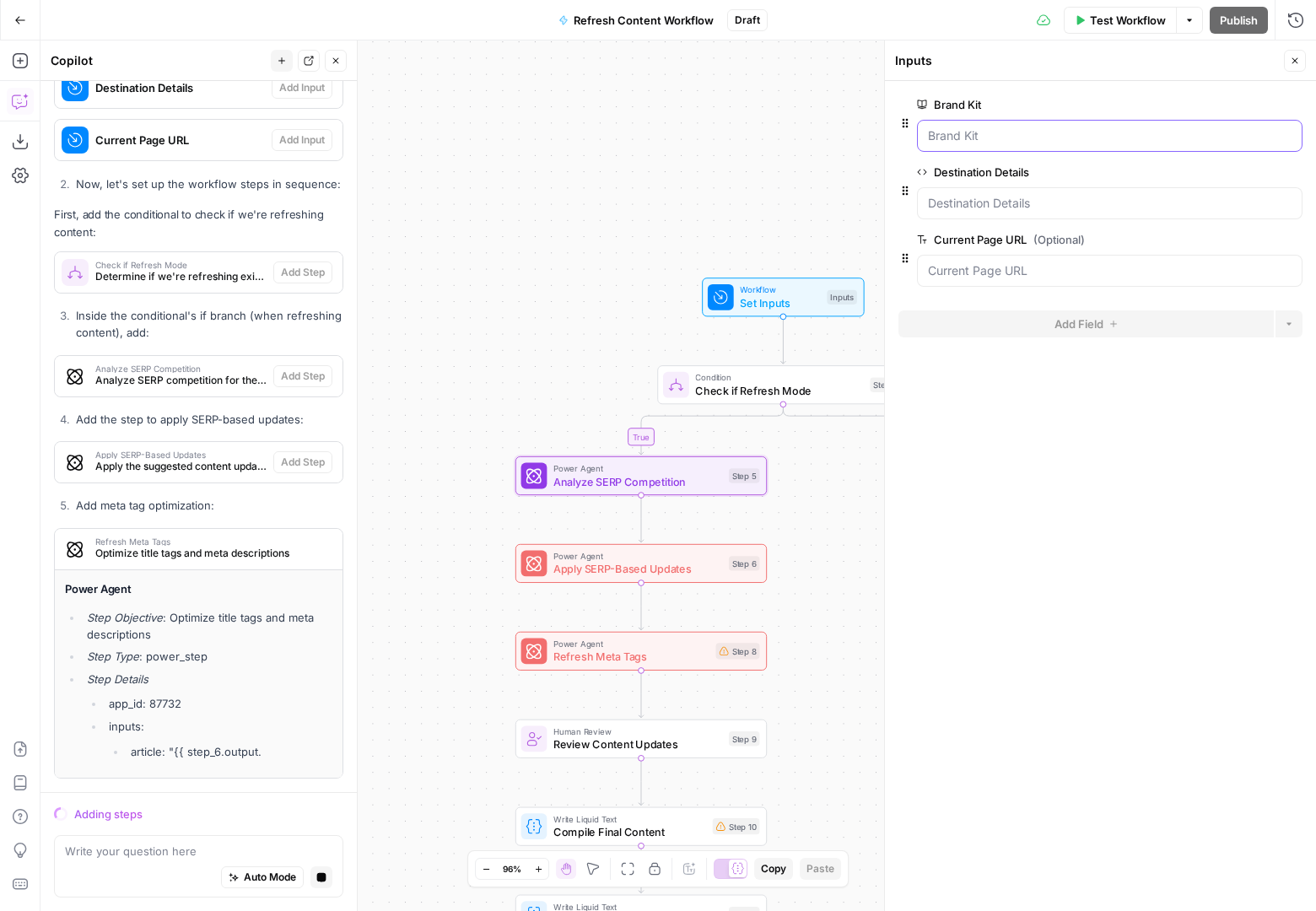 click on "Brand Kit" at bounding box center (1109, 136) 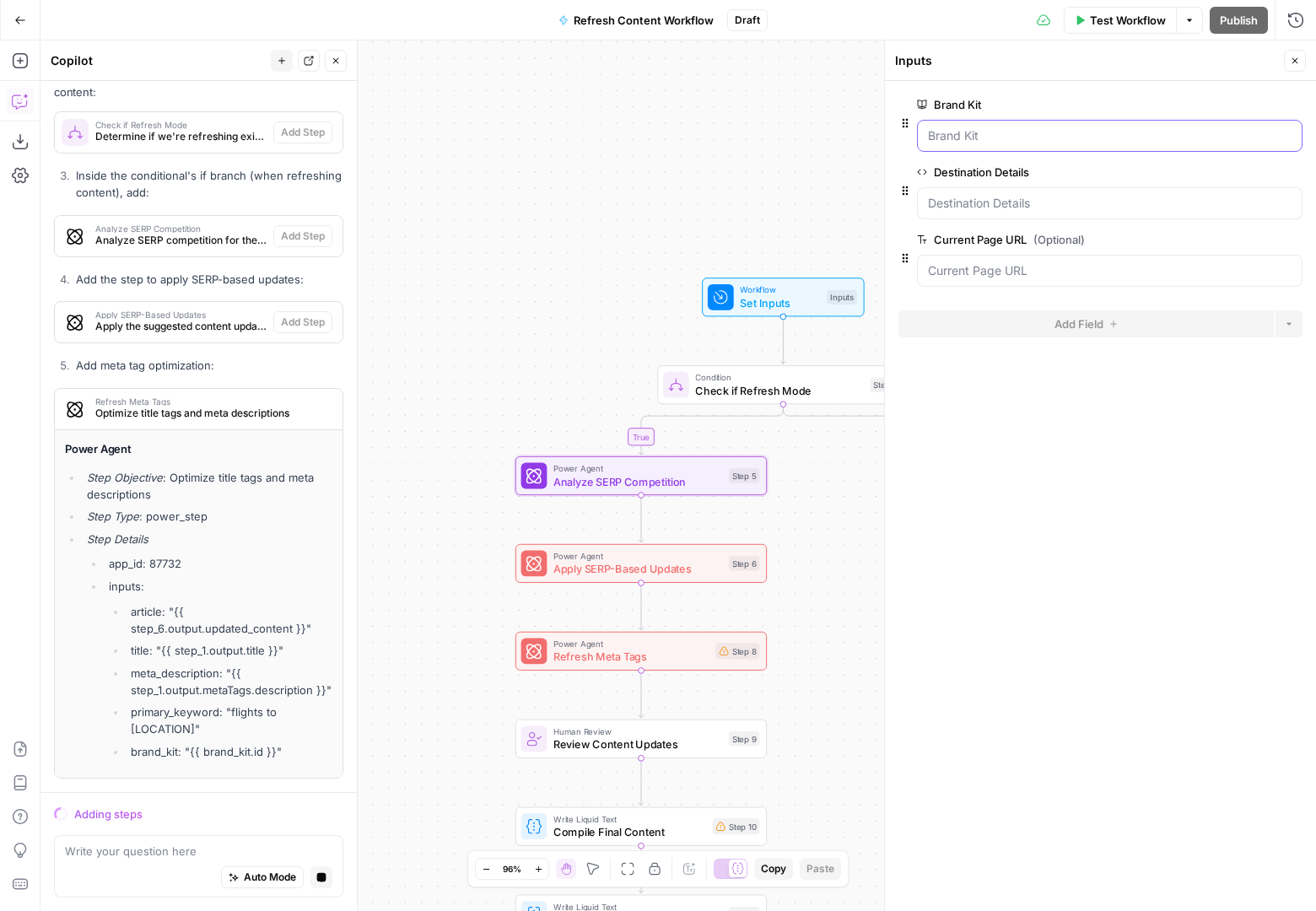 click on "Brand Kit" at bounding box center [1109, 136] 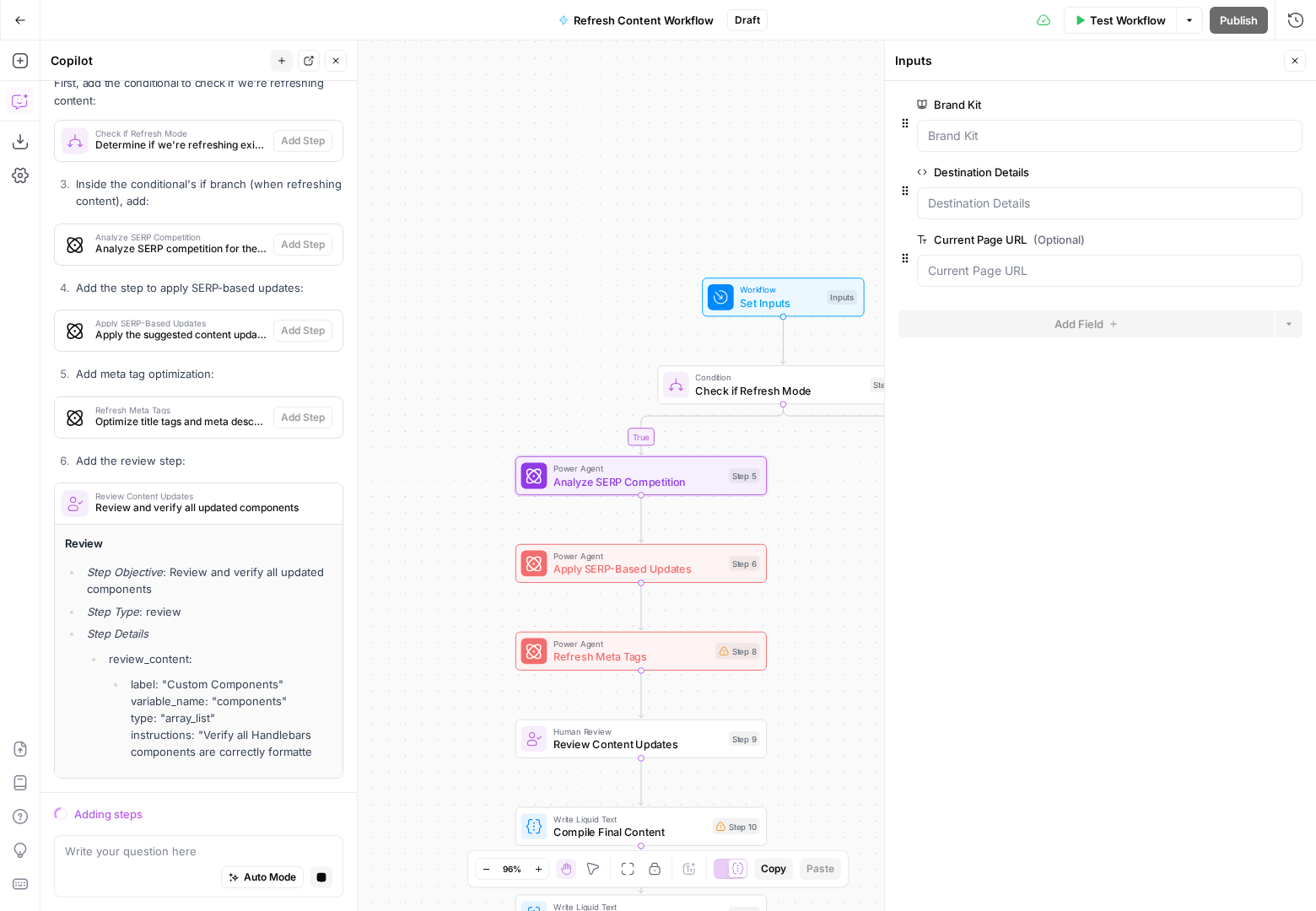 click at bounding box center (1109, 136) 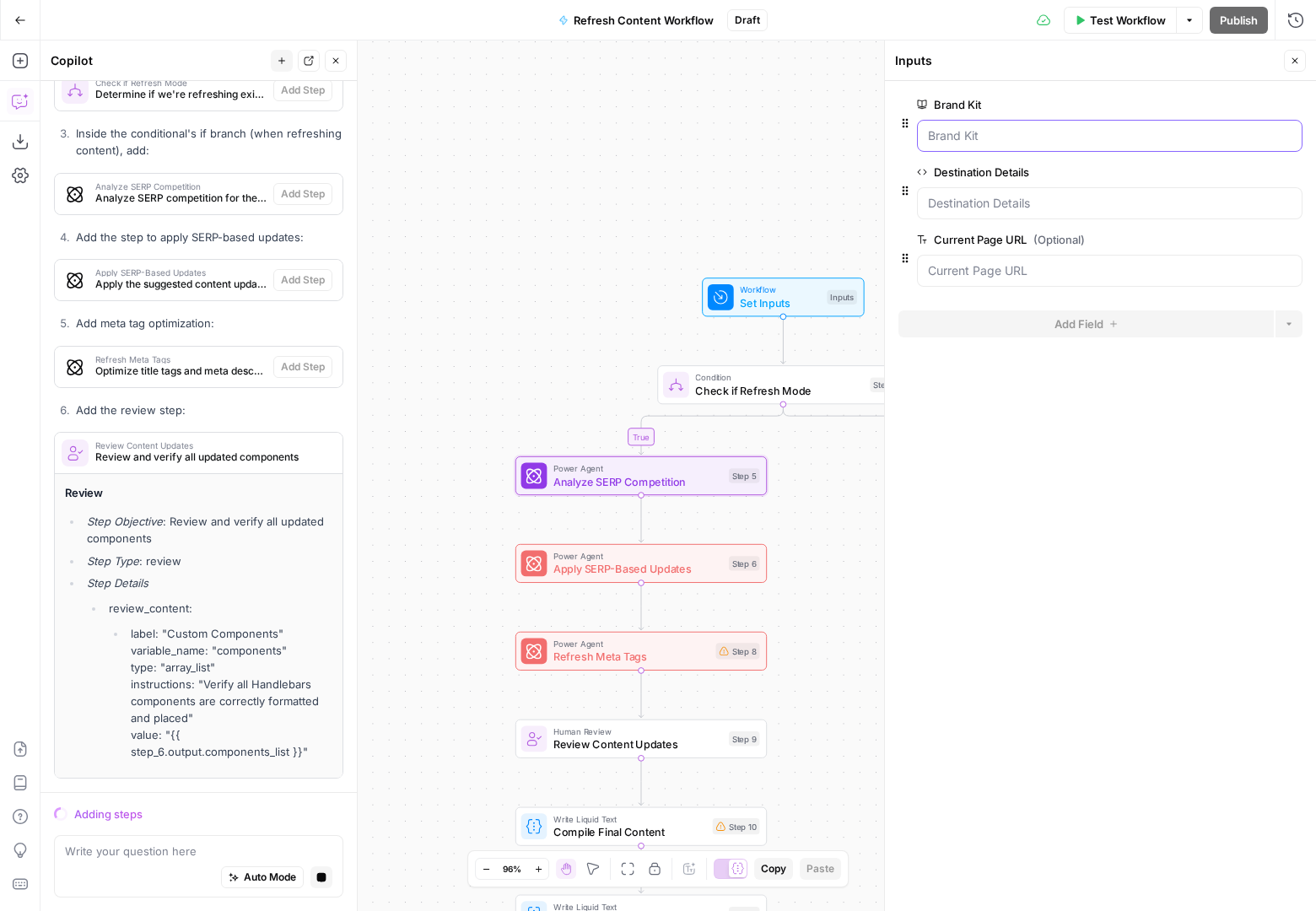 click on "Brand Kit" at bounding box center [1109, 136] 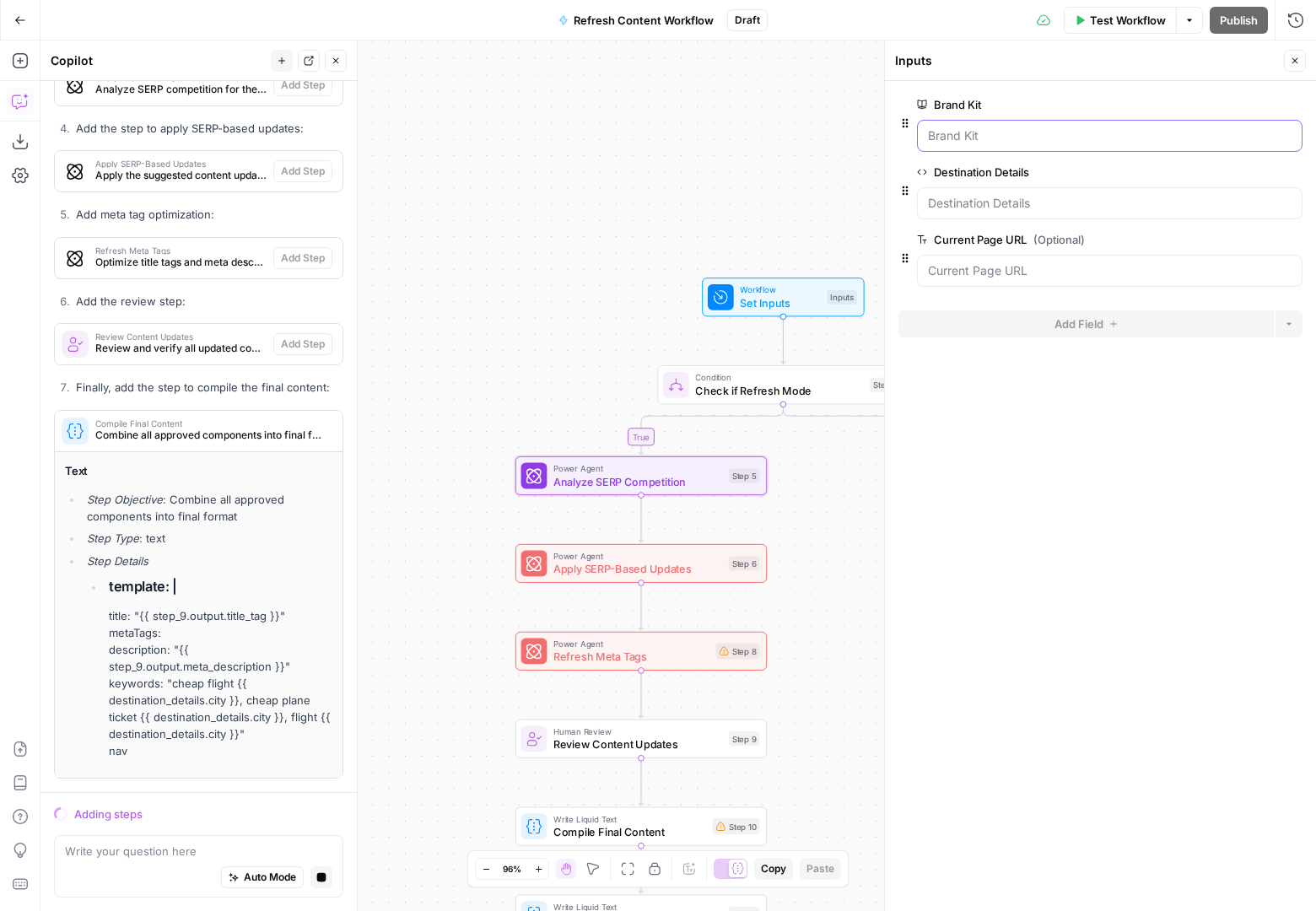 scroll, scrollTop: 14426, scrollLeft: 0, axis: vertical 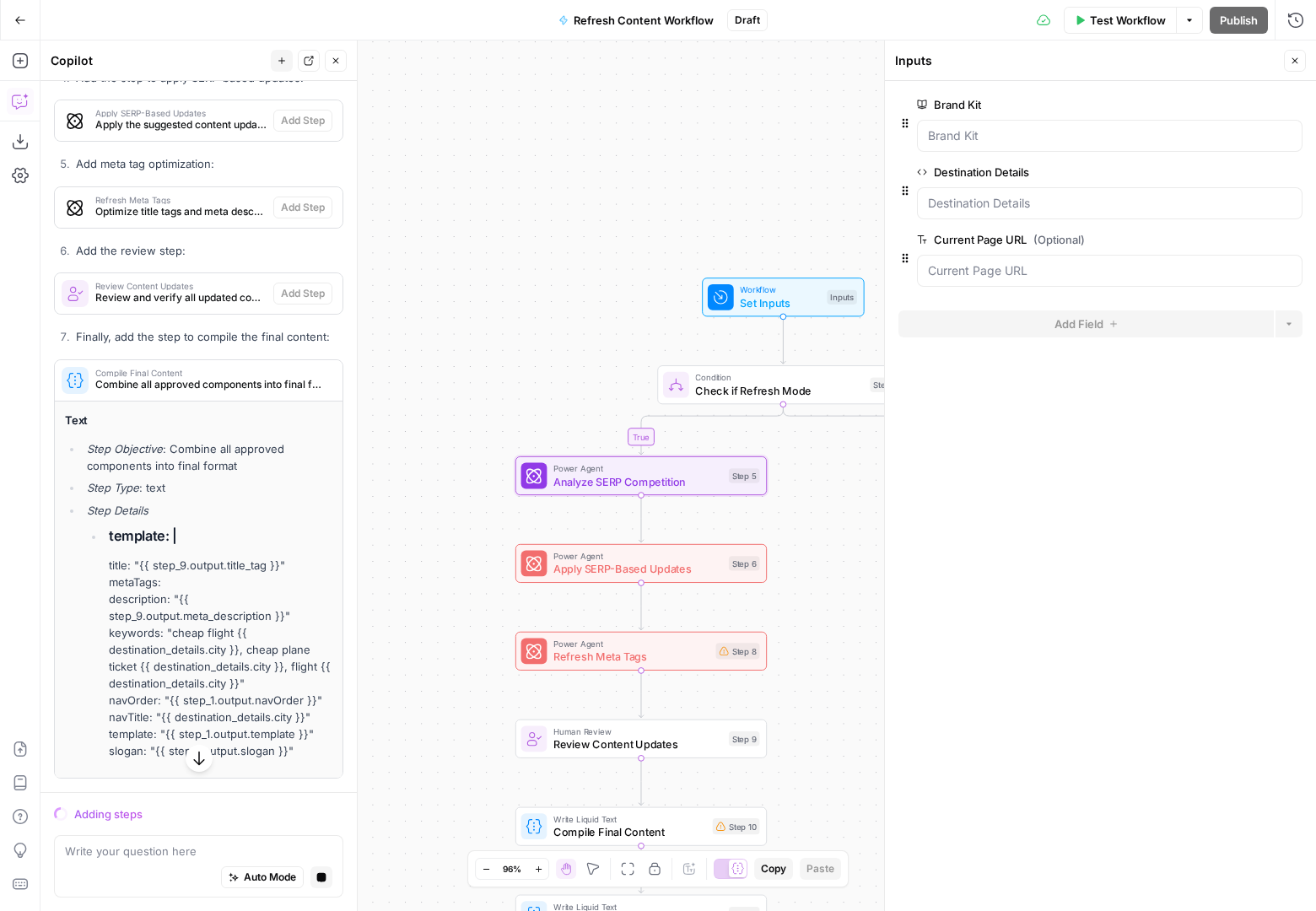 click at bounding box center [1109, 136] 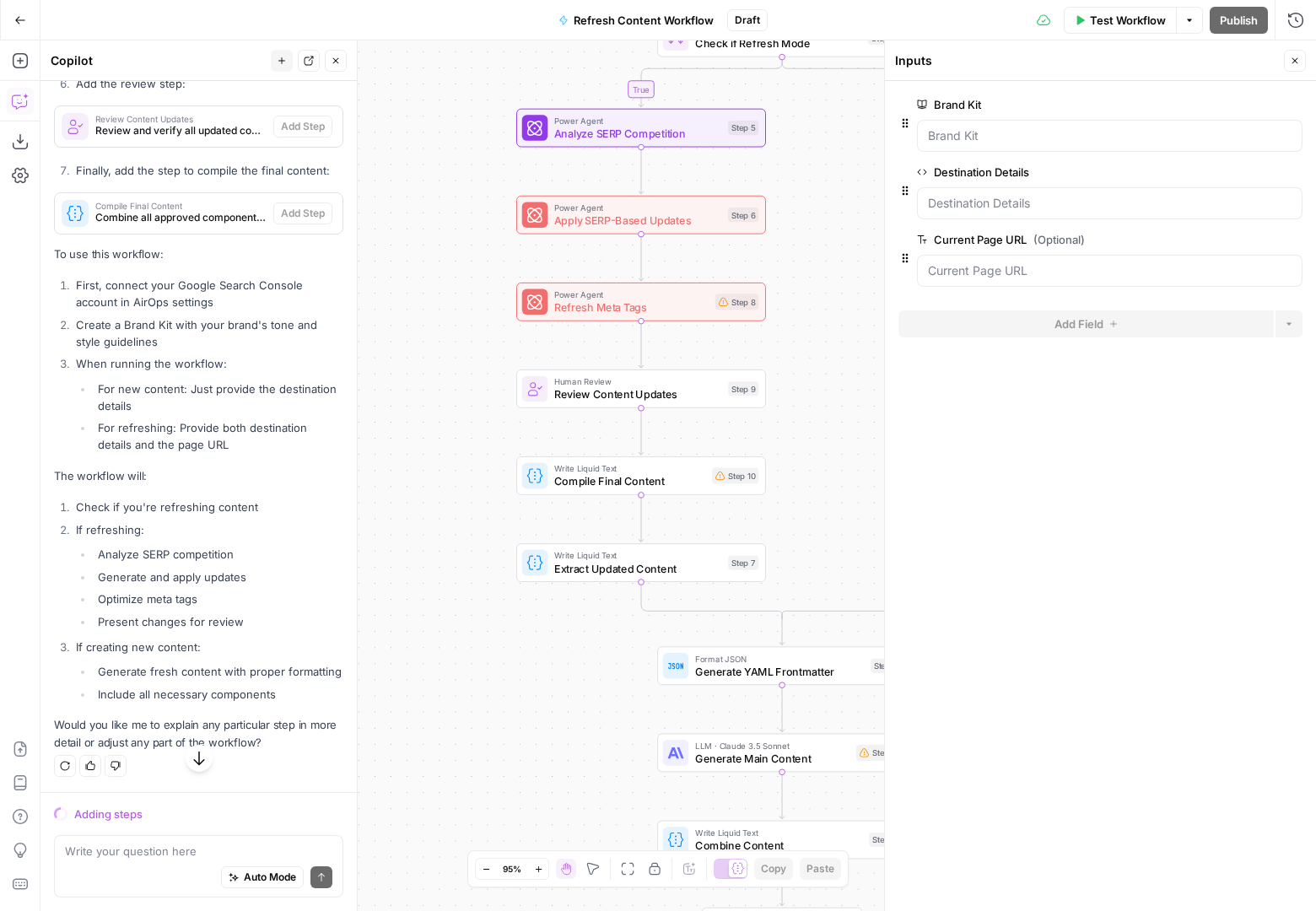 scroll, scrollTop: 14623, scrollLeft: 0, axis: vertical 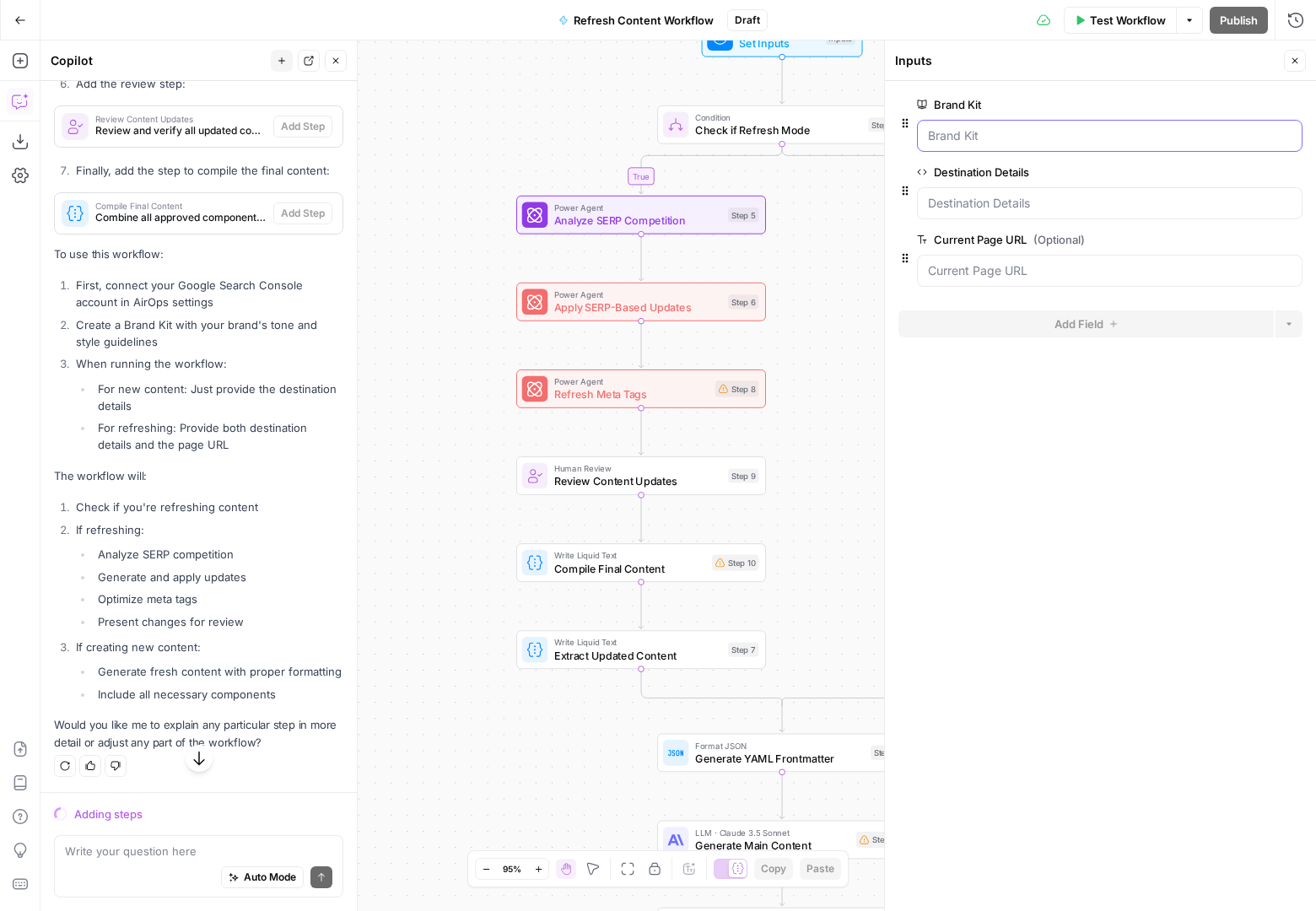 click on "Brand Kit" at bounding box center (1109, 136) 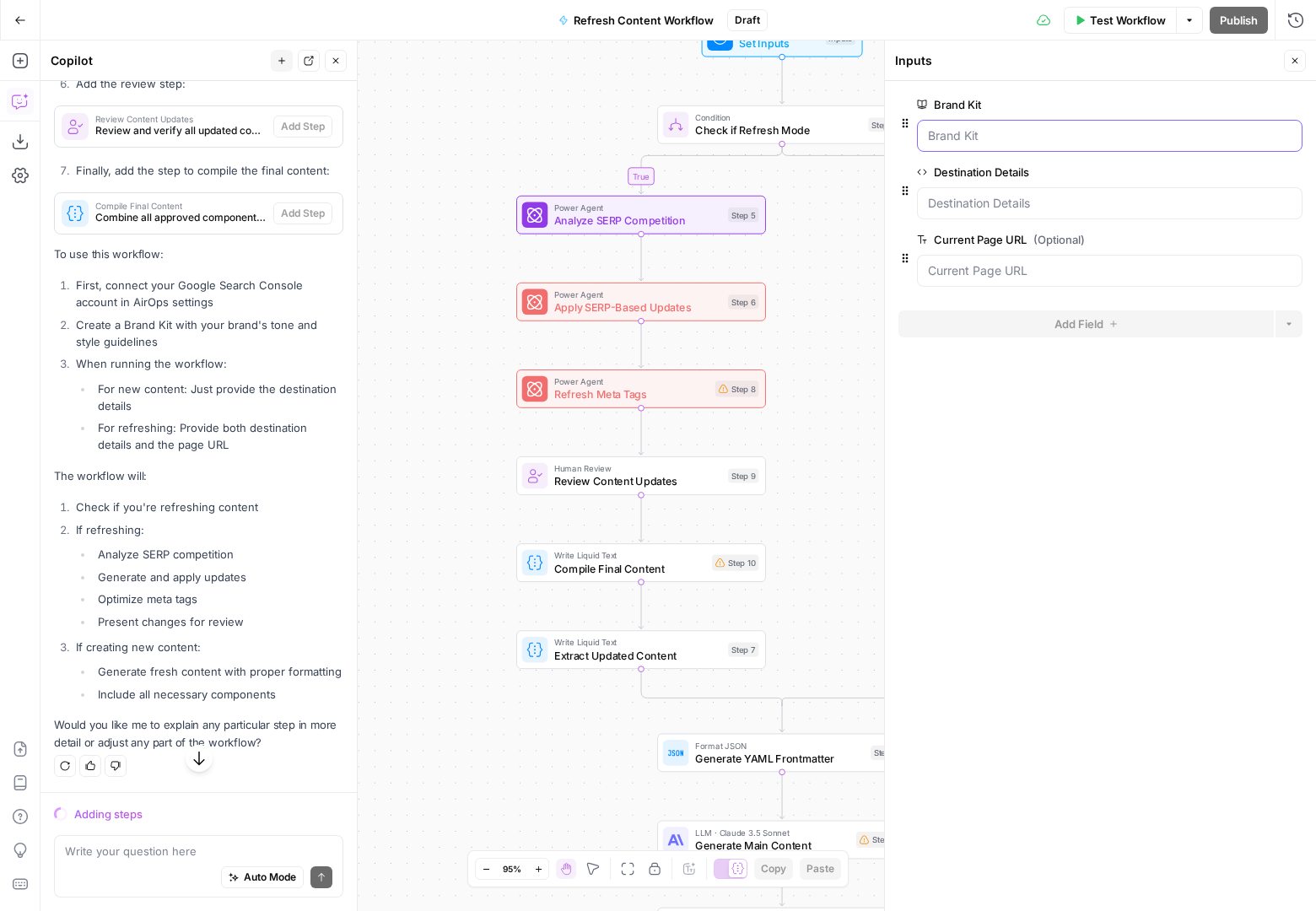 click on "Brand Kit" at bounding box center (1109, 136) 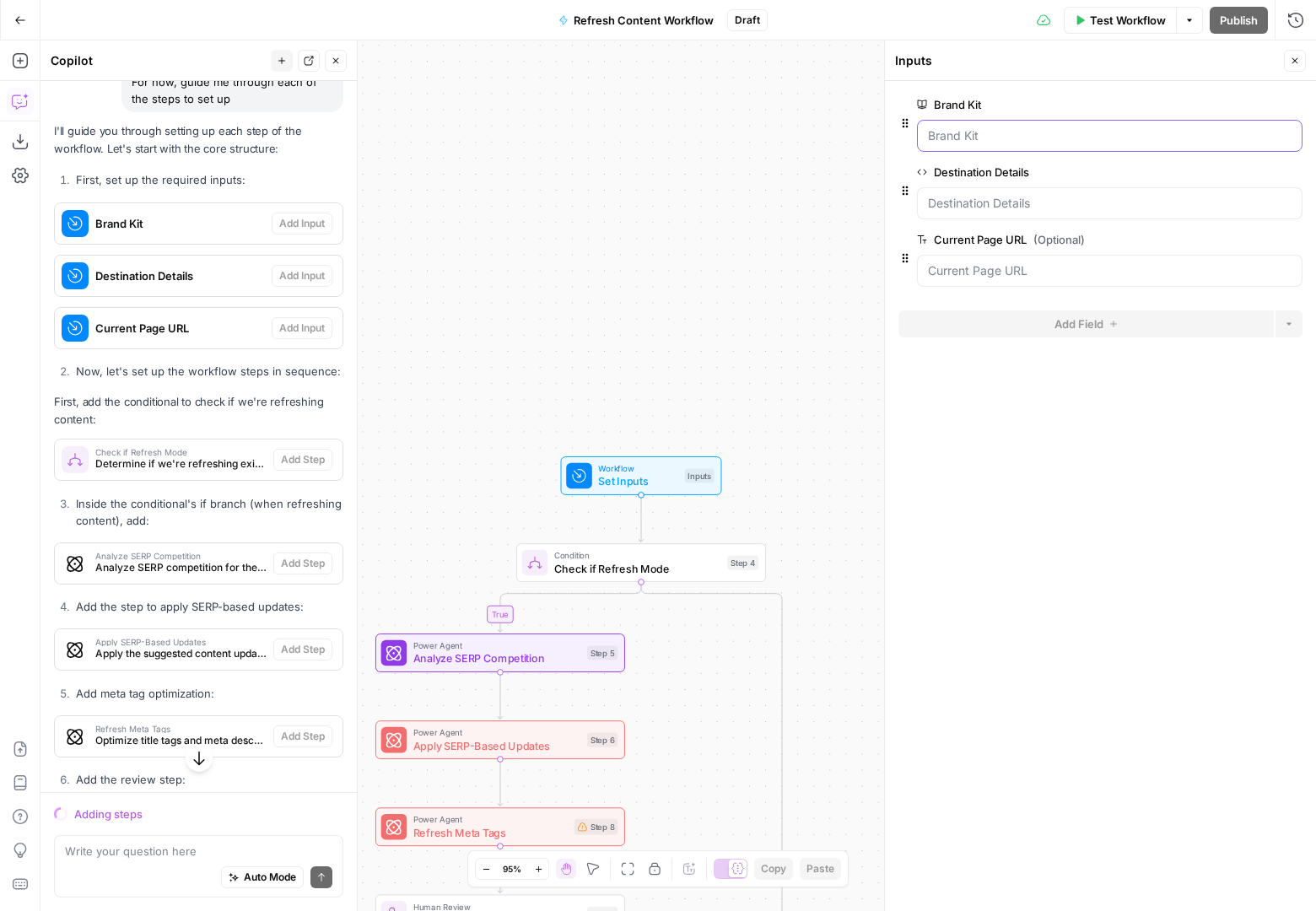 scroll, scrollTop: 13835, scrollLeft: 0, axis: vertical 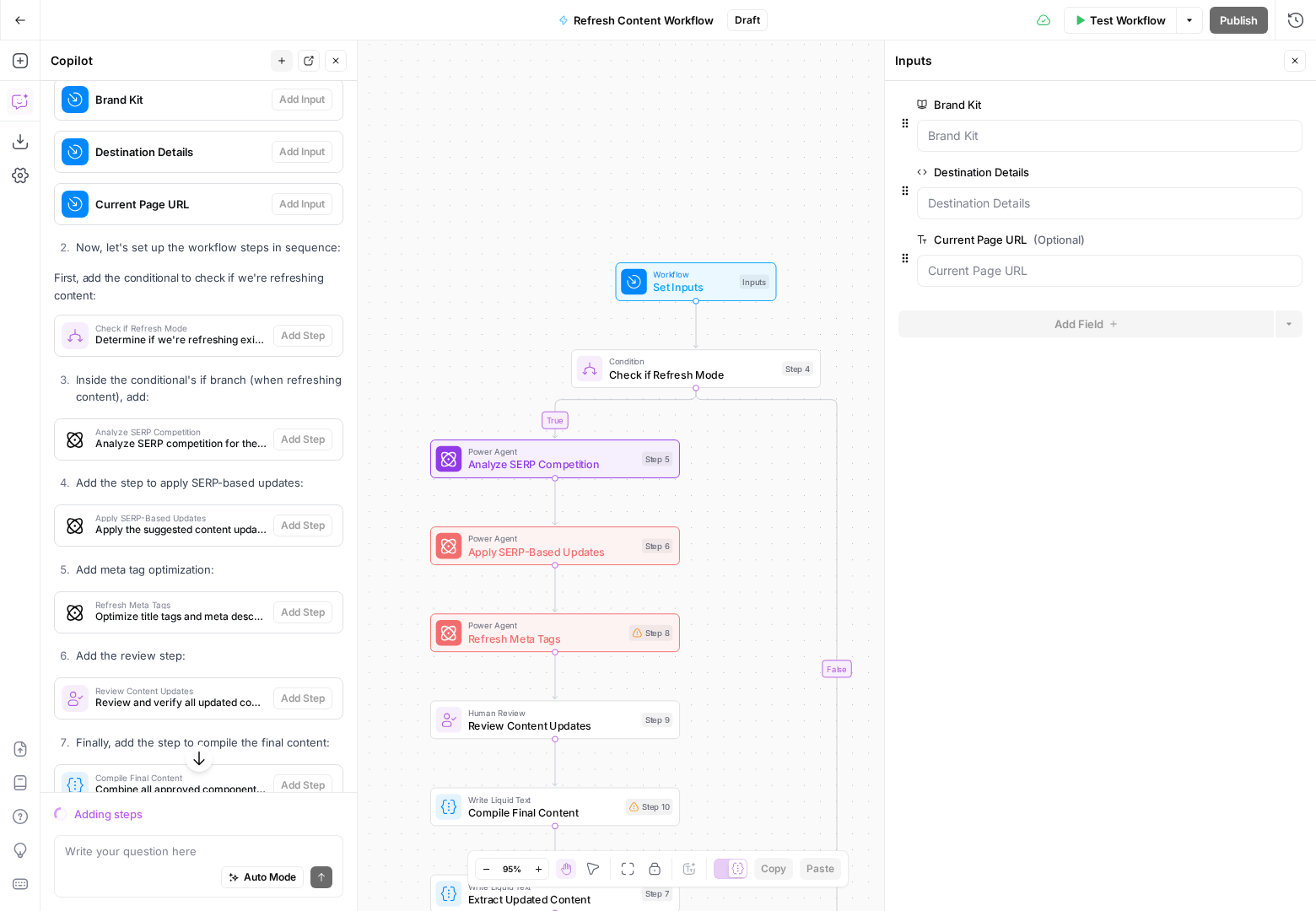 drag, startPoint x: 467, startPoint y: 477, endPoint x: 521, endPoint y: 281, distance: 203.3027 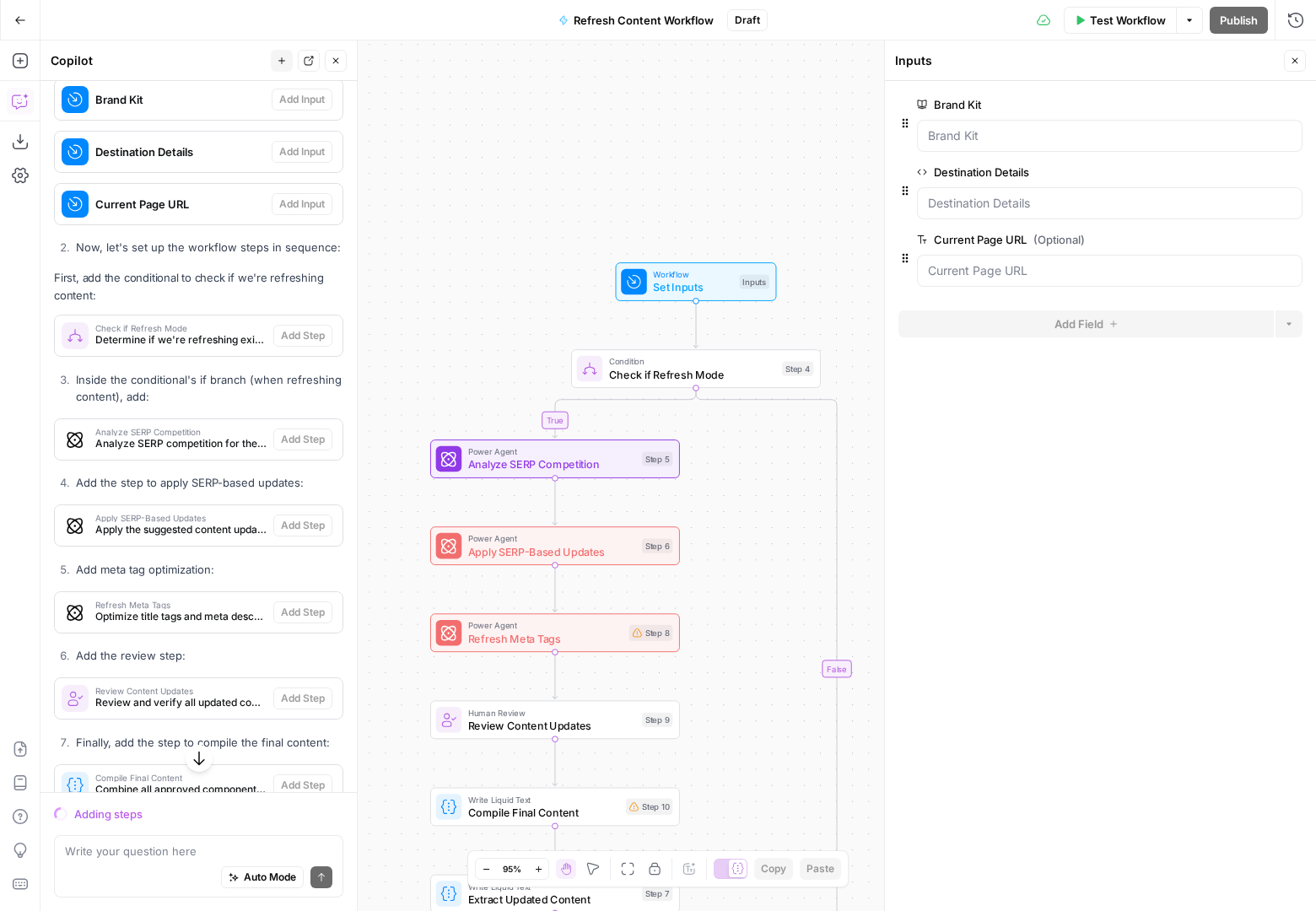 click on "true false Workflow Set Inputs Inputs Condition Check if Refresh Mode Step 4 Power Agent Analyze SERP Competition Step 5 Power Agent Apply SERP-Based Updates Step 6 Power Agent Refresh Meta Tags Step 8 Human Review Review Content Updates Step 9 Write Liquid Text Compile Final Content Step 10 Write Liquid Text Extract Updated Content Step 7 Format JSON Generate YAML Frontmatter Step 1 LLM · Claude 3.5 Sonnet Generate Main Content Step 2 Write Liquid Text Combine Content Step 3 End Output" at bounding box center [678, 476] 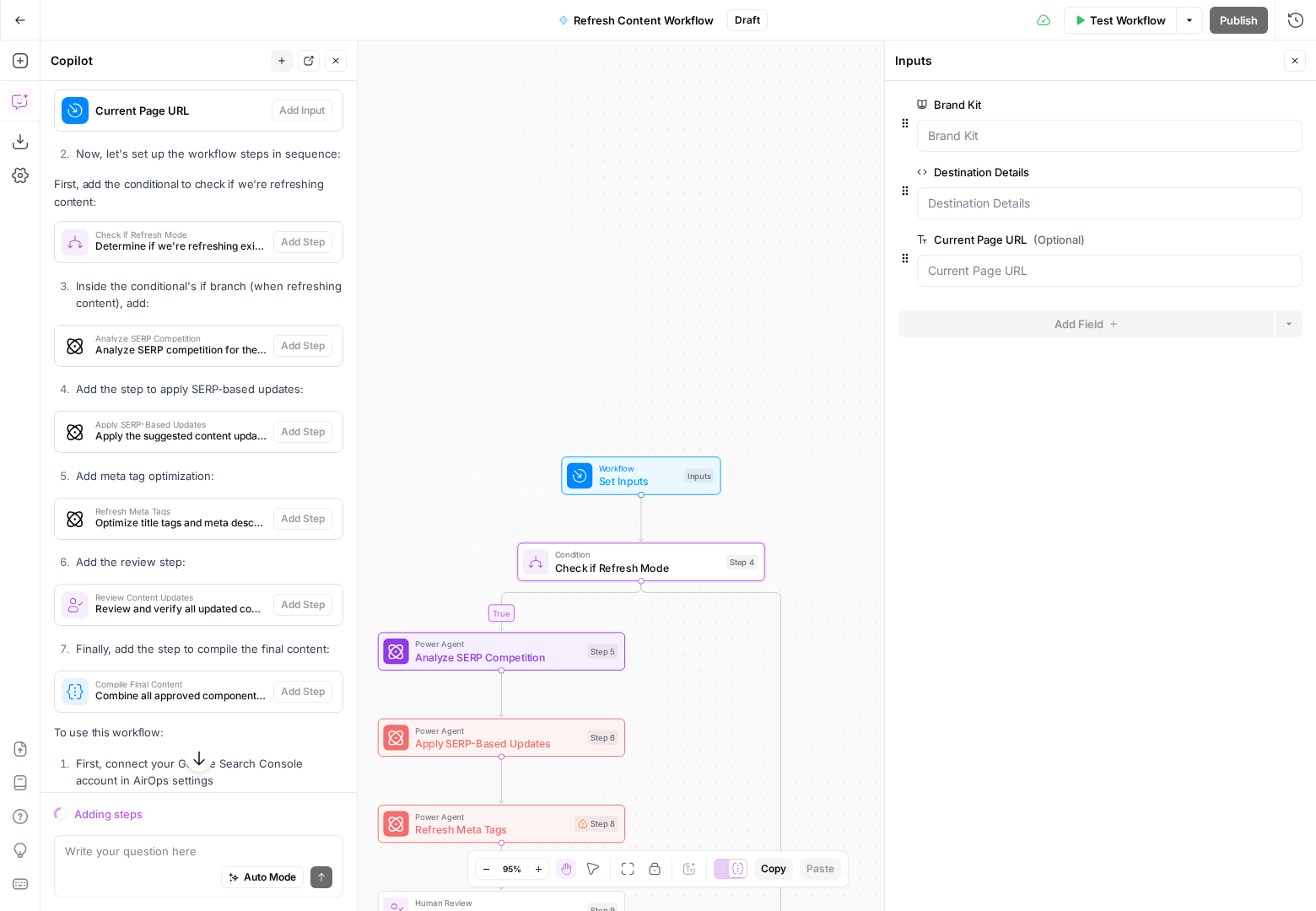 scroll, scrollTop: 13929, scrollLeft: 0, axis: vertical 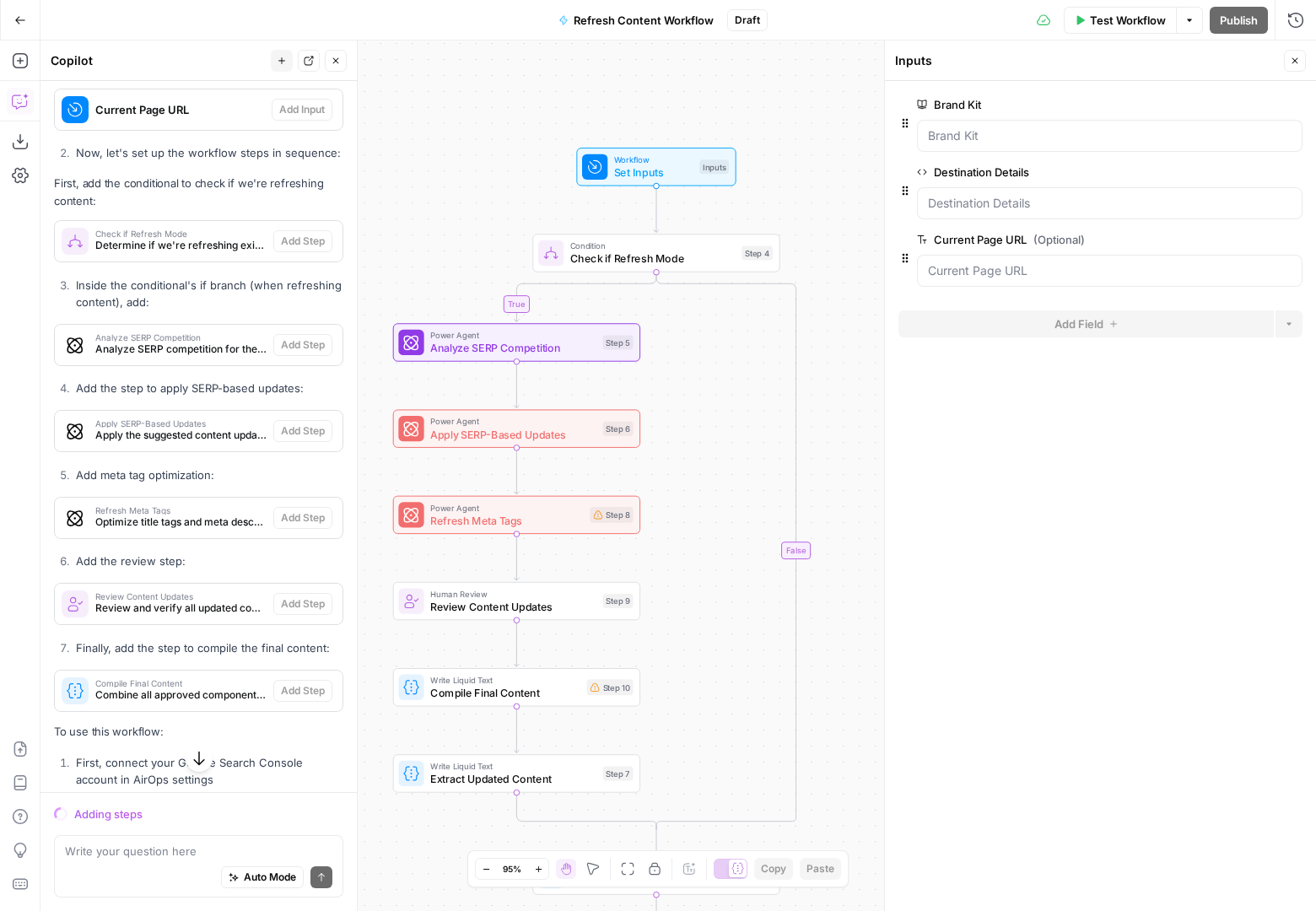 drag, startPoint x: 434, startPoint y: 475, endPoint x: 449, endPoint y: 252, distance: 223.5039 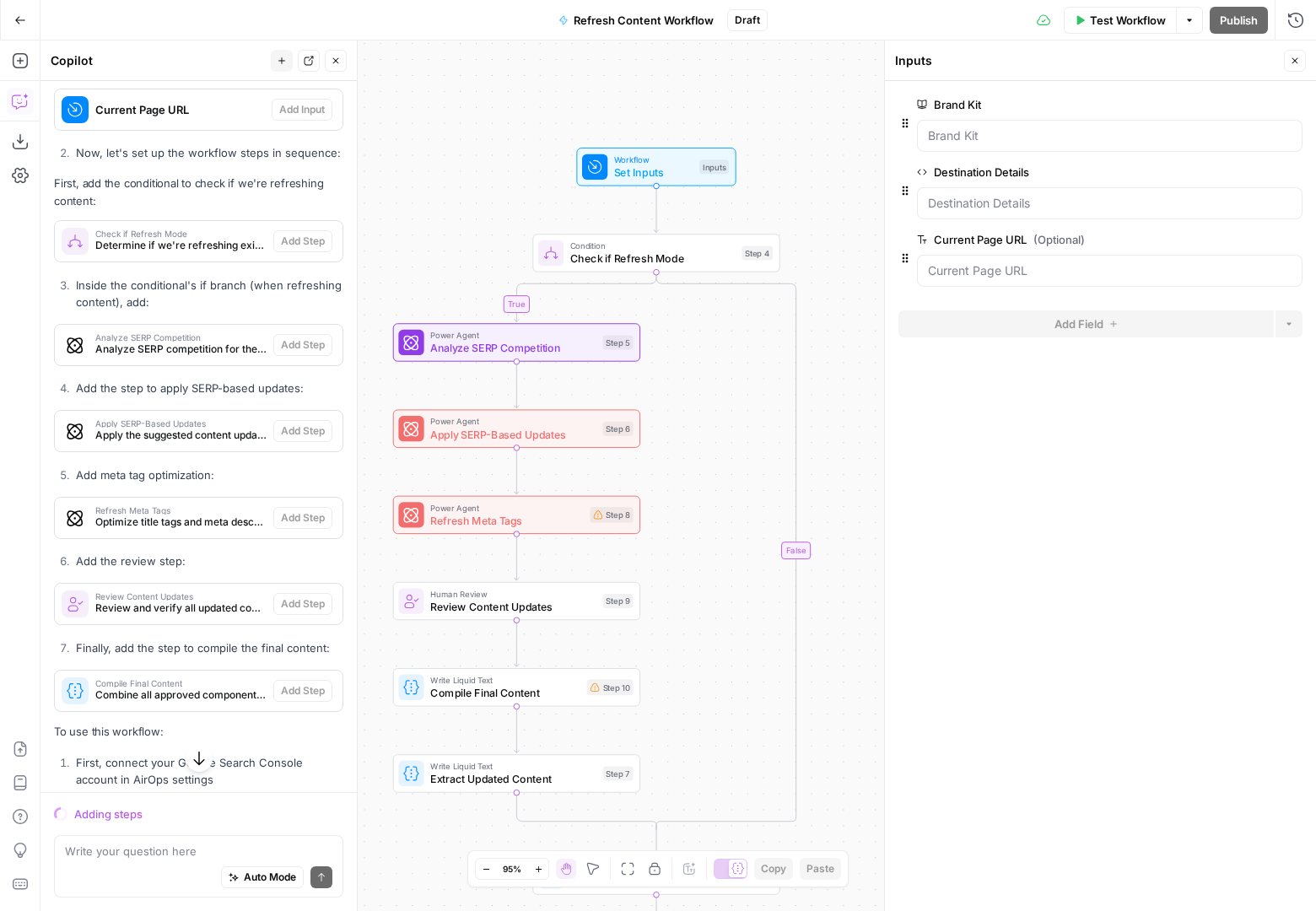 click on "true false Workflow Set Inputs Inputs Condition Check if Refresh Mode Step 4 Power Agent Analyze SERP Competition Step 5 Power Agent Apply SERP-Based Updates Step 6 Power Agent Refresh Meta Tags Step 8 Human Review Review Content Updates Step 9 Write Liquid Text Compile Final Content Step 10 Write Liquid Text Extract Updated Content Step 7 Format JSON Generate YAML Frontmatter Step 1 LLM · Claude 3.5 Sonnet Generate Main Content Step 2 Write Liquid Text Combine Content Step 3 End Output" at bounding box center [678, 476] 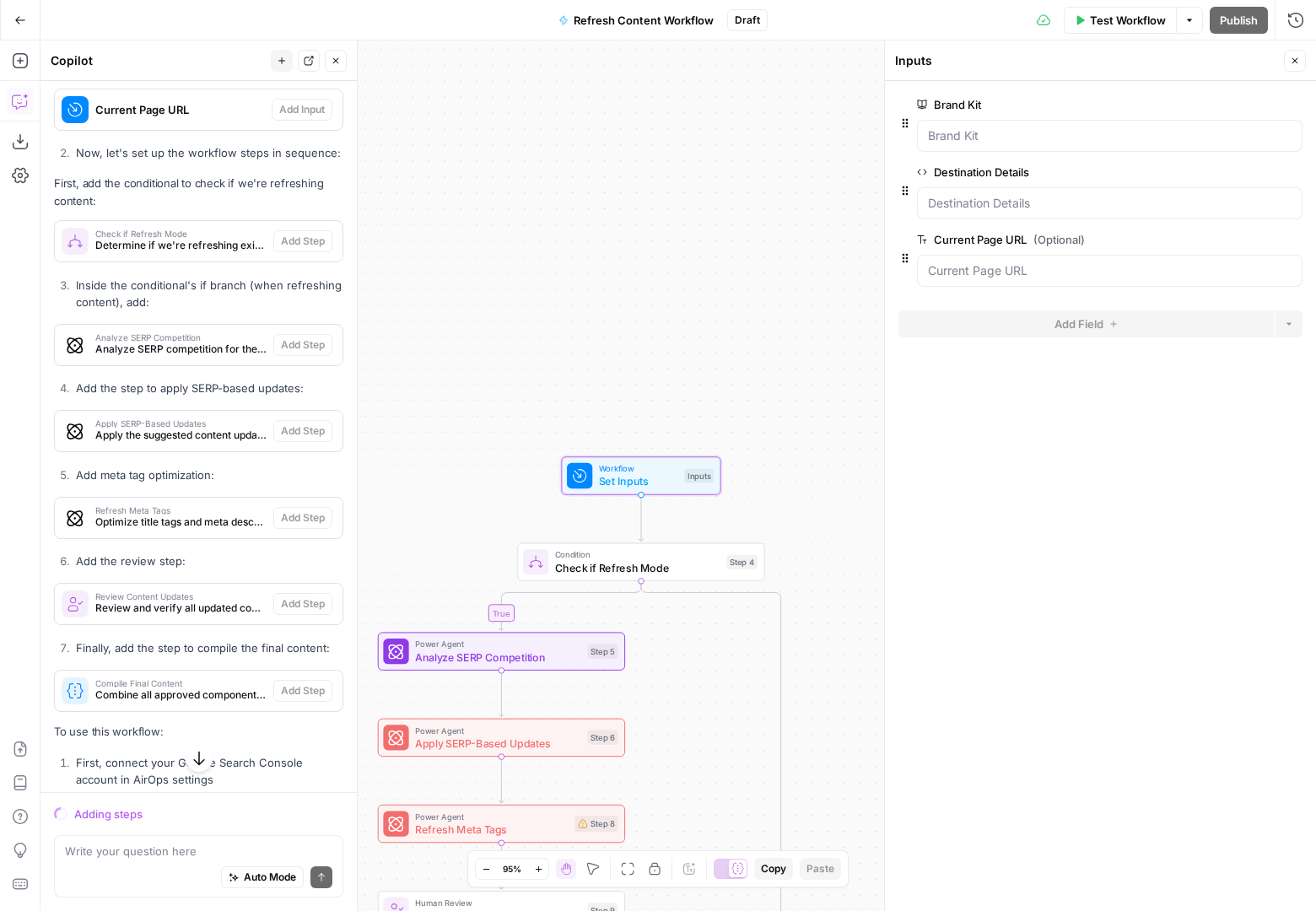 click on "Brand Kit" at bounding box center (180, 5) 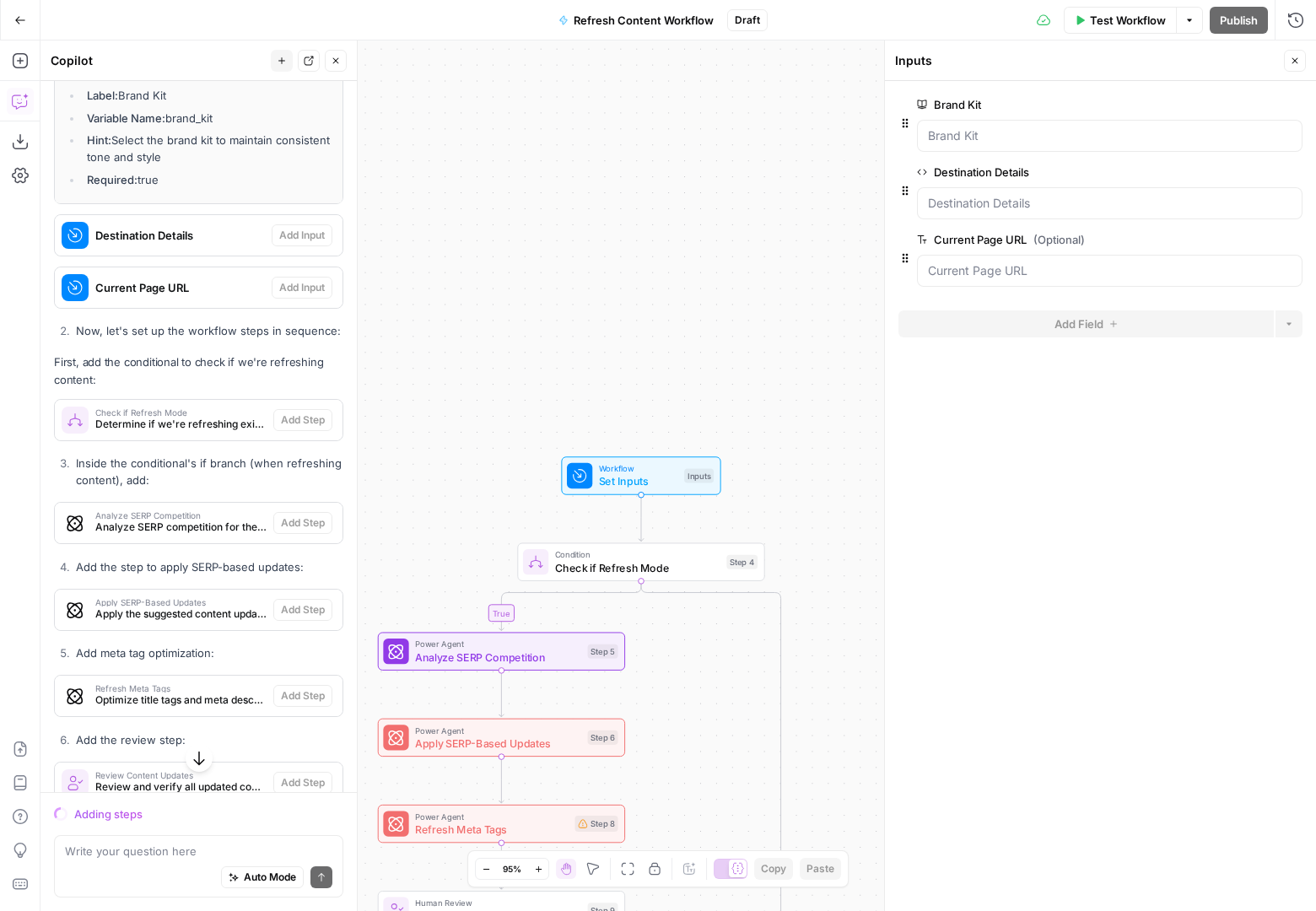 click on "Inputs" at bounding box center (698, 475) 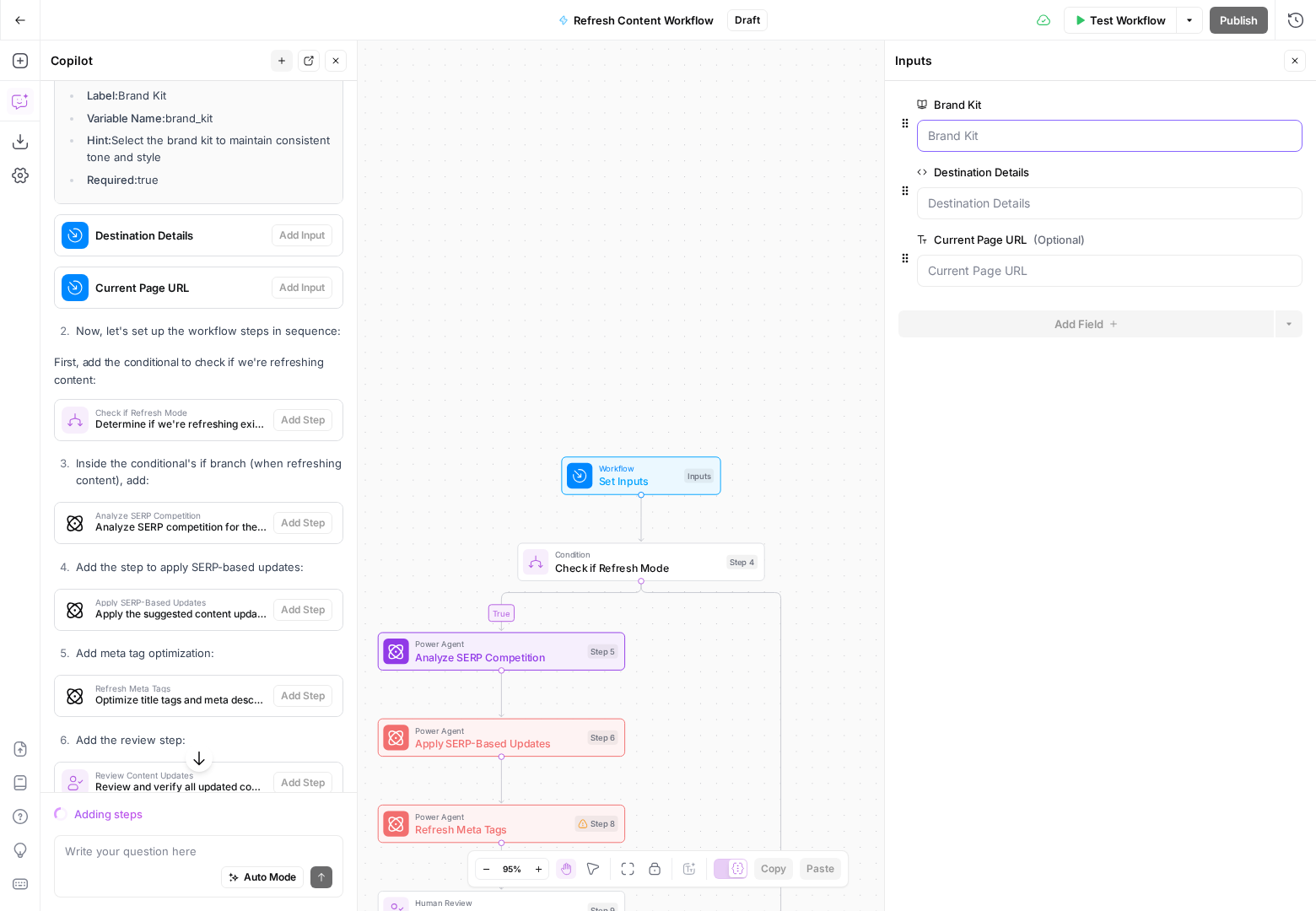 click on "Brand Kit" at bounding box center [1109, 136] 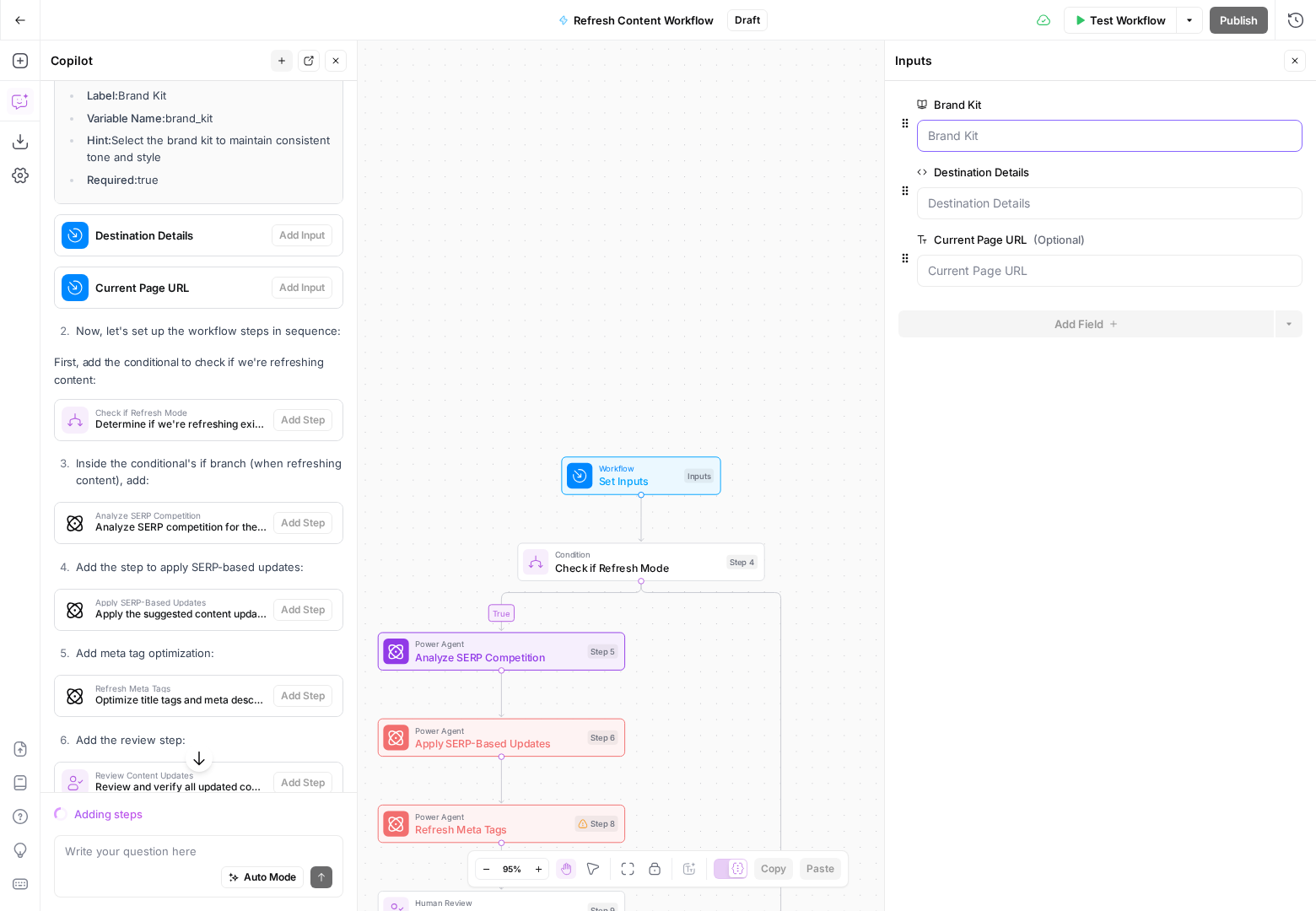 click on "Brand Kit" at bounding box center [1109, 136] 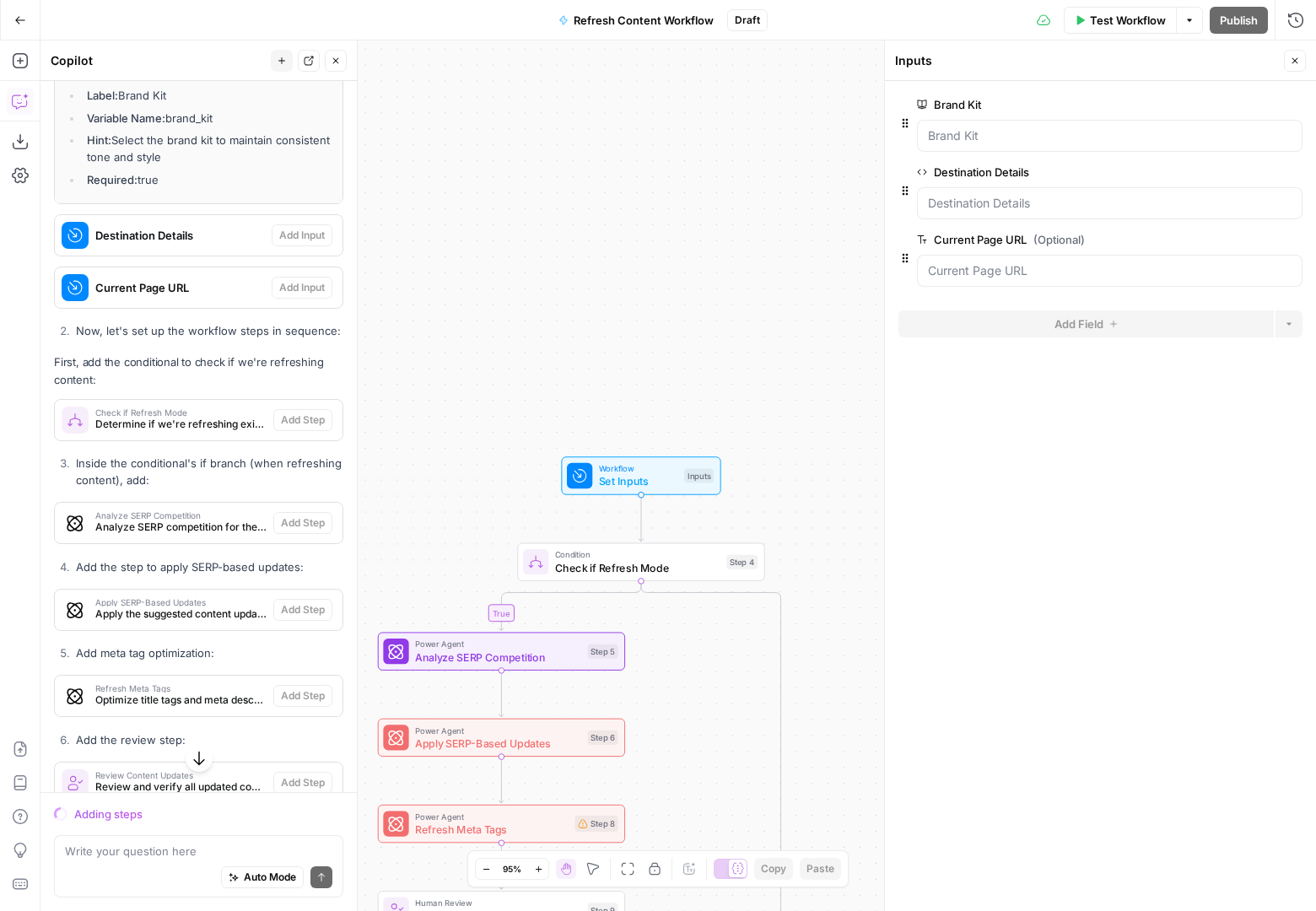 click on "Brand Kit edit field Delete group" at bounding box center [1109, 105] 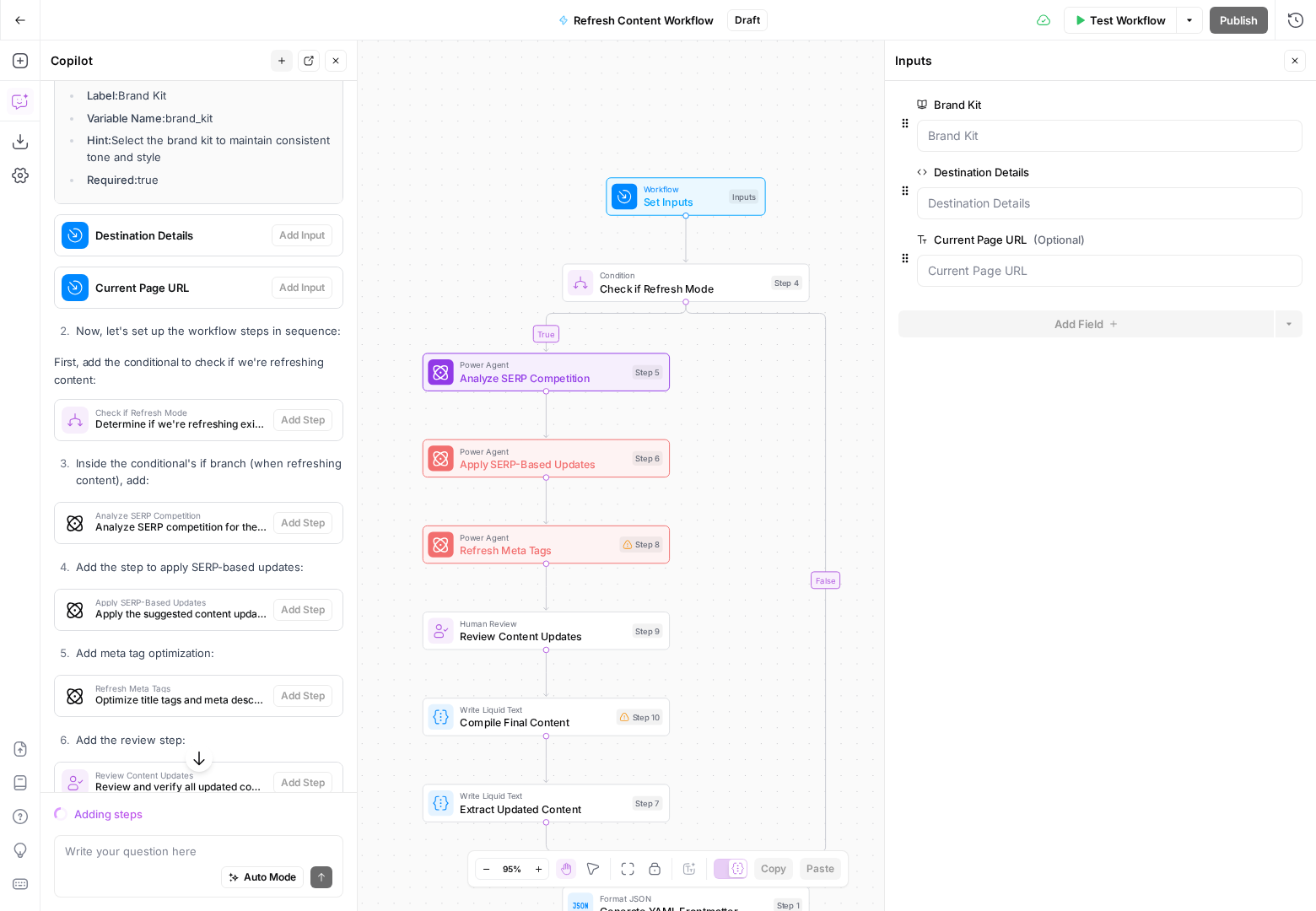 drag, startPoint x: 505, startPoint y: 437, endPoint x: 550, endPoint y: 158, distance: 282.60573 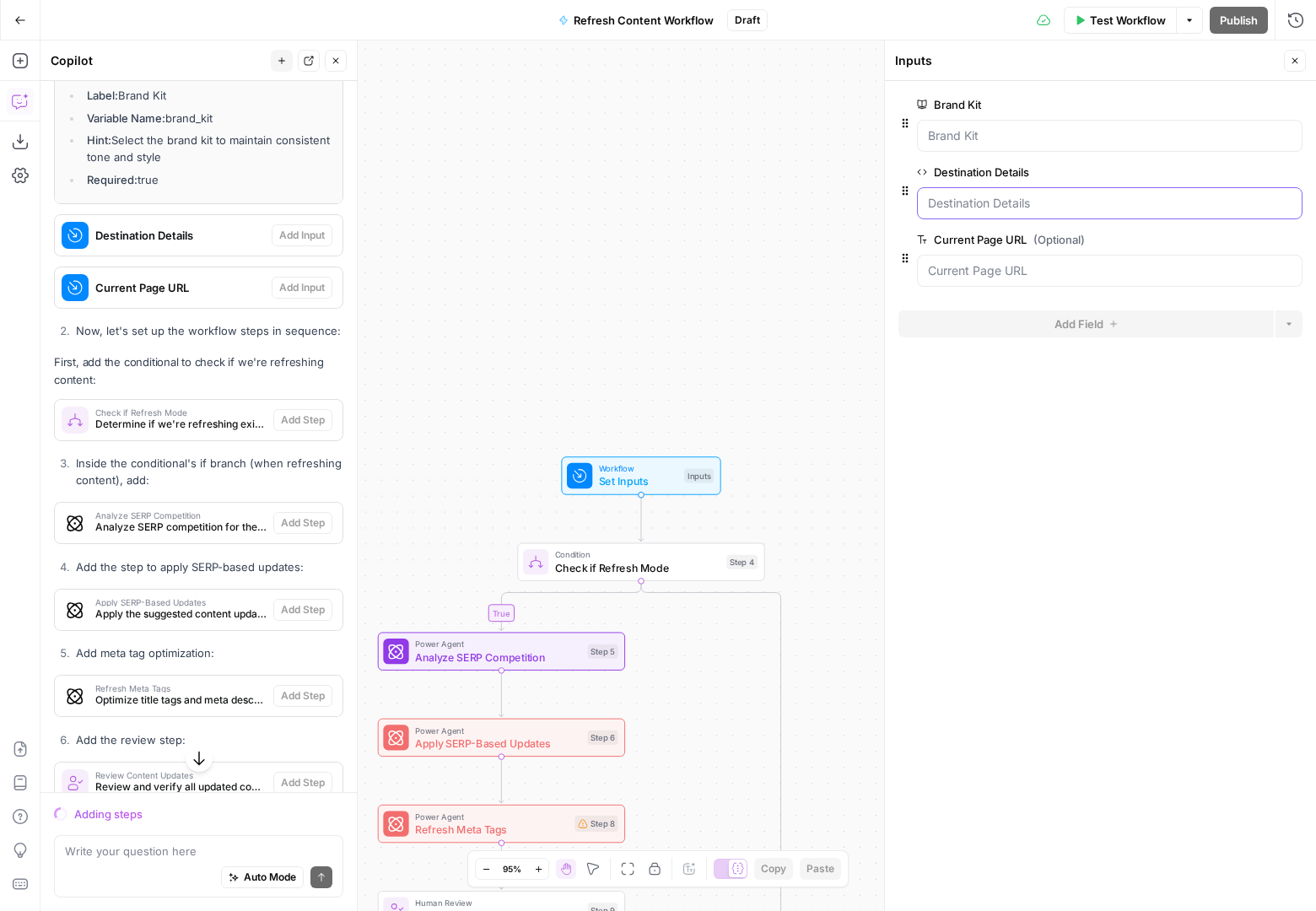click on "Destination Details" at bounding box center (1109, 203) 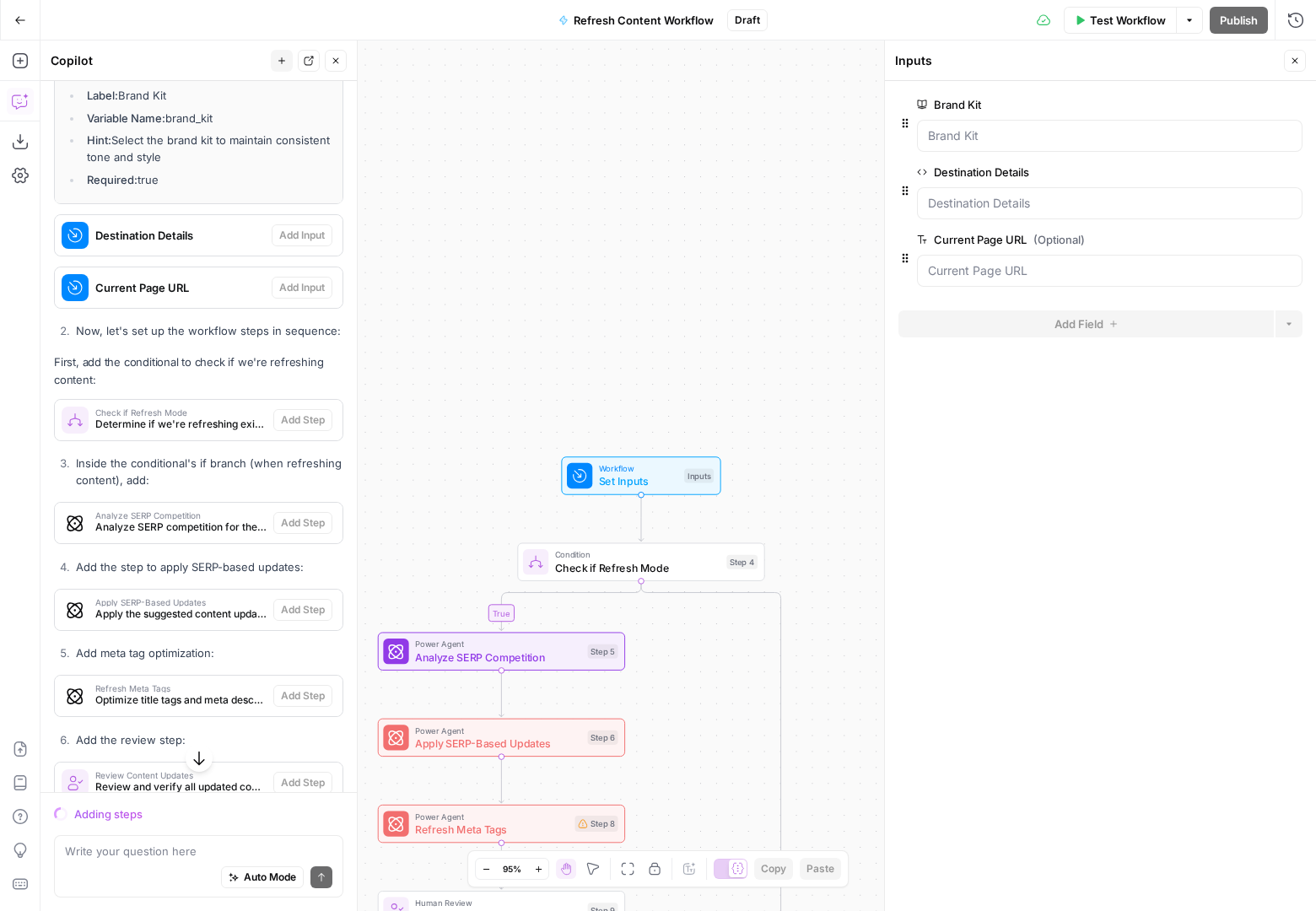 click on "Workflow" at bounding box center [639, 468] 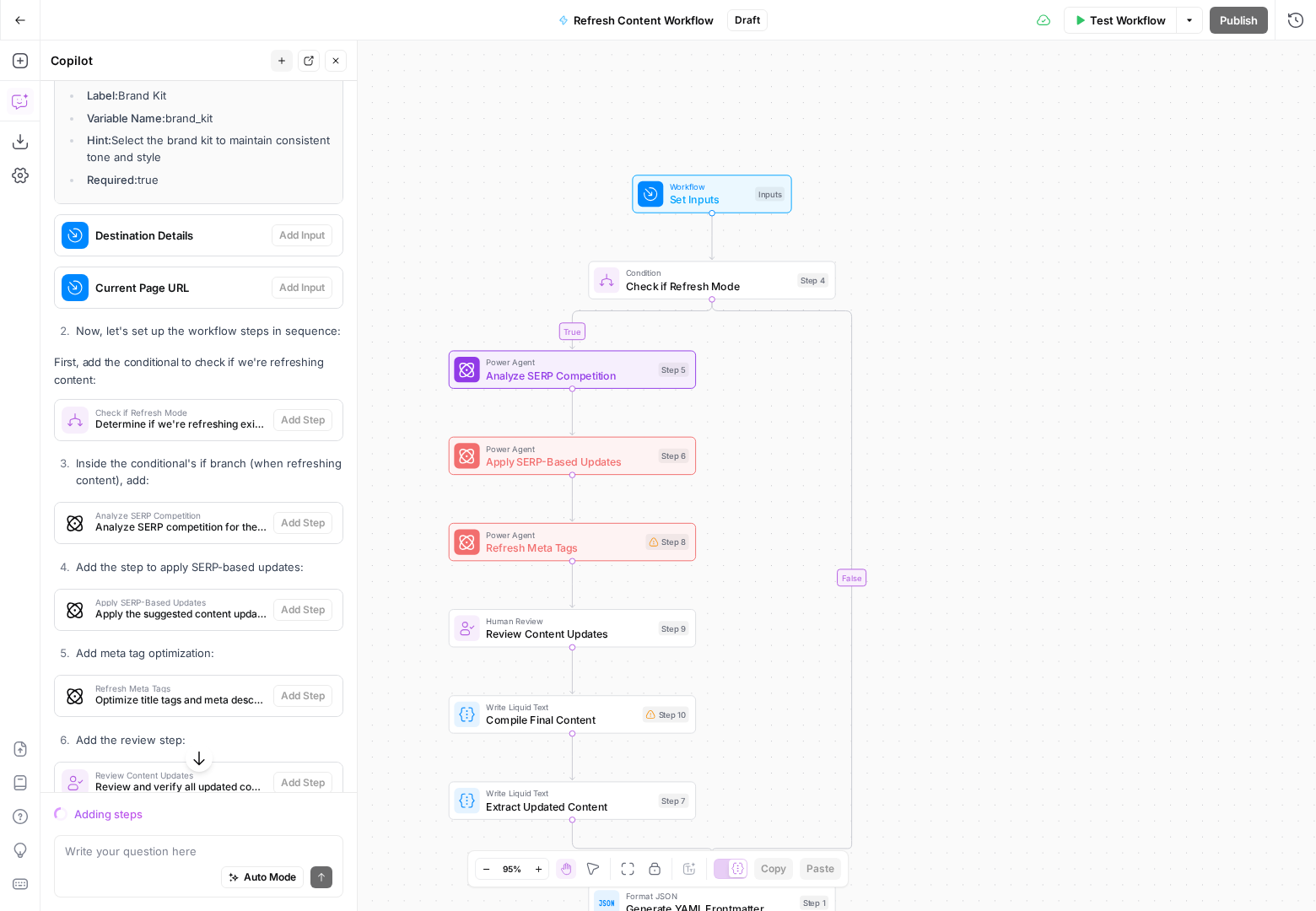 click on "Workflow Set Inputs Inputs" at bounding box center (711, 193) 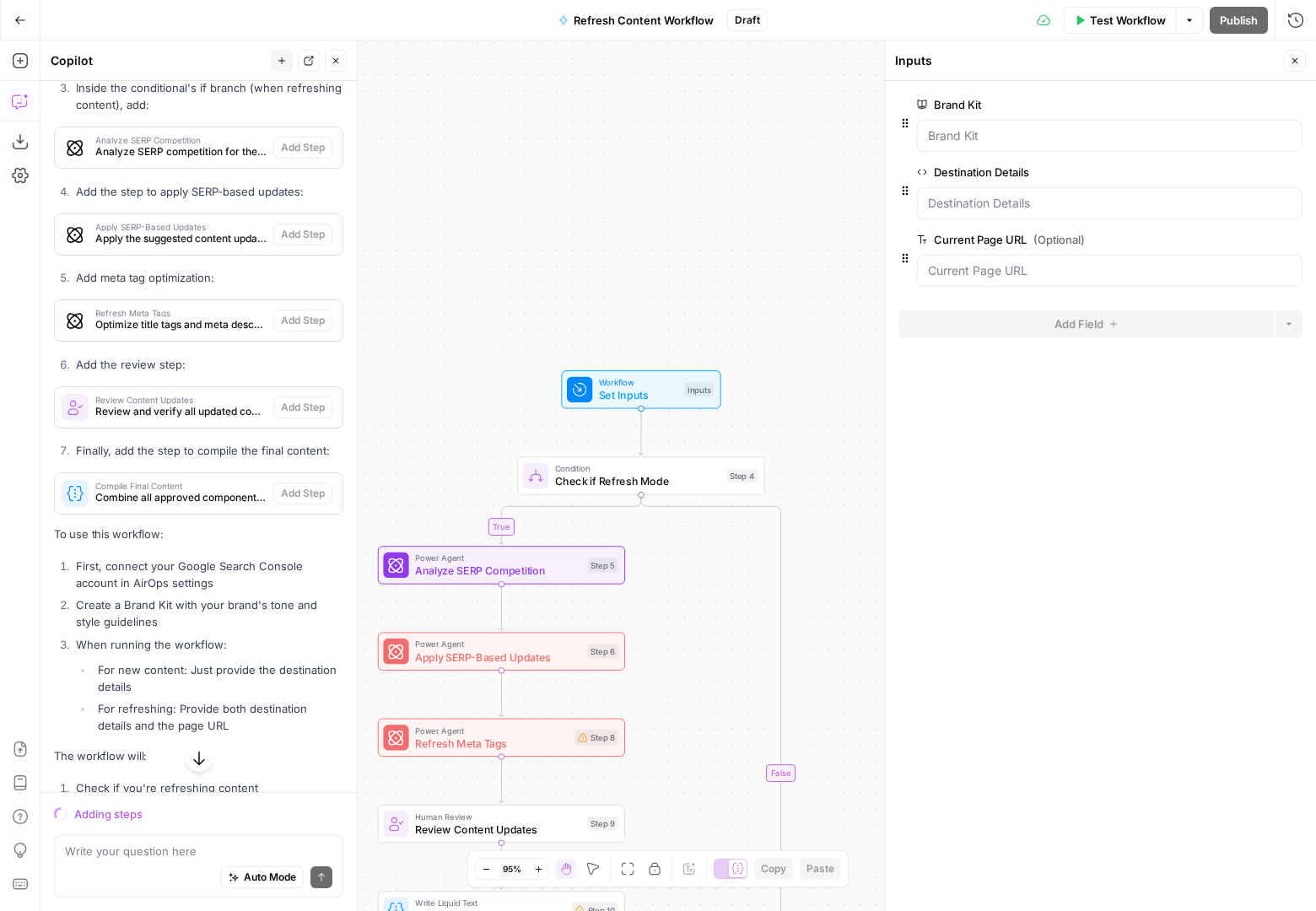 scroll, scrollTop: 14309, scrollLeft: 0, axis: vertical 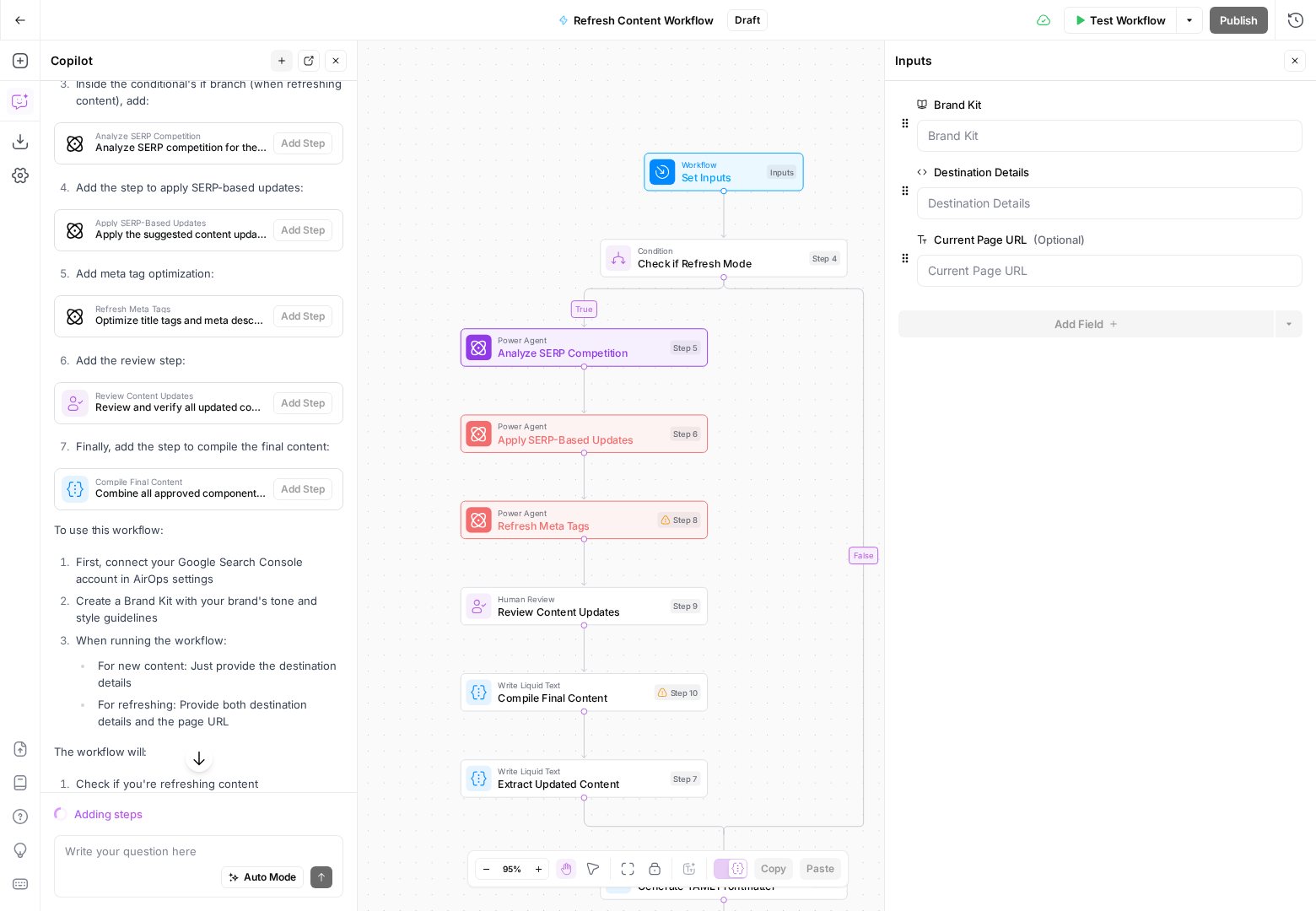drag, startPoint x: 425, startPoint y: 459, endPoint x: 508, endPoint y: 241, distance: 233.2659 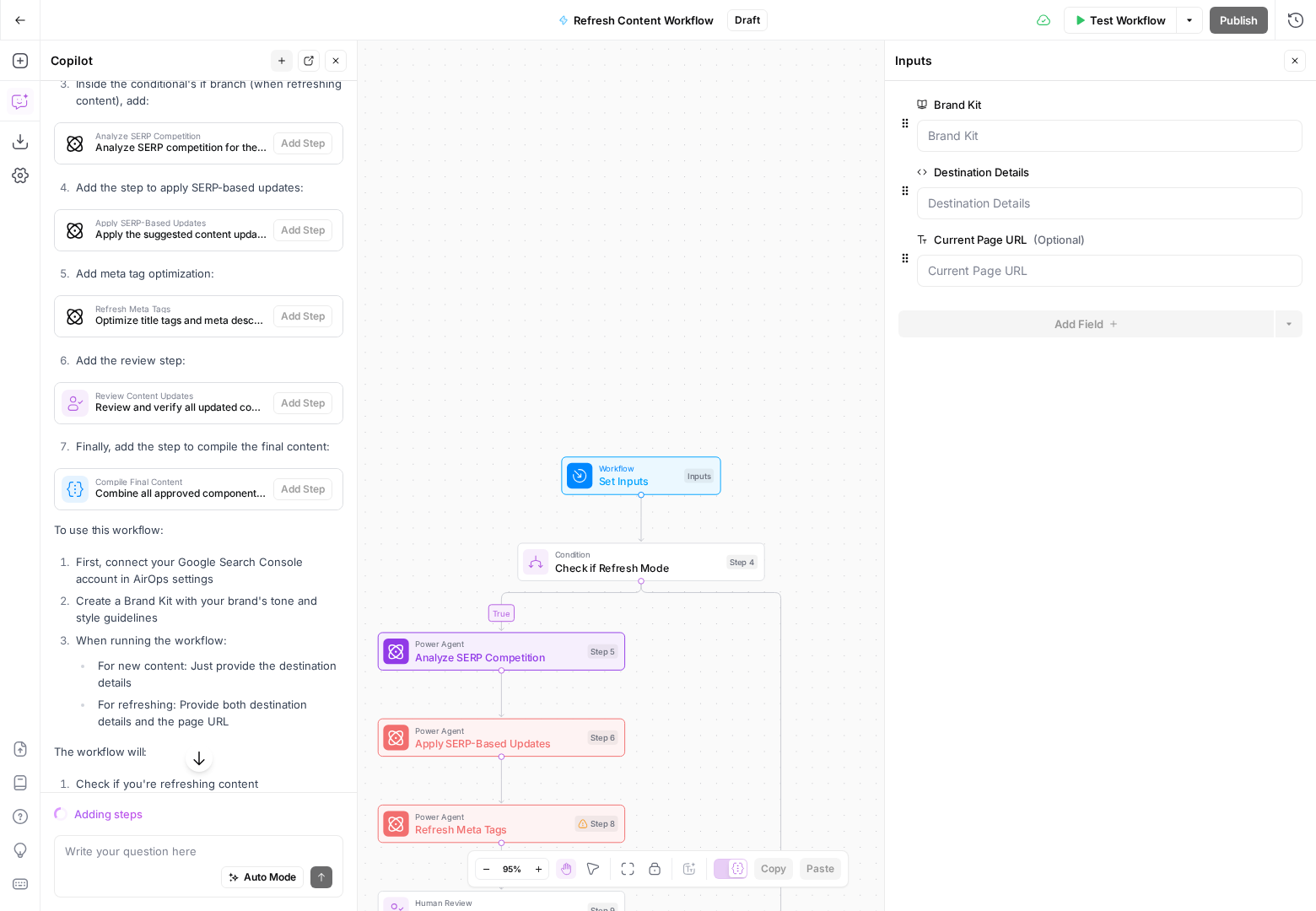 scroll, scrollTop: 14335, scrollLeft: 0, axis: vertical 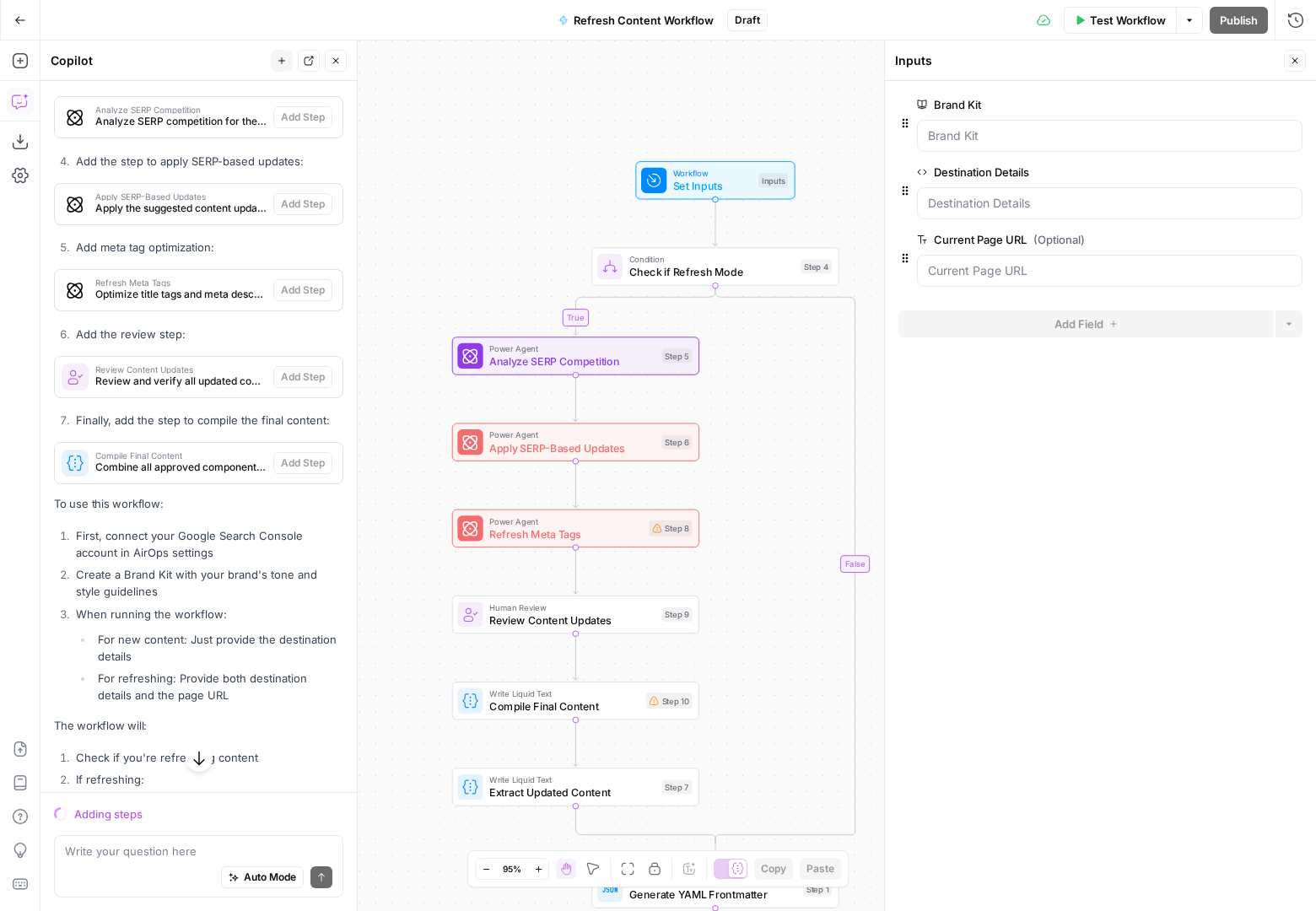 drag, startPoint x: 398, startPoint y: 450, endPoint x: 472, endPoint y: 240, distance: 222.65669 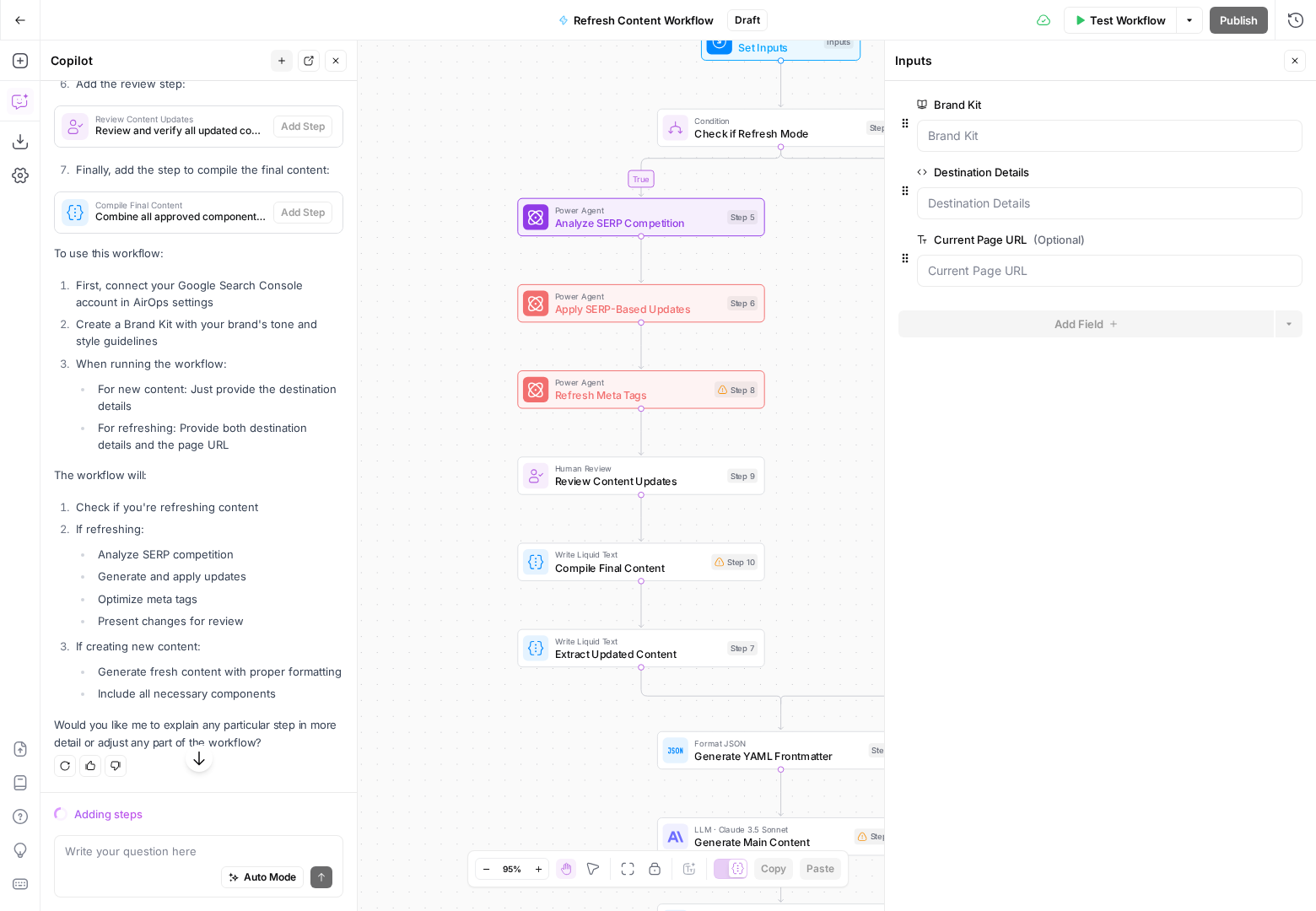 scroll, scrollTop: 14826, scrollLeft: 0, axis: vertical 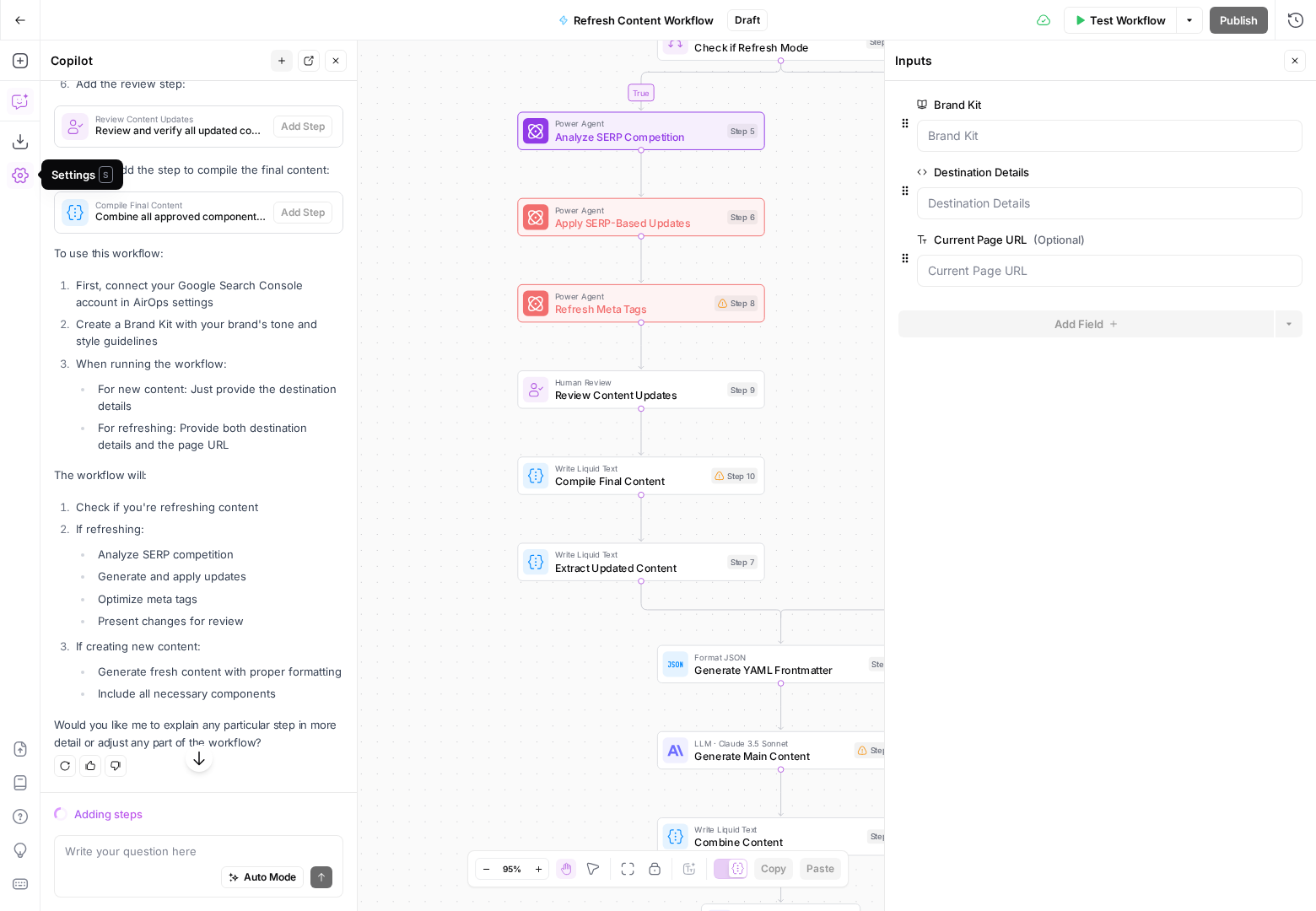 click 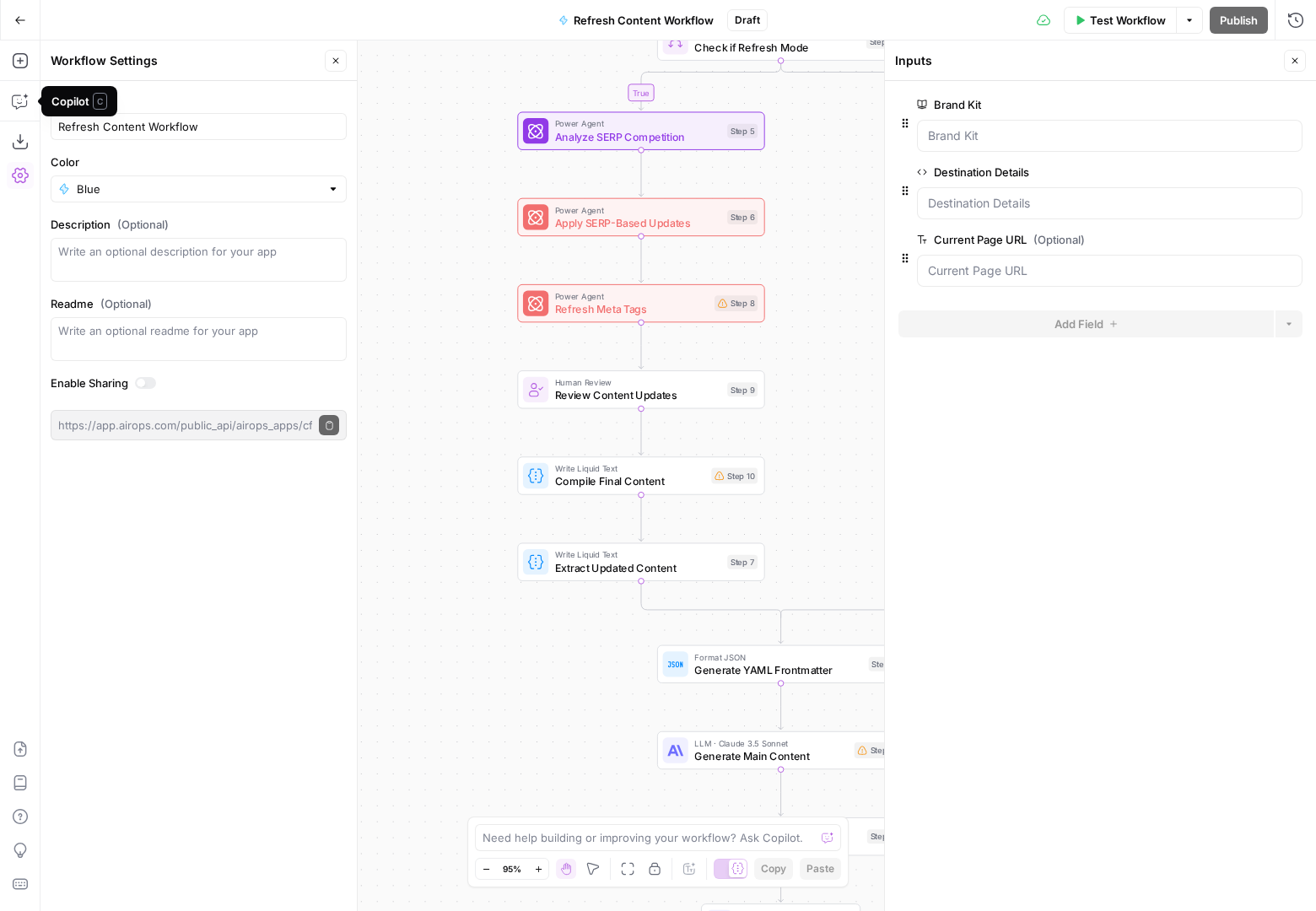 click 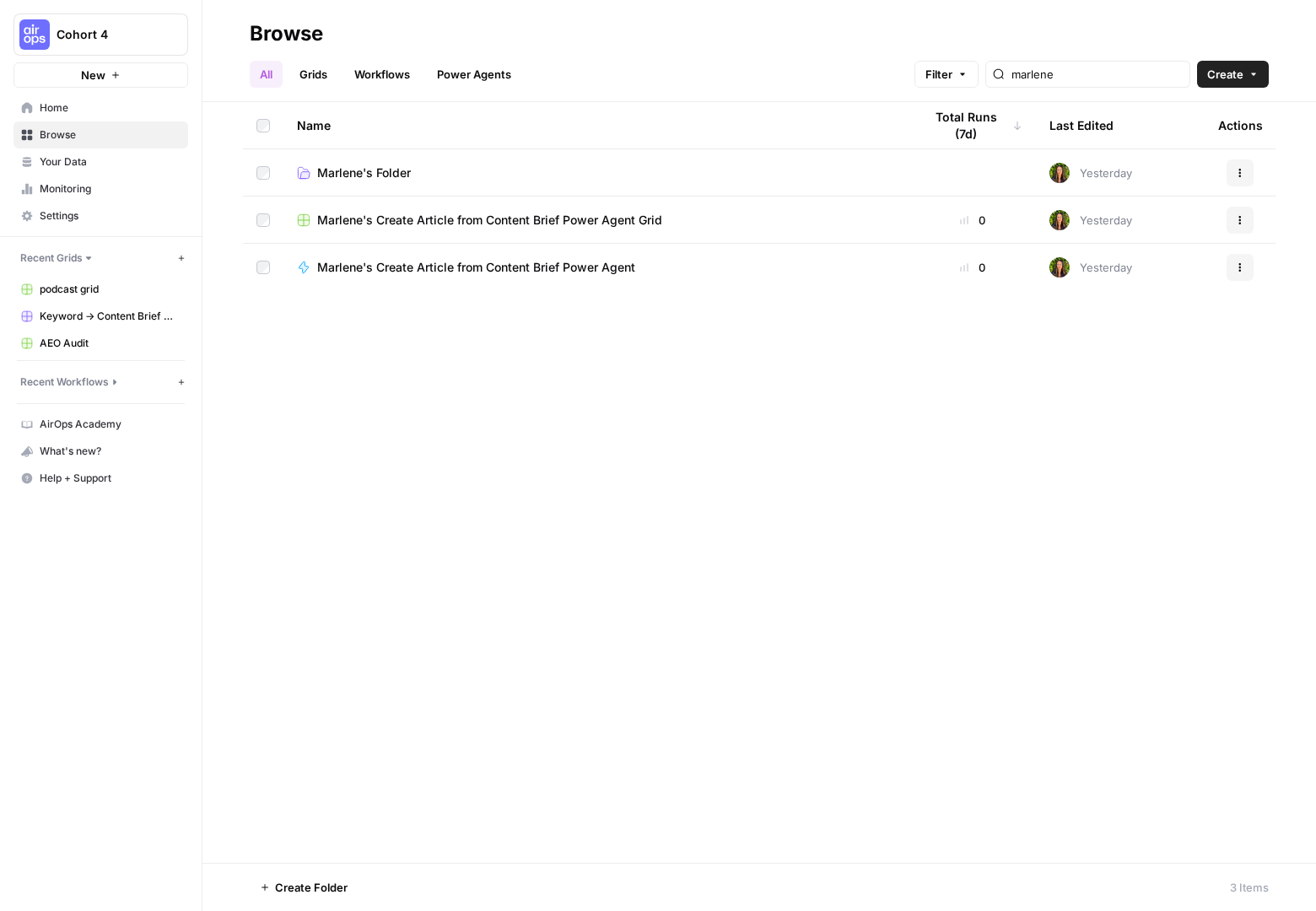 click on "Settings" at bounding box center [110, 216] 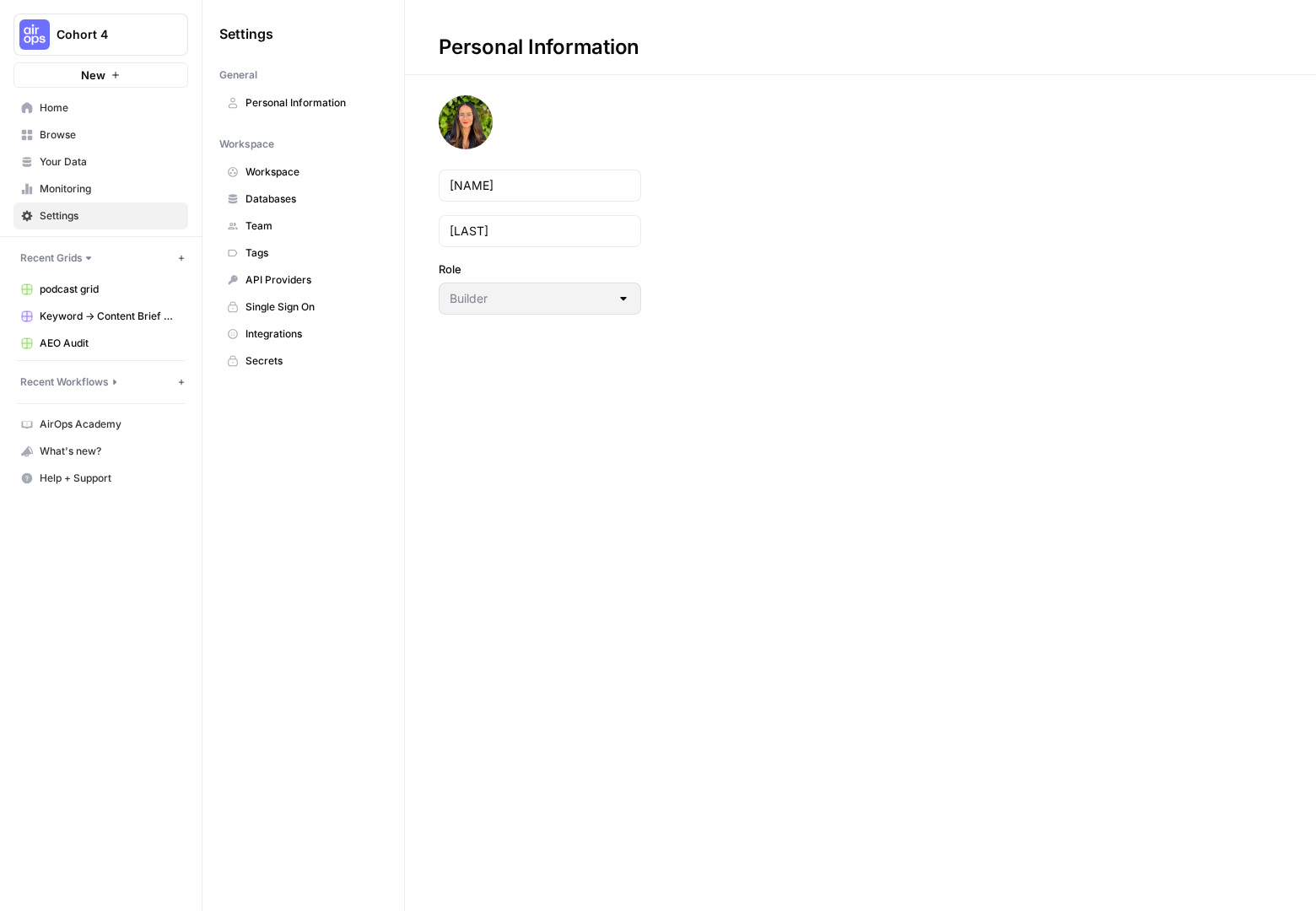 click on "Integrations" at bounding box center (303, 334) 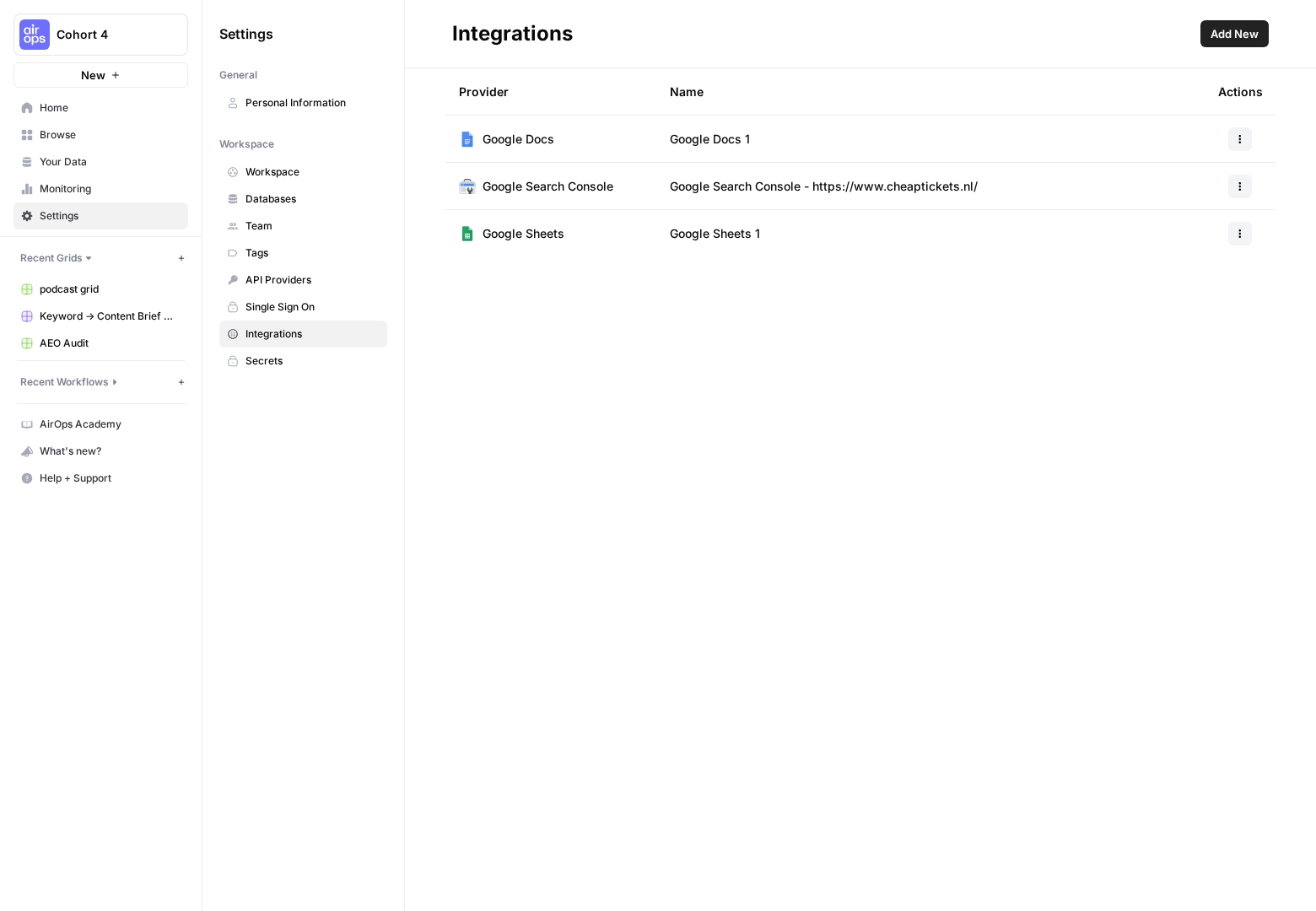 click on "Google Search Console - https://www.cheaptickets.nl/" at bounding box center [823, 186] 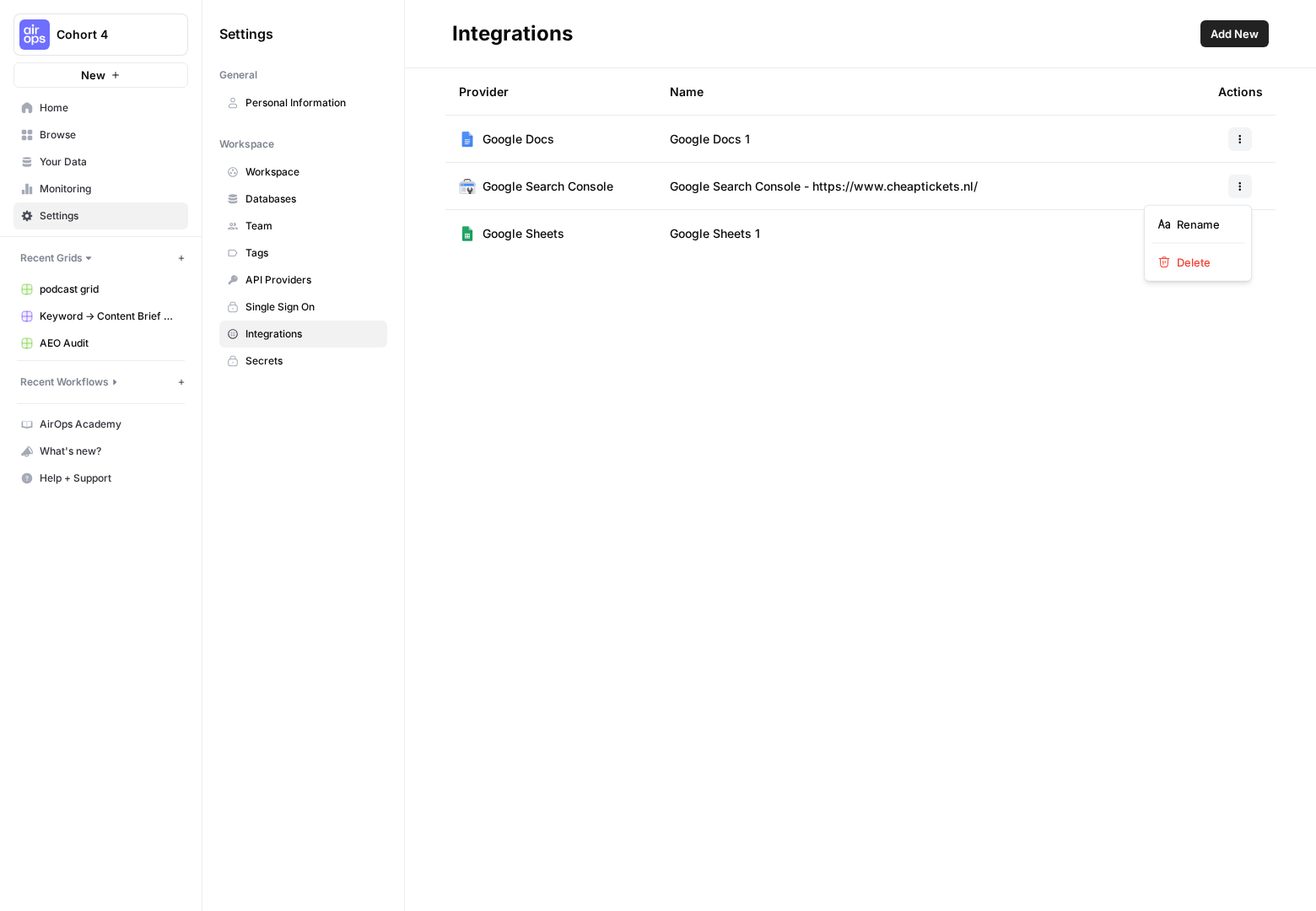 click on "Provider Name Actions Google Docs Google Docs 1 Google Search Console Google Search Console - https://www.cheaptickets.nl/ Google Sheets Google Sheets 1" at bounding box center (860, 489) 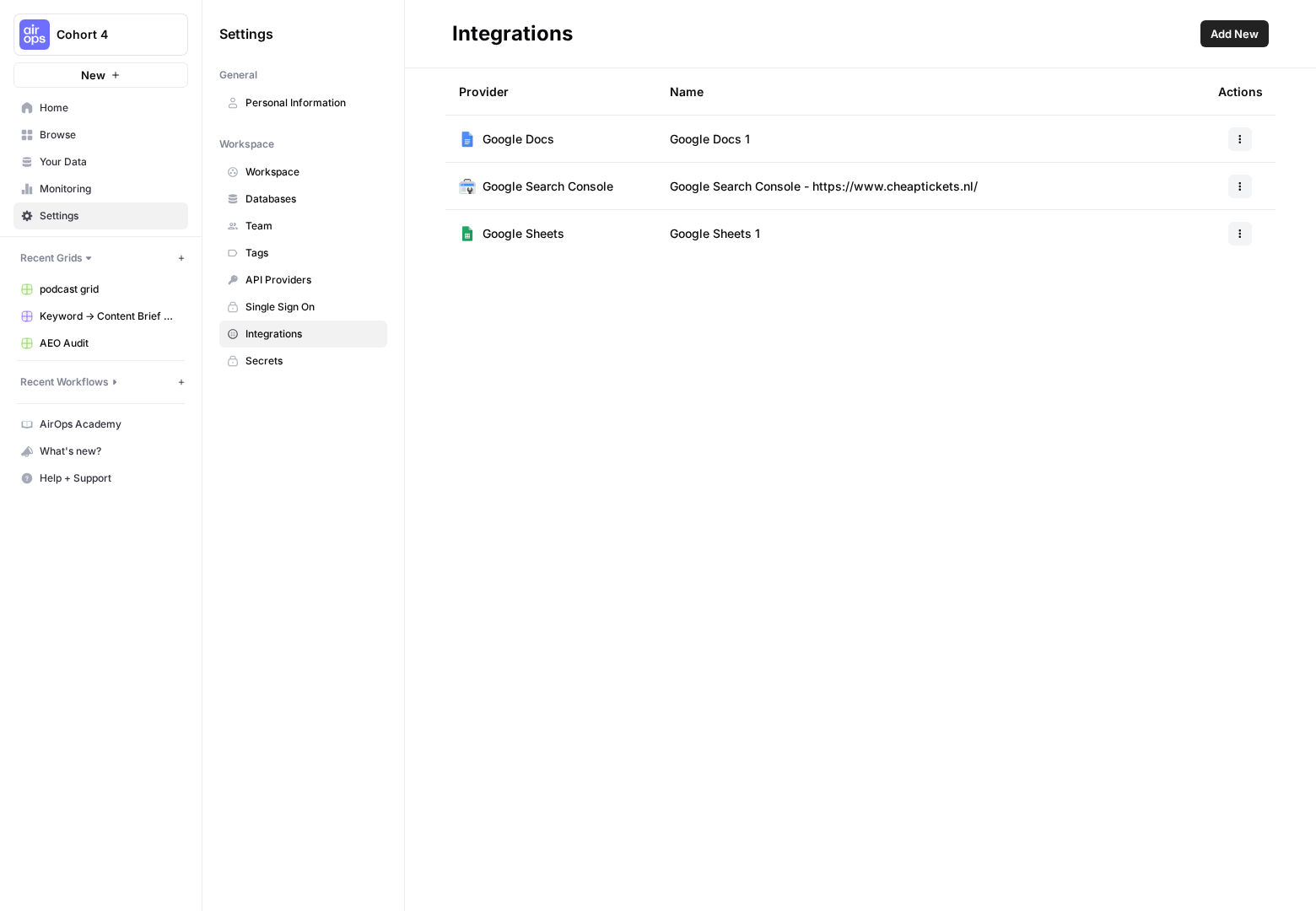click on "Google Search Console" at bounding box center (547, 186) 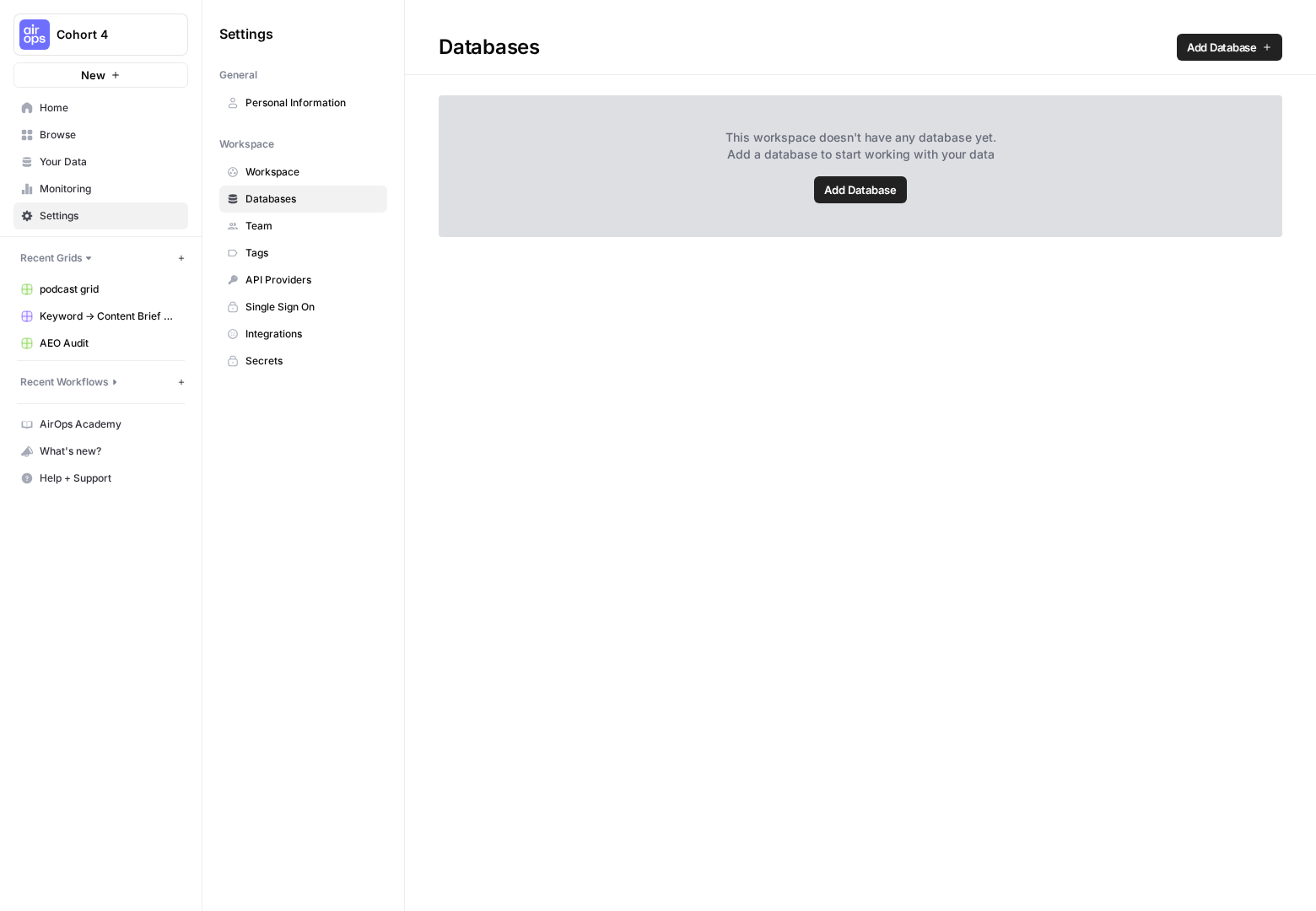 click on "Workspace Workspace Databases Team Tags API Providers Single Sign On Integrations Secrets" at bounding box center [303, 252] 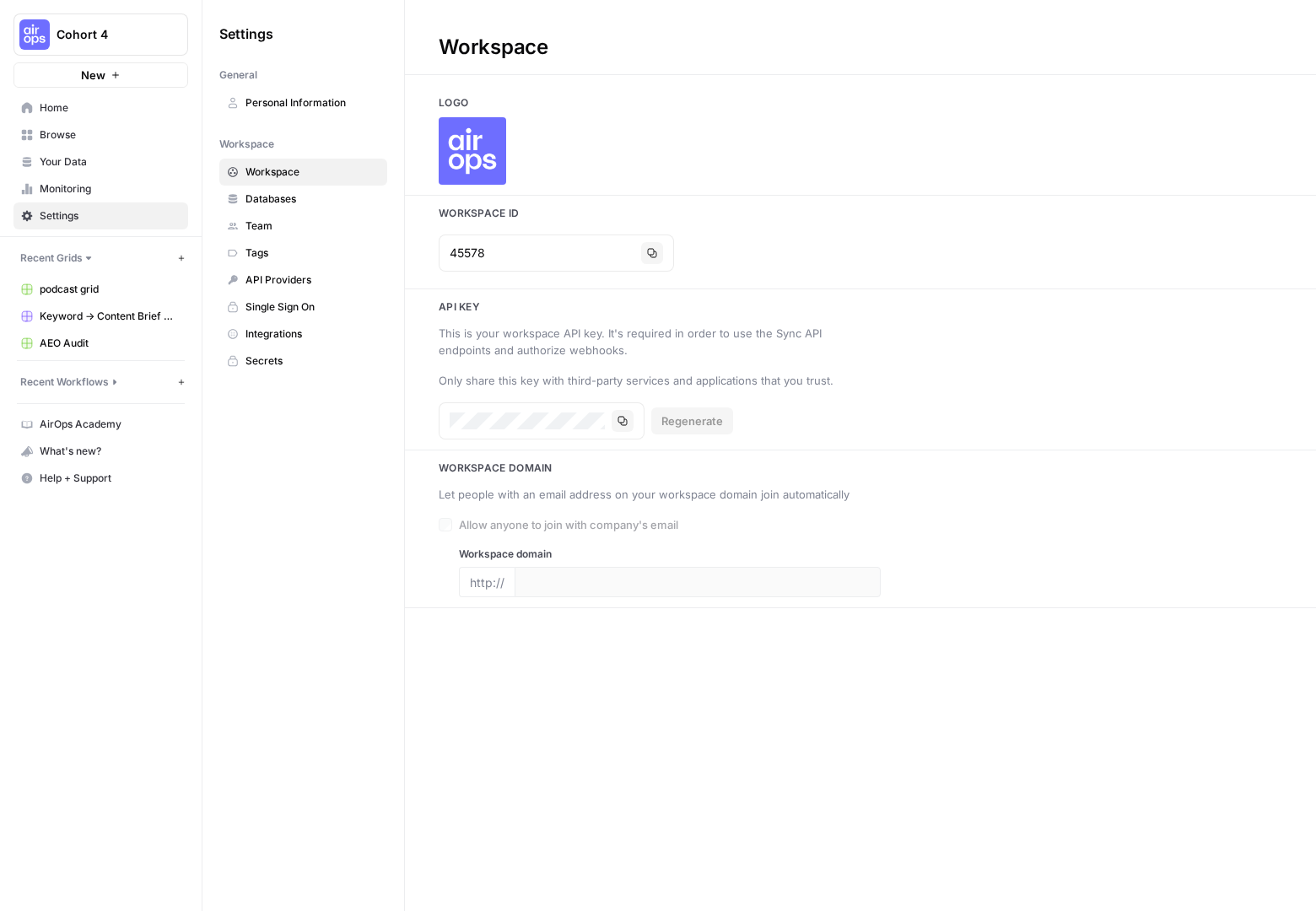 click on "Browse" at bounding box center [110, 135] 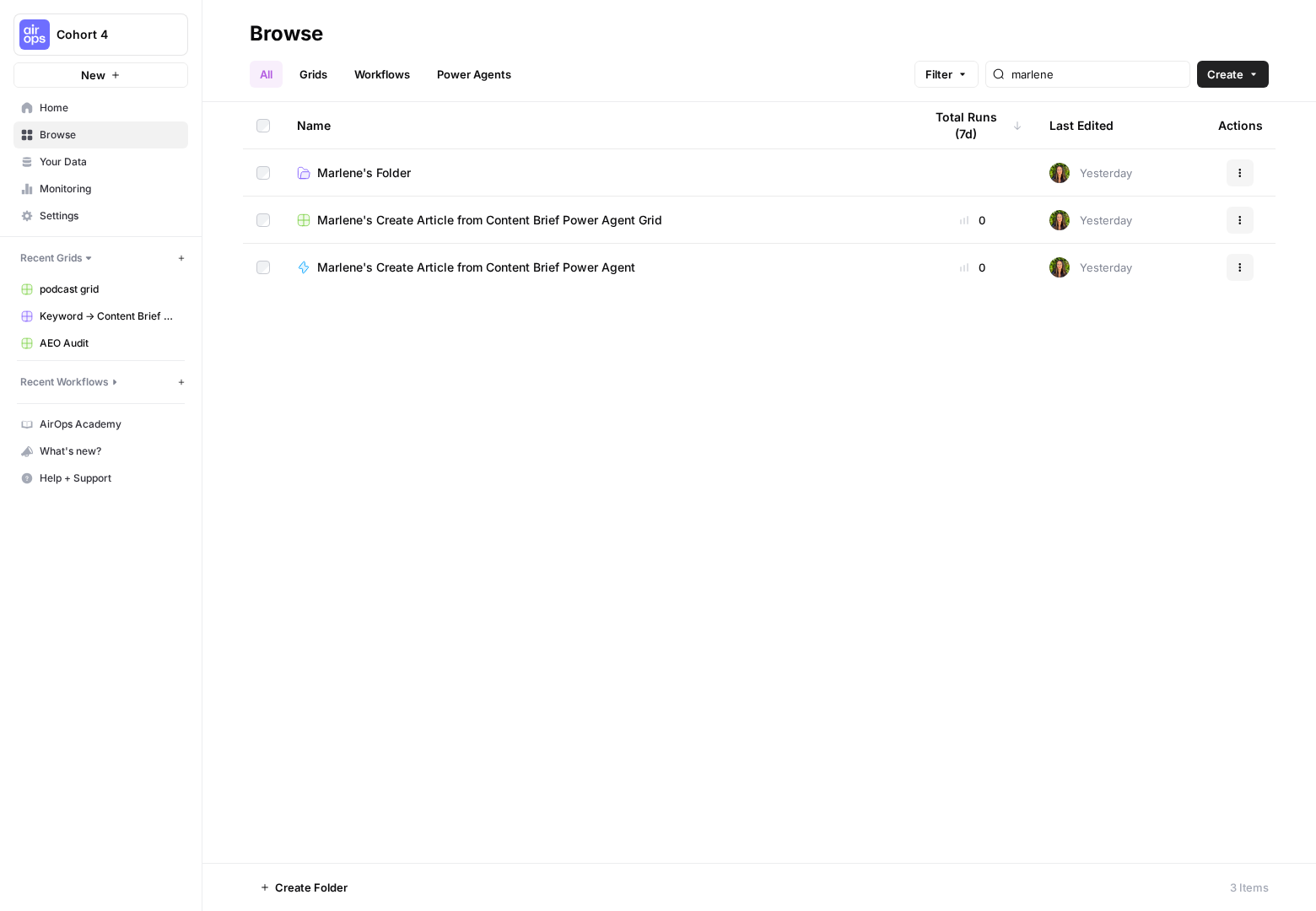 click on "Marlene's Folder" at bounding box center (364, 173) 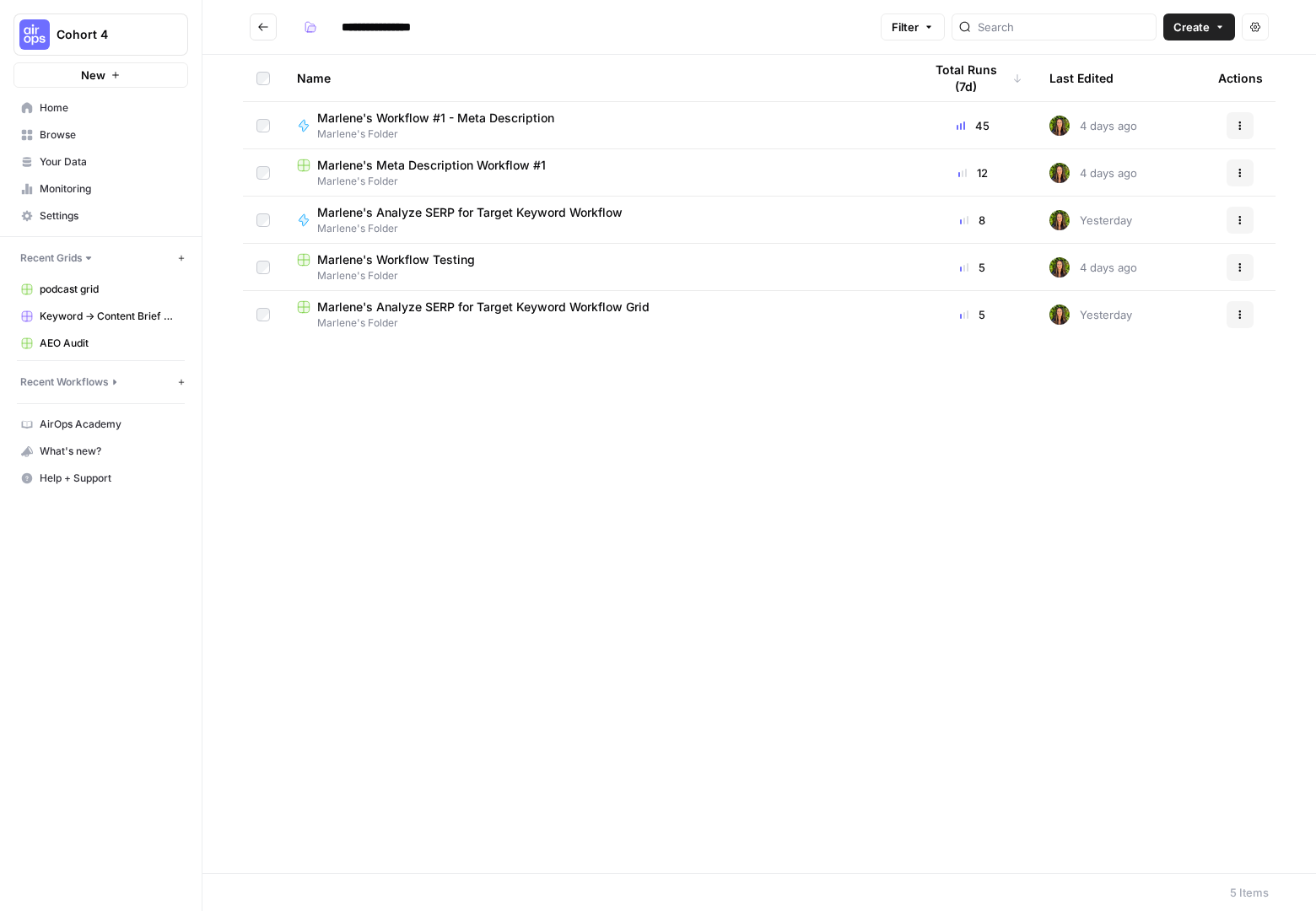 click 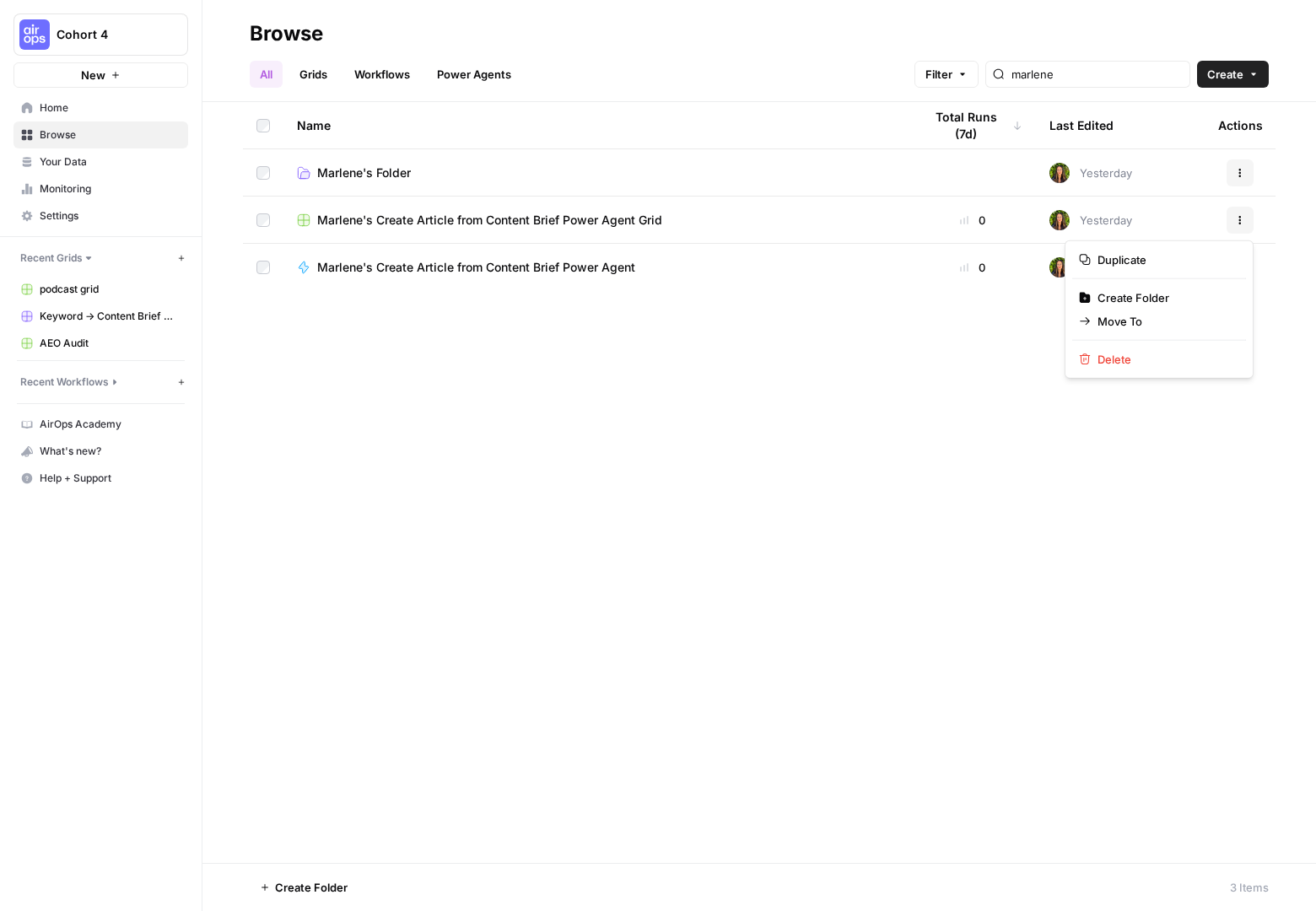 click 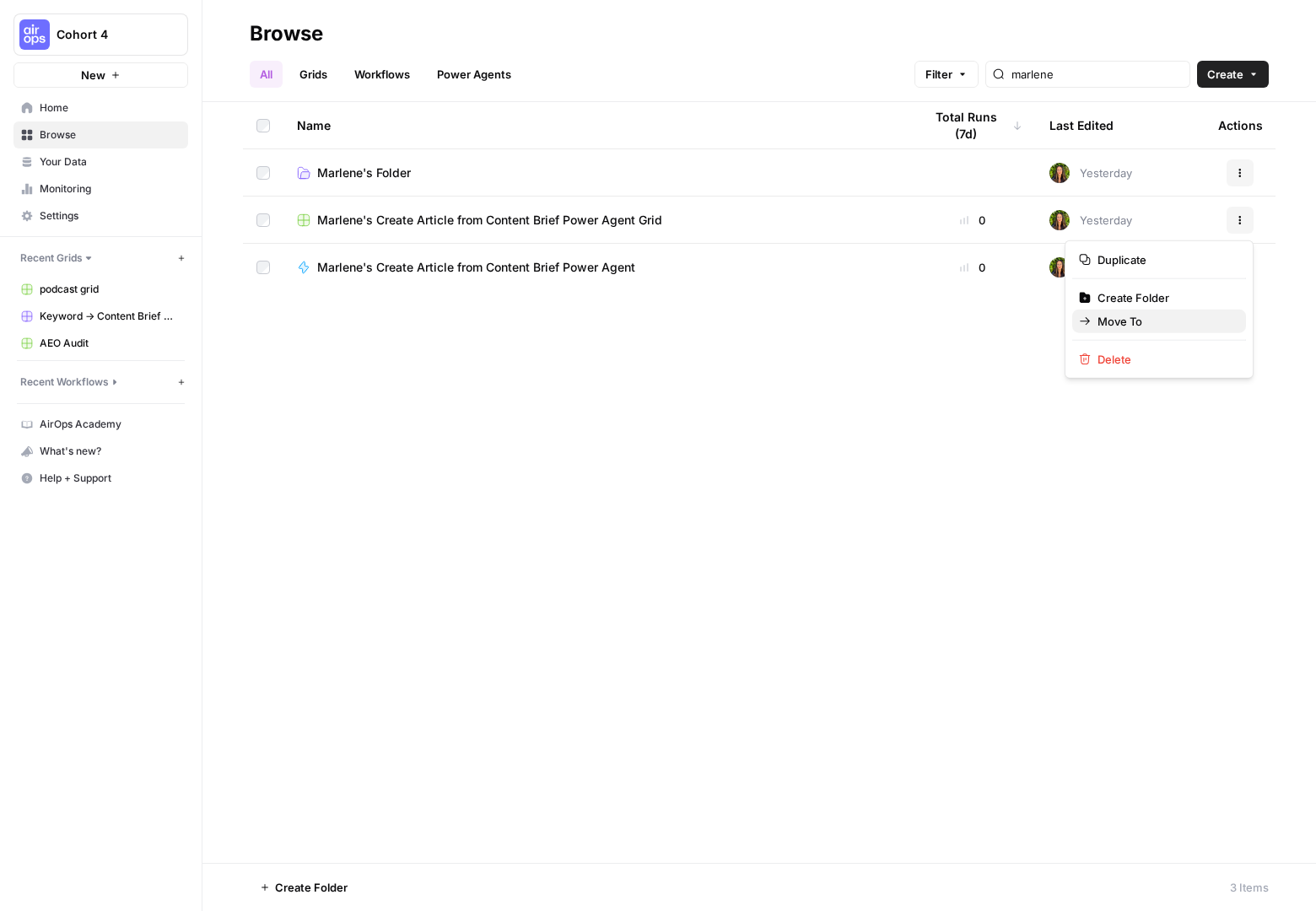 click on "Move To" at bounding box center [1165, 321] 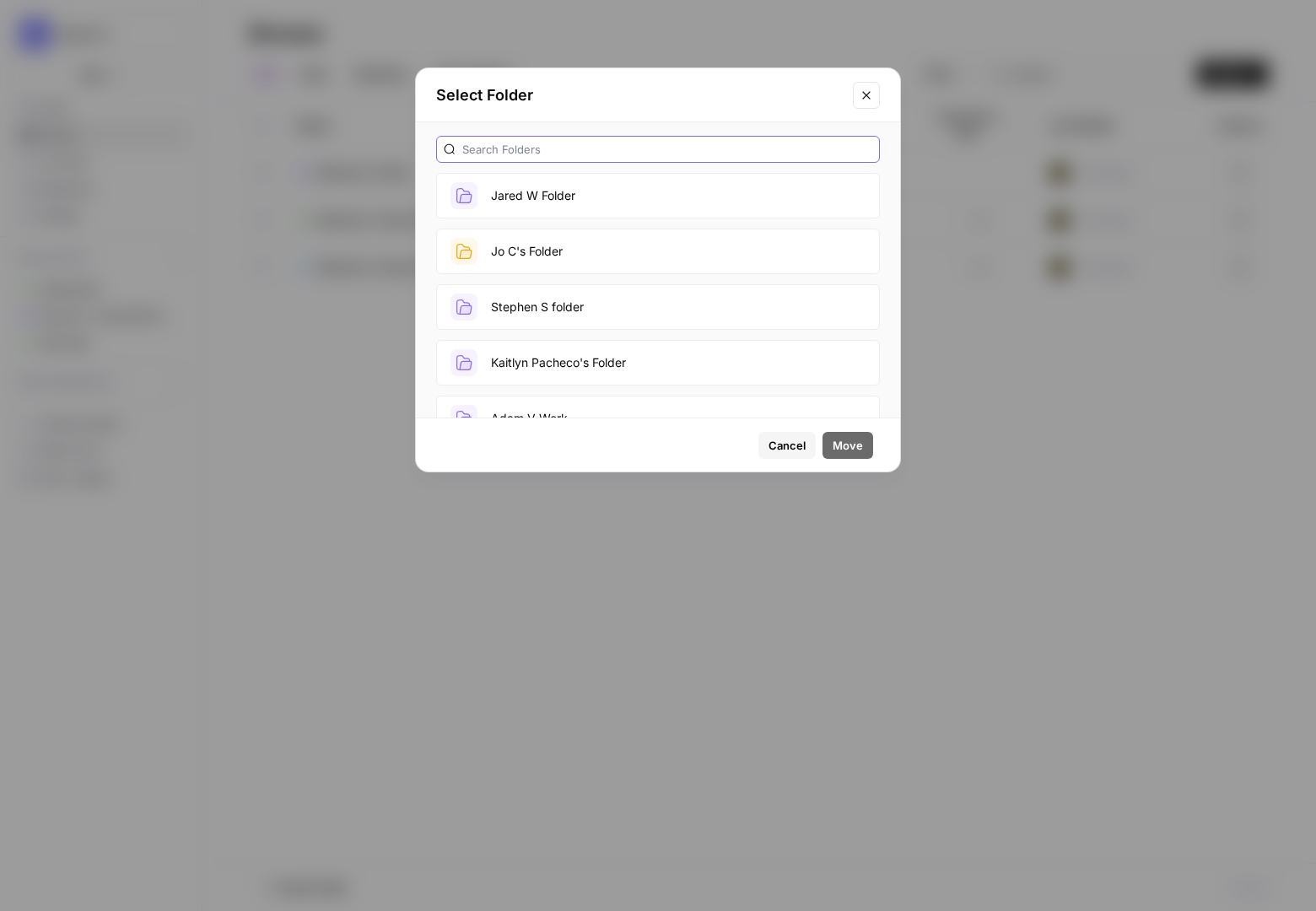 click at bounding box center [667, 149] 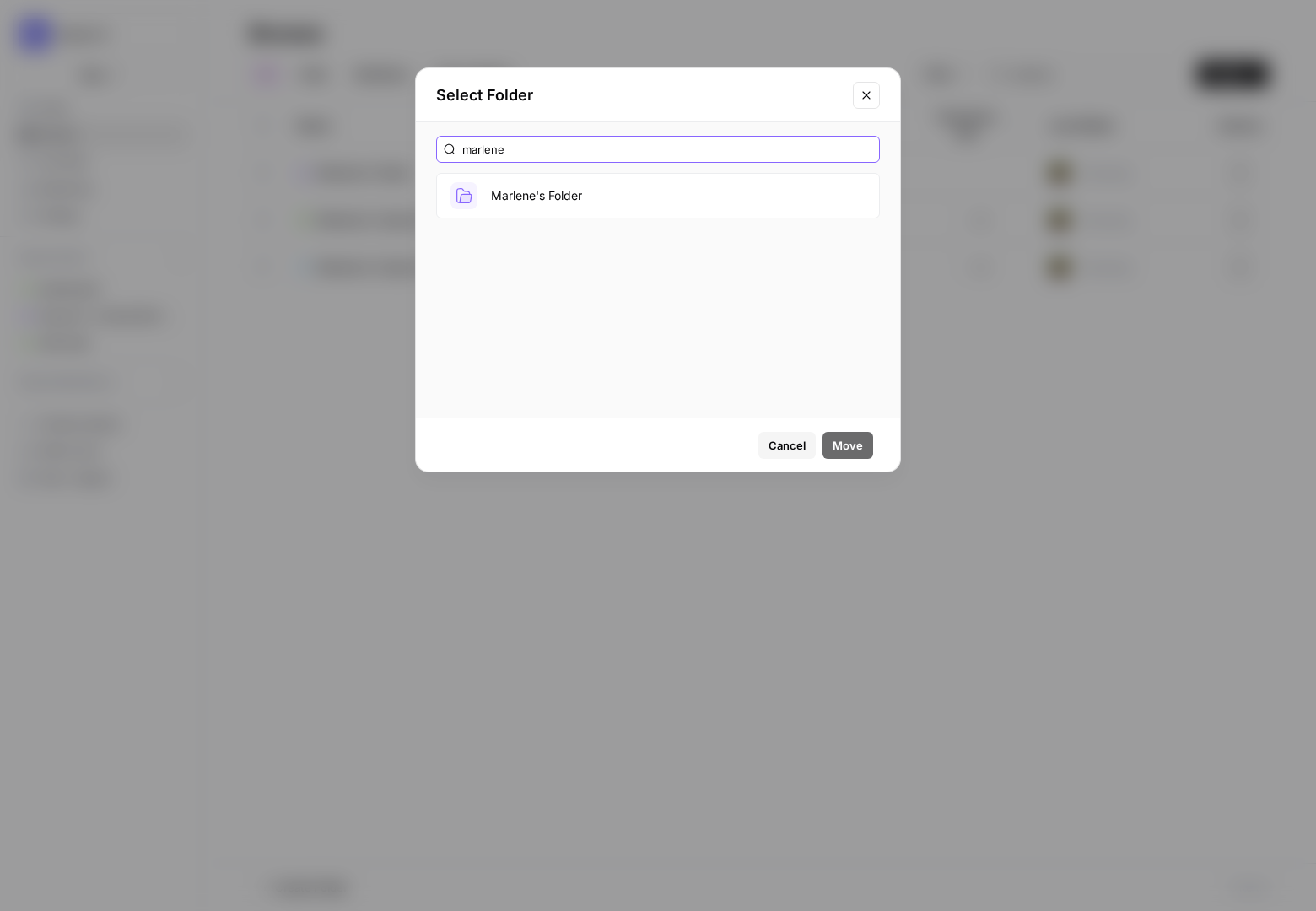 type on "marlene" 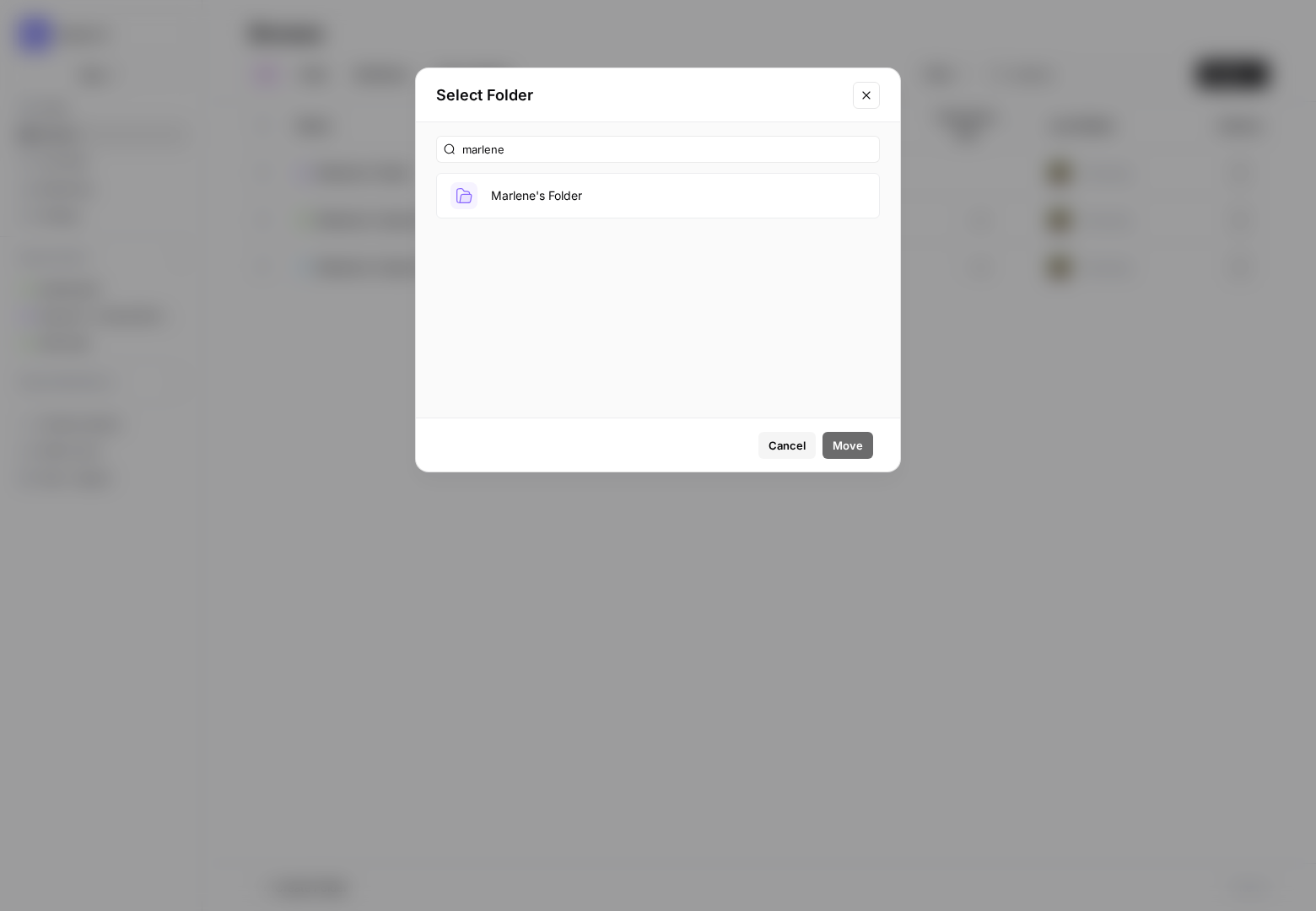click on "Marlene's Folder" at bounding box center (658, 196) 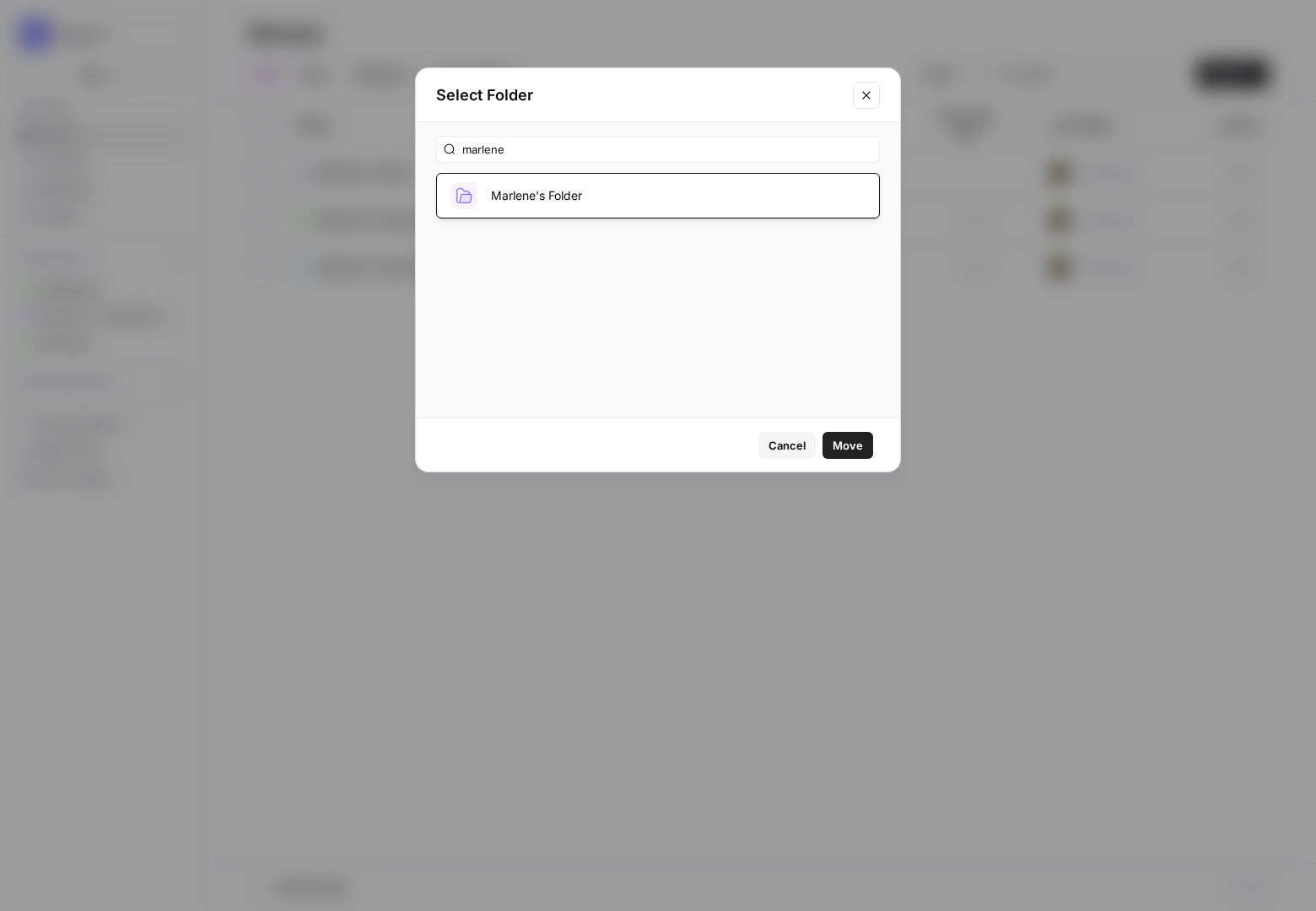 click on "Move" at bounding box center (848, 445) 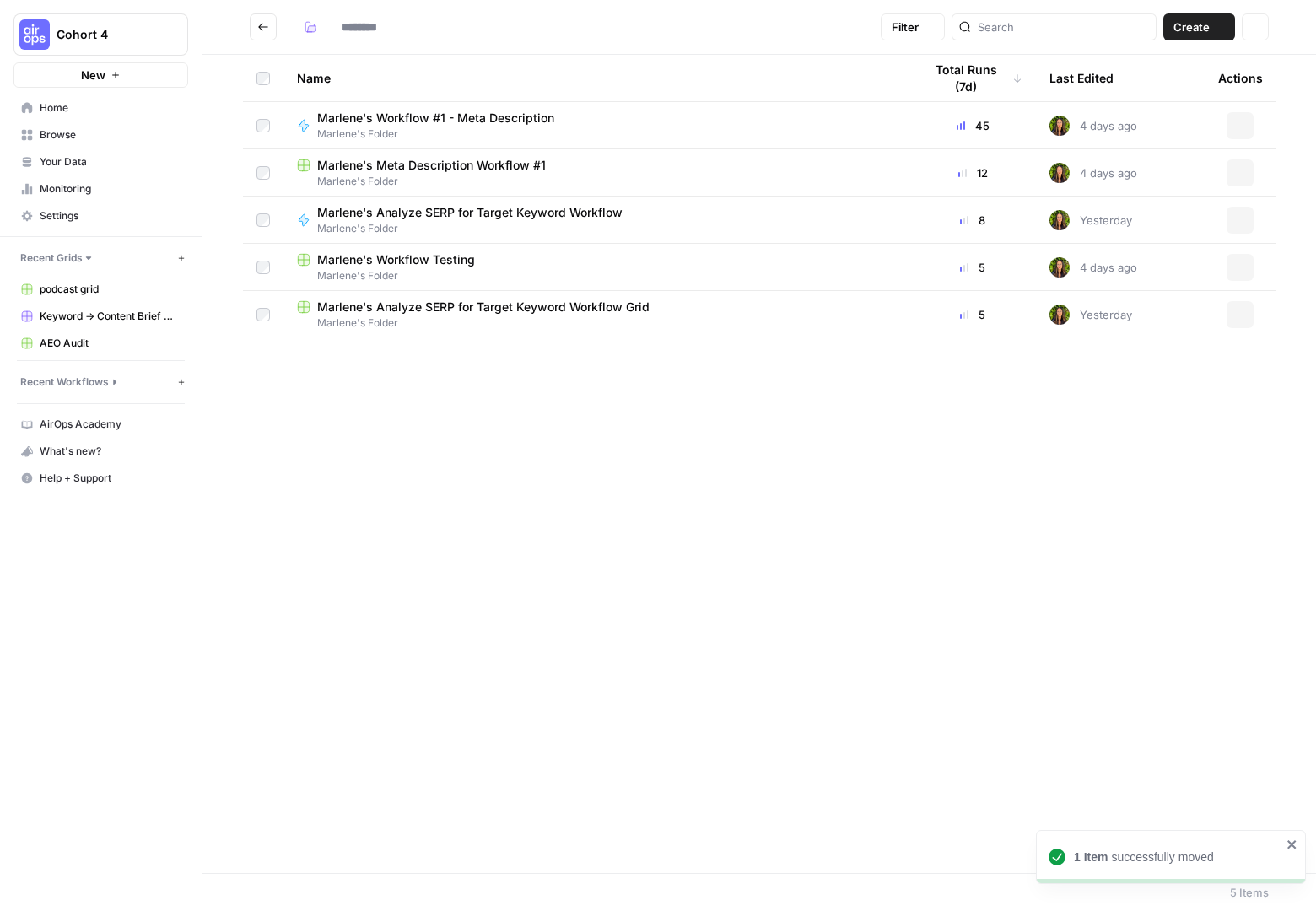 type on "**********" 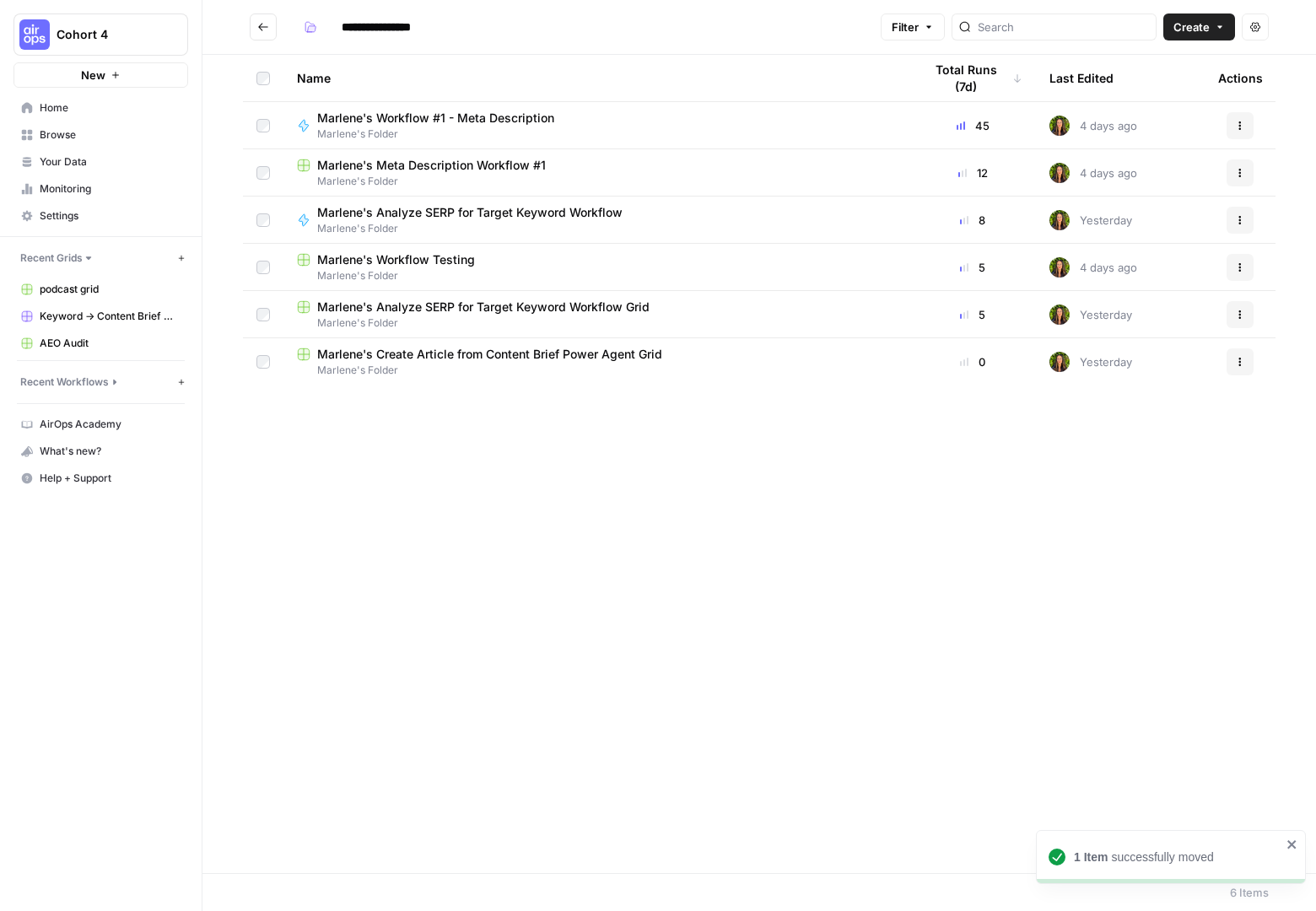 click at bounding box center (263, 27) 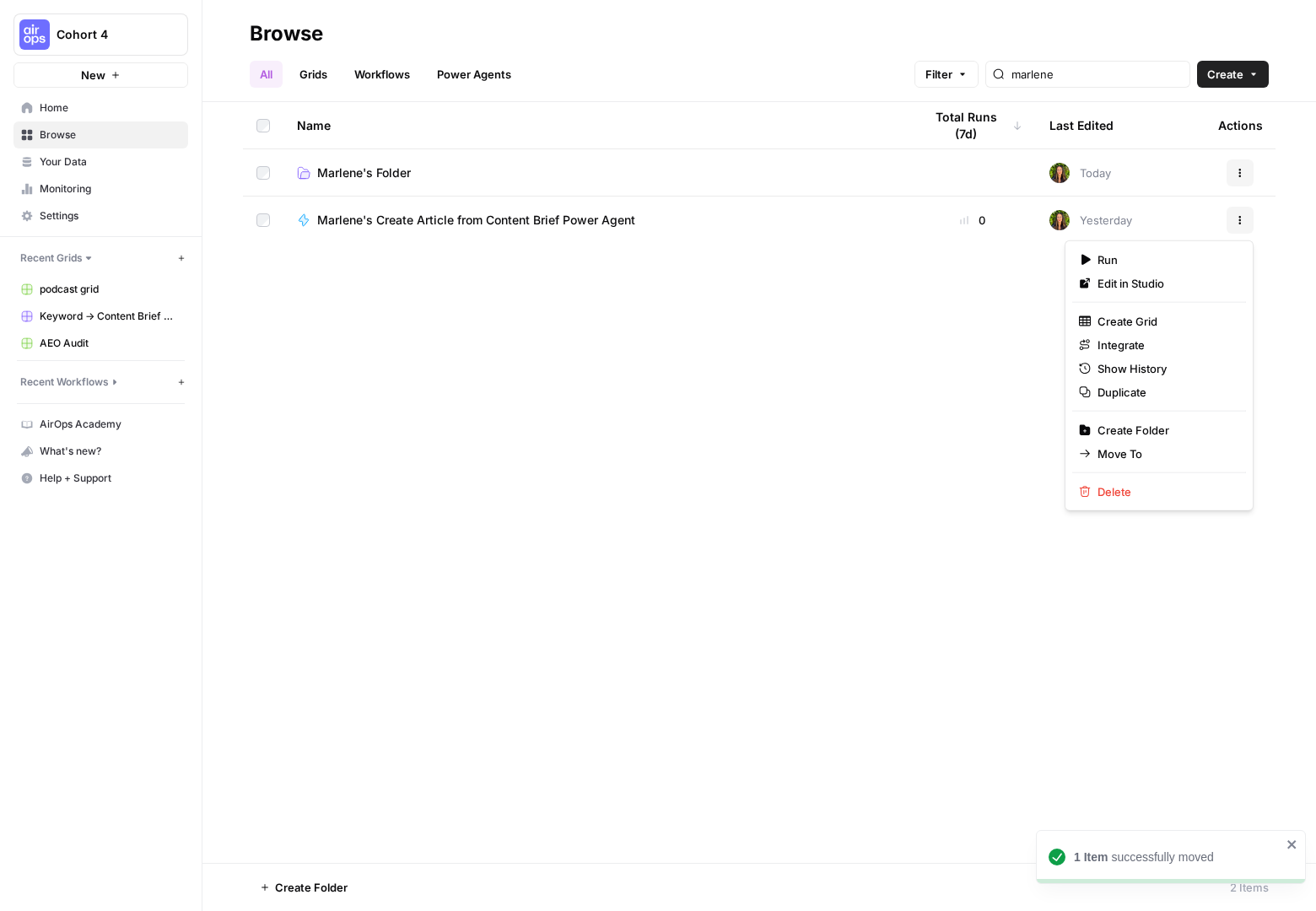 click 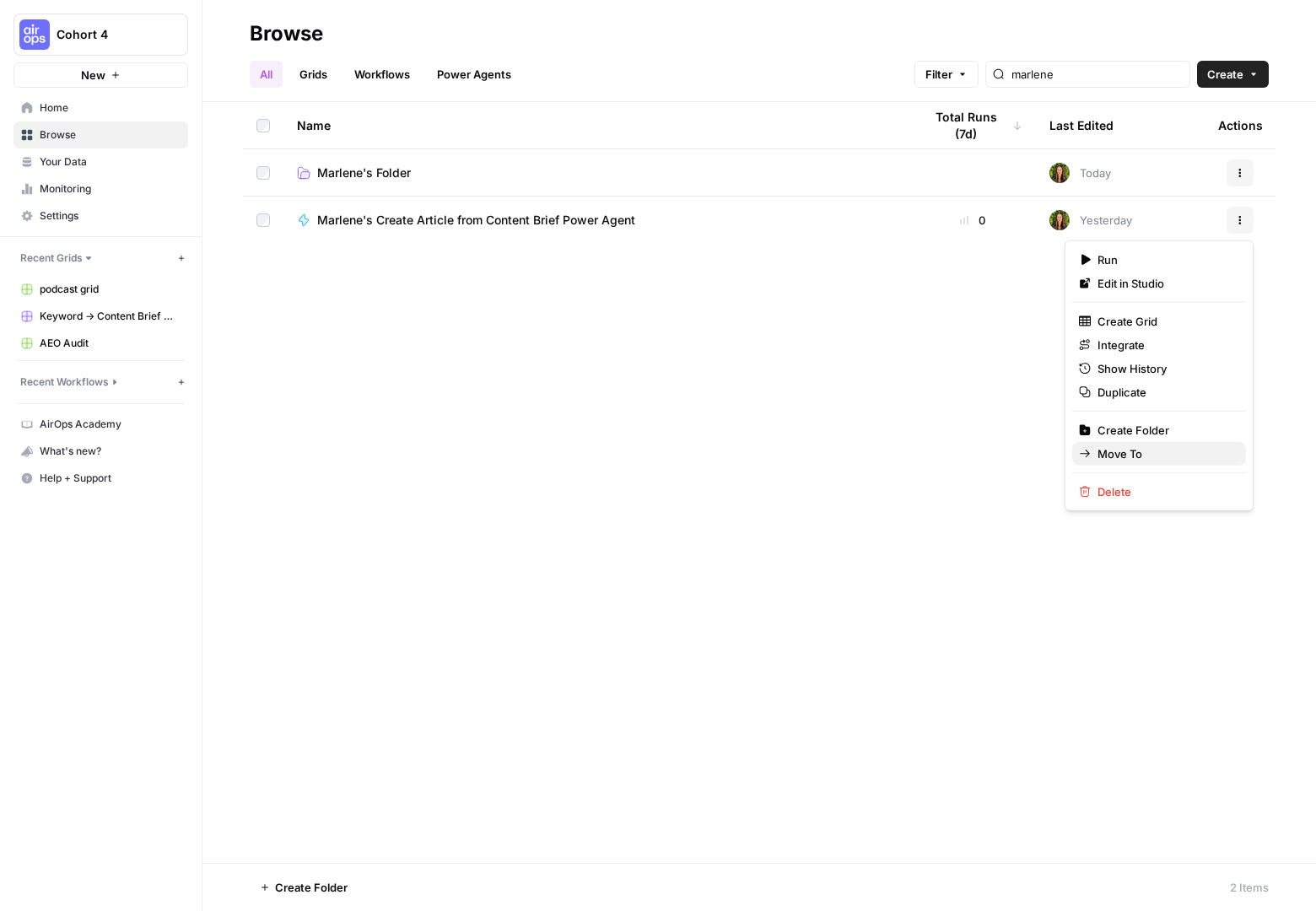 click on "Move To" at bounding box center [1165, 454] 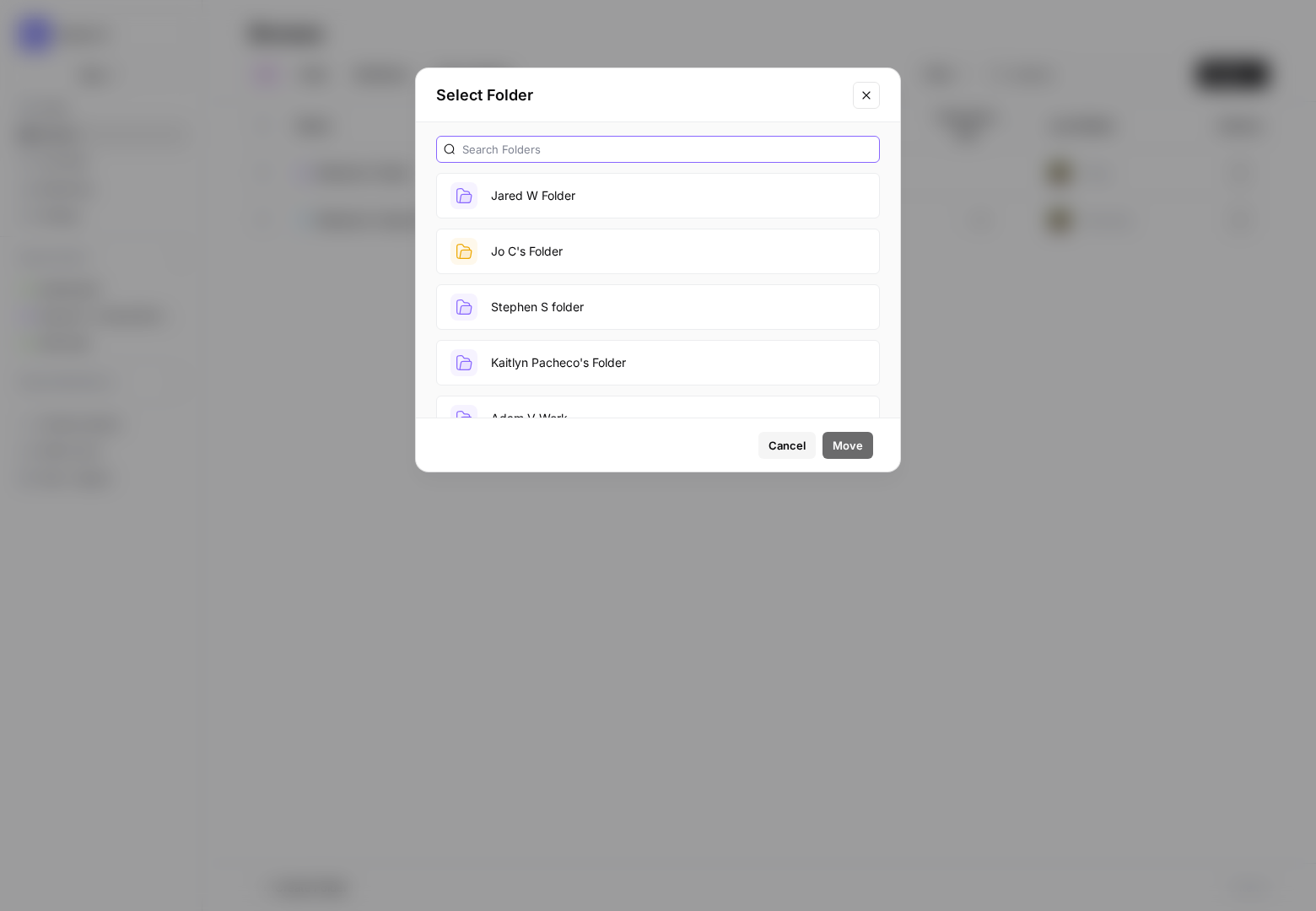 click at bounding box center [667, 149] 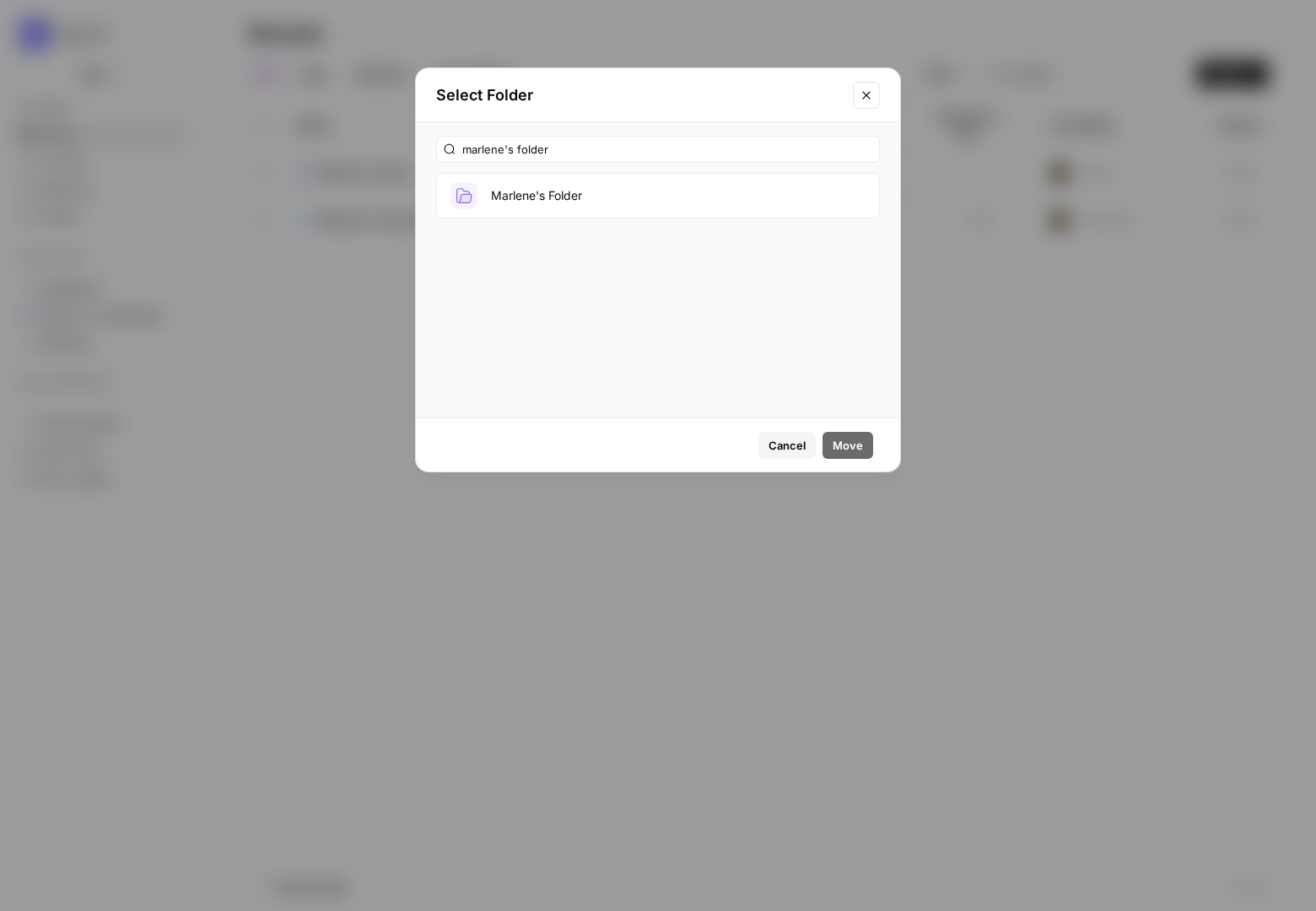 click on "Marlene's Folder" at bounding box center [658, 196] 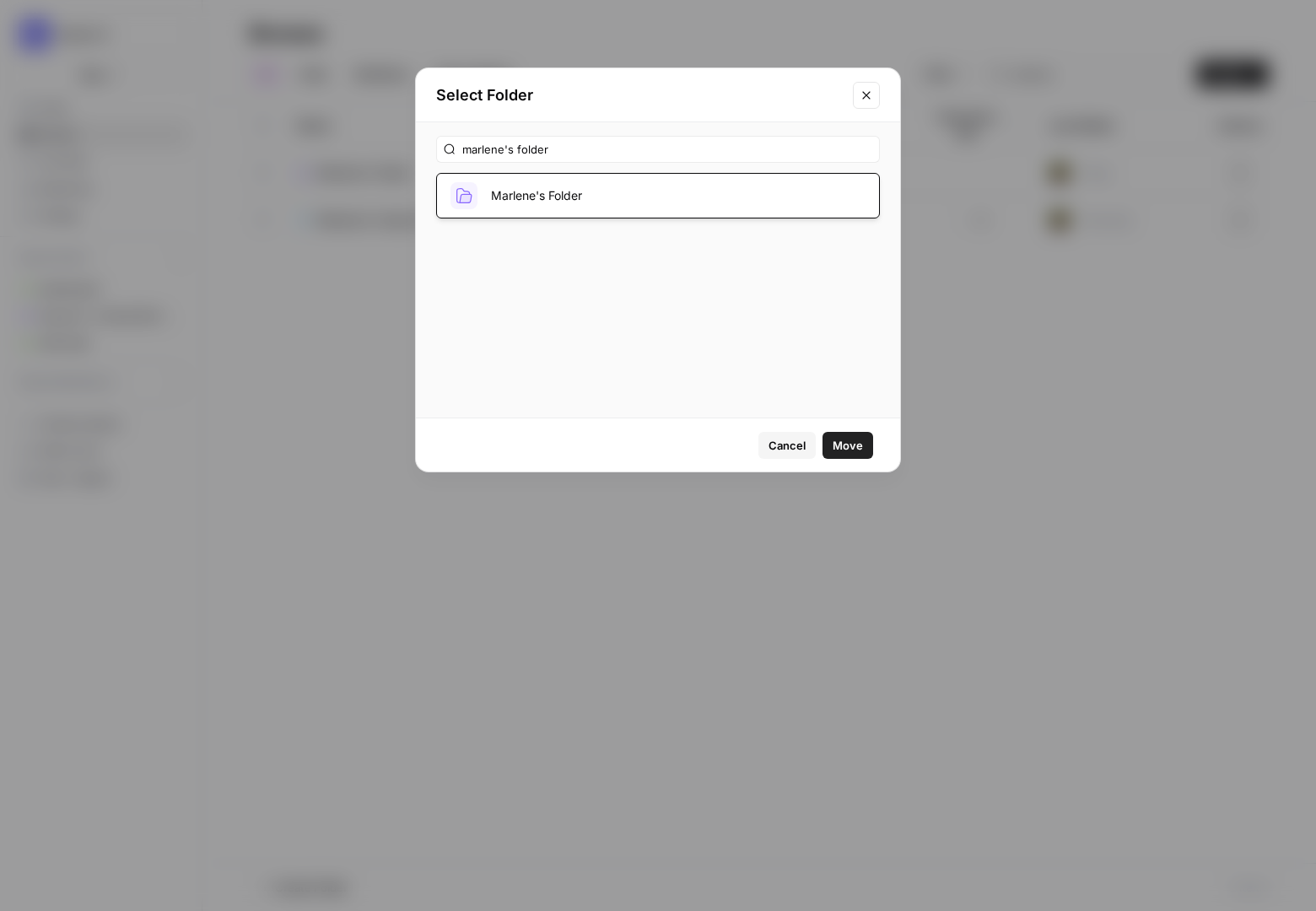 click on "Move" at bounding box center [848, 445] 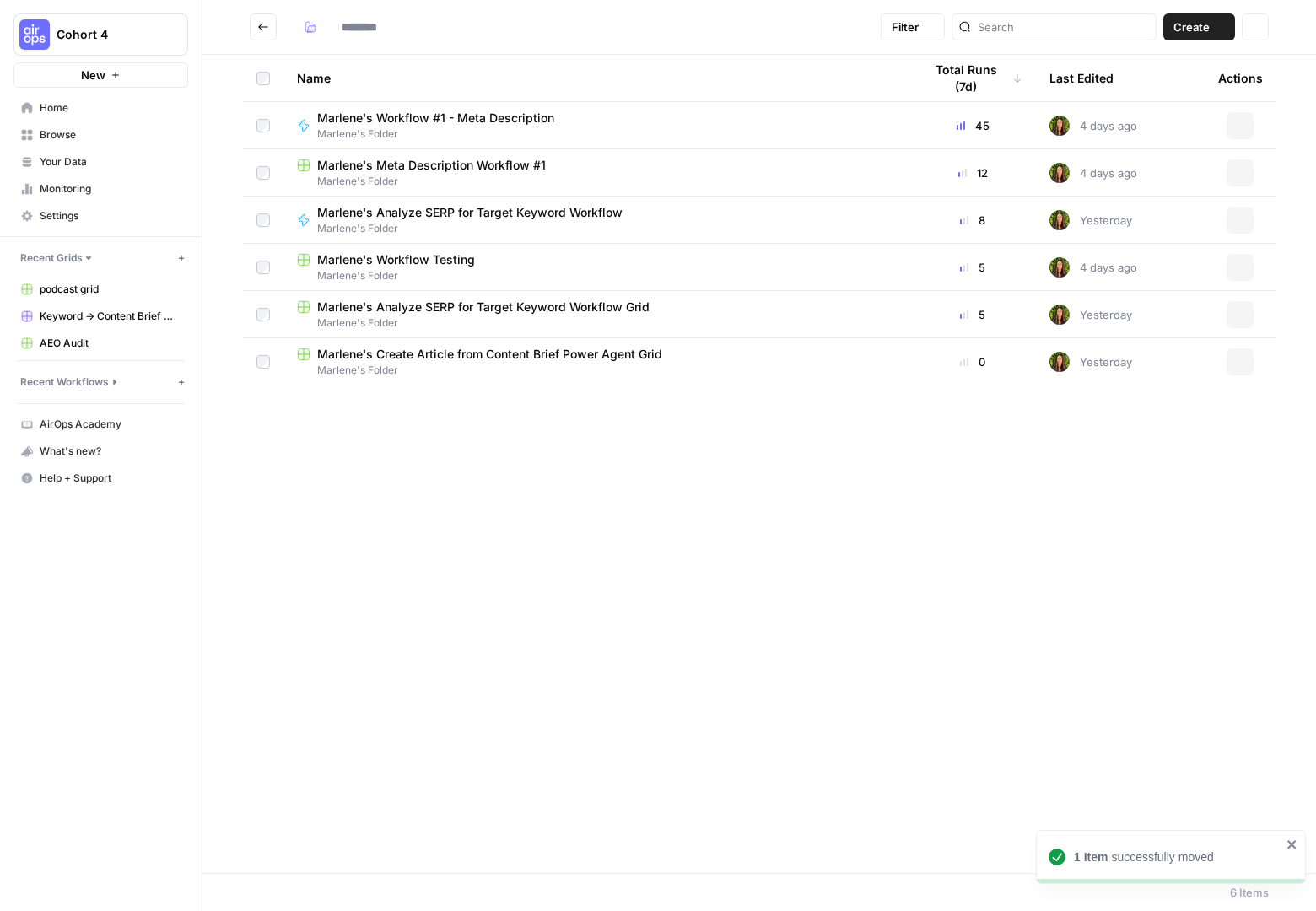 type on "**********" 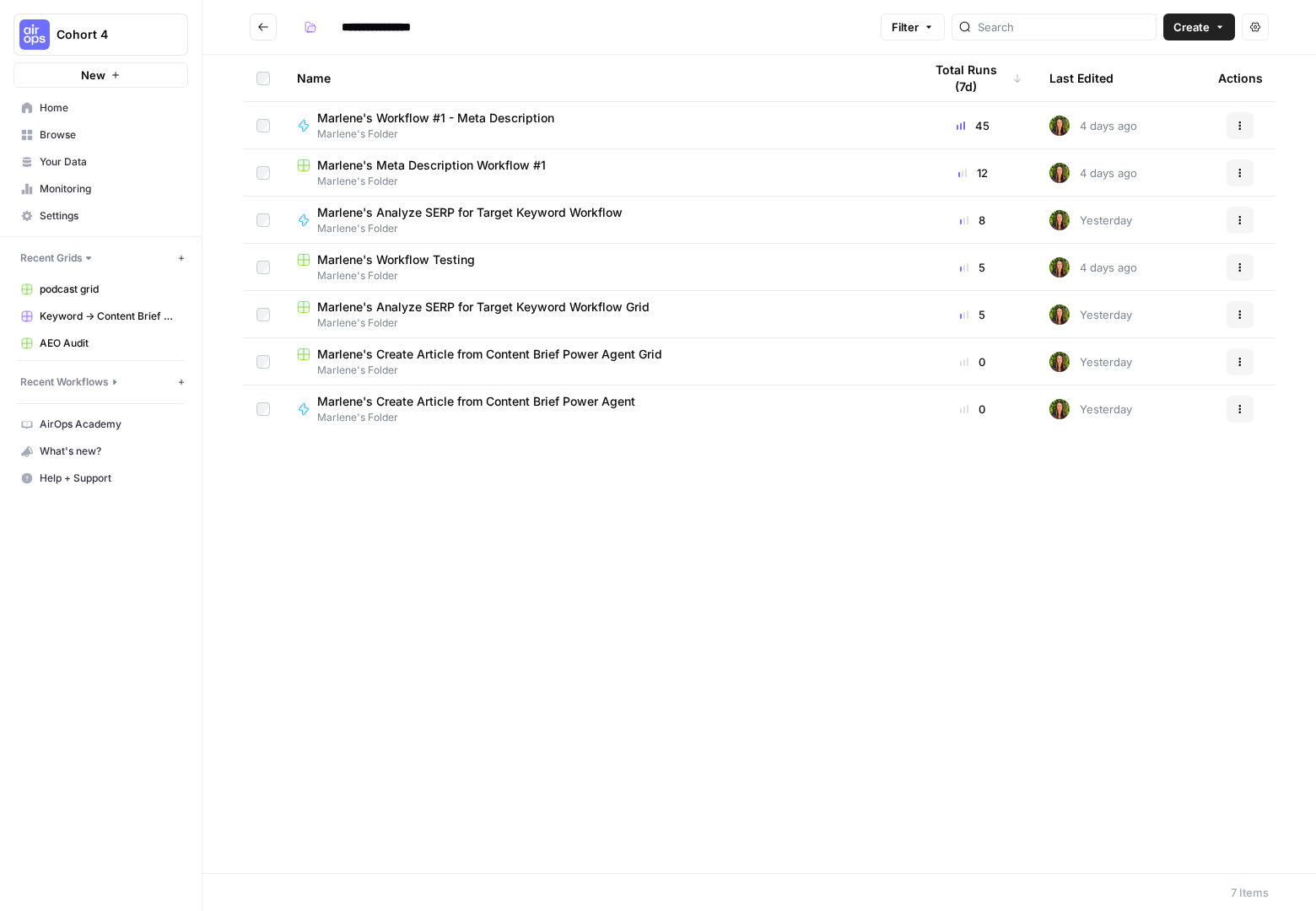 click 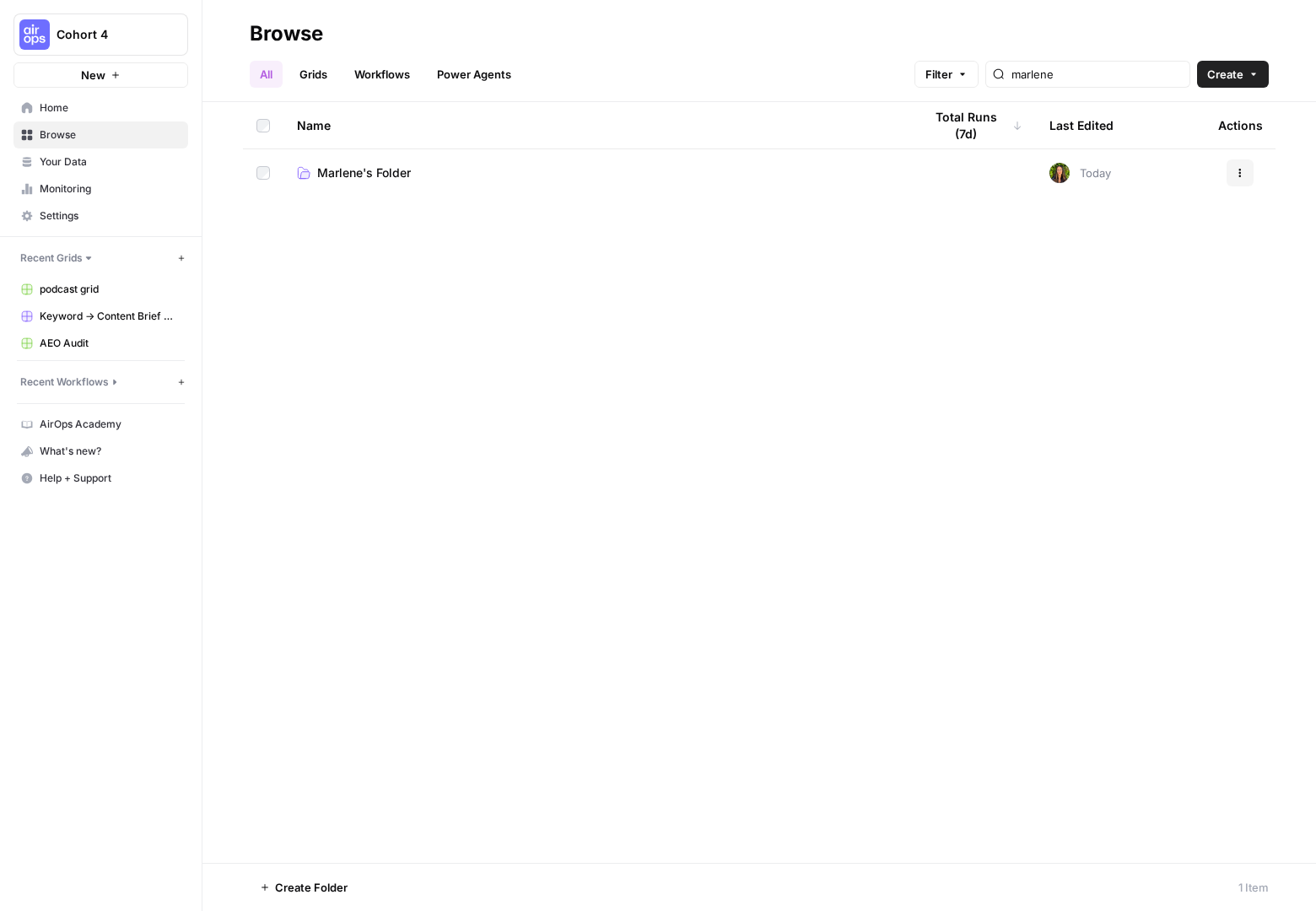 click on "Workflows" at bounding box center [382, 74] 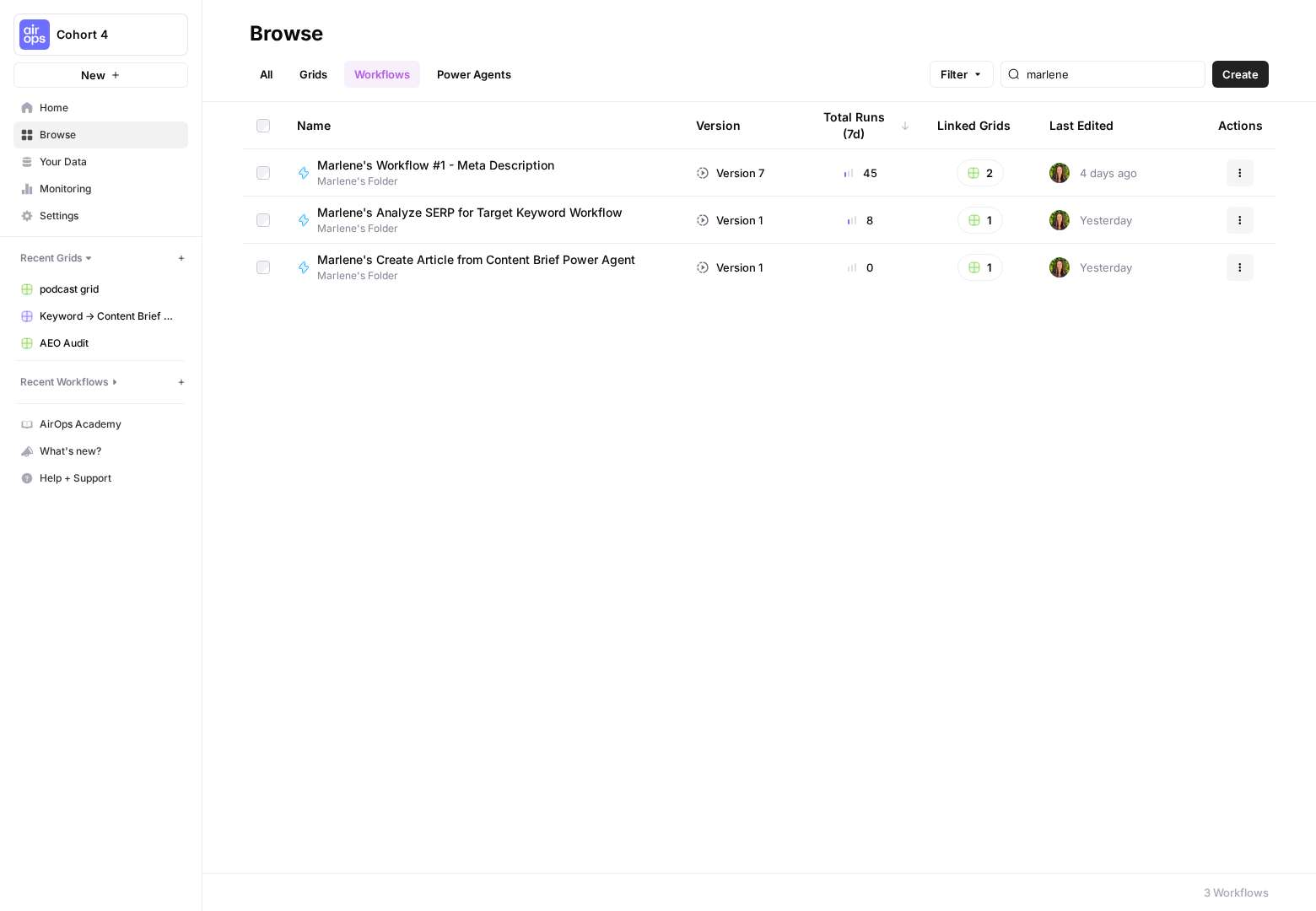 click on "Power Agents" at bounding box center [474, 74] 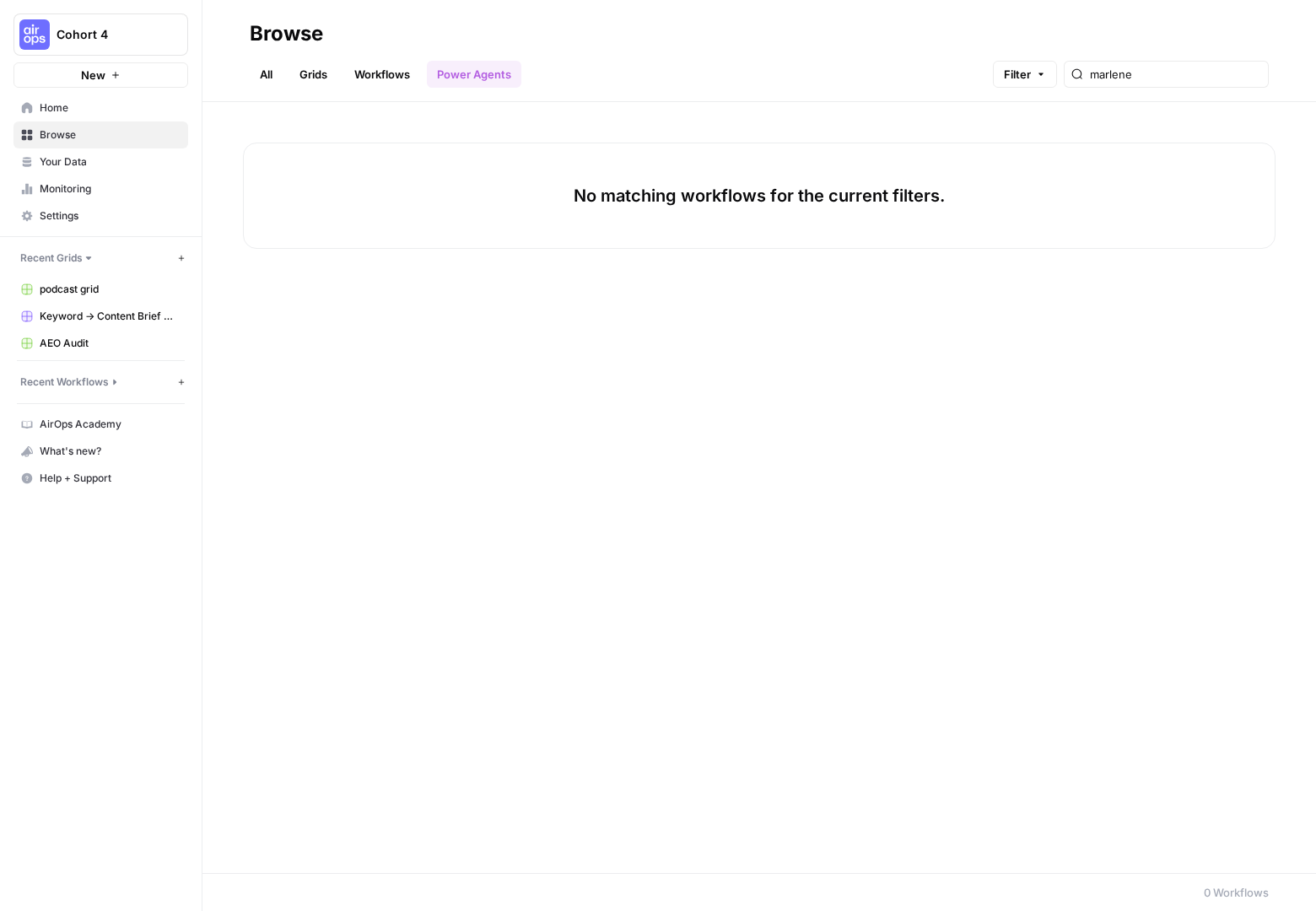 click on "Workflows" at bounding box center (382, 74) 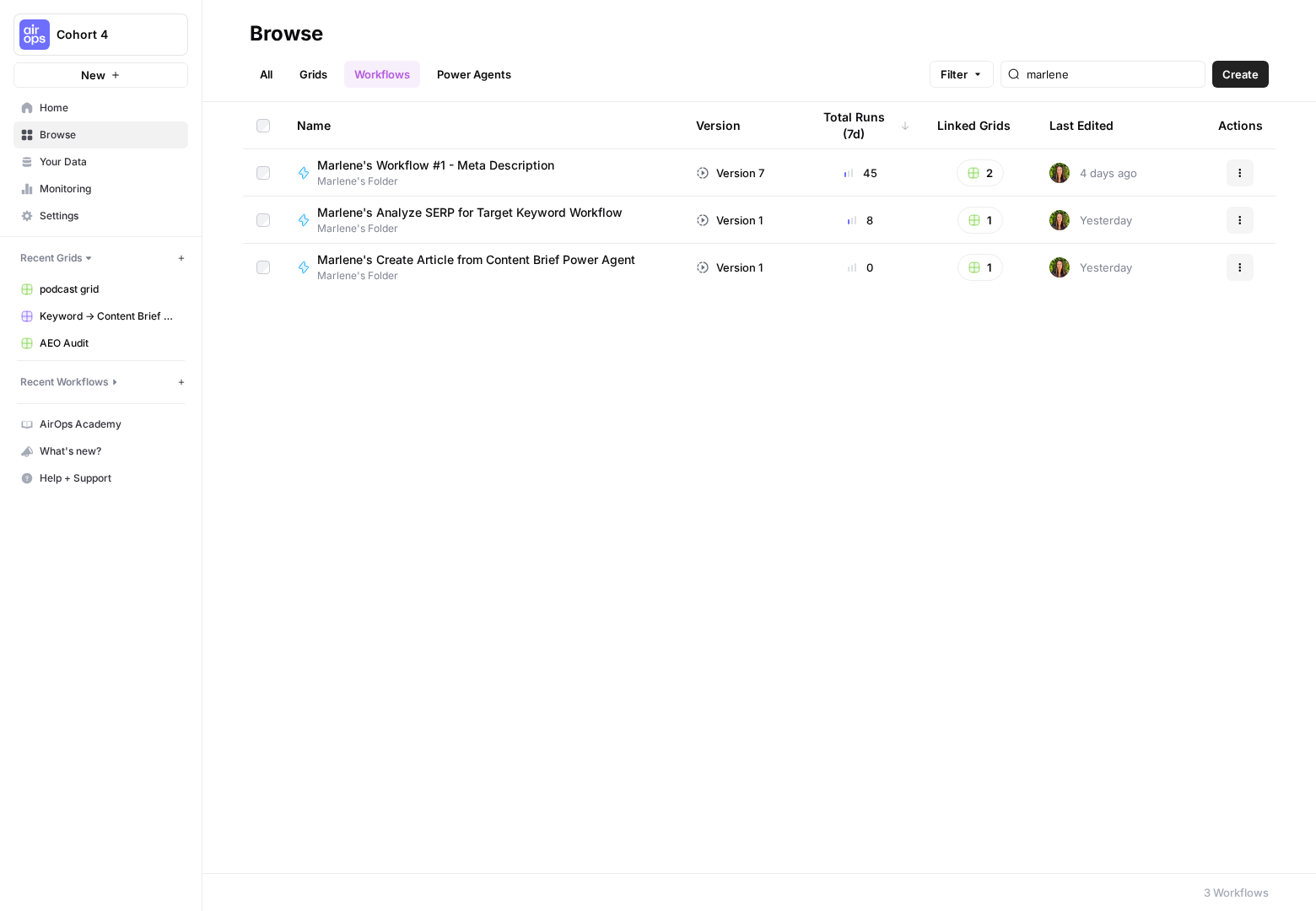 click on "Recent Grids" at bounding box center (97, 258) 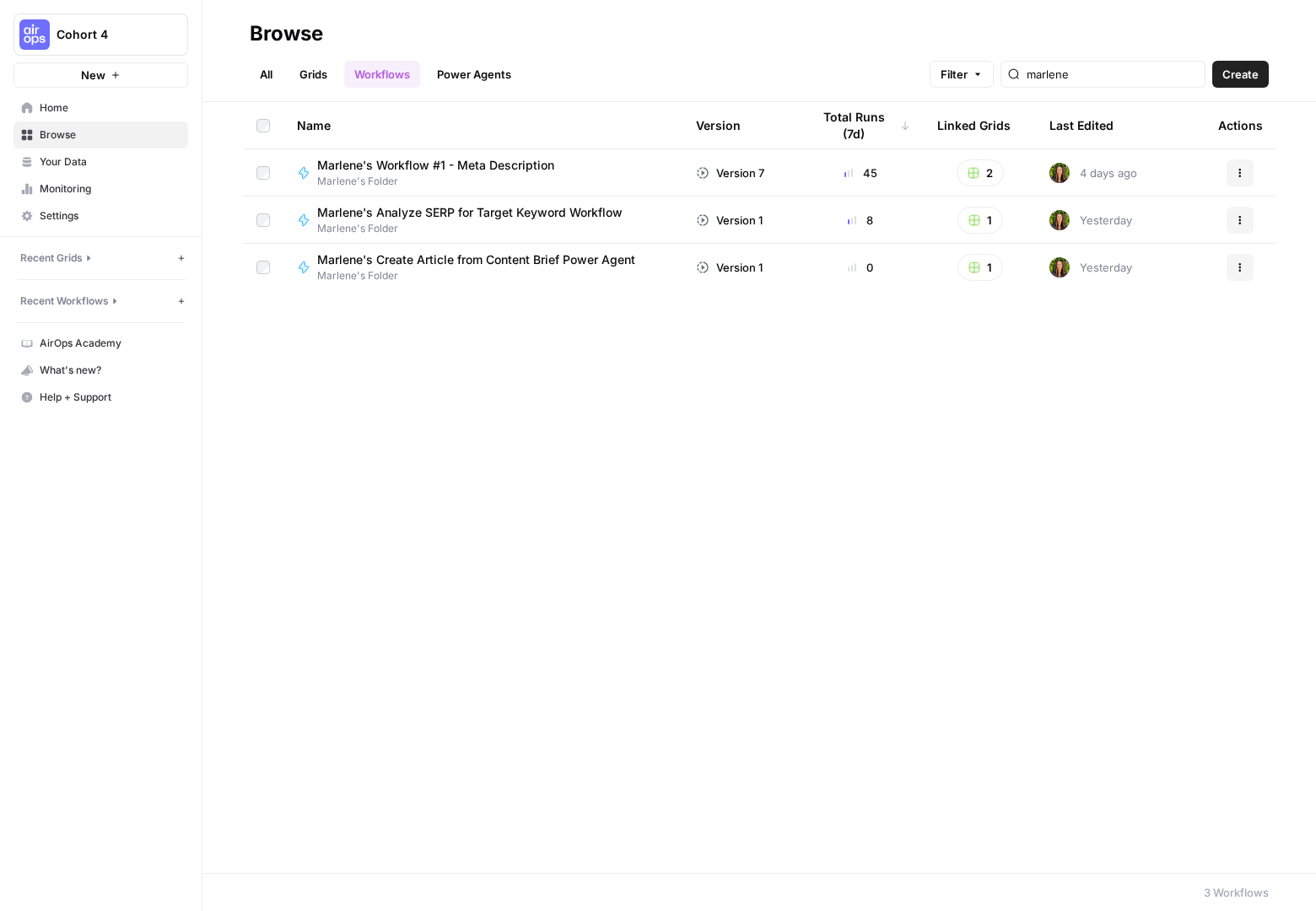 click on "Recent Grids" at bounding box center [97, 258] 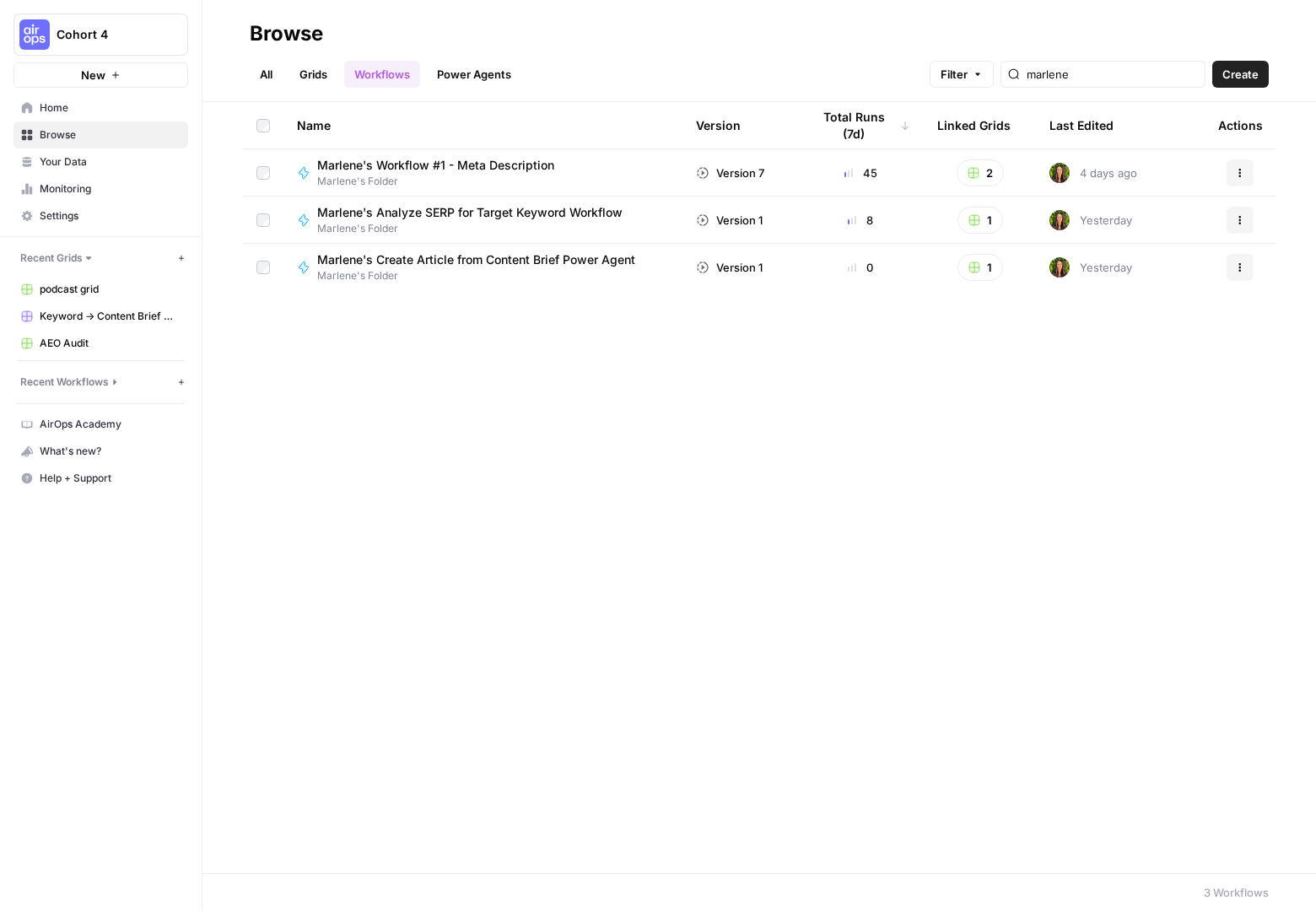 click on "Name Version Total Runs (7d) Linked Grids Last Edited Actions Marlene's Workflow #1 - Meta Description Marlene's Folder   Version 7 45 2 4 days ago Actions Marlene's Analyze SERP for Target Keyword Workflow Marlene's Folder   Version 1 8 1 Yesterday Actions Marlene's Create Article from Content Brief Power Agent Marlene's Folder   Version 1 0 1 Yesterday Actions" at bounding box center (759, 488) 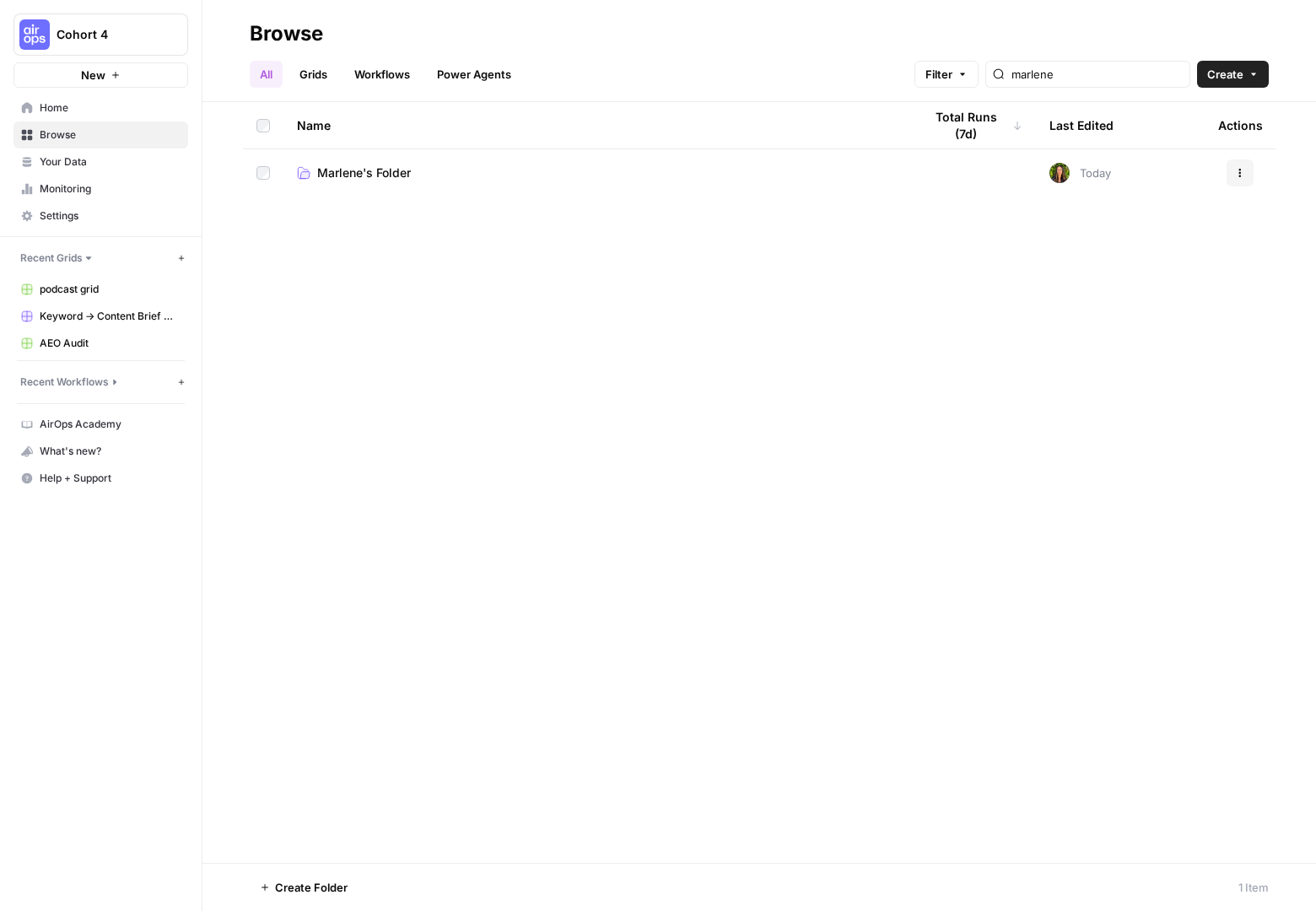 click on "Marlene's Folder" at bounding box center [596, 173] 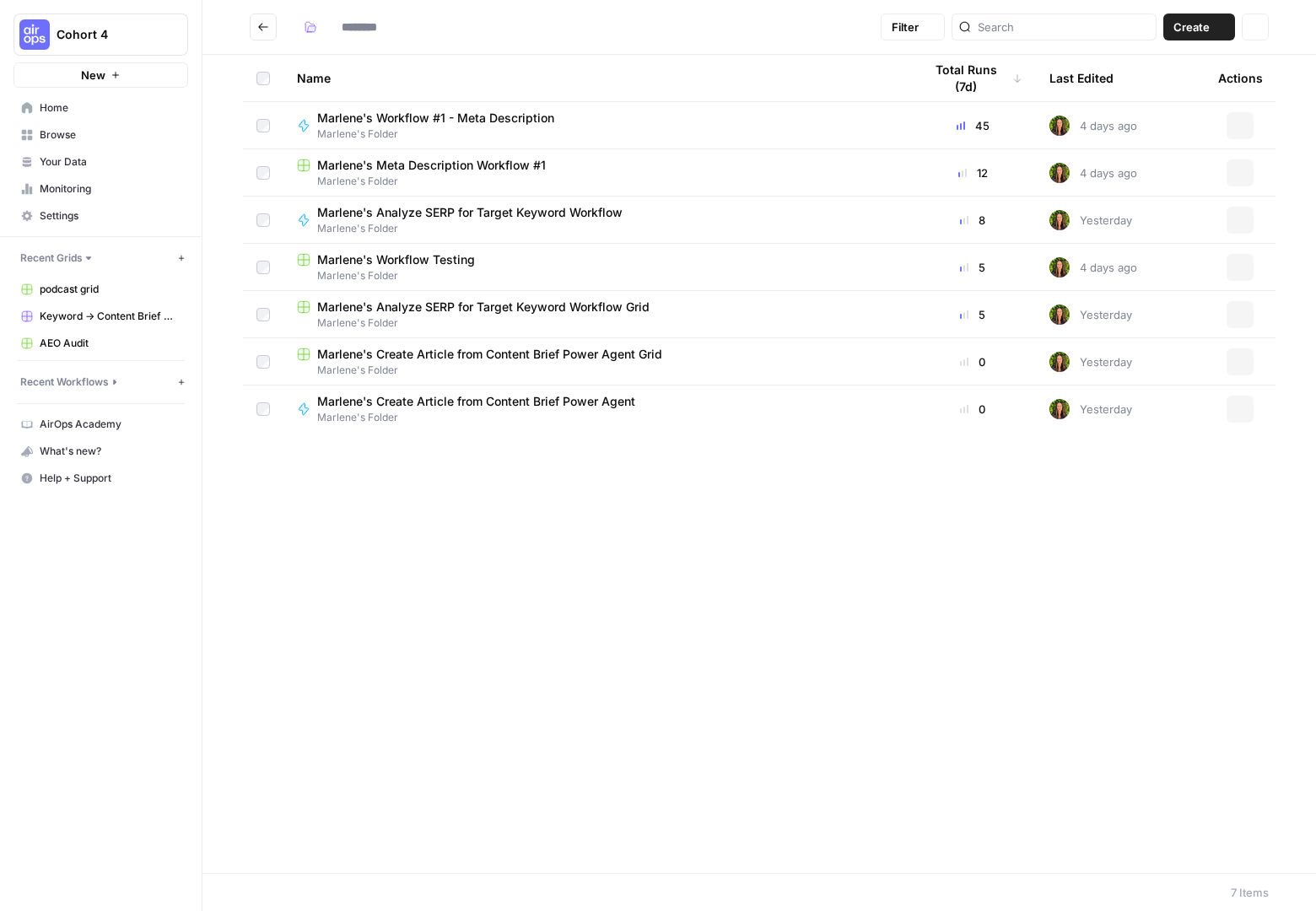 type on "**********" 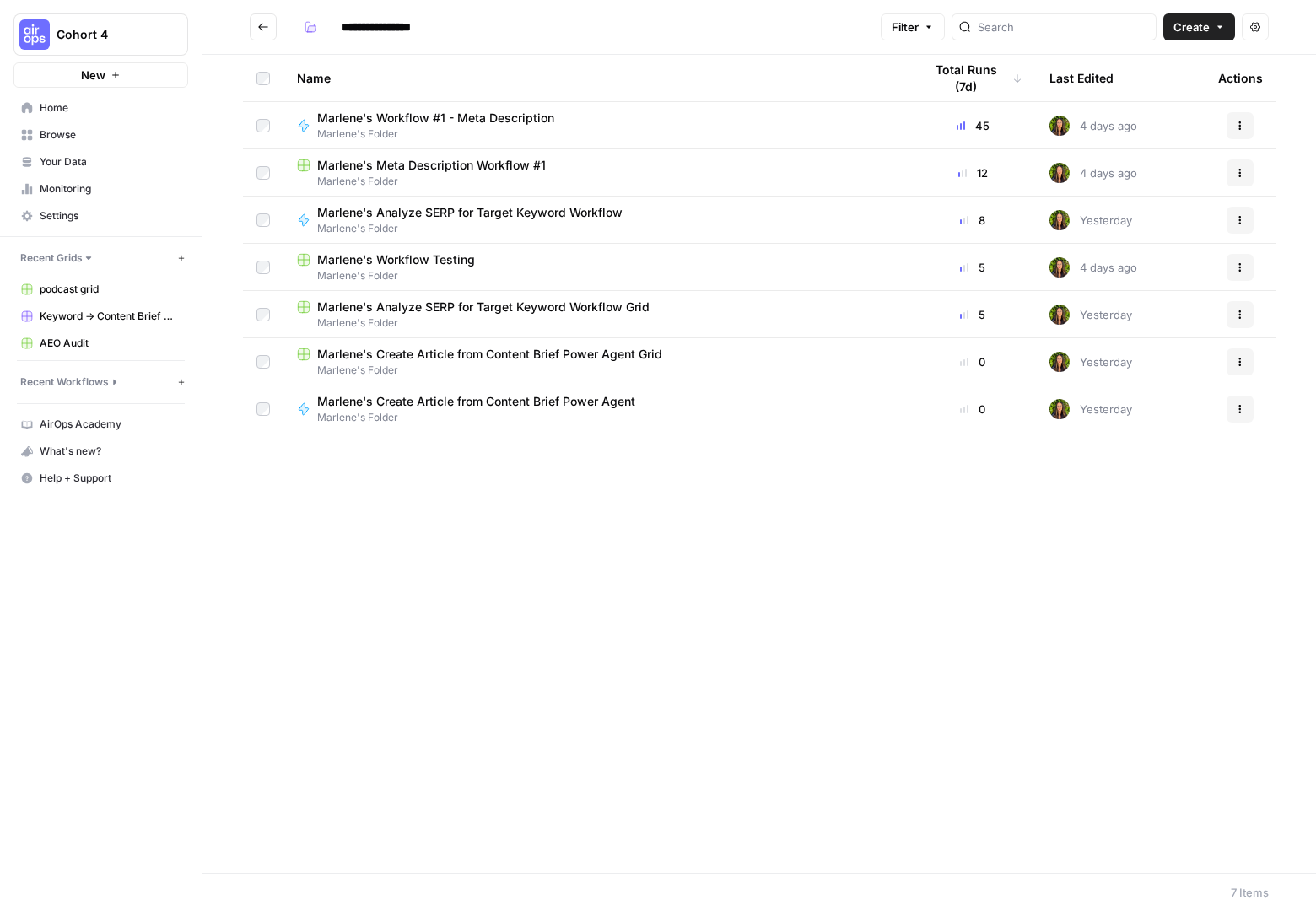click 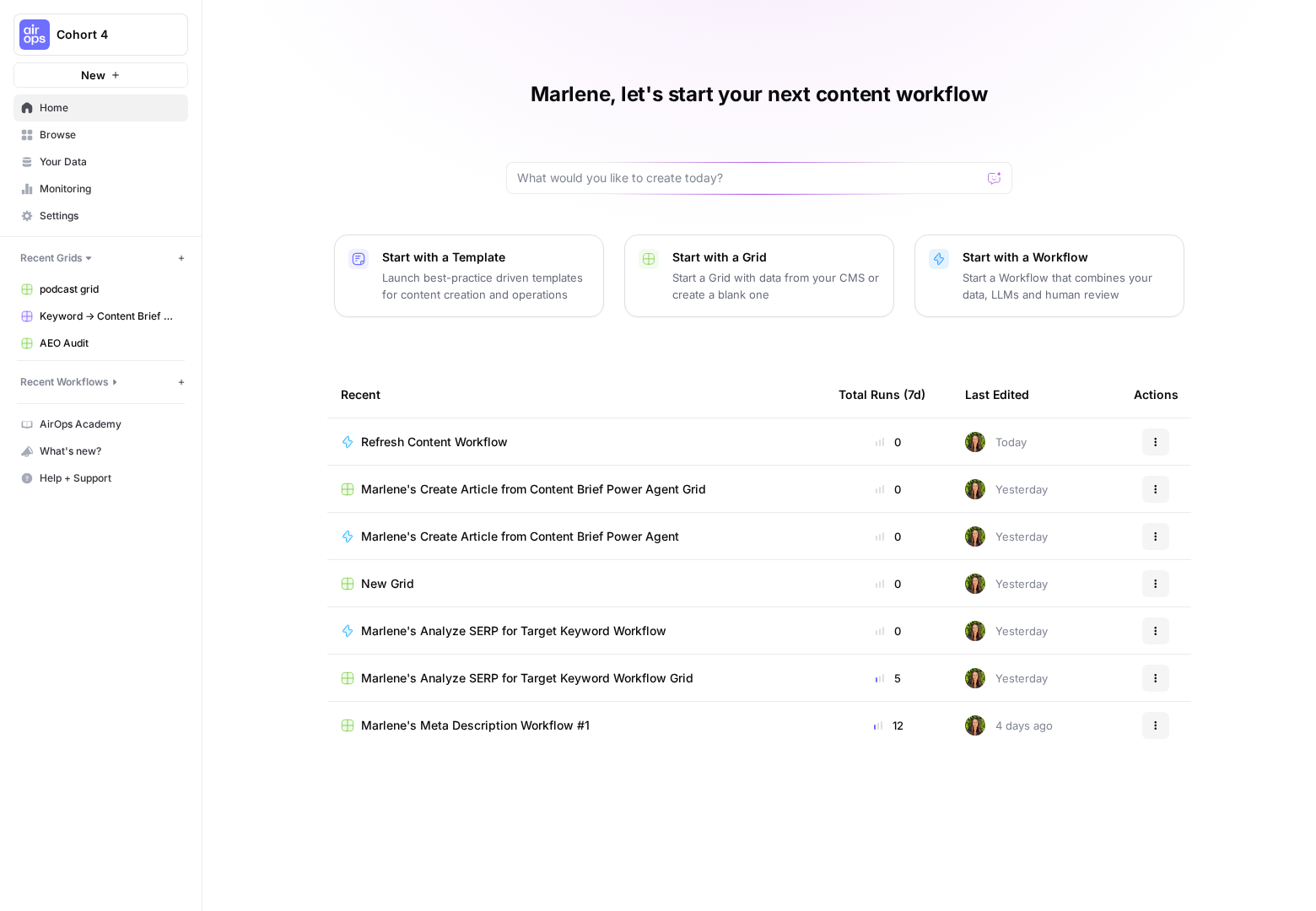click on "Refresh Content Workflow" at bounding box center (434, 442) 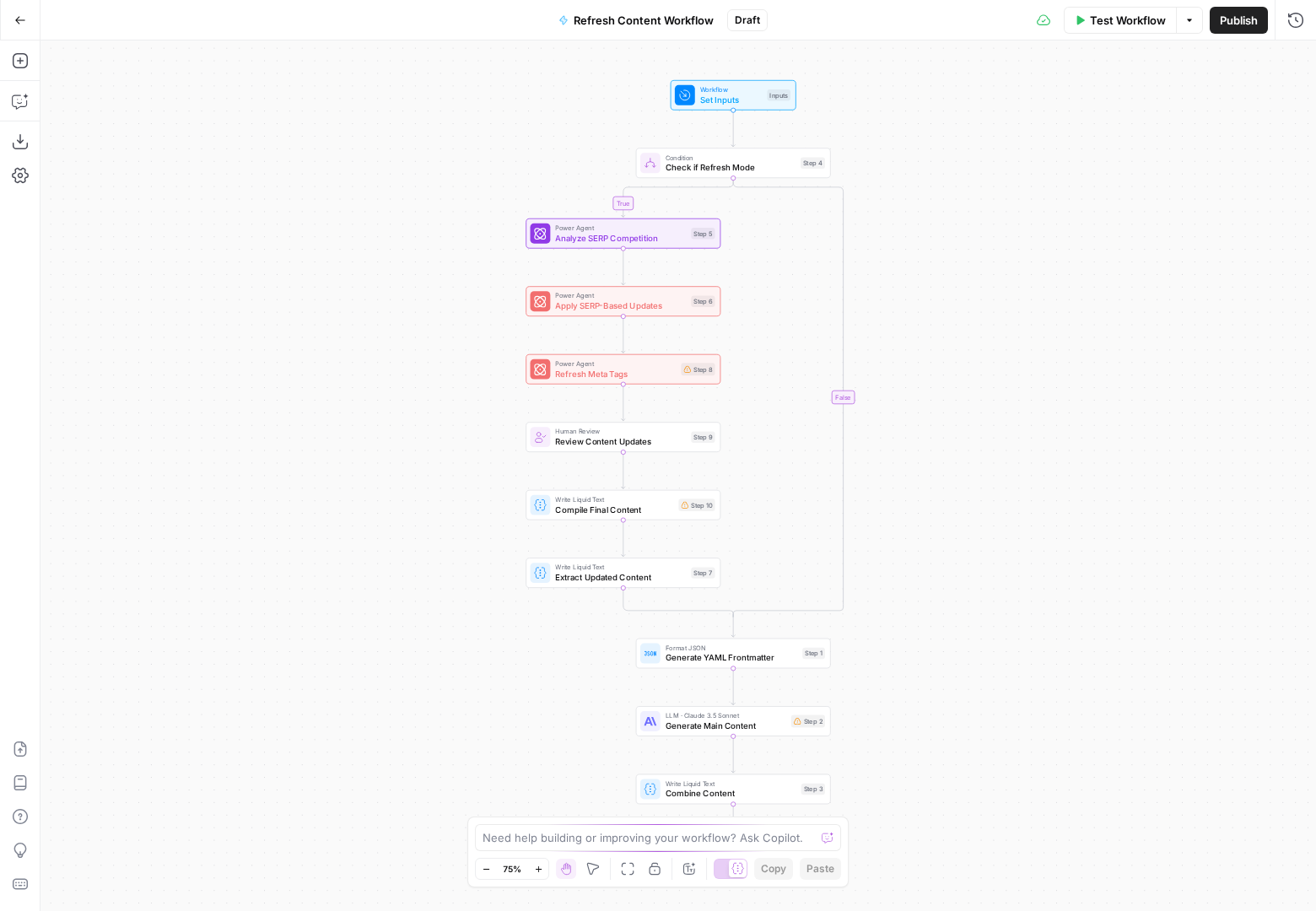 click on "Refresh Content Workflow" at bounding box center (644, 20) 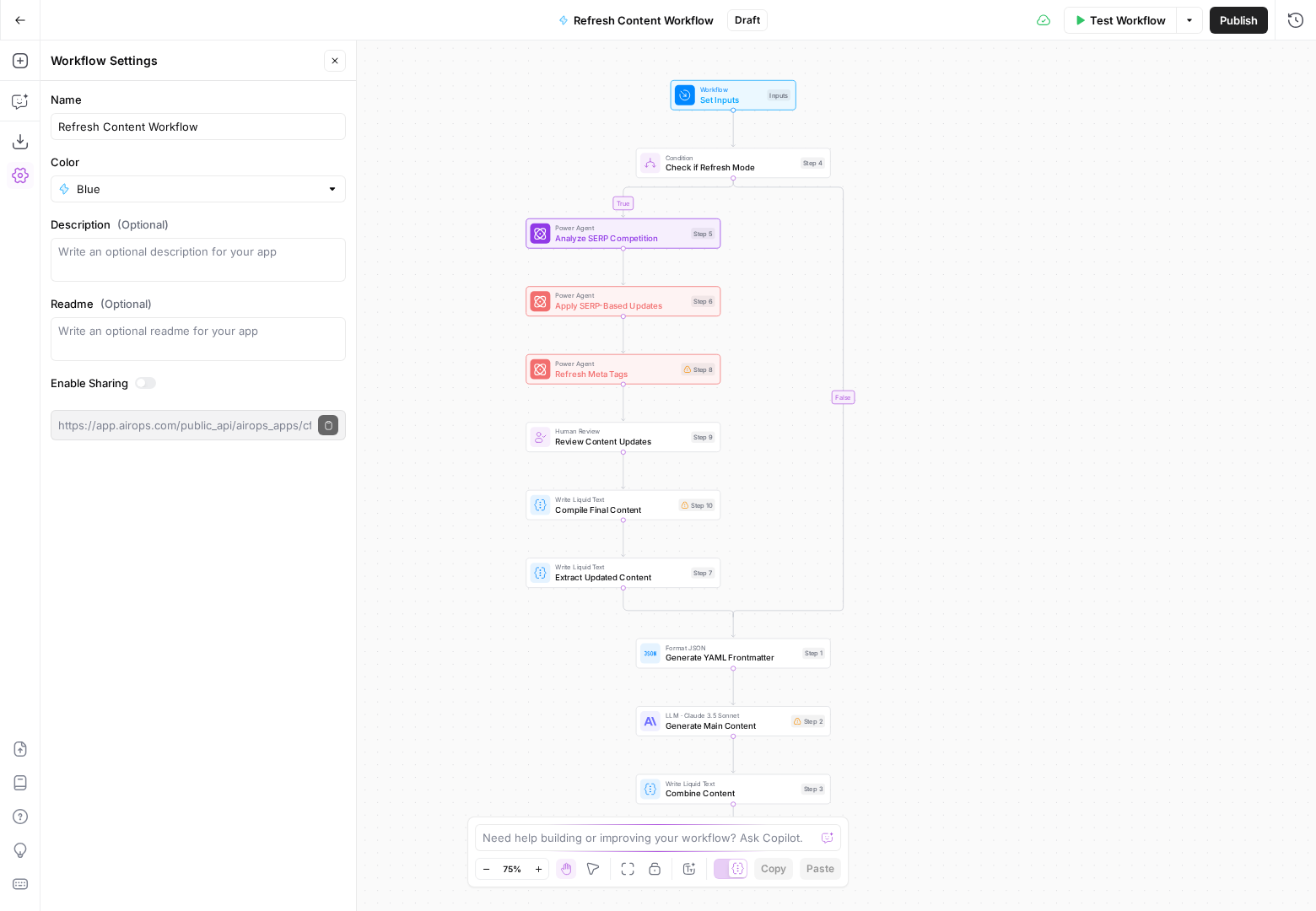 click on "Refresh Content Workflow" at bounding box center [198, 127] 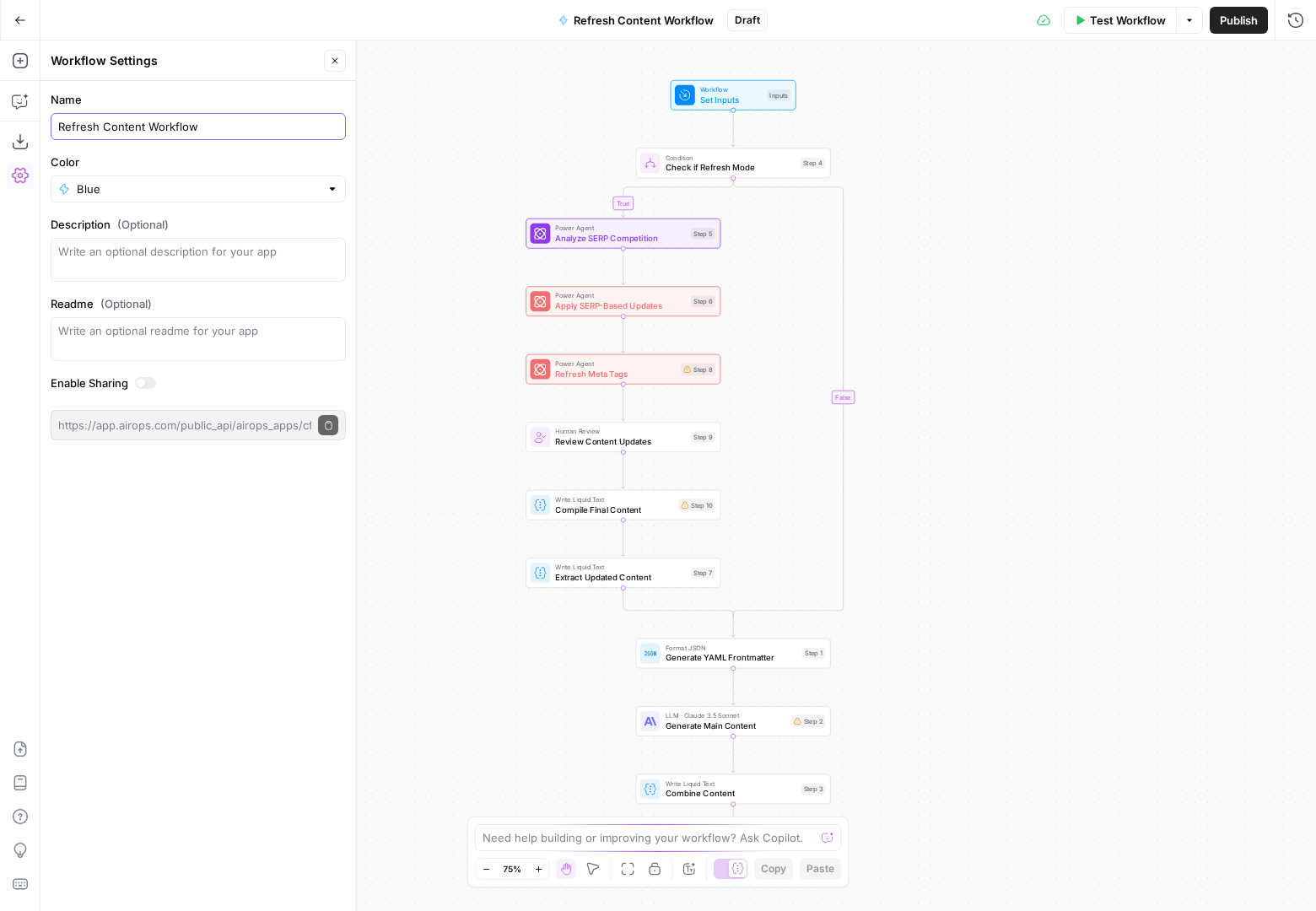 click on "Refresh Content Workflow" at bounding box center [198, 127] 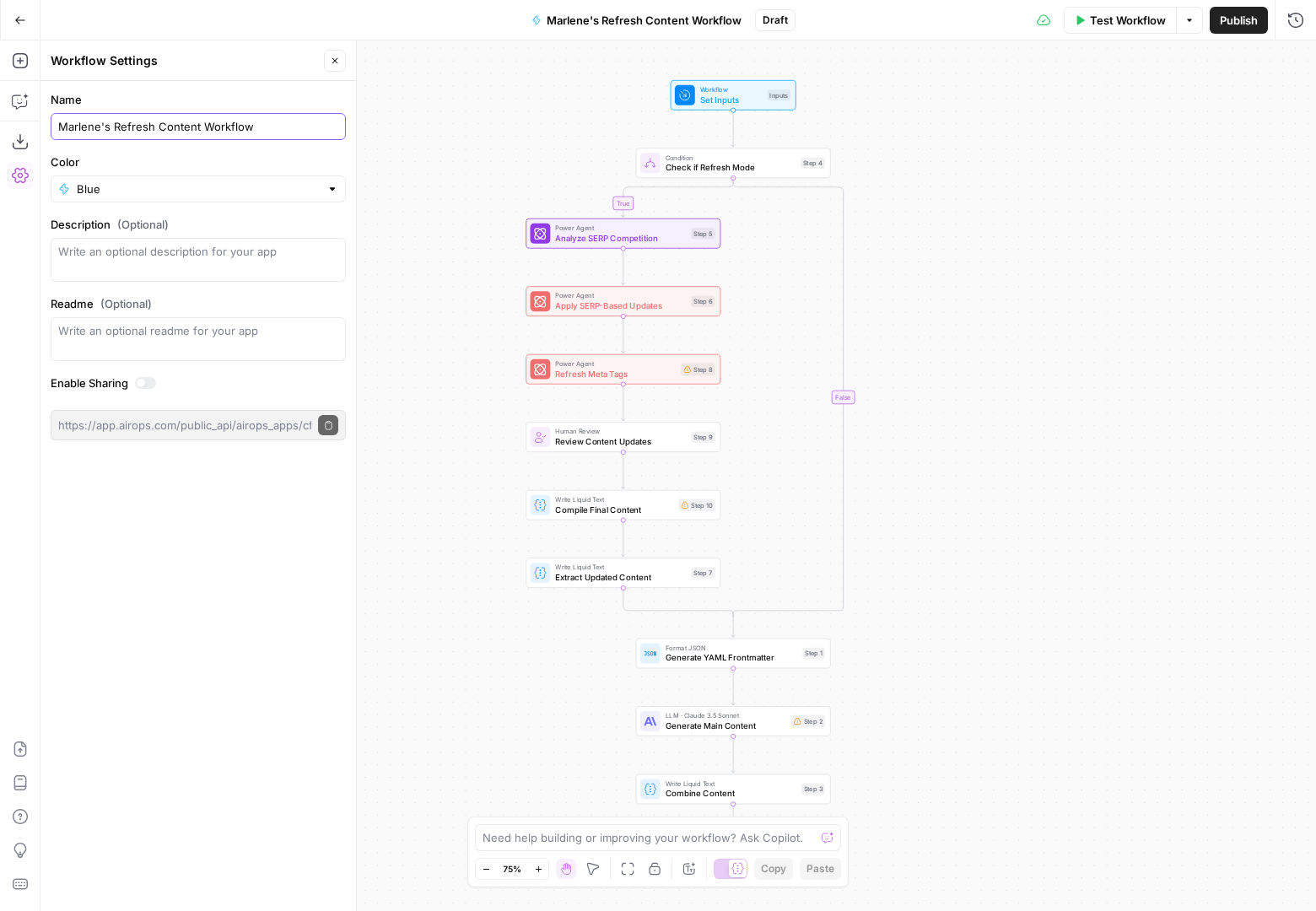 type on "Marlene's Refresh Content Workflow" 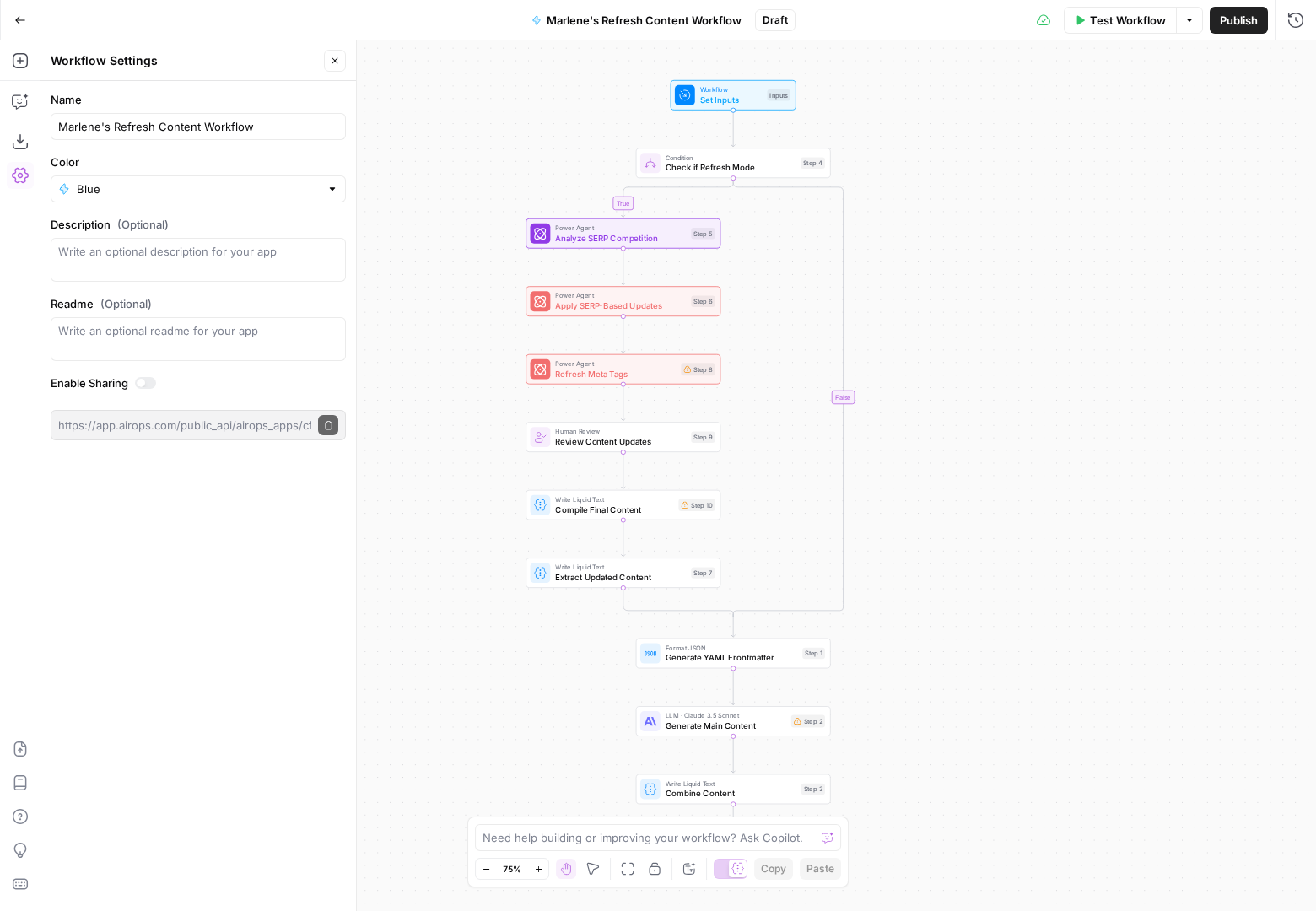 click on "true false Workflow Set Inputs Inputs Condition Check if Refresh Mode Step 4 Power Agent Analyze SERP Competition Step 5 Power Agent Apply SERP-Based Updates Step 6 Power Agent Refresh Meta Tags Step 8 Human Review Review Content Updates Step 9 Write Liquid Text Compile Final Content Step 10 Write Liquid Text Extract Updated Content Step 7 Format JSON Generate YAML Frontmatter Step 1 LLM · Claude 3.5 Sonnet Generate Main Content Step 2 Write Liquid Text Combine Content Step 3 End Output" at bounding box center [678, 476] 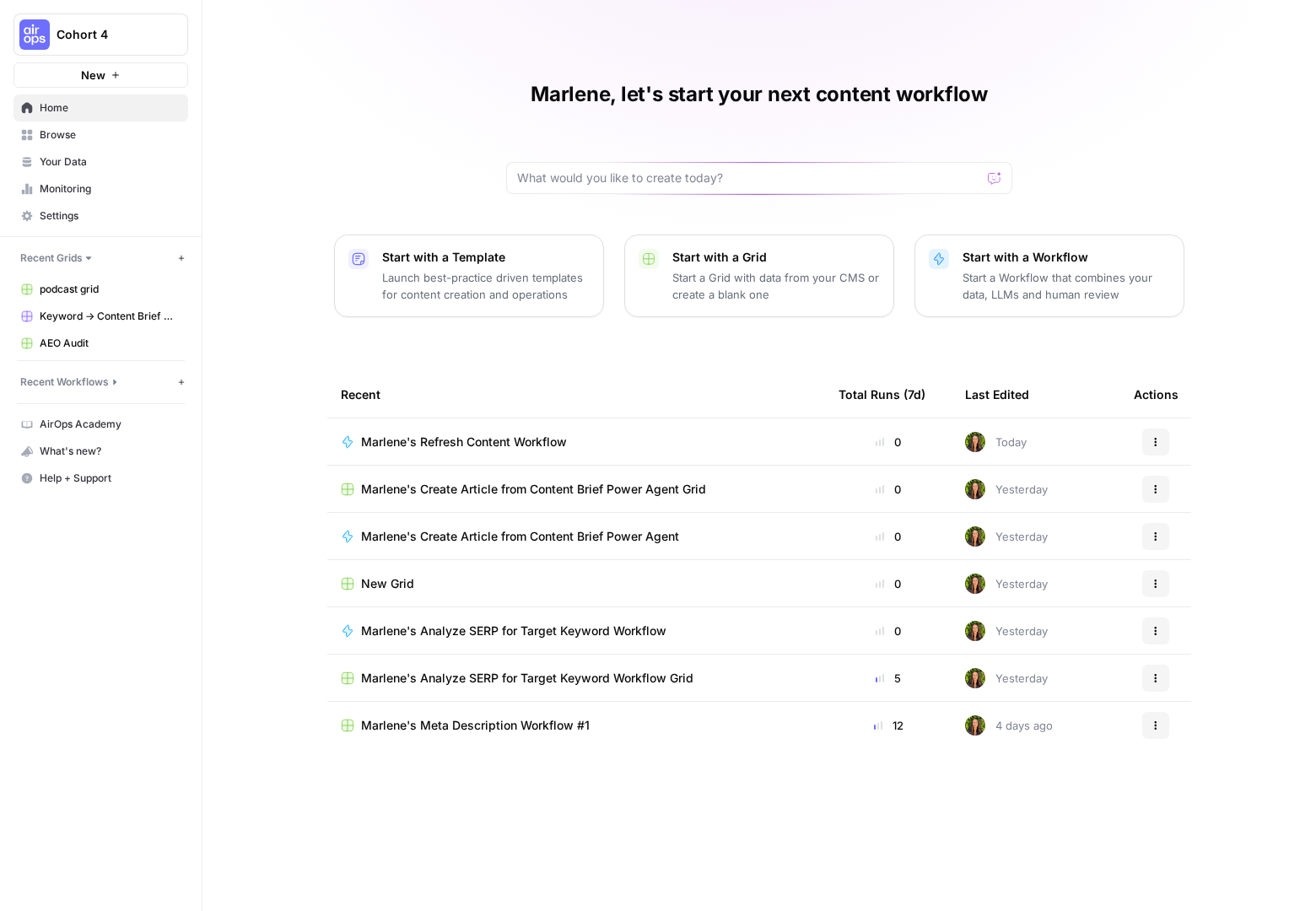 click on "Marlene's Refresh Content Workflow" at bounding box center (464, 442) 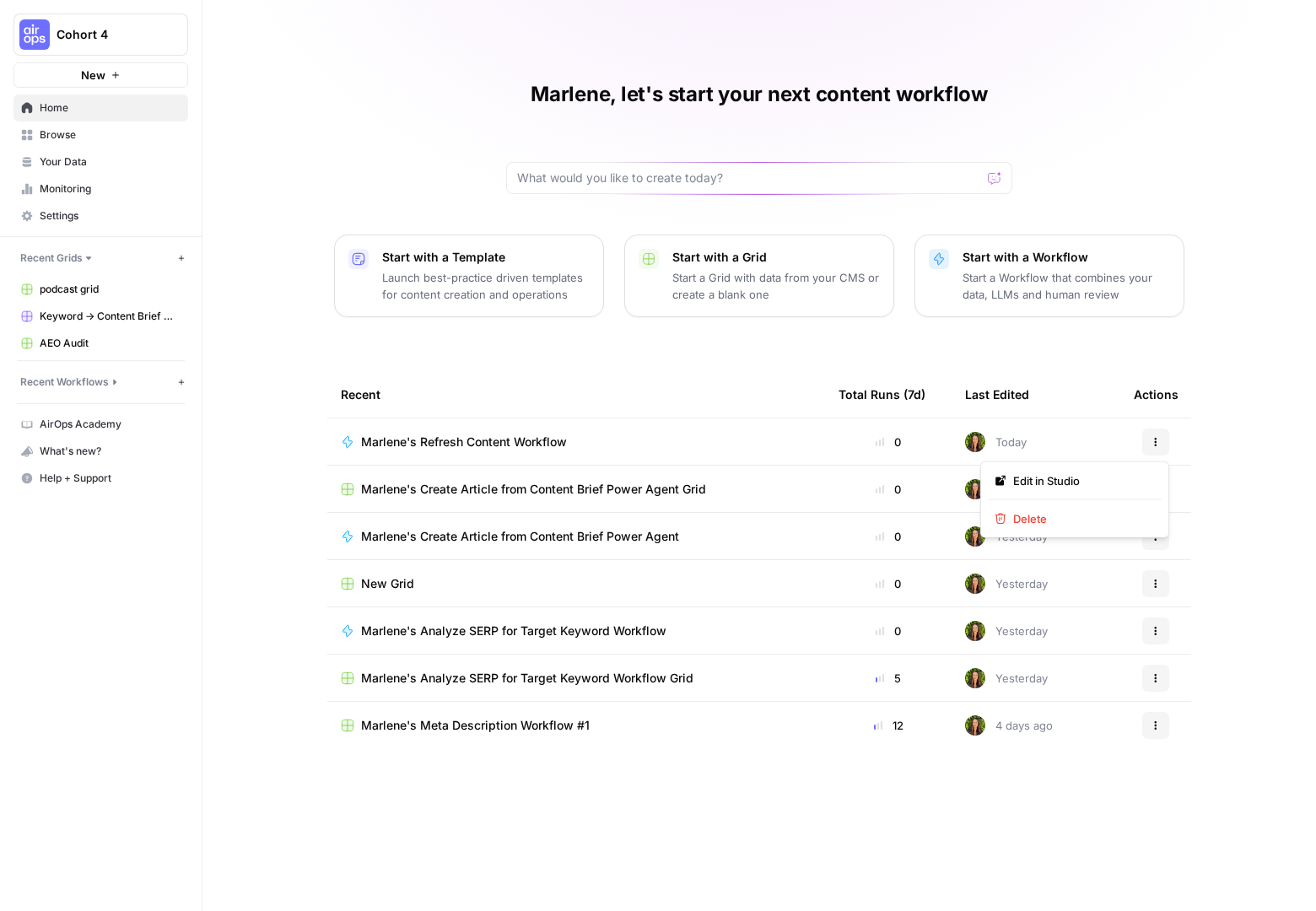 click on "Marlene, let's start your next content workflow Start with a Template Launch best-practice driven templates for content creation and operations Start with a Grid Start a Grid with data from your CMS or create a blank one Start with a Workflow Start a Workflow that combines your data, LLMs and human review Recent Total Runs (7d) Last Edited Actions Marlene's Refresh Content Workflow  0 Today Actions Marlene's Create Article from Content Brief Power Agent Grid 0 Yesterday Actions Marlene's Create Article from Content Brief Power Agent 0 Yesterday Actions New Grid 0 Yesterday Actions Marlene's Analyze SERP for Target Keyword Workflow 0 Yesterday Actions Marlene's Analyze SERP for Target Keyword Workflow Grid 5 Yesterday Actions Marlene's Meta Description Workflow #1 12 4 days ago Actions" at bounding box center (759, 456) 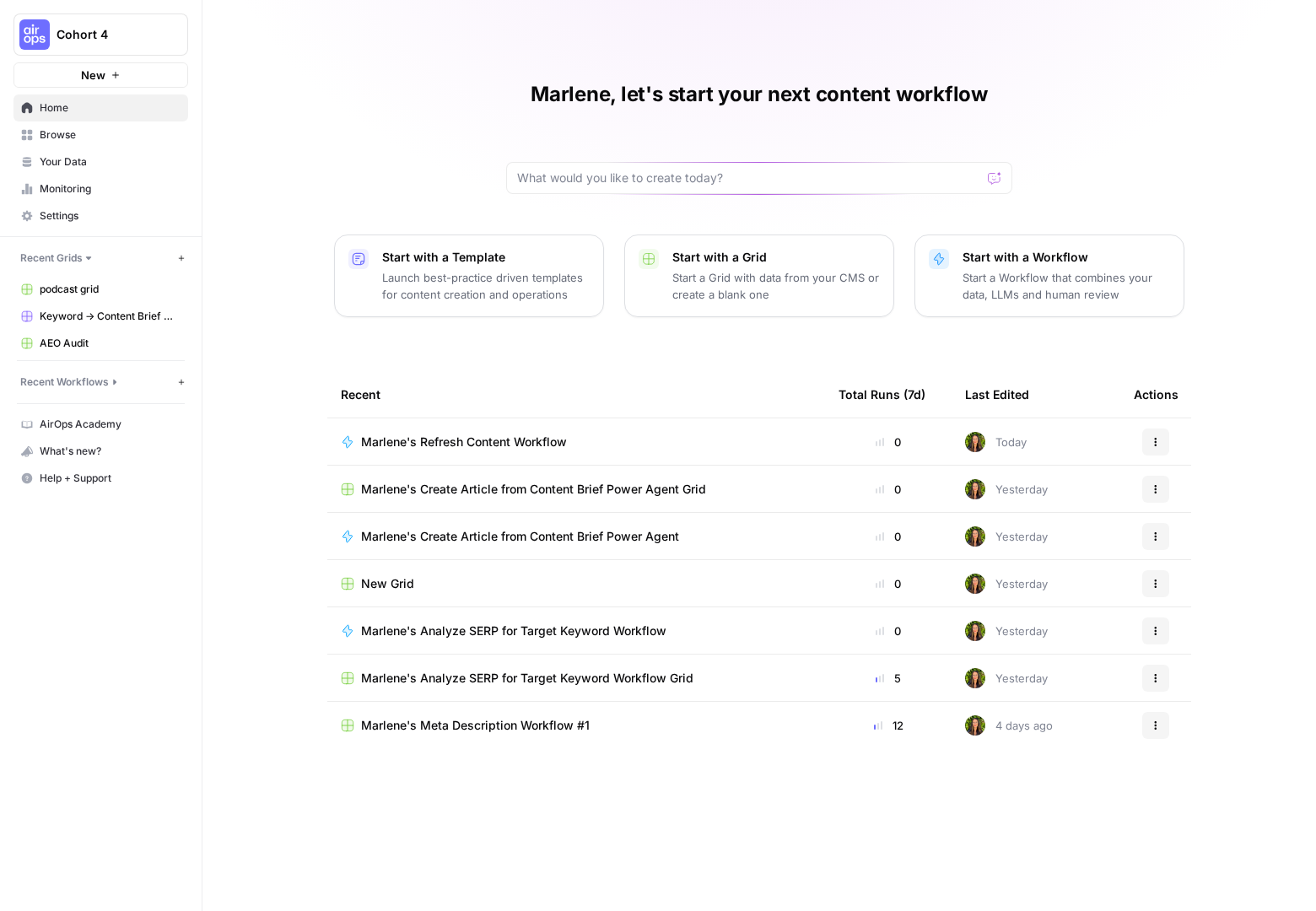 click on "Marlene's Refresh Content Workflow" at bounding box center [576, 441] 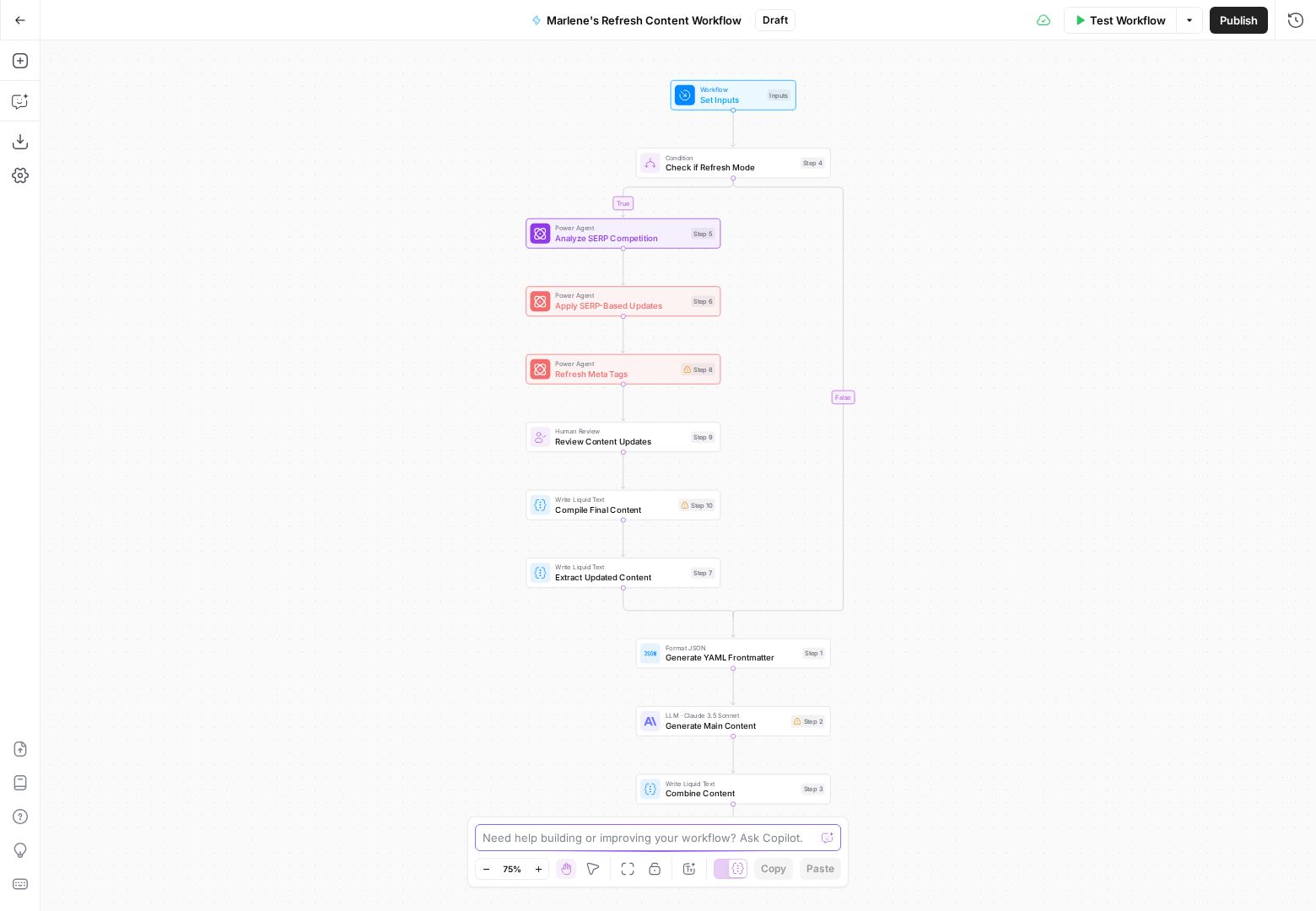 click at bounding box center (649, 838) 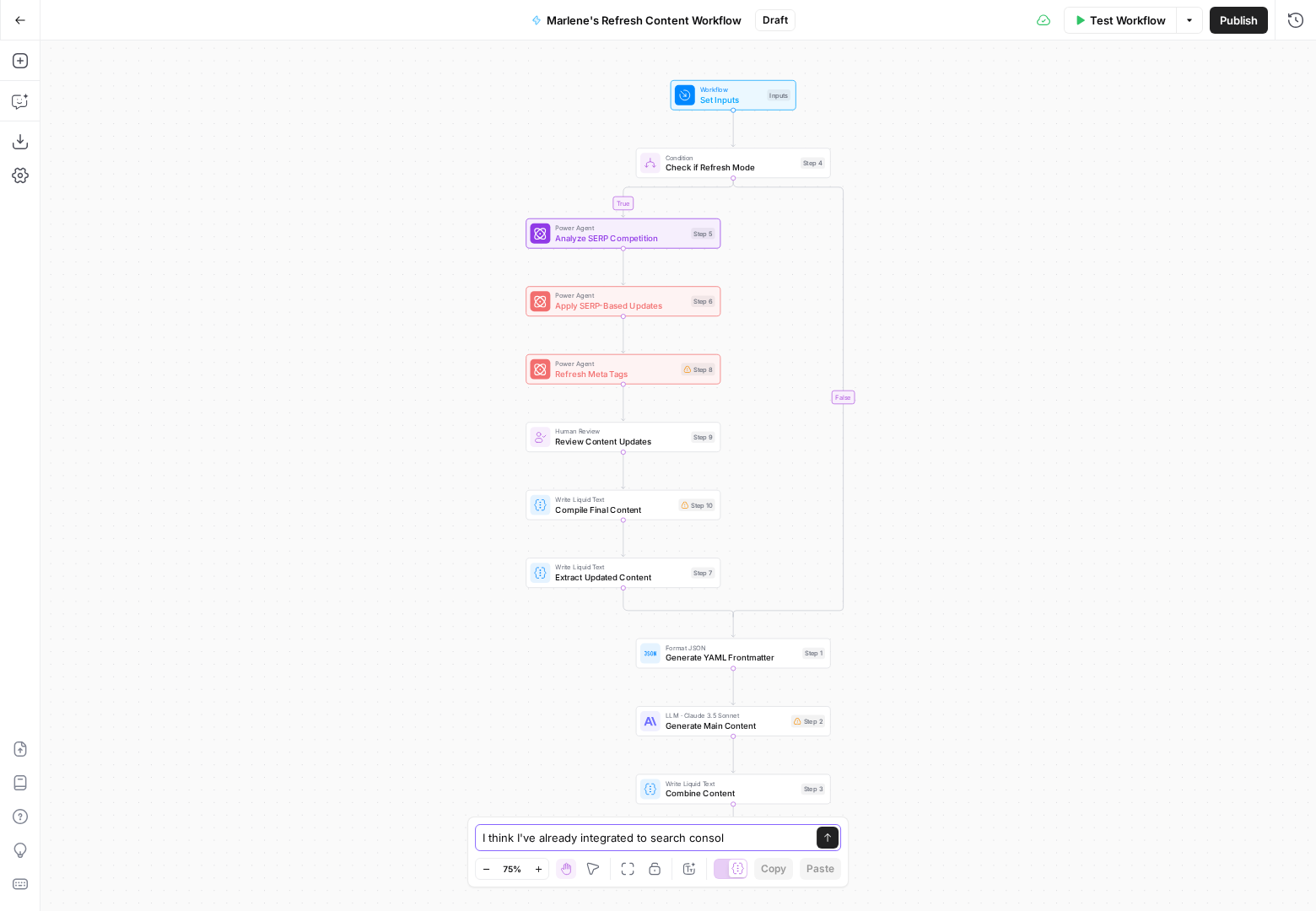 type on "I think I've already integrated to search console" 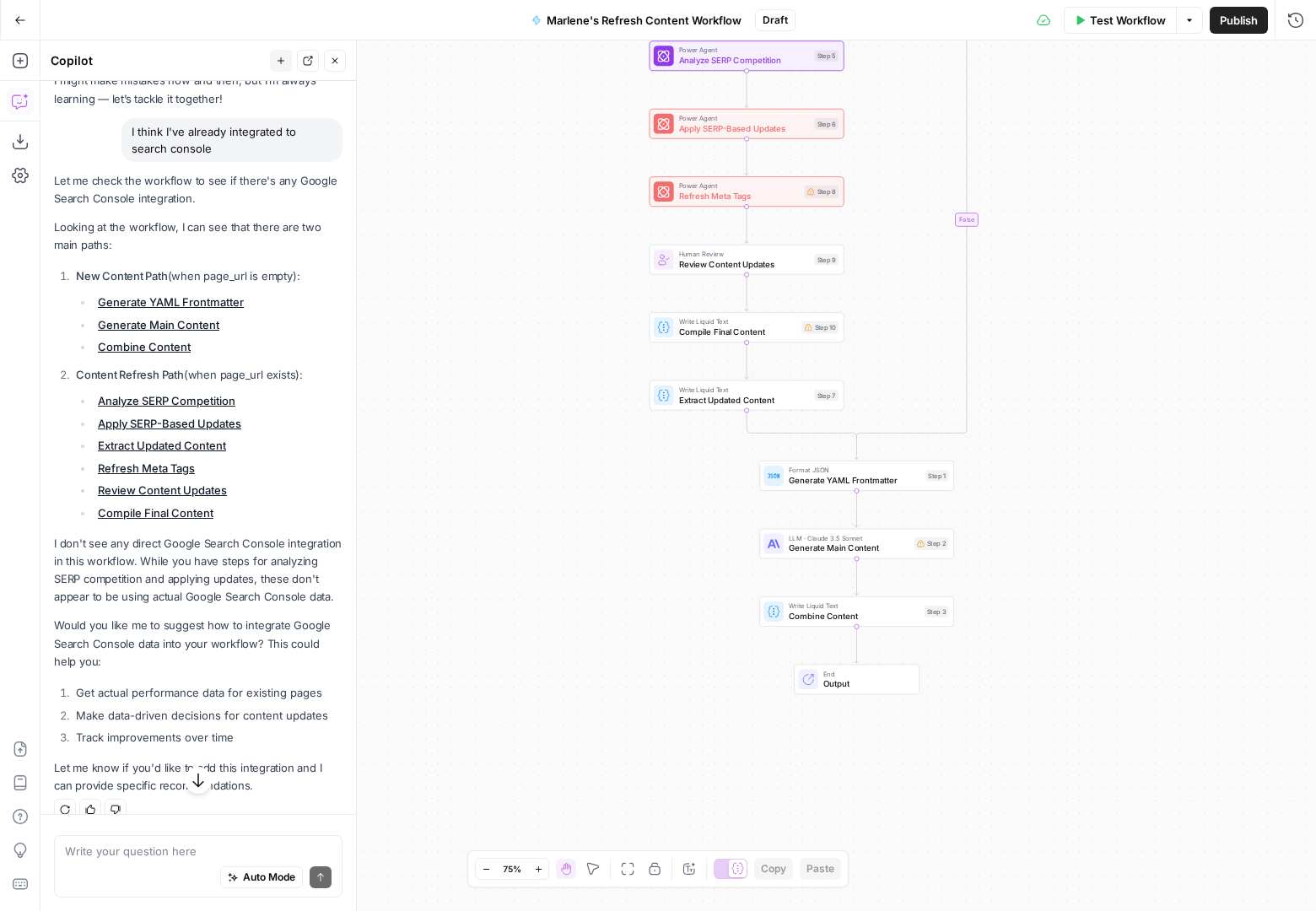 scroll, scrollTop: 101, scrollLeft: 0, axis: vertical 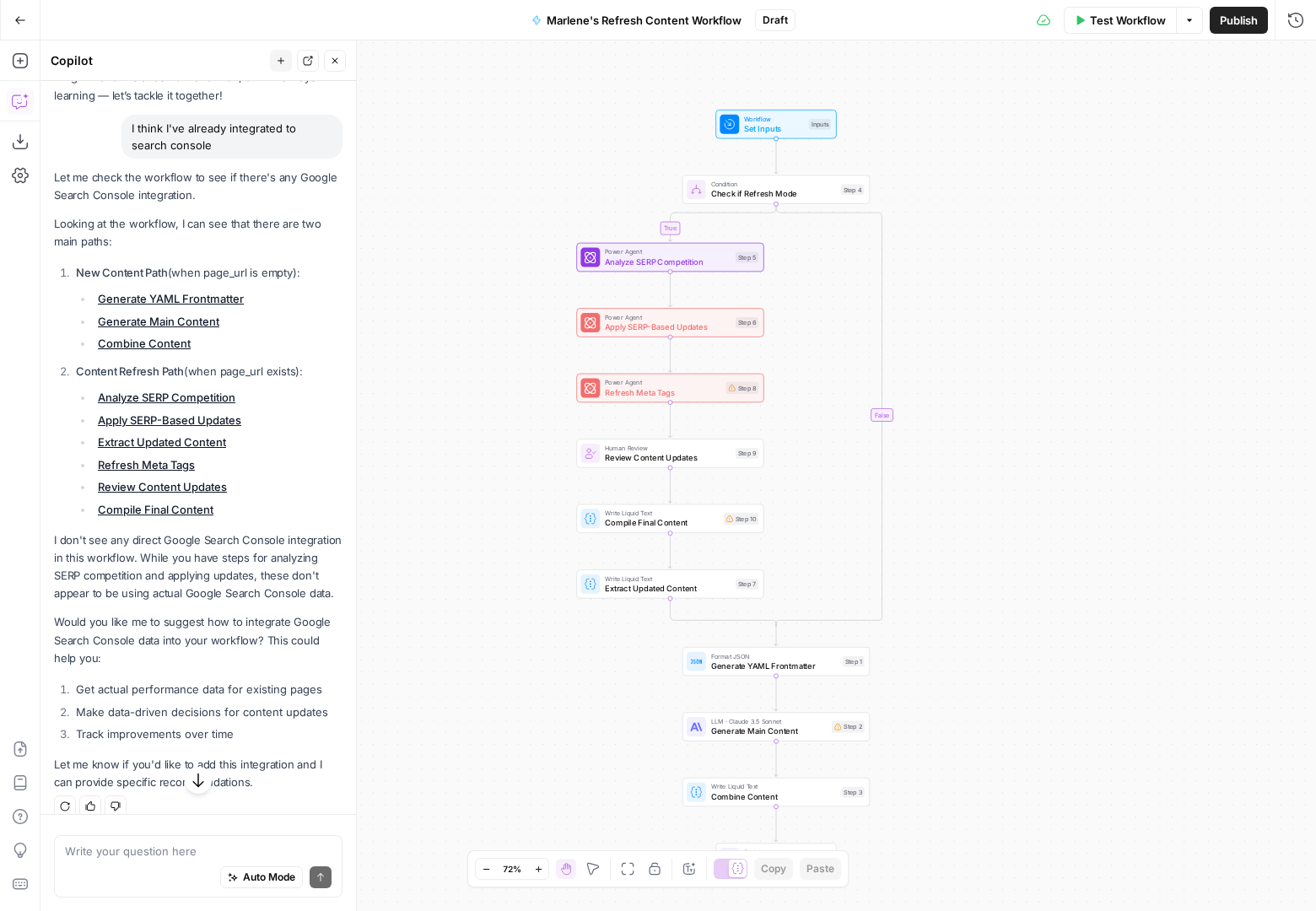 drag, startPoint x: 698, startPoint y: 558, endPoint x: 511, endPoint y: 339, distance: 287.9757 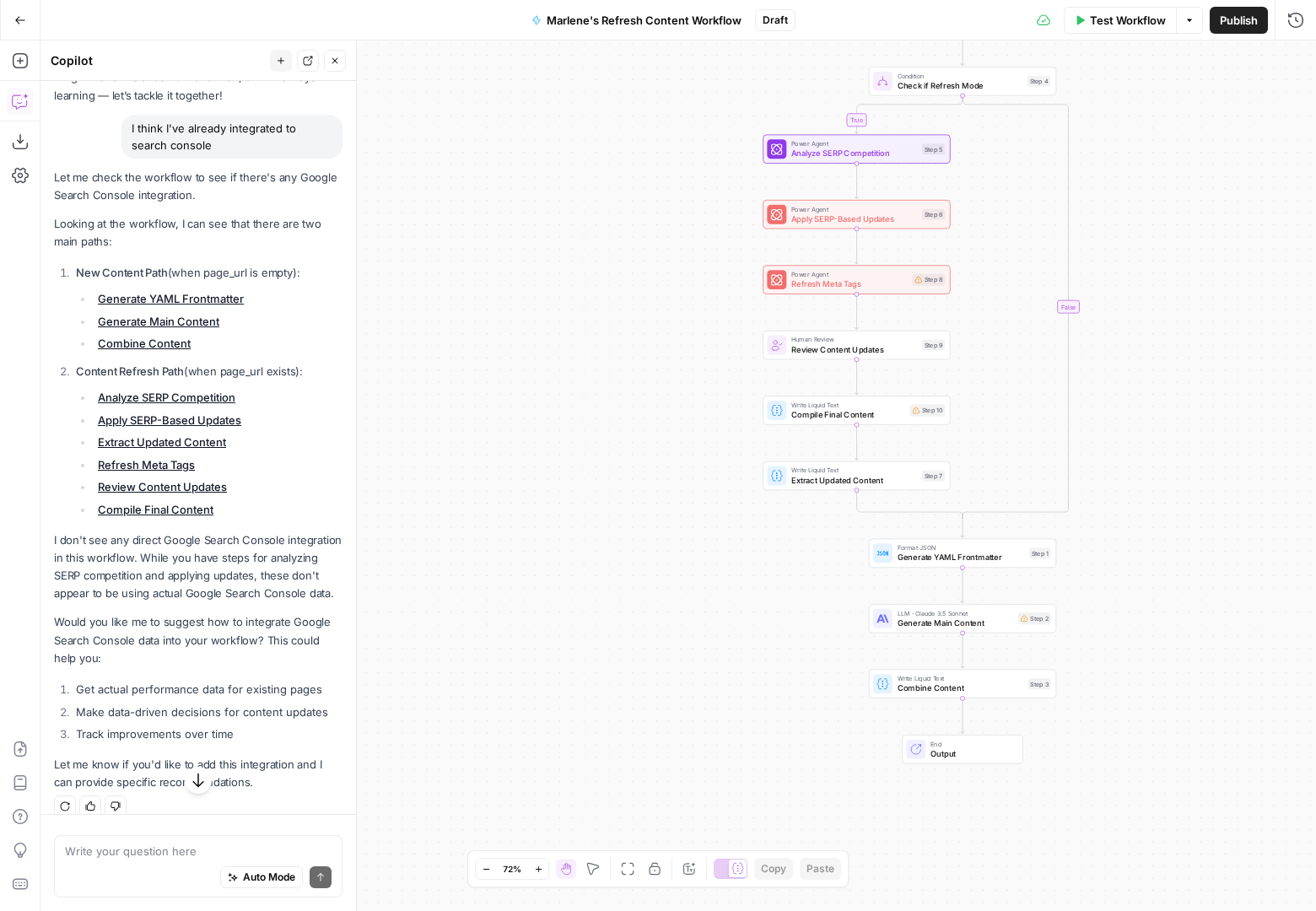 scroll, scrollTop: 136, scrollLeft: 0, axis: vertical 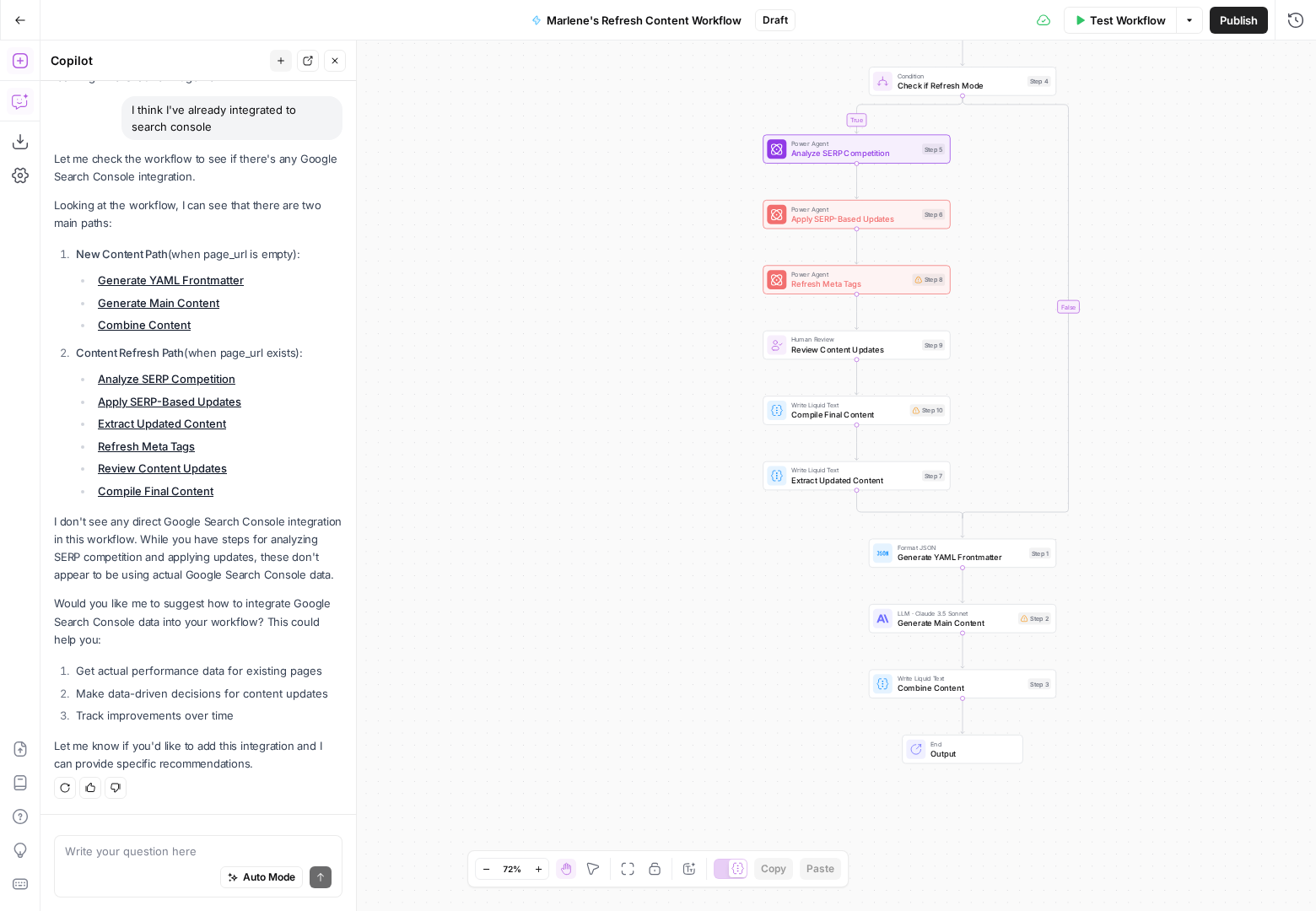 click 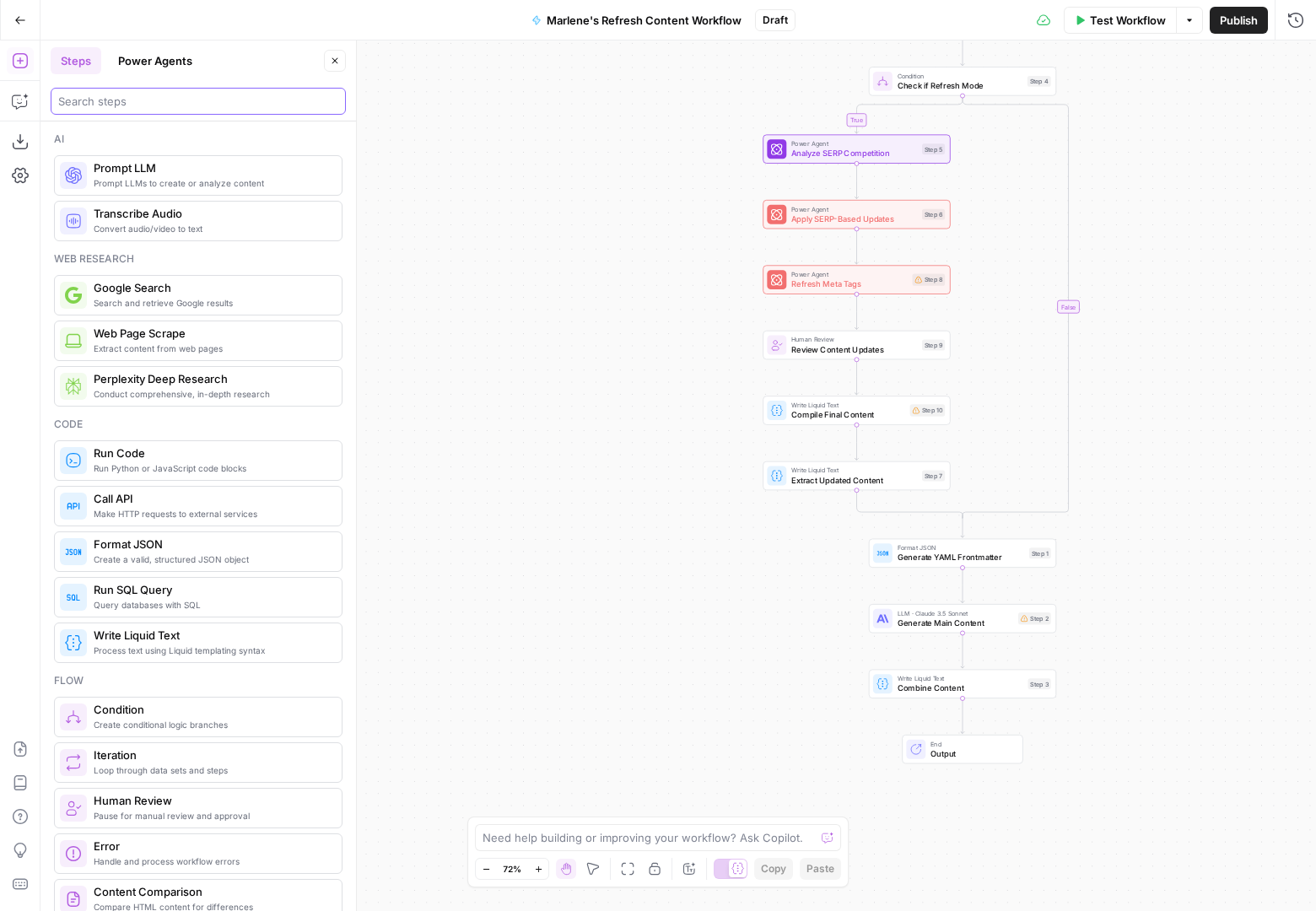 click at bounding box center (198, 101) 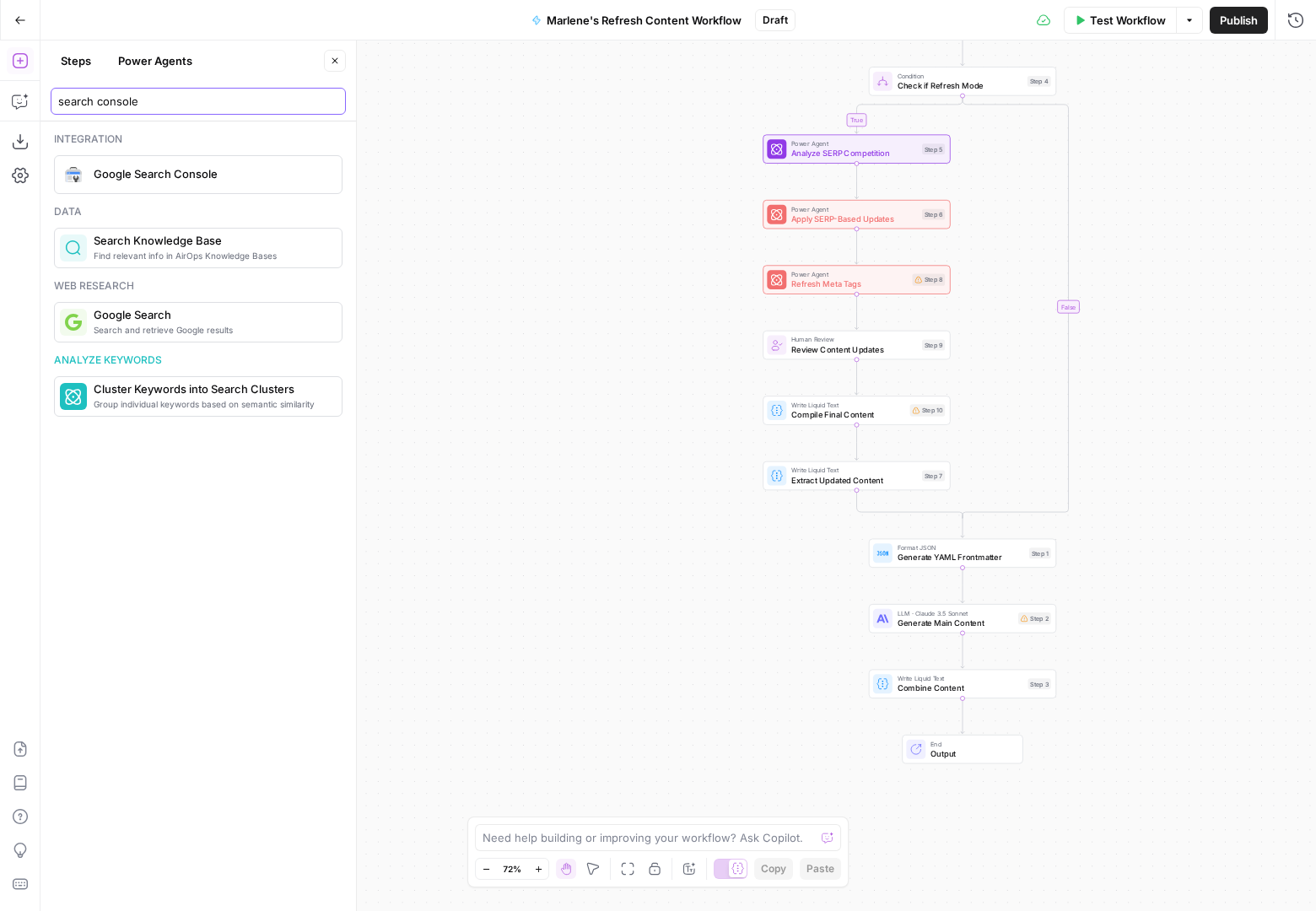 type on "search console" 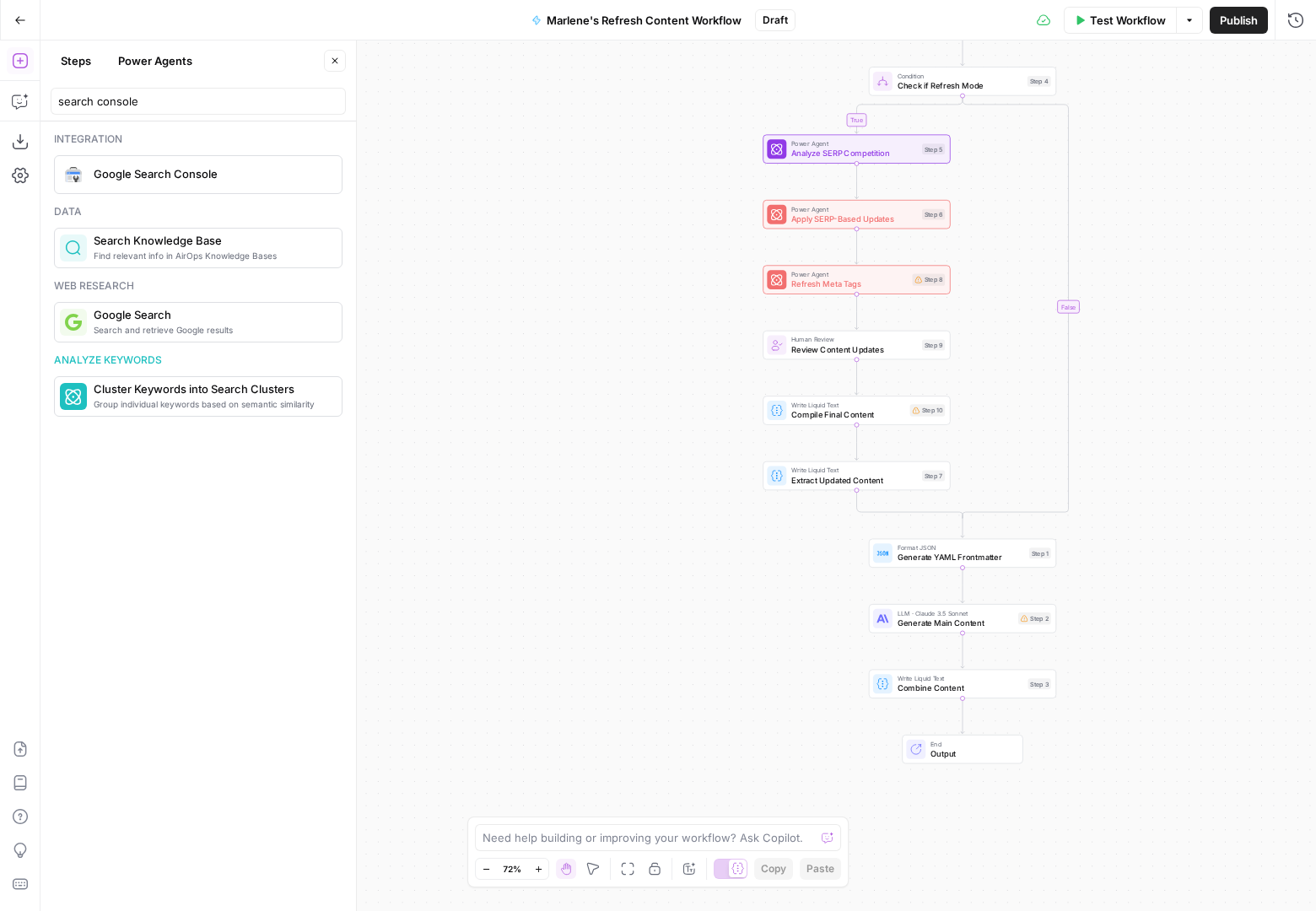 click 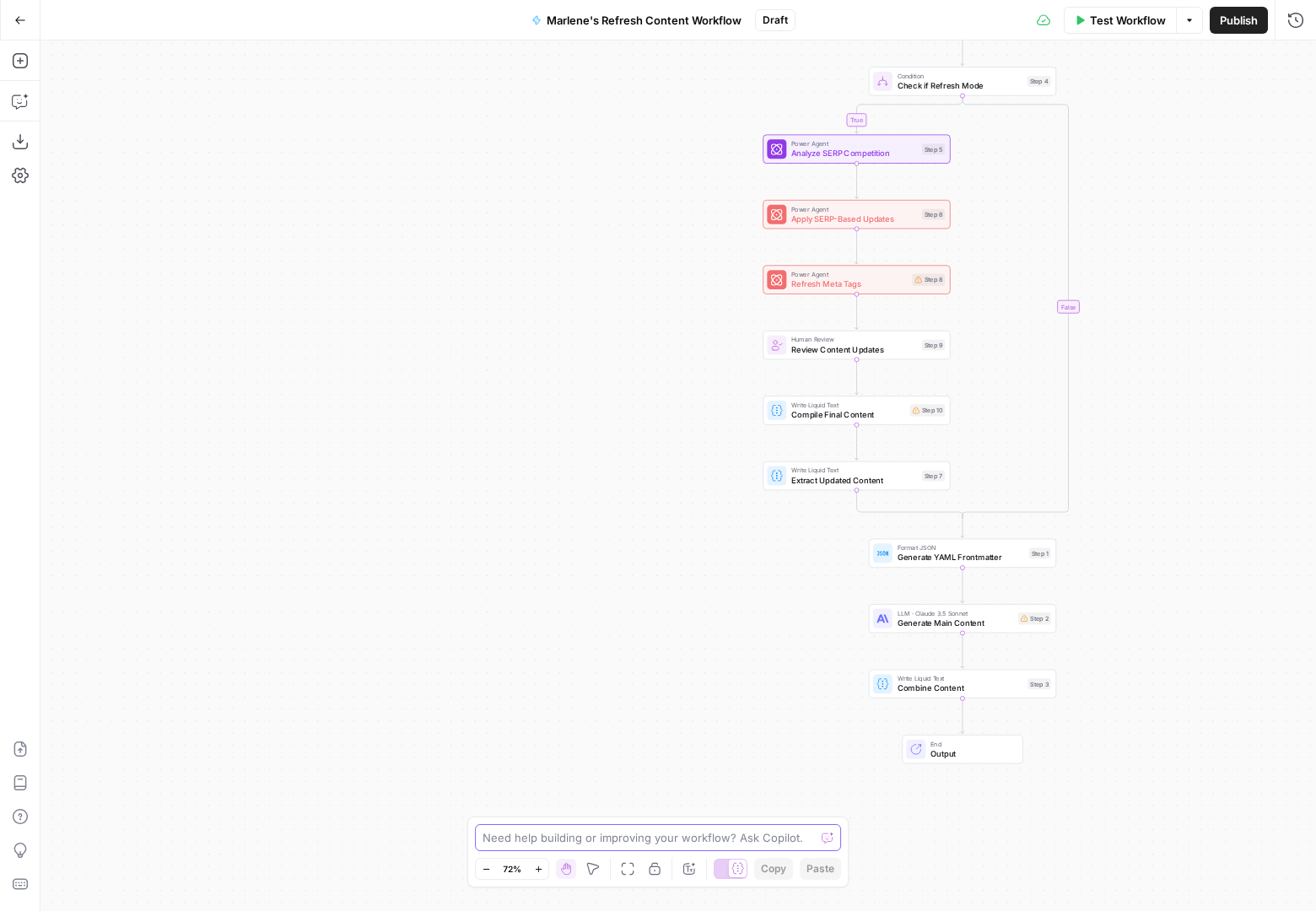 click at bounding box center (649, 838) 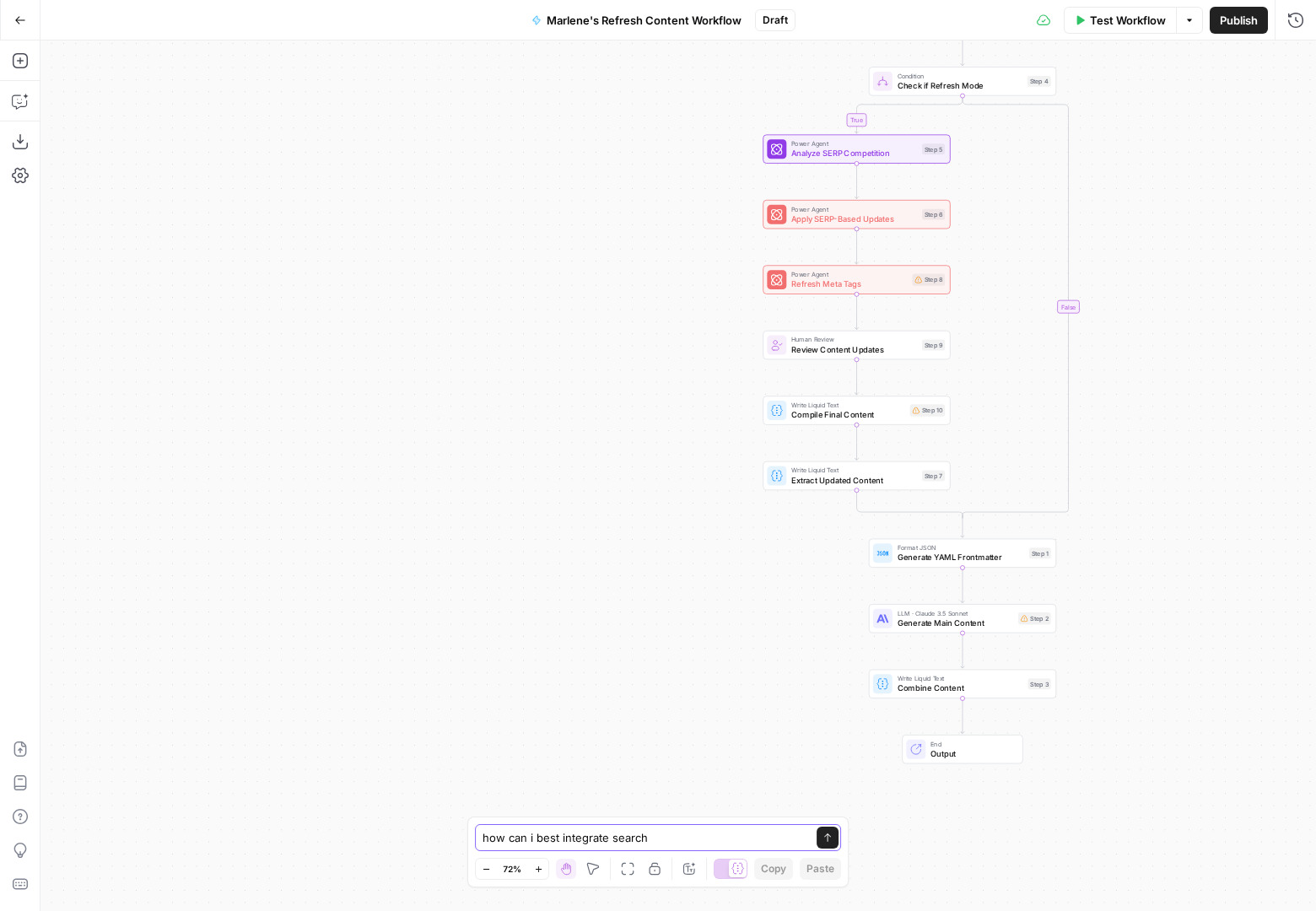 type on "how can i best integrate search c" 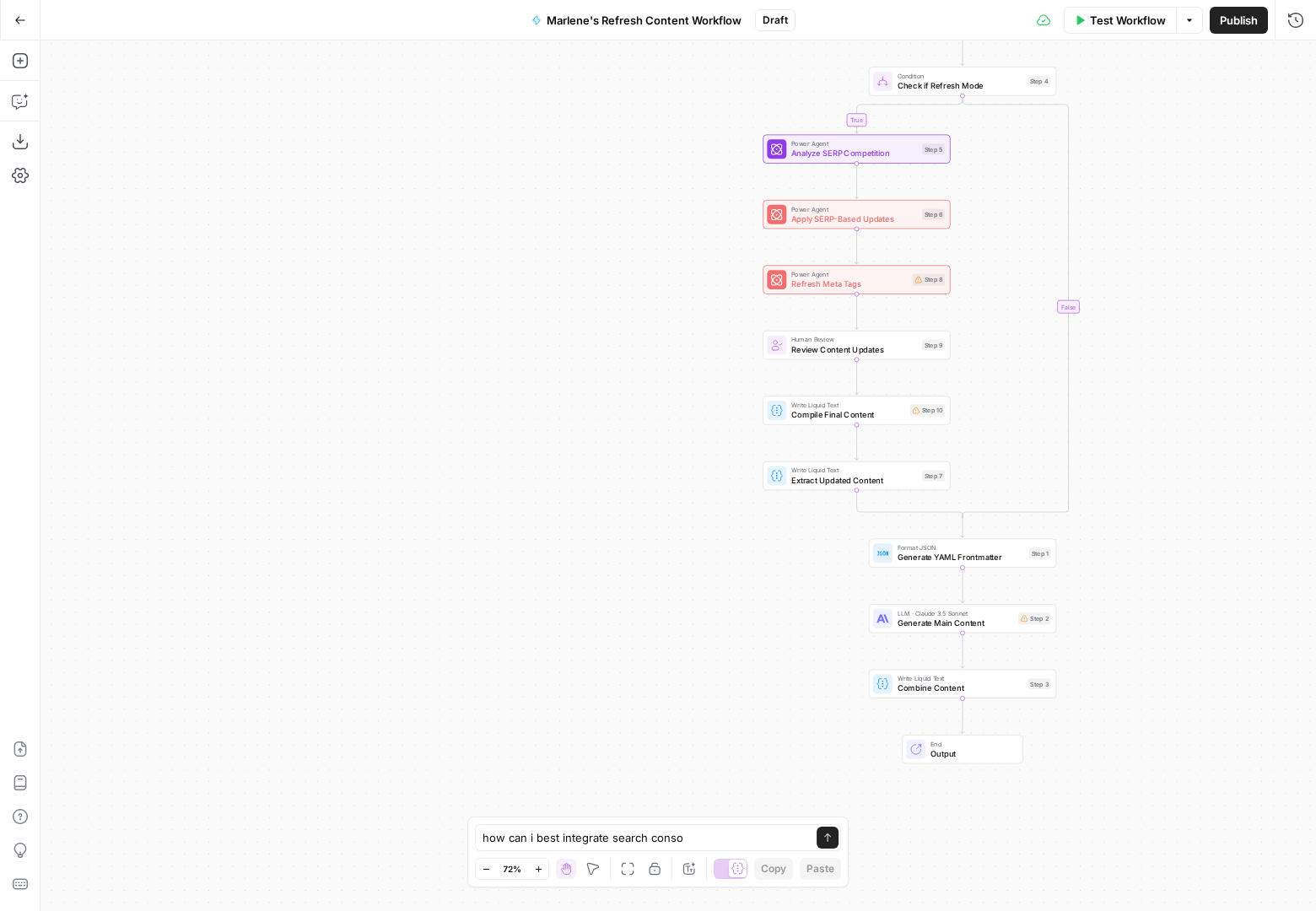 scroll, scrollTop: 0, scrollLeft: 0, axis: both 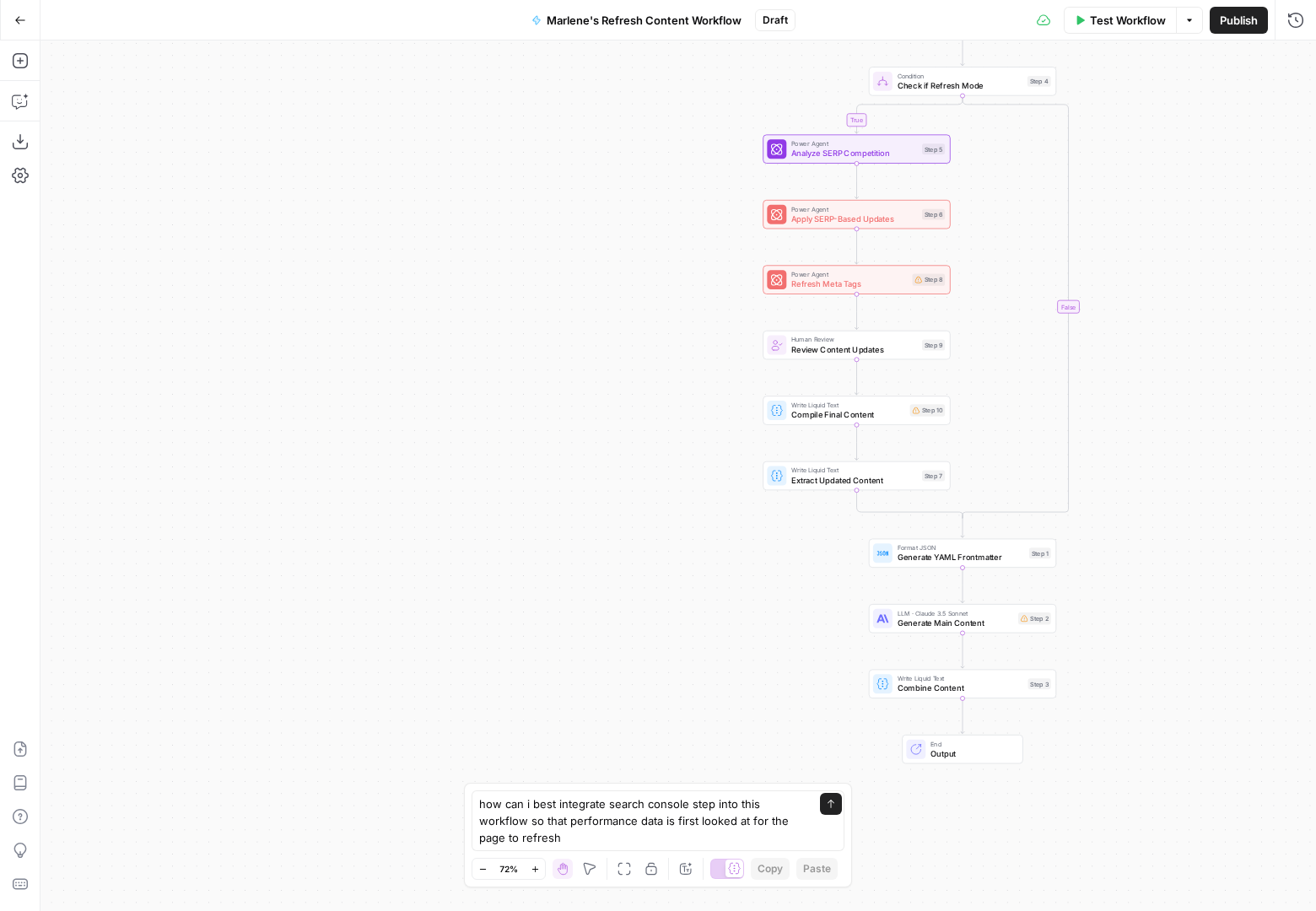 type on "how can i best integrate search console step into this workflow so that performance data is first looked at for the page to refresh" 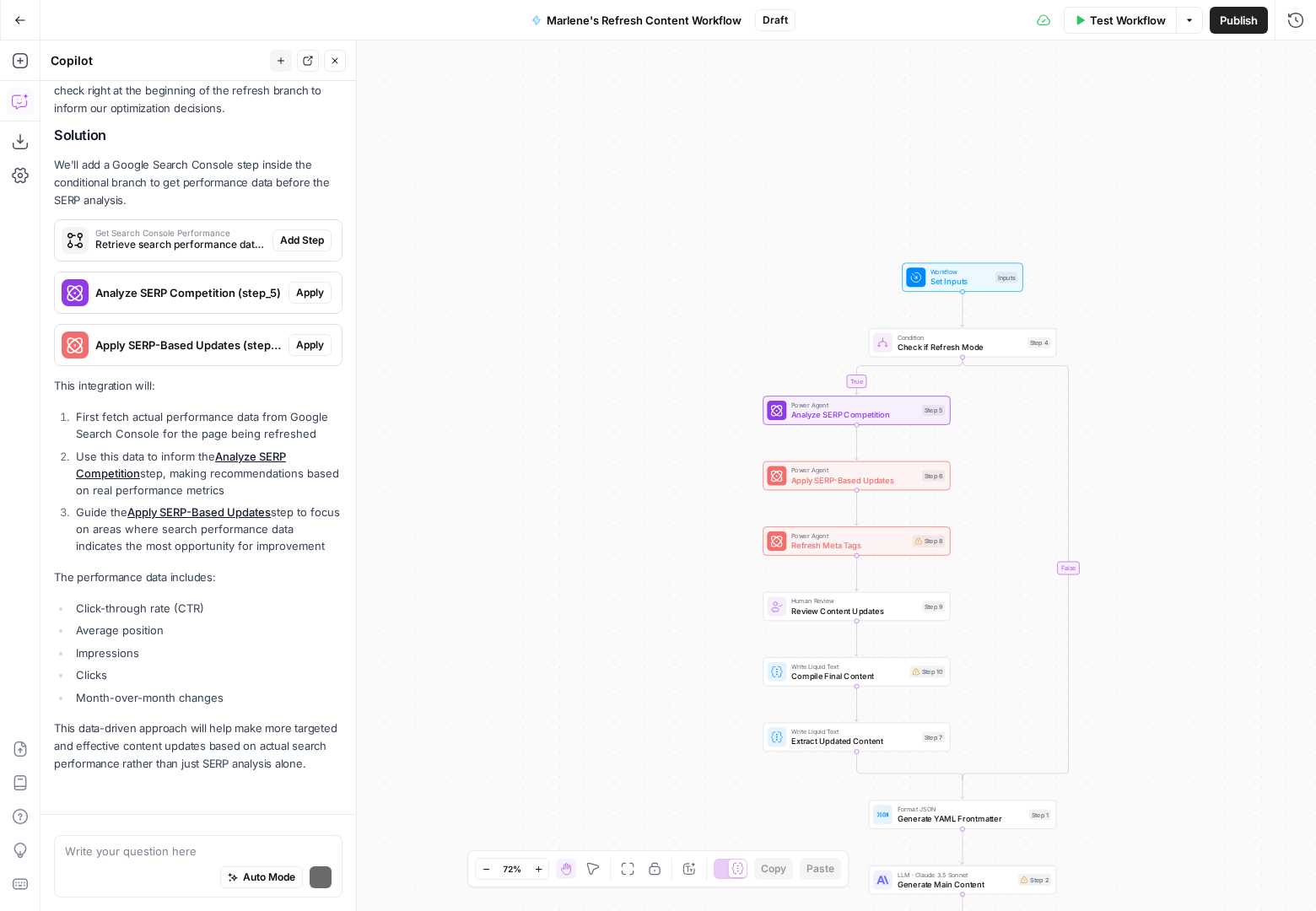 scroll, scrollTop: 977, scrollLeft: 0, axis: vertical 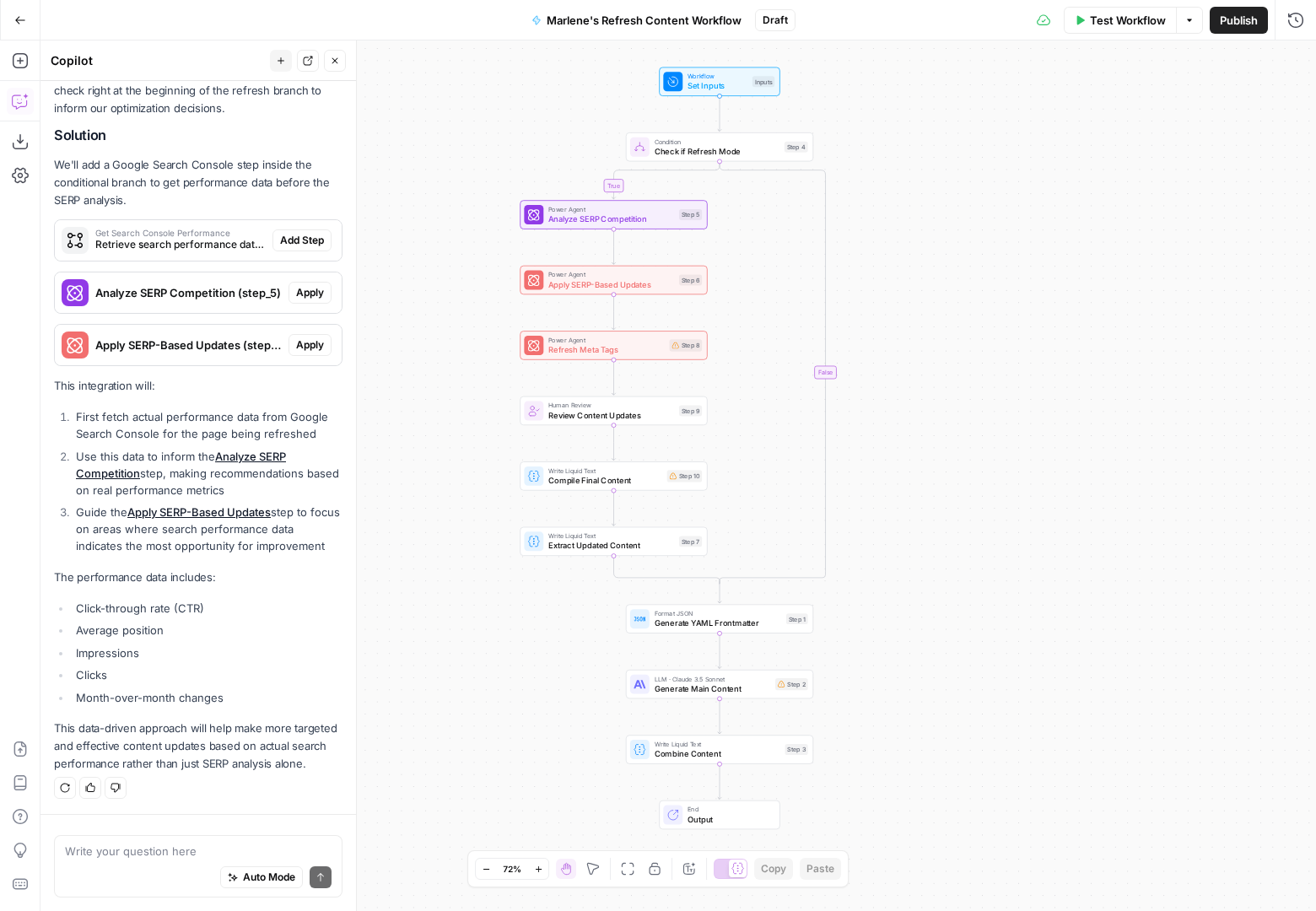 drag, startPoint x: 1130, startPoint y: 515, endPoint x: 890, endPoint y: 321, distance: 308.6033 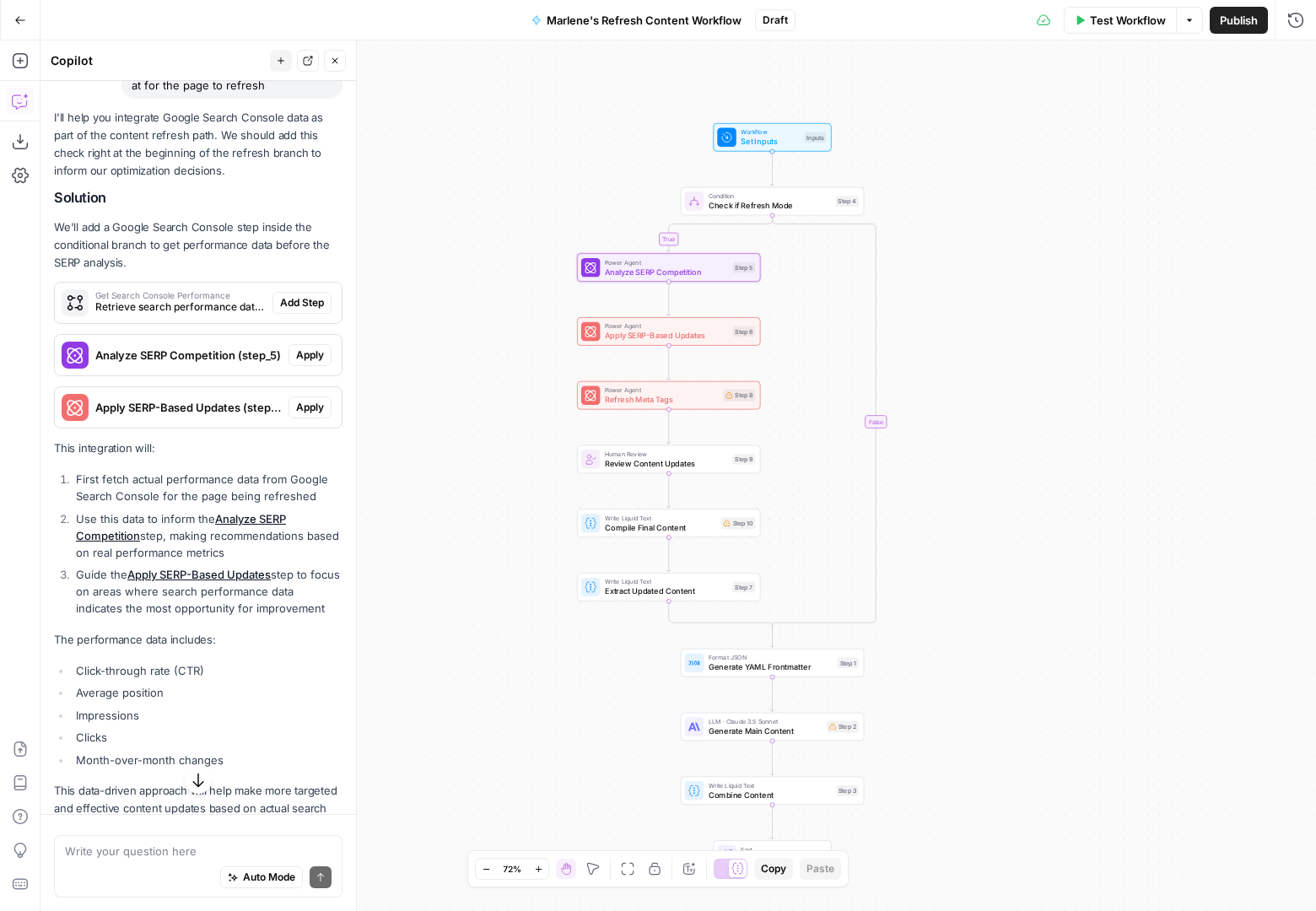 scroll, scrollTop: 881, scrollLeft: 0, axis: vertical 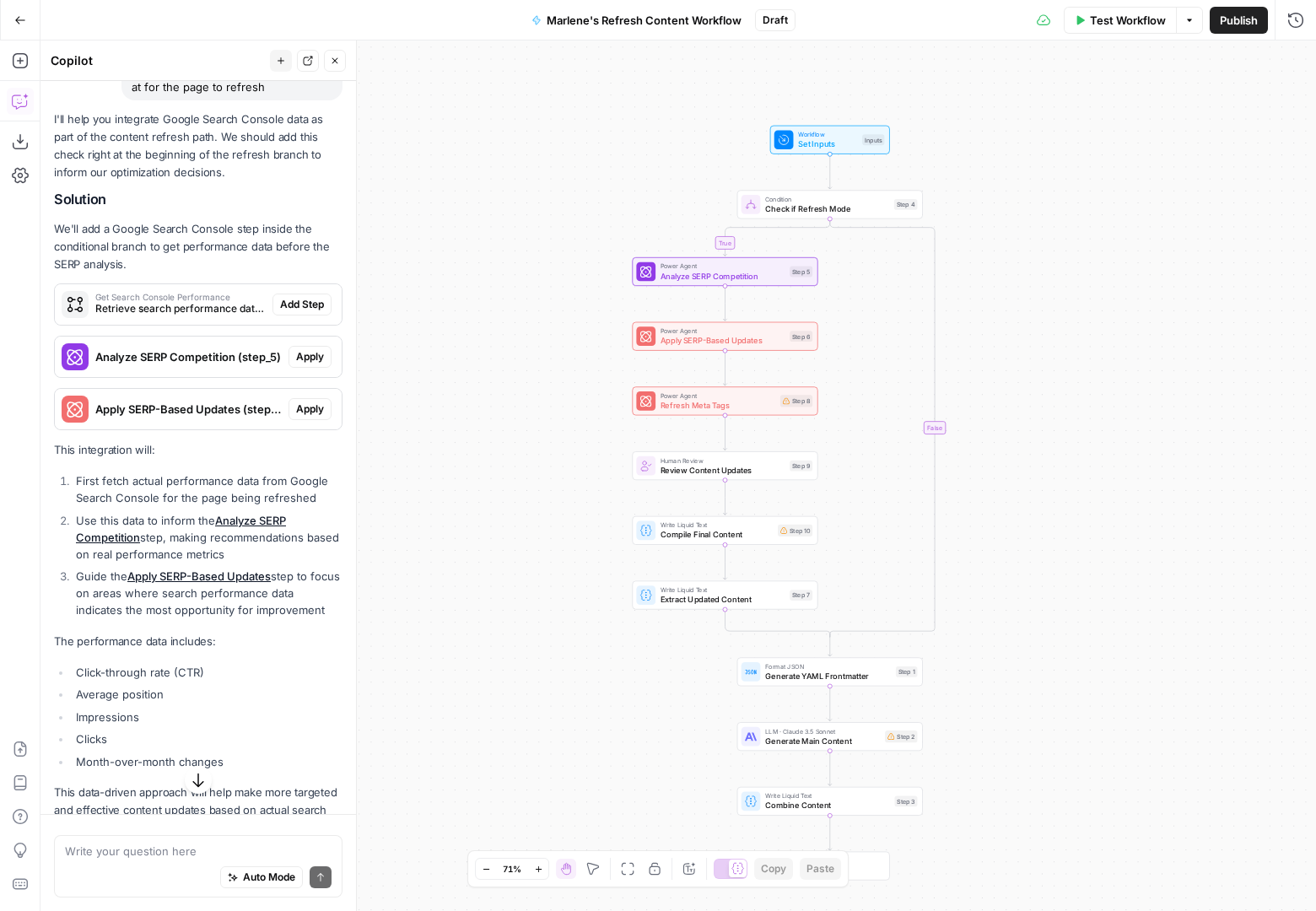 drag, startPoint x: 617, startPoint y: 558, endPoint x: 477, endPoint y: 349, distance: 251.55715 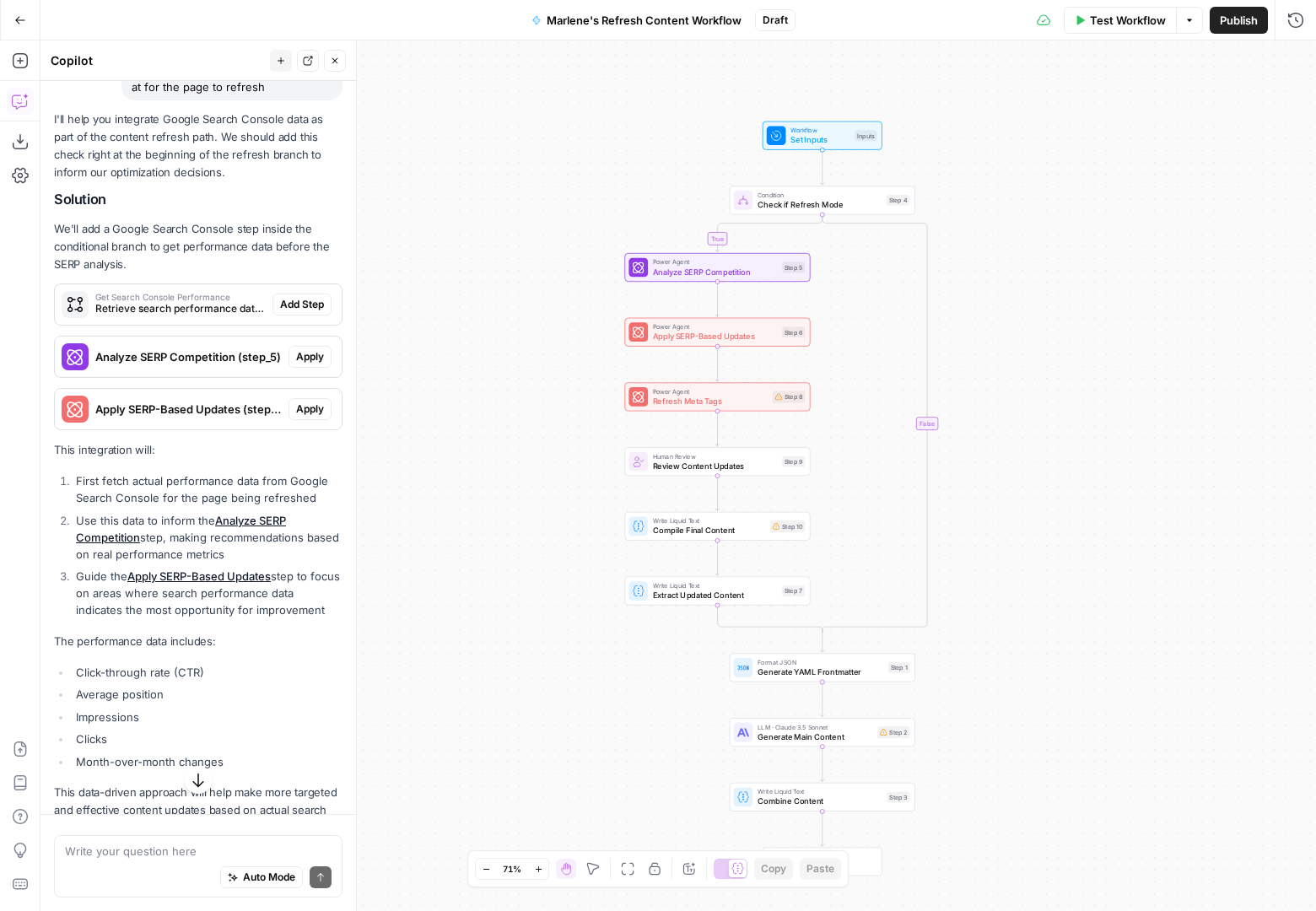 click on "true false Workflow Set Inputs Inputs Condition Check if Refresh Mode Step 4 Power Agent Analyze SERP Competition Step 5 Power Agent Apply SERP-Based Updates Step 6 Power Agent Refresh Meta Tags Step 8 Human Review Review Content Updates Step 9 Write Liquid Text Compile Final Content Step 10 Write Liquid Text Extract Updated Content Step 7 Format JSON Generate YAML Frontmatter Step 1 LLM · Claude 3.5 Sonnet Generate Main Content Step 2 Write Liquid Text Combine Content Step 3 End Output" at bounding box center (678, 476) 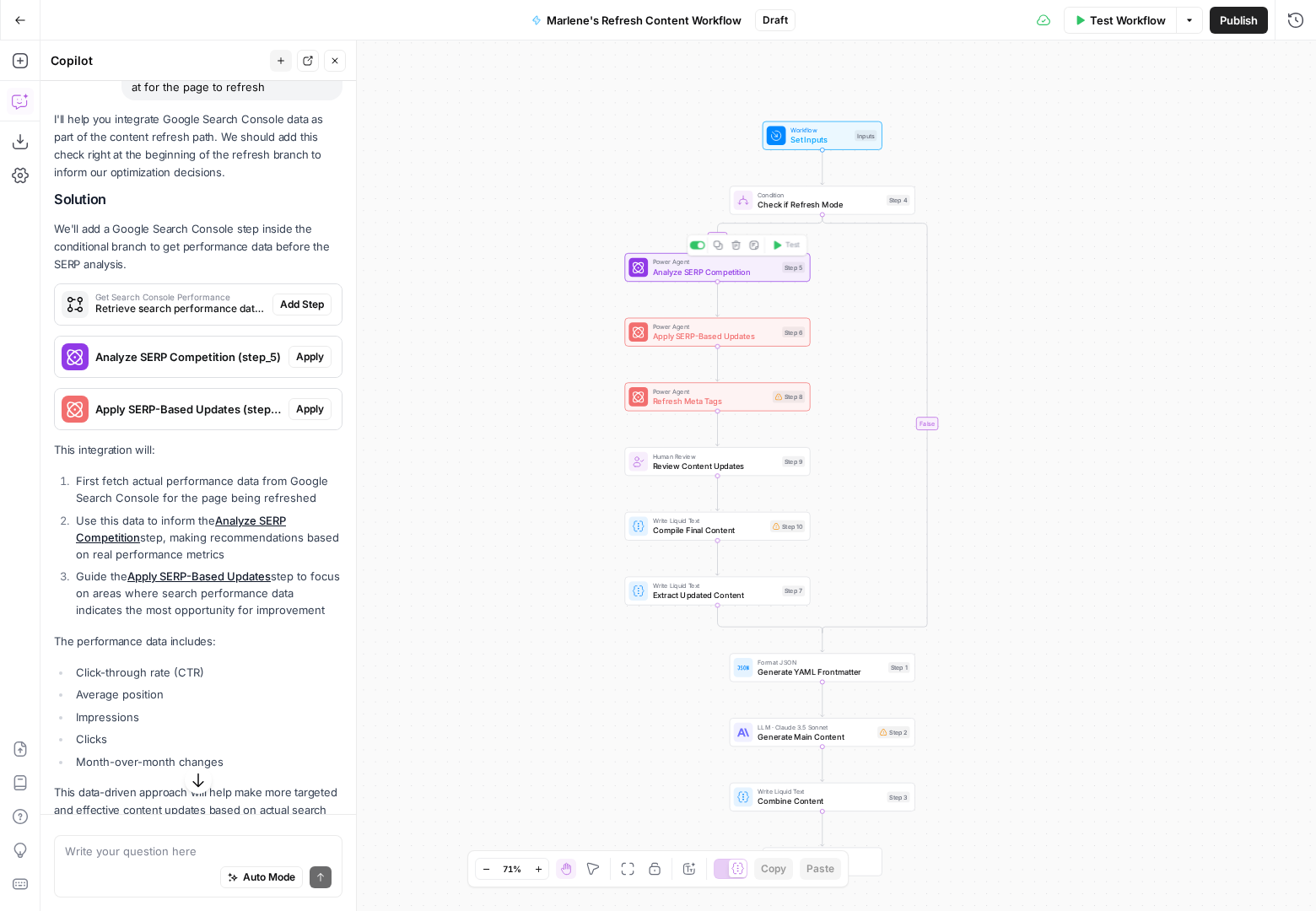 click on "Analyze SERP Competition" at bounding box center (715, 272) 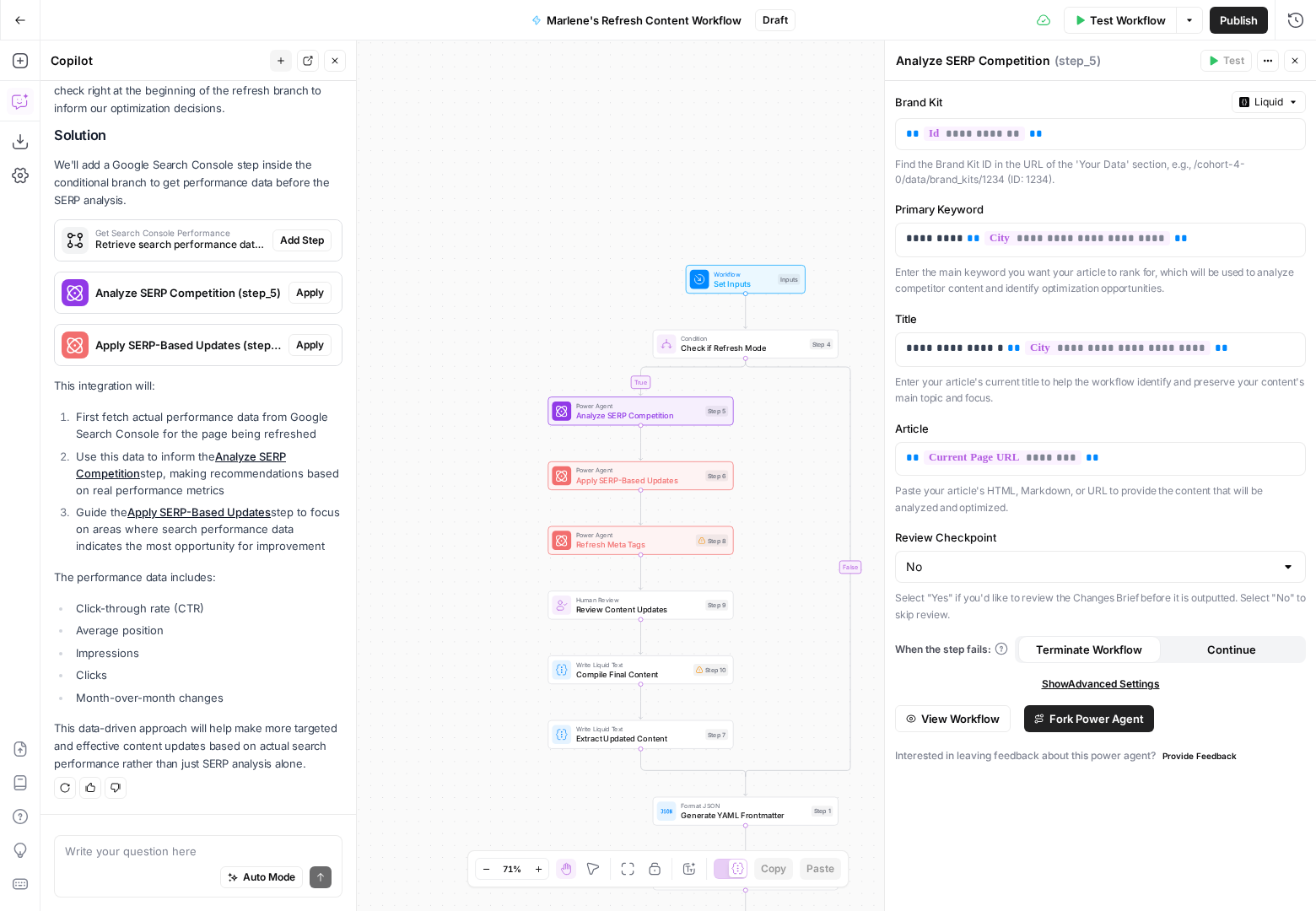 scroll, scrollTop: 977, scrollLeft: 0, axis: vertical 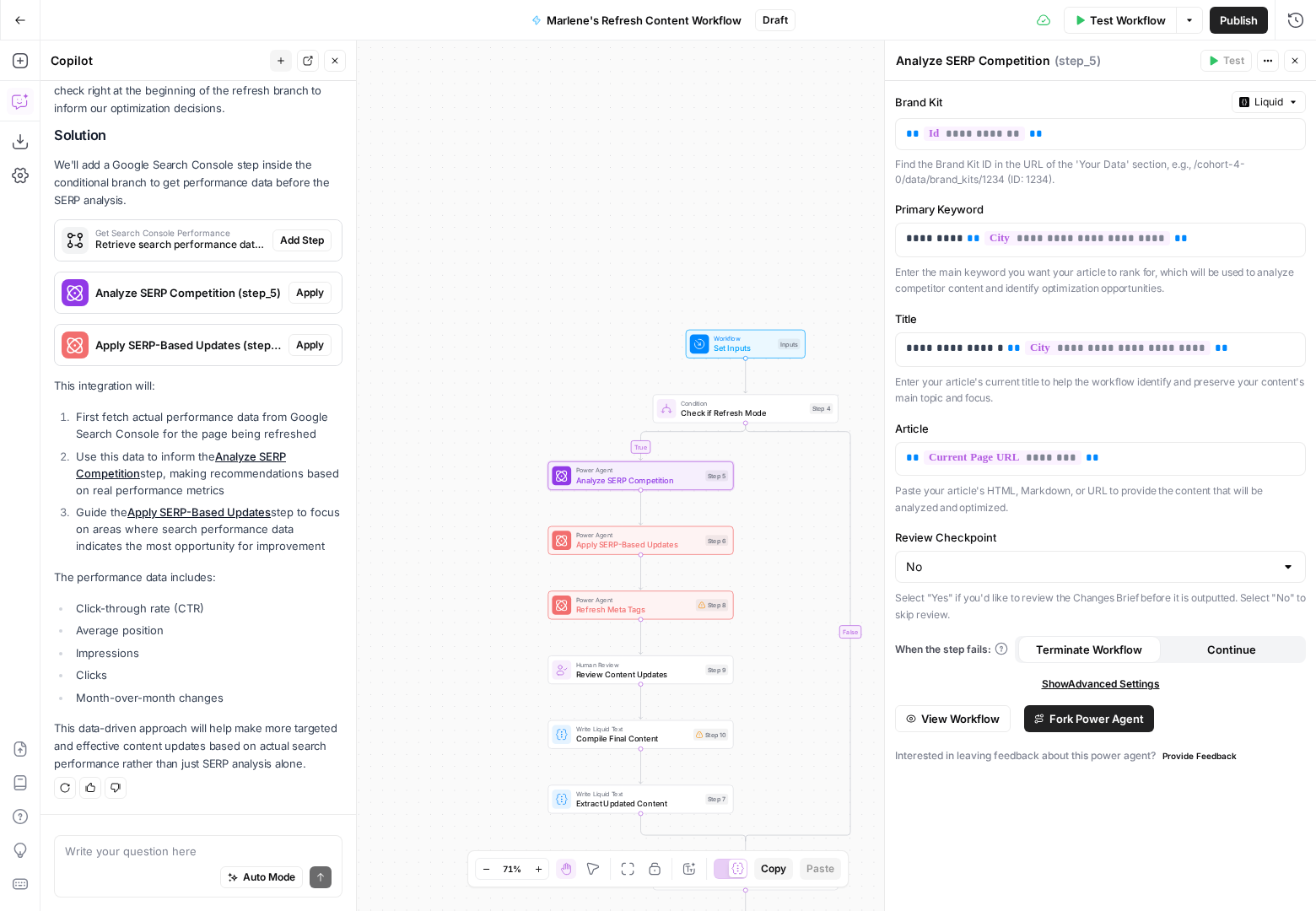 click on "Apply" at bounding box center [310, 293] 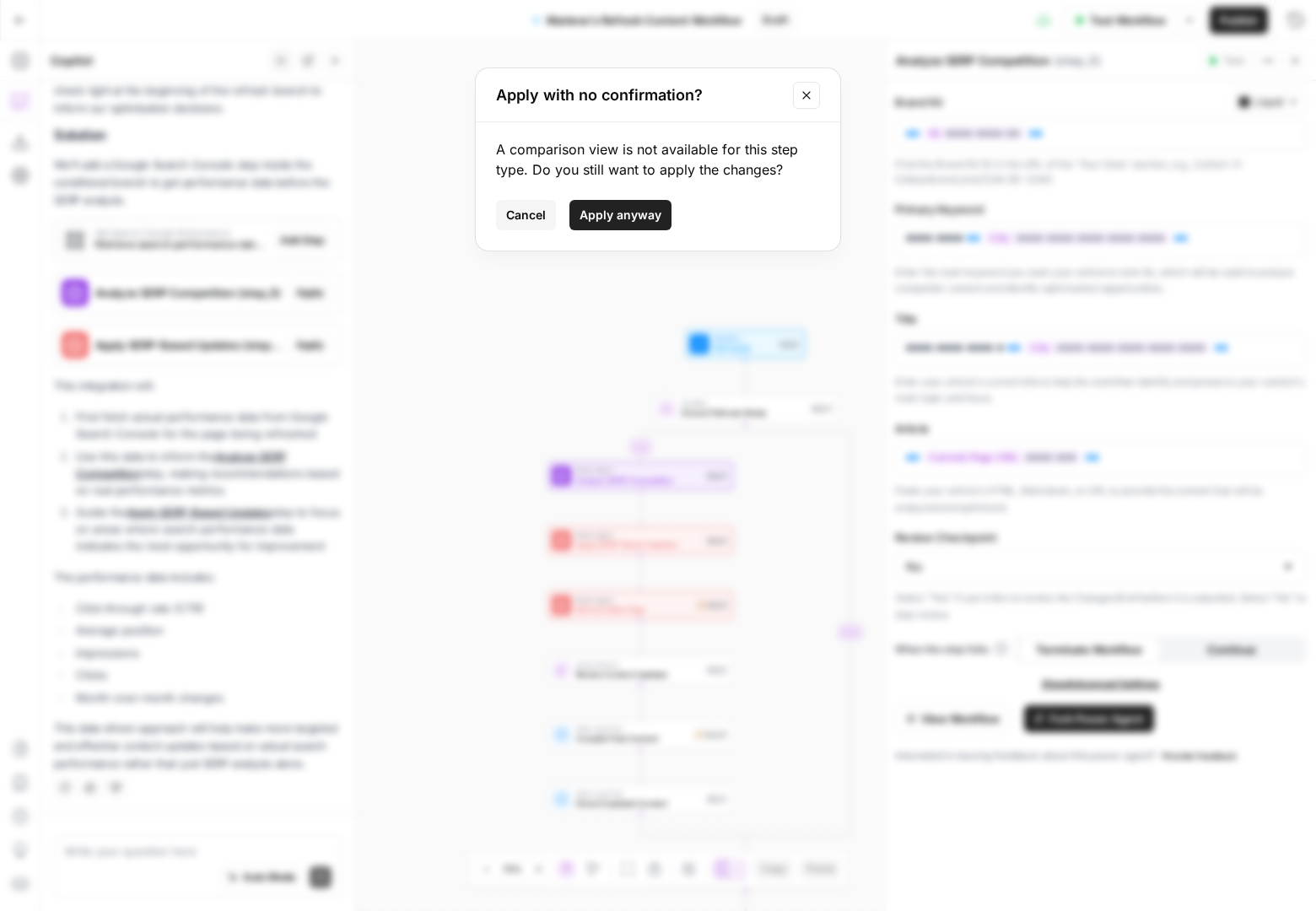 click on "Apply with no confirmation?" at bounding box center (658, 95) 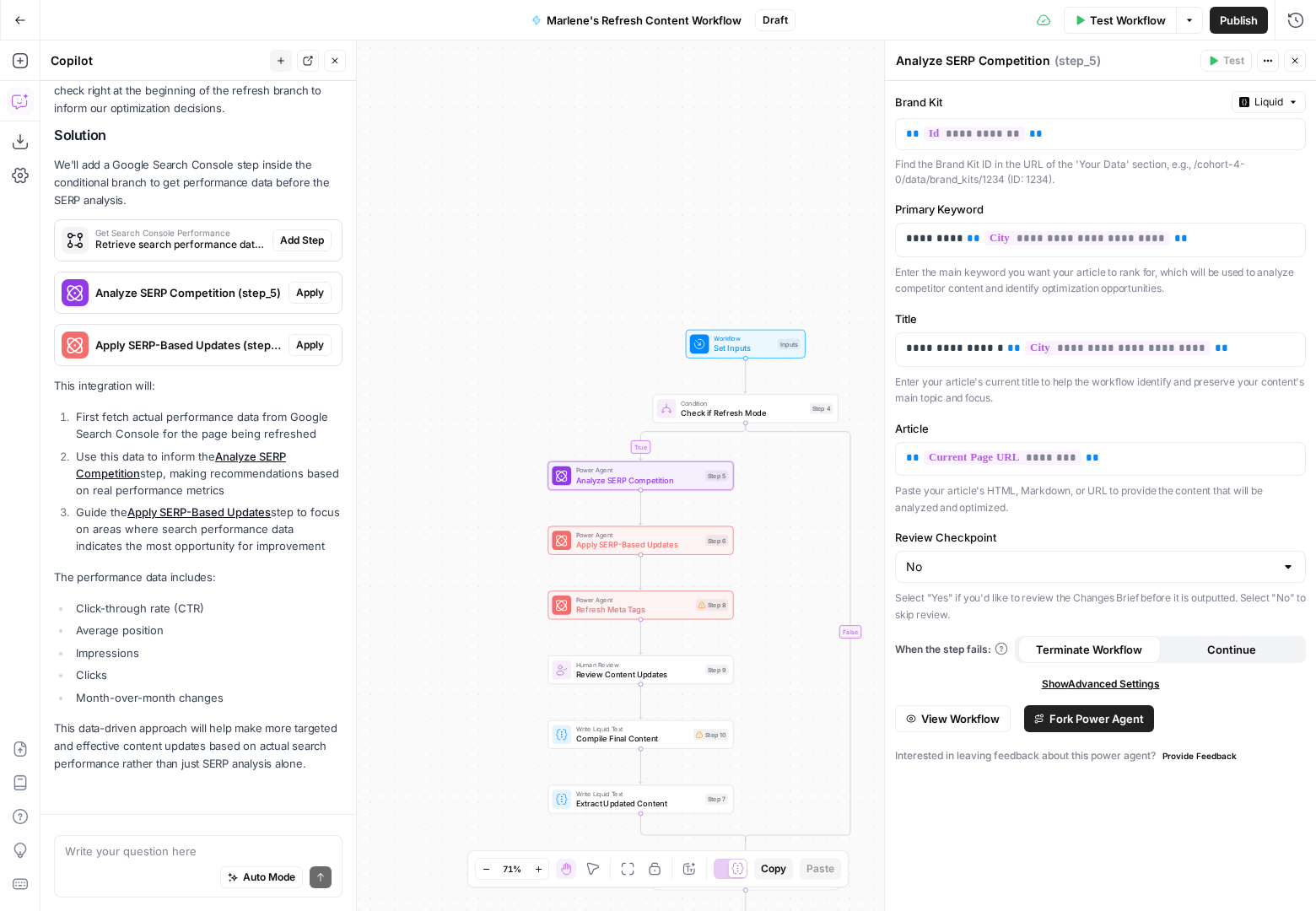 scroll, scrollTop: 977, scrollLeft: 0, axis: vertical 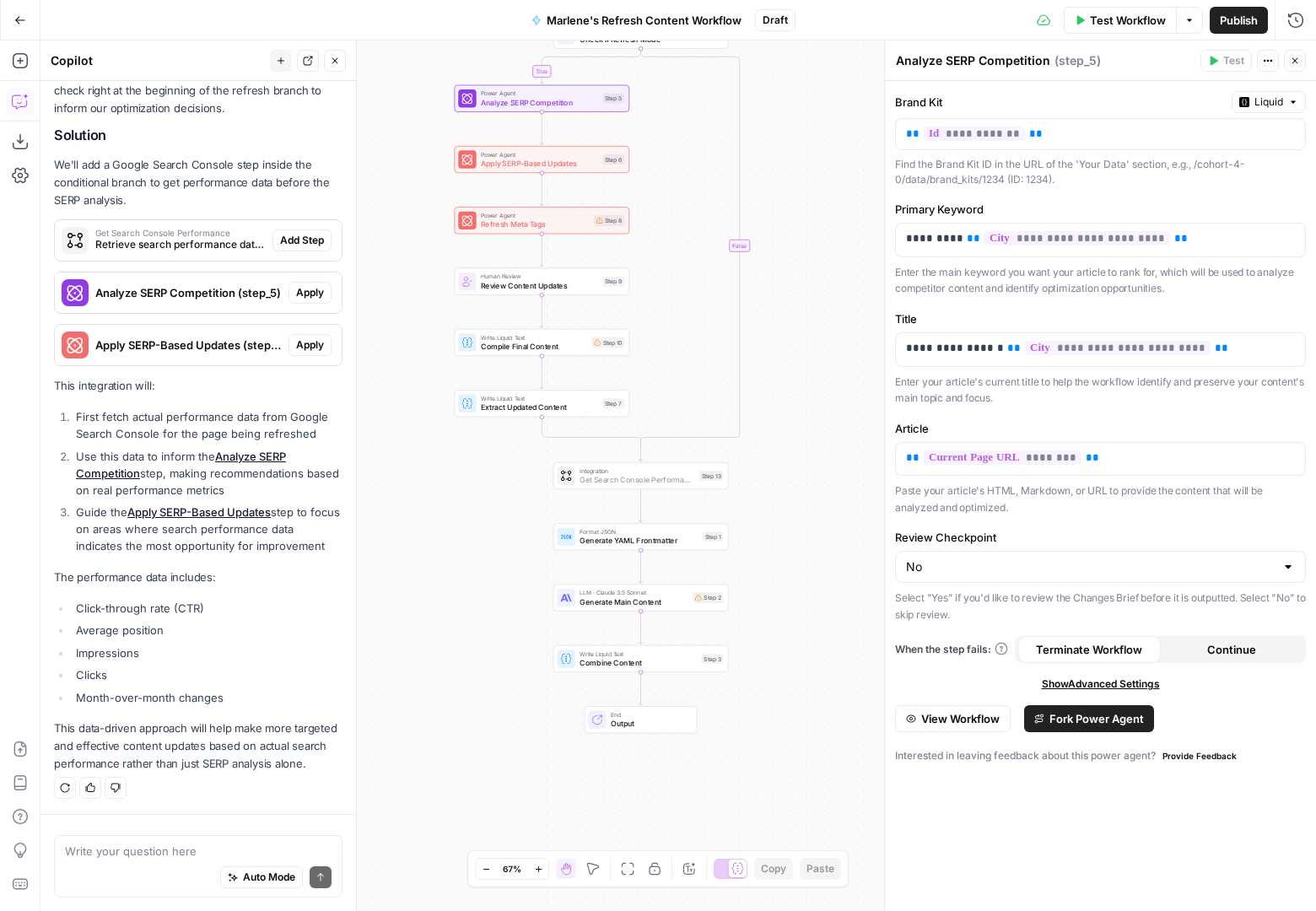 click on "Add Step" at bounding box center [302, 240] 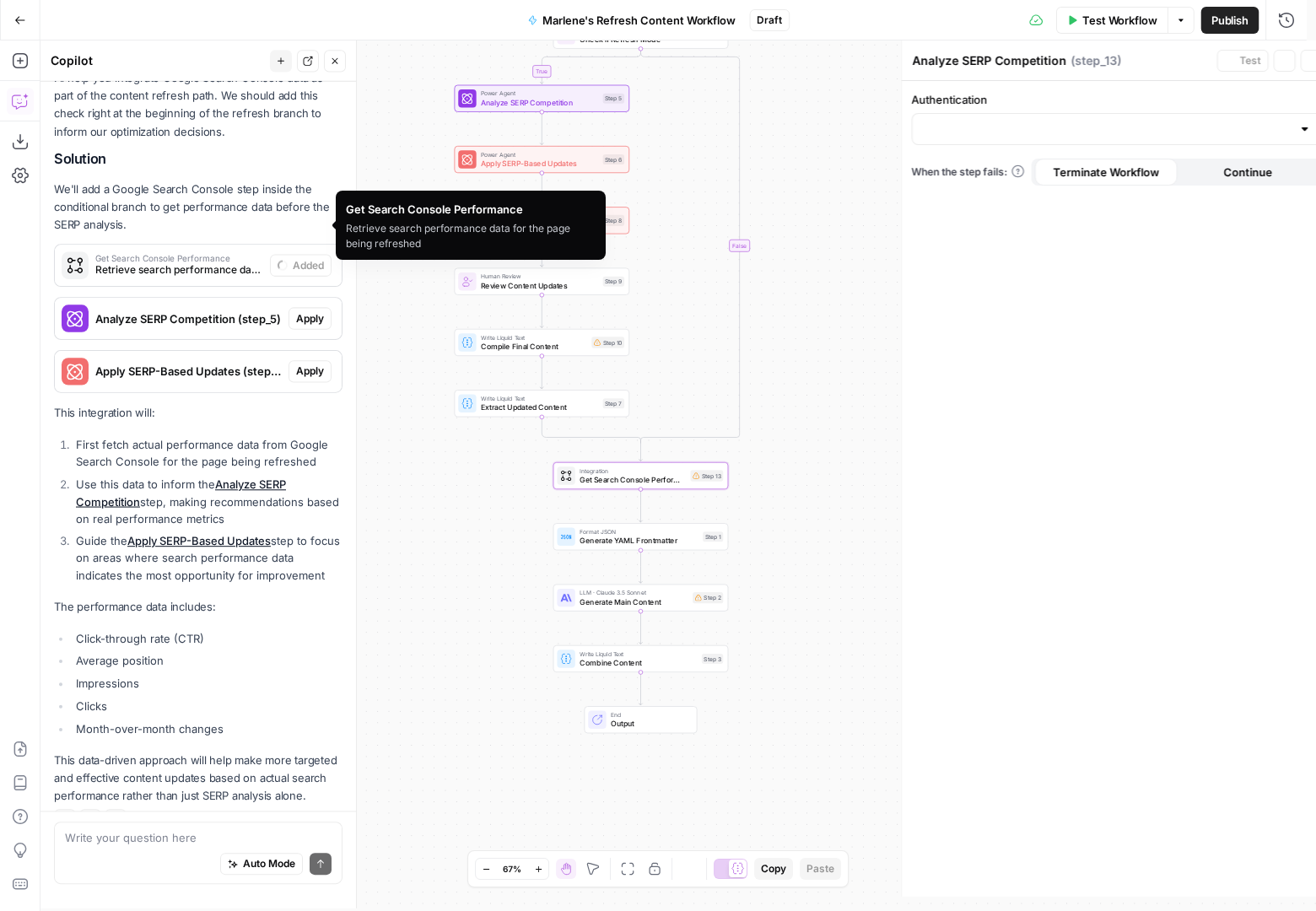 type on "Get Search Console Performance" 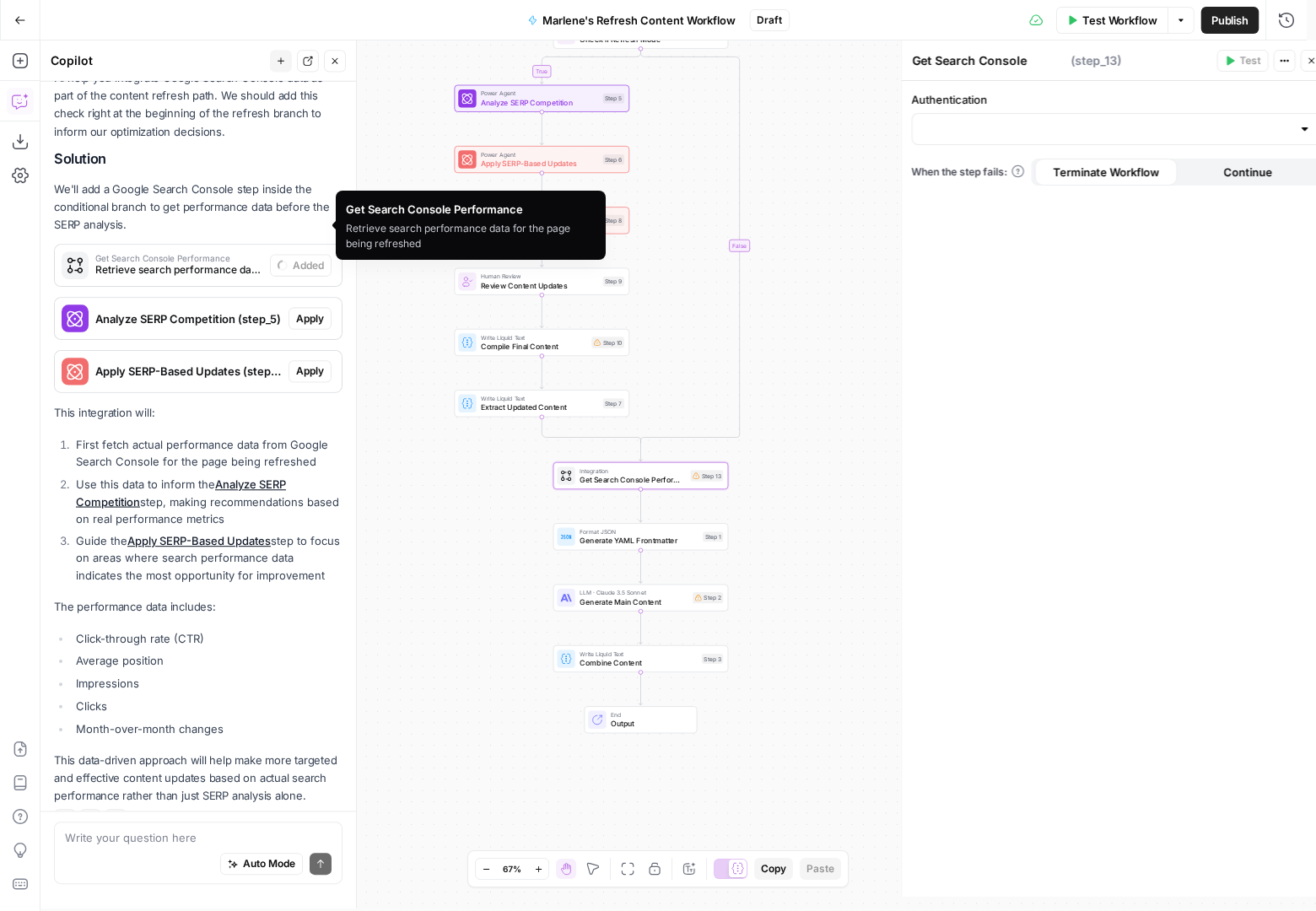 scroll, scrollTop: 1031, scrollLeft: 0, axis: vertical 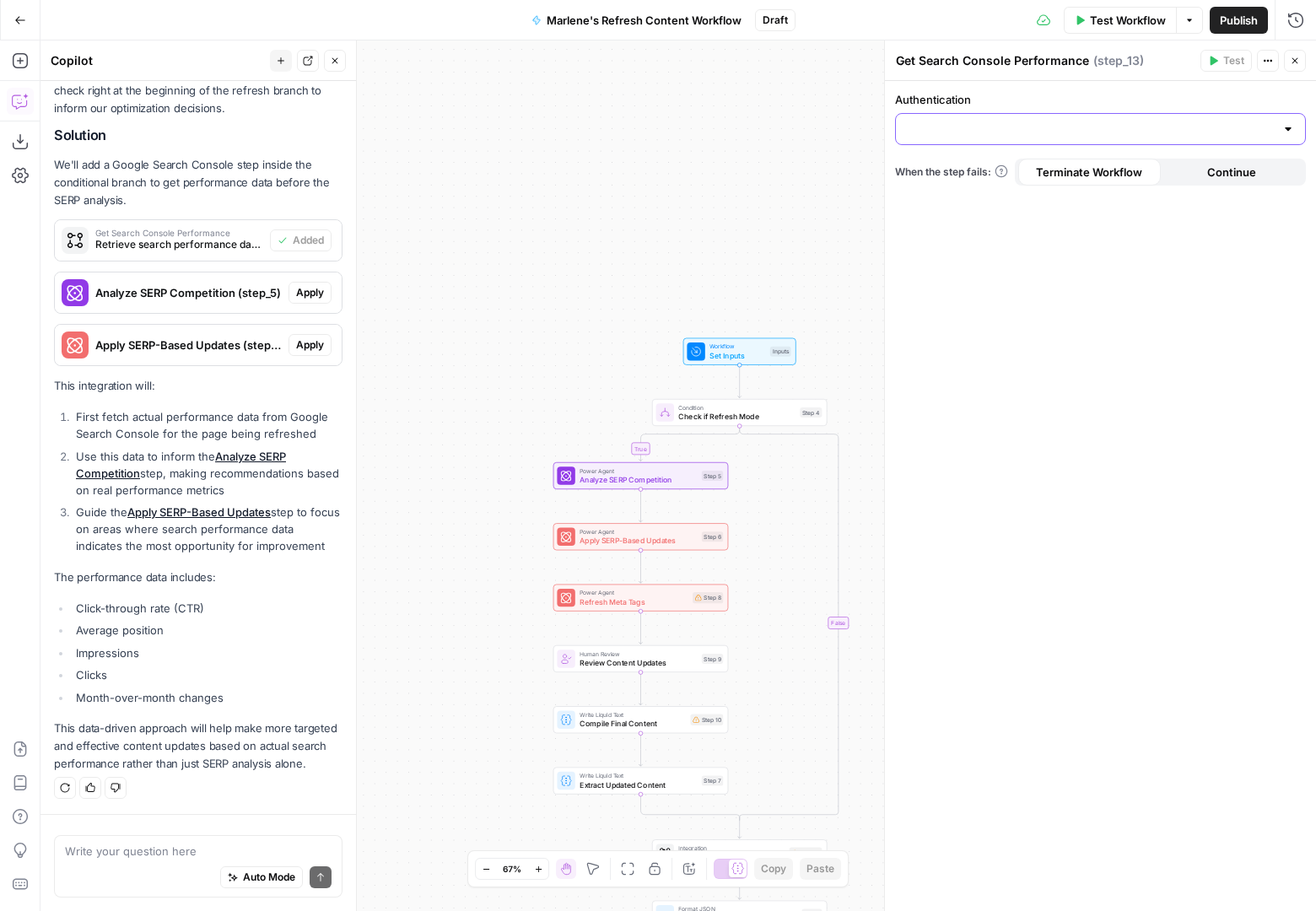 click on "Authentication" at bounding box center (1090, 129) 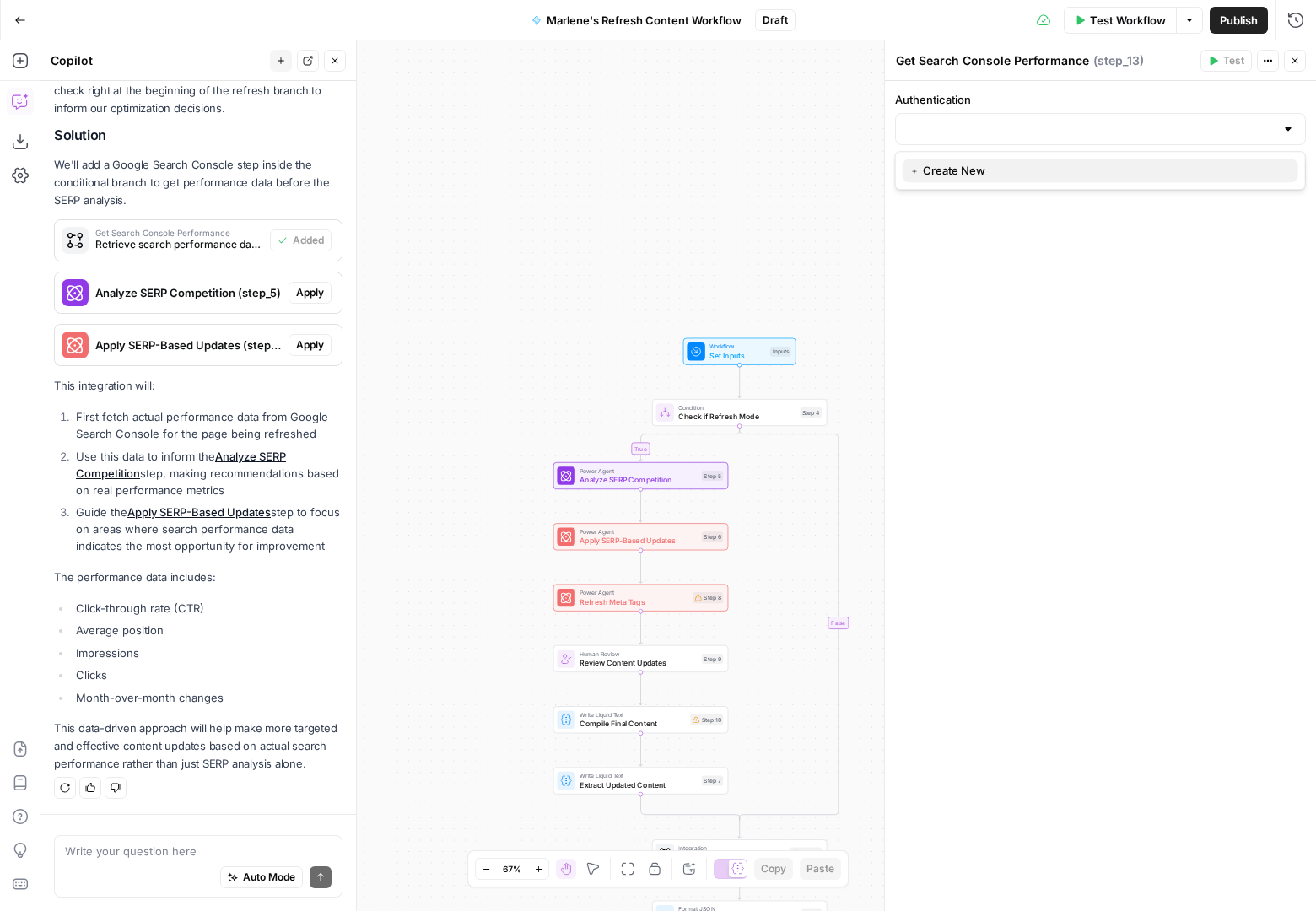 click on "﹢ Create New" at bounding box center (1097, 170) 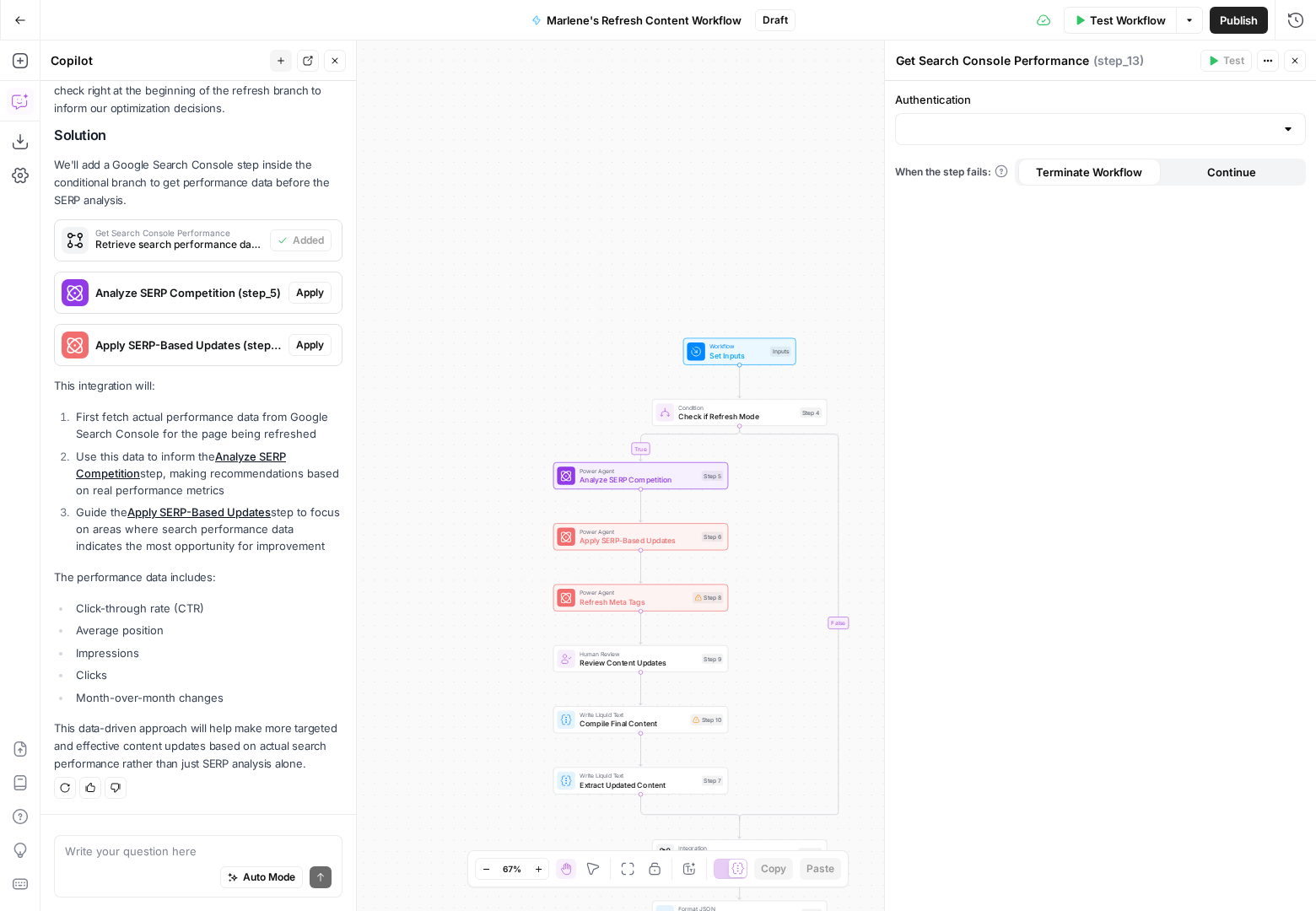 click at bounding box center [1100, 129] 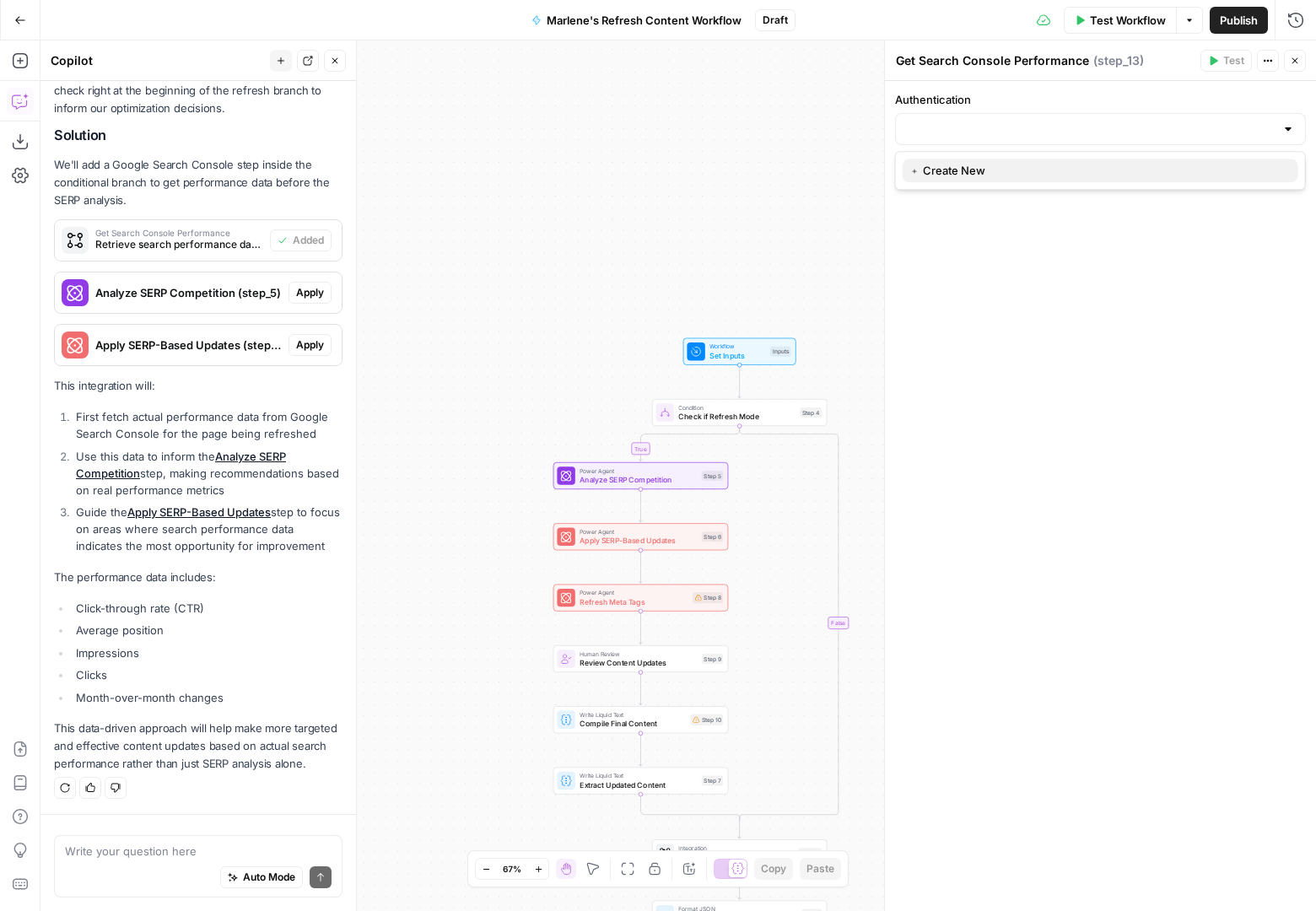 click on "﹢ Create New" at bounding box center [1097, 170] 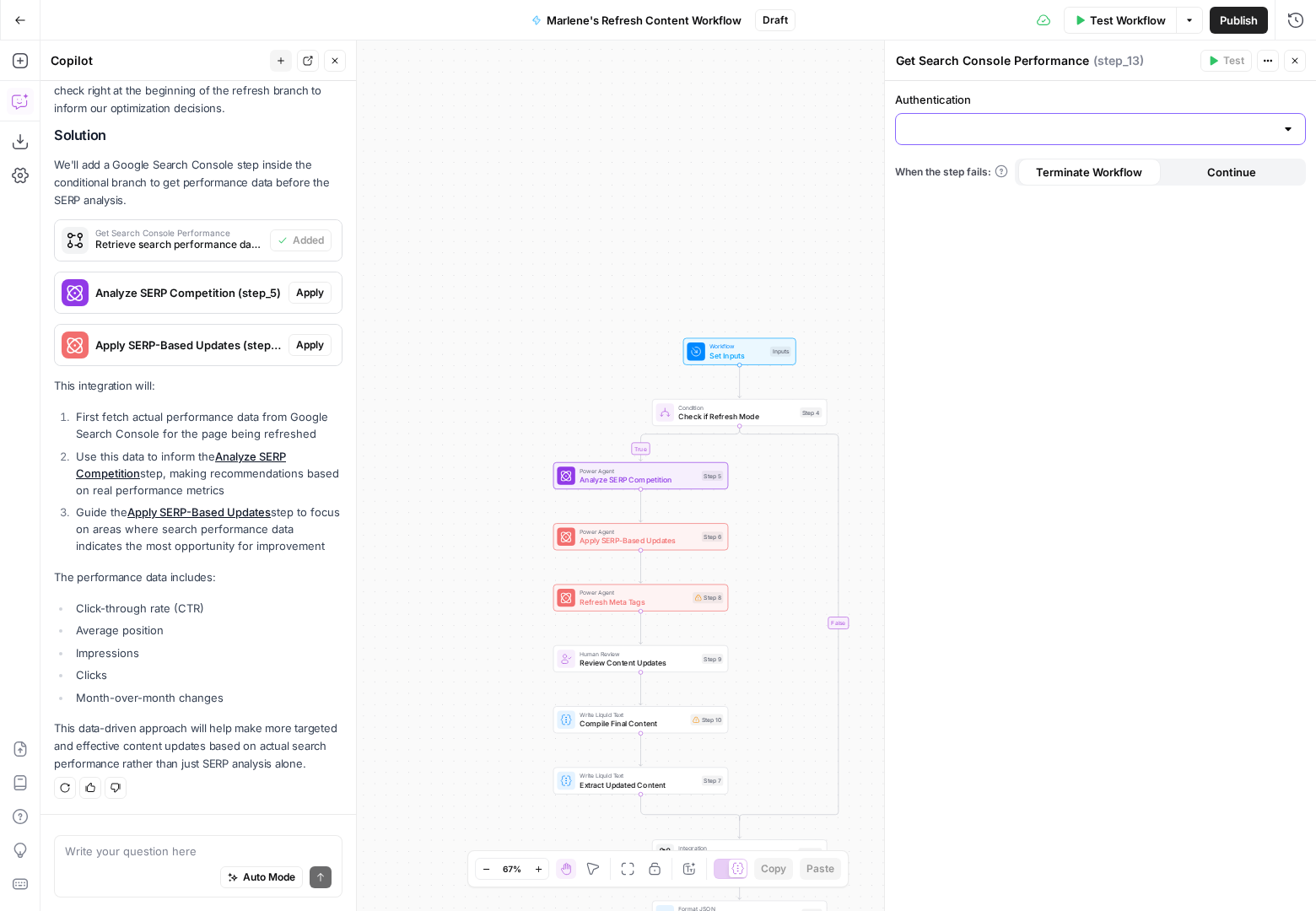 click on "Authentication" at bounding box center [1090, 129] 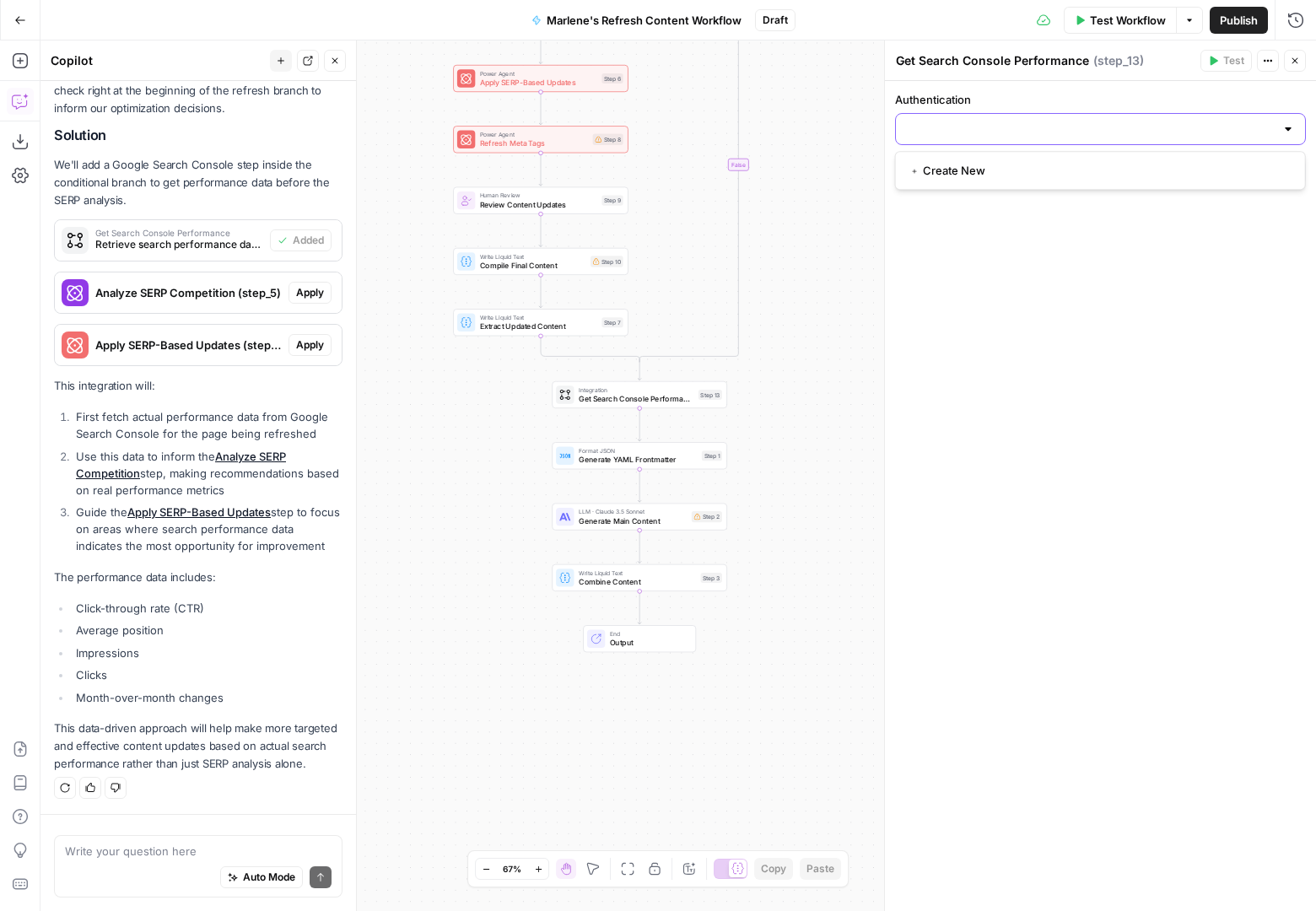 click on "Authentication" at bounding box center [1090, 129] 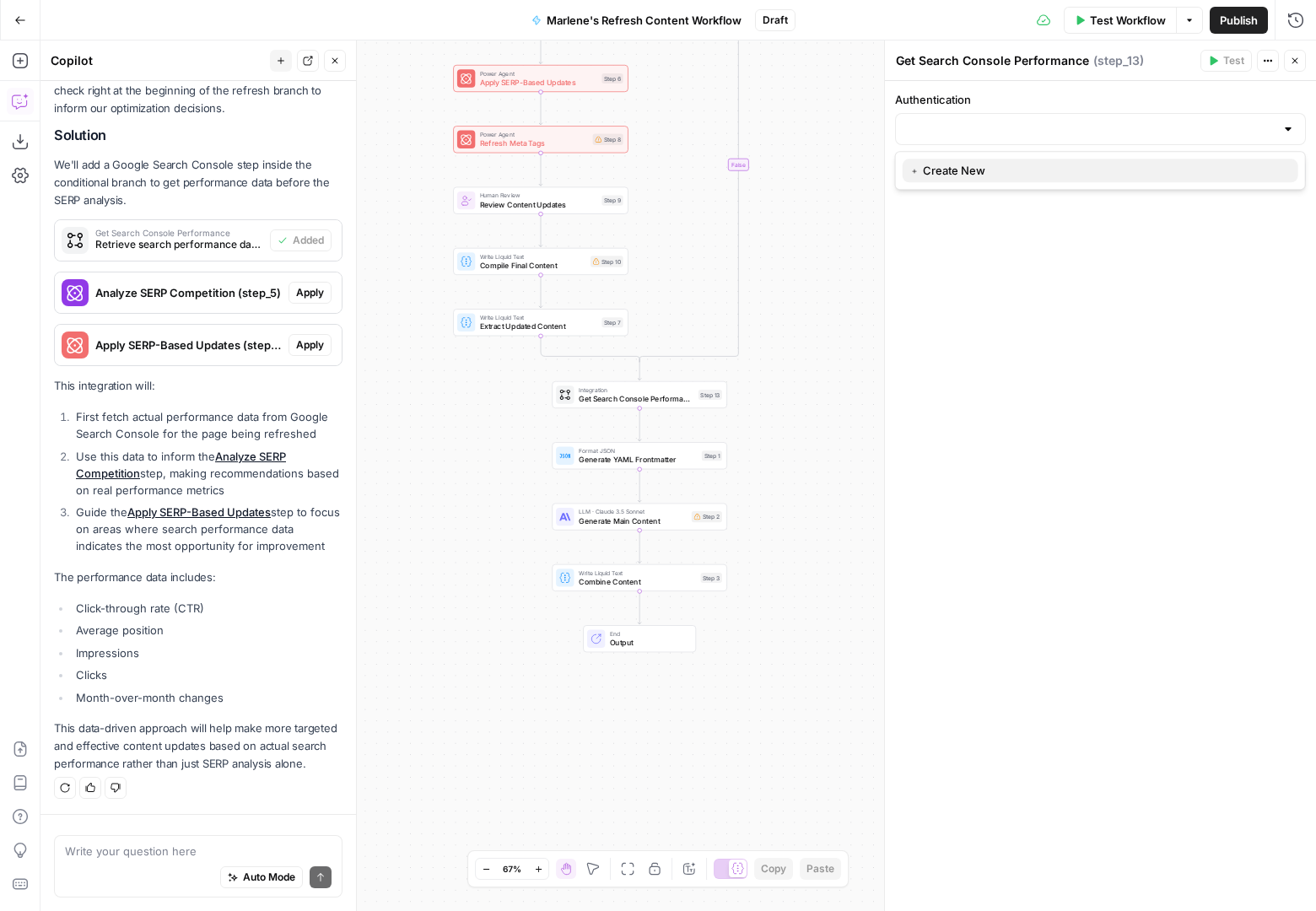 click on "﹢ Create New" at bounding box center (1097, 170) 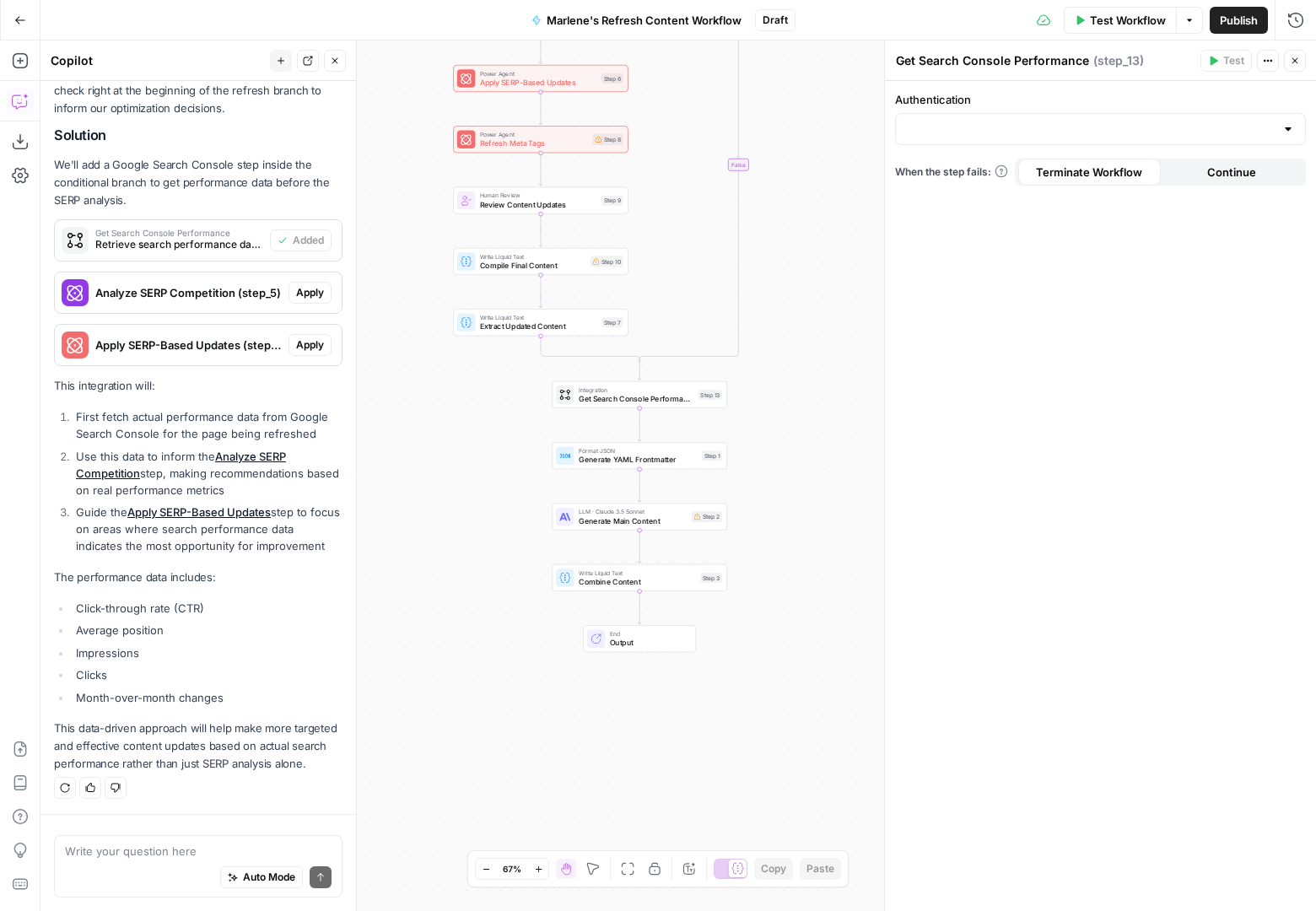 click on "Write your question here Auto Mode Send" at bounding box center (198, 866) 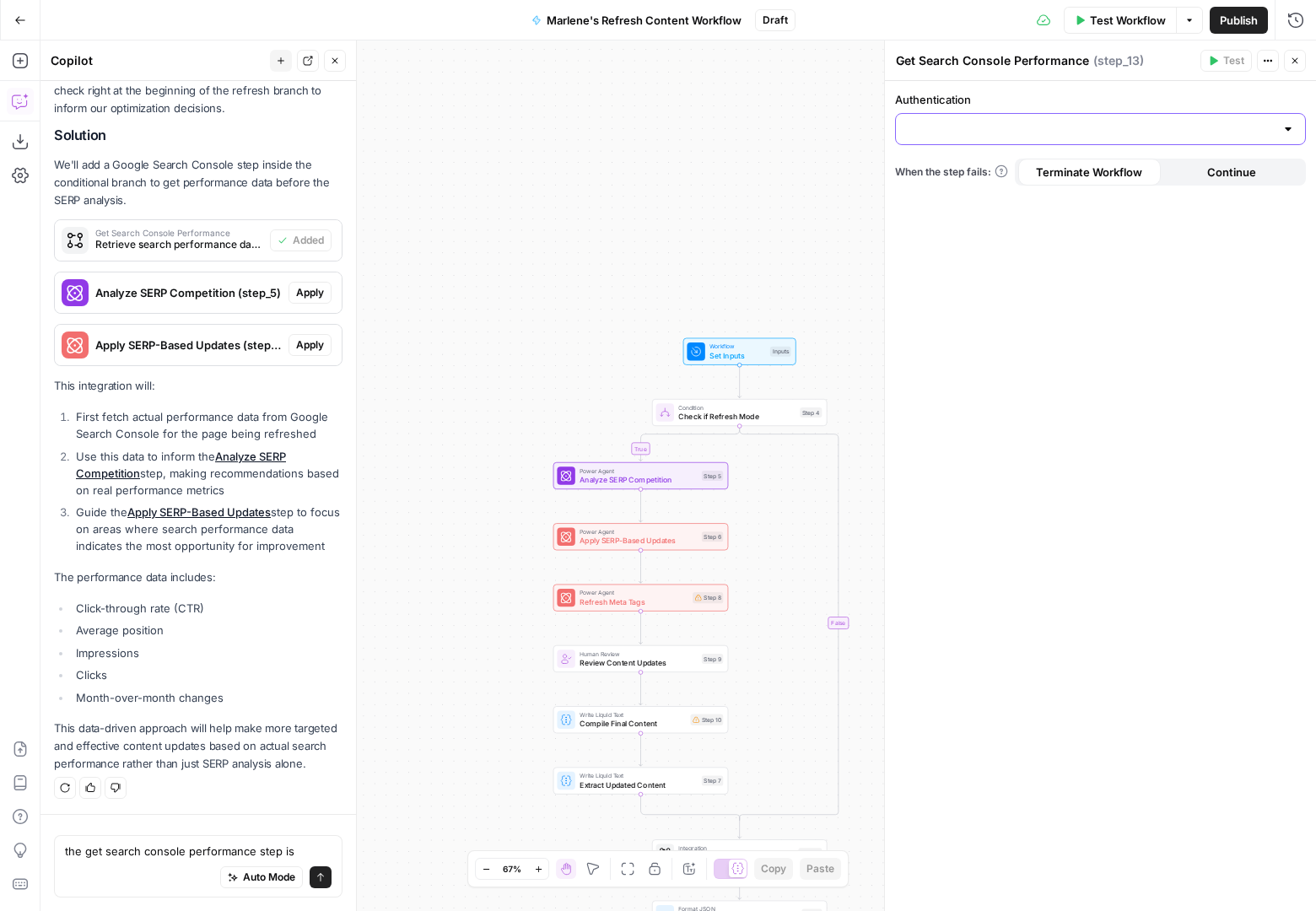 click on "Authentication" at bounding box center [1090, 129] 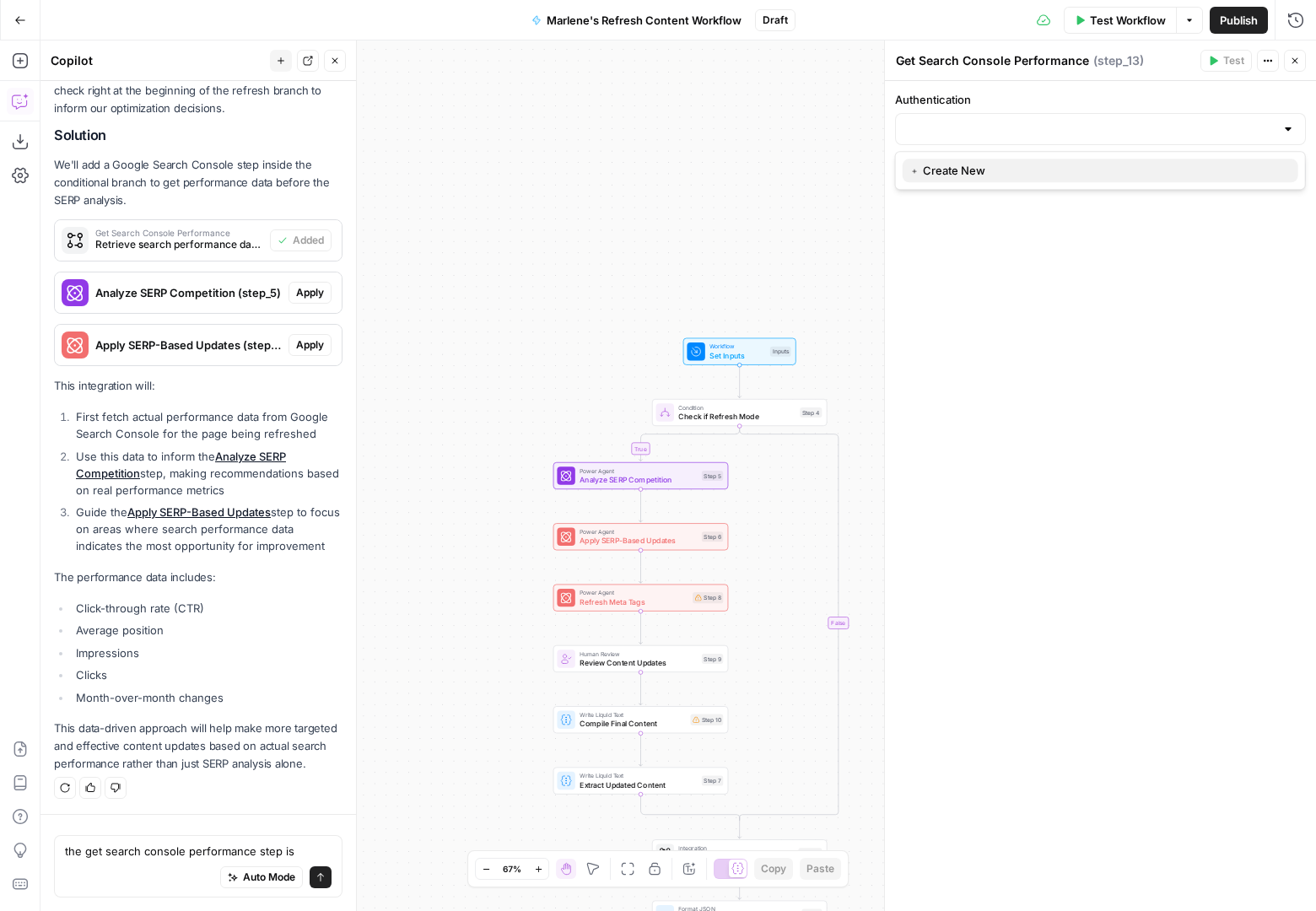 click on "﹢ Create New" at bounding box center [1100, 170] 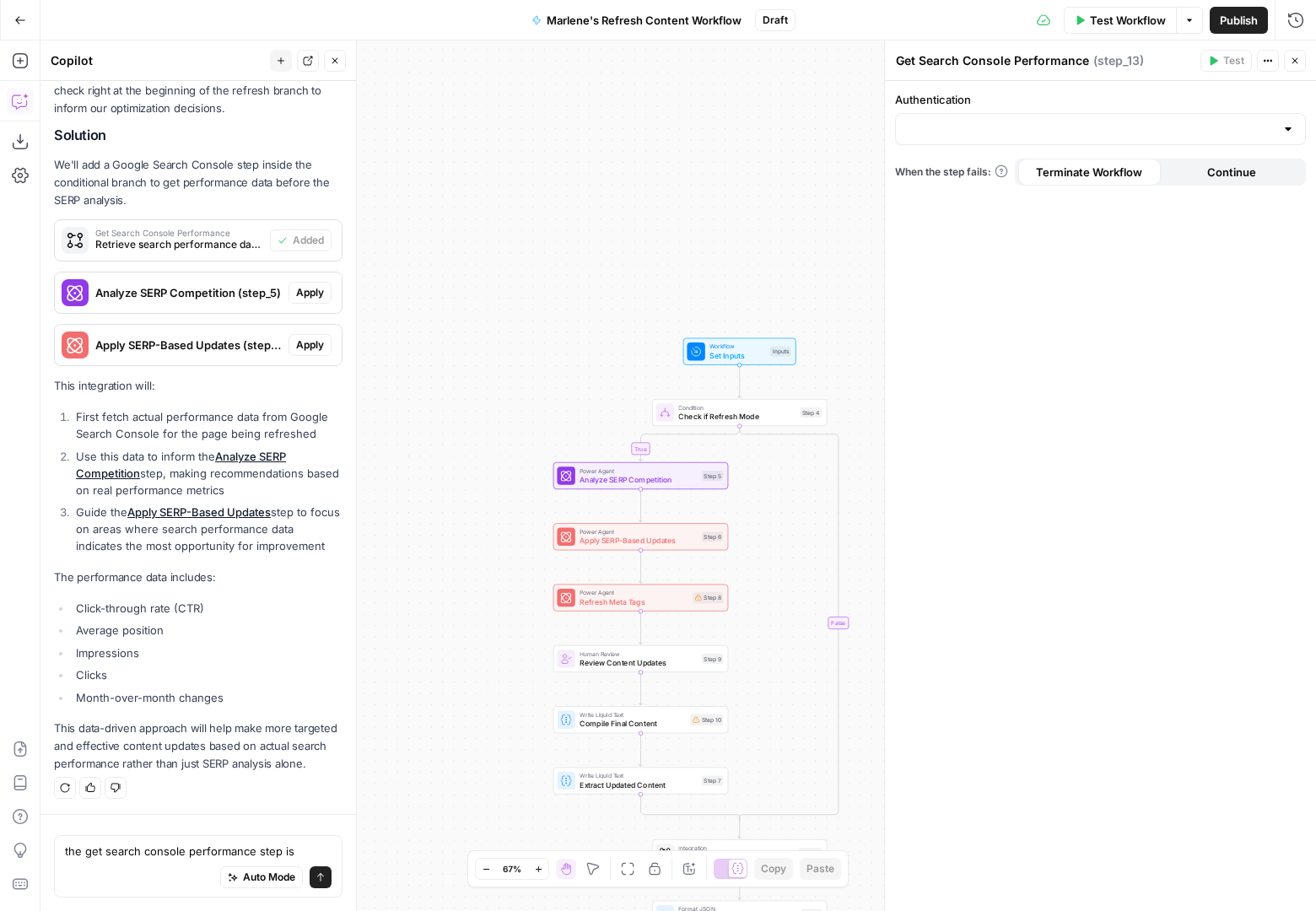 click at bounding box center [1100, 129] 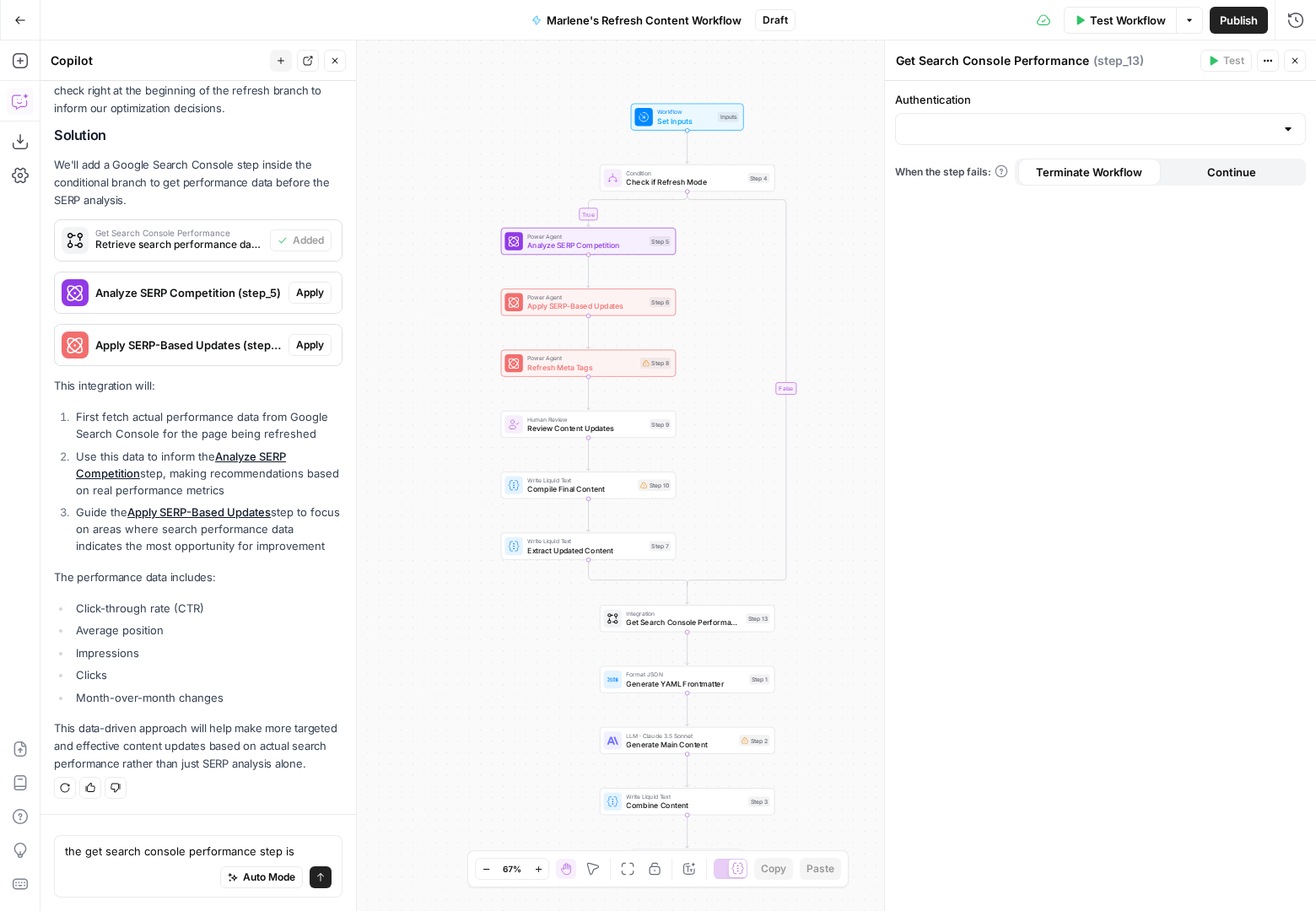 drag, startPoint x: 472, startPoint y: 446, endPoint x: 420, endPoint y: 212, distance: 239.70816 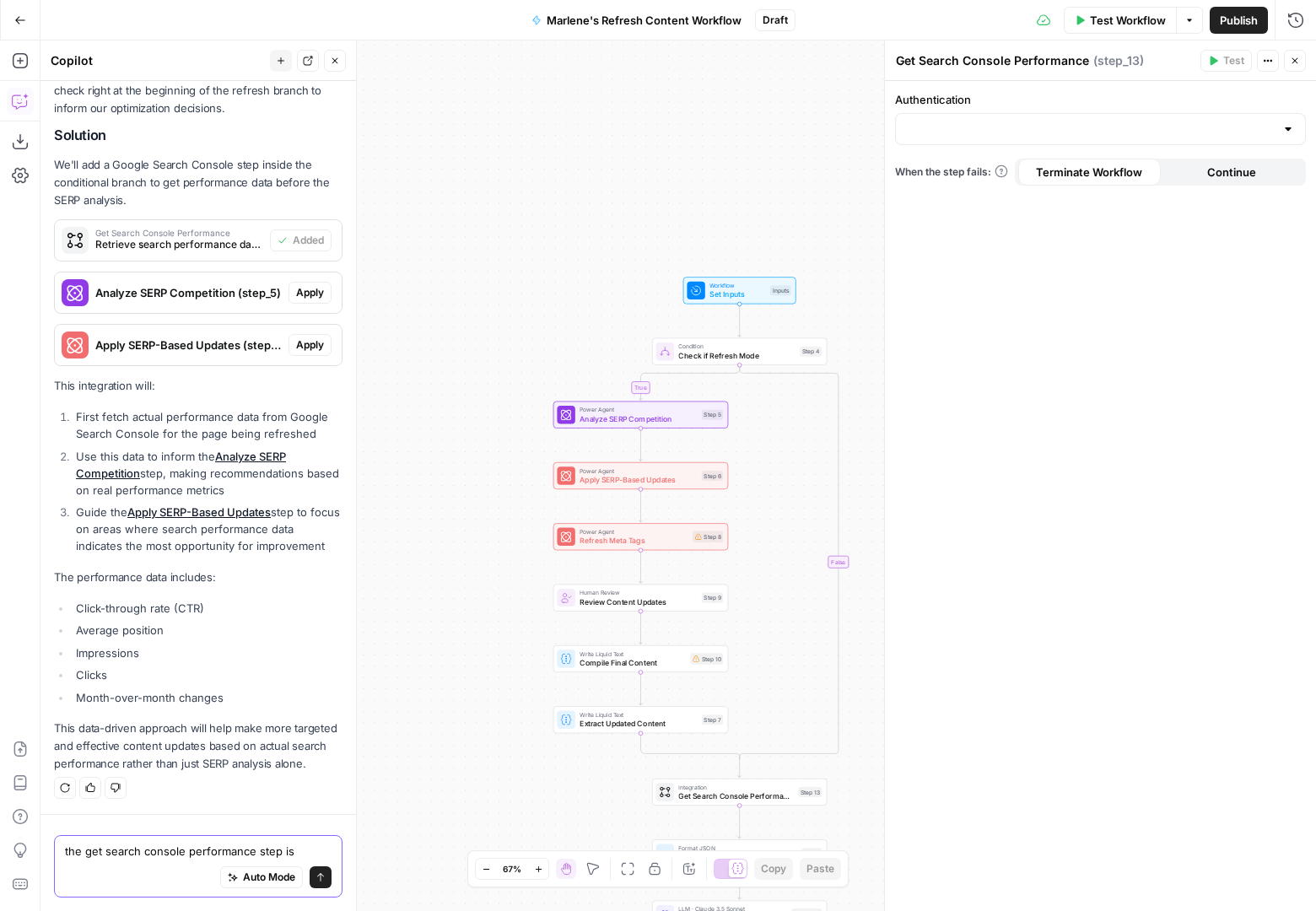 click on "the get search console performance step is" at bounding box center (198, 851) 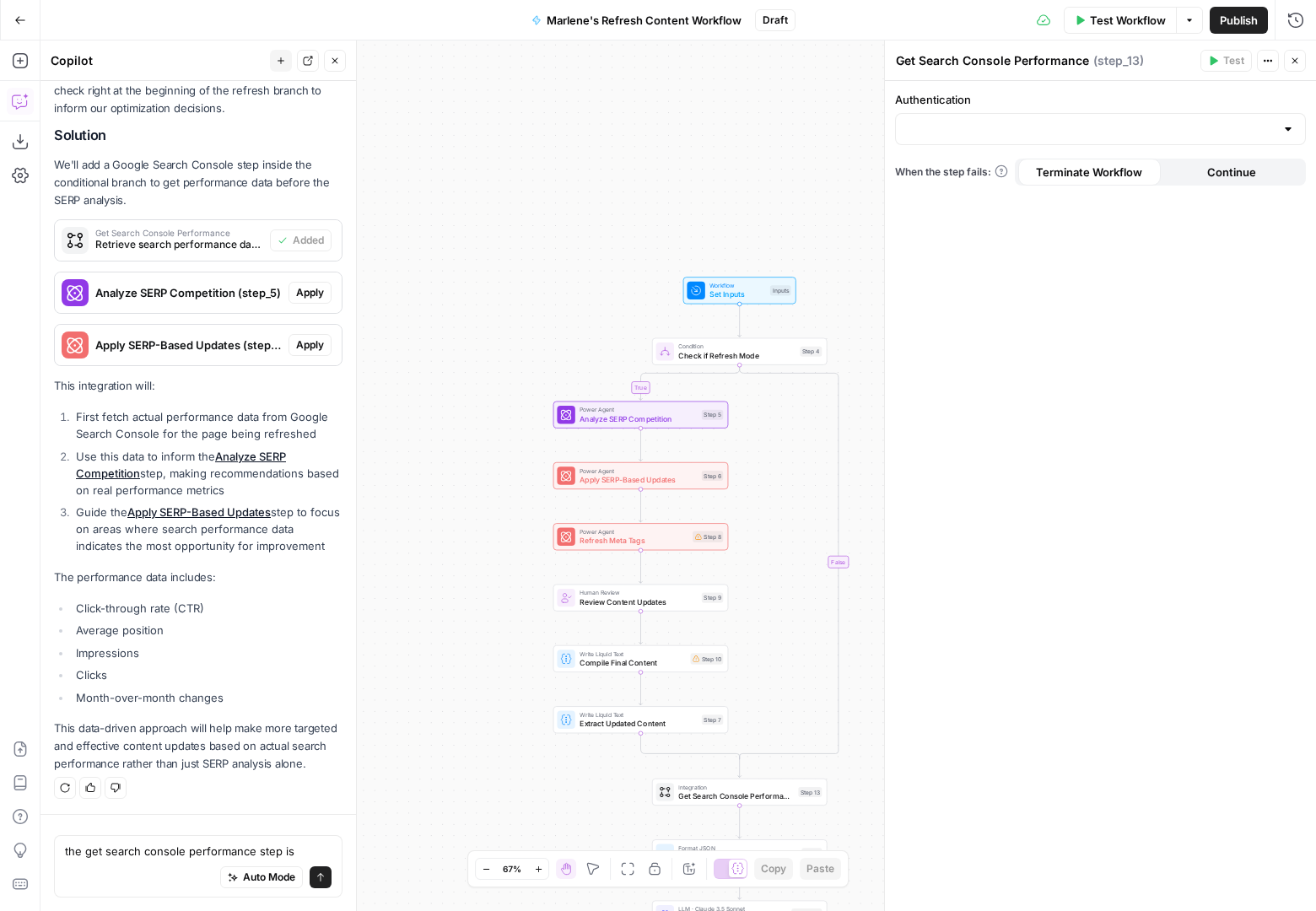 click on "the get search console performance step is  the get search console performance step is  Auto Mode Send" at bounding box center [198, 866] 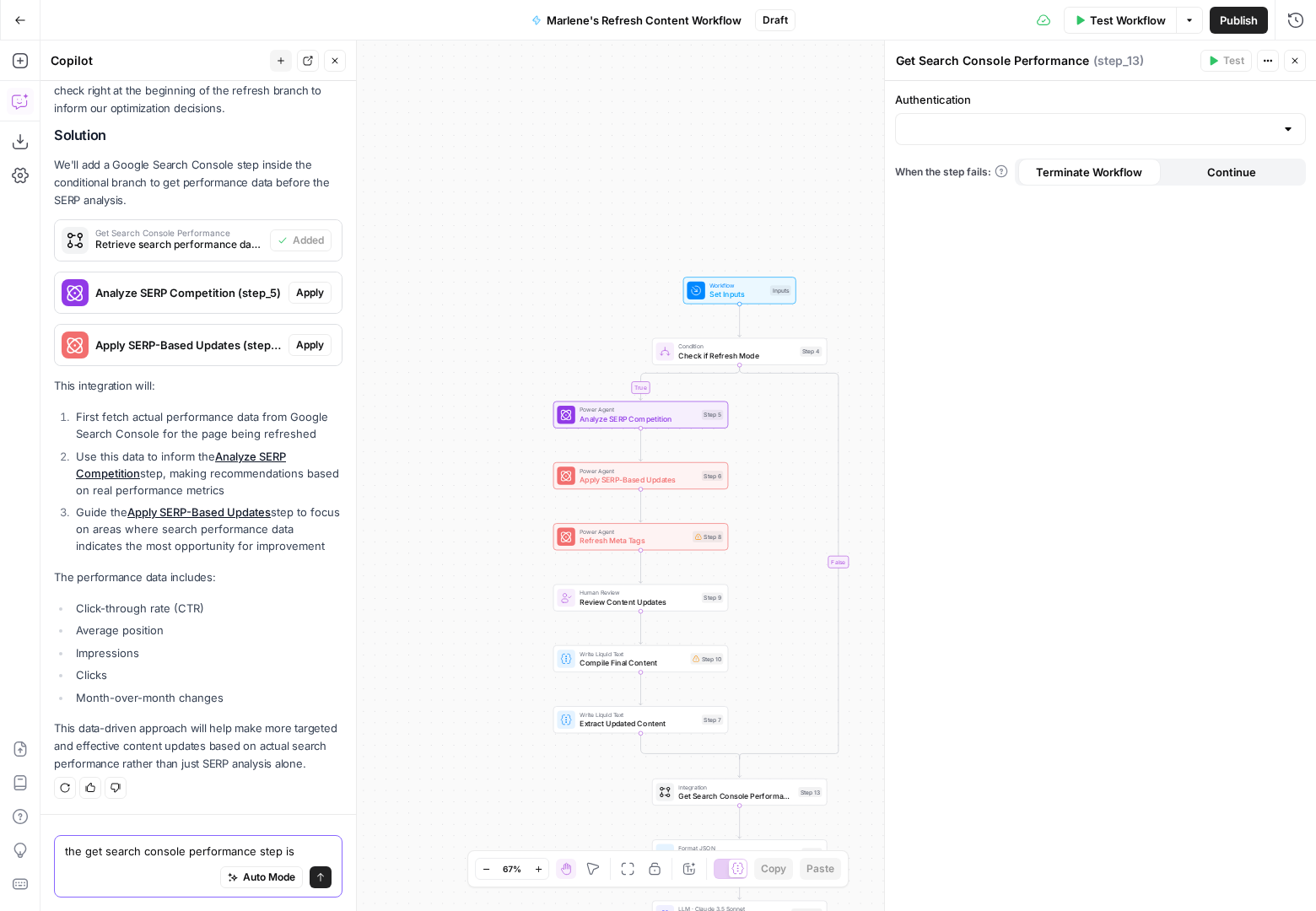 click on "the get search console performance step is" at bounding box center [198, 851] 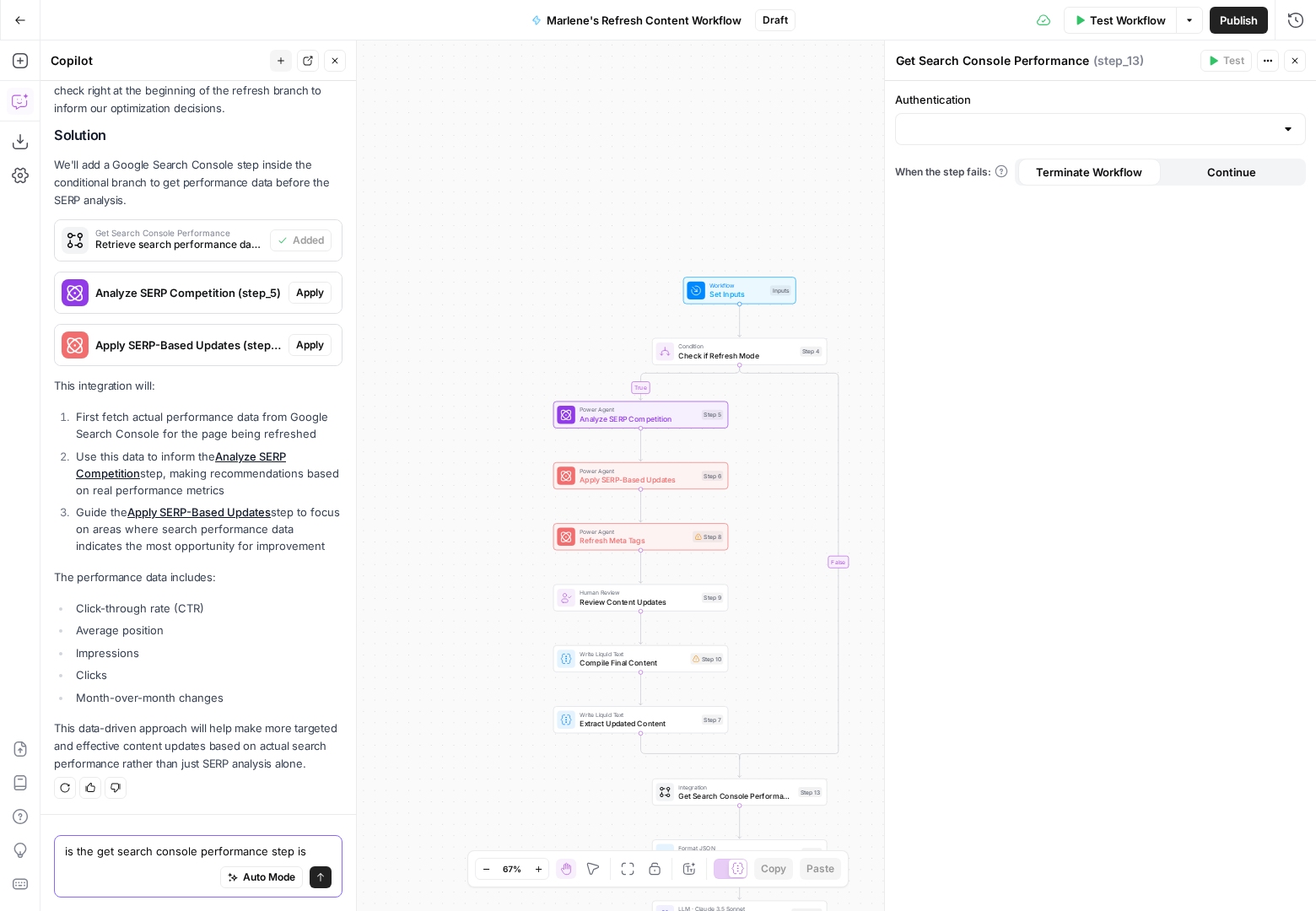 click on "is the get search console performance step is" at bounding box center (198, 851) 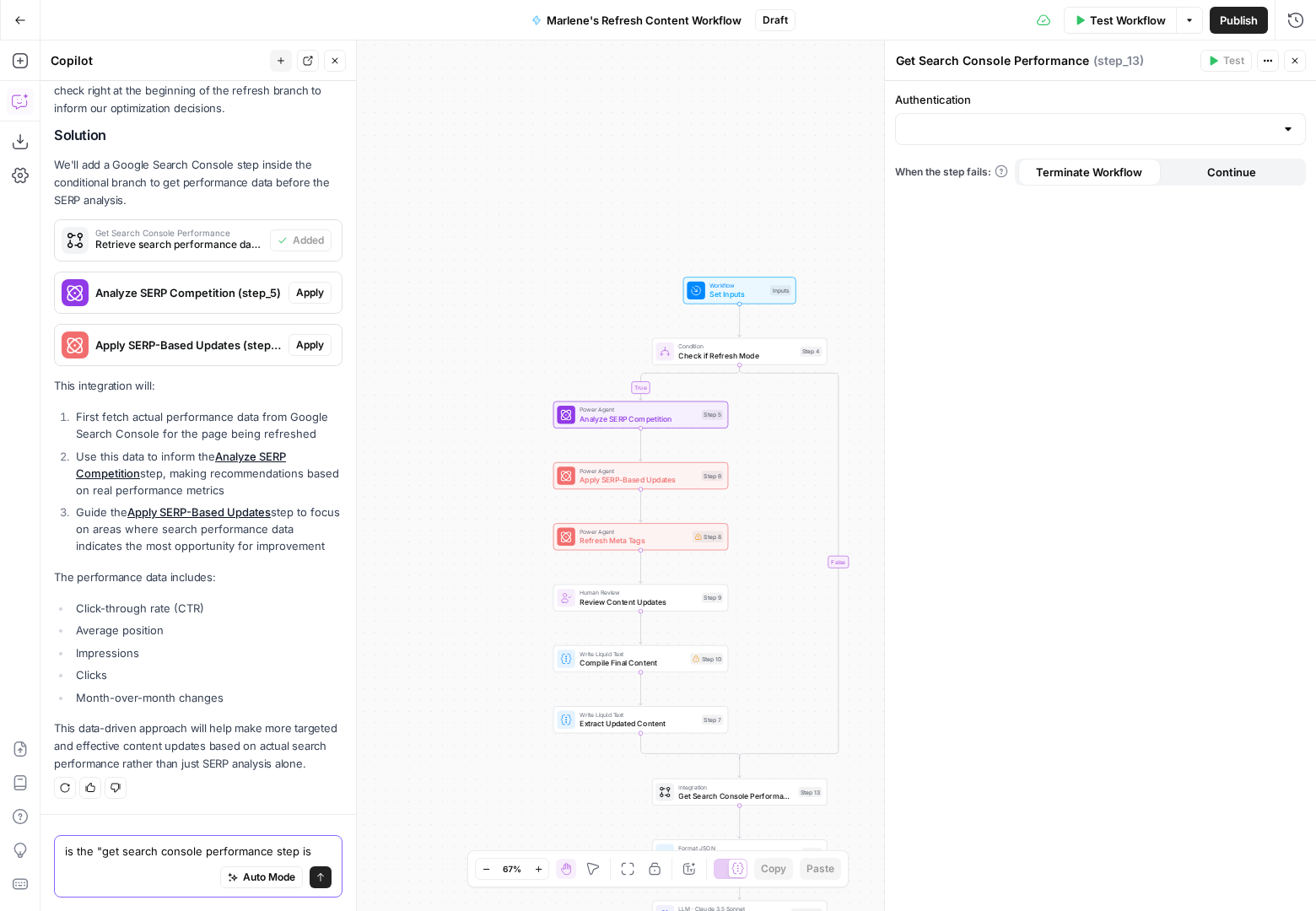 click on "is the "get search console performance step is" at bounding box center [198, 851] 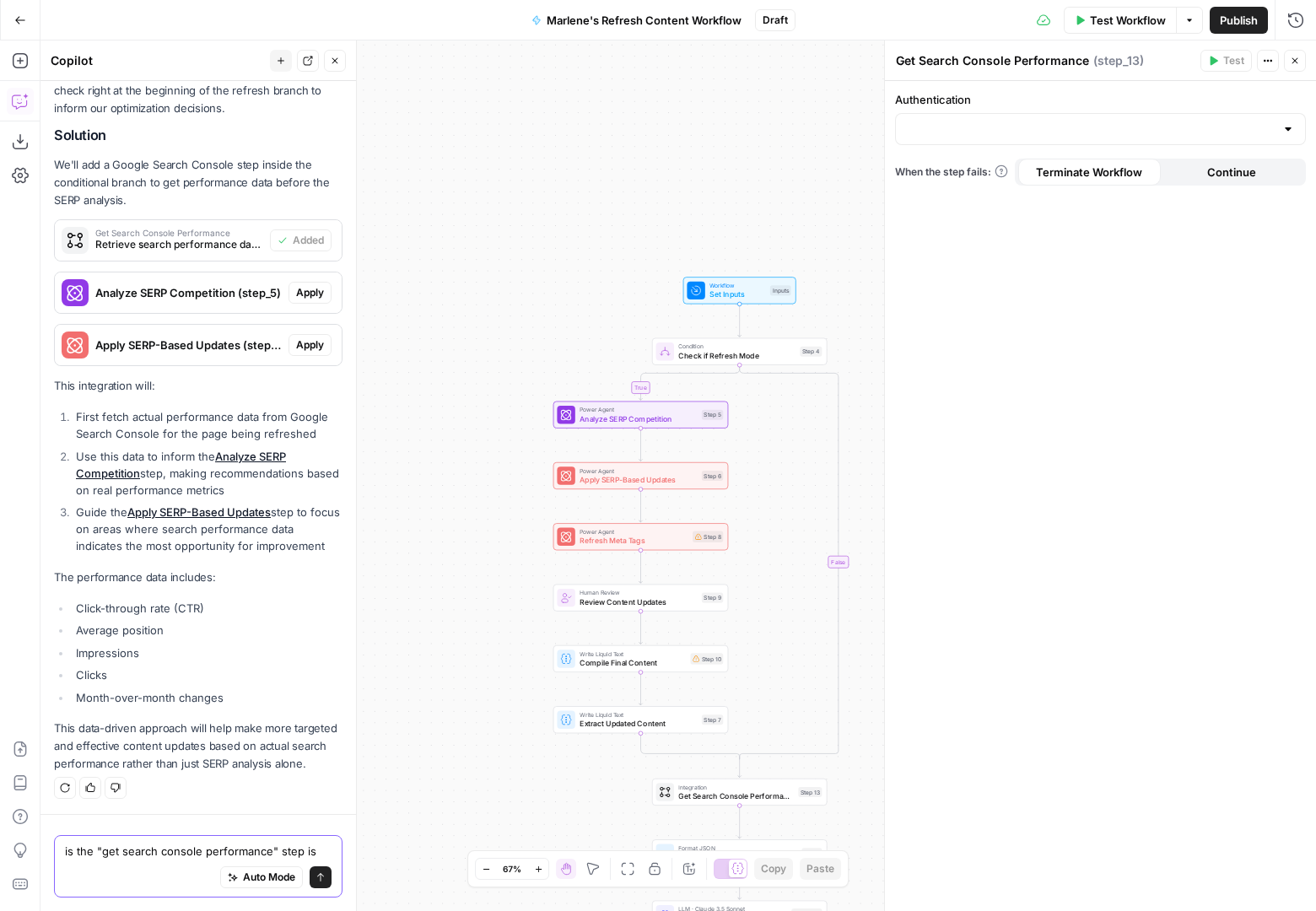 click on "is the "get search console performance" step is" at bounding box center [198, 851] 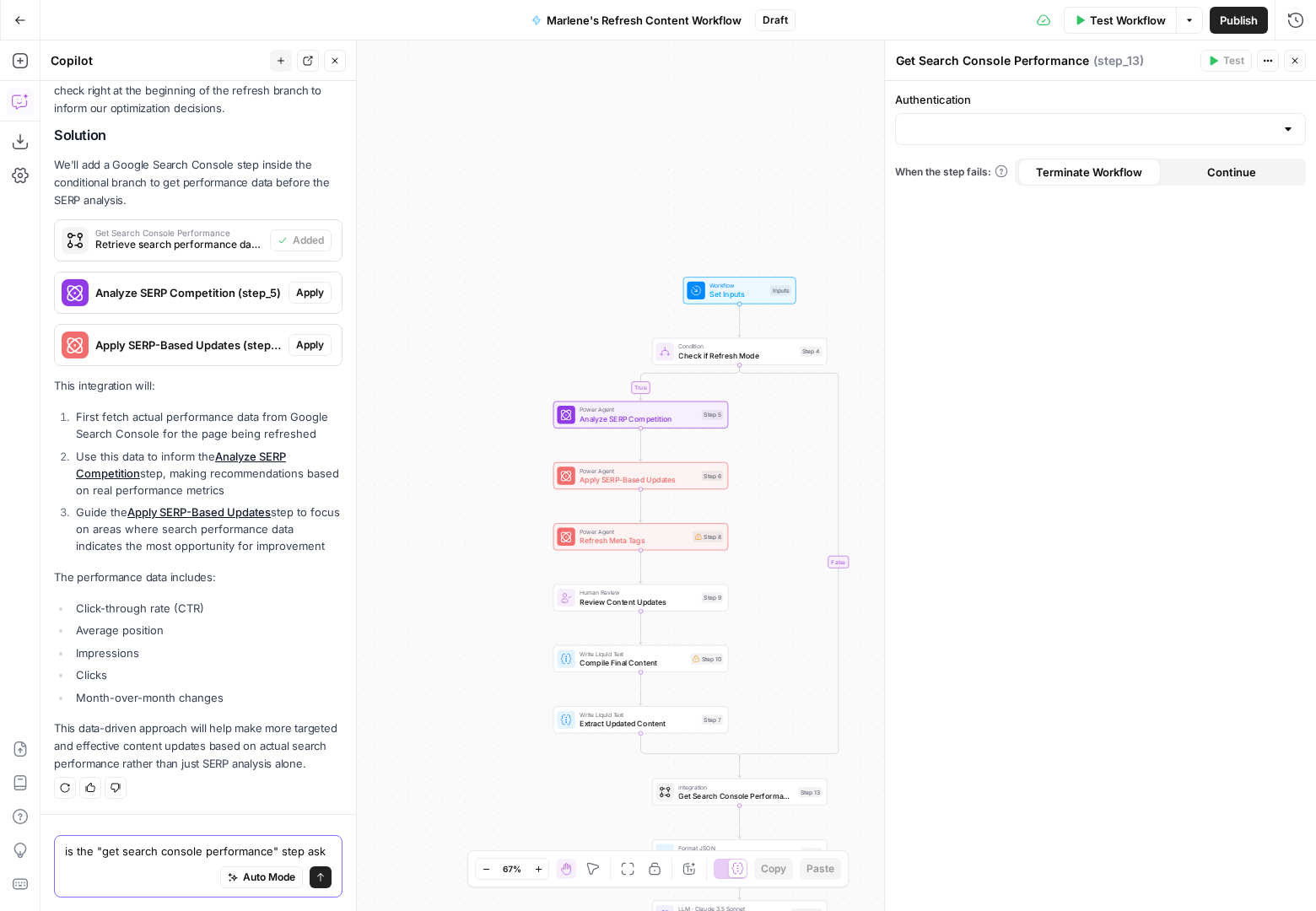 scroll, scrollTop: 1048, scrollLeft: 0, axis: vertical 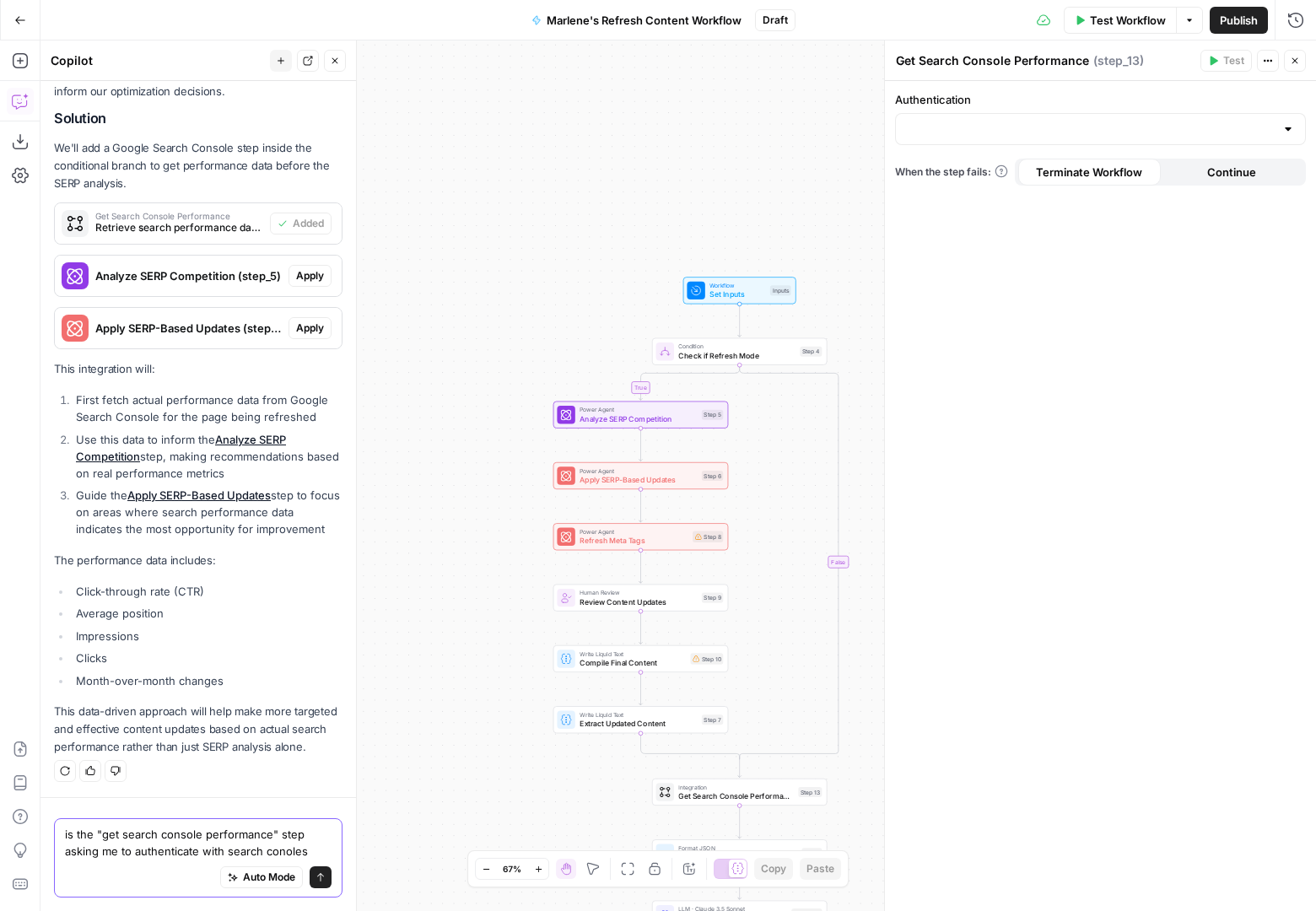 type on "is the "get search console performance" step asking me to authenticate with search conoles?" 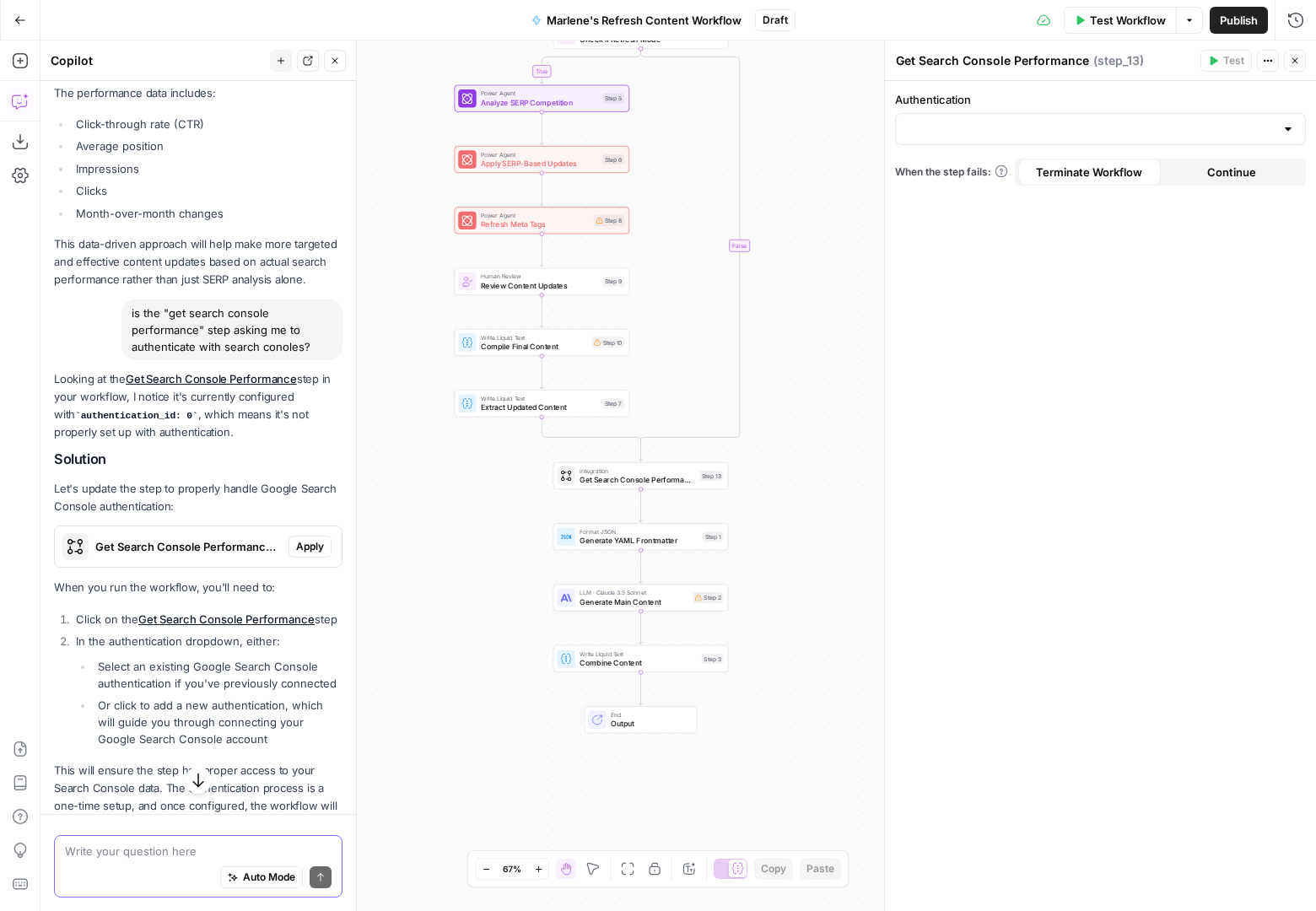 scroll, scrollTop: 1484, scrollLeft: 0, axis: vertical 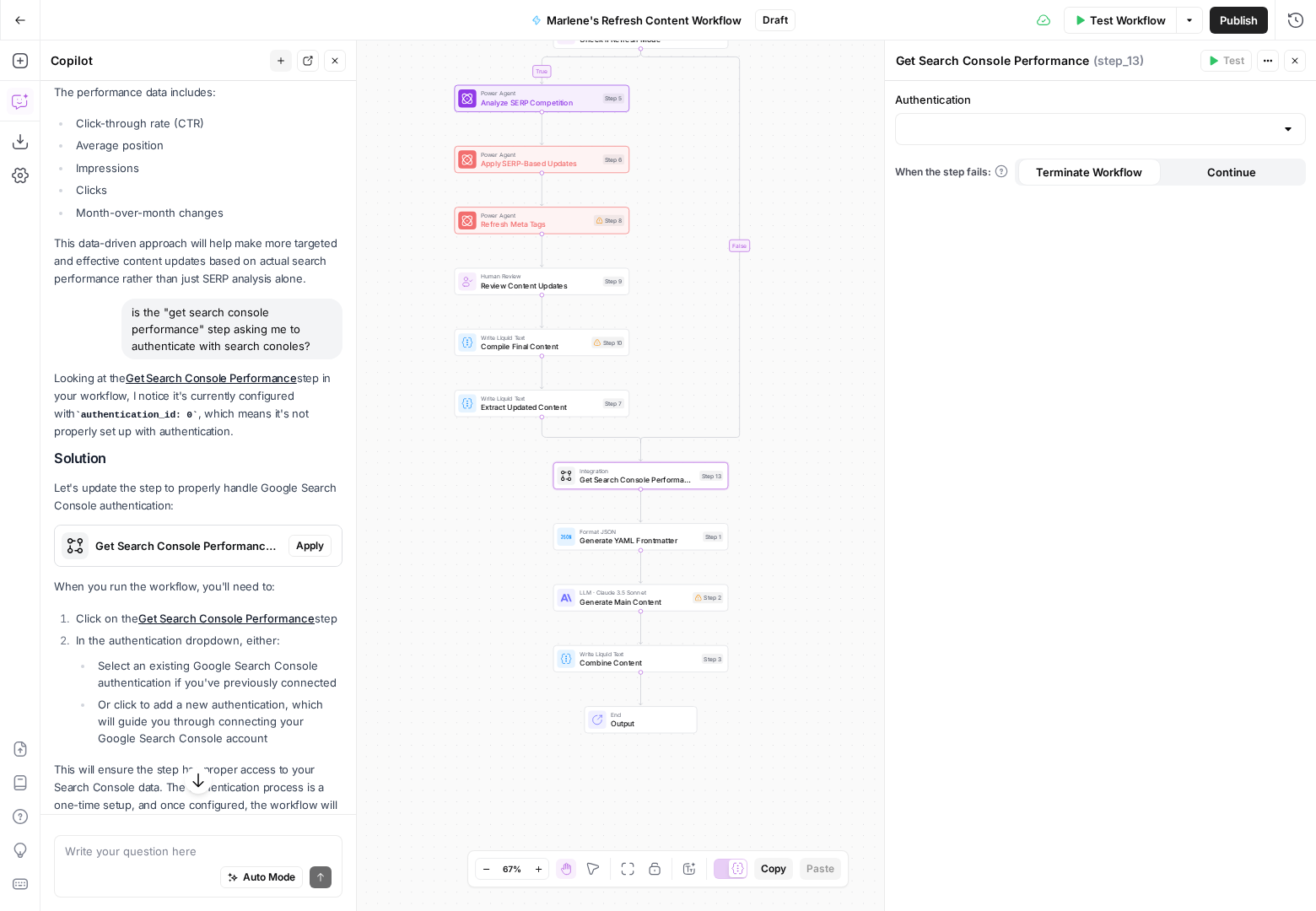 click on "Apply" at bounding box center [310, 546] 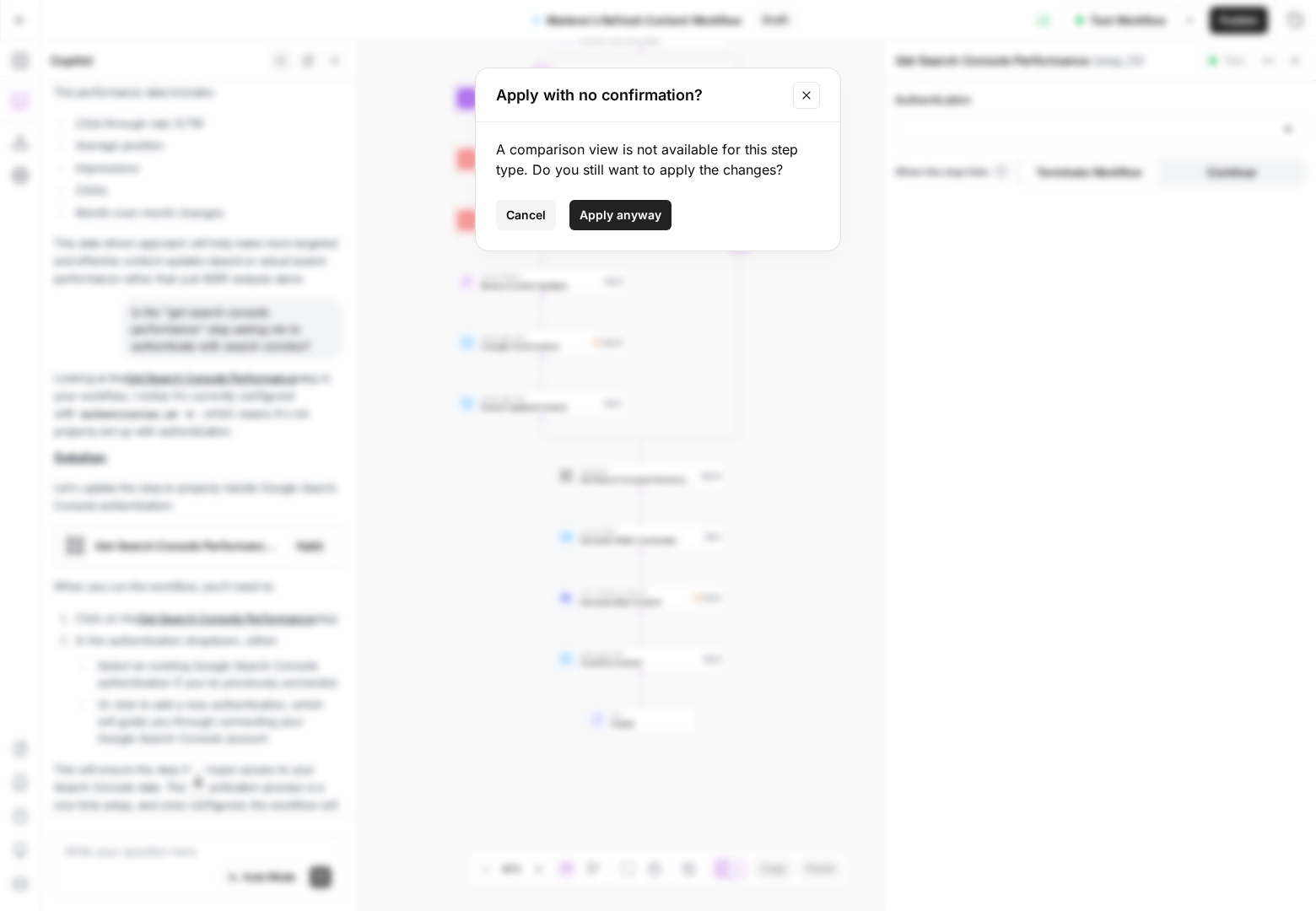 click on "Apply anyway" at bounding box center [620, 215] 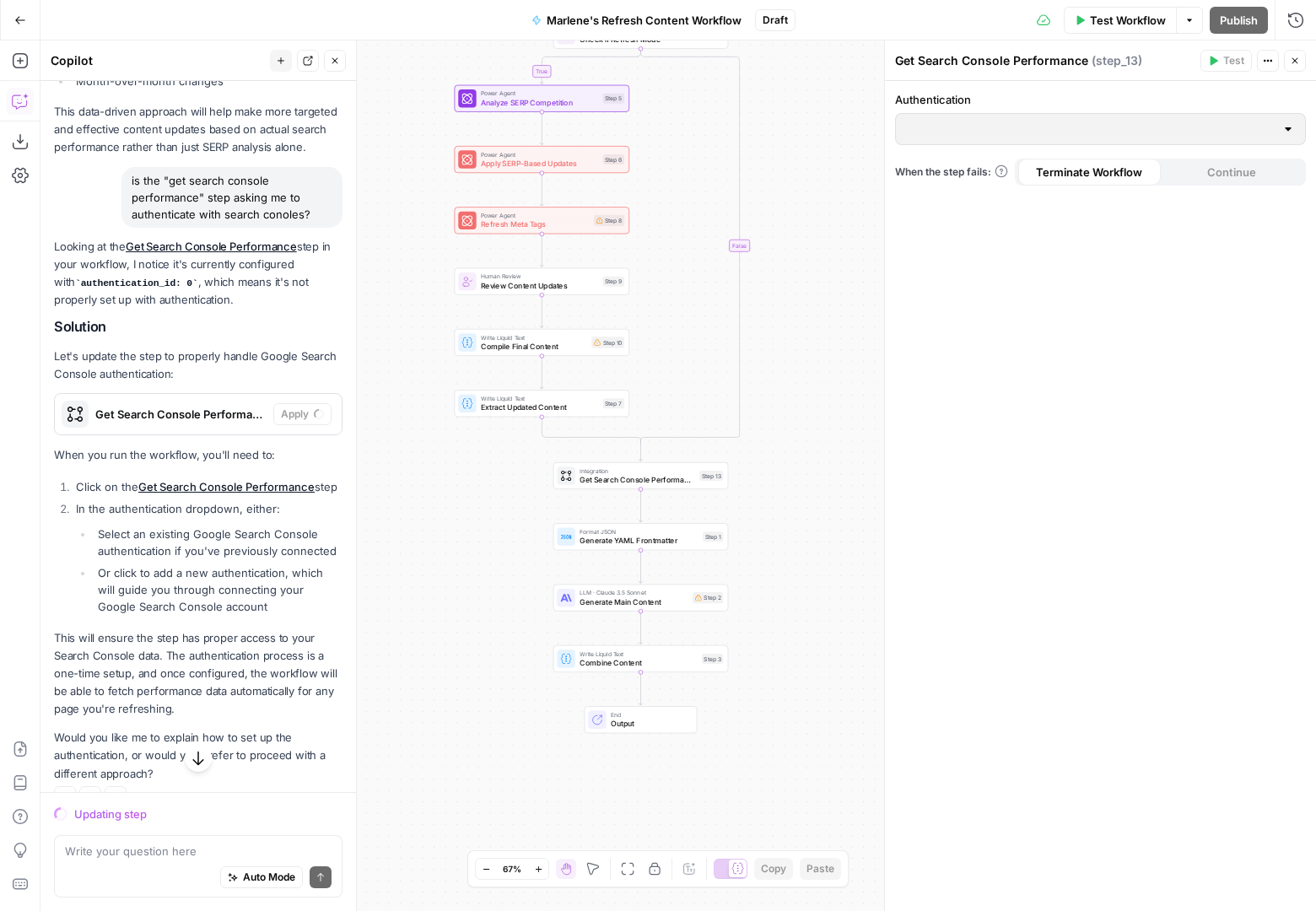 scroll, scrollTop: 1571, scrollLeft: 0, axis: vertical 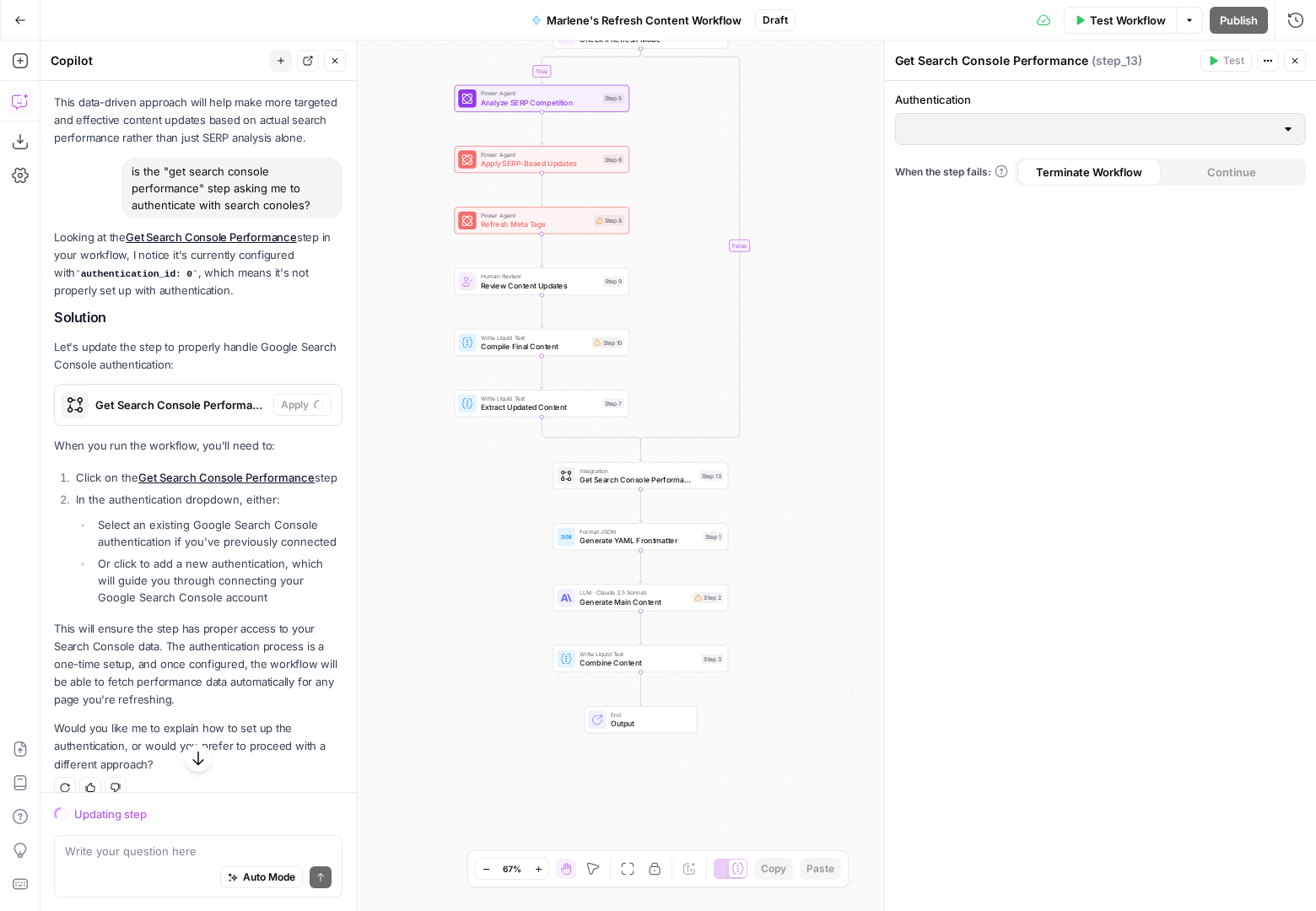 click at bounding box center (1288, 129) 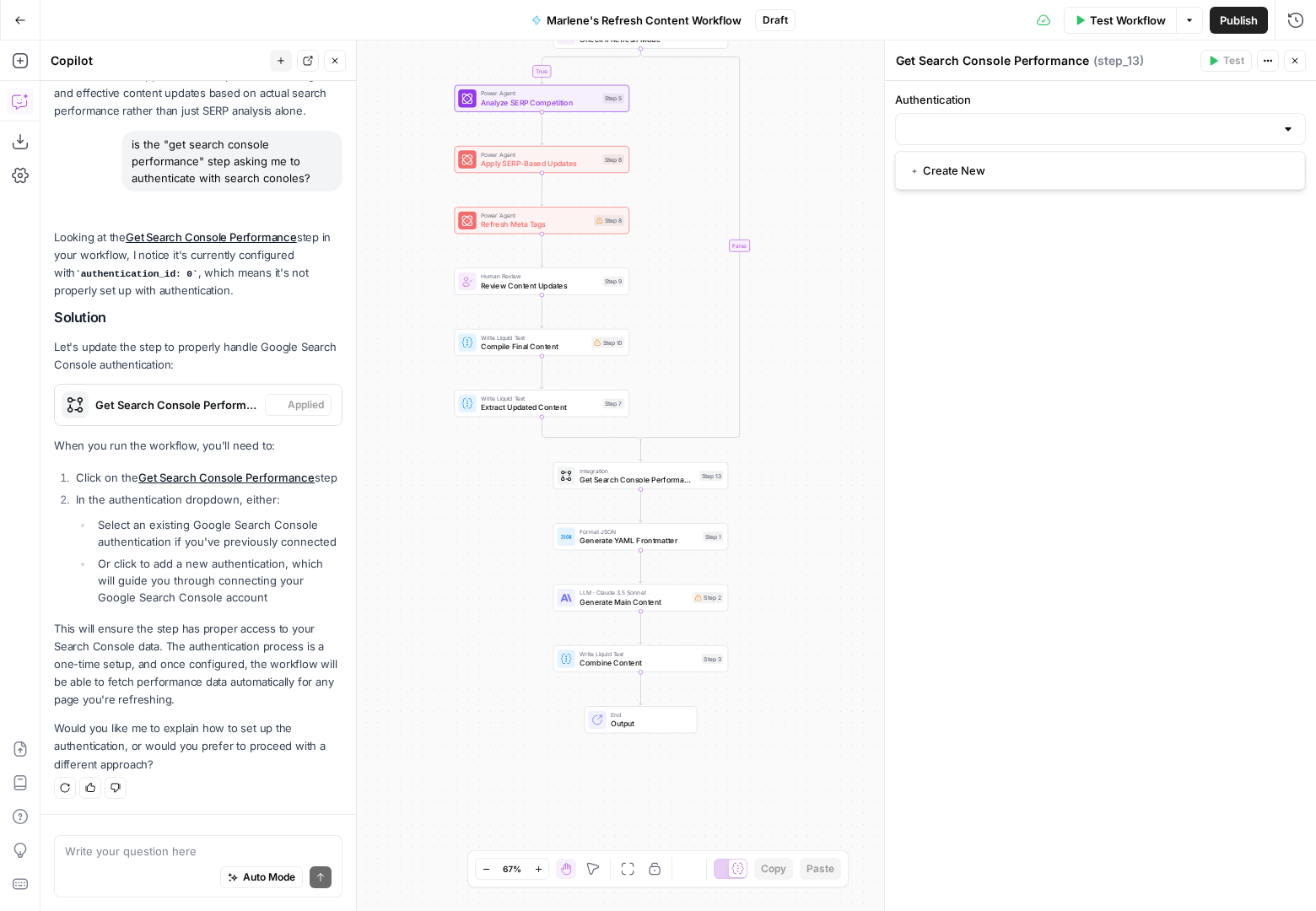 scroll, scrollTop: 1717, scrollLeft: 0, axis: vertical 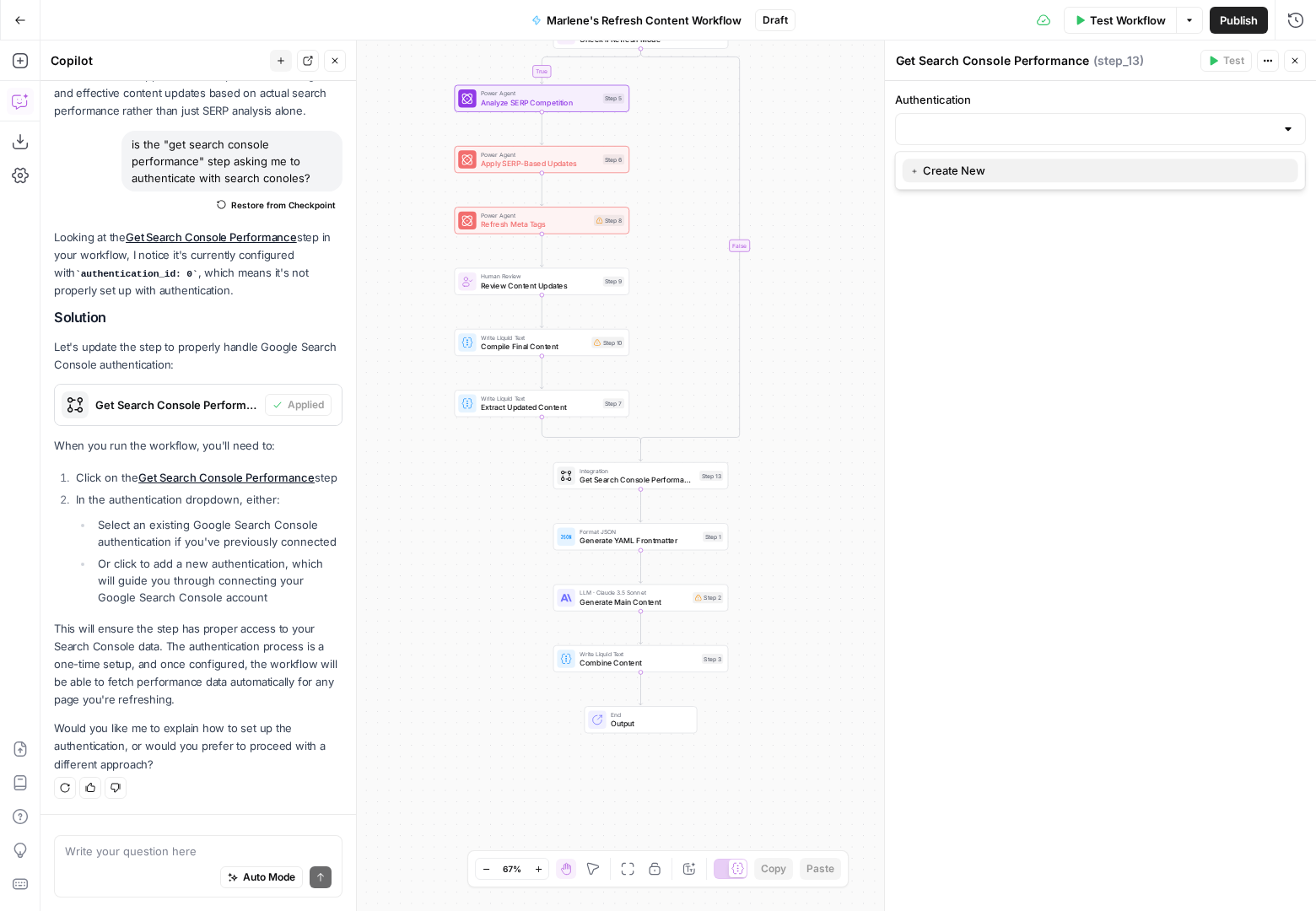 click on "﹢ Create New" at bounding box center [1097, 170] 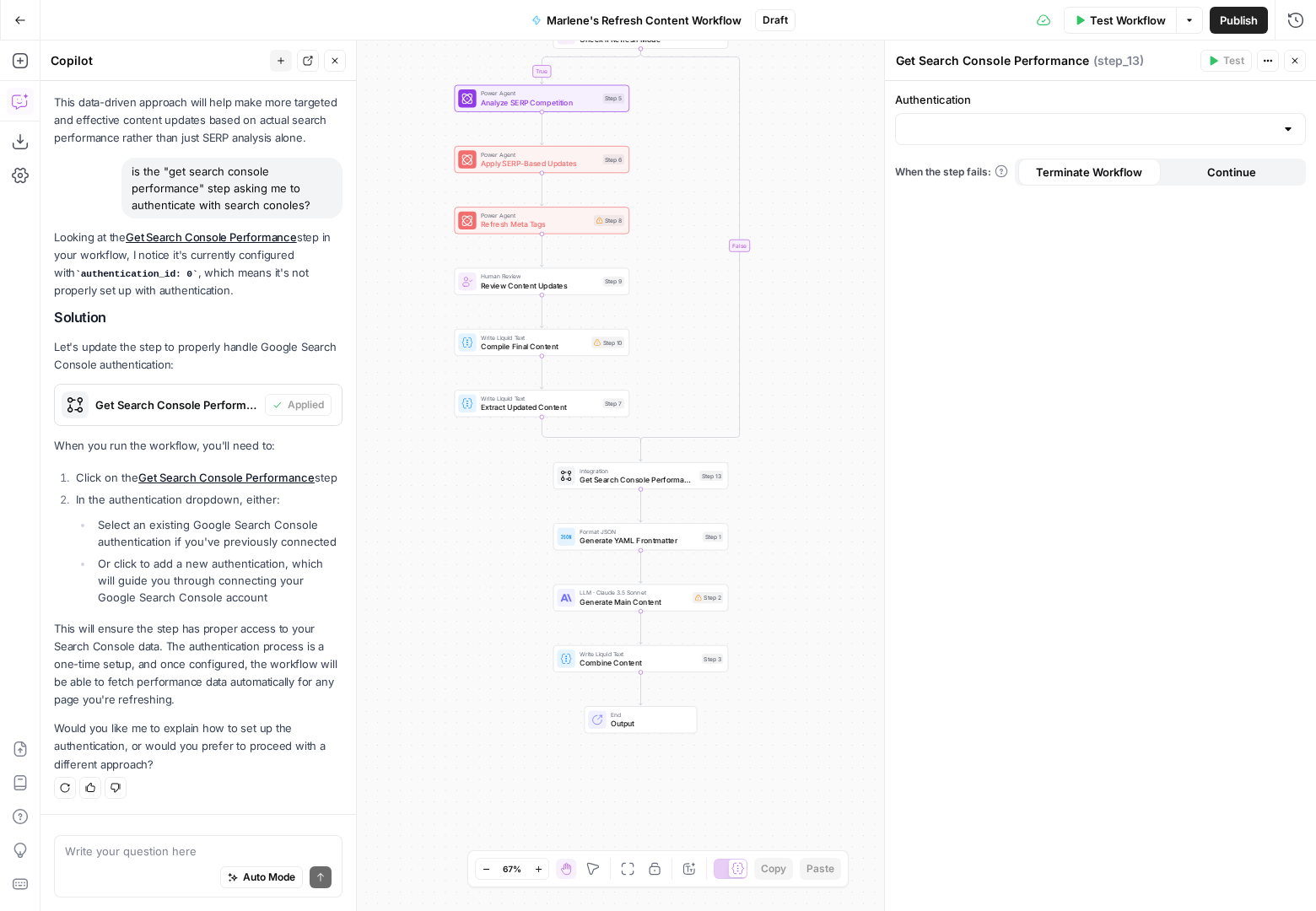scroll, scrollTop: 1690, scrollLeft: 0, axis: vertical 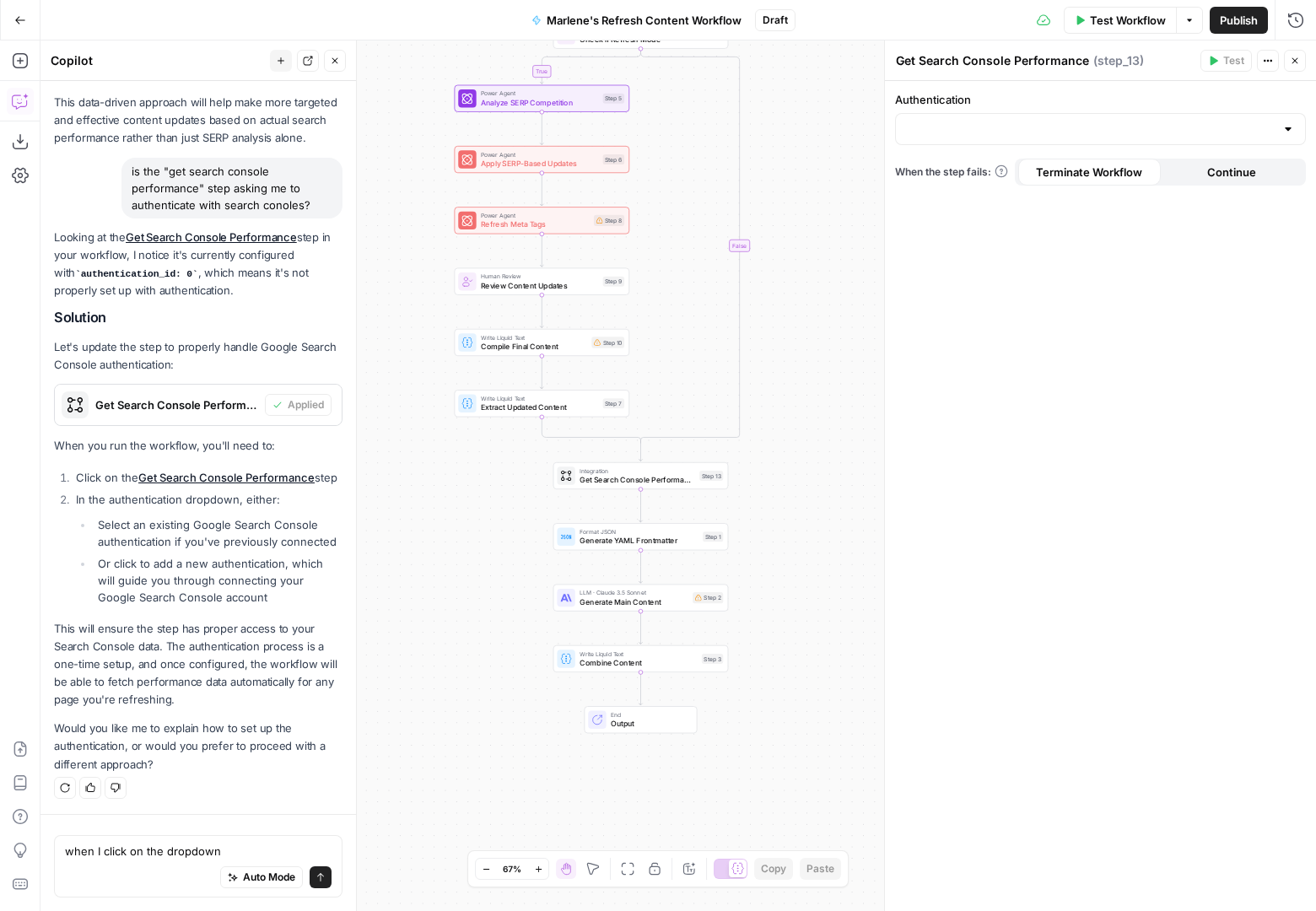 click at bounding box center (1288, 129) 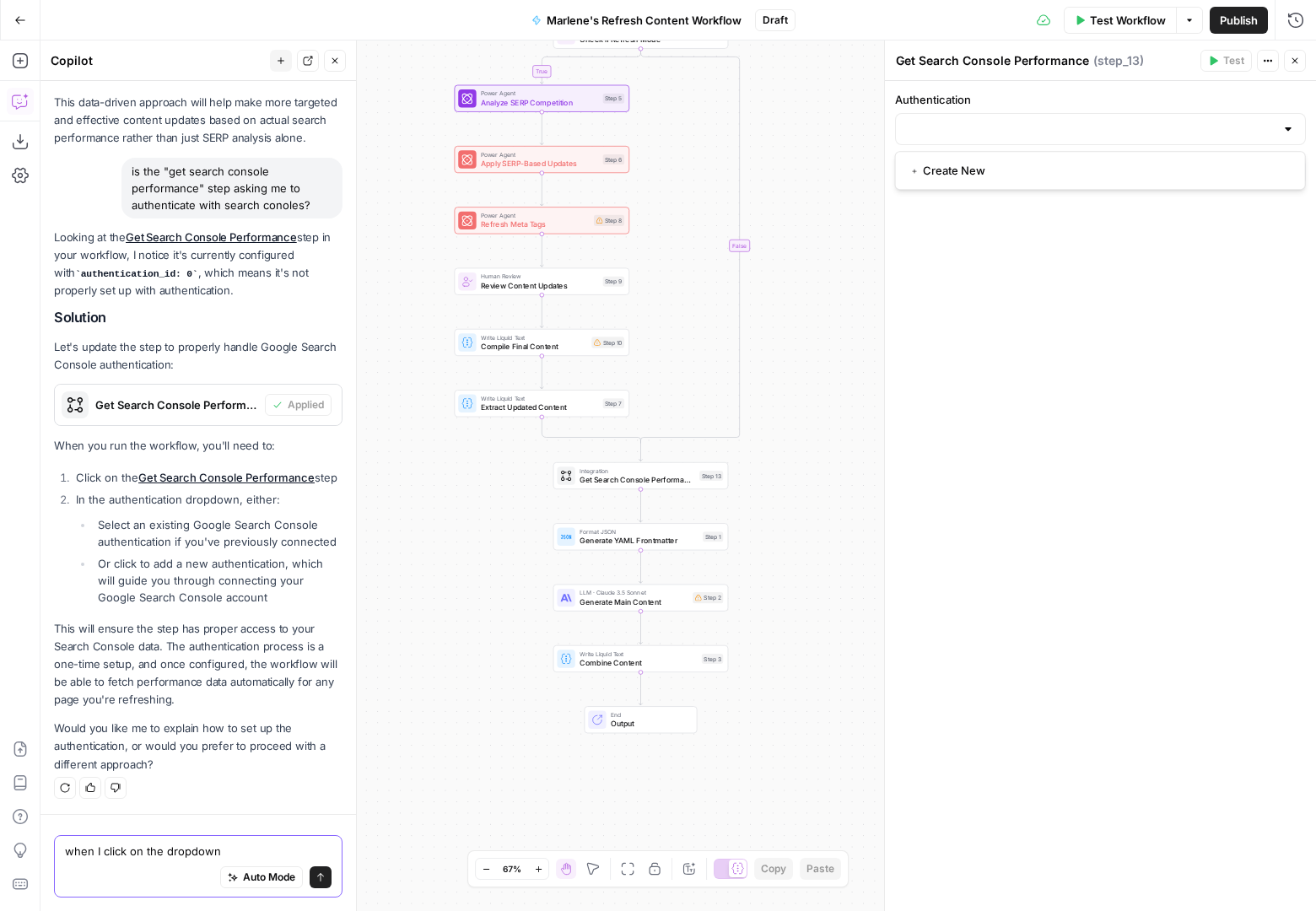 click on "when I click on the dropdown" at bounding box center (198, 851) 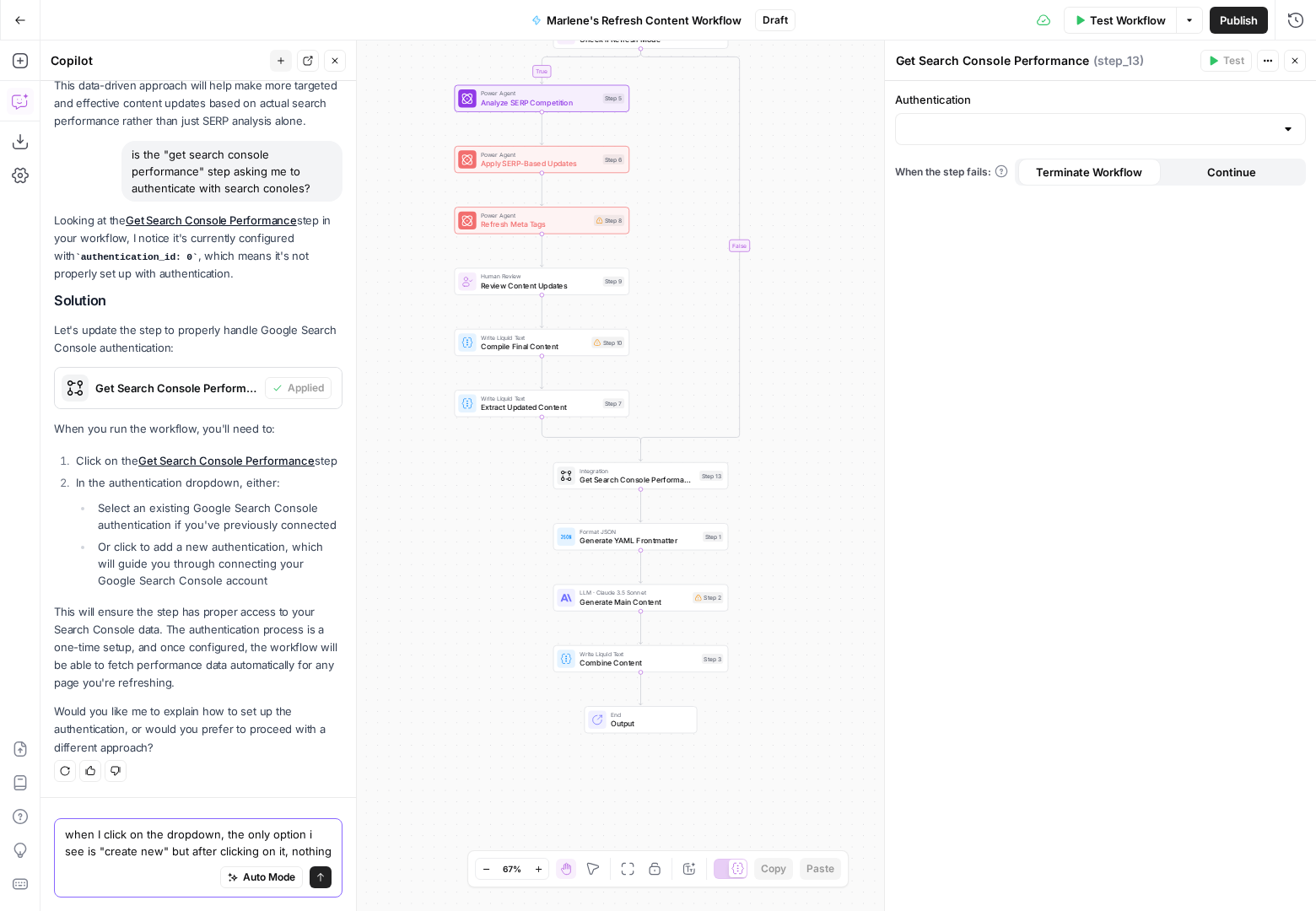 scroll, scrollTop: 1724, scrollLeft: 0, axis: vertical 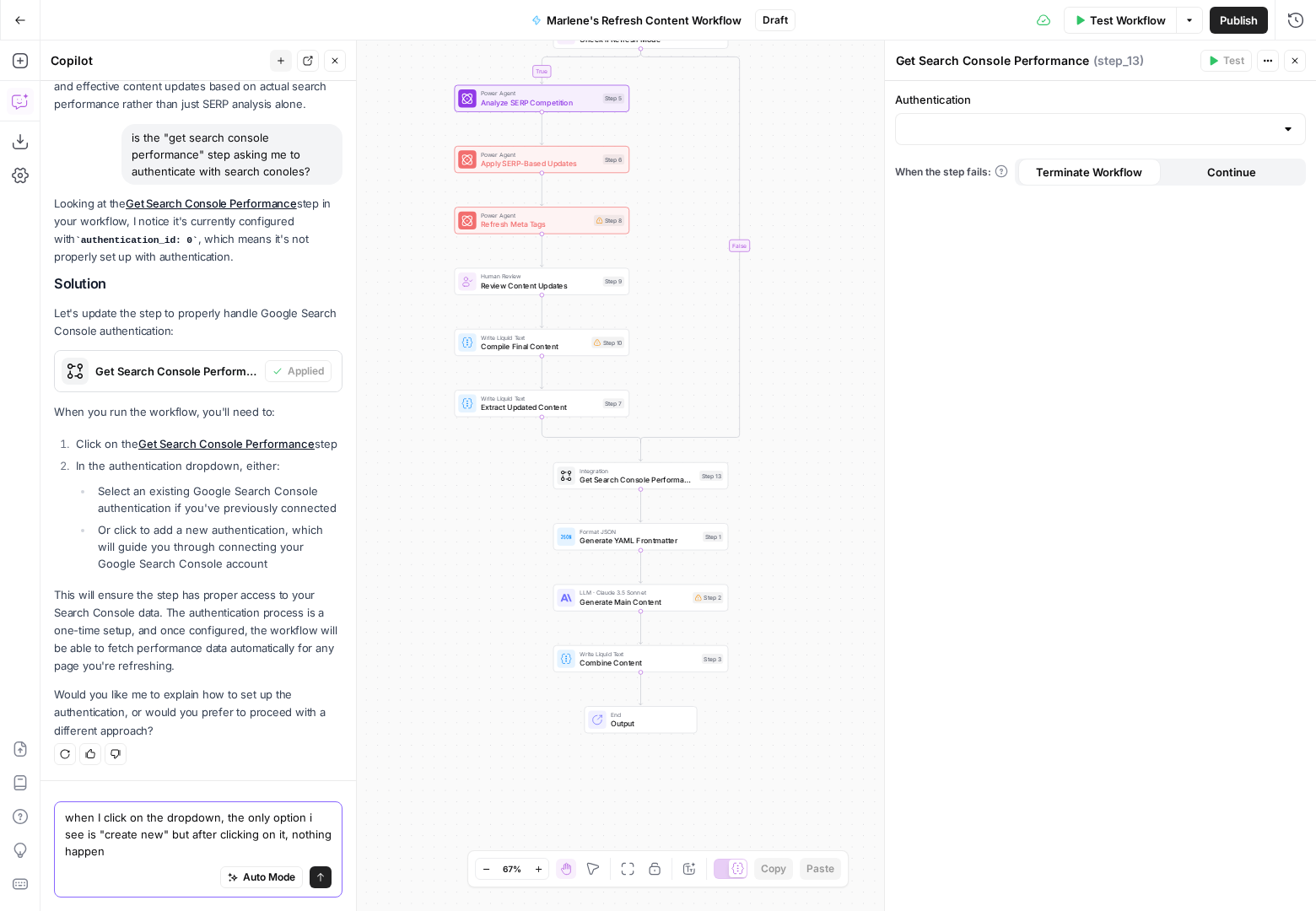 type on "when I click on the dropdown, the only option i see is "create new" but after clicking on it, nothing happens" 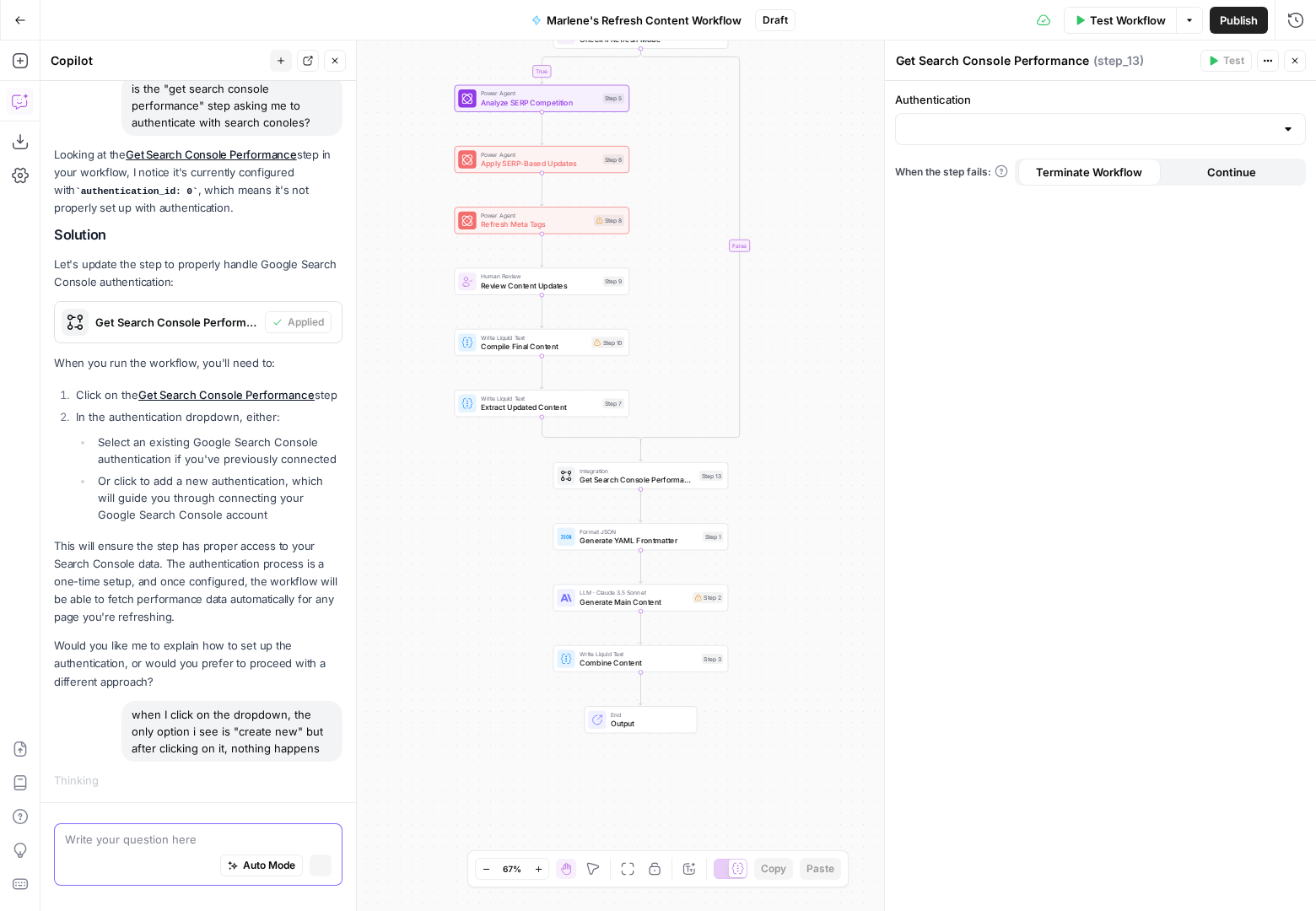 scroll, scrollTop: 1724, scrollLeft: 0, axis: vertical 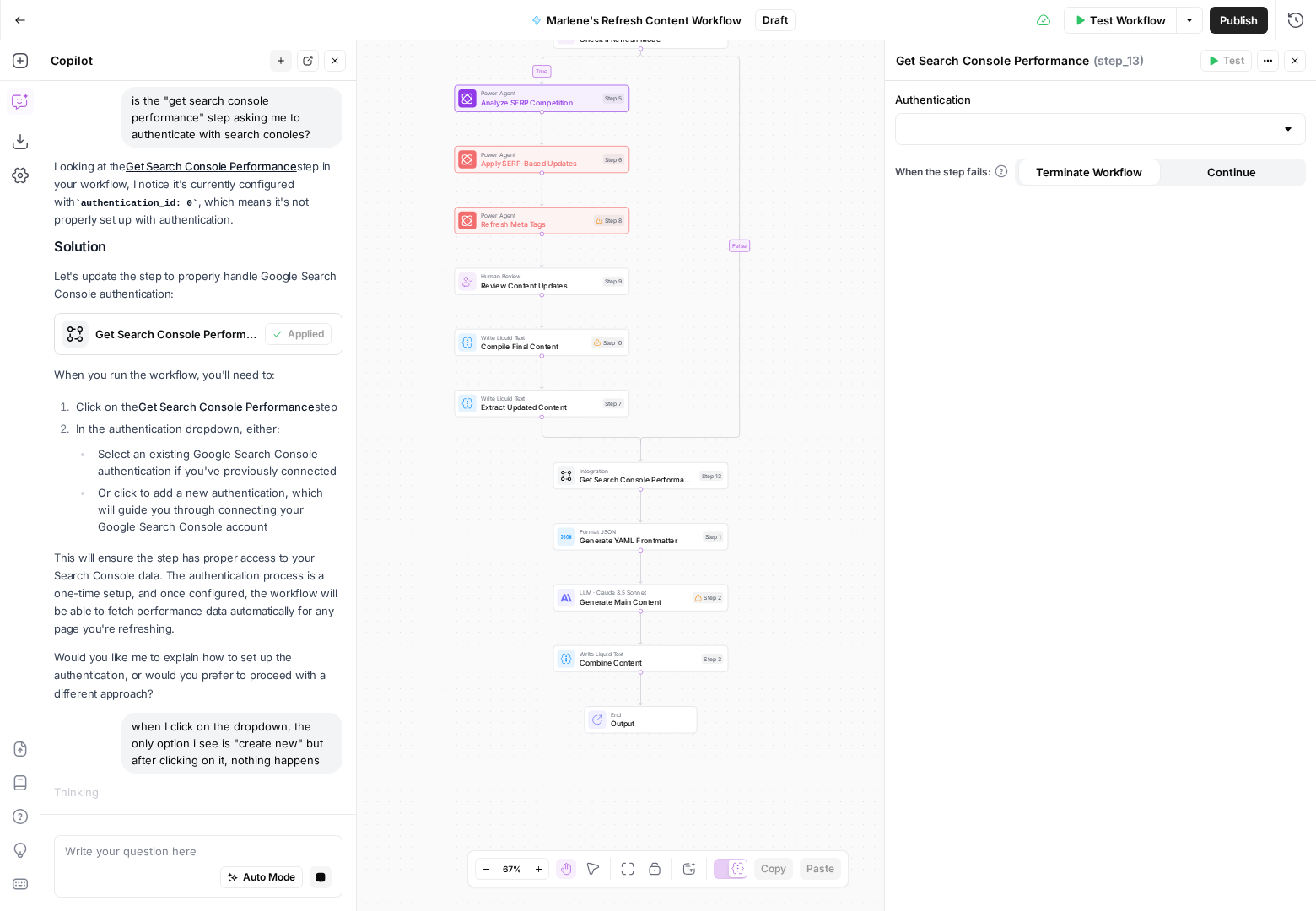 click at bounding box center (1100, 129) 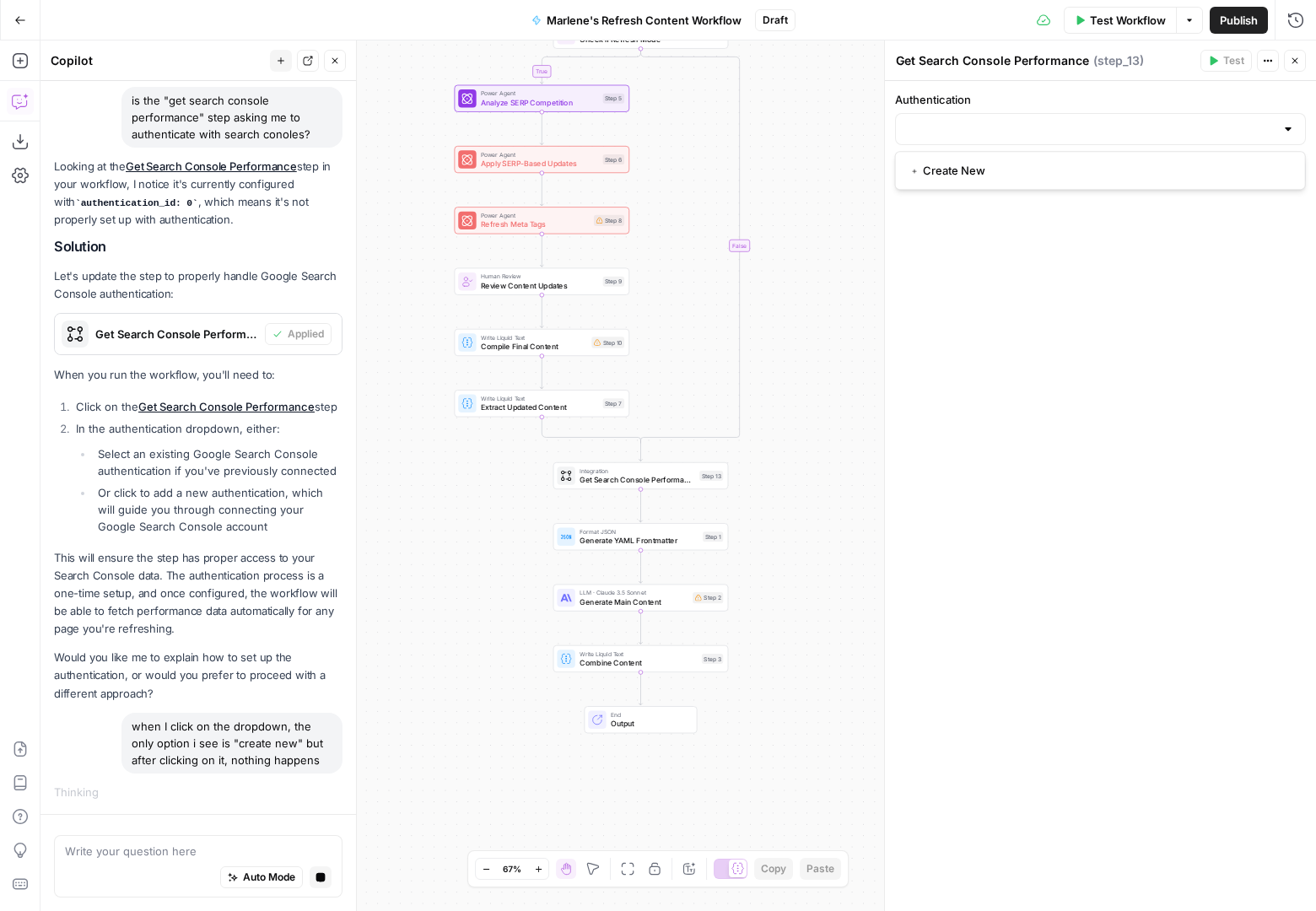 click at bounding box center (1288, 129) 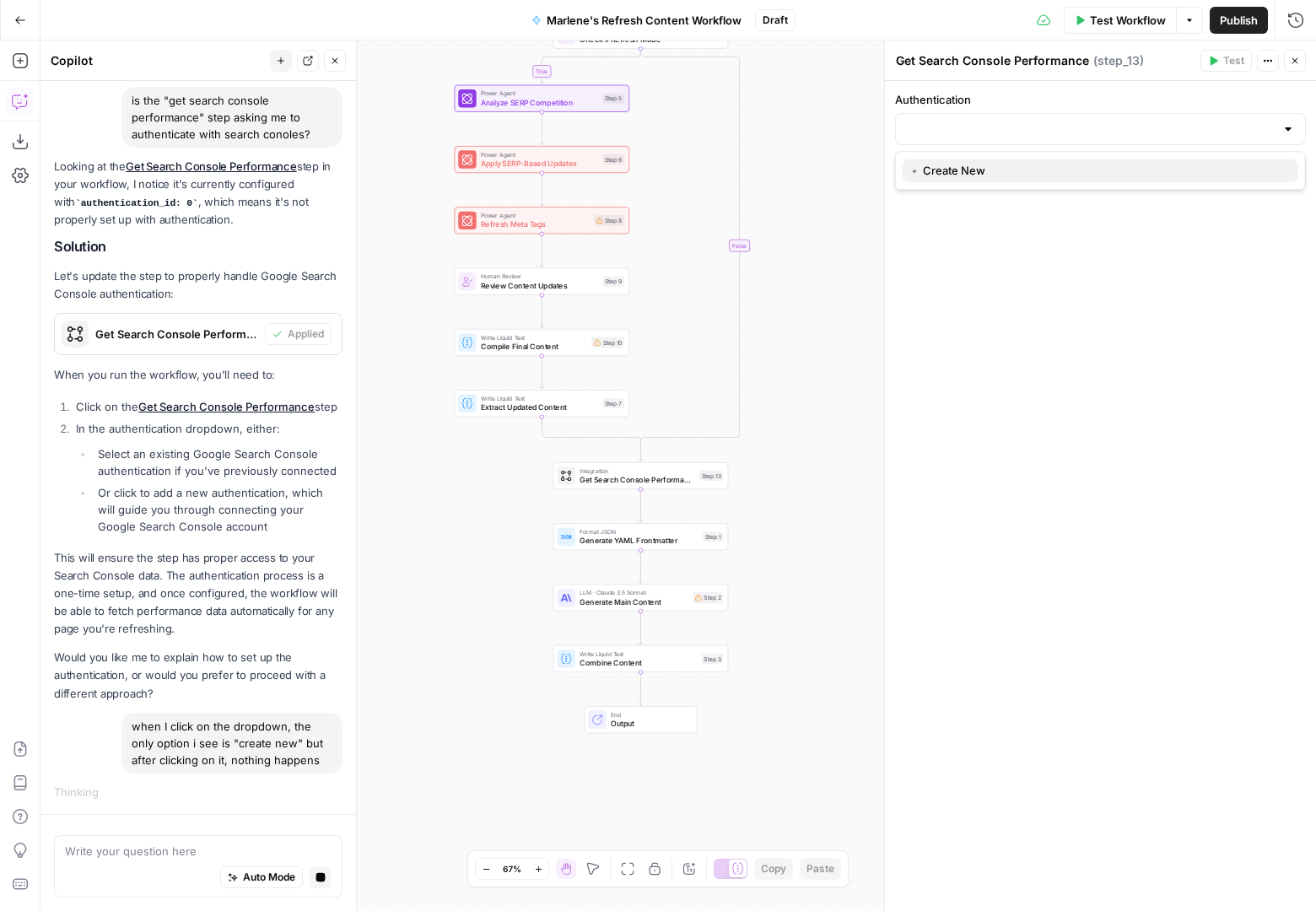 click on "﹢ Create New" at bounding box center [1097, 170] 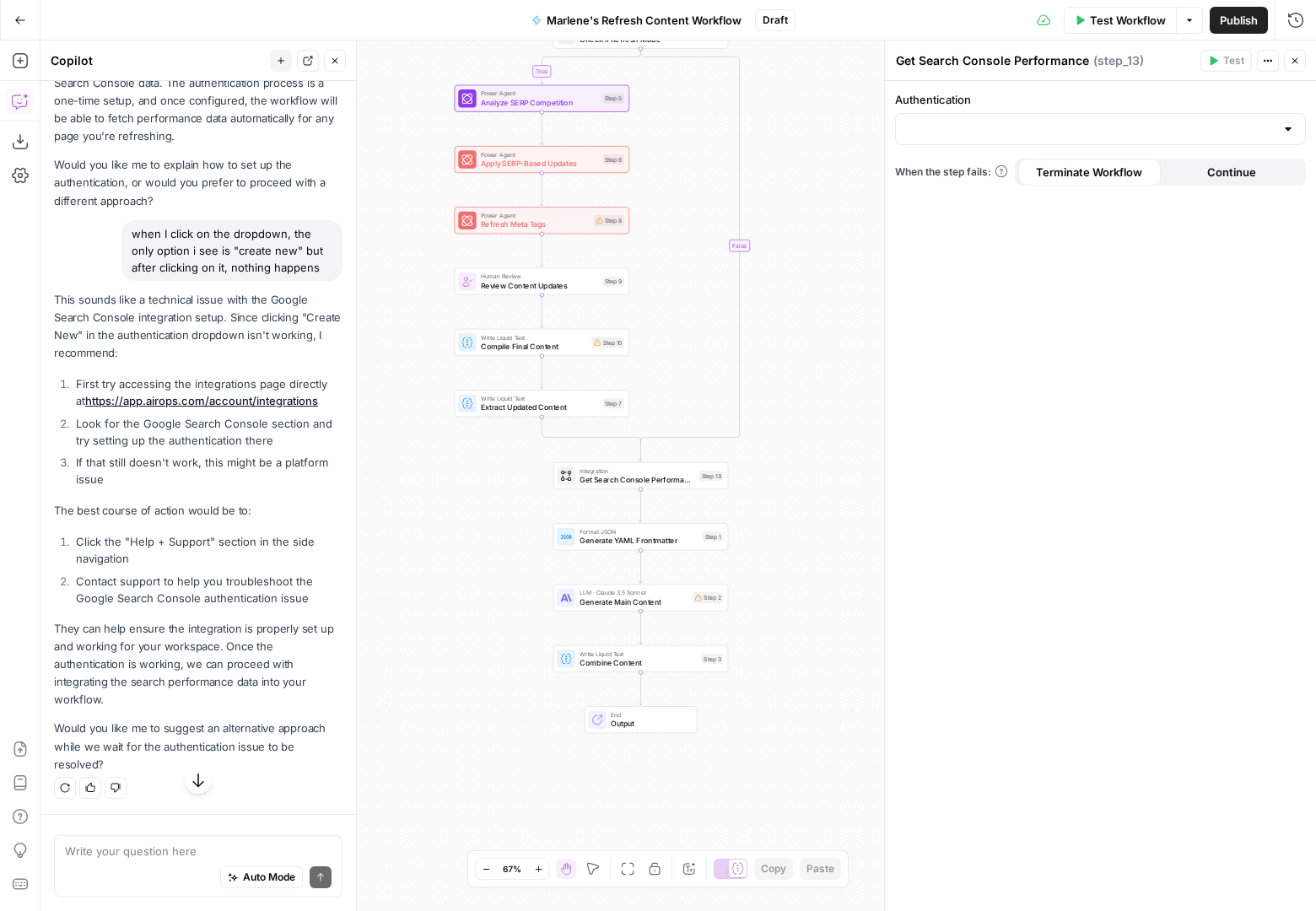 scroll, scrollTop: 2271, scrollLeft: 0, axis: vertical 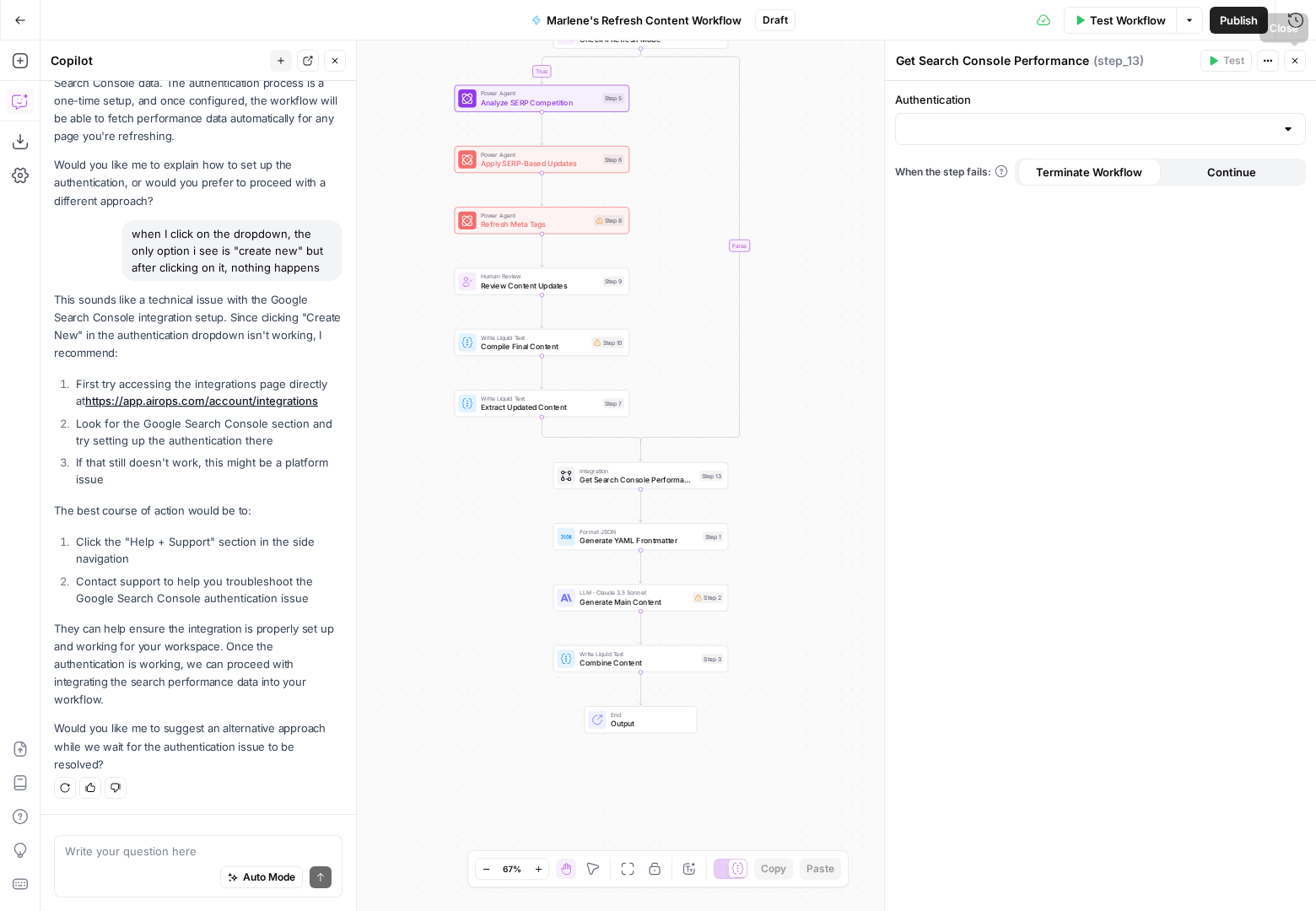 click 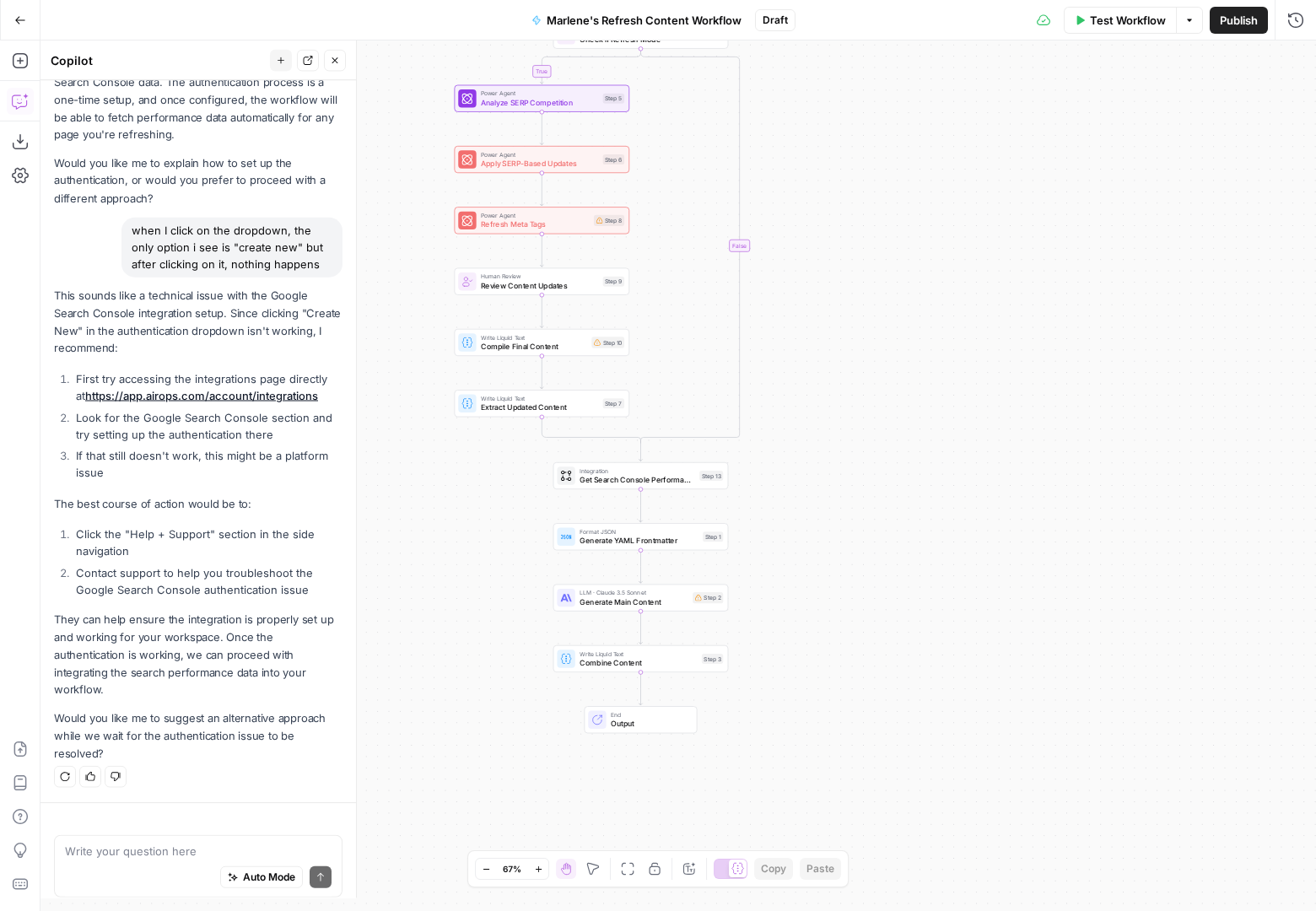 scroll, scrollTop: 2271, scrollLeft: 0, axis: vertical 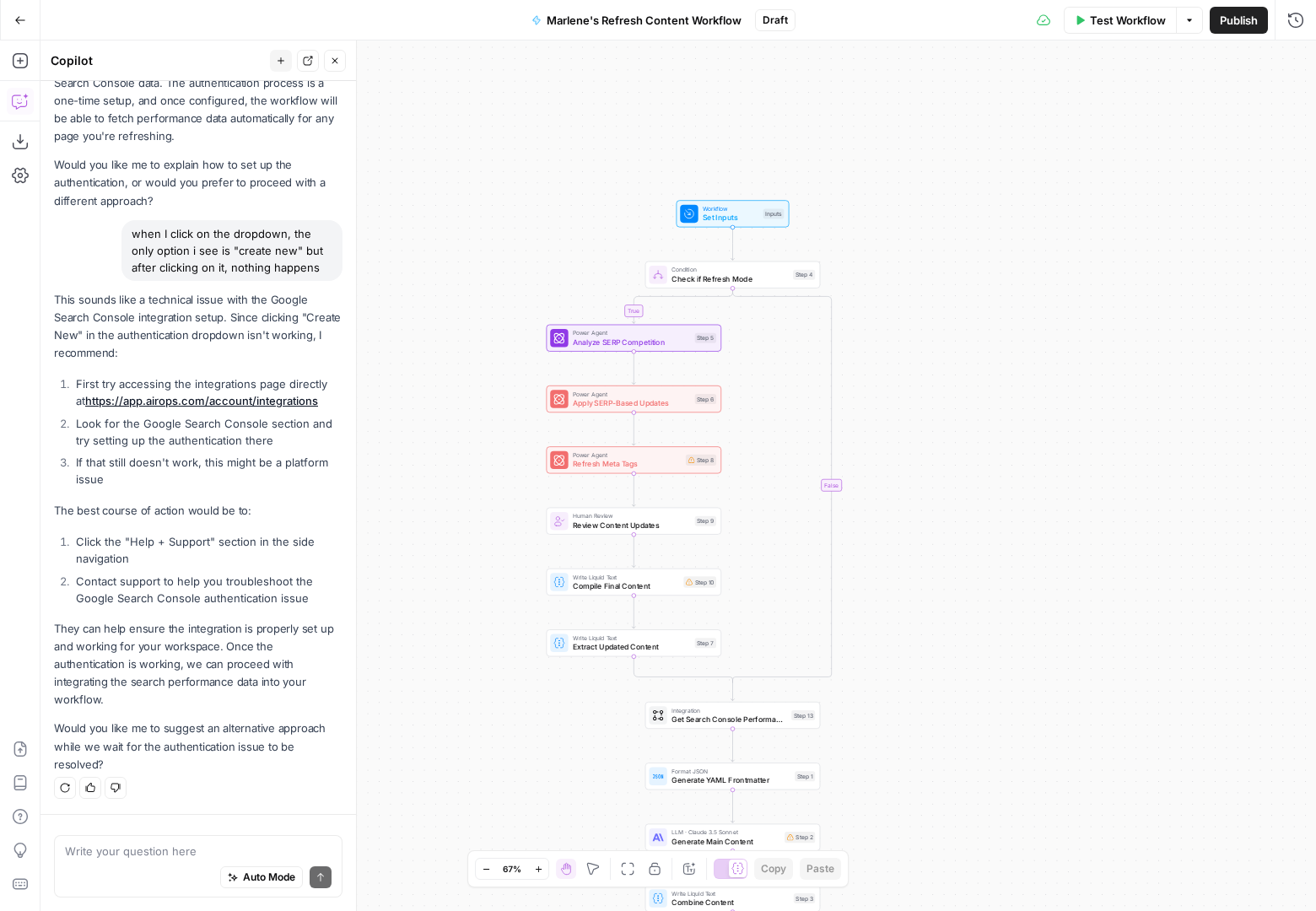 drag, startPoint x: 801, startPoint y: 347, endPoint x: 893, endPoint y: 586, distance: 256.09569 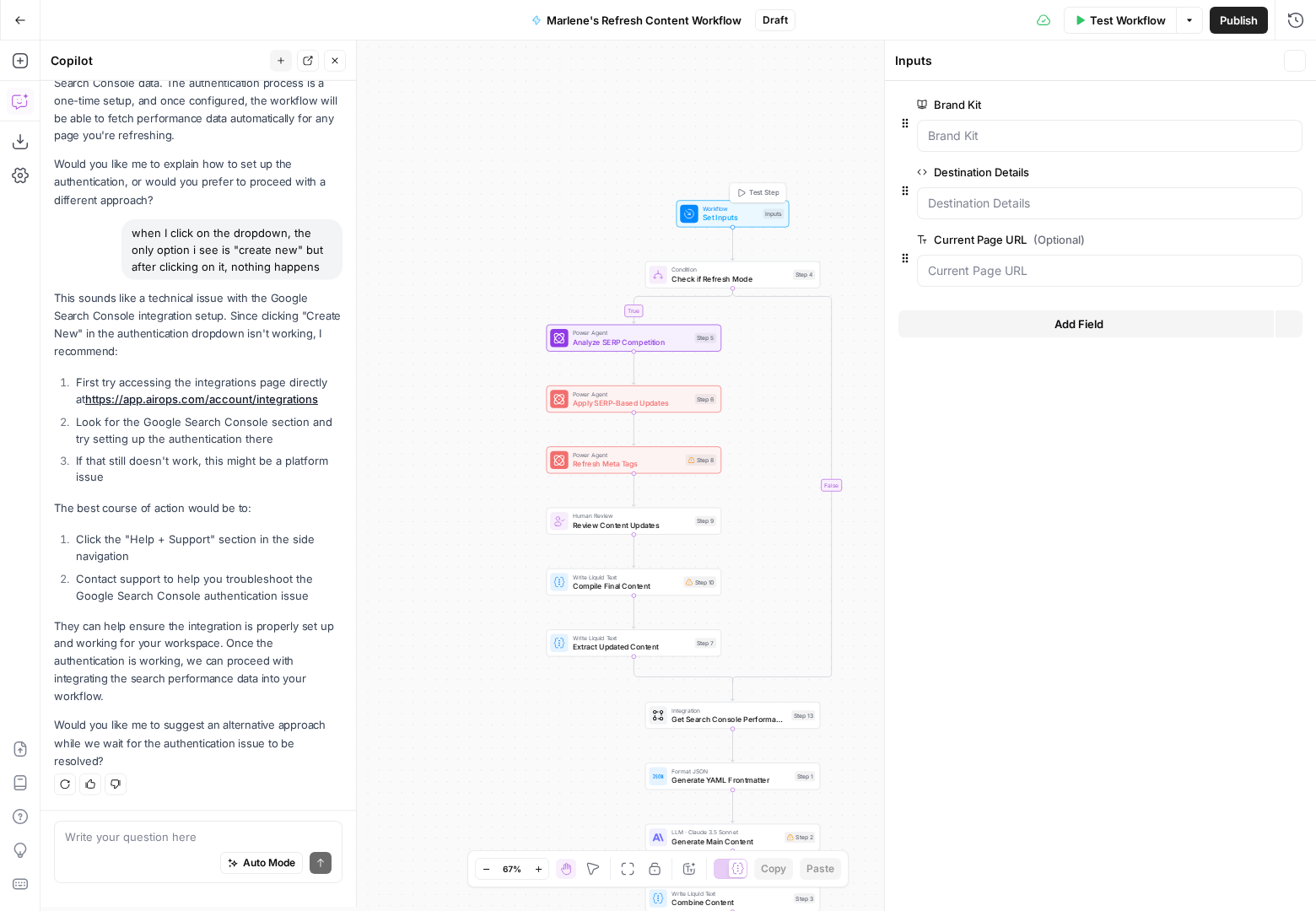 scroll, scrollTop: 2271, scrollLeft: 0, axis: vertical 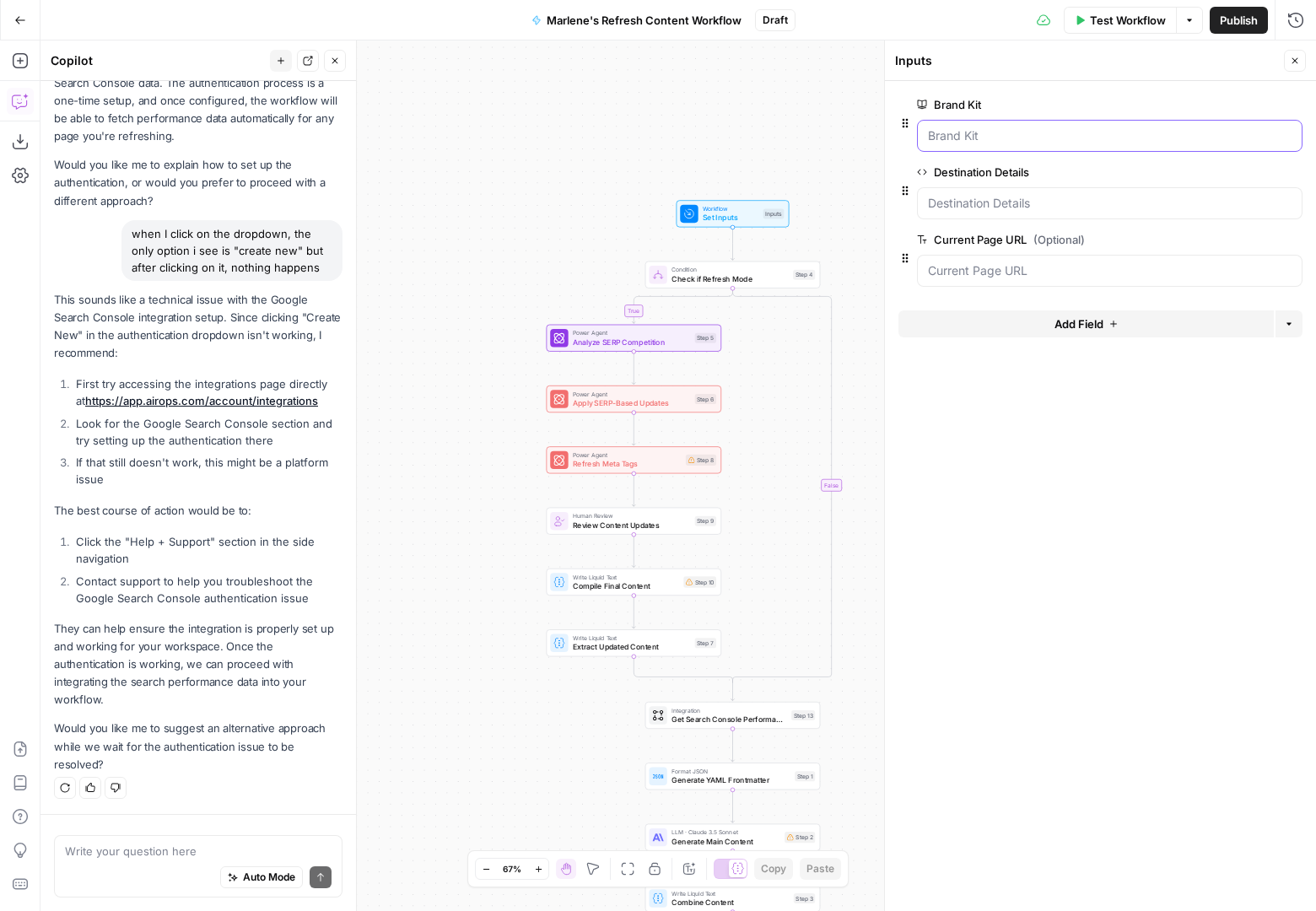 click on "Brand Kit" at bounding box center (1109, 136) 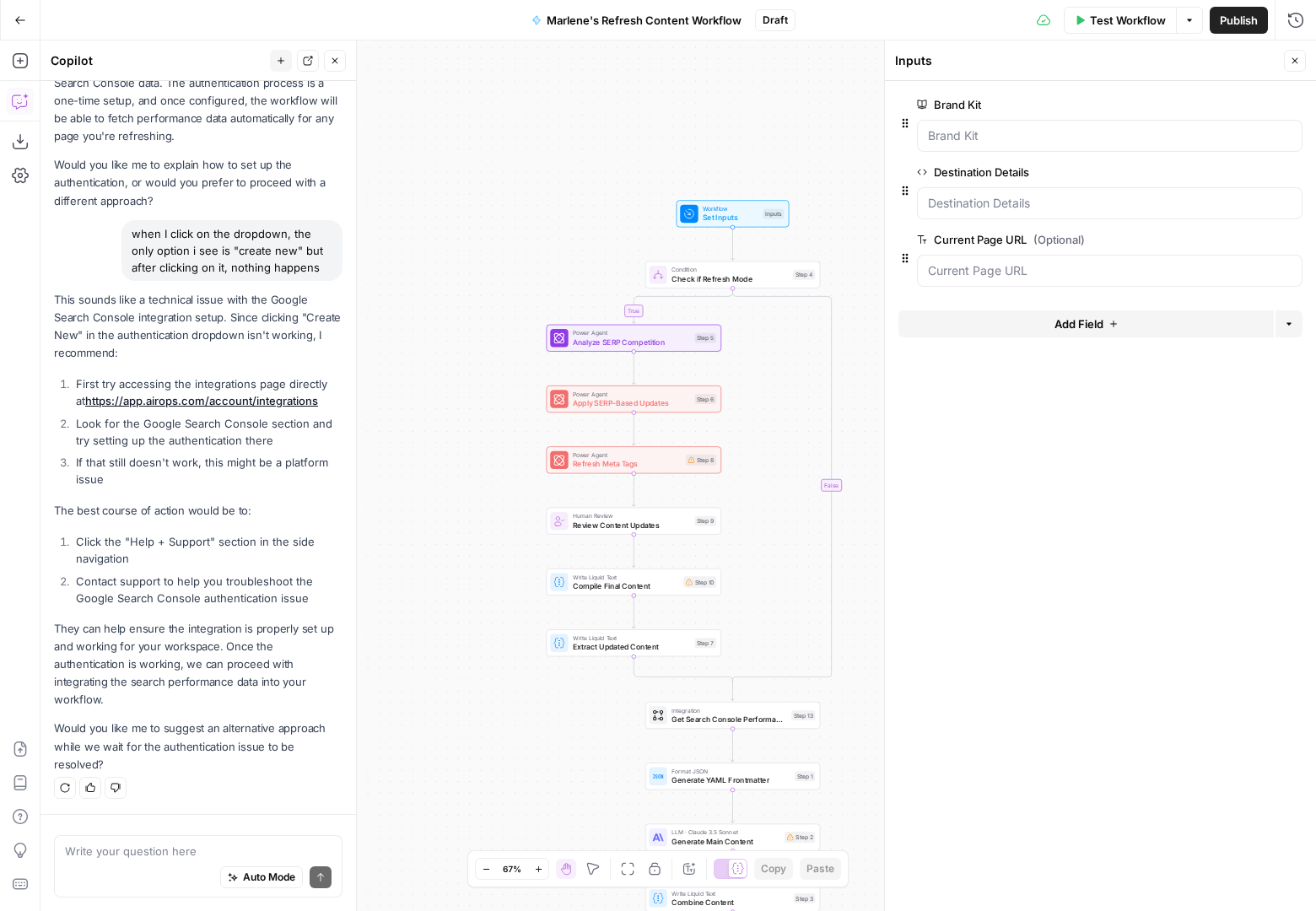 click at bounding box center (1109, 136) 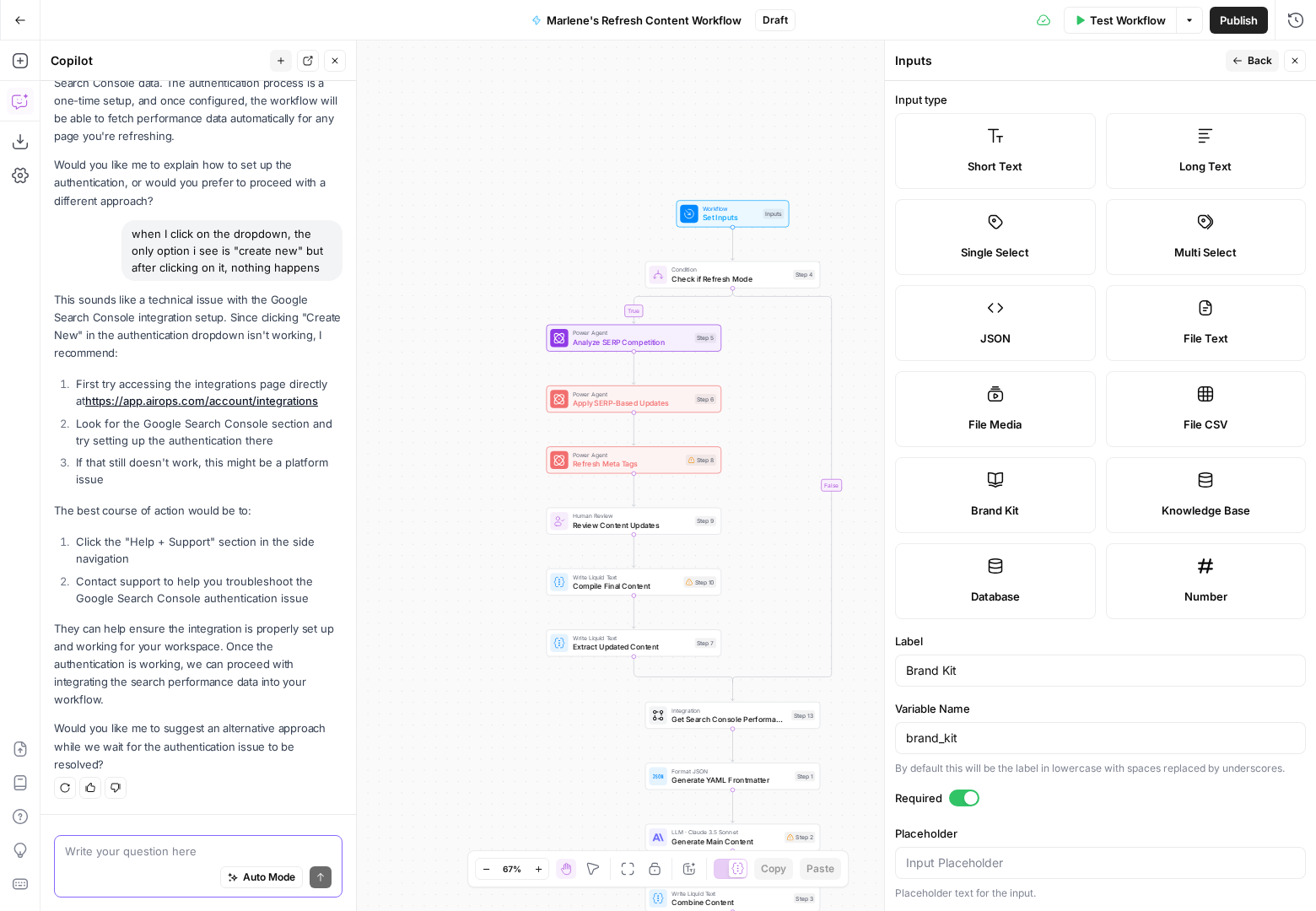 click at bounding box center [198, 851] 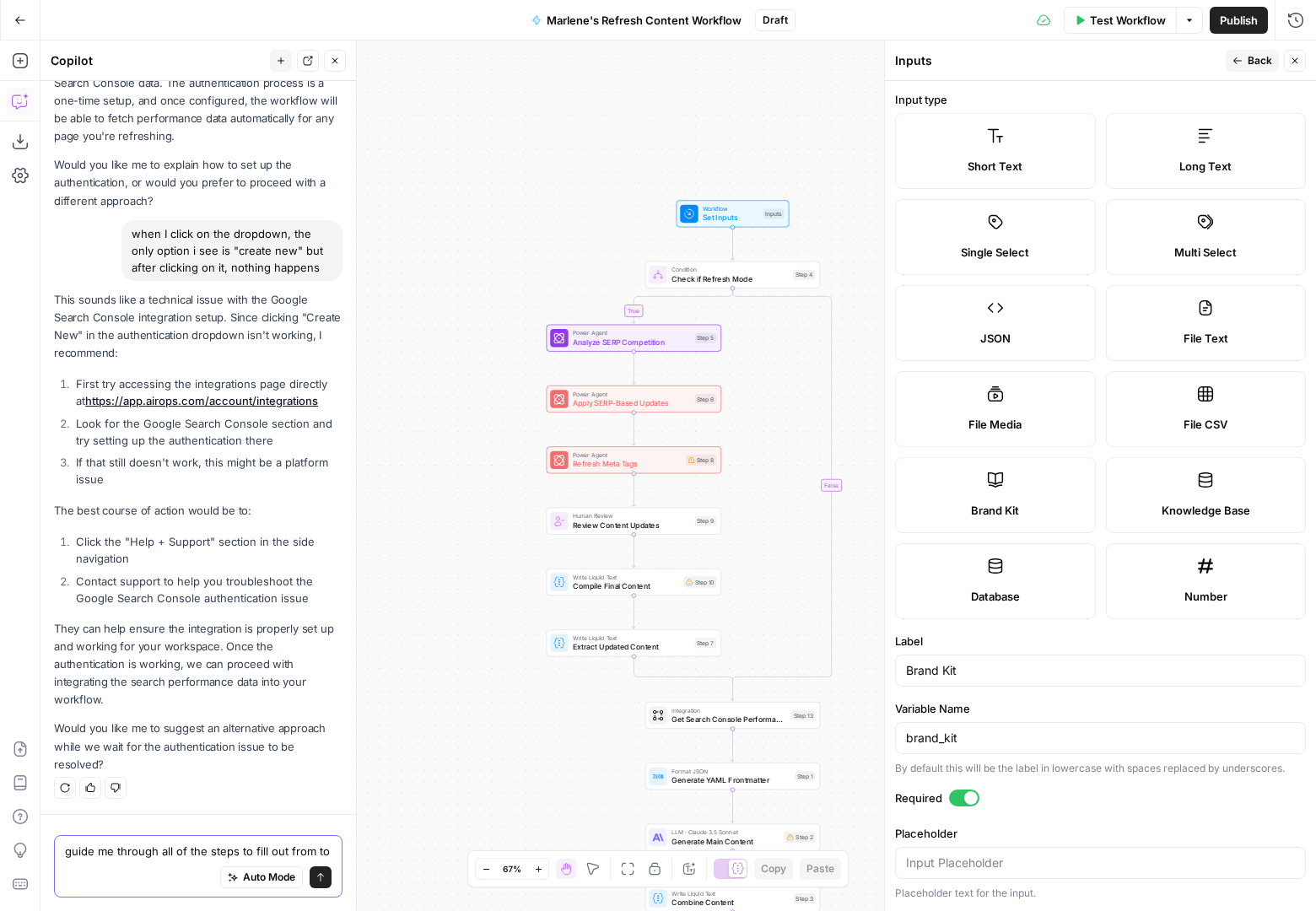 scroll, scrollTop: 2288, scrollLeft: 0, axis: vertical 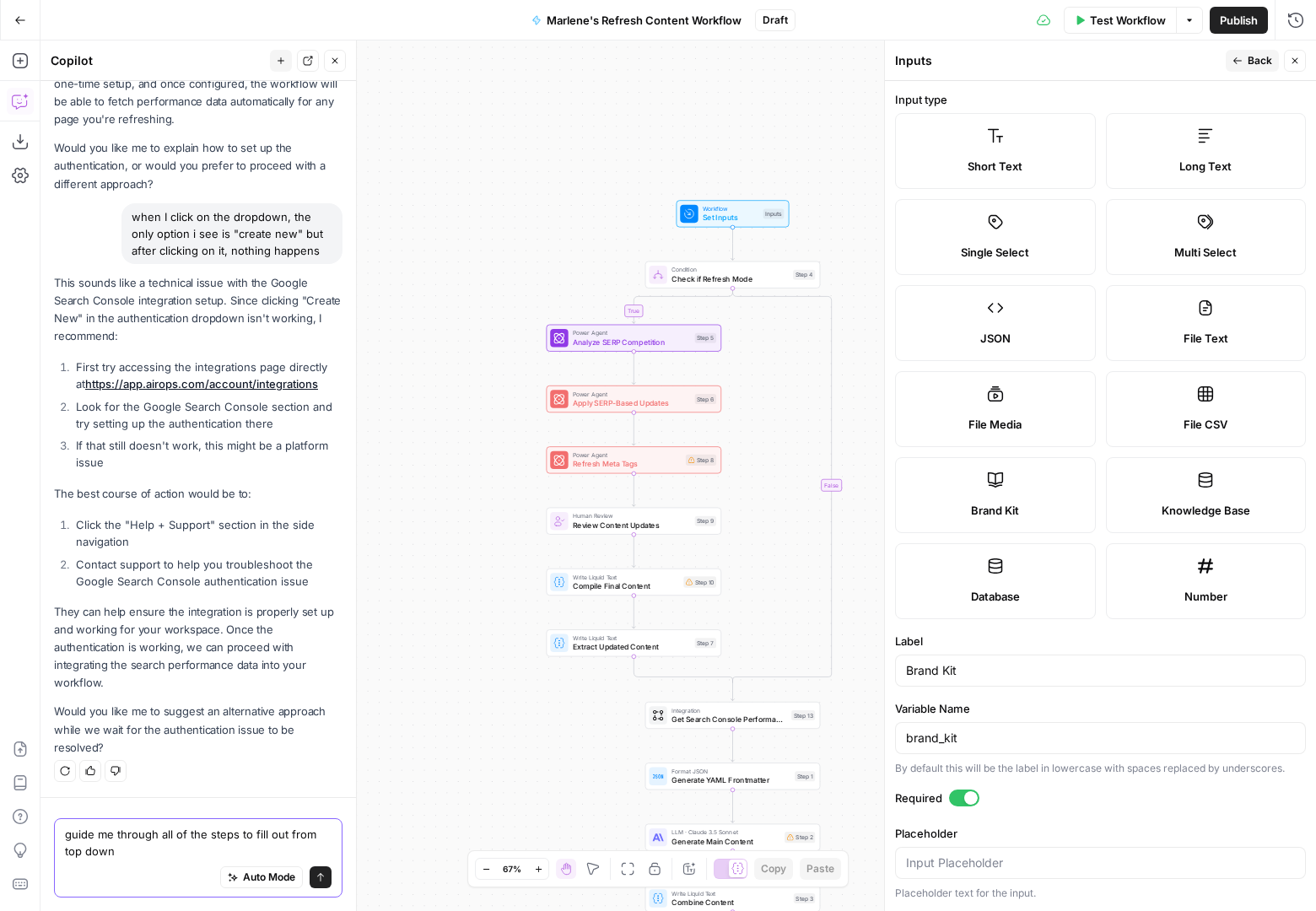 type on "guide me through all of the steps to fill out from top down" 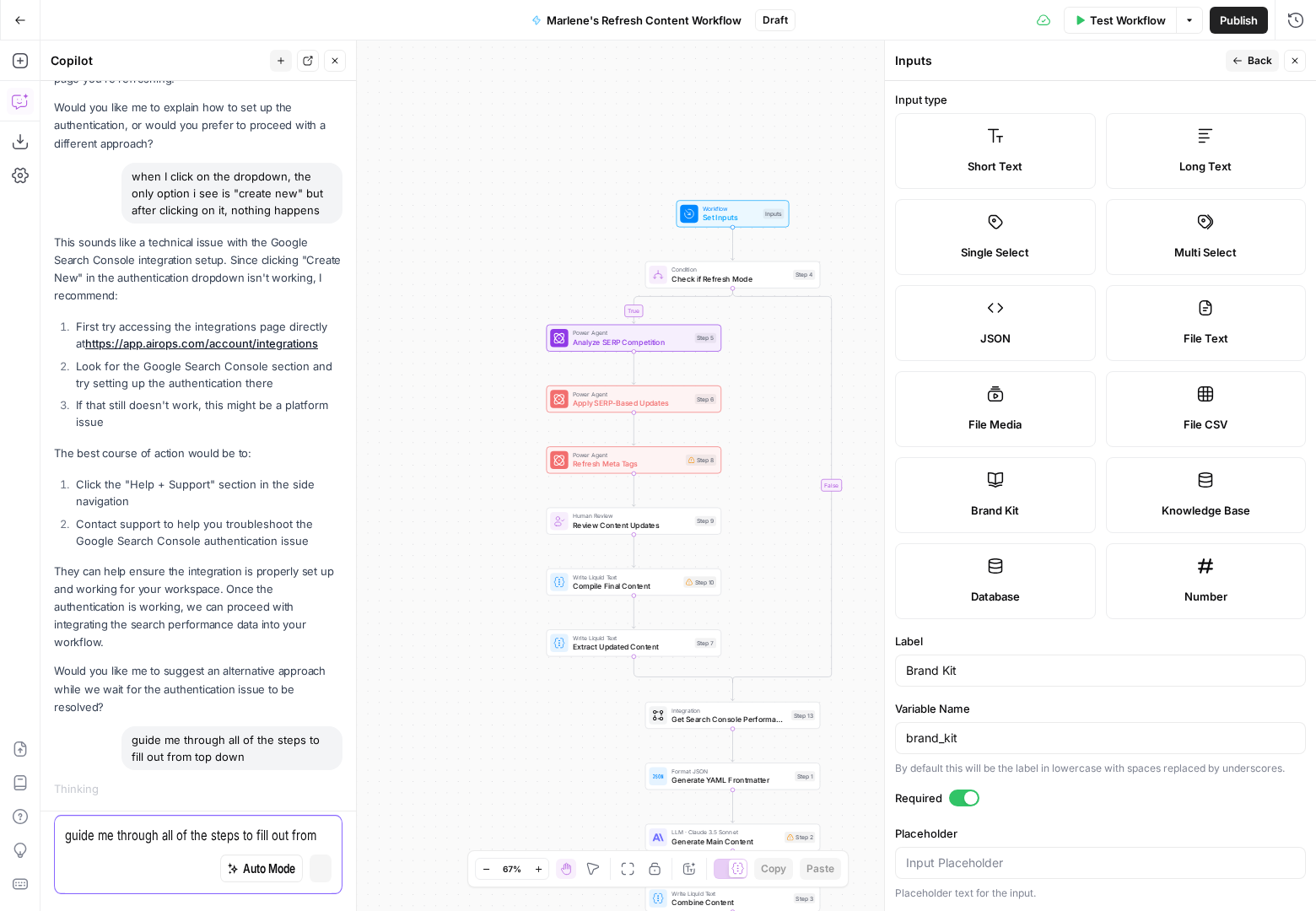 type 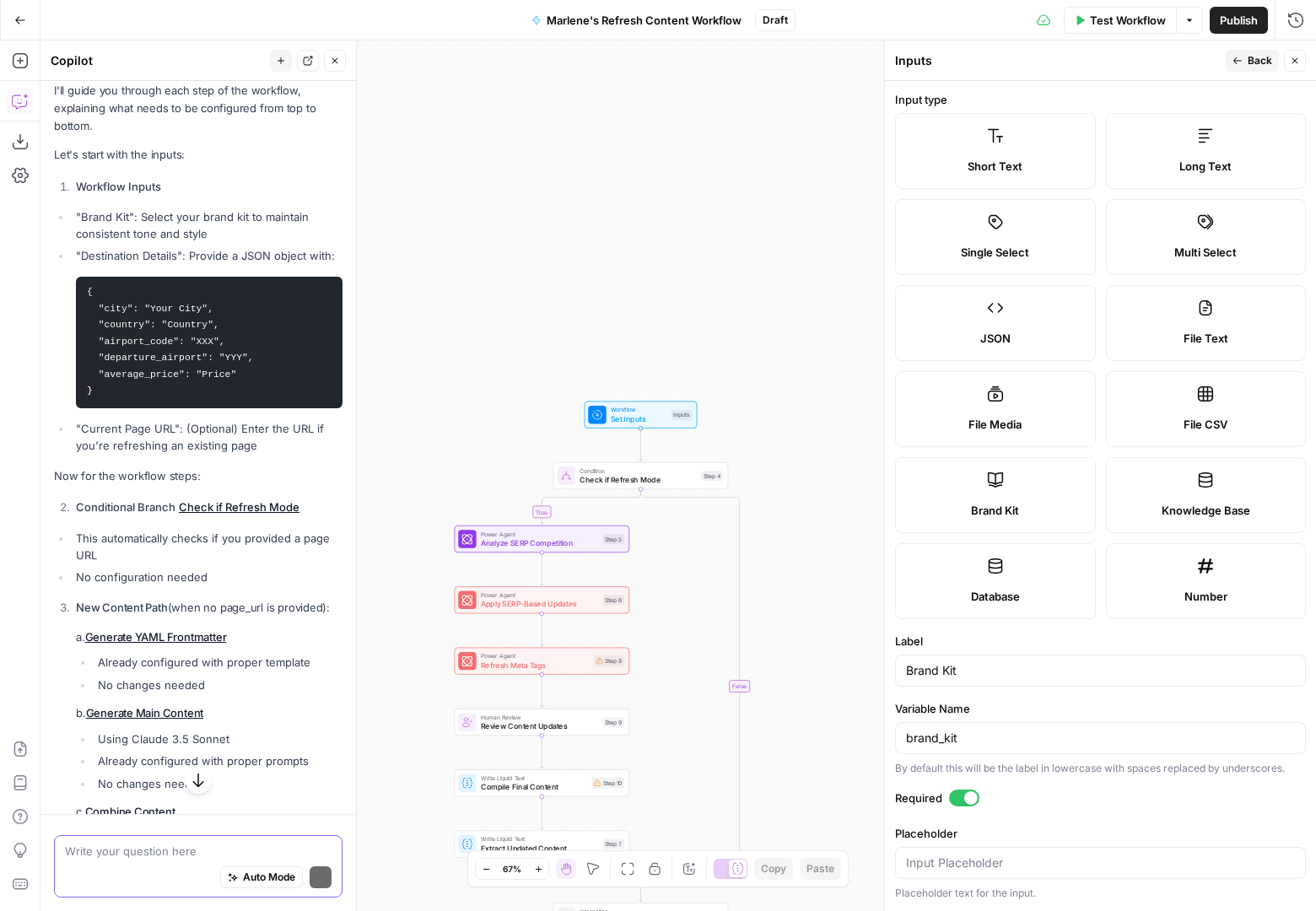 scroll, scrollTop: 2998, scrollLeft: 0, axis: vertical 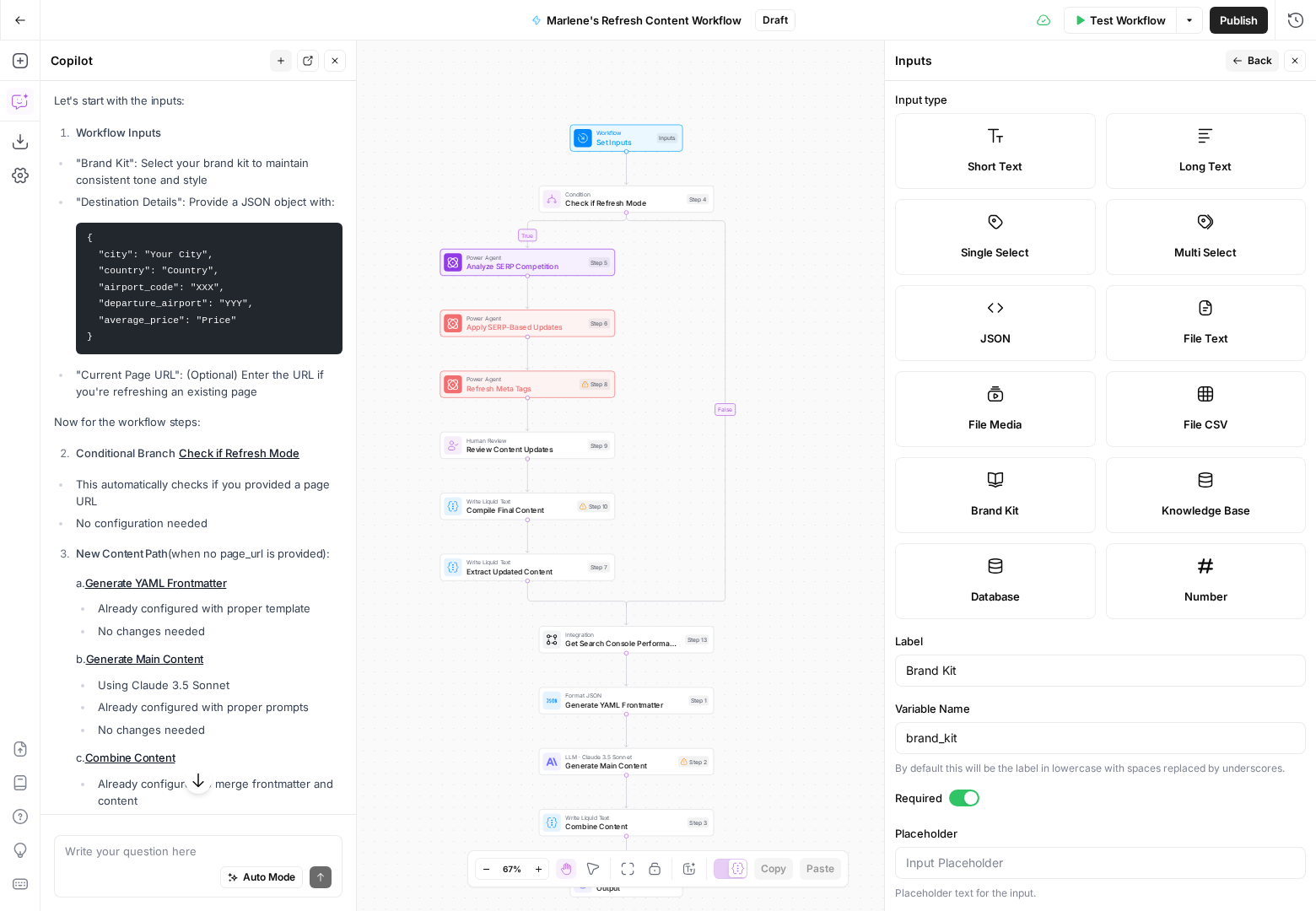 drag, startPoint x: 806, startPoint y: 419, endPoint x: 792, endPoint y: 143, distance: 276.35484 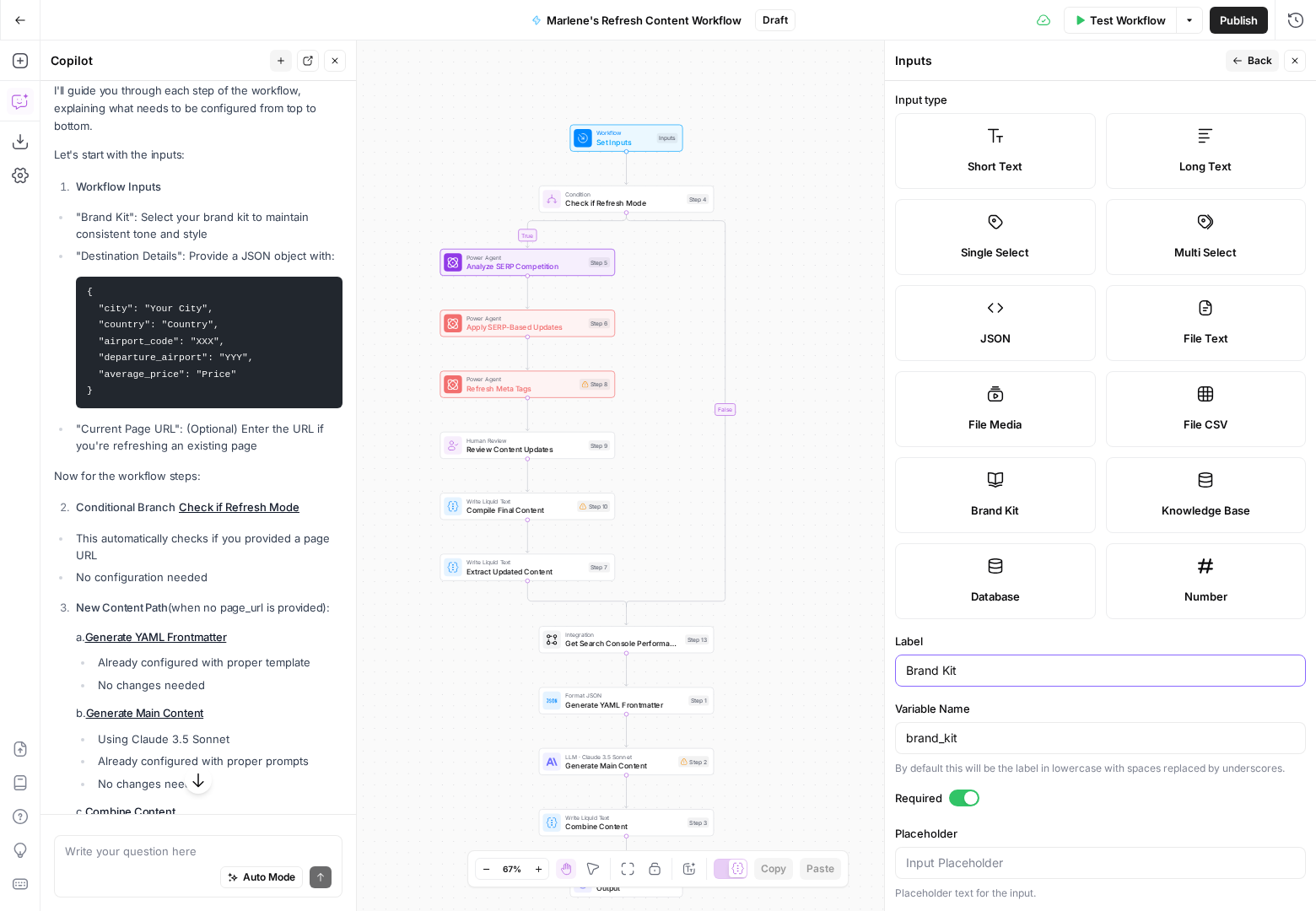 scroll, scrollTop: 2998, scrollLeft: 0, axis: vertical 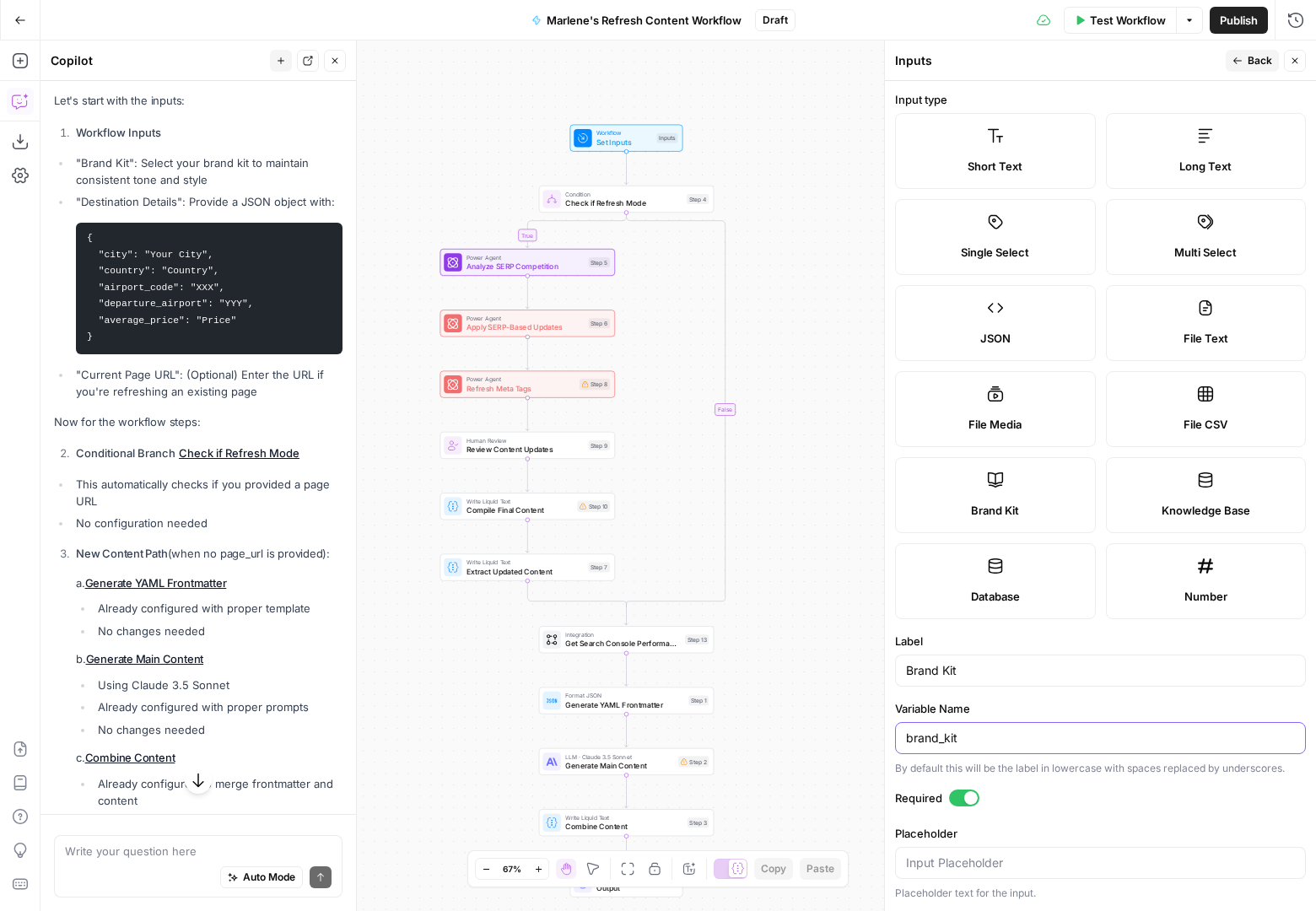 click on "brand_kit" at bounding box center [1100, 738] 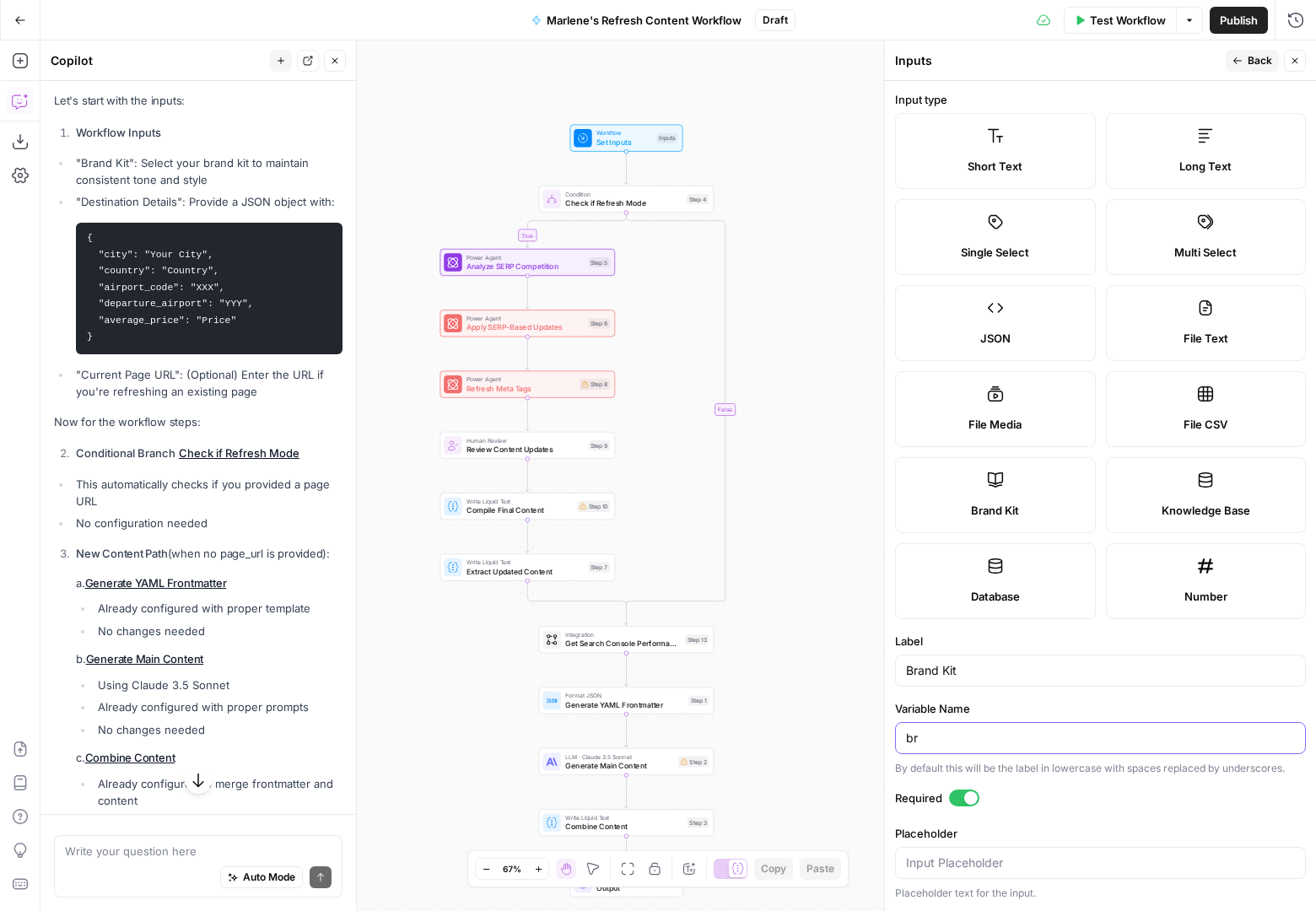 type on "b" 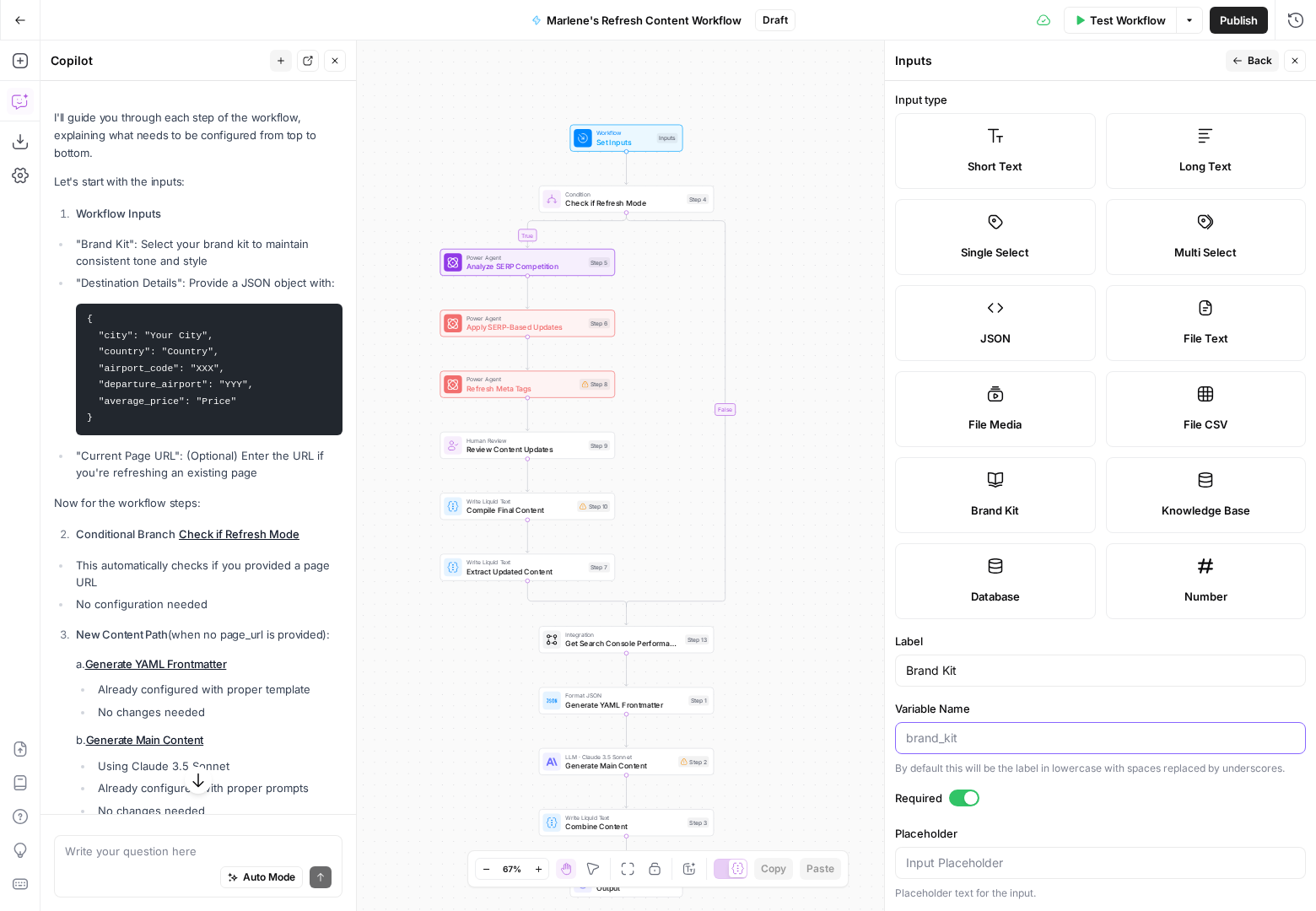 scroll, scrollTop: 3052, scrollLeft: 0, axis: vertical 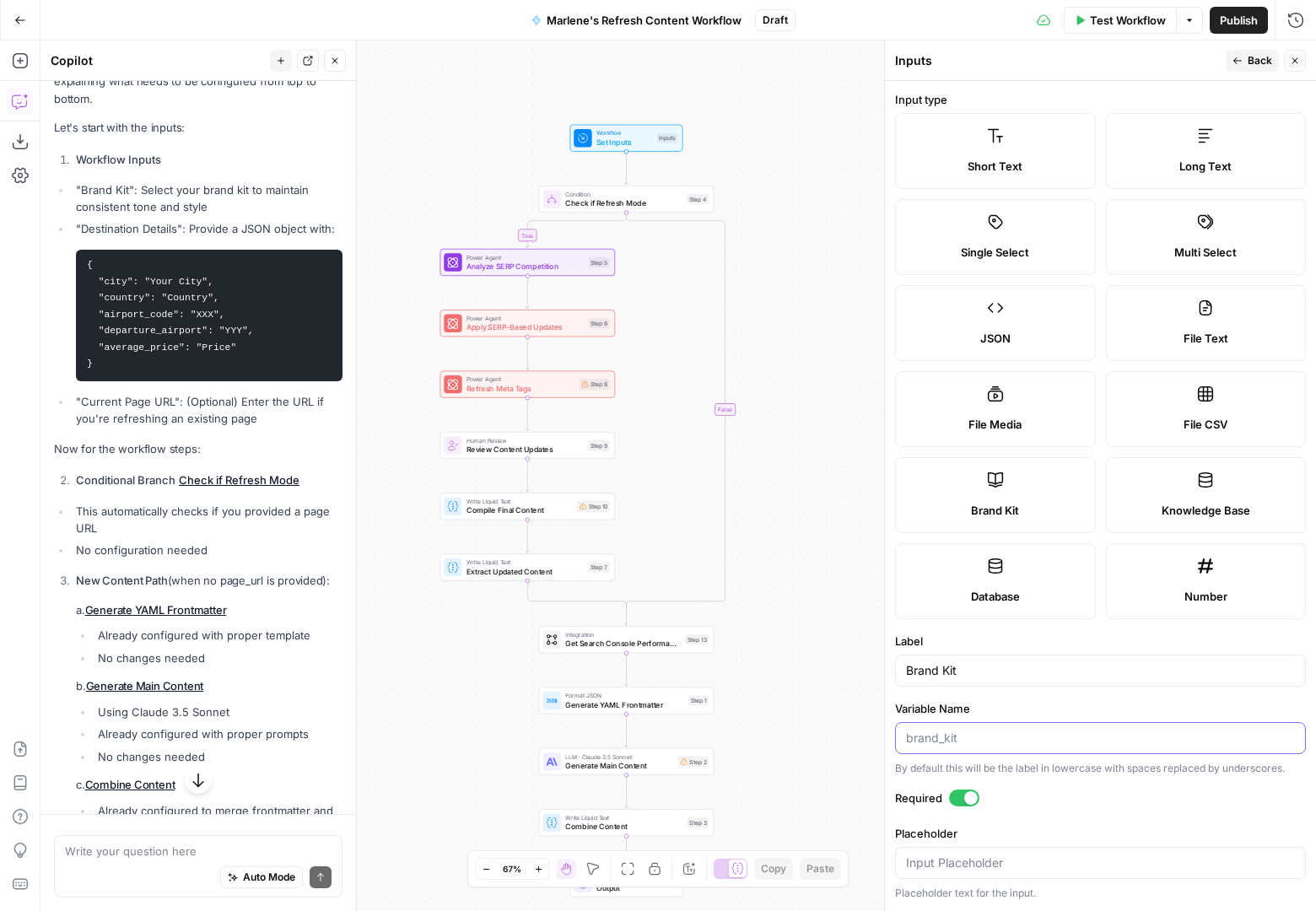 type on "/" 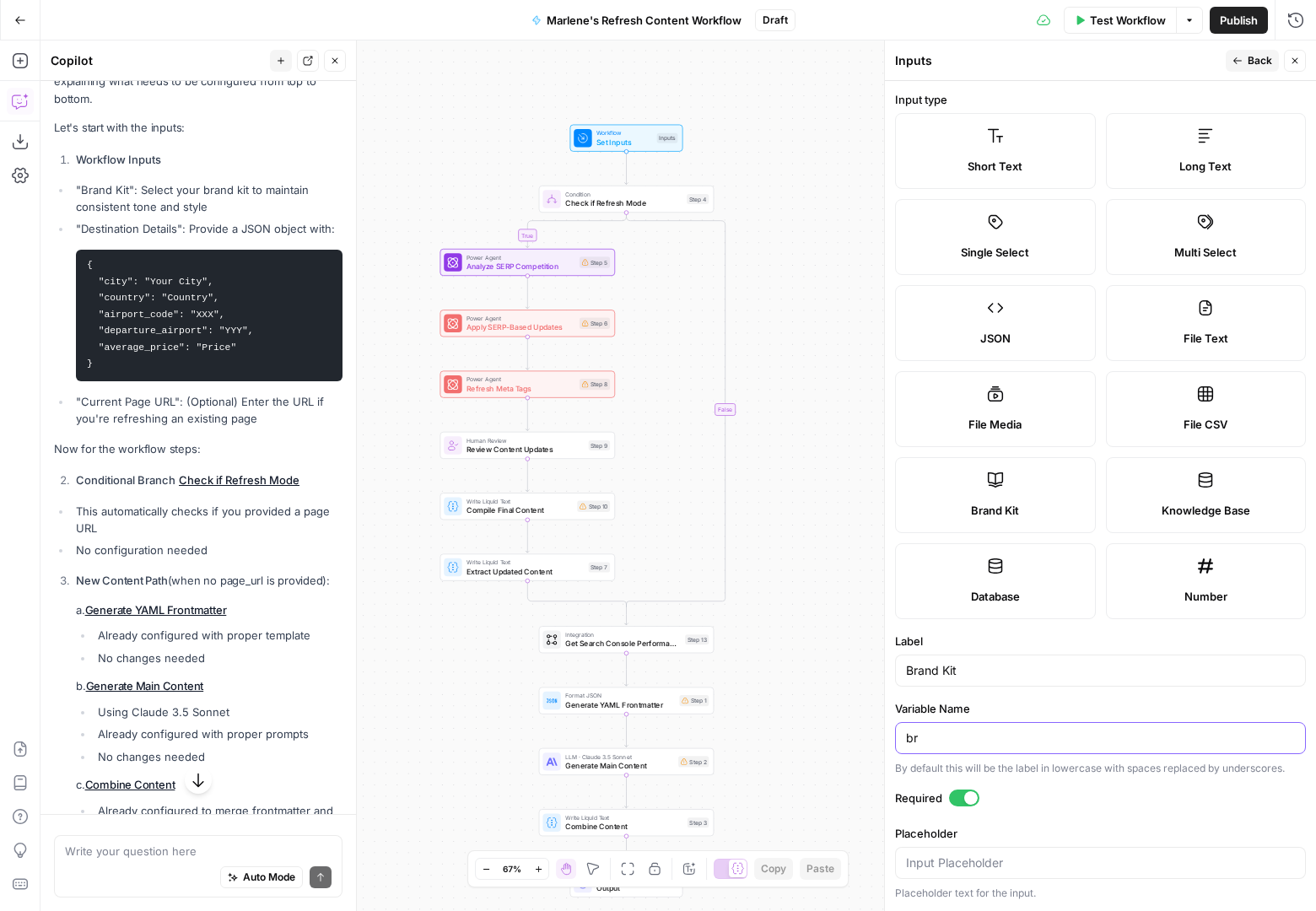 type on "b" 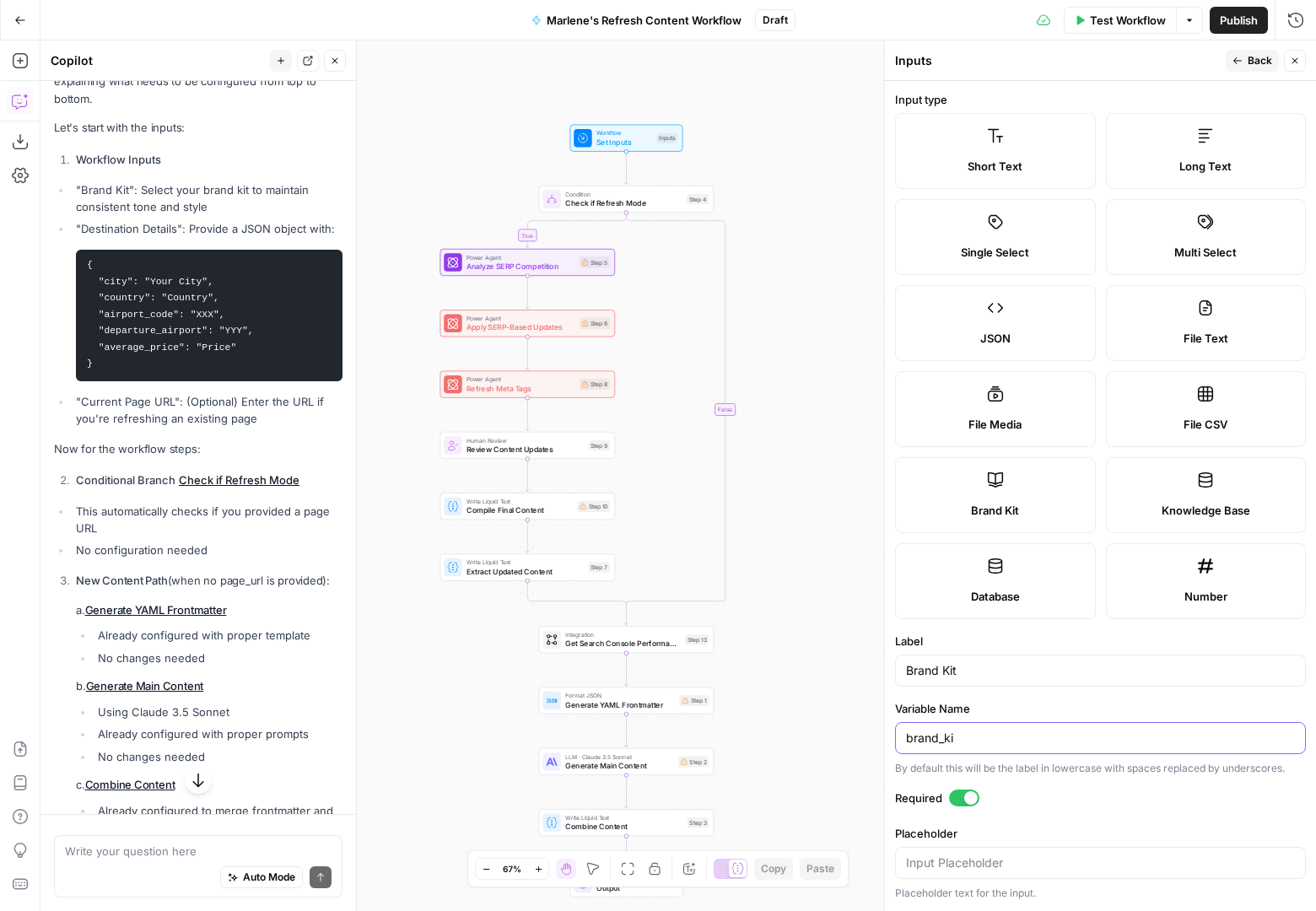 type on "brand_kit" 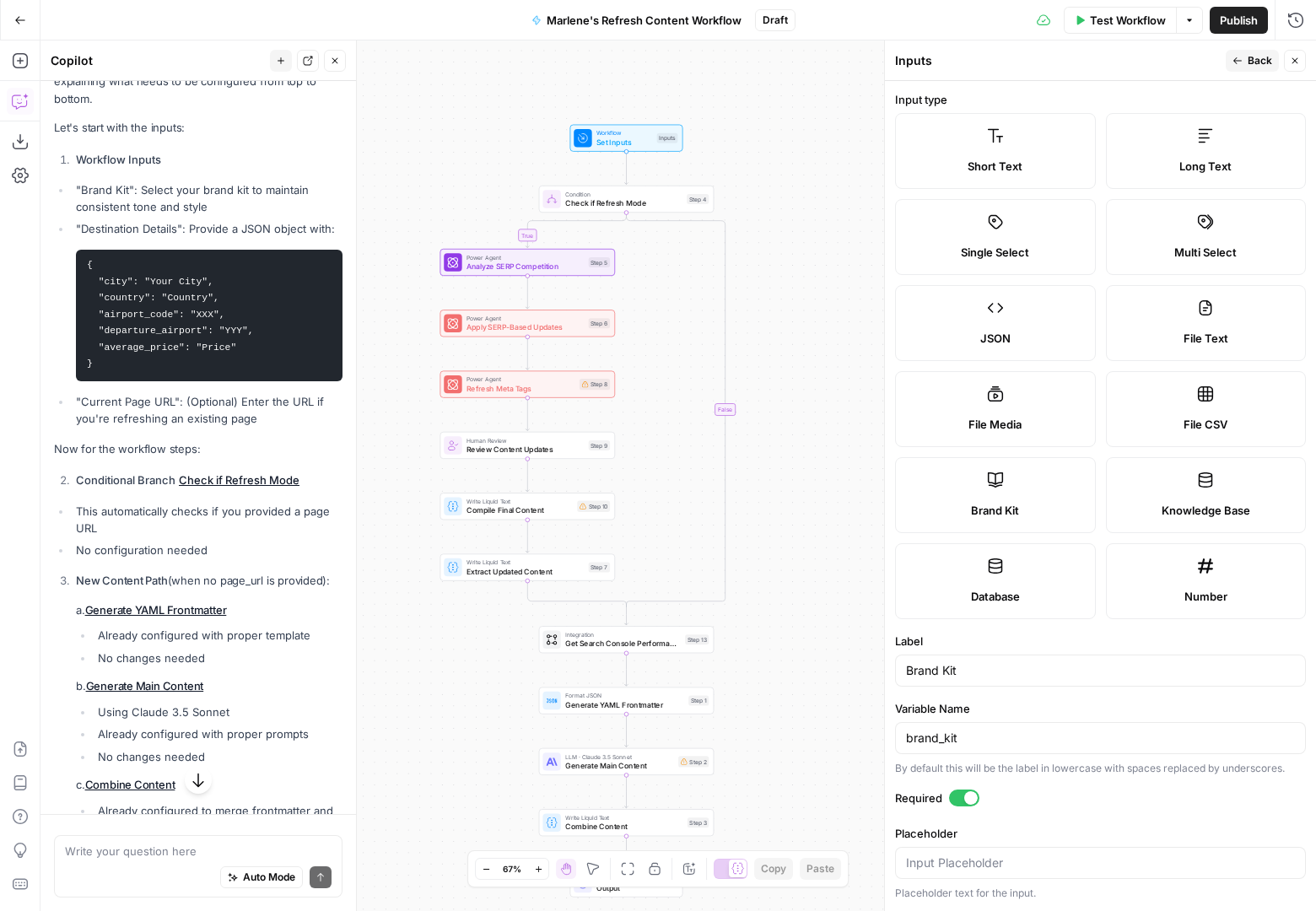 click on "Input type Short Text Long Text Single Select Multi Select JSON File Text File Media File CSV Brand Kit Knowledge Base Database Number Label Brand Kit Variable Name brand_kit By default this will be the label in lowercase with spaces replaced by underscores. Required Placeholder Placeholder text for the input." at bounding box center [1100, 496] 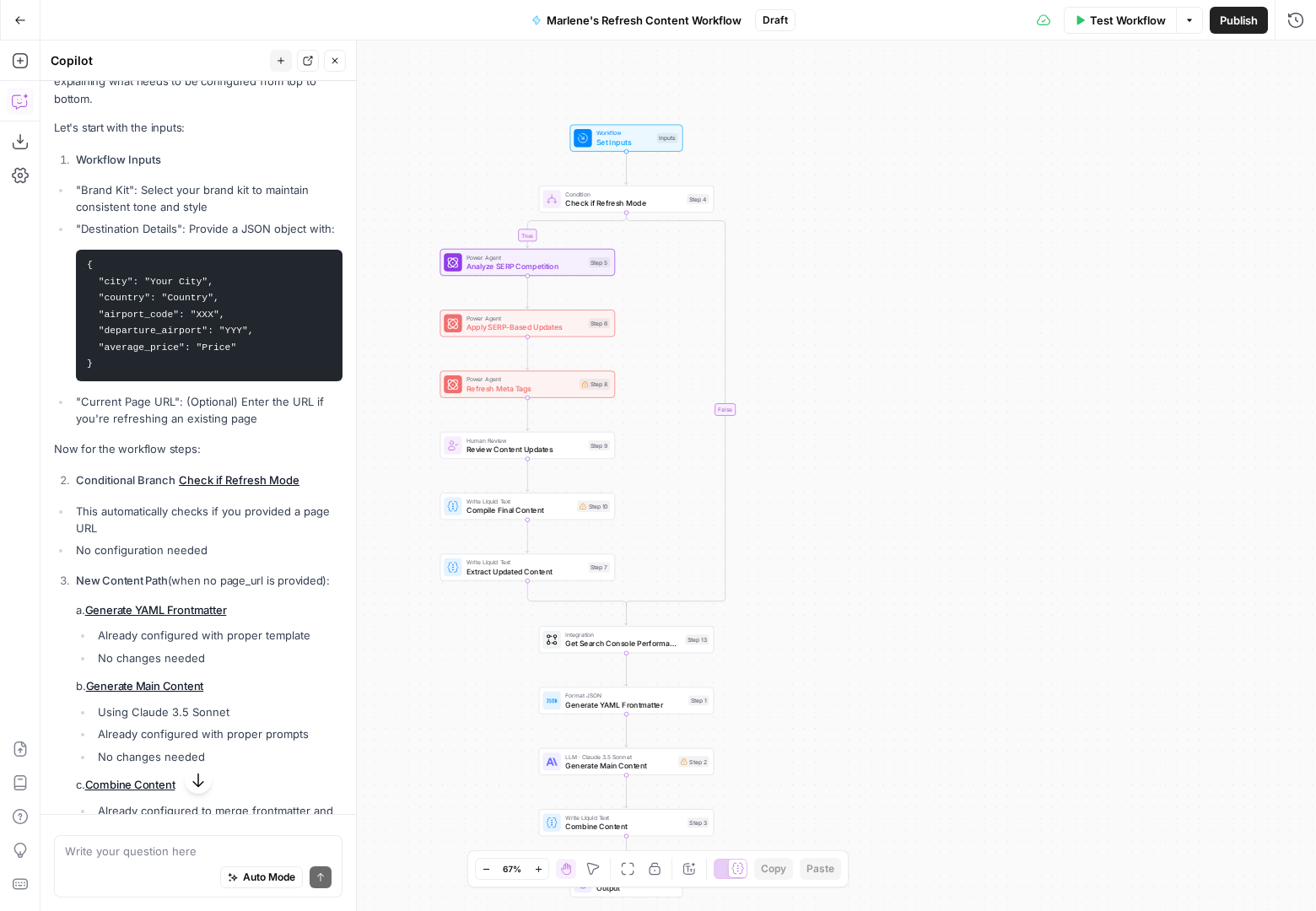 click on "Set Inputs" at bounding box center [624, 142] 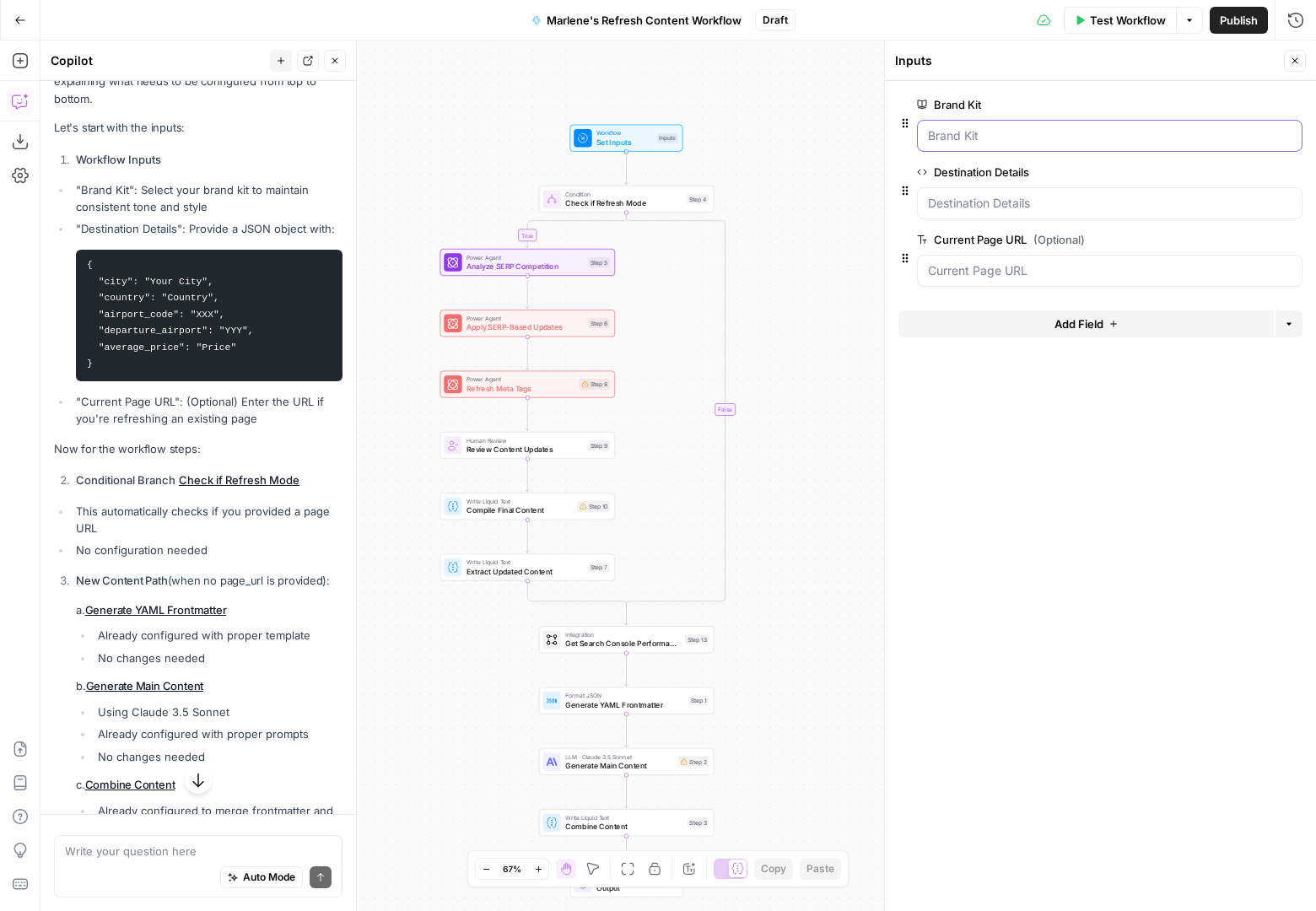 click on "Brand Kit" at bounding box center [1109, 136] 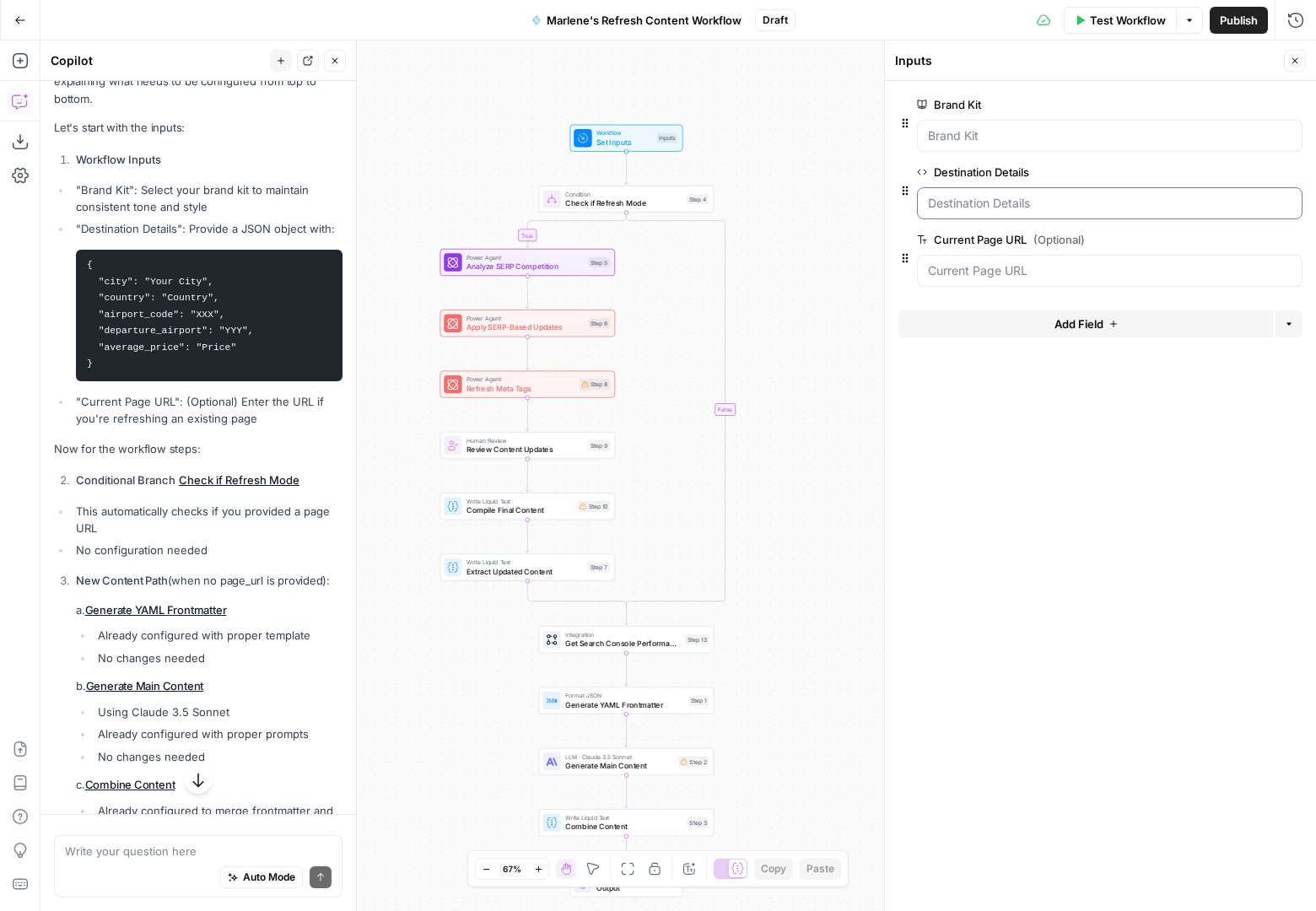 click on "Destination Details" at bounding box center [1109, 203] 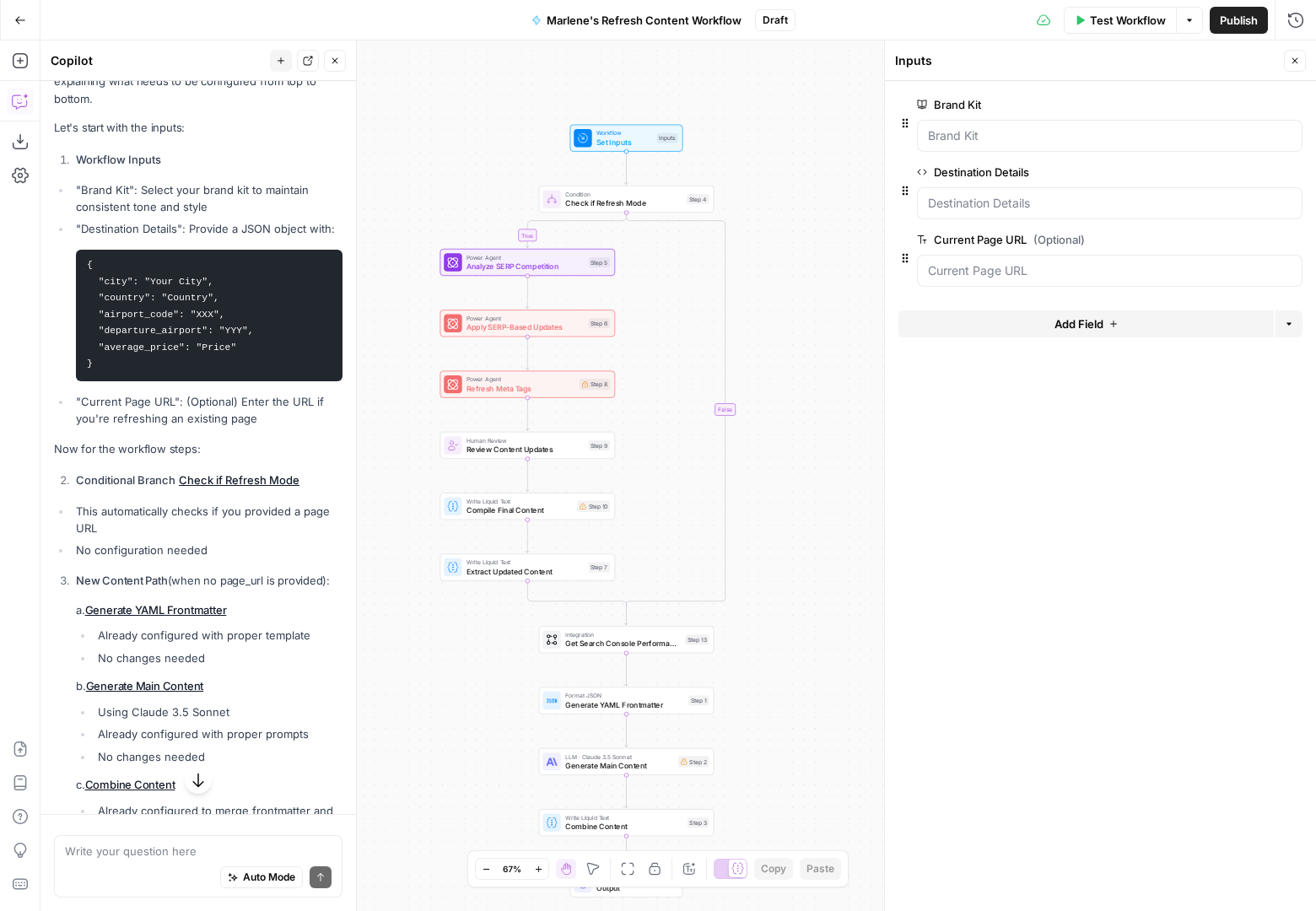 click on "edit field" at bounding box center (1239, 172) 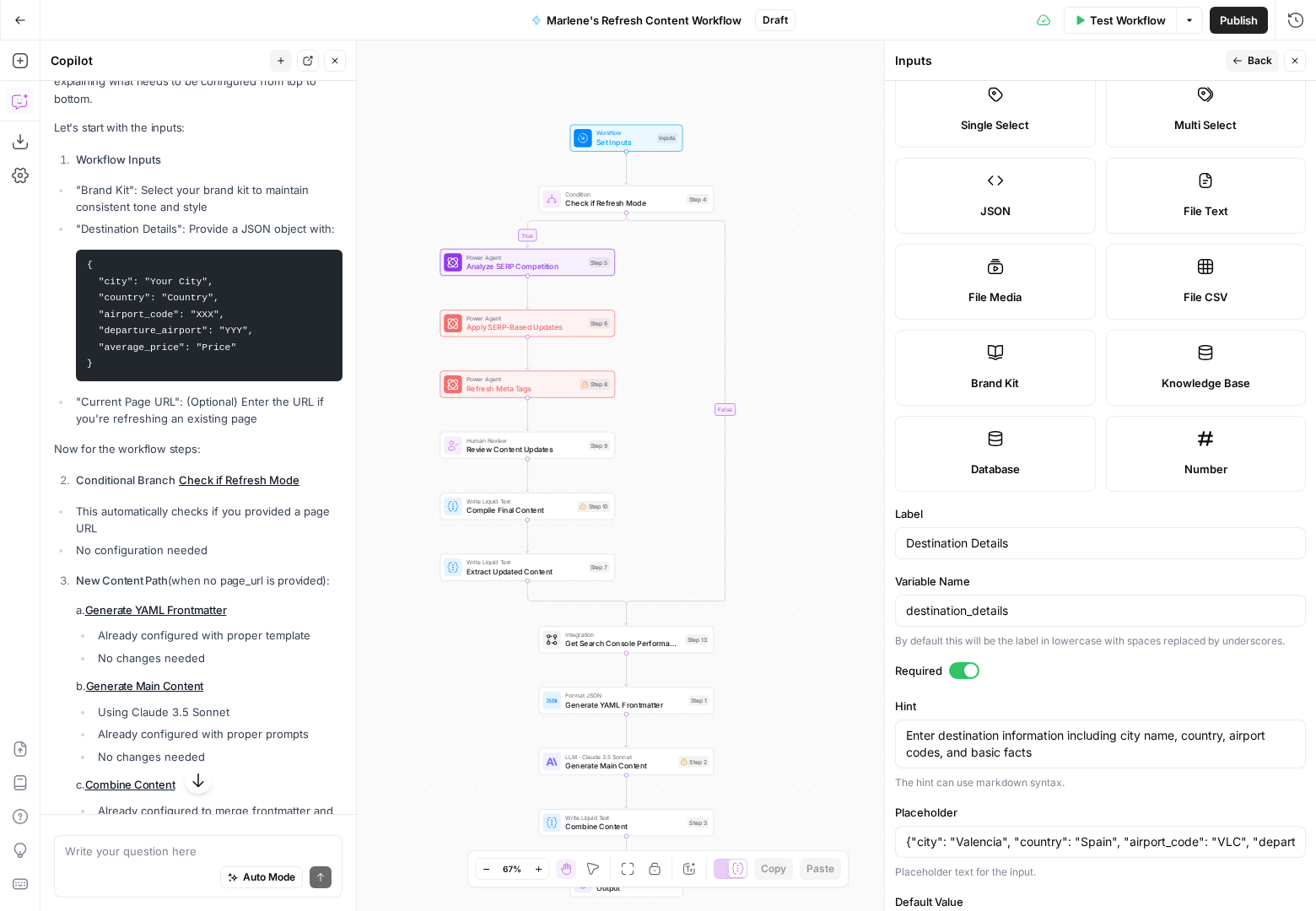 scroll, scrollTop: 225, scrollLeft: 0, axis: vertical 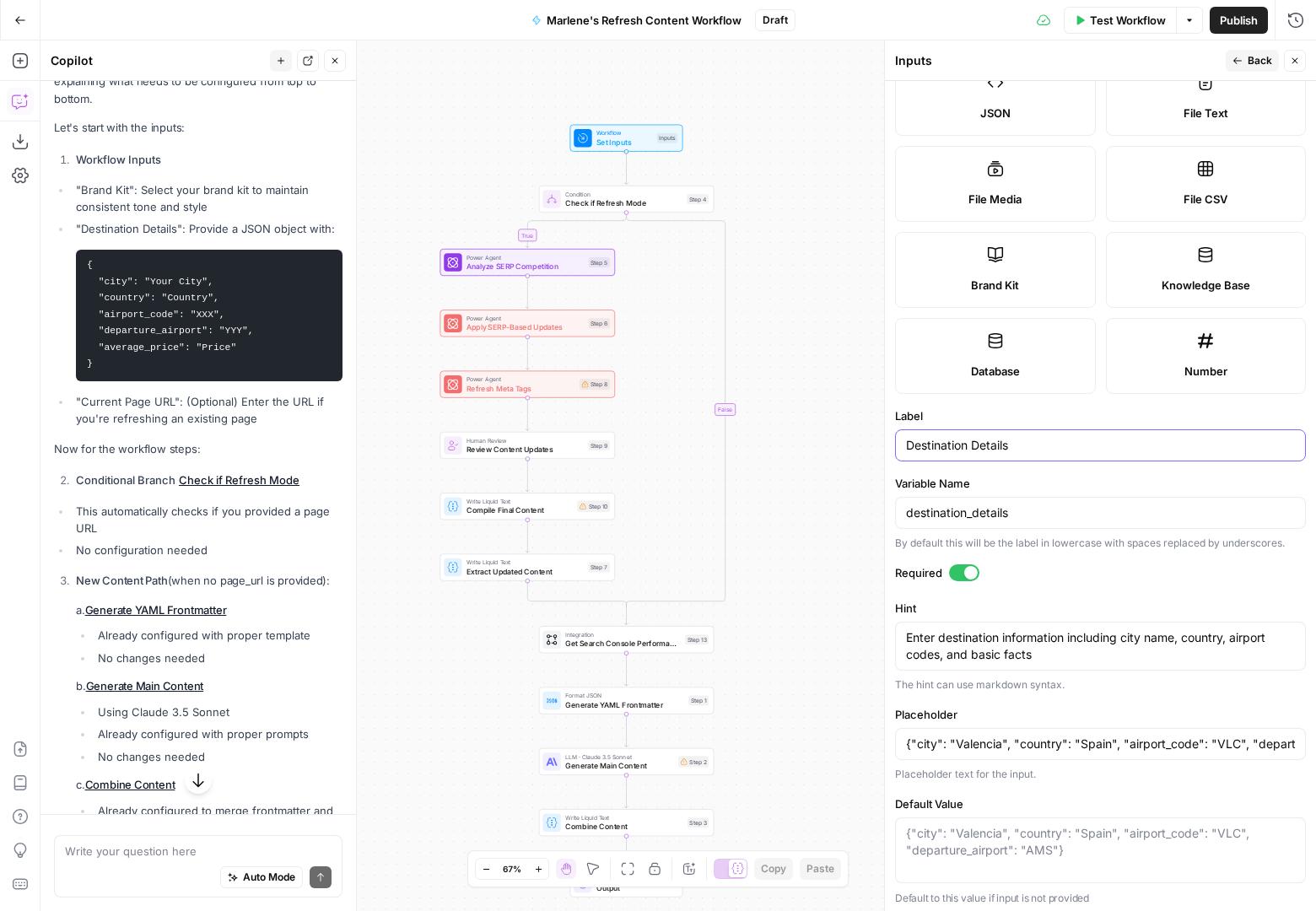 click on "Destination Details" at bounding box center [1100, 445] 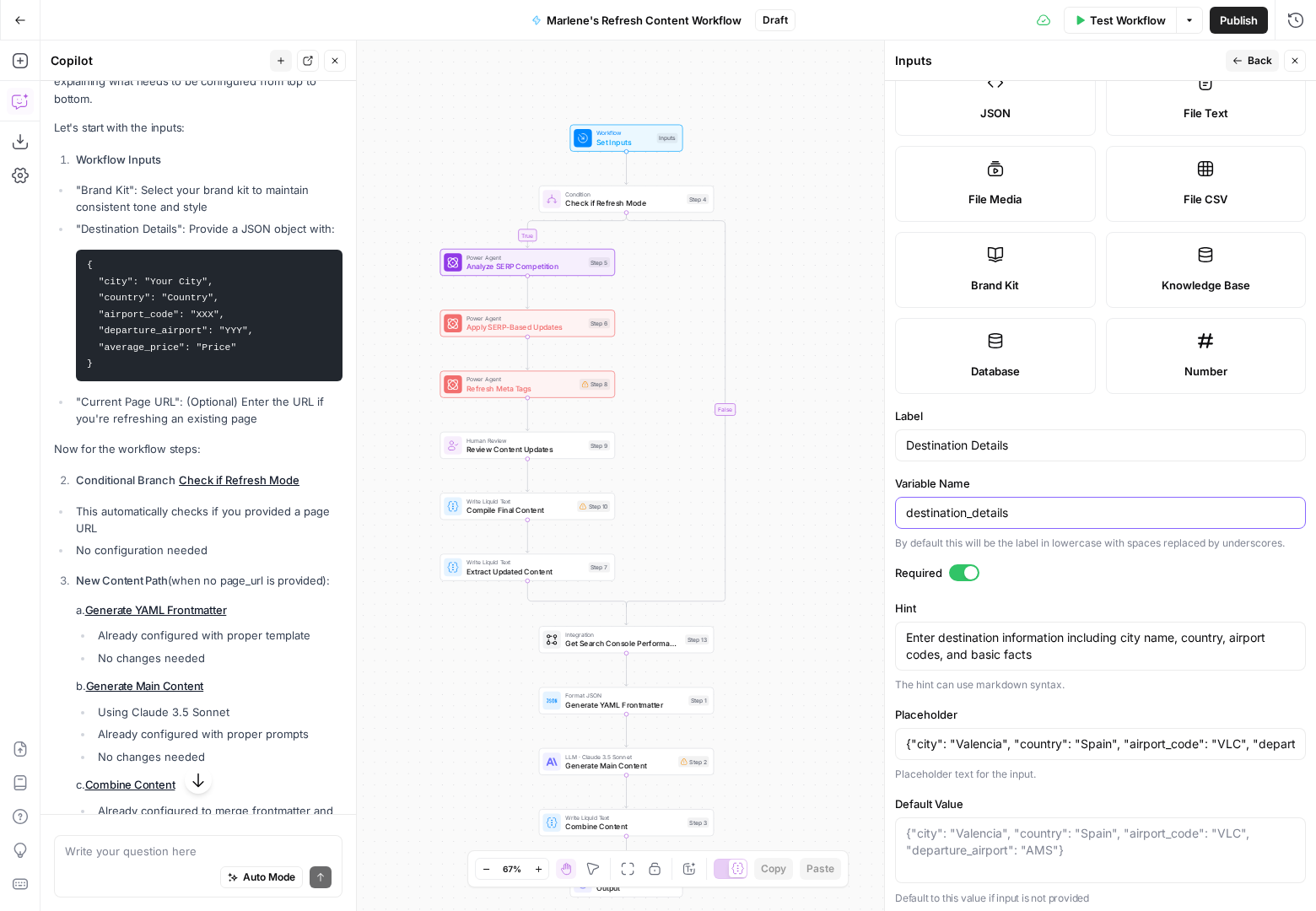 click on "destination_details" at bounding box center [1100, 513] 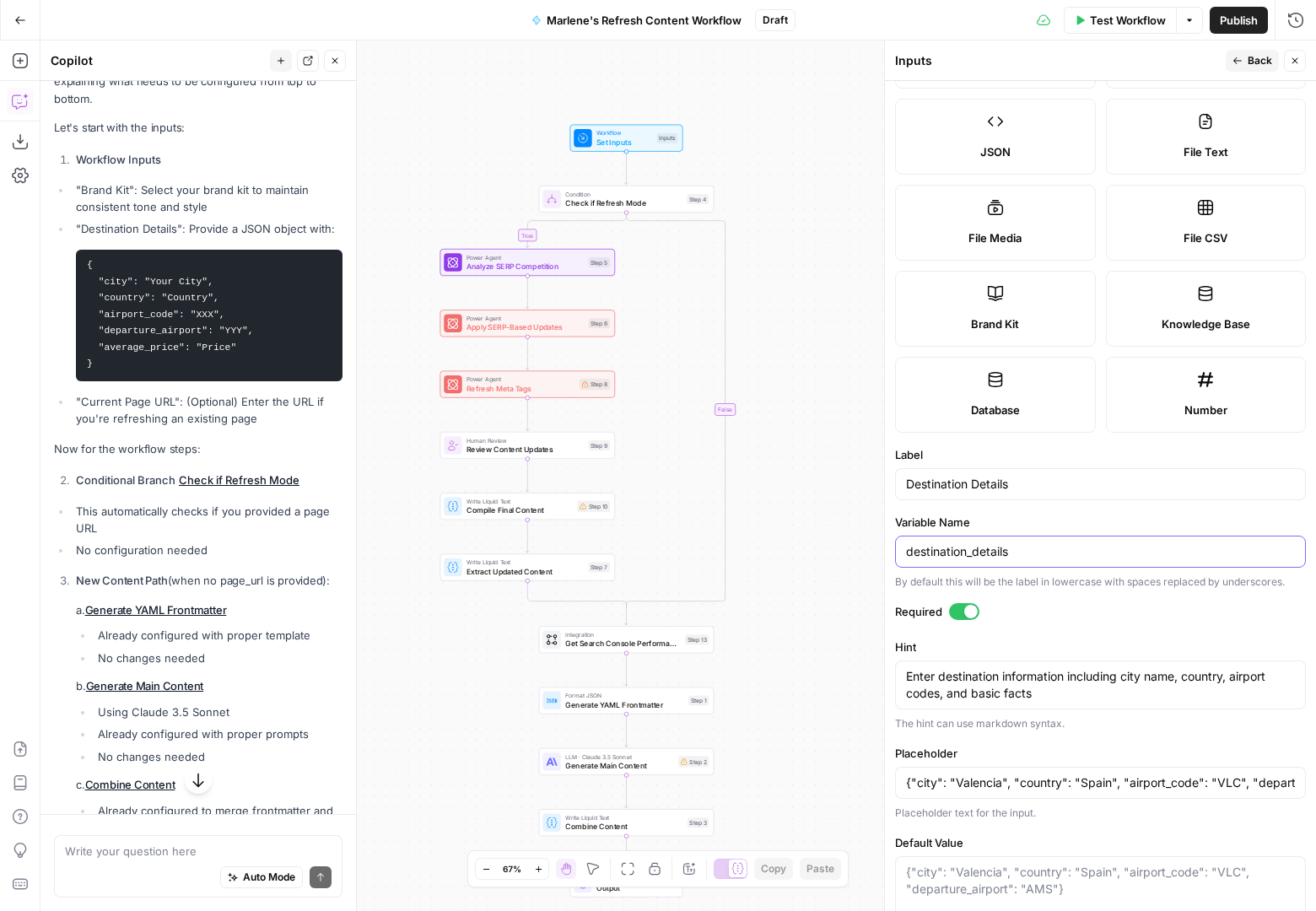 scroll, scrollTop: 225, scrollLeft: 0, axis: vertical 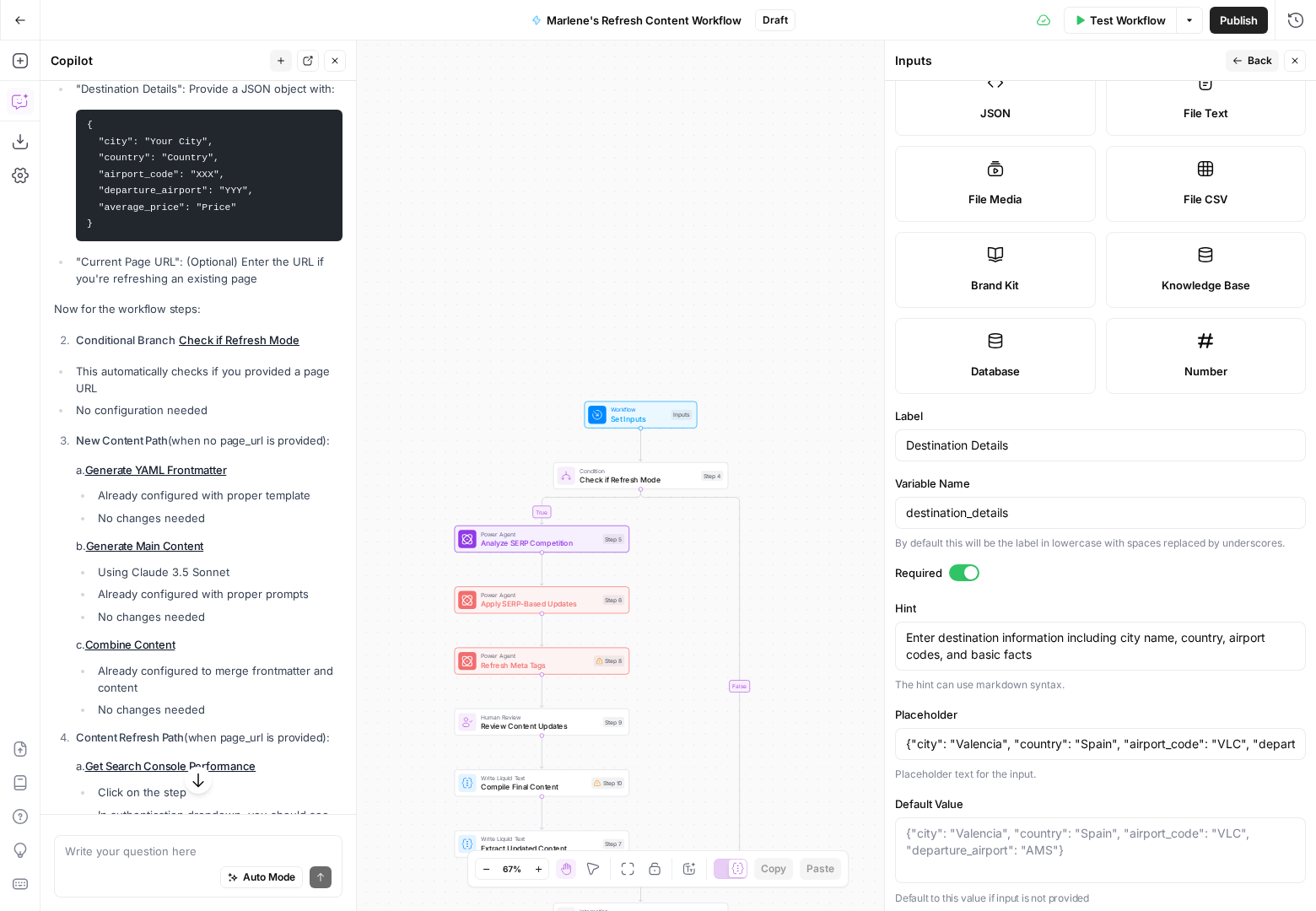 click on "Back" at bounding box center (1259, 61) 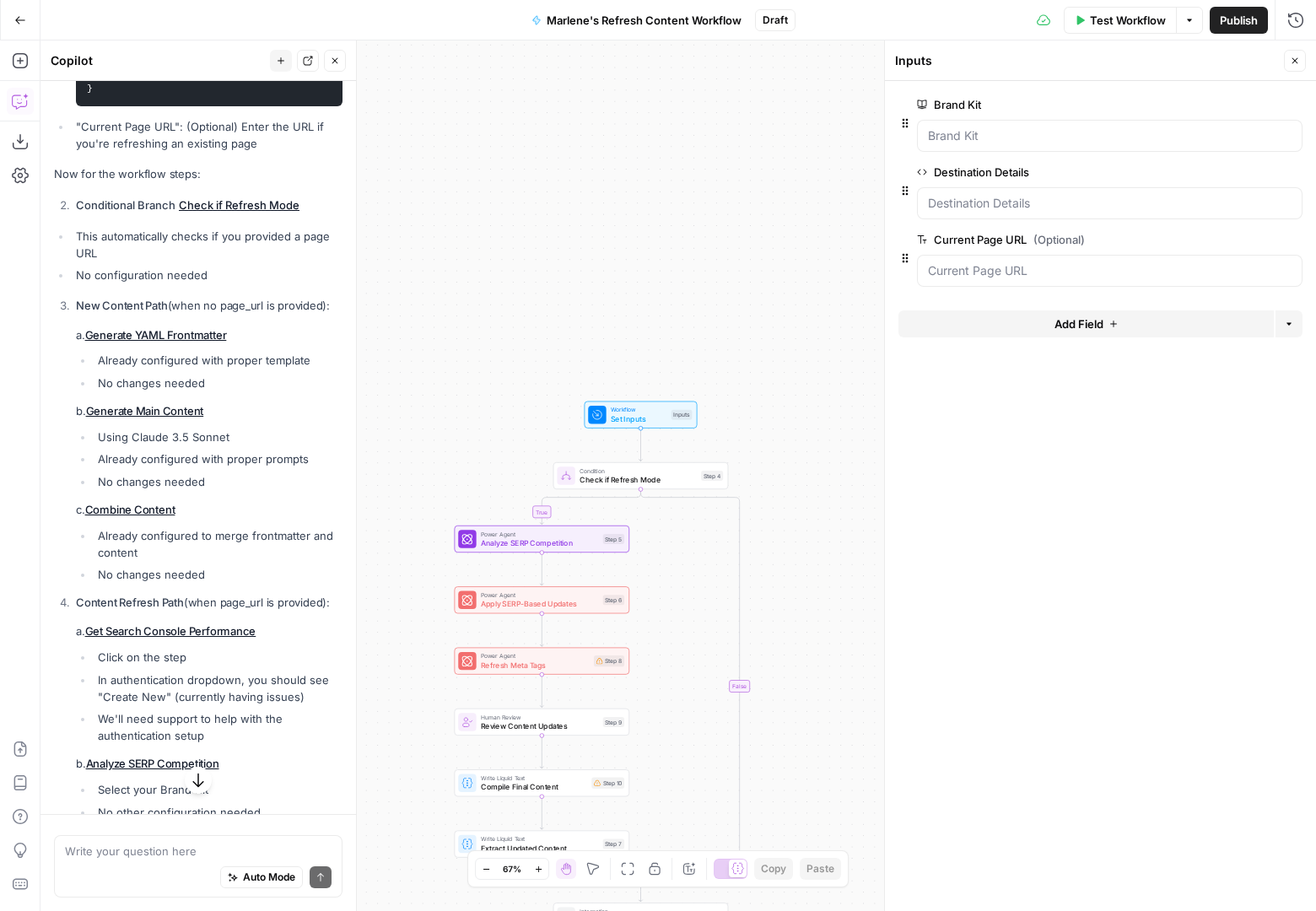 scroll, scrollTop: 3330, scrollLeft: 0, axis: vertical 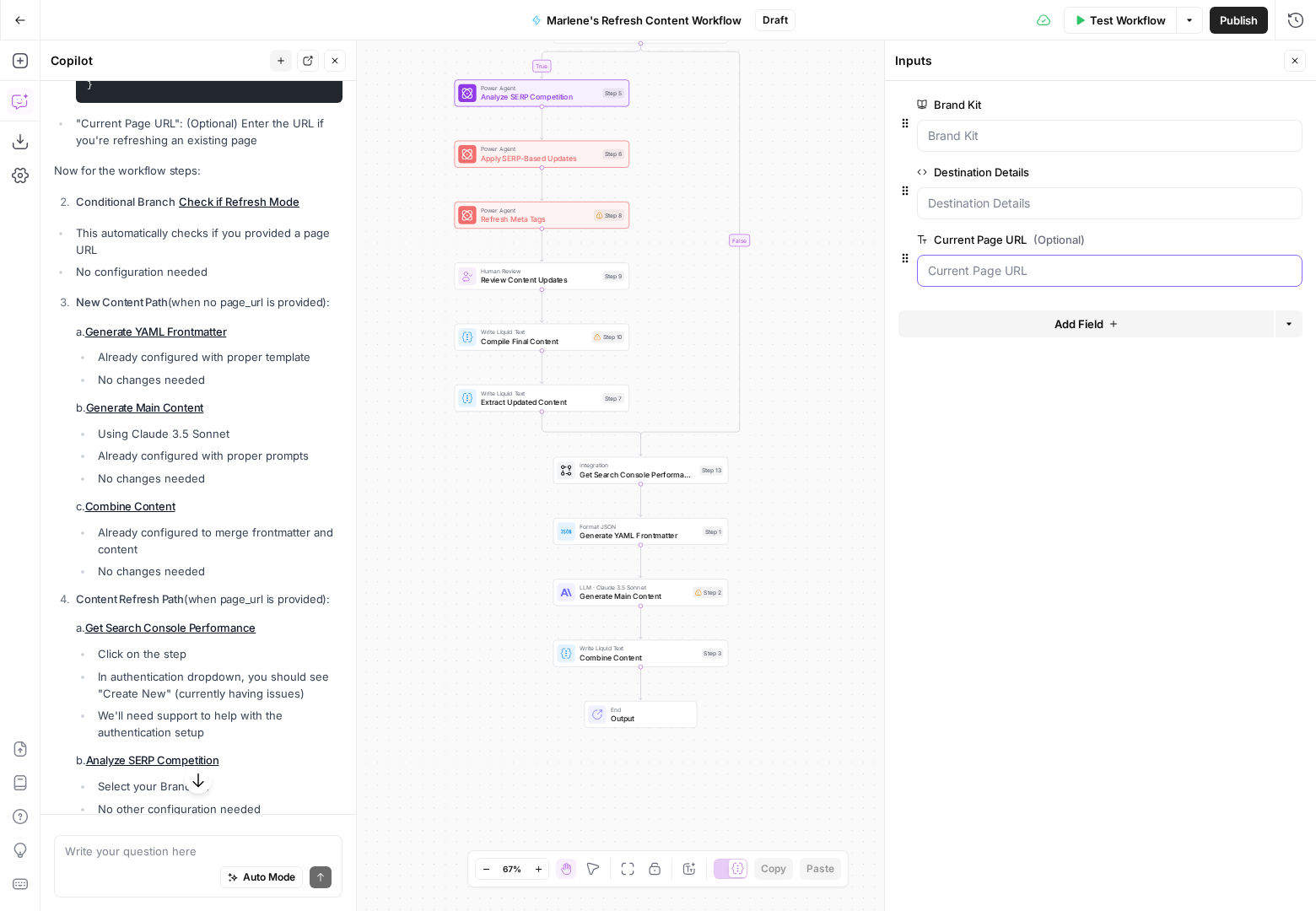 click on "Current Page URL   (Optional)" at bounding box center [1109, 271] 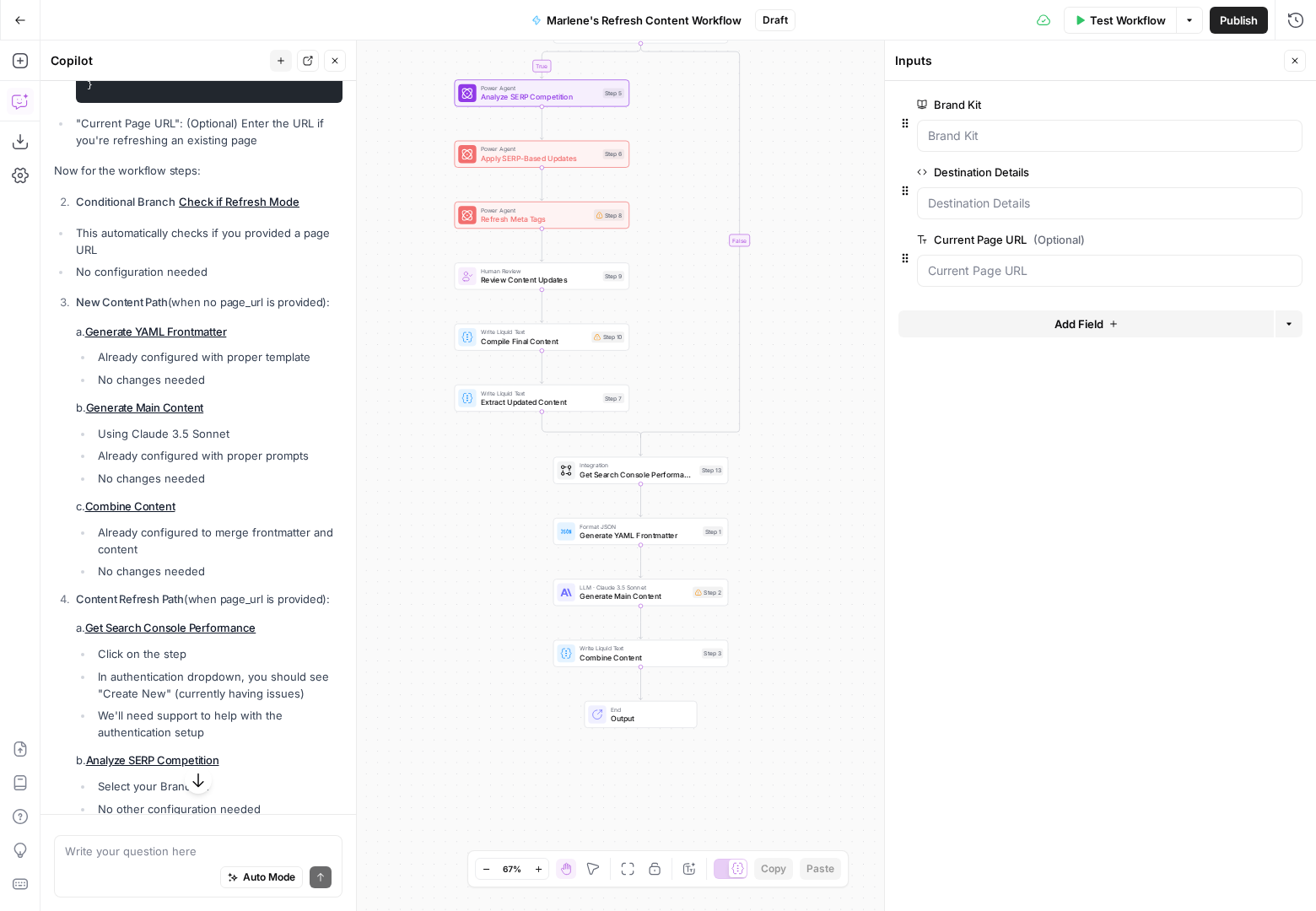 click on "Brand Kit edit field Delete group Destination Details edit field Delete group Current Page URL   (Optional) edit field Delete group Add Field Options" at bounding box center (1100, 496) 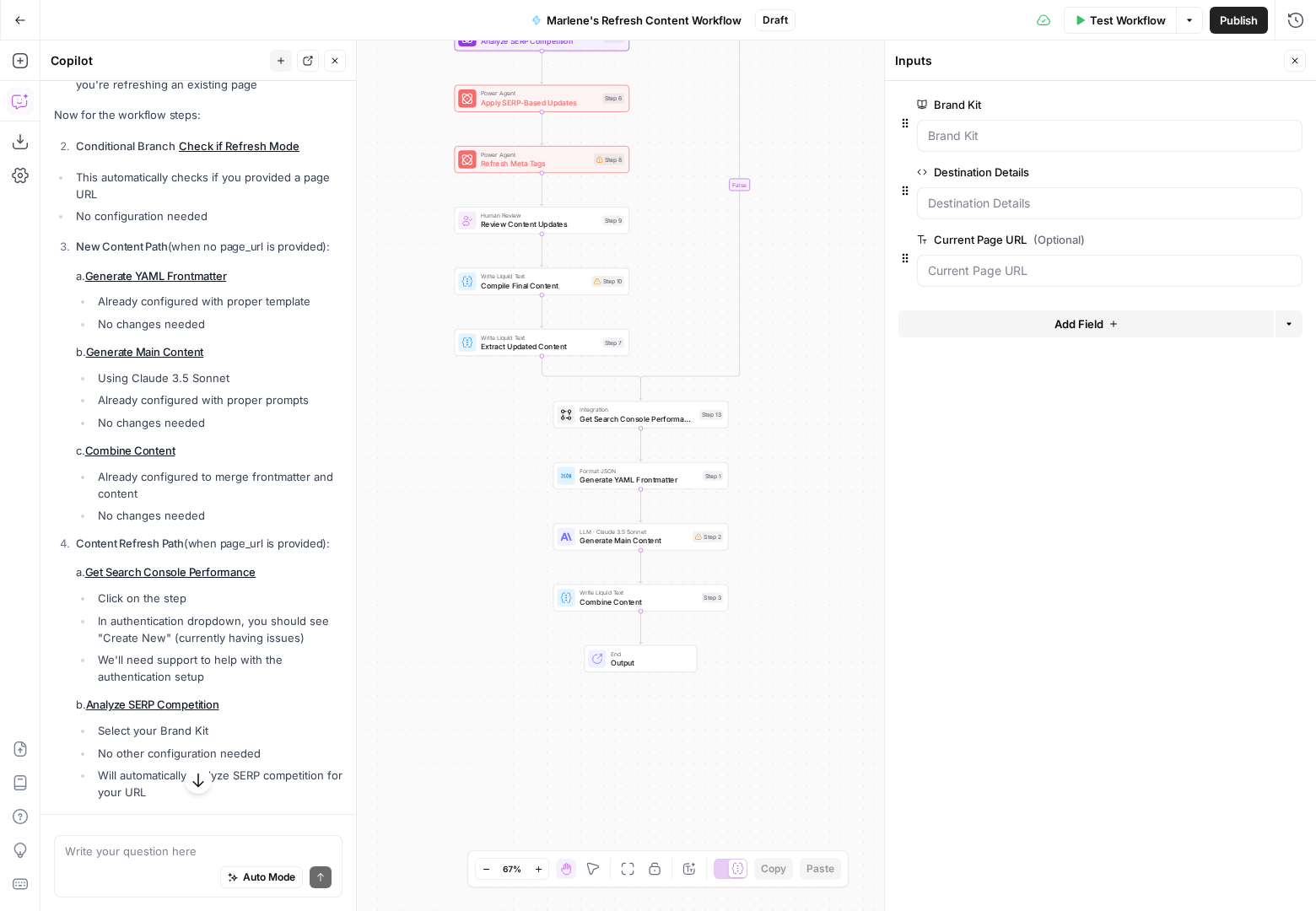 scroll, scrollTop: 3389, scrollLeft: 0, axis: vertical 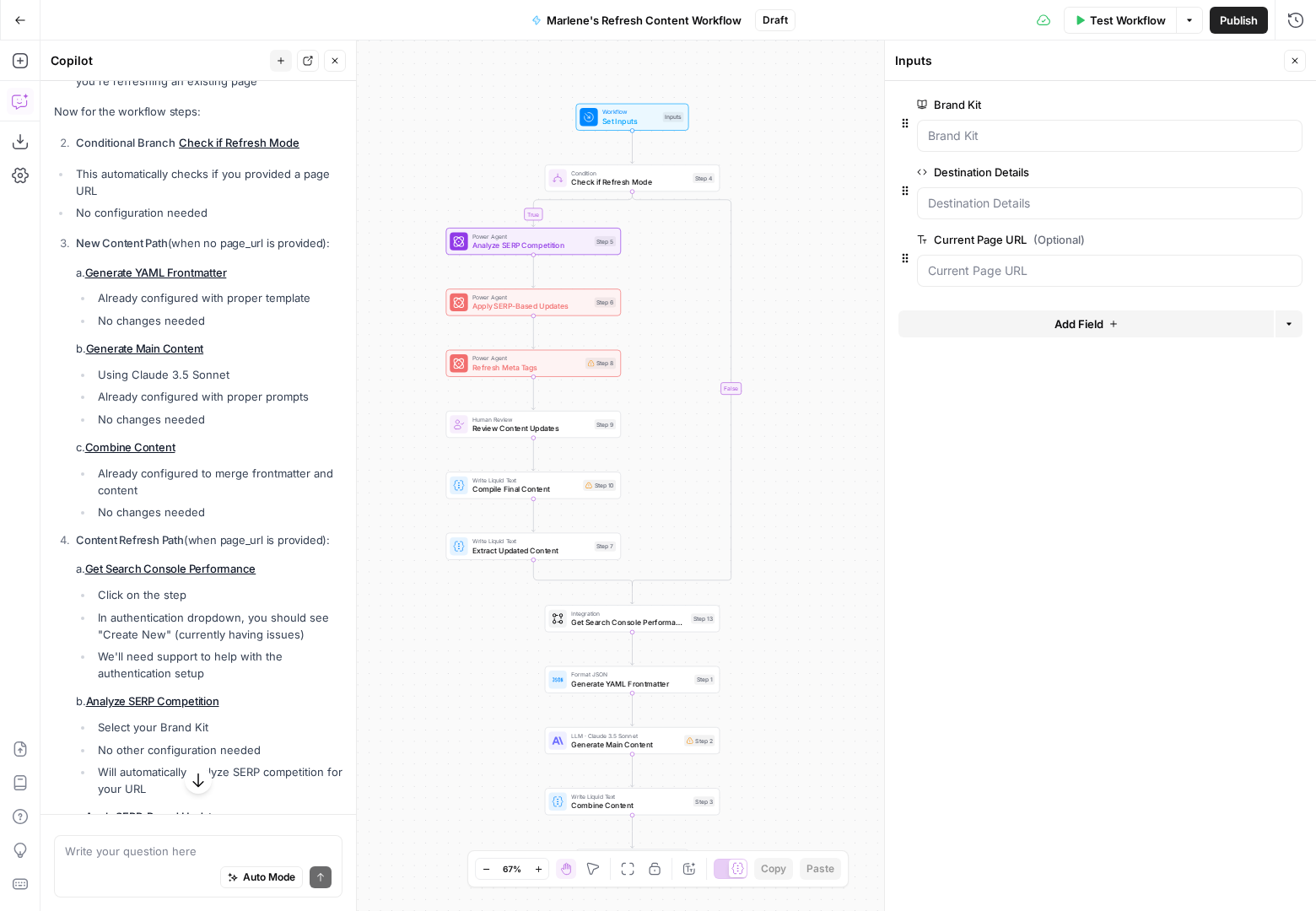 drag, startPoint x: 427, startPoint y: 219, endPoint x: 418, endPoint y: 484, distance: 265.1528 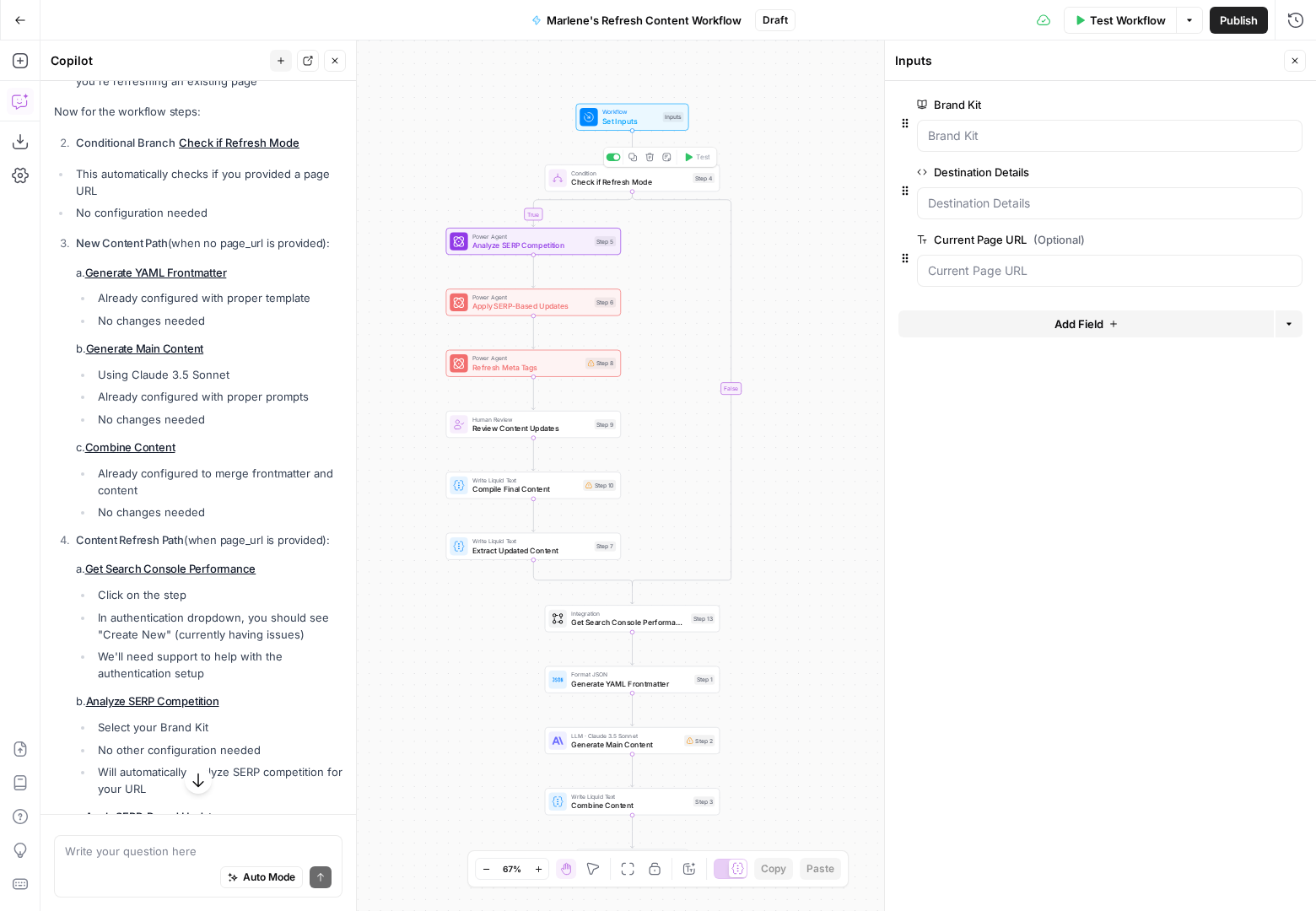 click on "Check if Refresh Mode" at bounding box center (629, 181) 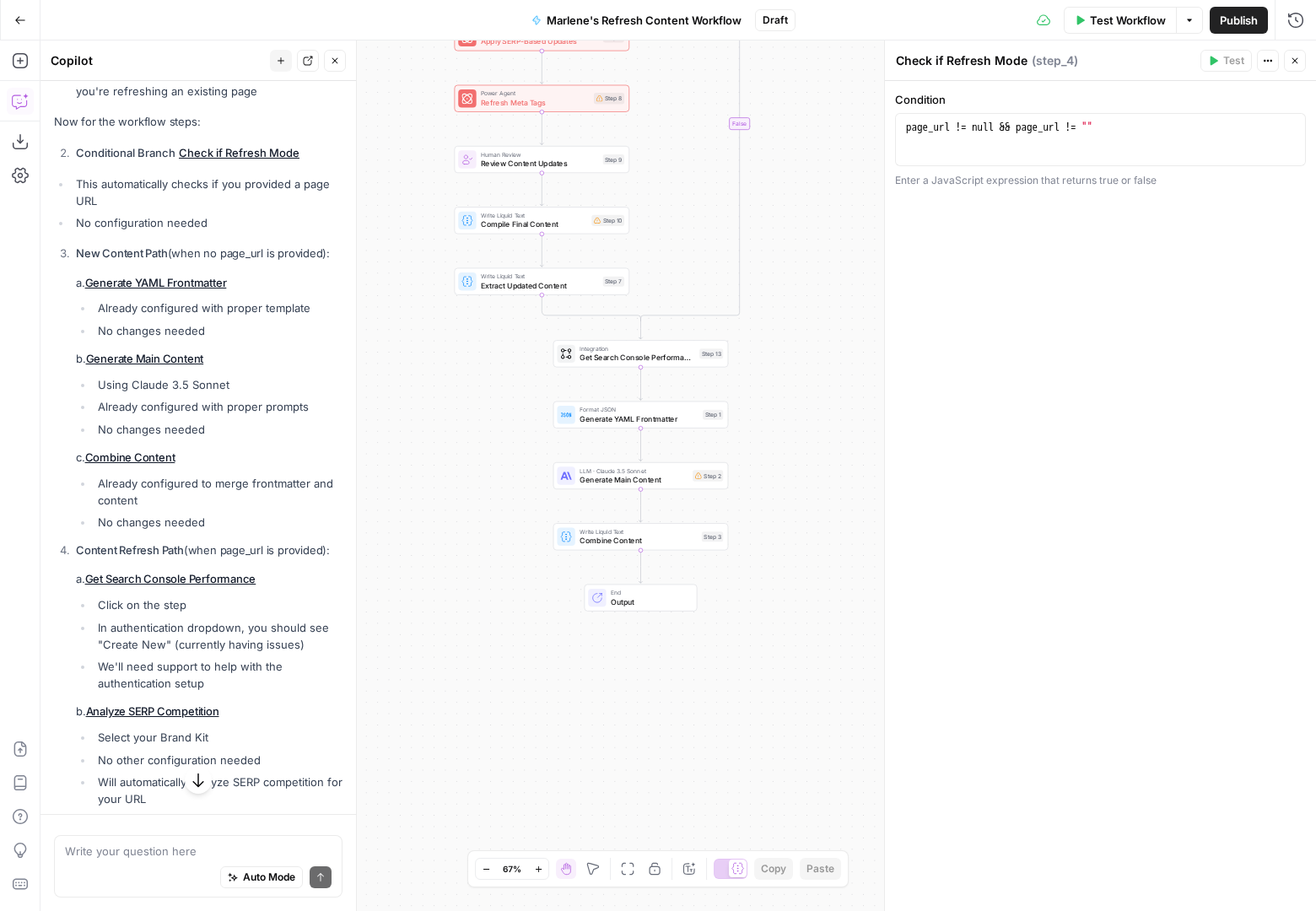 scroll, scrollTop: 3379, scrollLeft: 0, axis: vertical 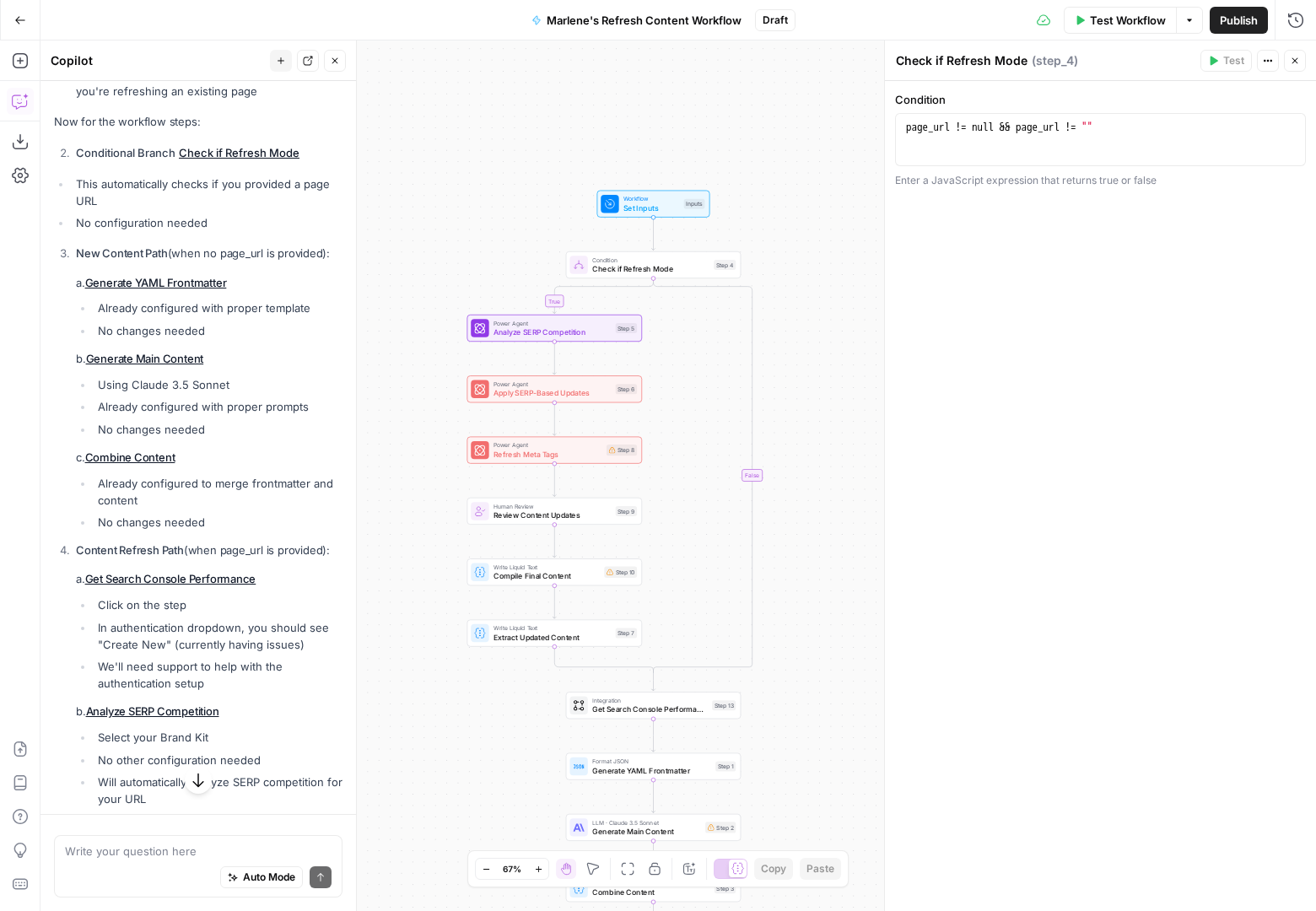 drag, startPoint x: 776, startPoint y: 620, endPoint x: 789, endPoint y: 409, distance: 211.4001 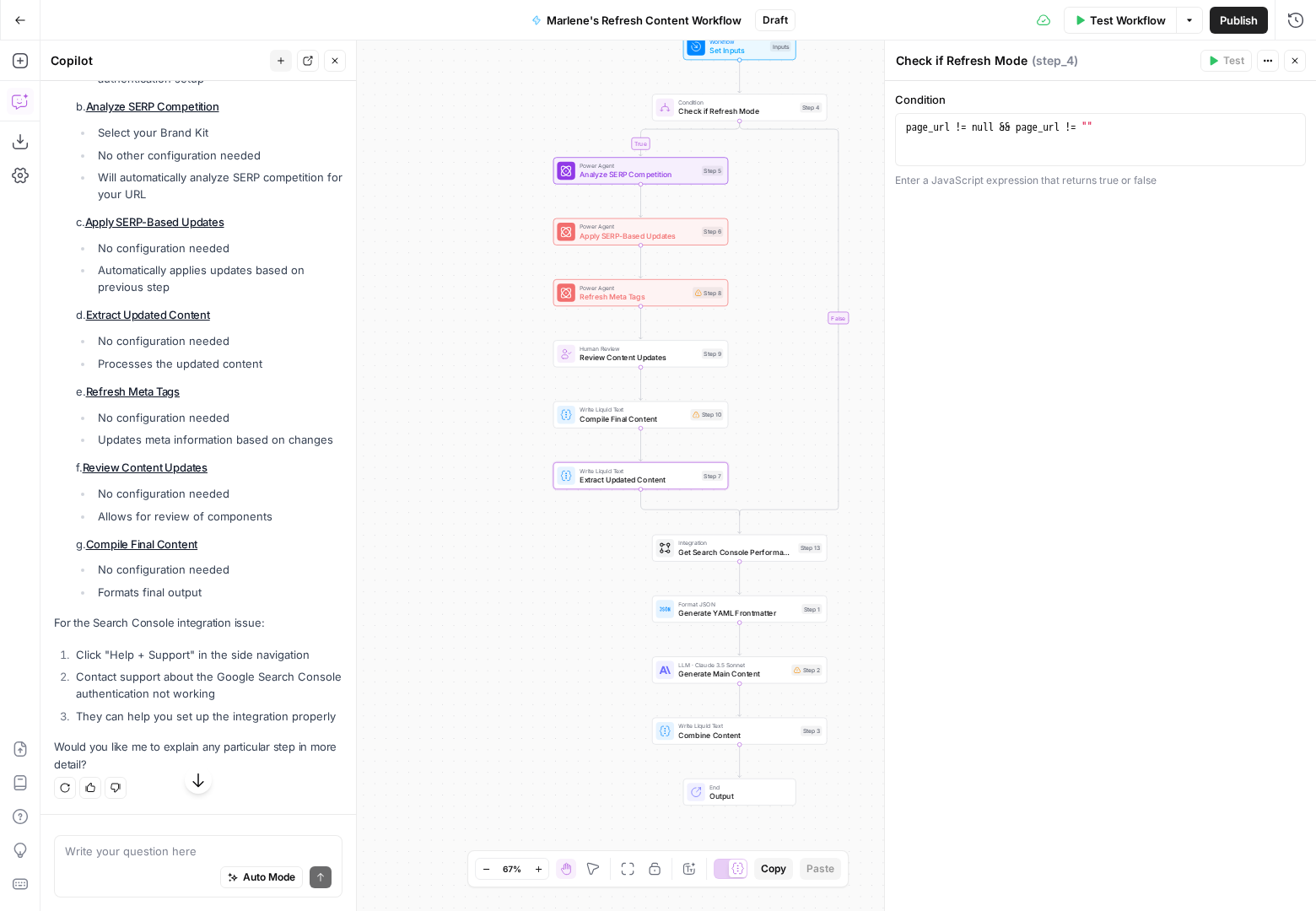 scroll, scrollTop: 4135, scrollLeft: 0, axis: vertical 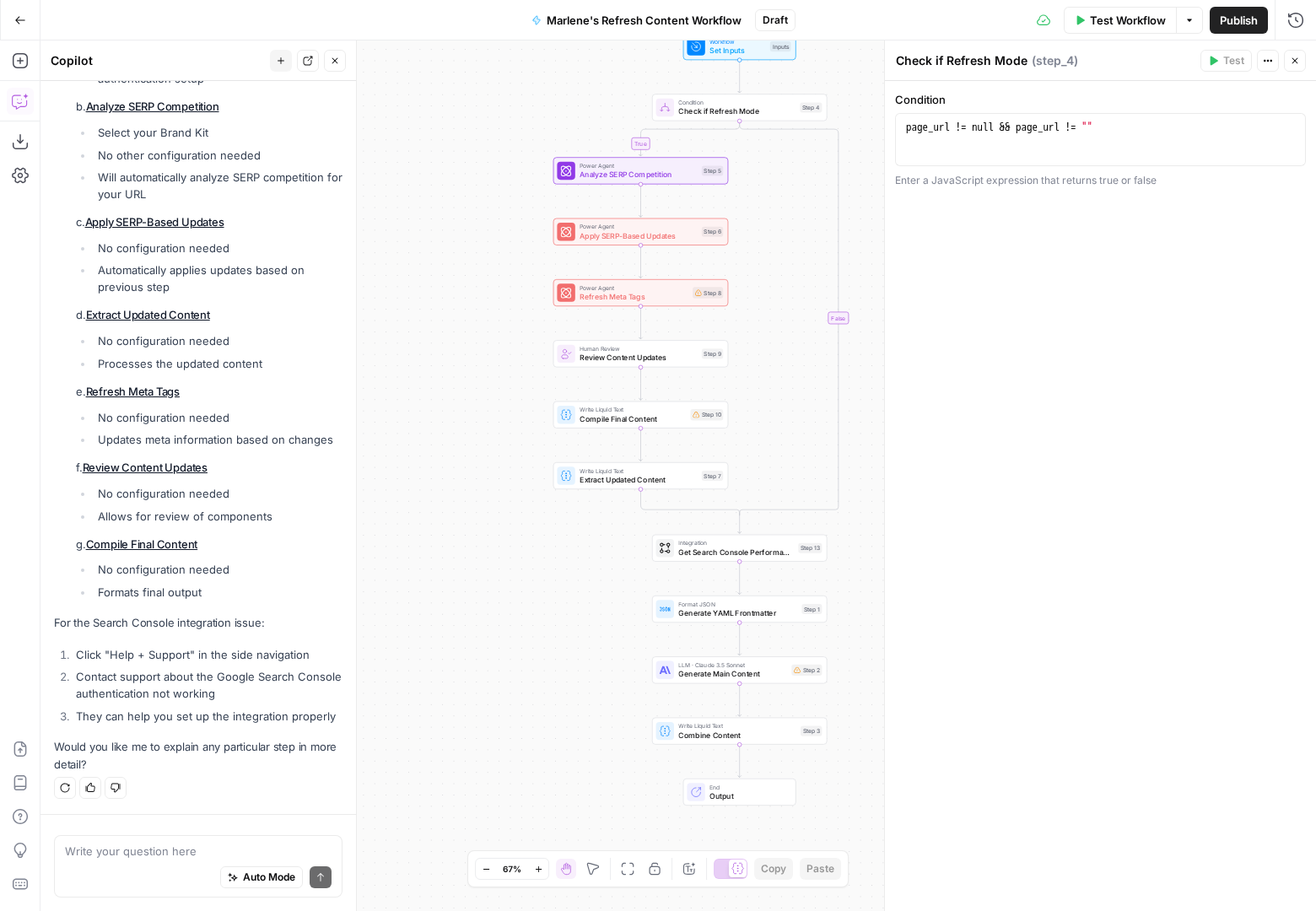 click 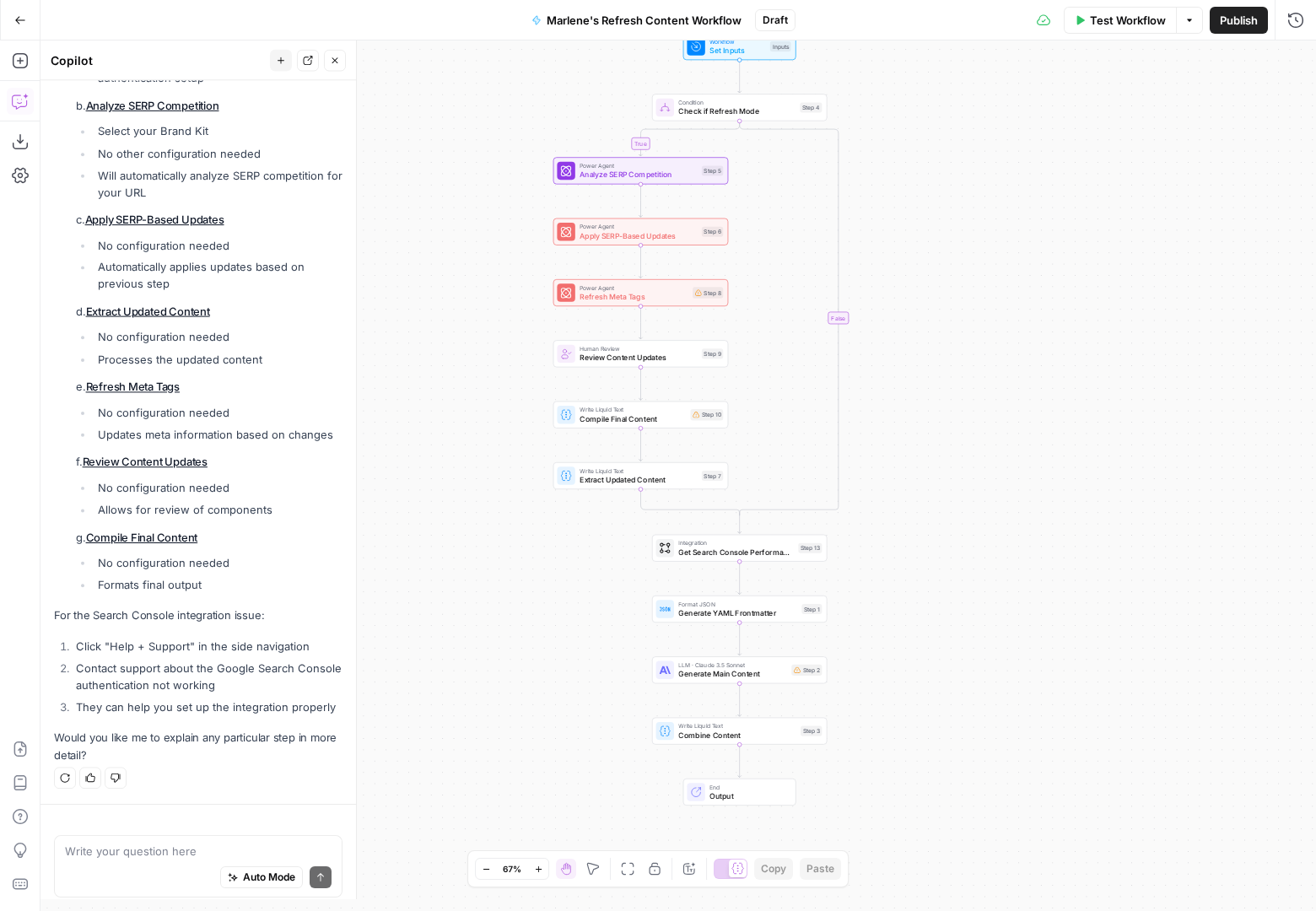 scroll, scrollTop: 4135, scrollLeft: 0, axis: vertical 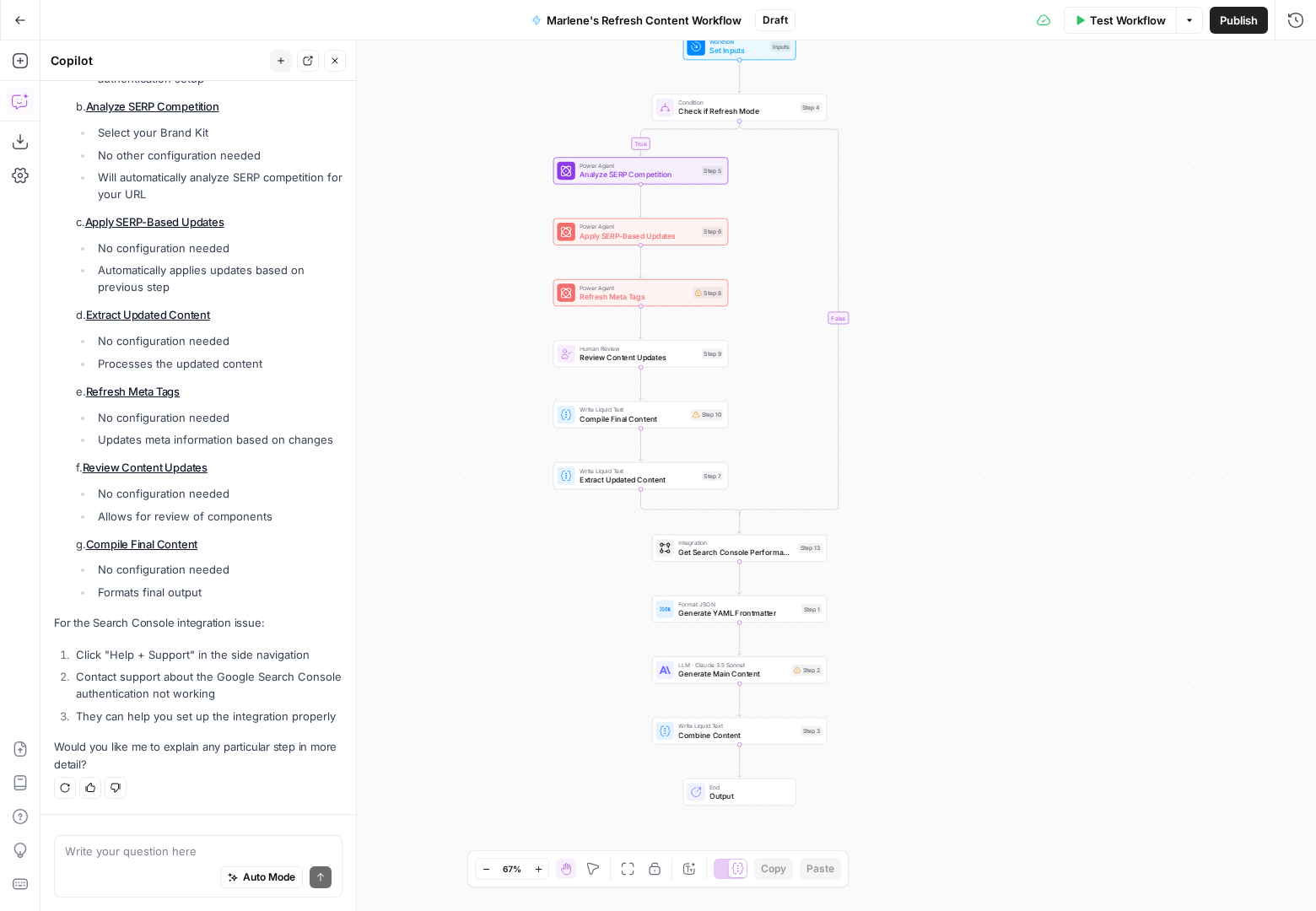 click on "Test Workflow Options Publish Run History" at bounding box center [1056, 19] 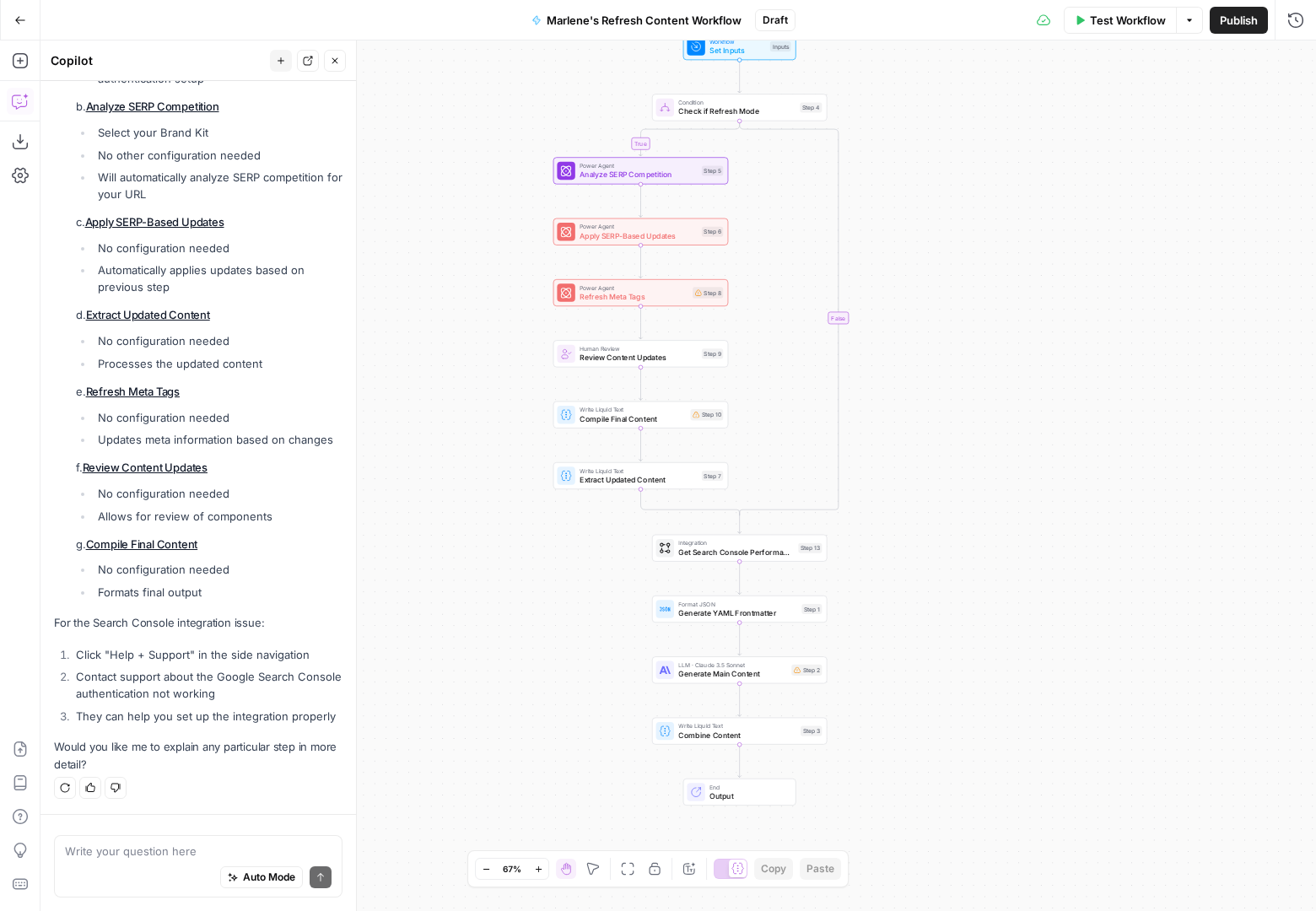 click on "Test Workflow" at bounding box center (1128, 20) 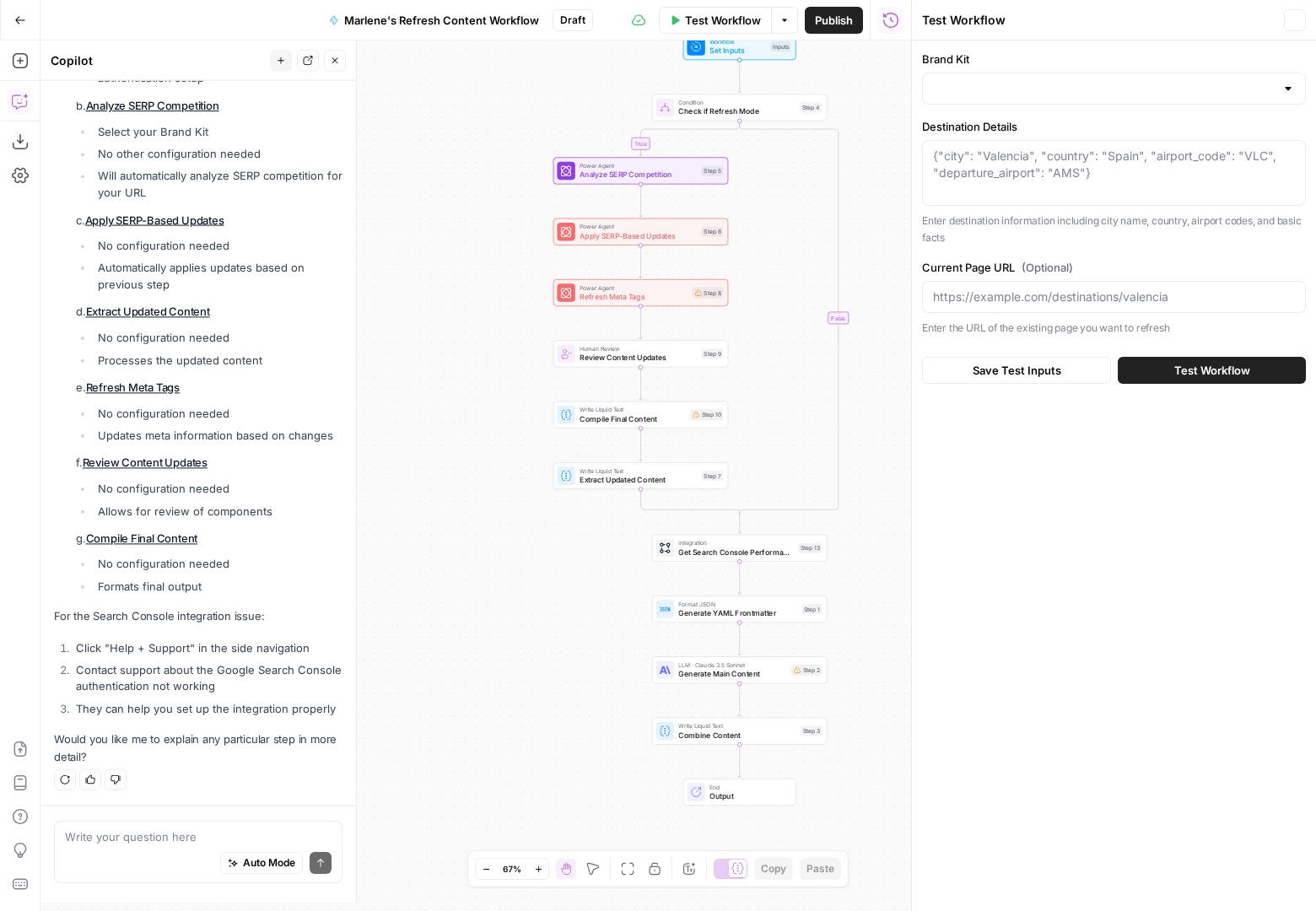 scroll, scrollTop: 4135, scrollLeft: 0, axis: vertical 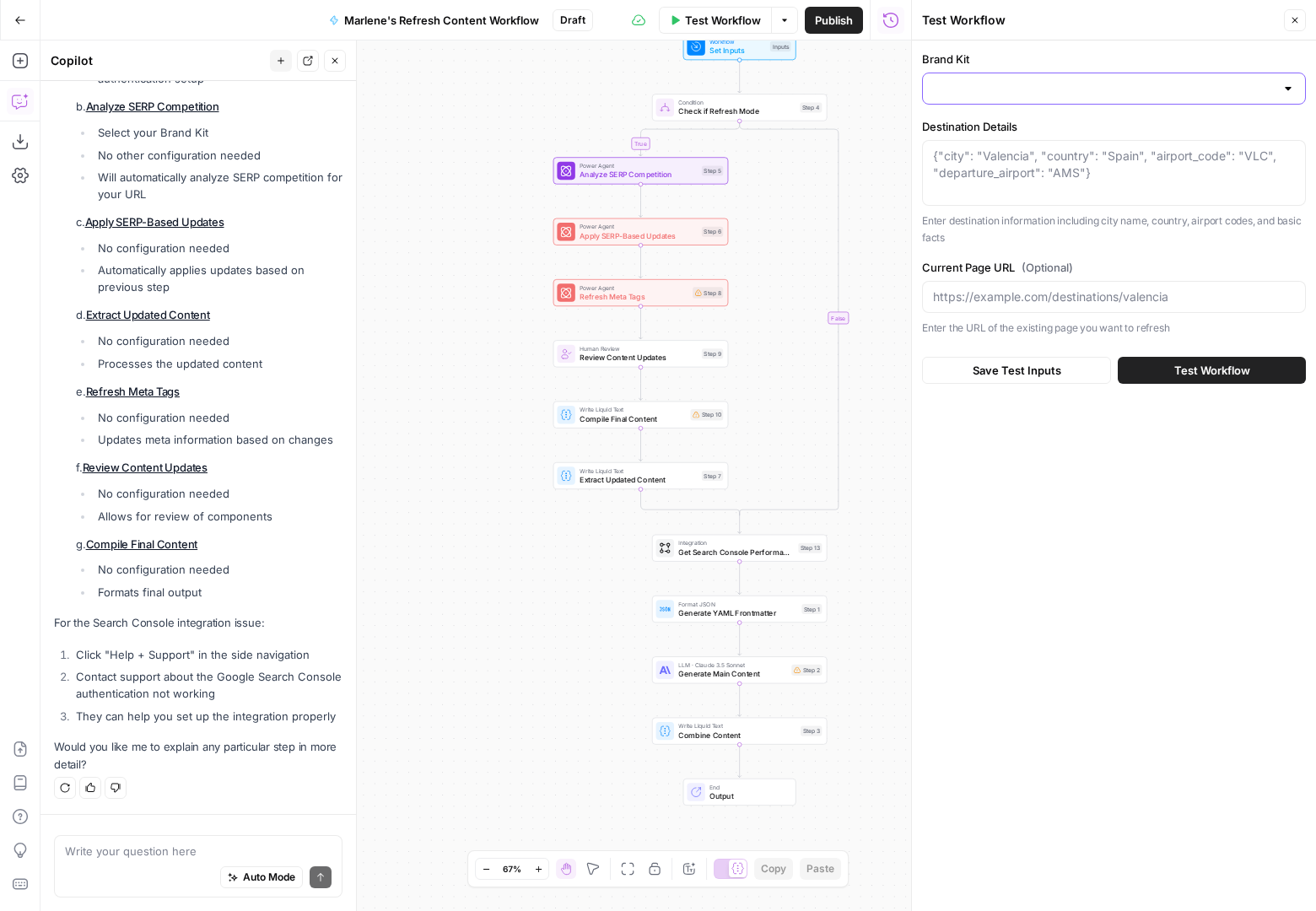 click on "Brand Kit" at bounding box center [1103, 89] 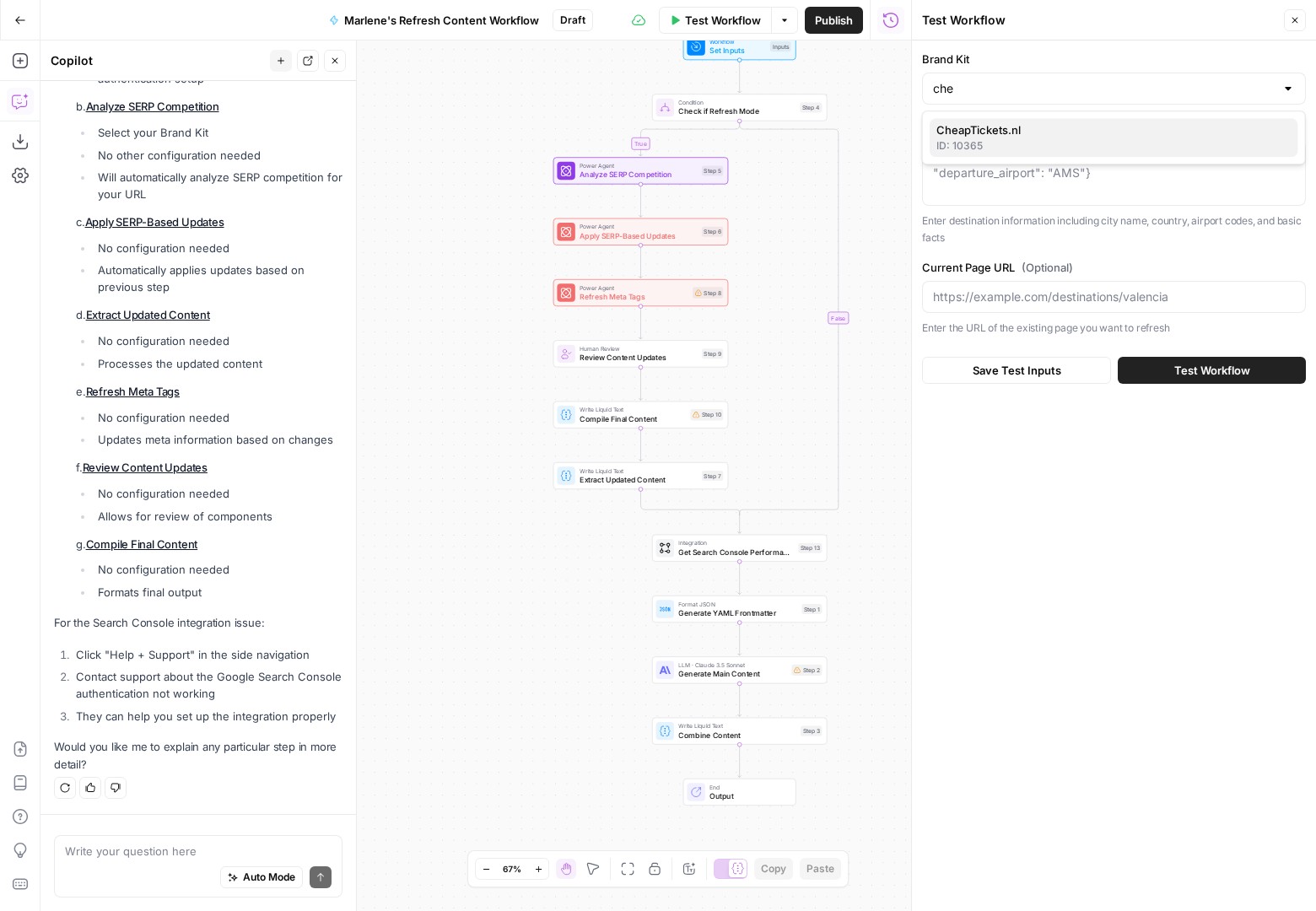 click on "ID: 10365" at bounding box center [1114, 146] 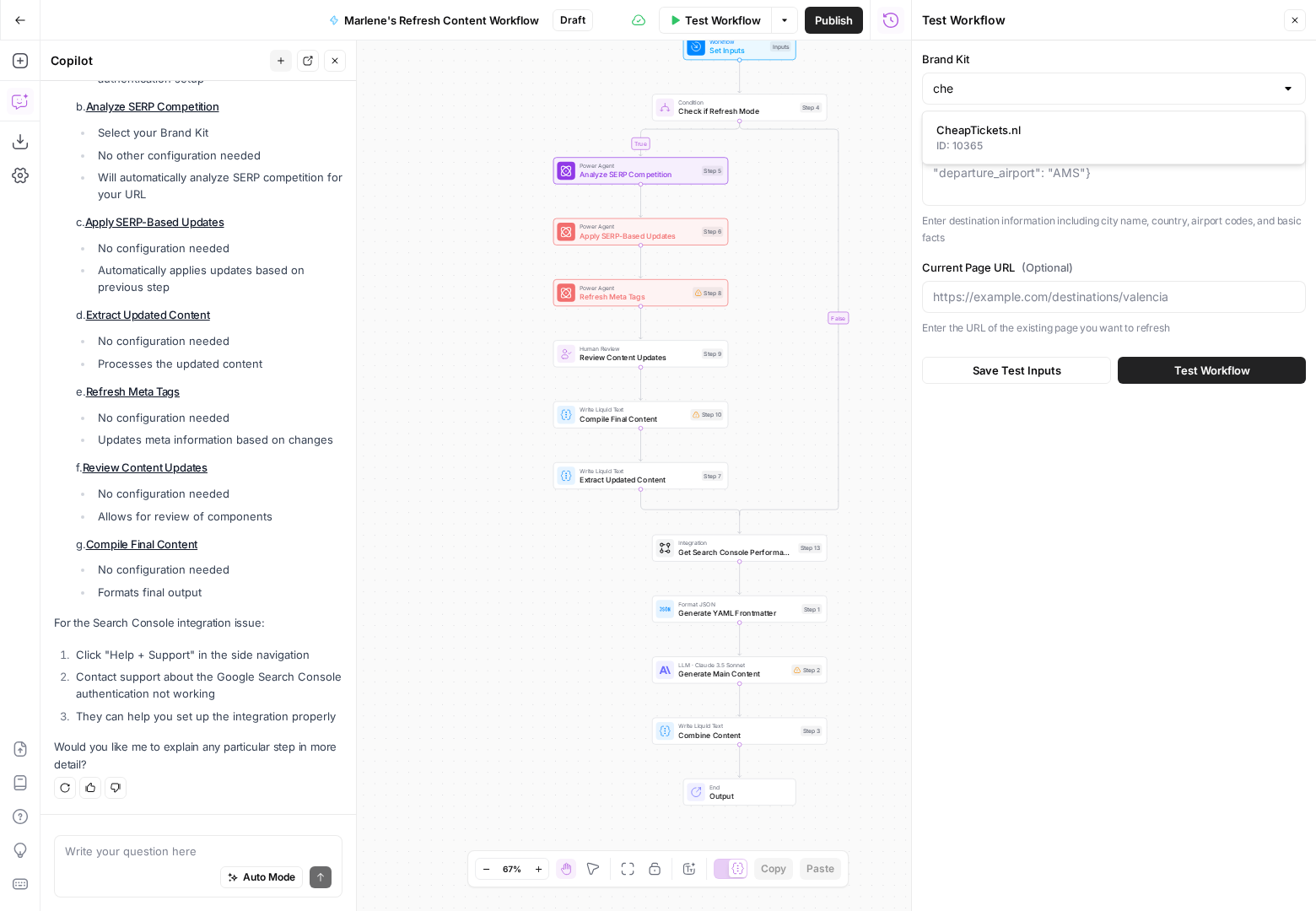 type on "CheapTickets.nl" 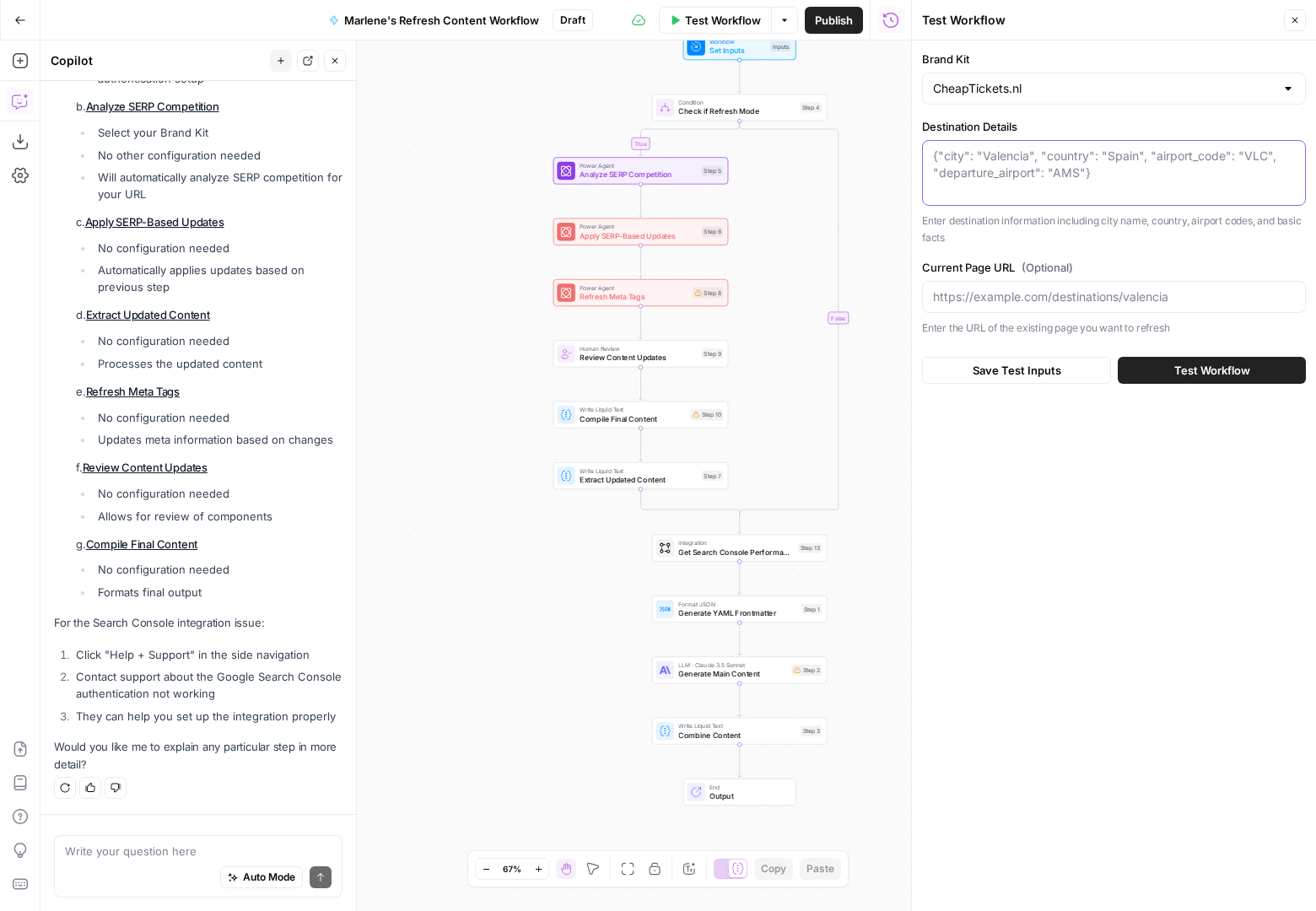 click on "Destination Details" at bounding box center [1114, 164] 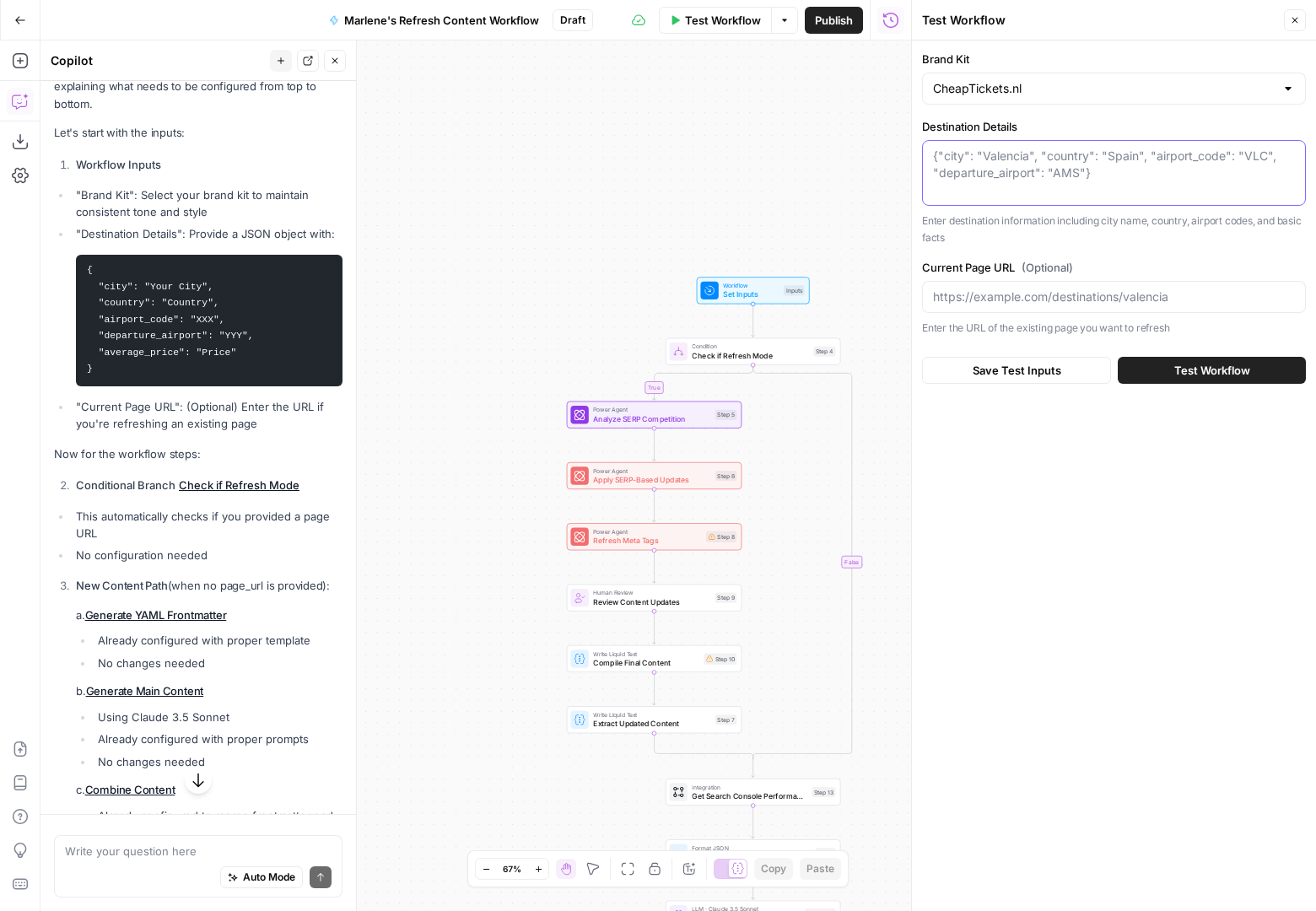 scroll, scrollTop: 3047, scrollLeft: 0, axis: vertical 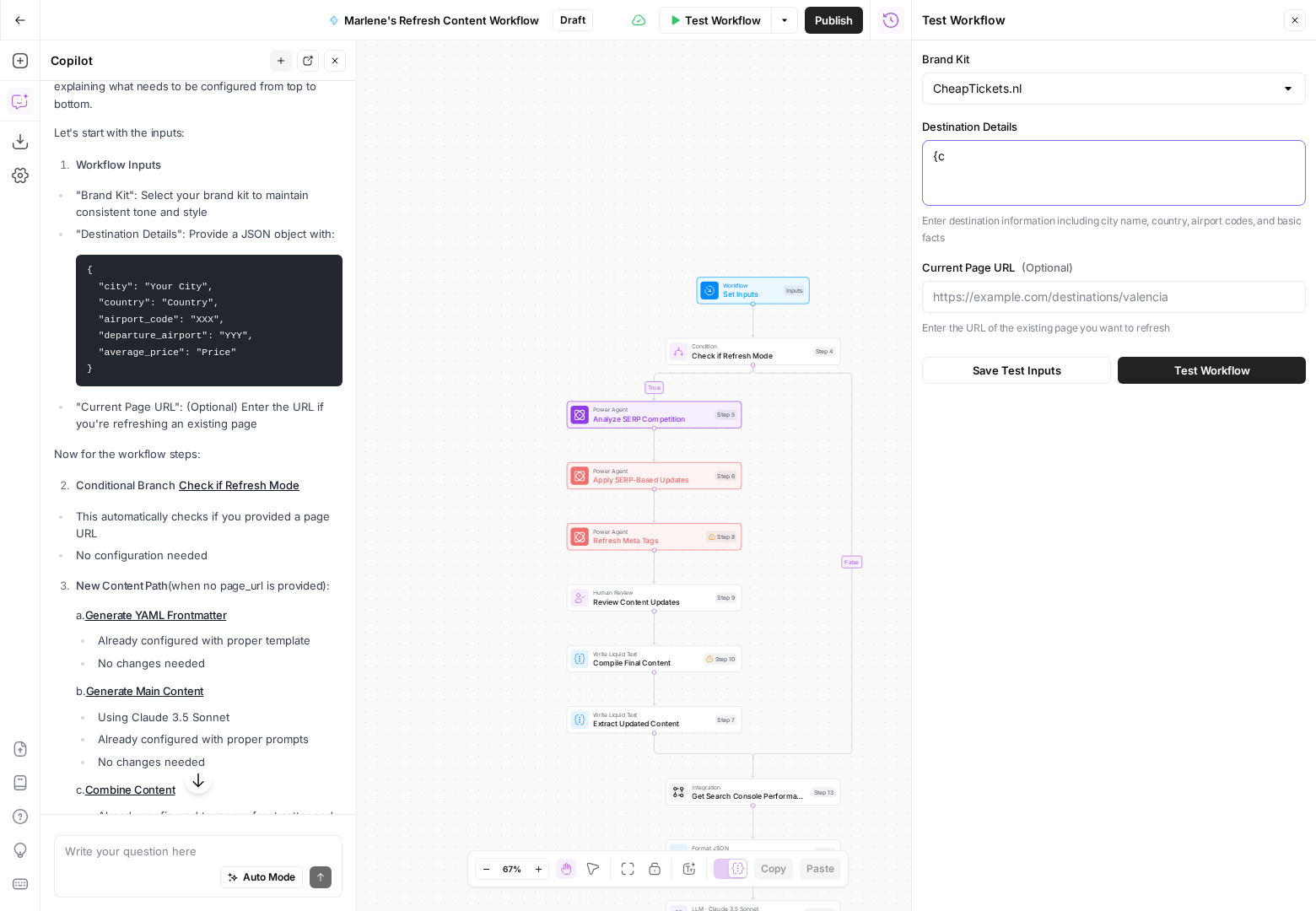 type on "{" 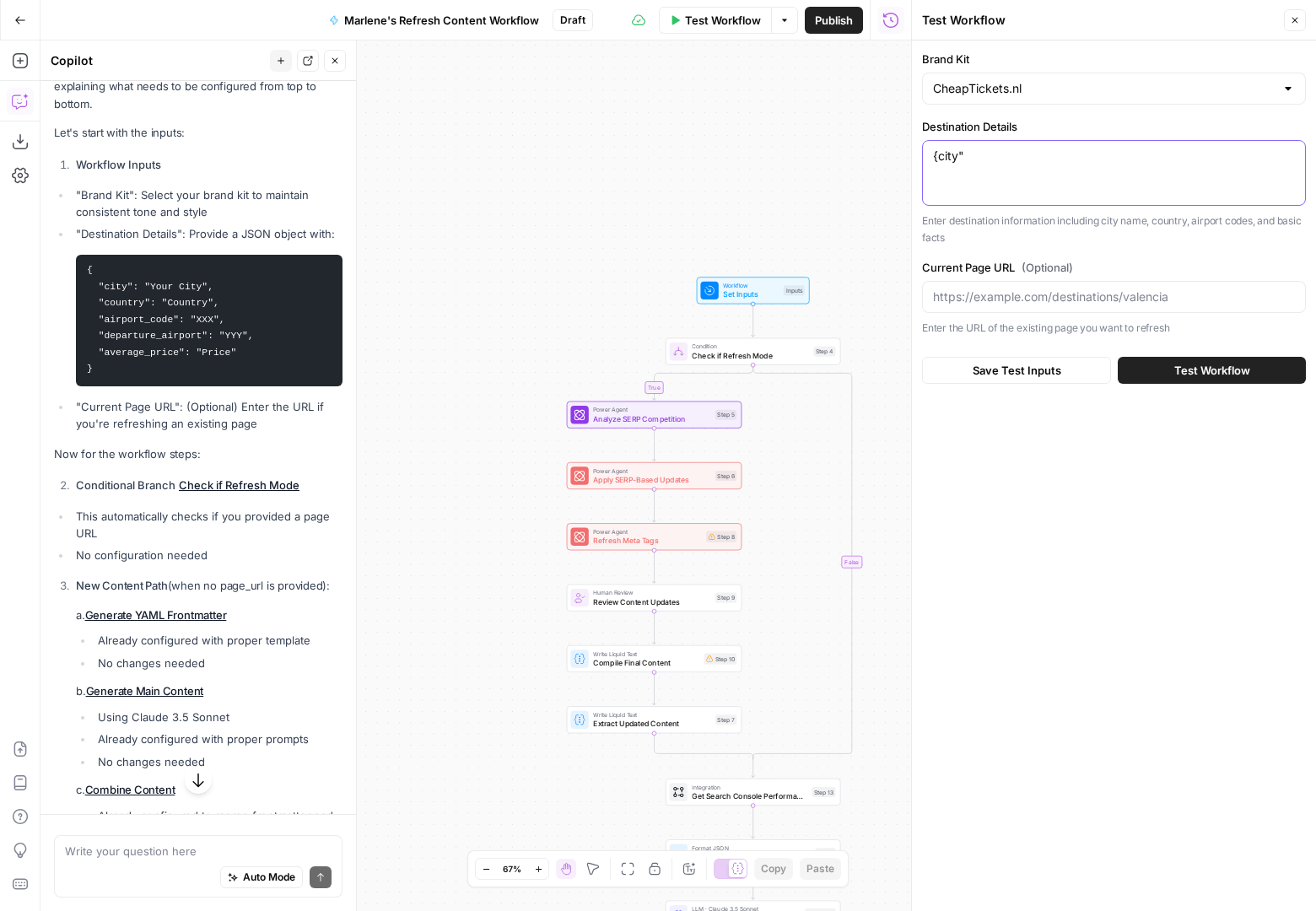click on "{city"" at bounding box center [1114, 156] 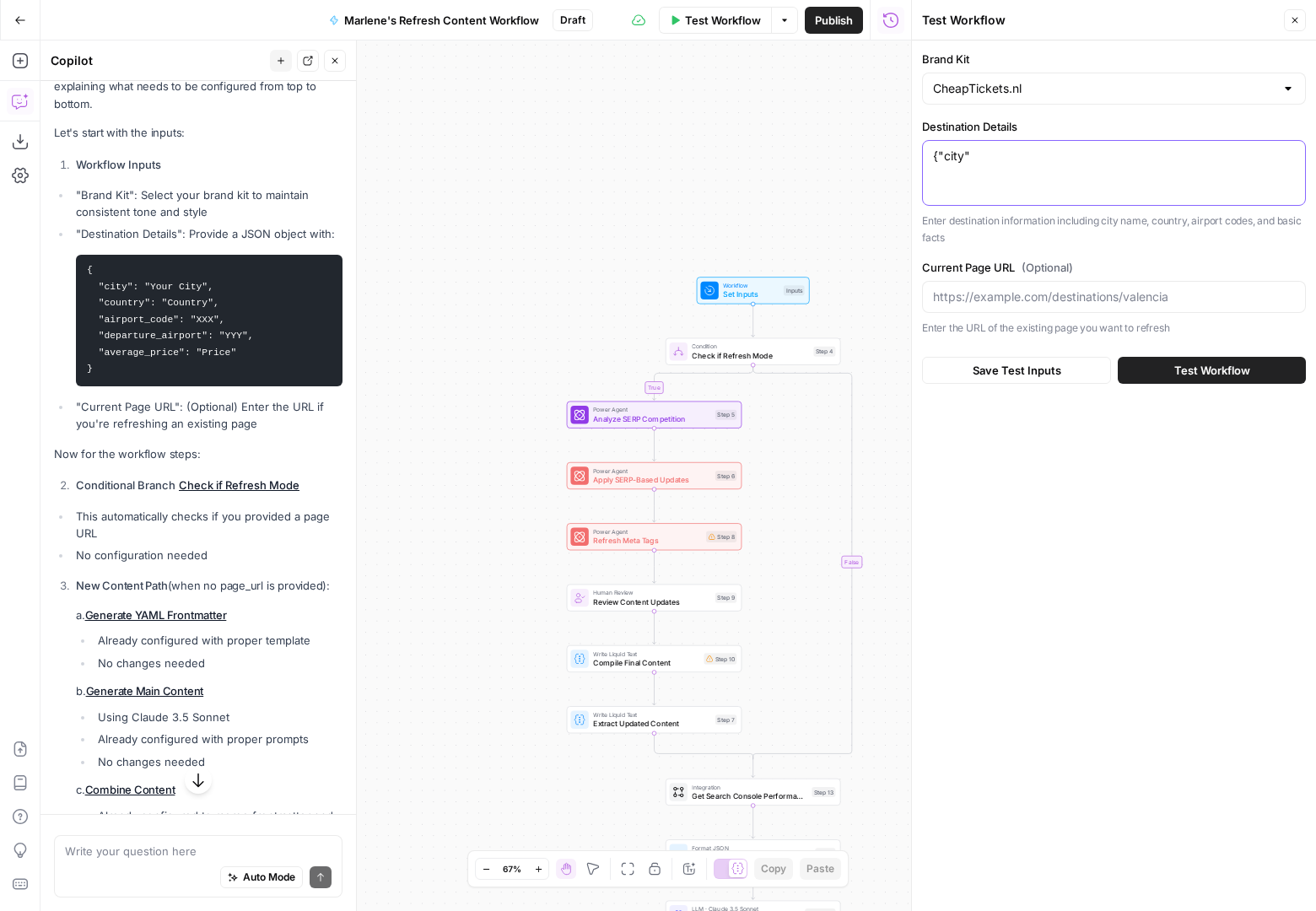 click on "{"city"" at bounding box center [1114, 156] 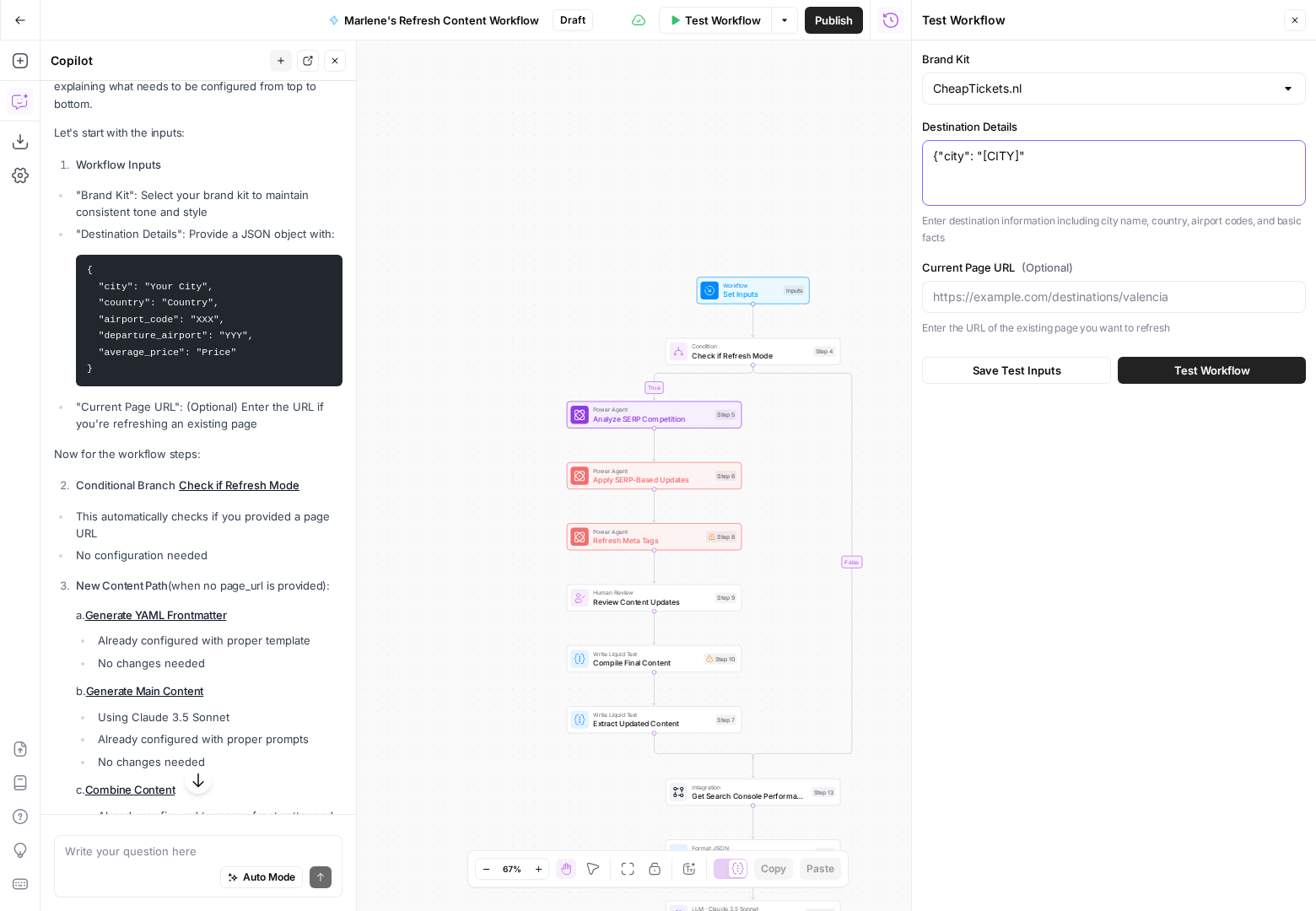 click on "{"city": Valencia"" at bounding box center [1114, 156] 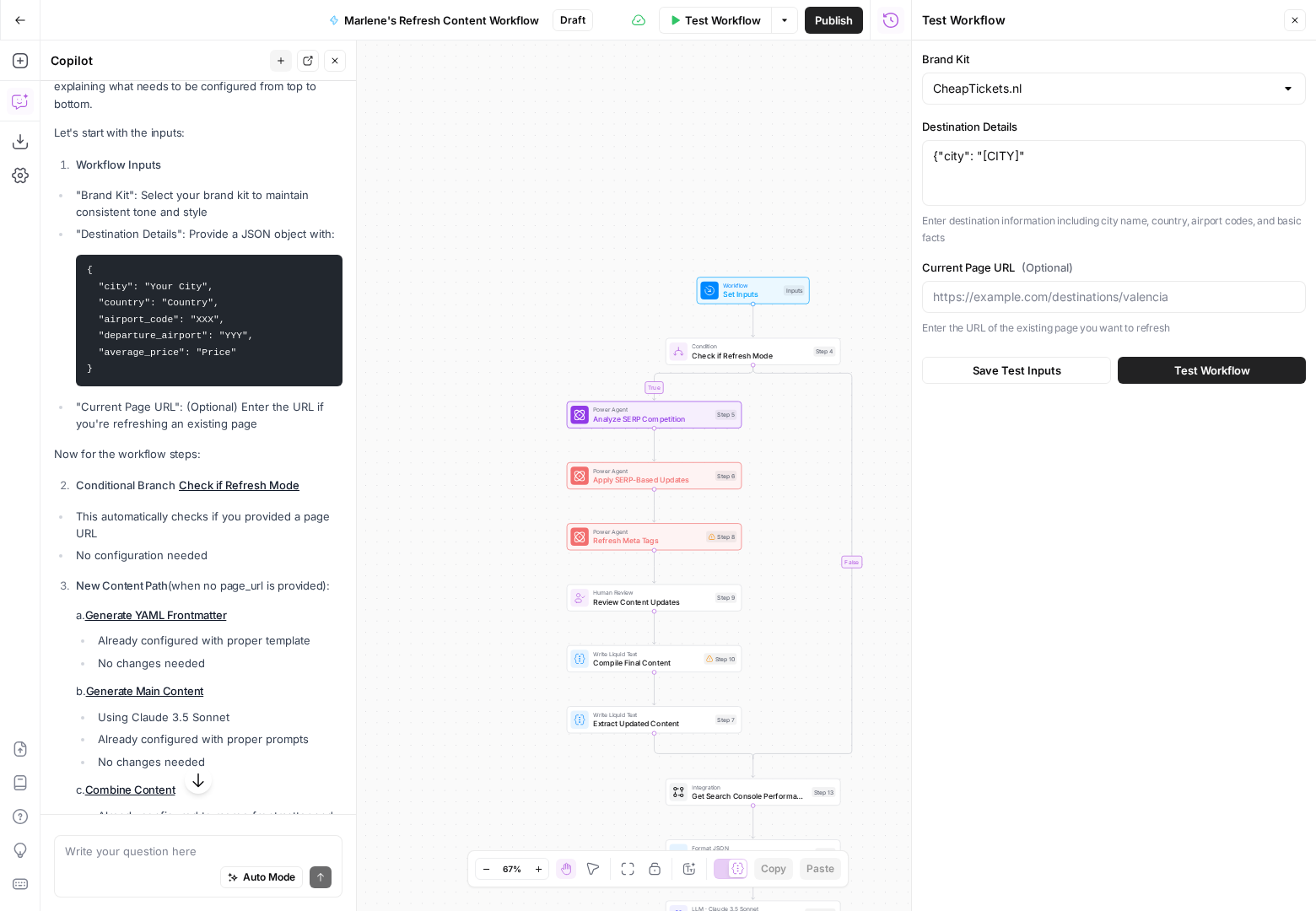 click on "{"city":  "Valencia" {"city":  "Valencia"" at bounding box center (1114, 173) 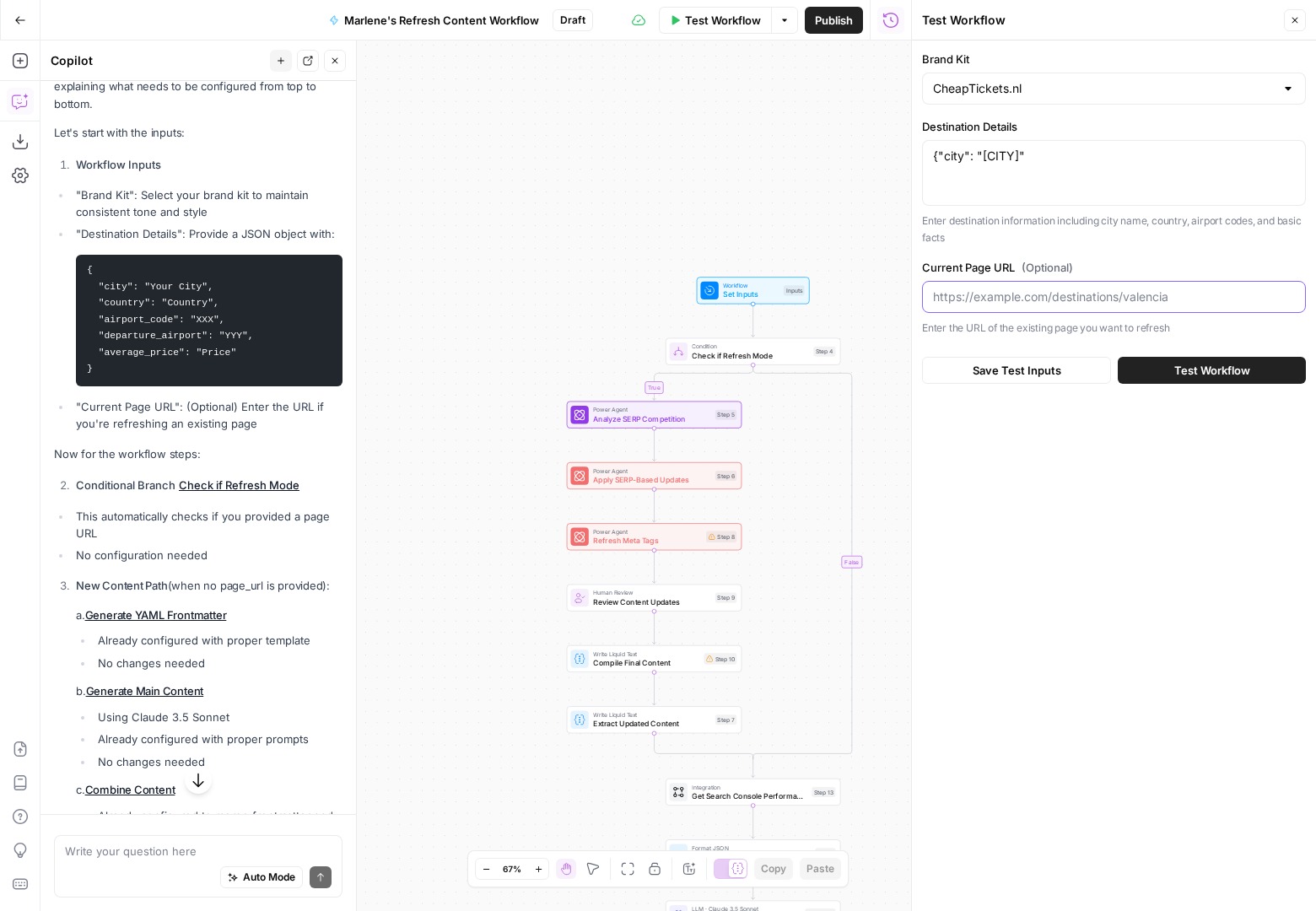 click on "Current Page URL   (Optional)" at bounding box center [1114, 297] 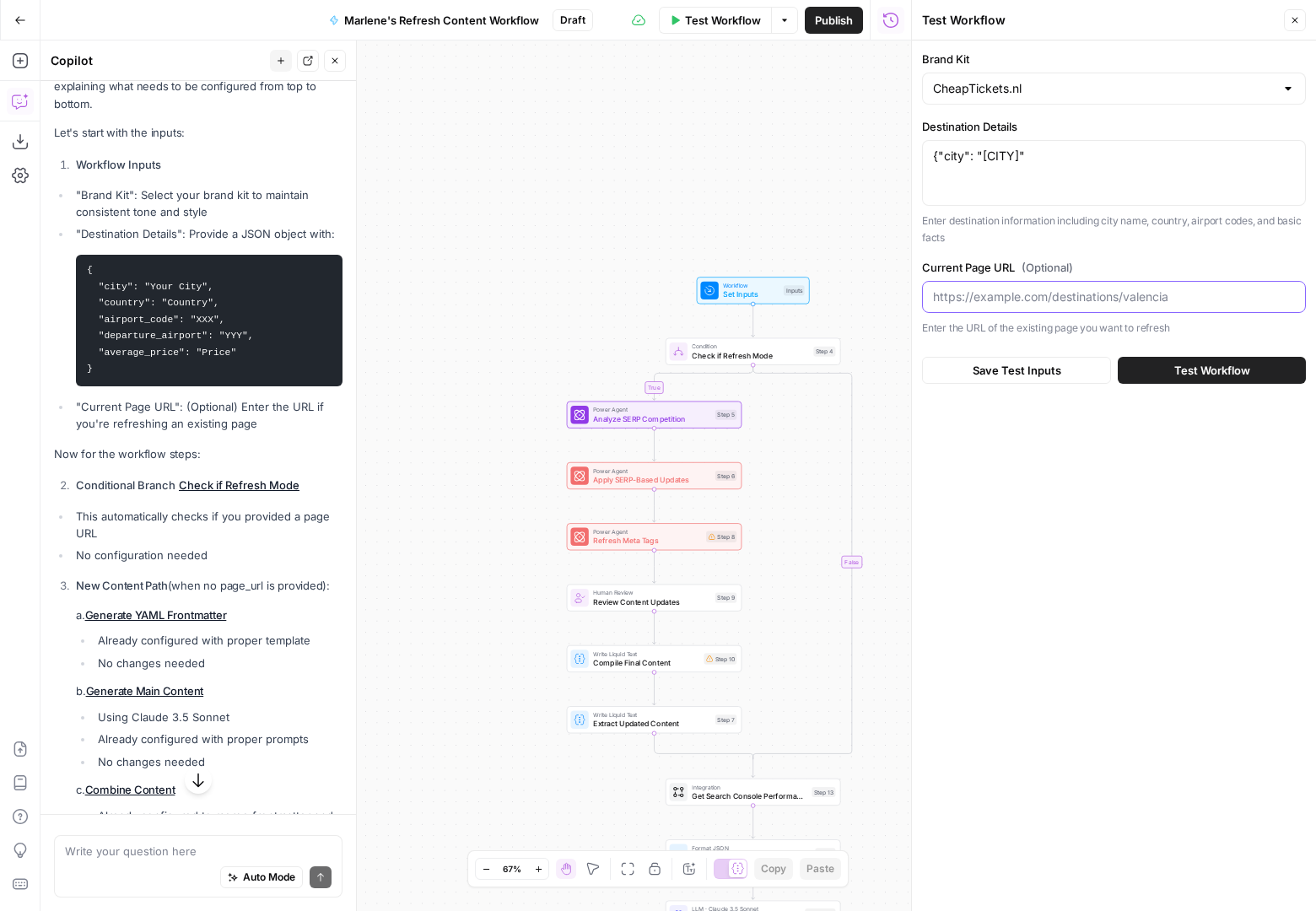 paste on "https://www.cheaptickets.nl/en/flights/spain/valencia" 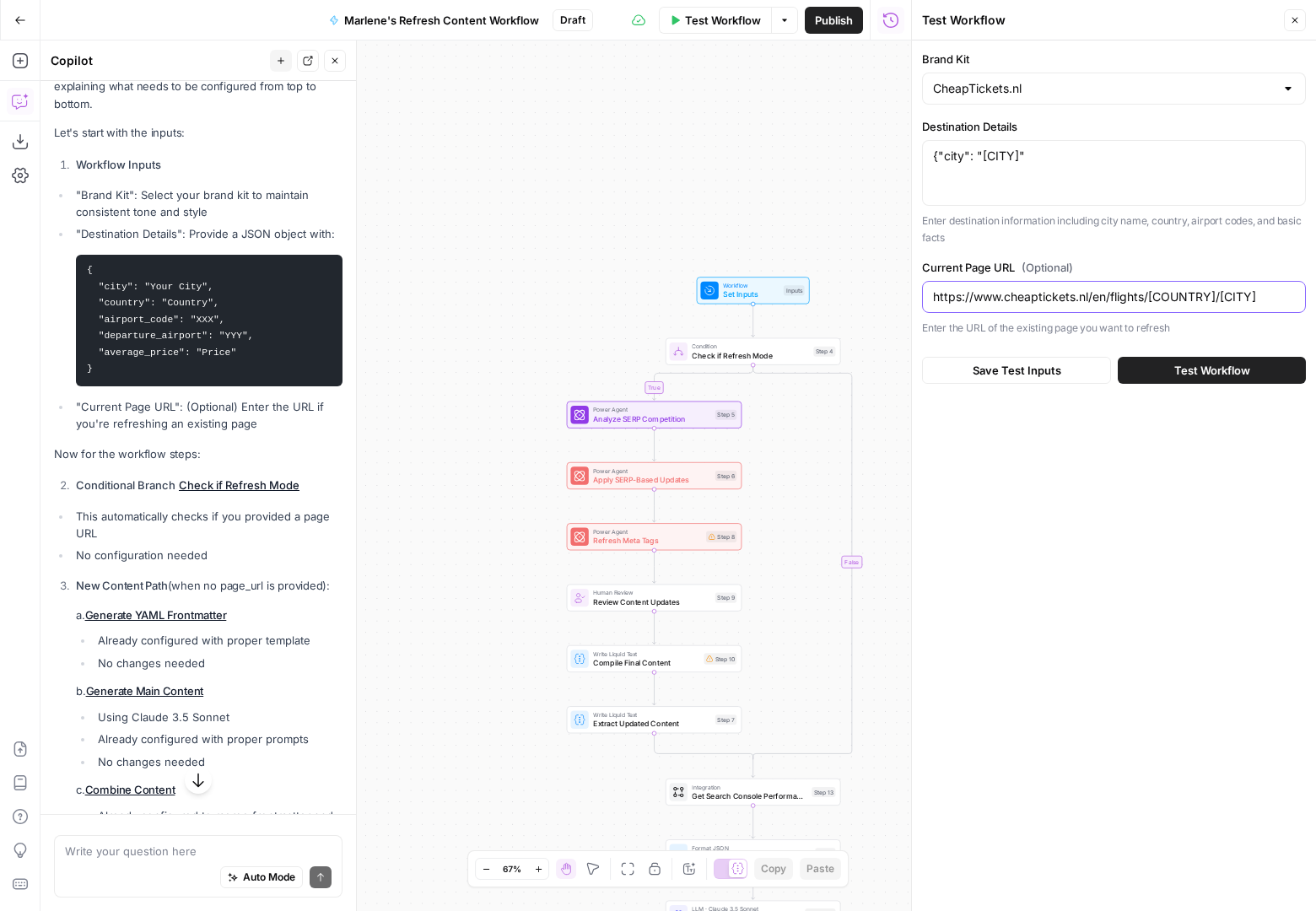 type on "https://www.cheaptickets.nl/en/flights/spain/valencia" 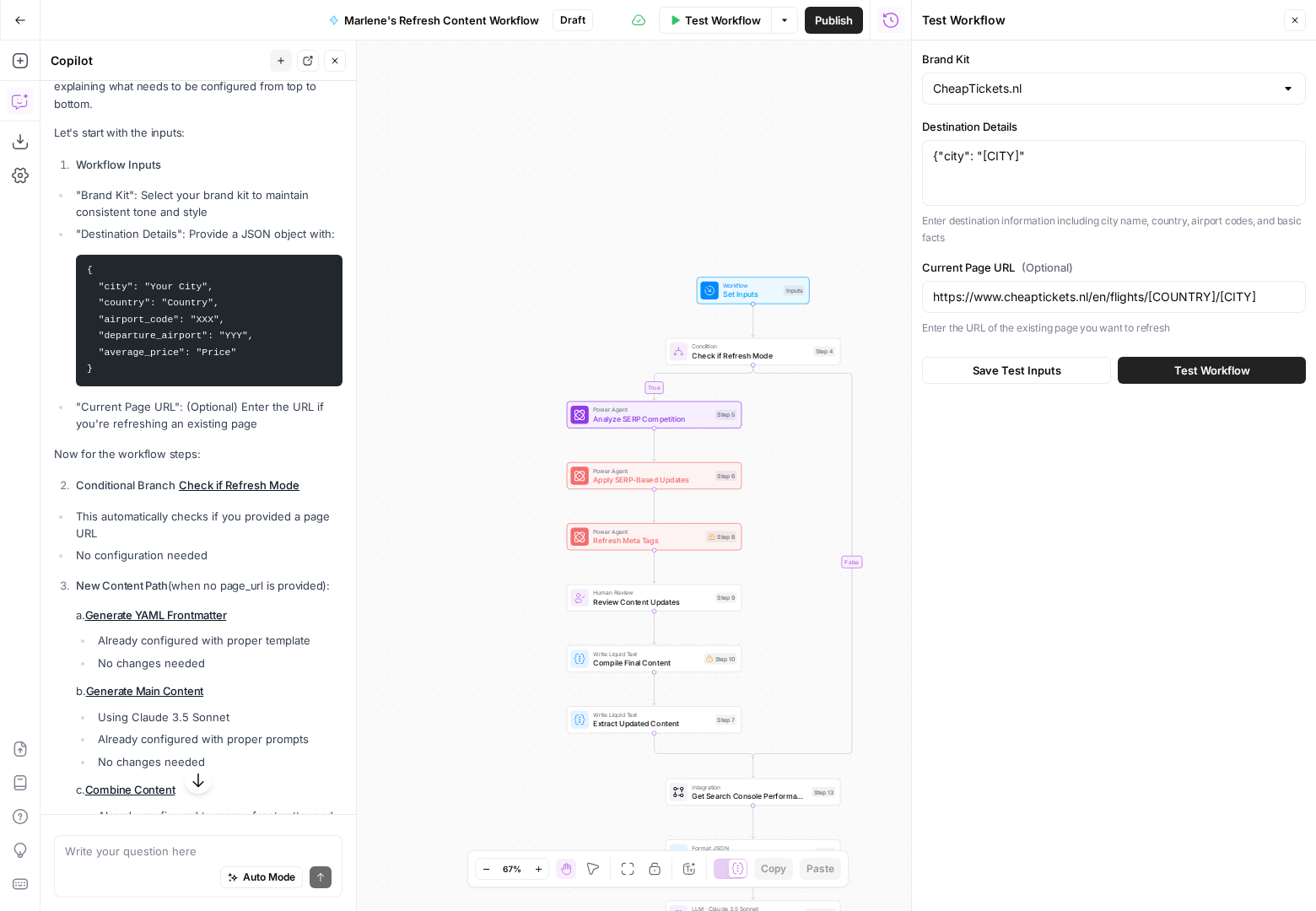 click on "Test Workflow" at bounding box center (1212, 370) 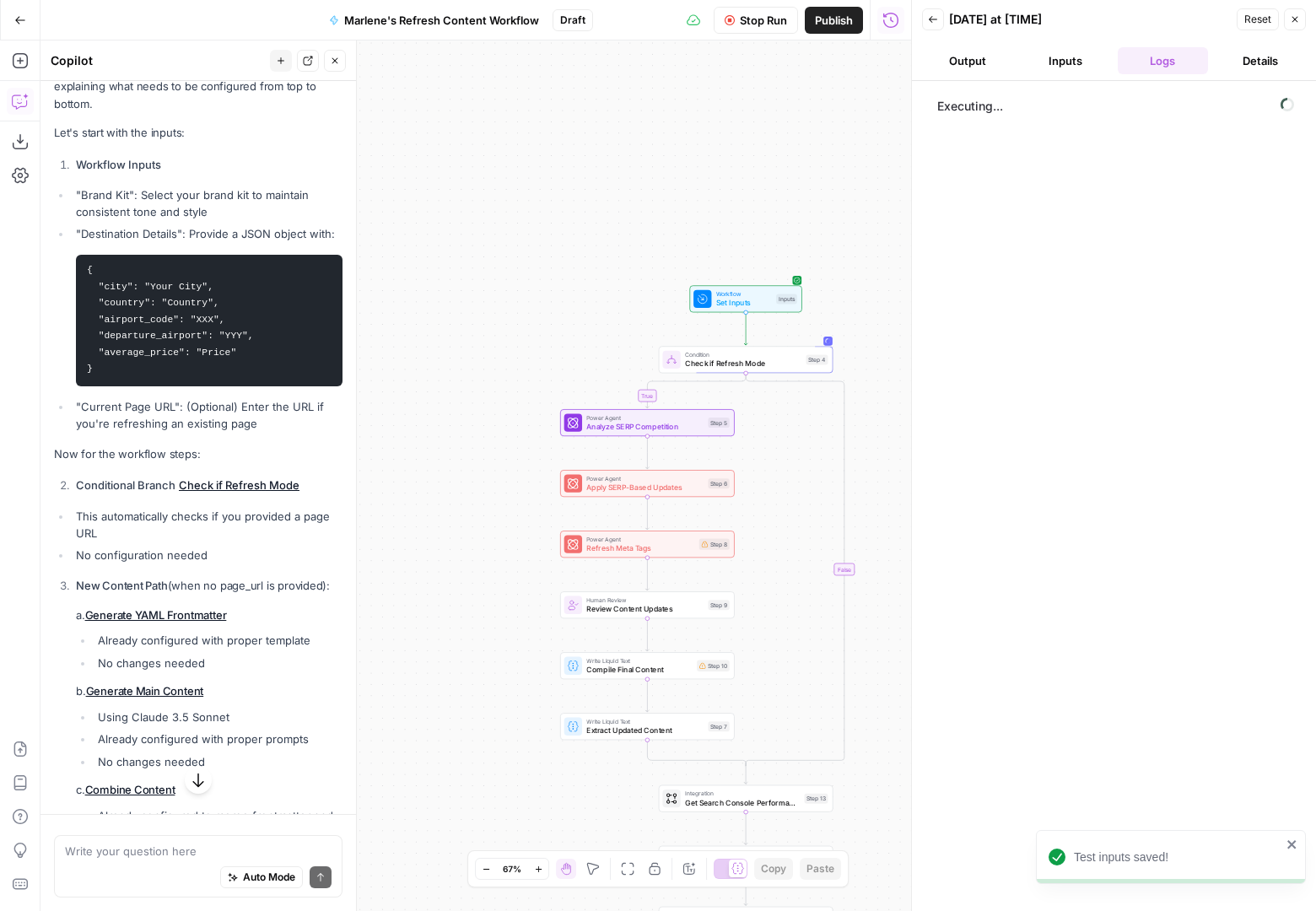 scroll, scrollTop: 3253, scrollLeft: 0, axis: vertical 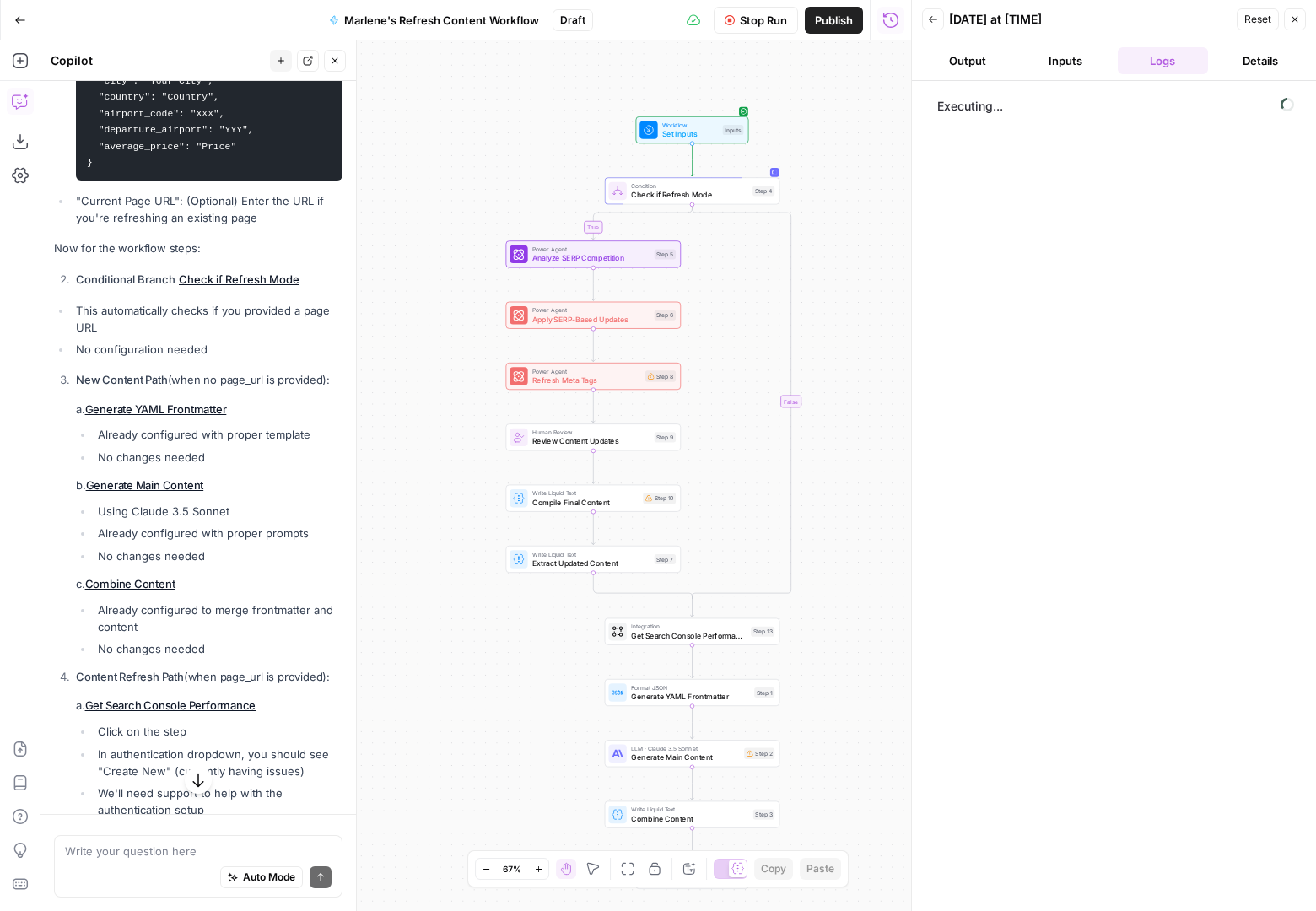 drag, startPoint x: 404, startPoint y: 330, endPoint x: 443, endPoint y: 547, distance: 220.4768 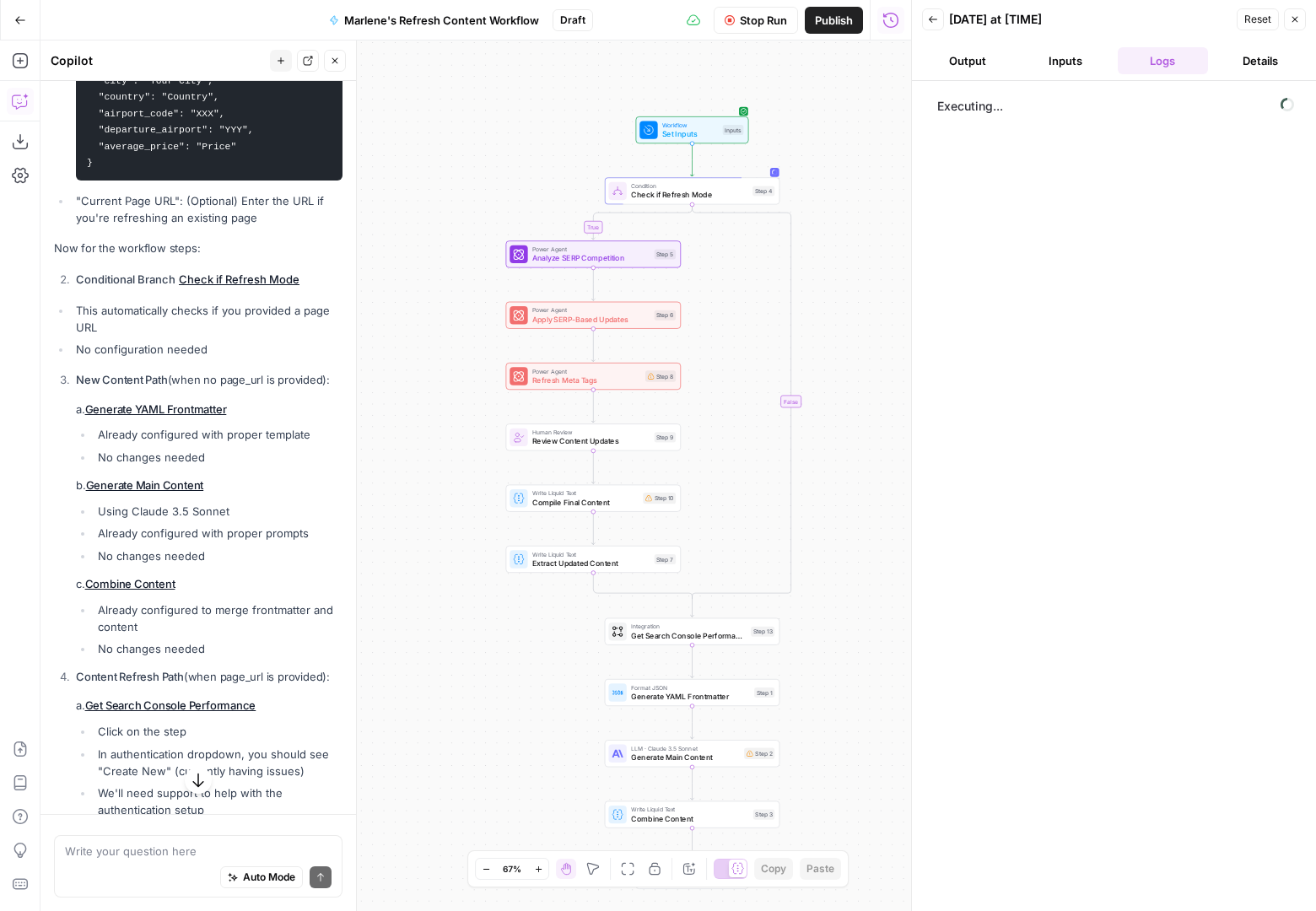 click on "true false Workflow Set Inputs Inputs Condition Check if Refresh Mode Step 4 Power Agent Analyze SERP Competition Step 5 Power Agent Apply SERP-Based Updates Step 6 Power Agent Refresh Meta Tags Step 8 Human Review Review Content Updates Step 9 Write Liquid Text Compile Final Content Step 10 Write Liquid Text Extract Updated Content Step 7 Integration Get Search Console Performance Step 13 Format JSON Generate YAML Frontmatter Step 1 LLM · Claude 3.5 Sonnet Generate Main Content Step 2 Write Liquid Text Combine Content Step 3 End Output" at bounding box center (476, 476) 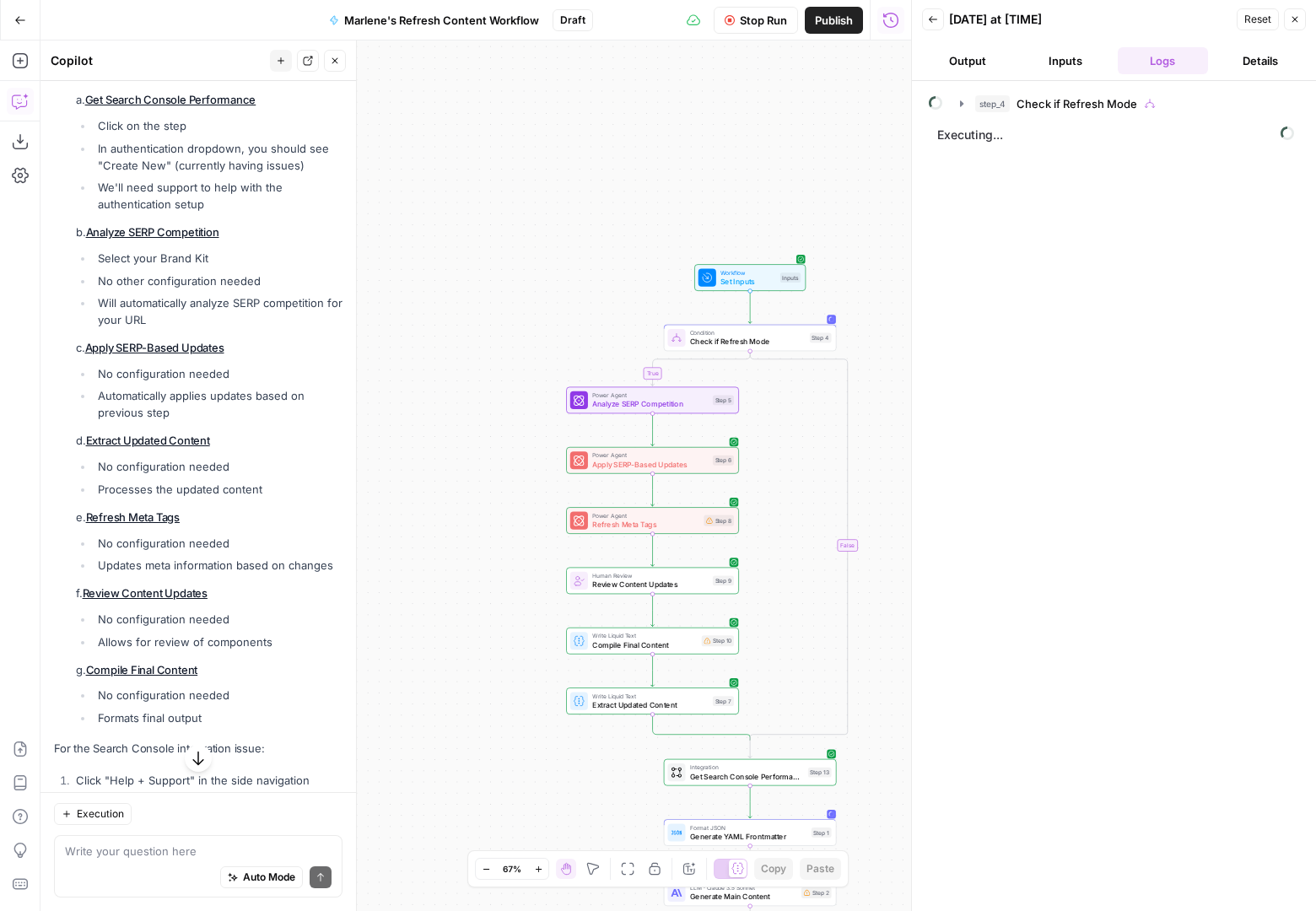 scroll, scrollTop: 3862, scrollLeft: 0, axis: vertical 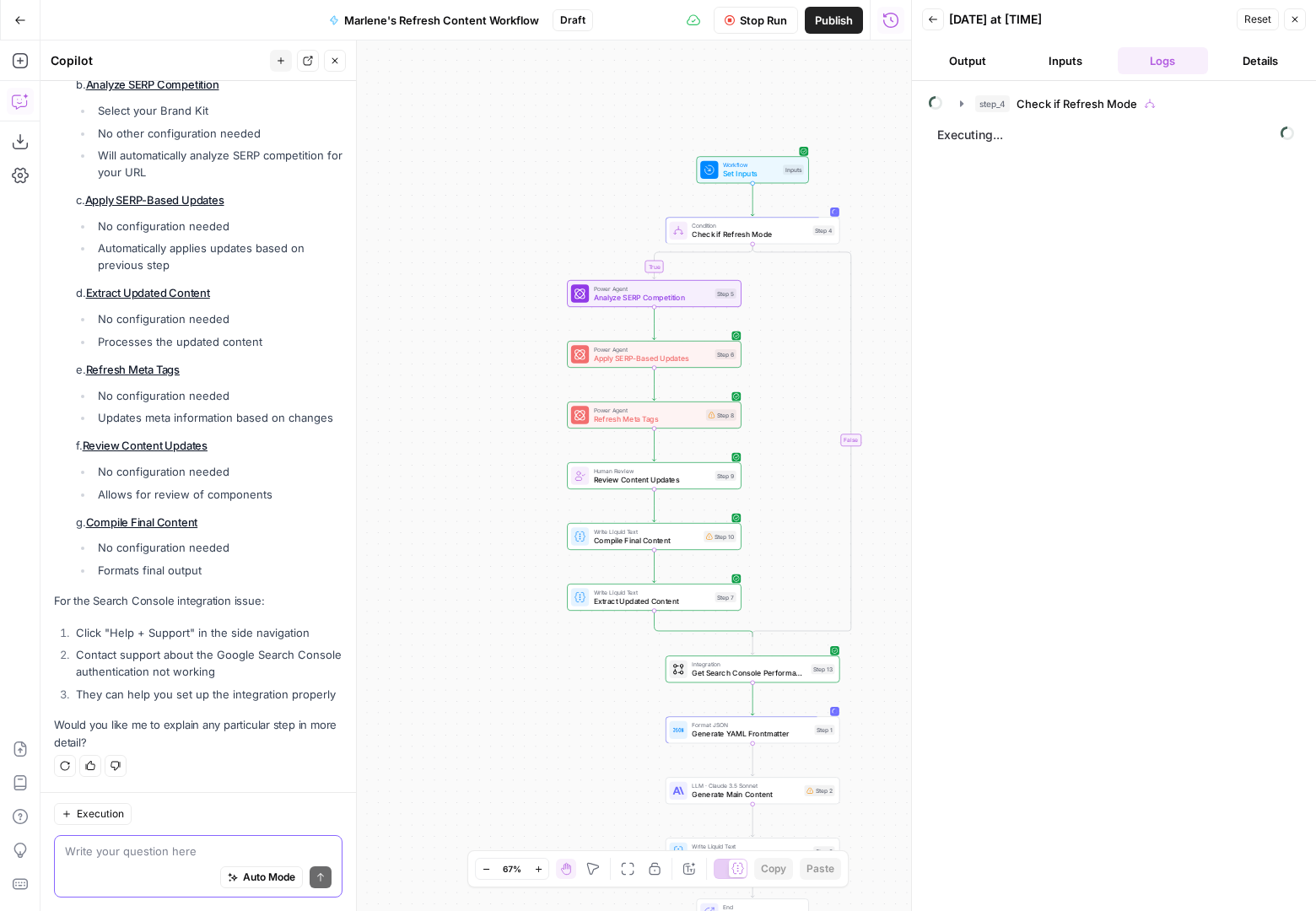 click at bounding box center [198, 851] 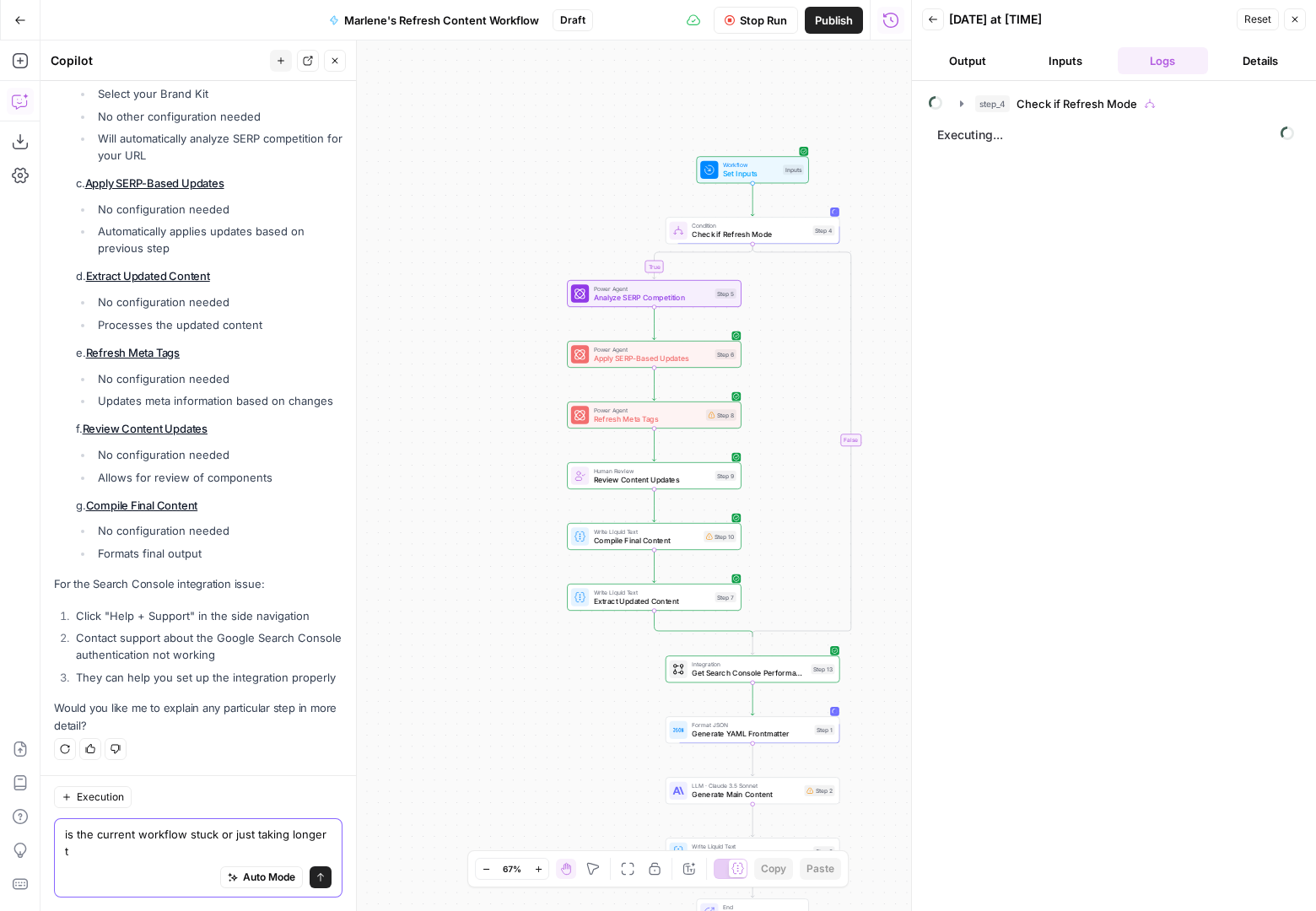 scroll, scrollTop: 4174, scrollLeft: 0, axis: vertical 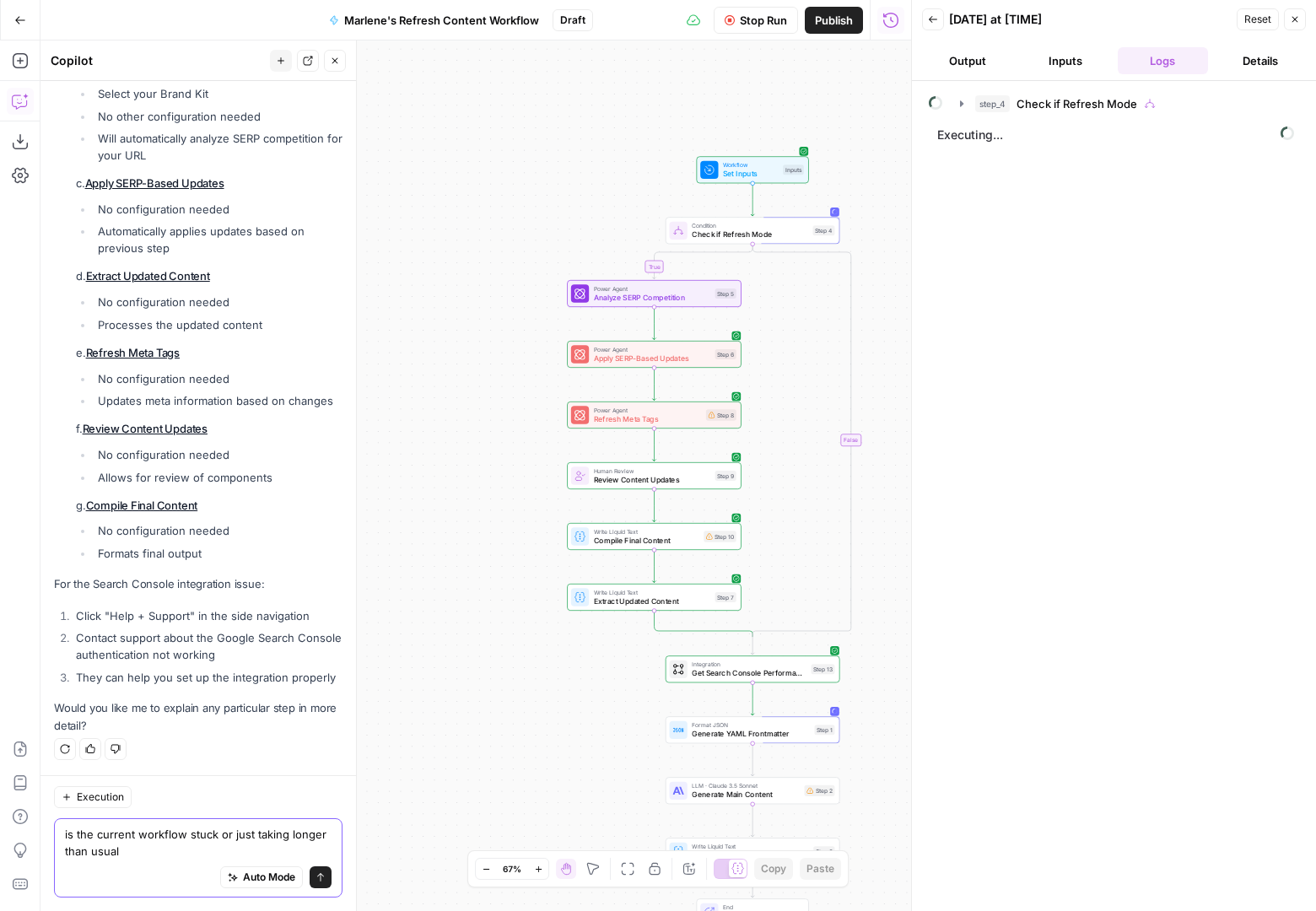 type on "is the current workflow stuck or just taking longer than usual?" 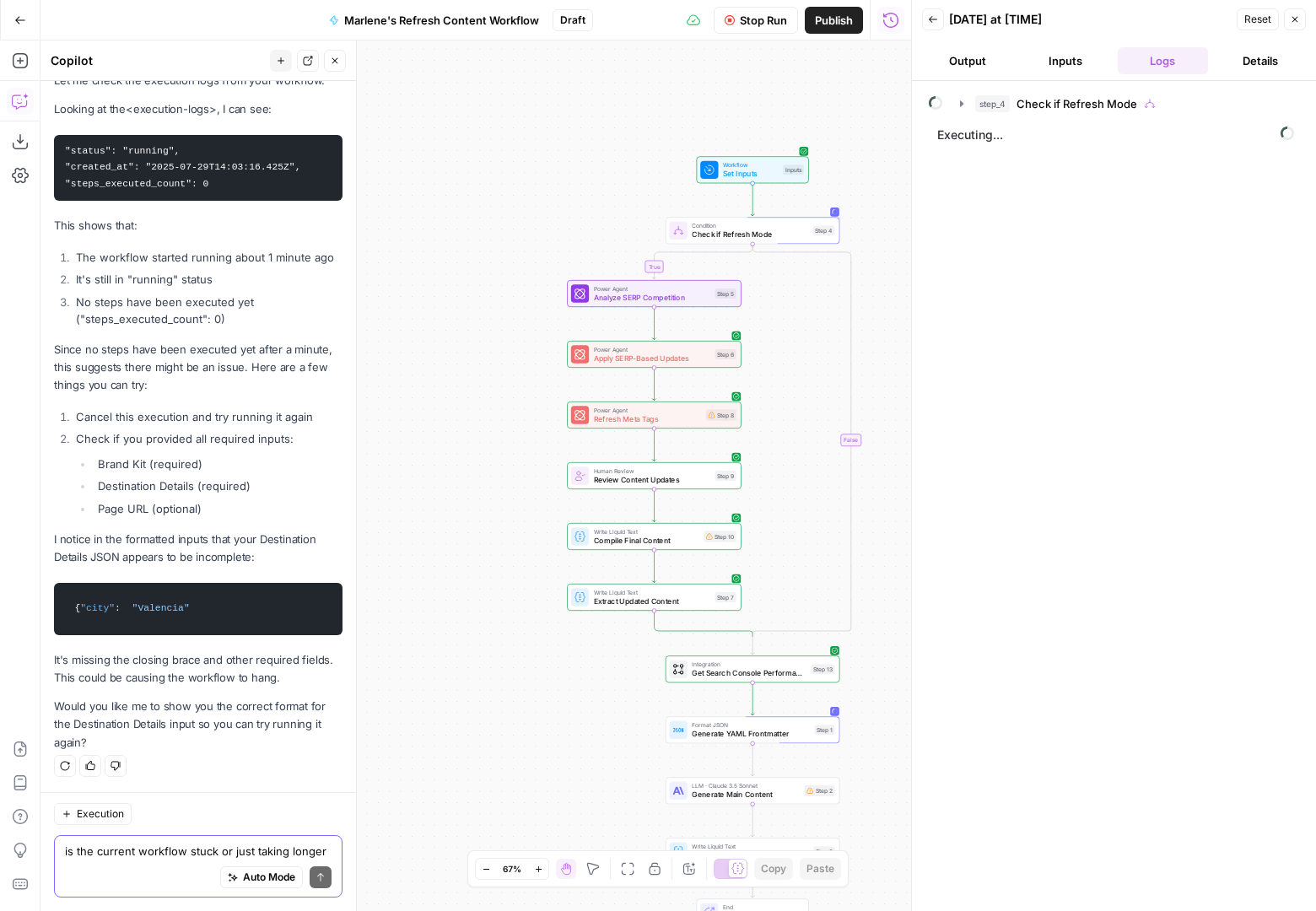 scroll, scrollTop: 4917, scrollLeft: 0, axis: vertical 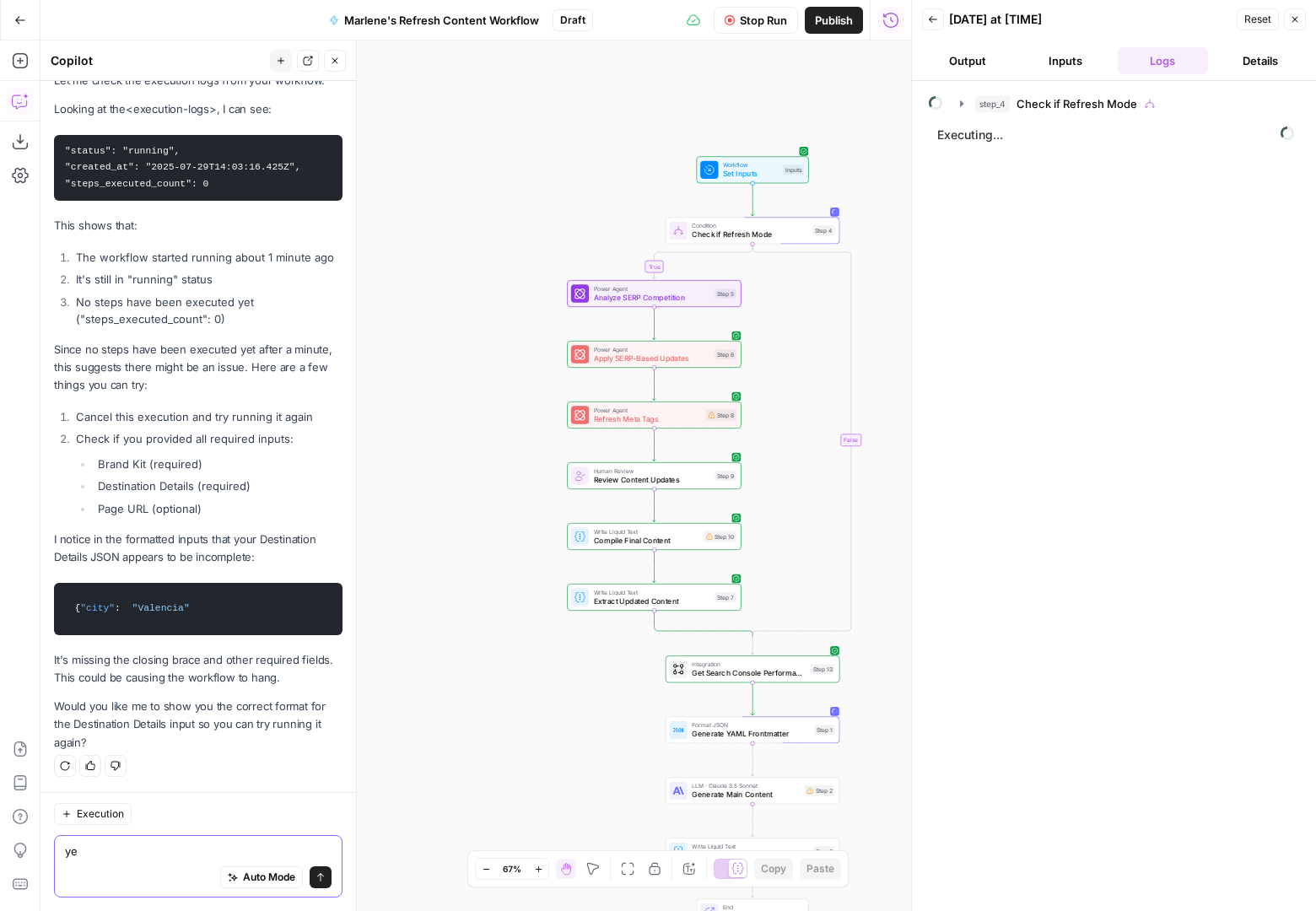 type on "yes" 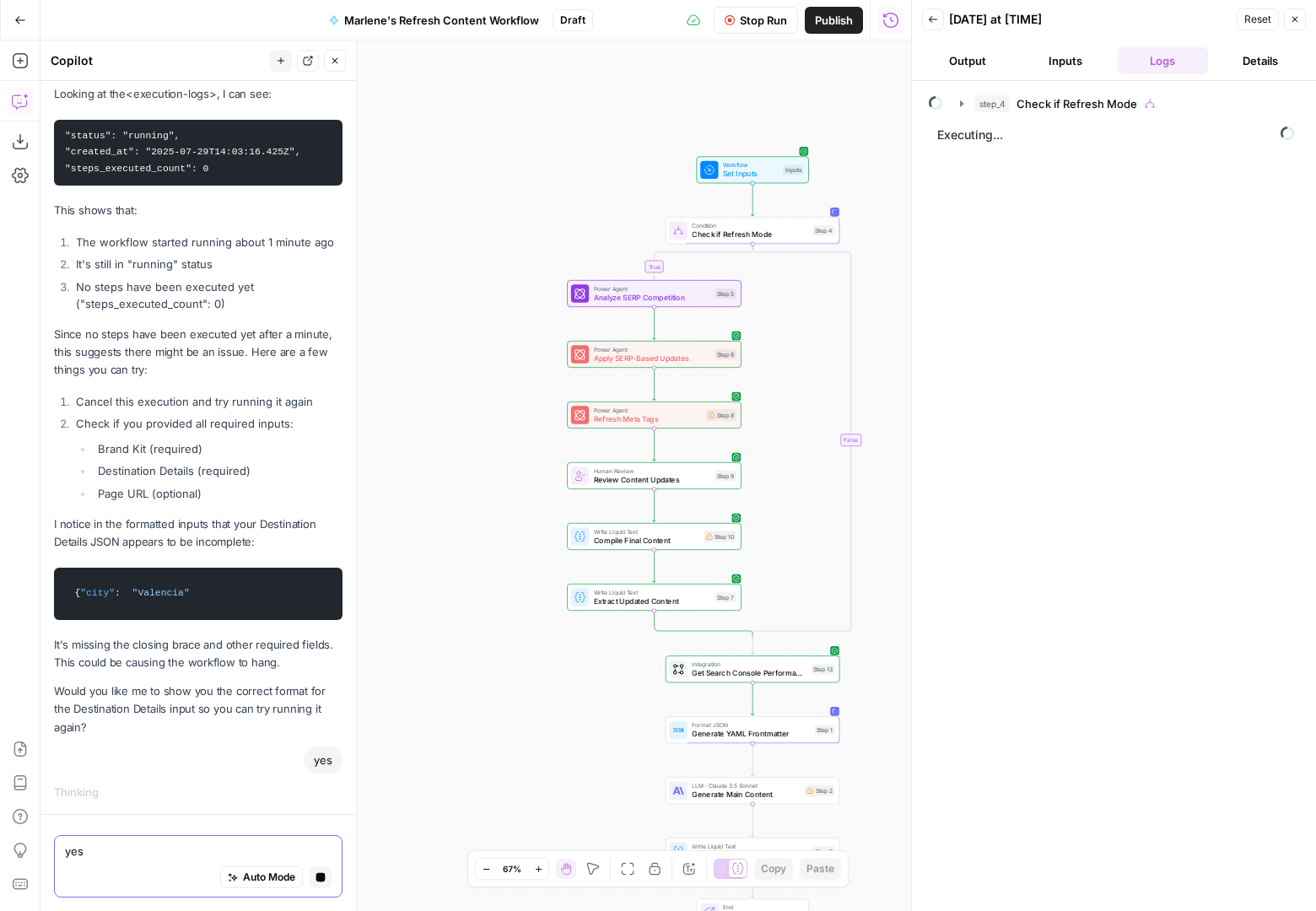 scroll, scrollTop: 4798, scrollLeft: 0, axis: vertical 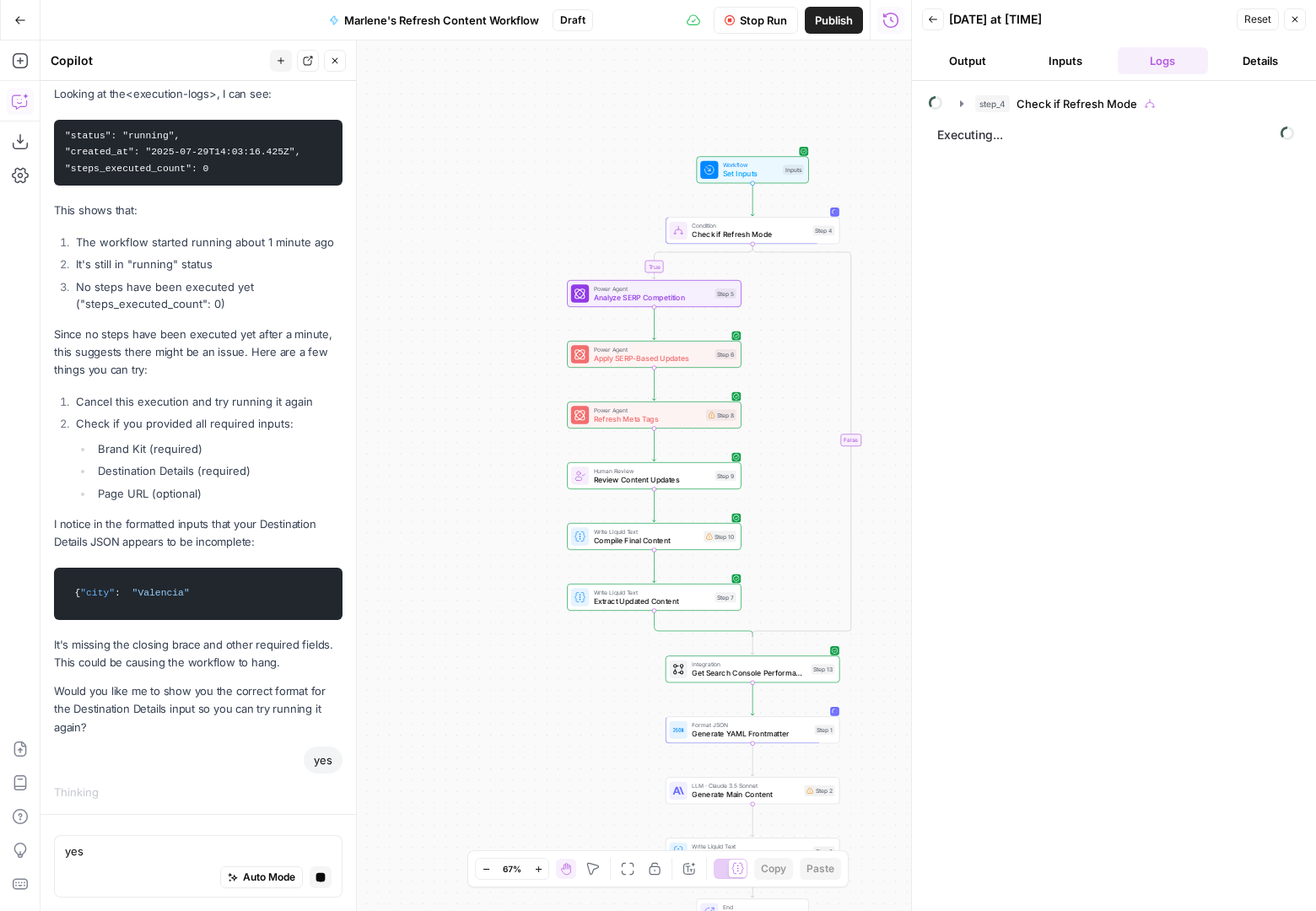click on "Inputs" at bounding box center (1065, 61) 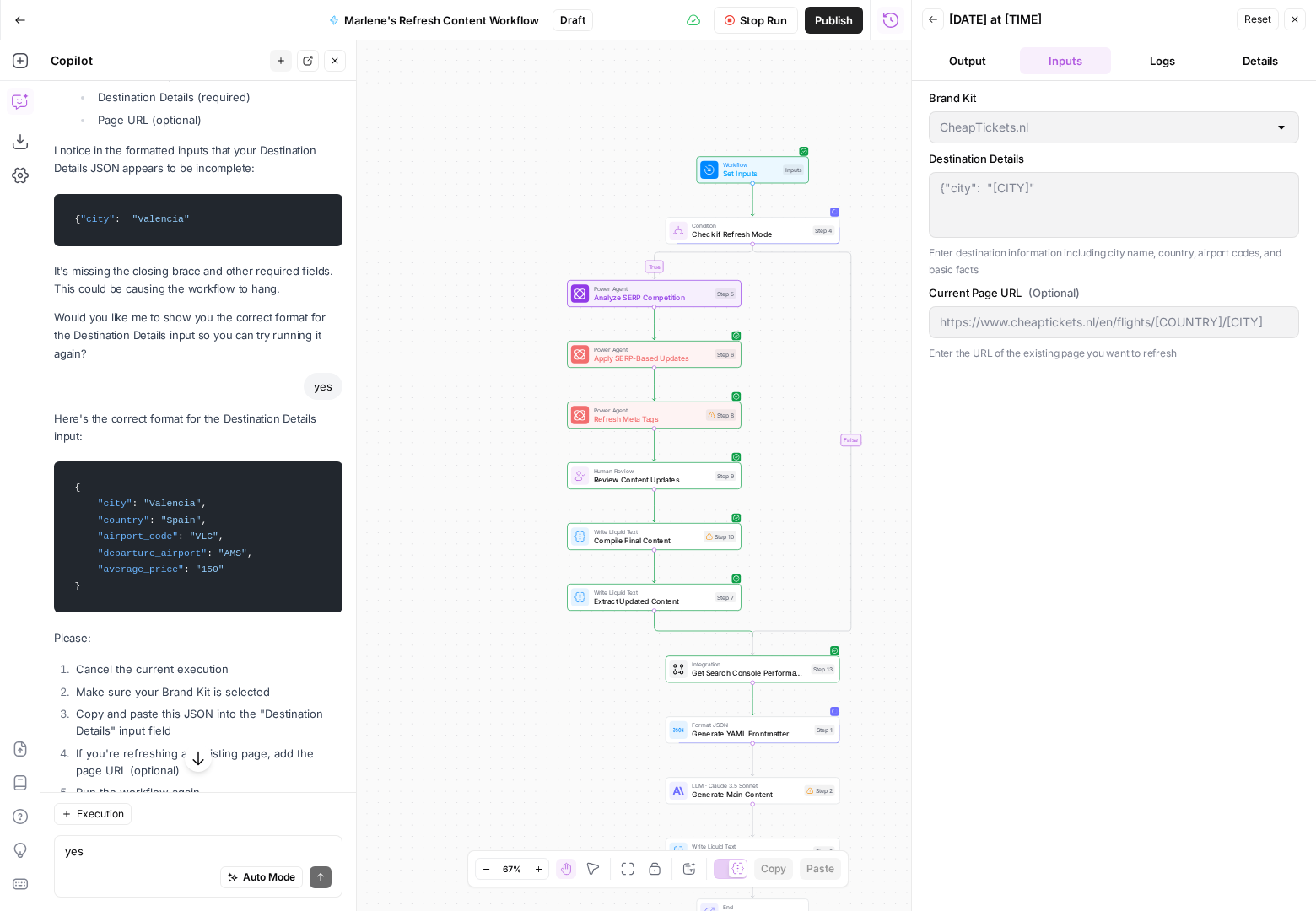 scroll, scrollTop: 5274, scrollLeft: 0, axis: vertical 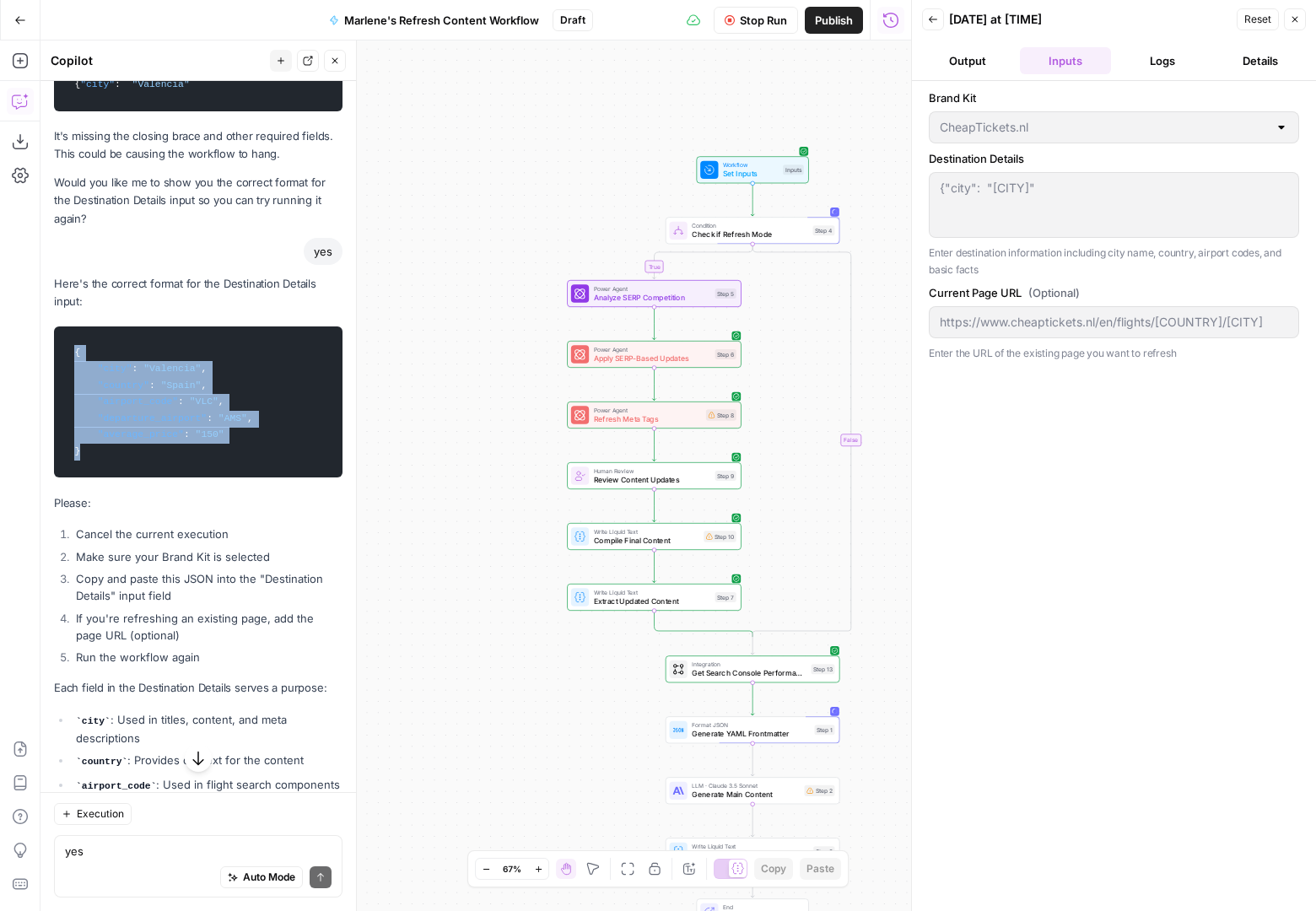 drag, startPoint x: 99, startPoint y: 631, endPoint x: 68, endPoint y: 524, distance: 111.40018 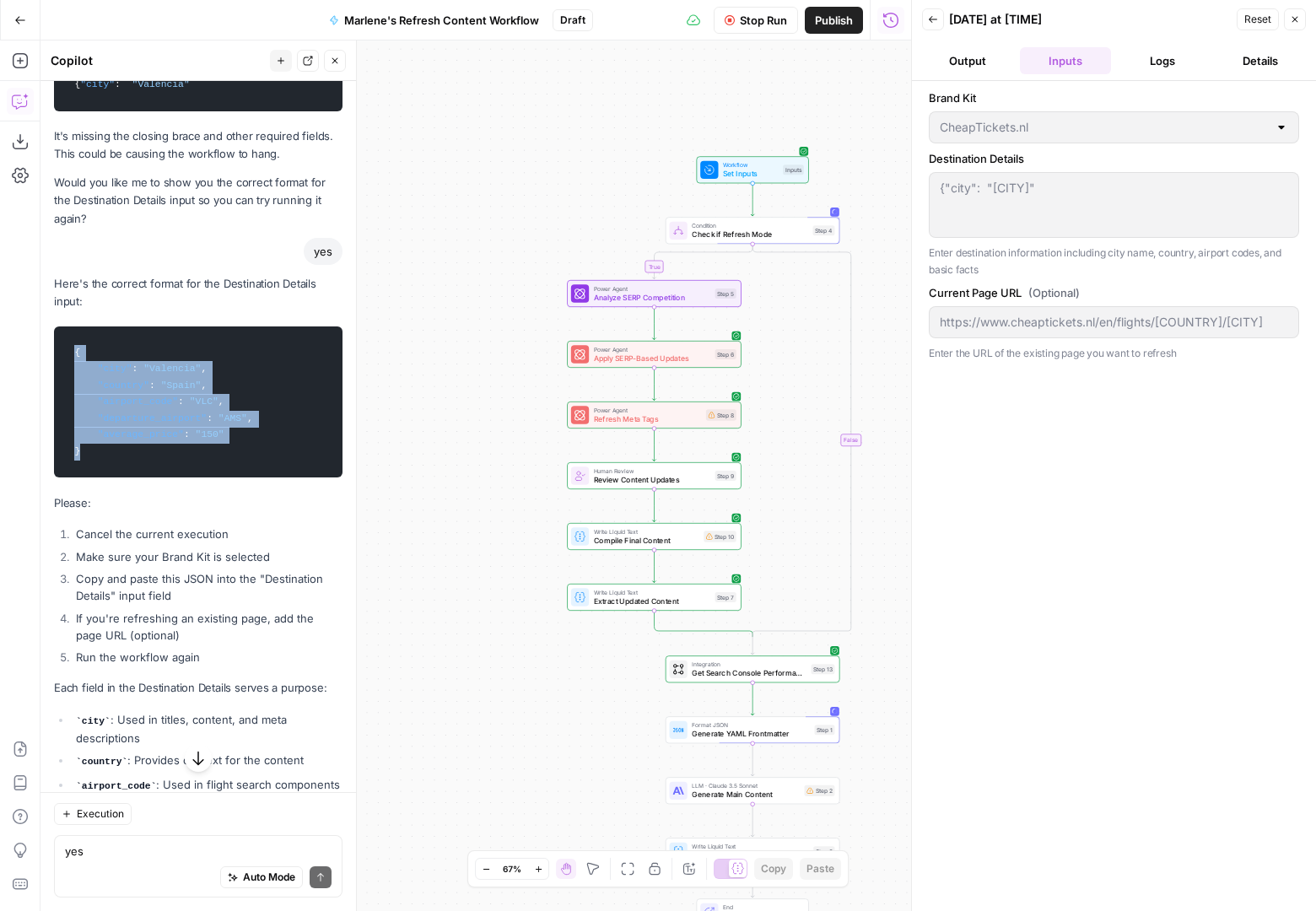 click on "{
"city" :   "Valencia" ,
"country" :   "Spain" ,
"airport_code" :   "VLC" ,
"departure_airport" :   "AMS" ,
"average_price" :   "150"
}" at bounding box center [198, 402] 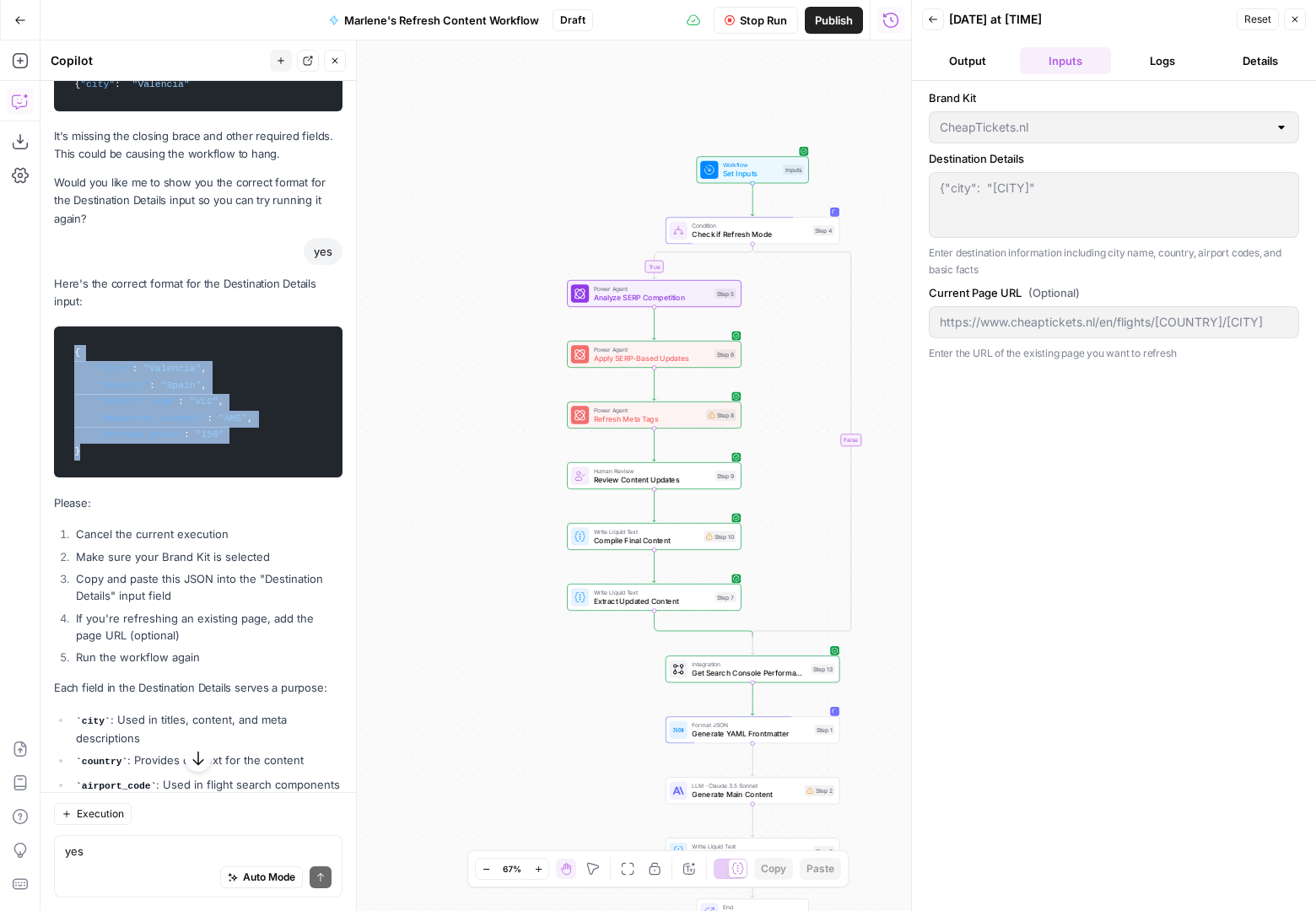 copy on "{
"city" :   "Valencia" ,
"country" :   "Spain" ,
"airport_code" :   "VLC" ,
"departure_airport" :   "AMS" ,
"average_price" :   "150"
}" 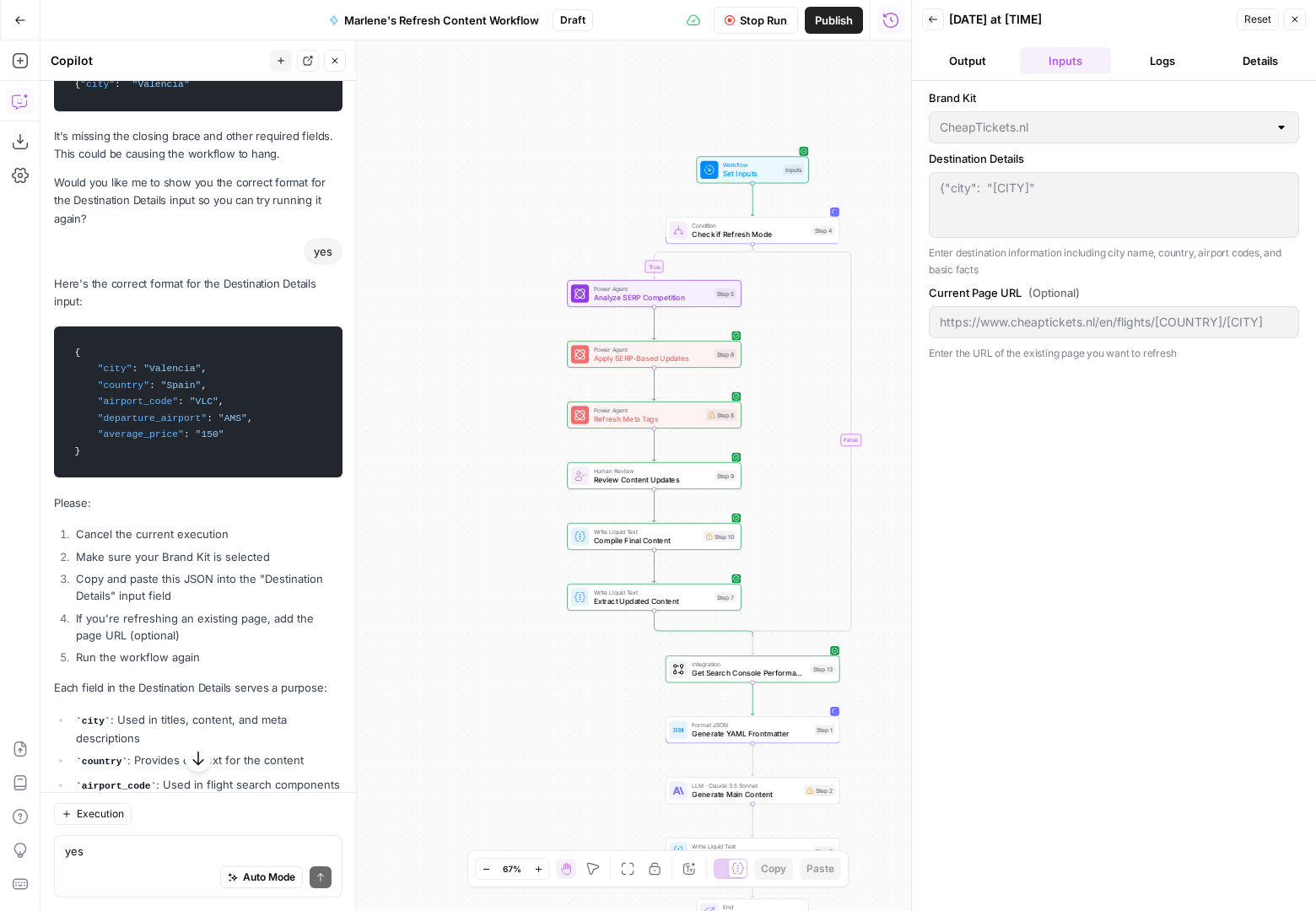 click on "{"city":  "Valencia" {"city":  "Valencia"" at bounding box center [1114, 205] 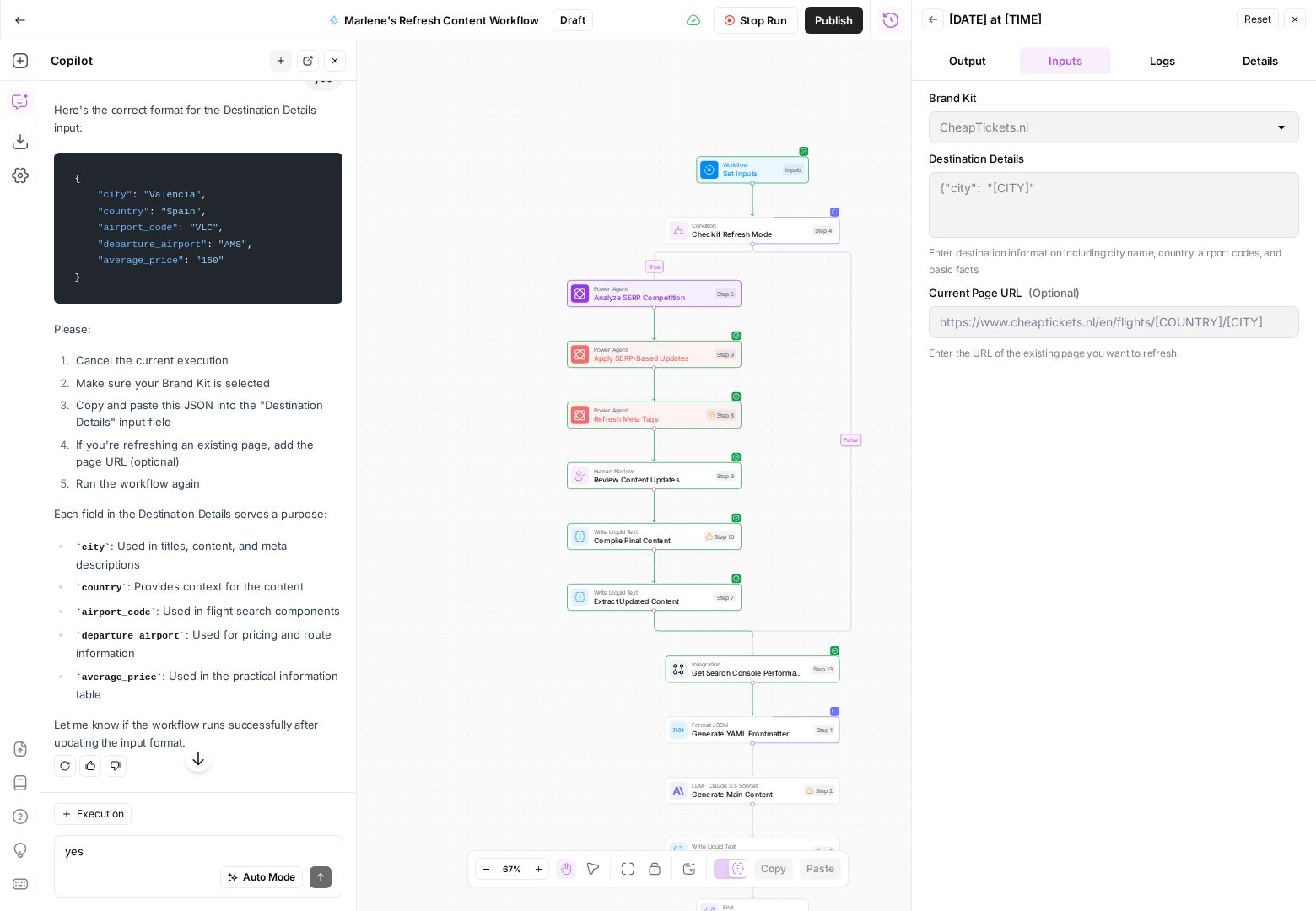 scroll, scrollTop: 5454, scrollLeft: 0, axis: vertical 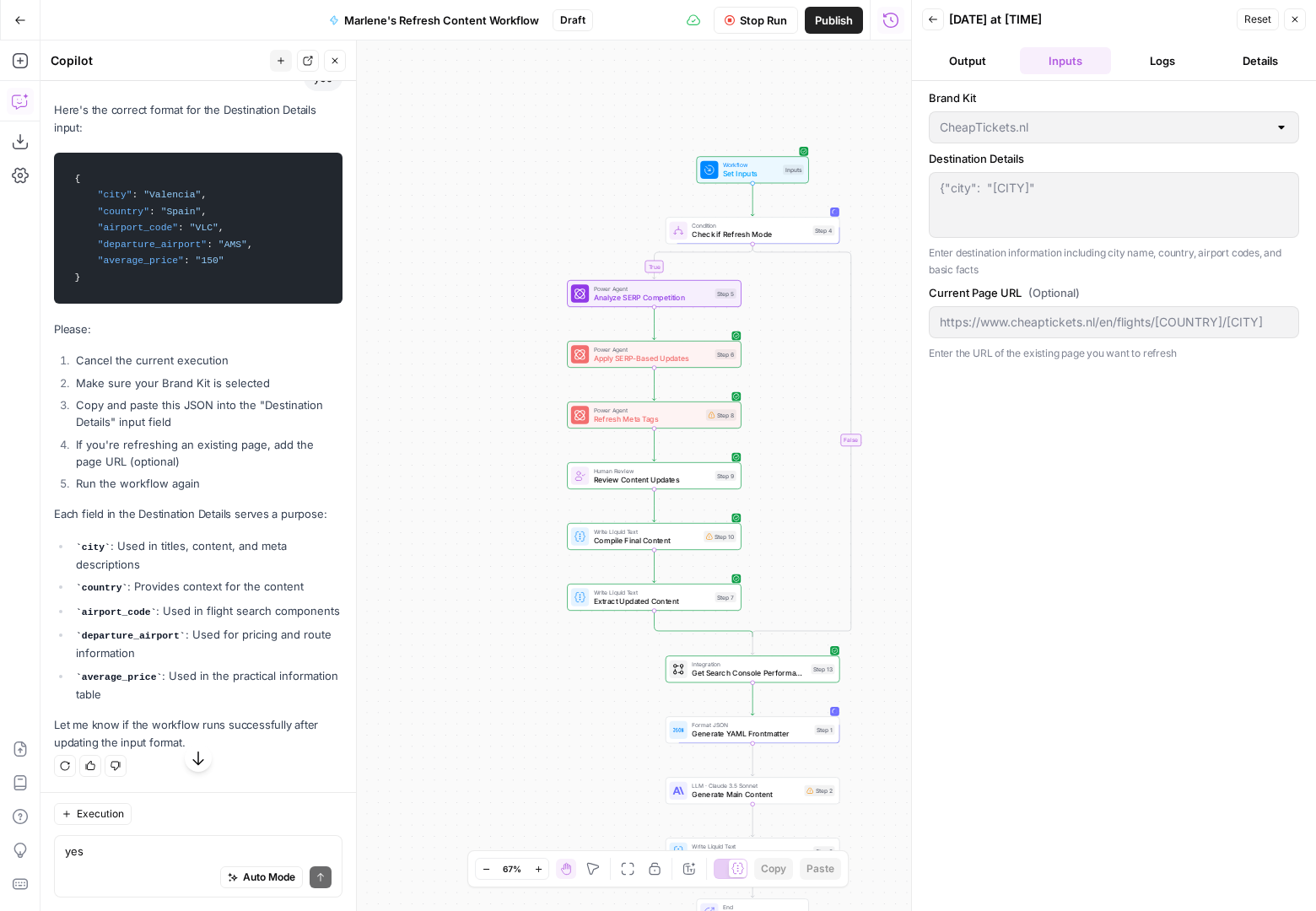click on "Logs" at bounding box center (1163, 61) 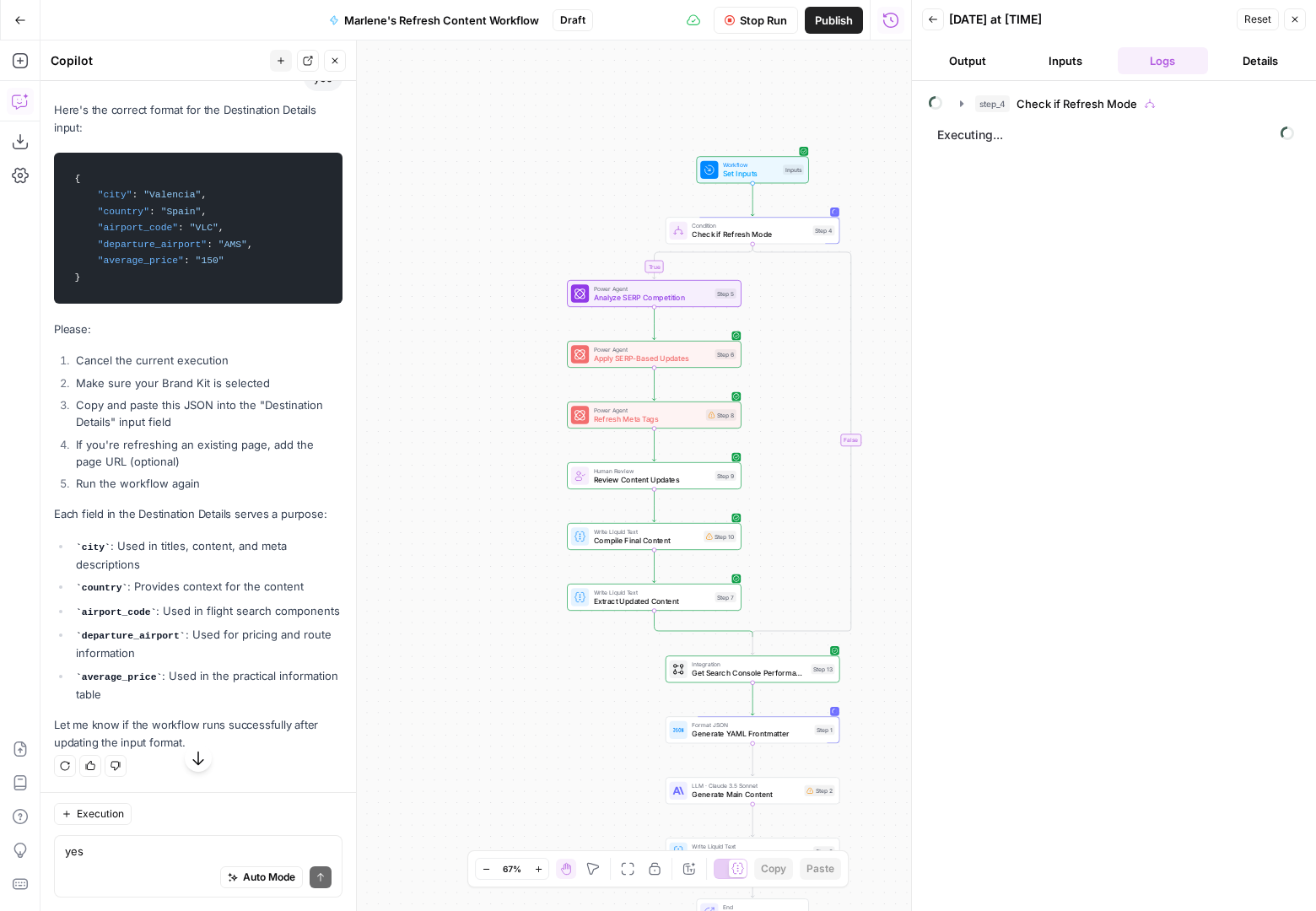 click on "Reset" at bounding box center (1258, 19) 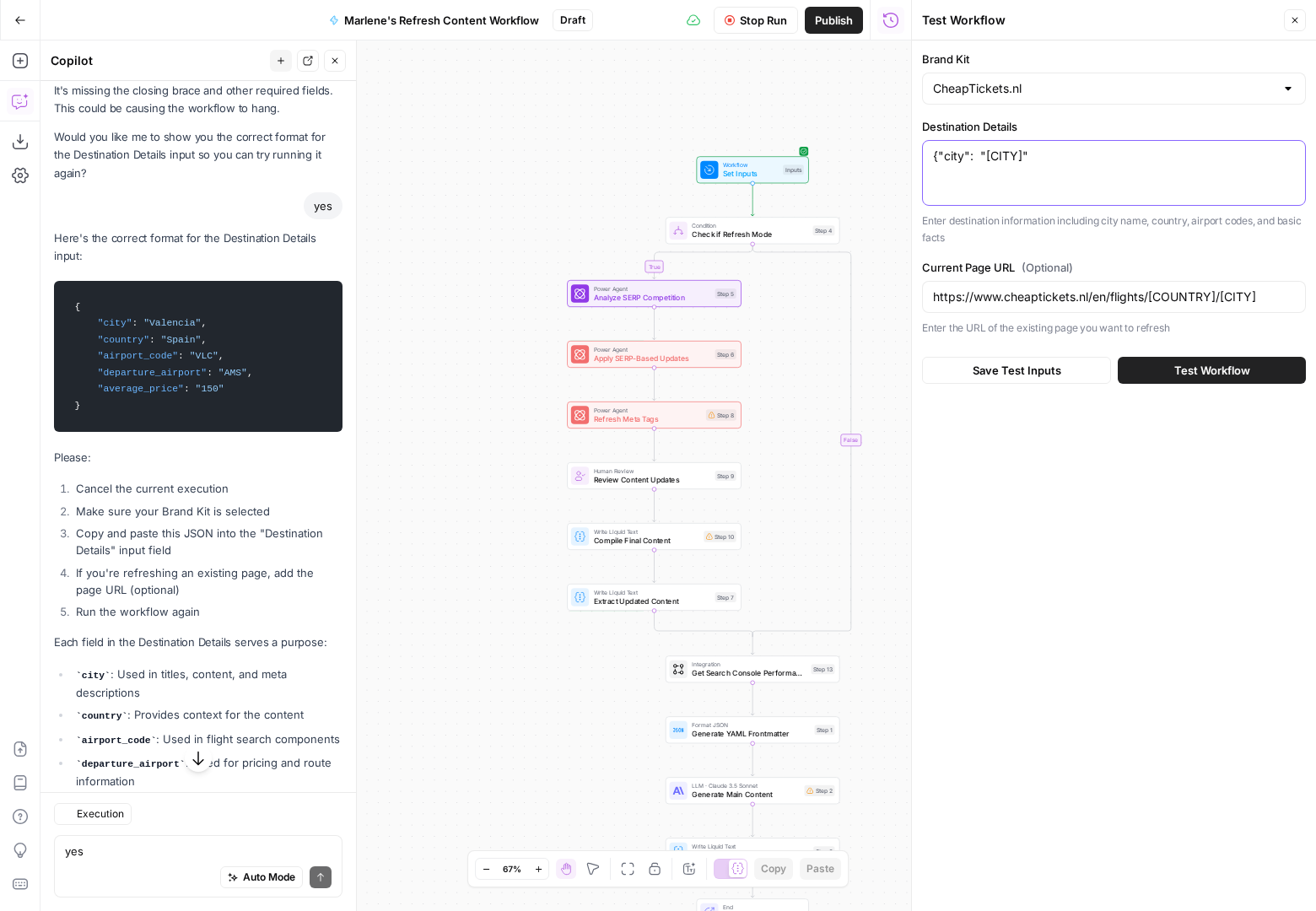 scroll, scrollTop: 5454, scrollLeft: 0, axis: vertical 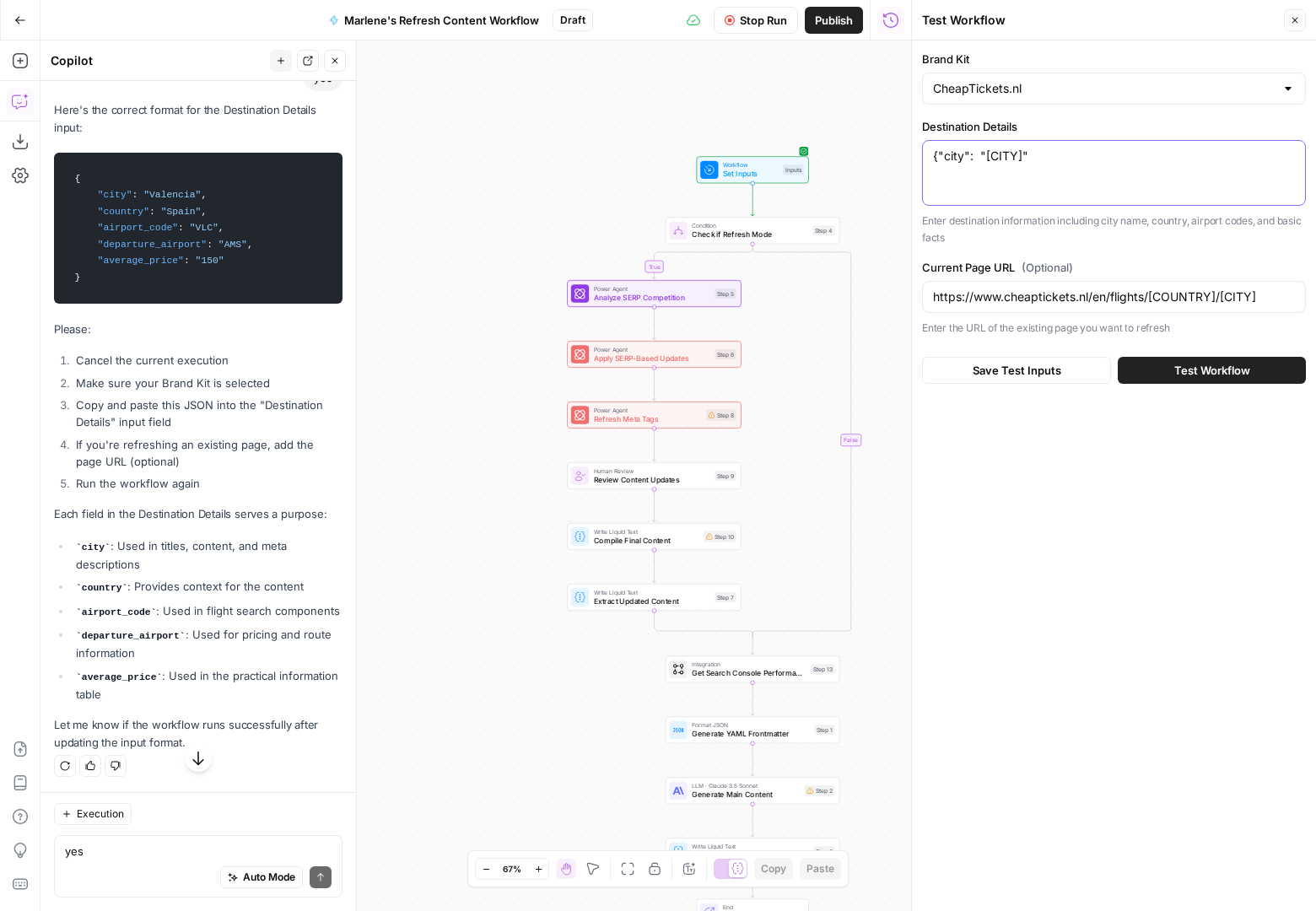 drag, startPoint x: 1083, startPoint y: 147, endPoint x: 929, endPoint y: 171, distance: 155.85891 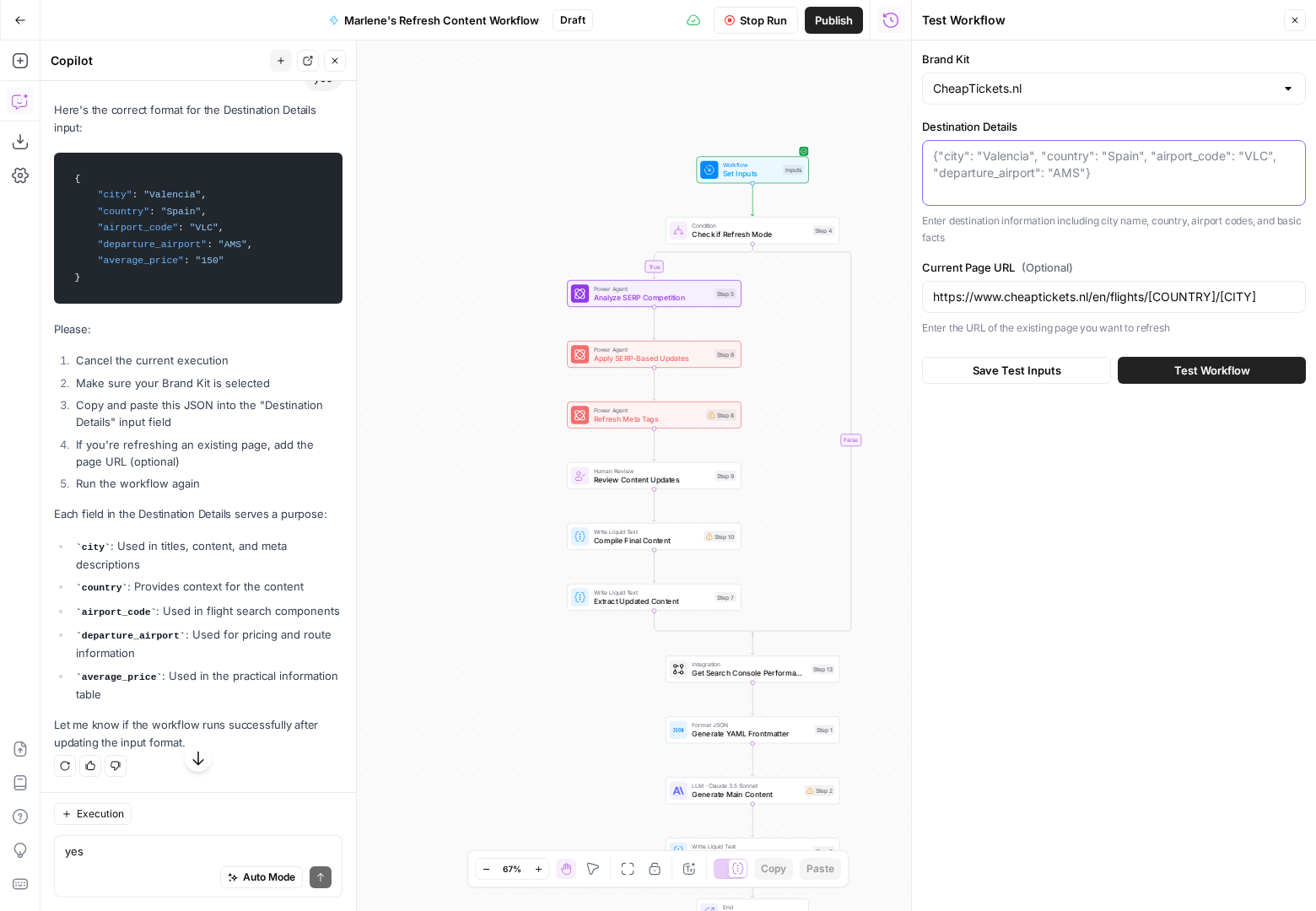 paste on "{
"city": "Valencia",
"country": "Spain",
"airport_code": "VLC",
"departure_airport": "AMS",
"average_price": "150"
}" 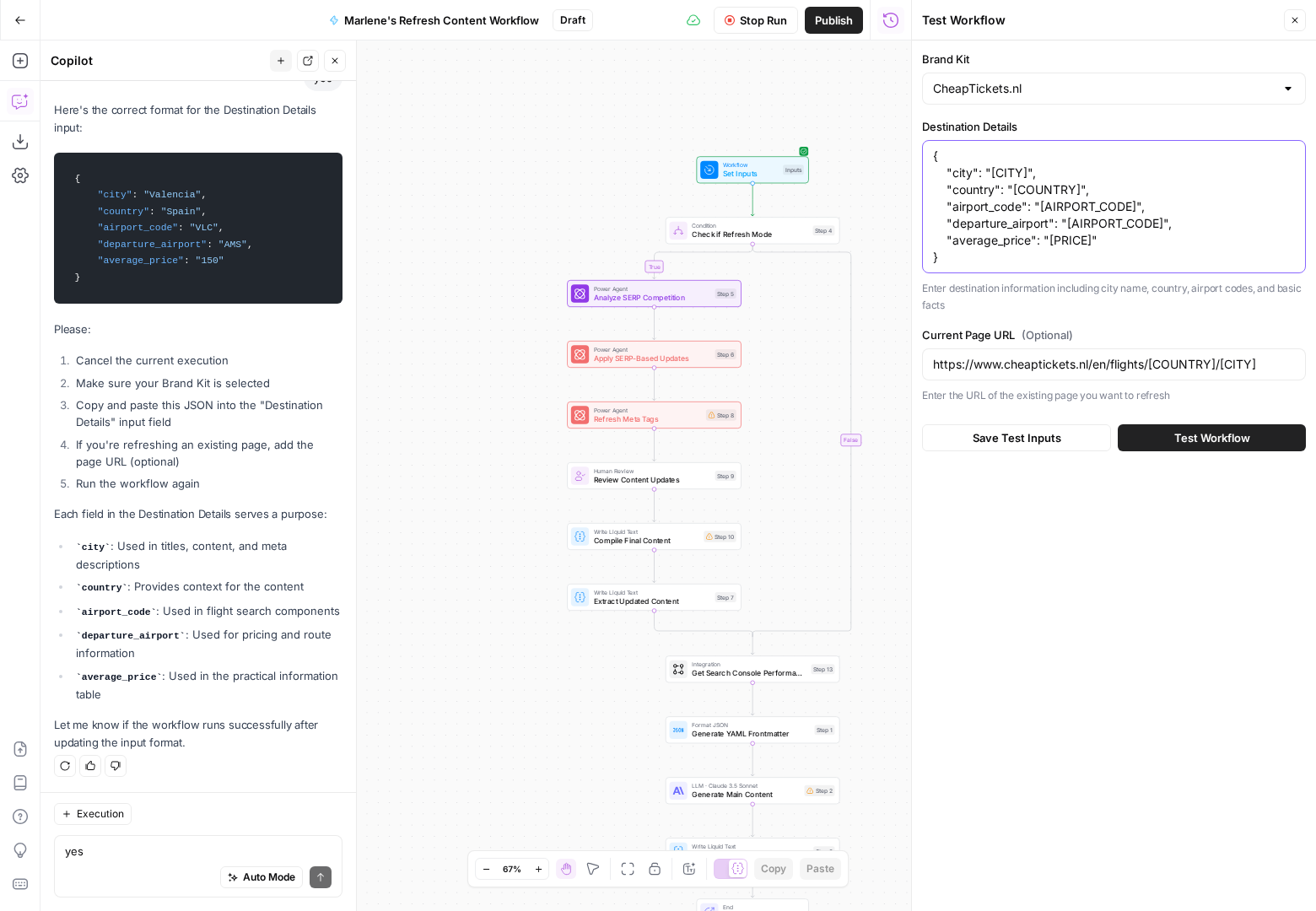 scroll, scrollTop: 5626, scrollLeft: 0, axis: vertical 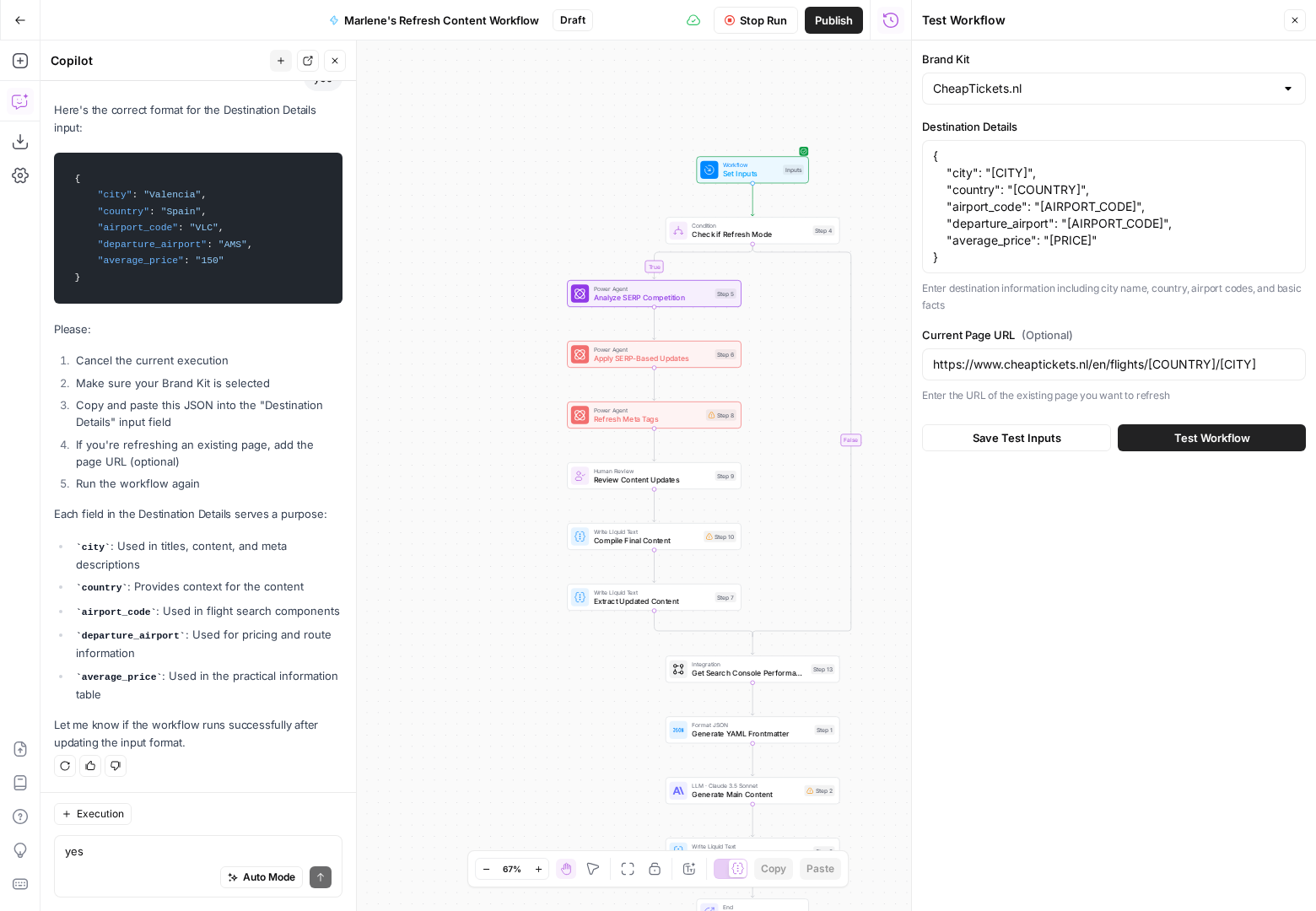 click on "Test Workflow" at bounding box center (1211, 438) 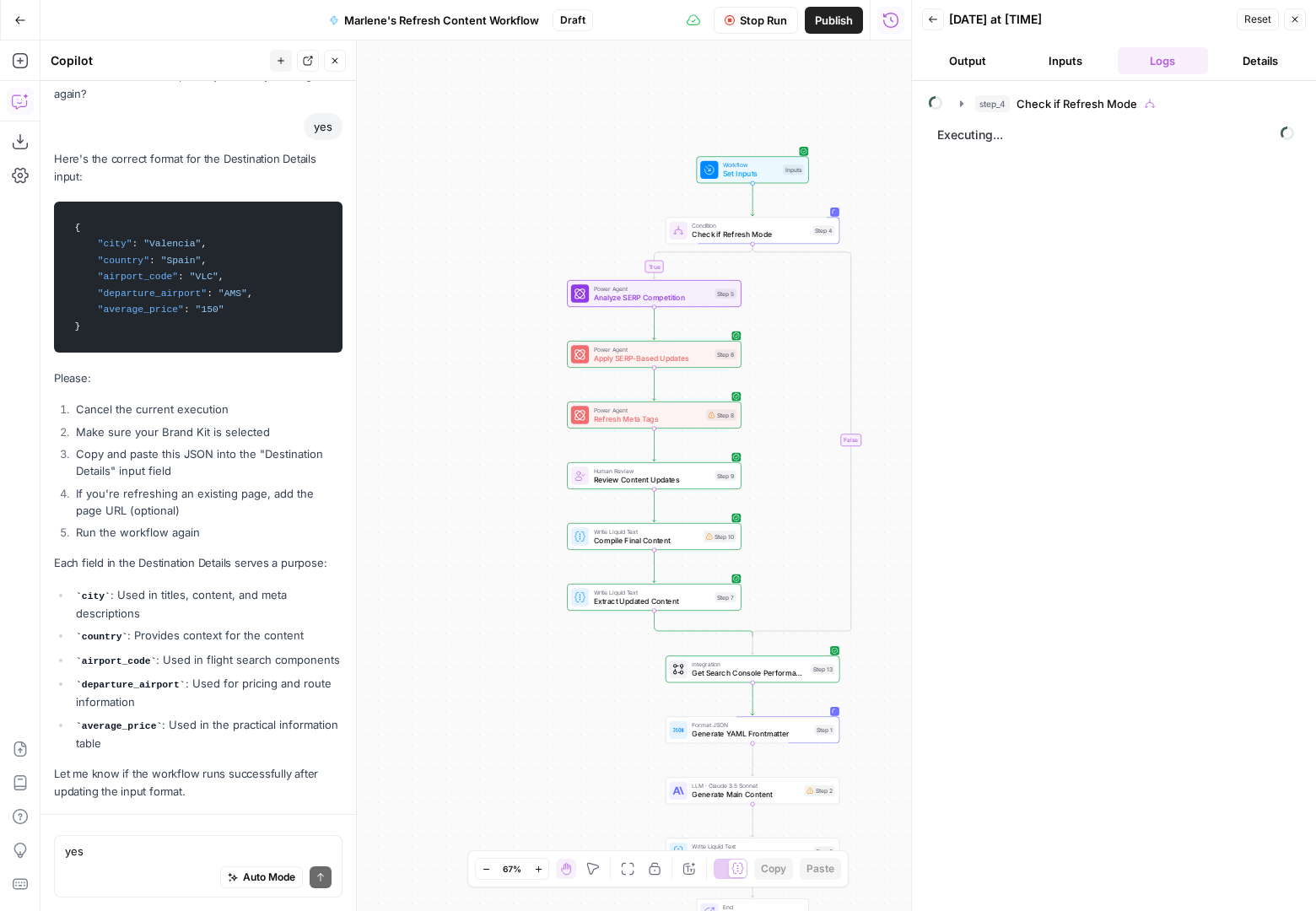 click on "yes Write your question here Auto Mode Send" at bounding box center (198, 866) 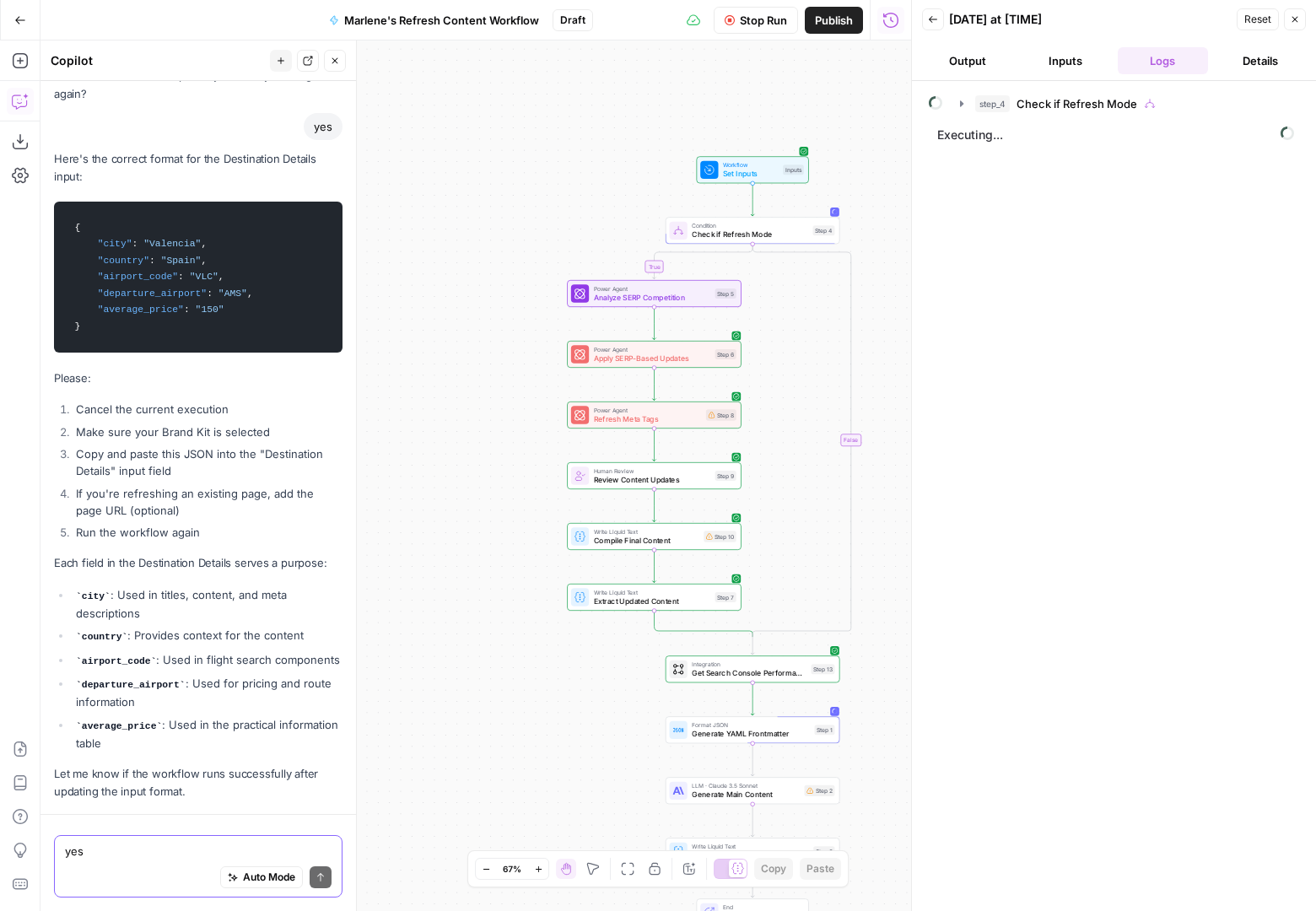 scroll, scrollTop: 5626, scrollLeft: 0, axis: vertical 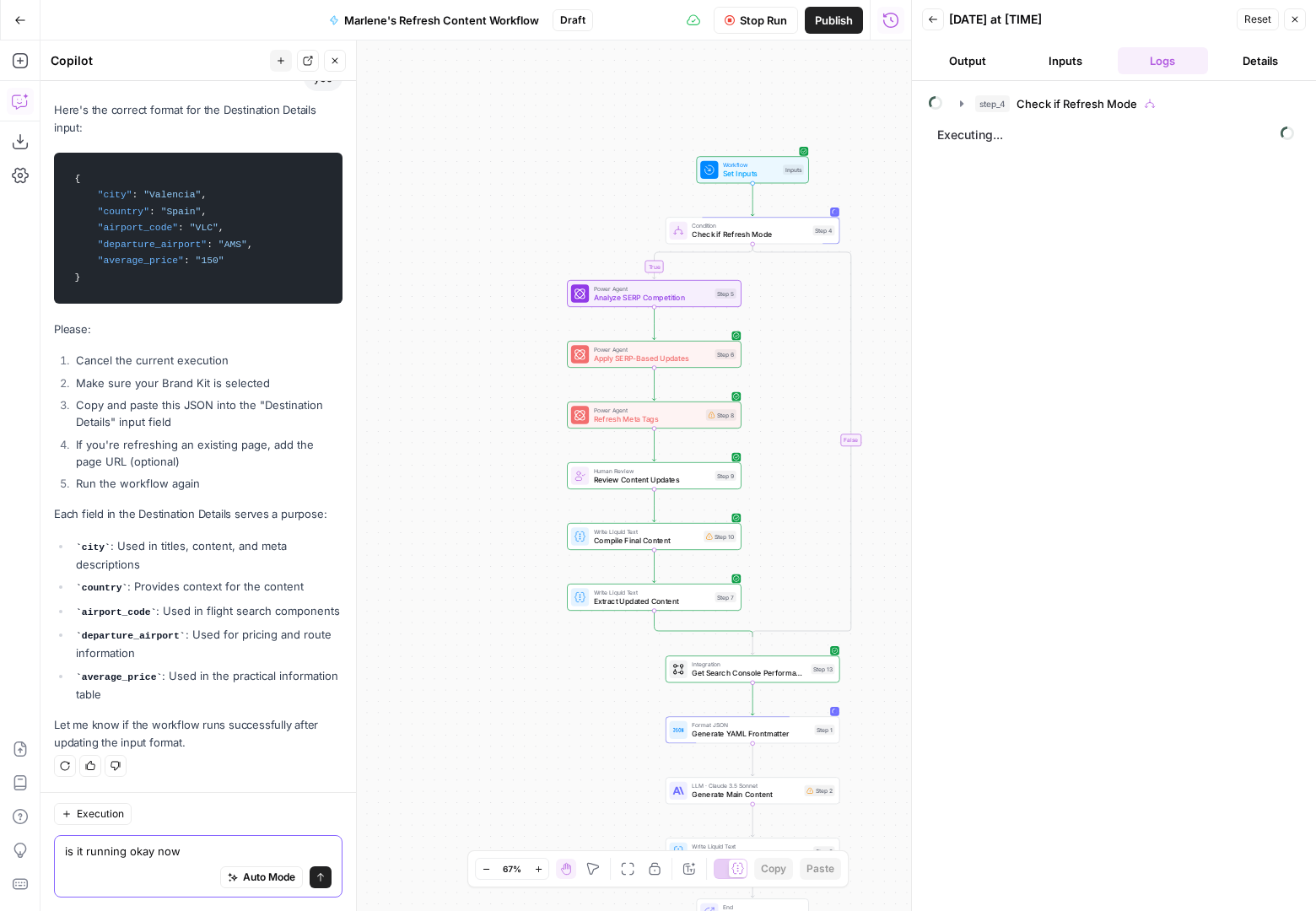 type on "is it running okay now?" 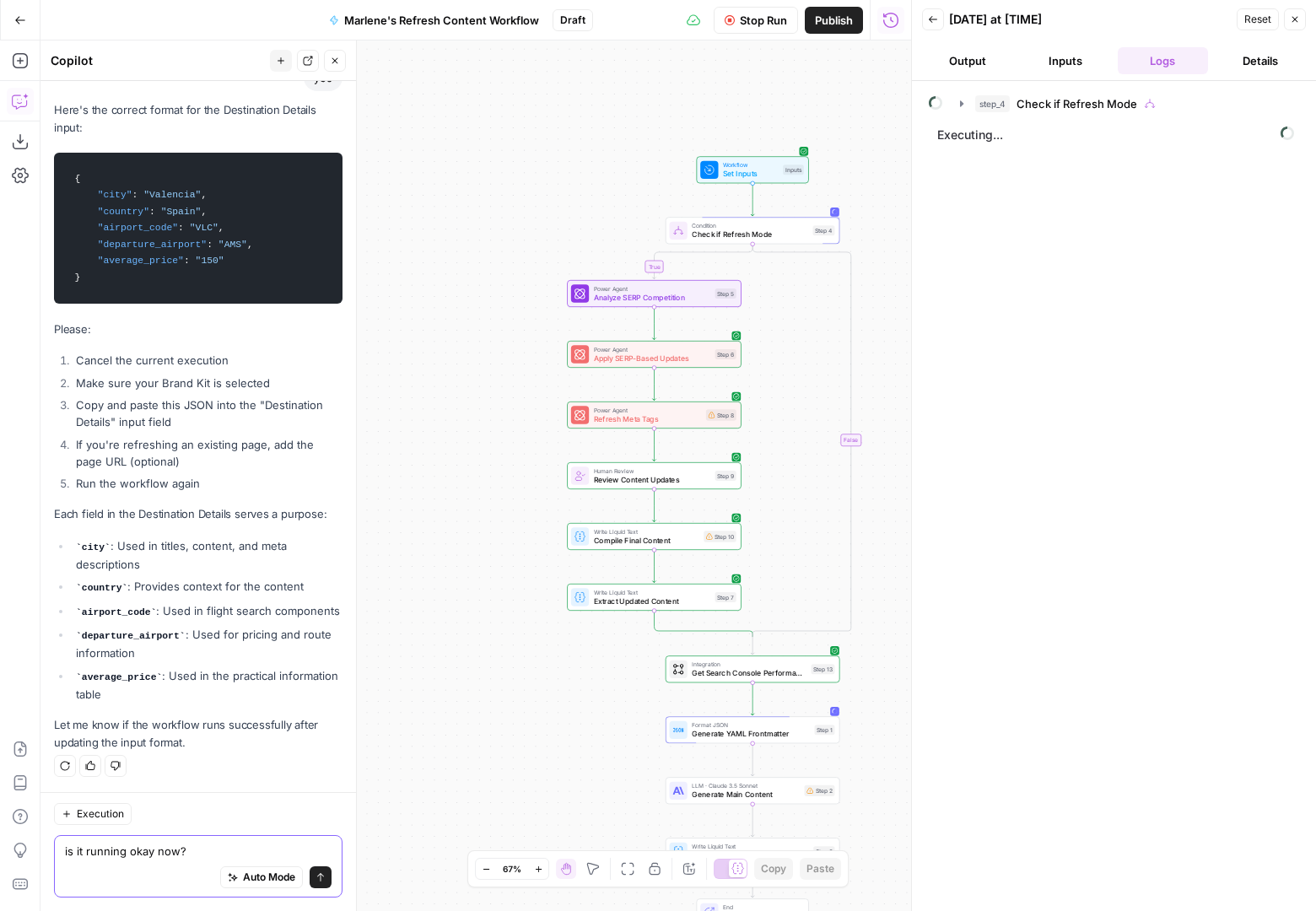 type 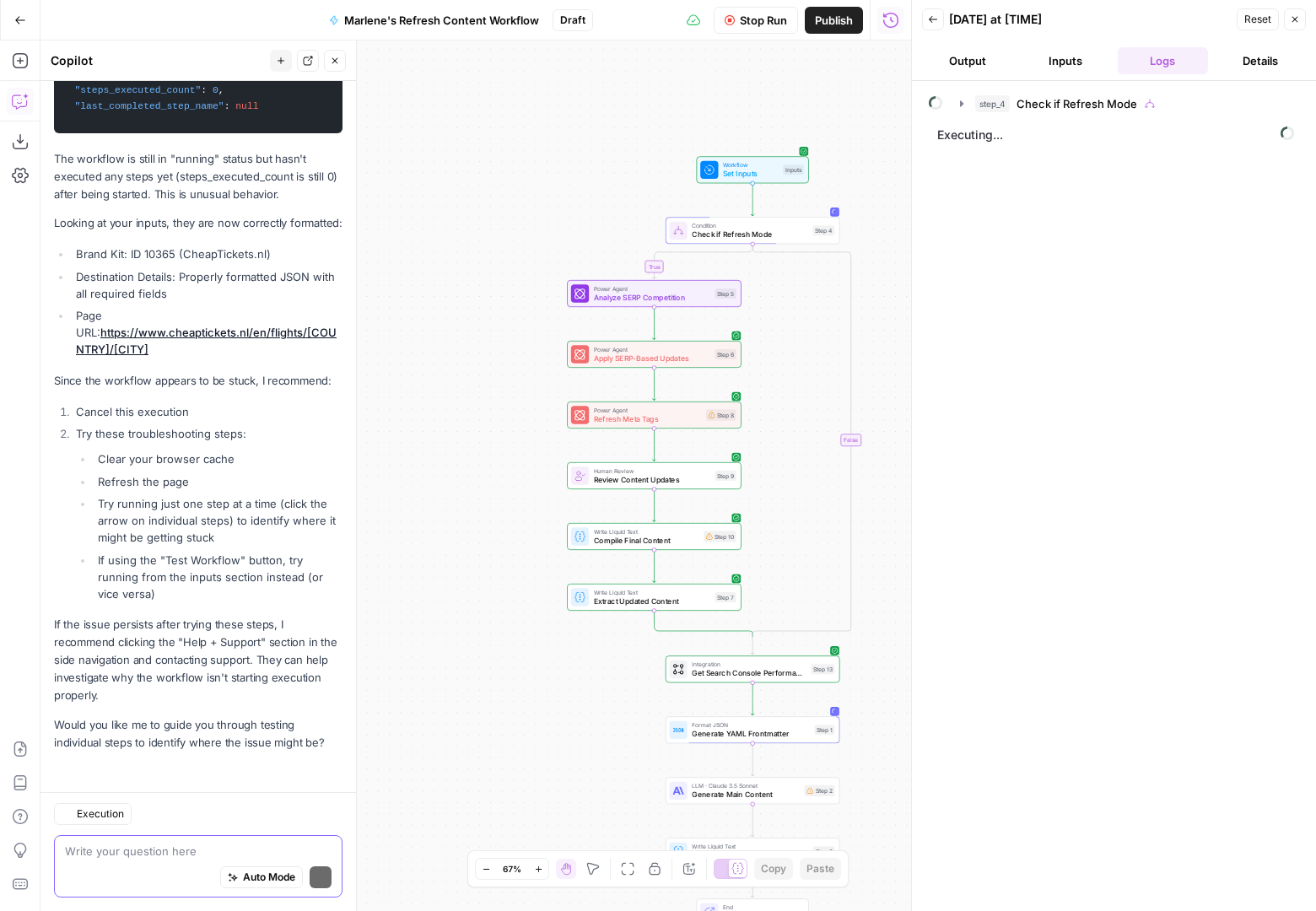 scroll, scrollTop: 6444, scrollLeft: 0, axis: vertical 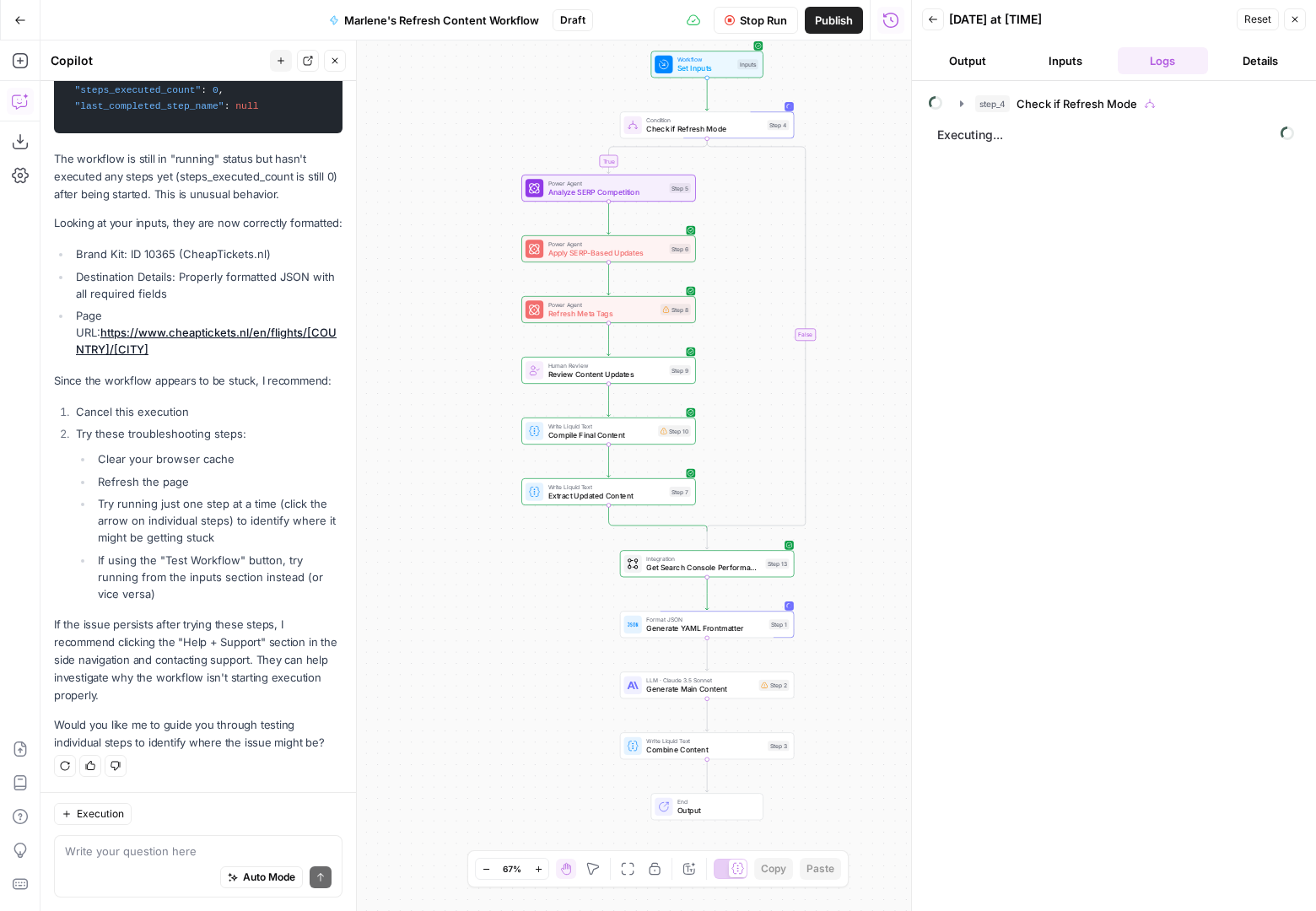 drag, startPoint x: 481, startPoint y: 515, endPoint x: 435, endPoint y: 410, distance: 114.6342 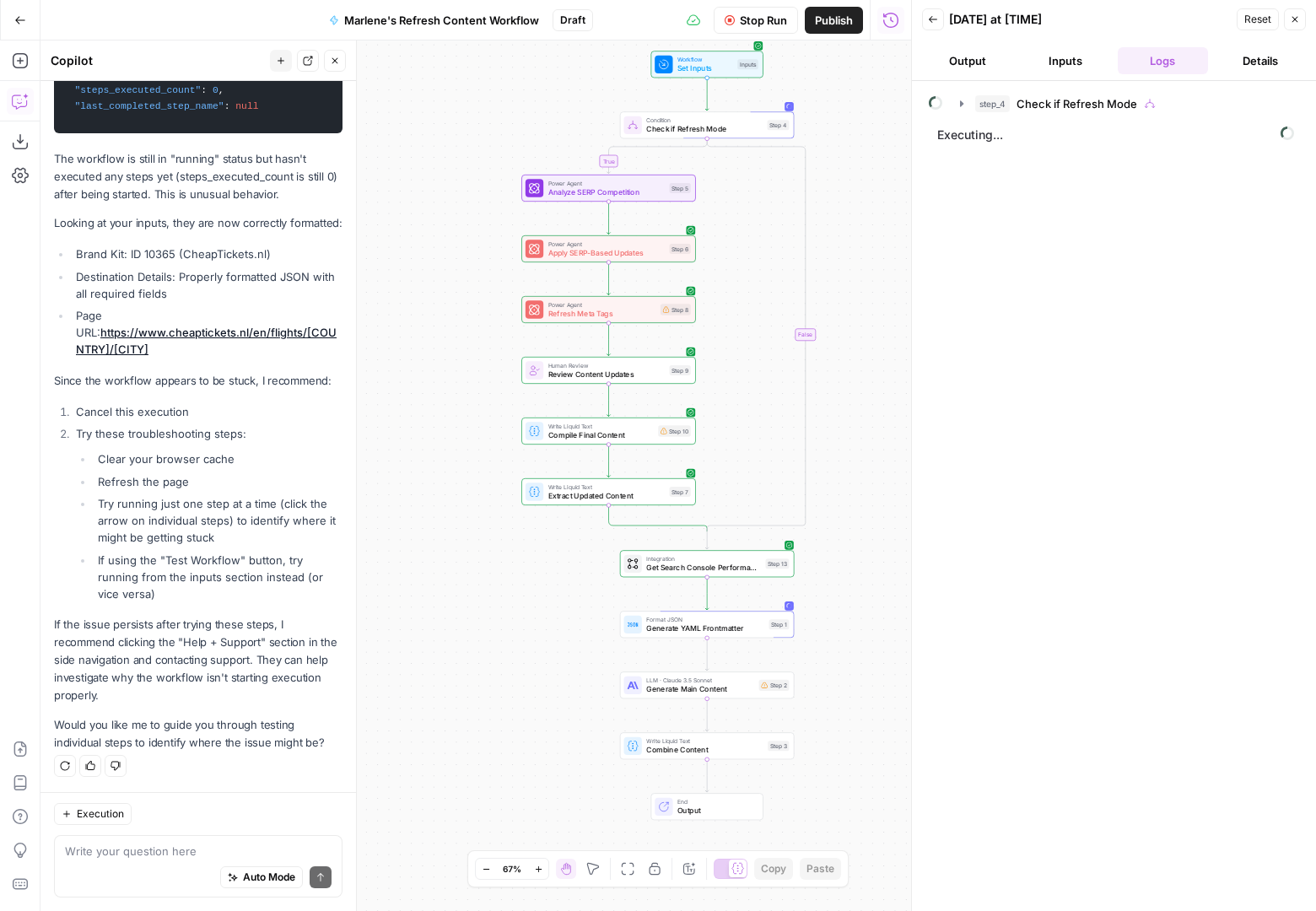click on "true false Workflow Set Inputs Inputs Condition Check if Refresh Mode Step 4 Power Agent Analyze SERP Competition Step 5 Power Agent Apply SERP-Based Updates Step 6 Power Agent Refresh Meta Tags Step 8 Human Review Review Content Updates Step 9 Write Liquid Text Compile Final Content Step 10 Write Liquid Text Extract Updated Content Step 7 Integration Get Search Console Performance Step 13 Format JSON Generate YAML Frontmatter Step 1 LLM · Claude 3.5 Sonnet Generate Main Content Step 2 Write Liquid Text Combine Content Step 3 End Output" at bounding box center [476, 476] 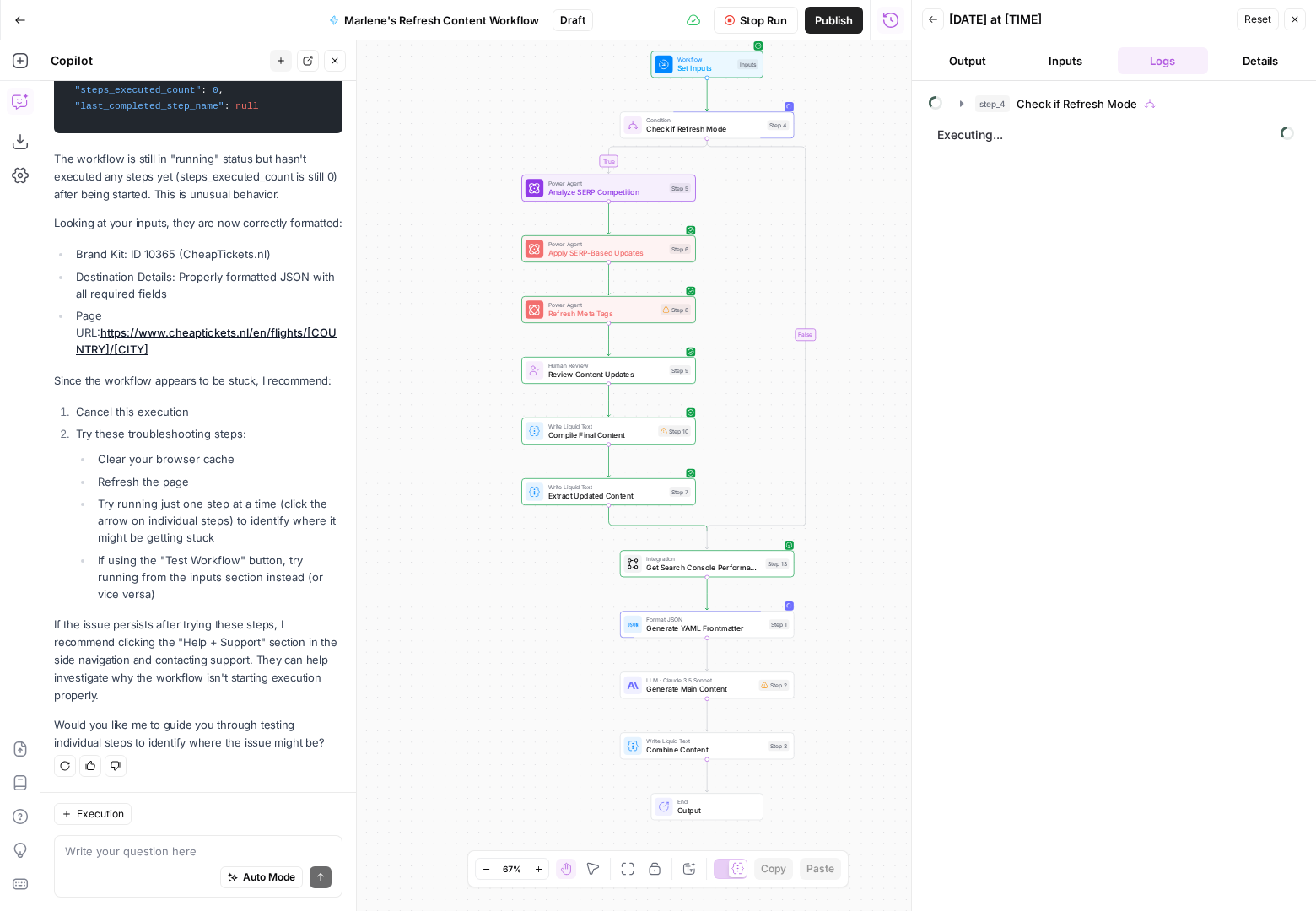 click on "Inputs" at bounding box center (1065, 61) 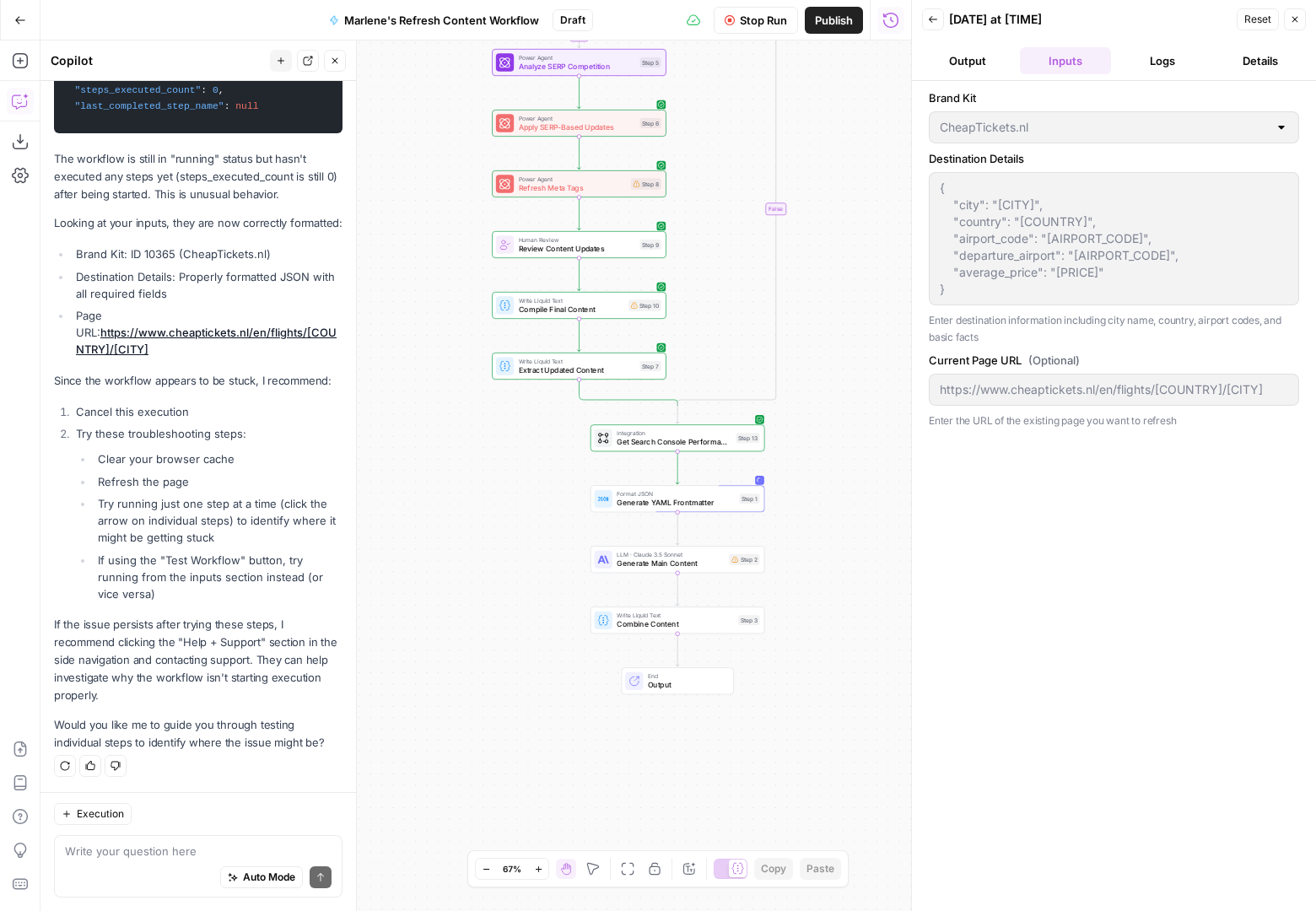 drag, startPoint x: 485, startPoint y: 527, endPoint x: 456, endPoint y: 402, distance: 128.31991 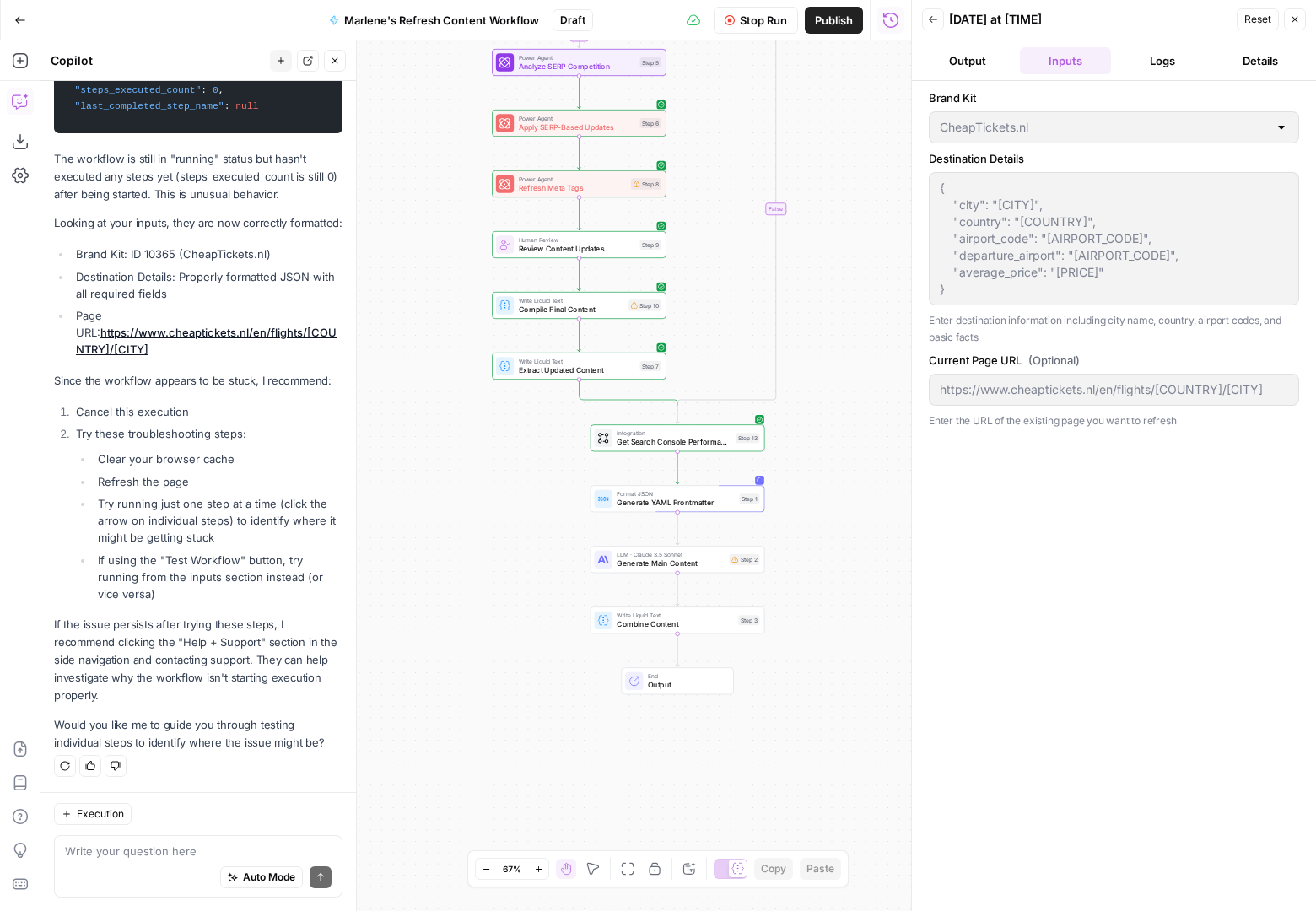 click on "true false Workflow Set Inputs Inputs Condition Check if Refresh Mode Step 4 Power Agent Analyze SERP Competition Step 5 Power Agent Apply SERP-Based Updates Step 6 Power Agent Refresh Meta Tags Step 8 Human Review Review Content Updates Step 9 Write Liquid Text Compile Final Content Step 10 Write Liquid Text Extract Updated Content Step 7 Integration Get Search Console Performance Step 13 Format JSON Generate YAML Frontmatter Step 1 LLM · Claude 3.5 Sonnet Generate Main Content Step 2 Write Liquid Text Combine Content Step 3 End Output" at bounding box center (476, 476) 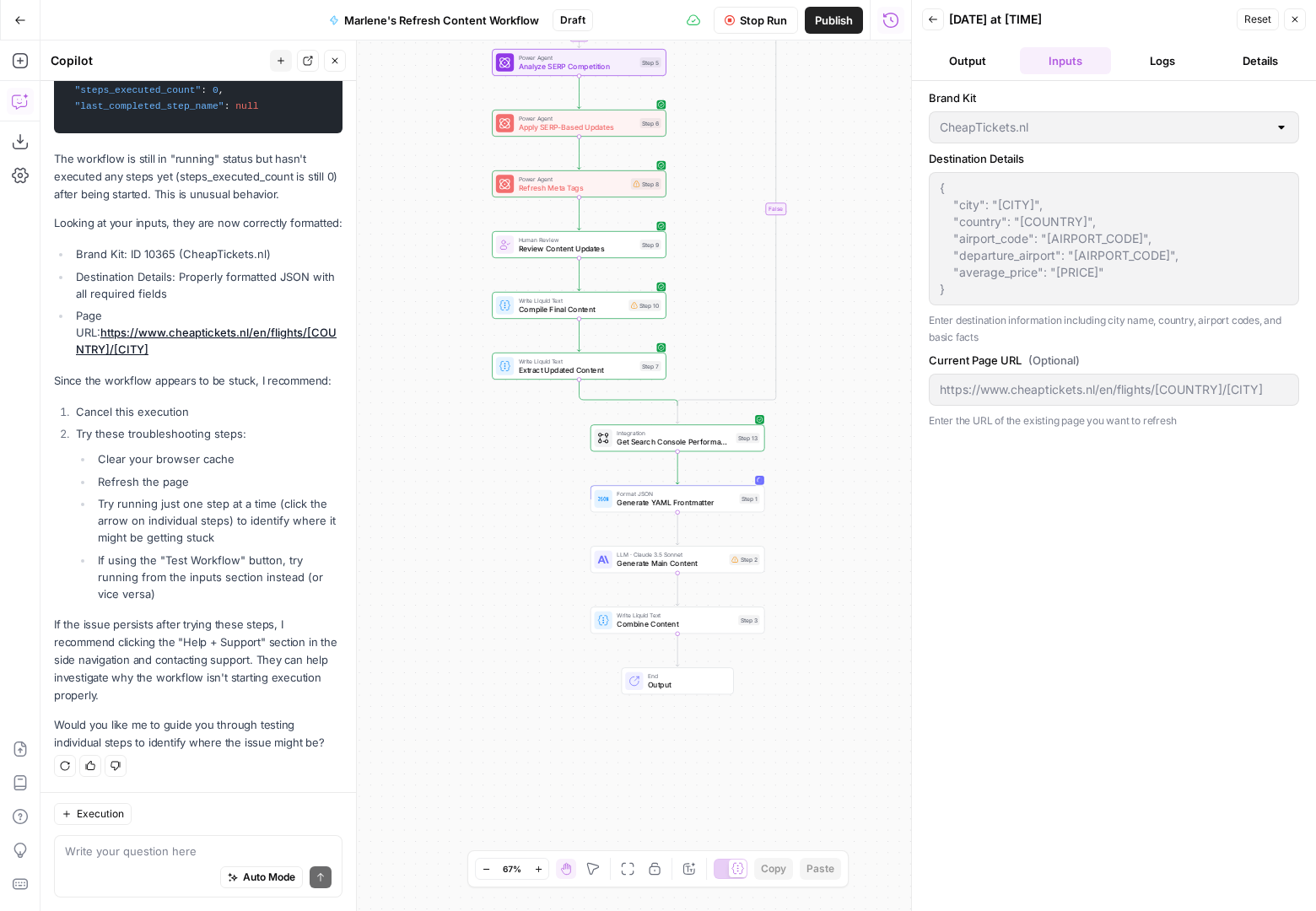 scroll, scrollTop: 6444, scrollLeft: 0, axis: vertical 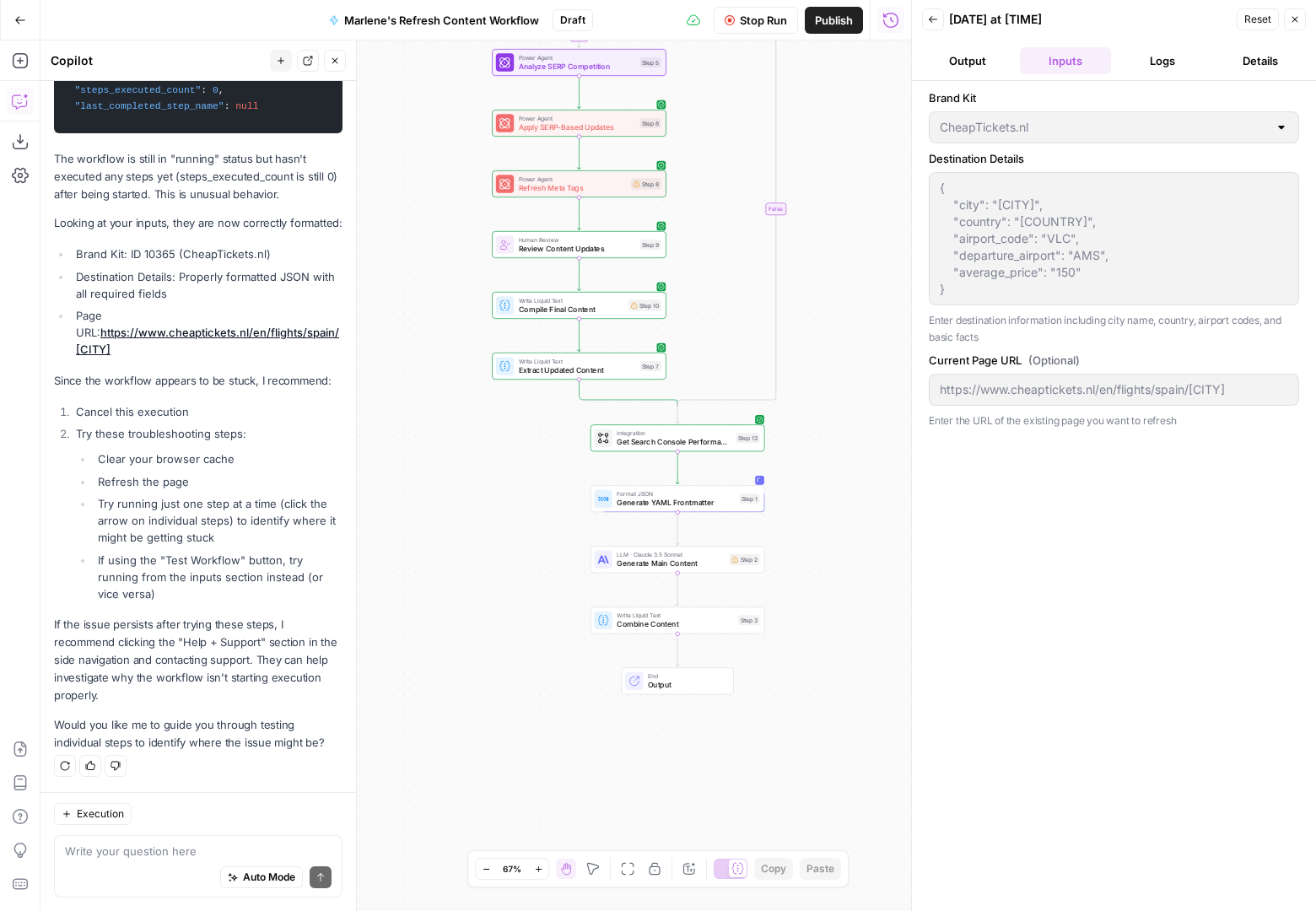 click on "Logs" at bounding box center (1163, 61) 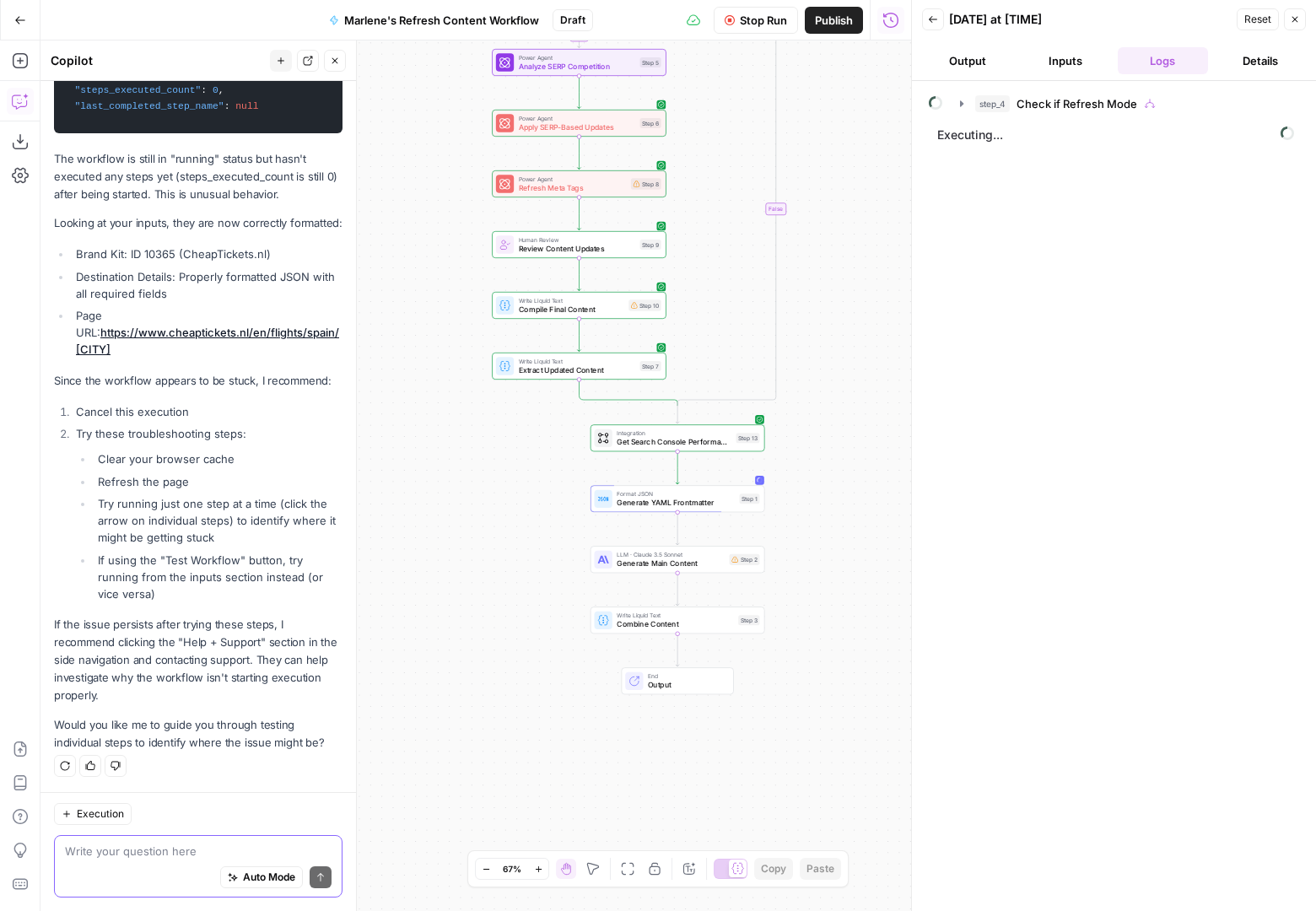 click at bounding box center (198, 851) 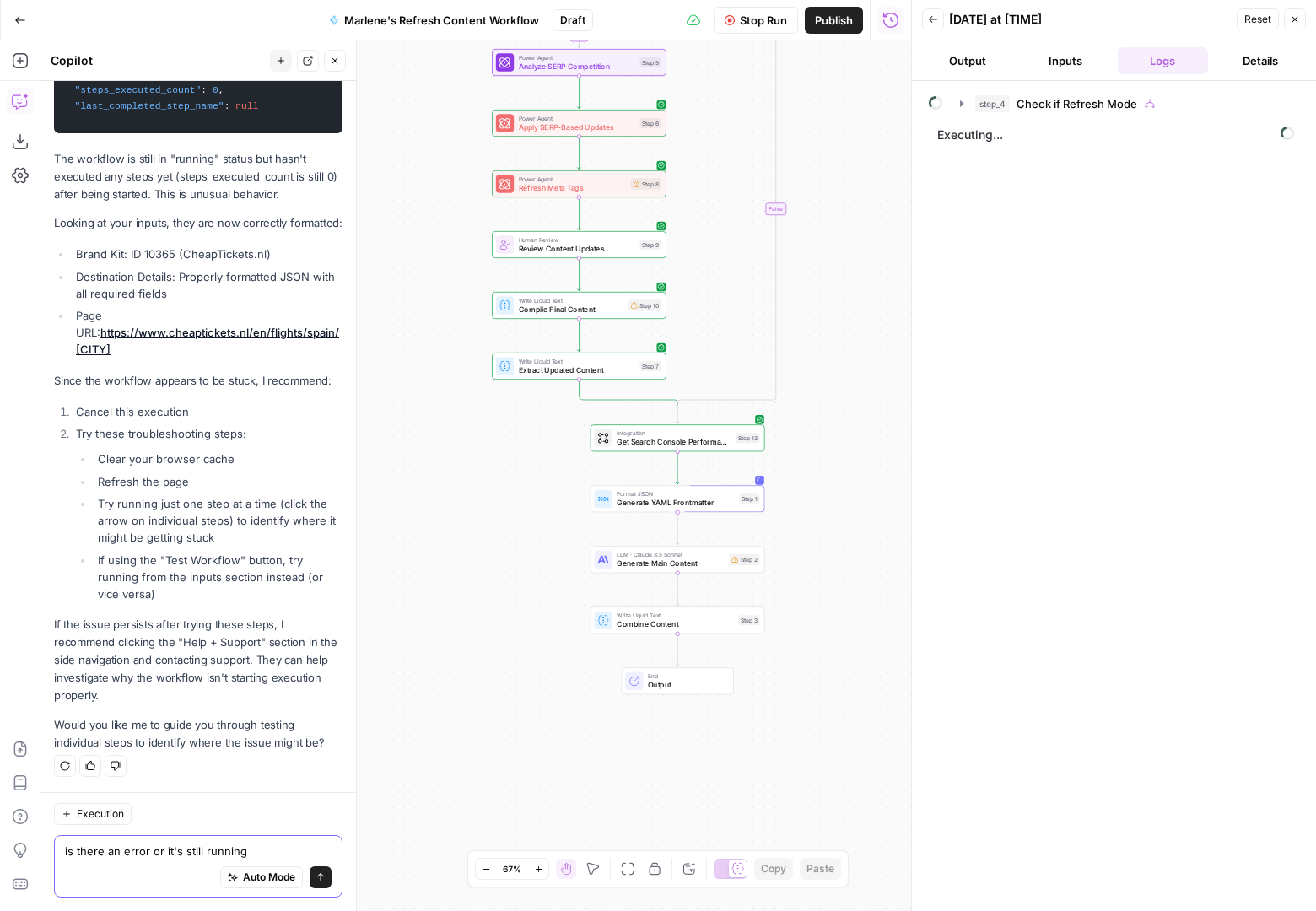 type on "is there an error or it's still running?" 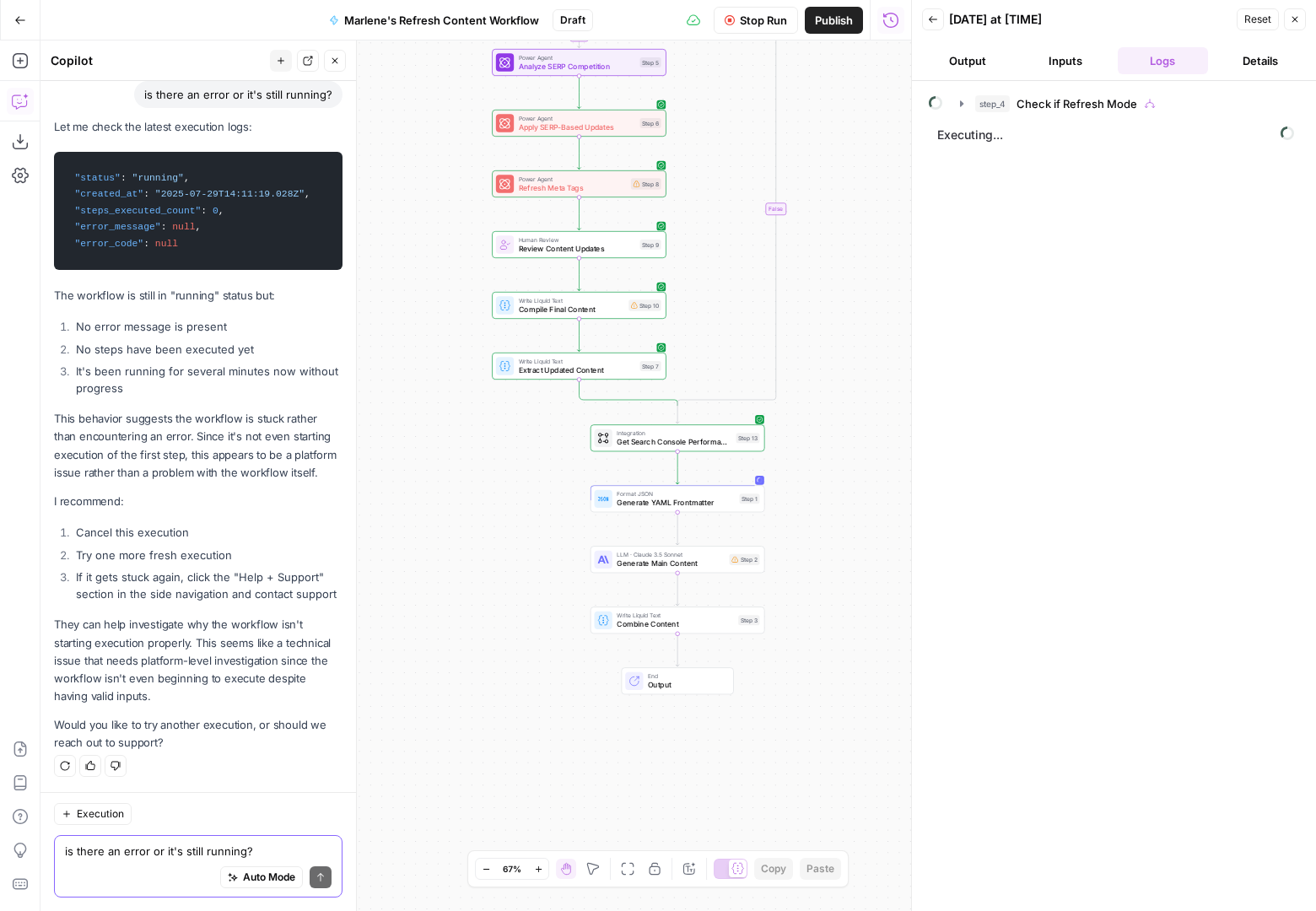 scroll, scrollTop: 7161, scrollLeft: 0, axis: vertical 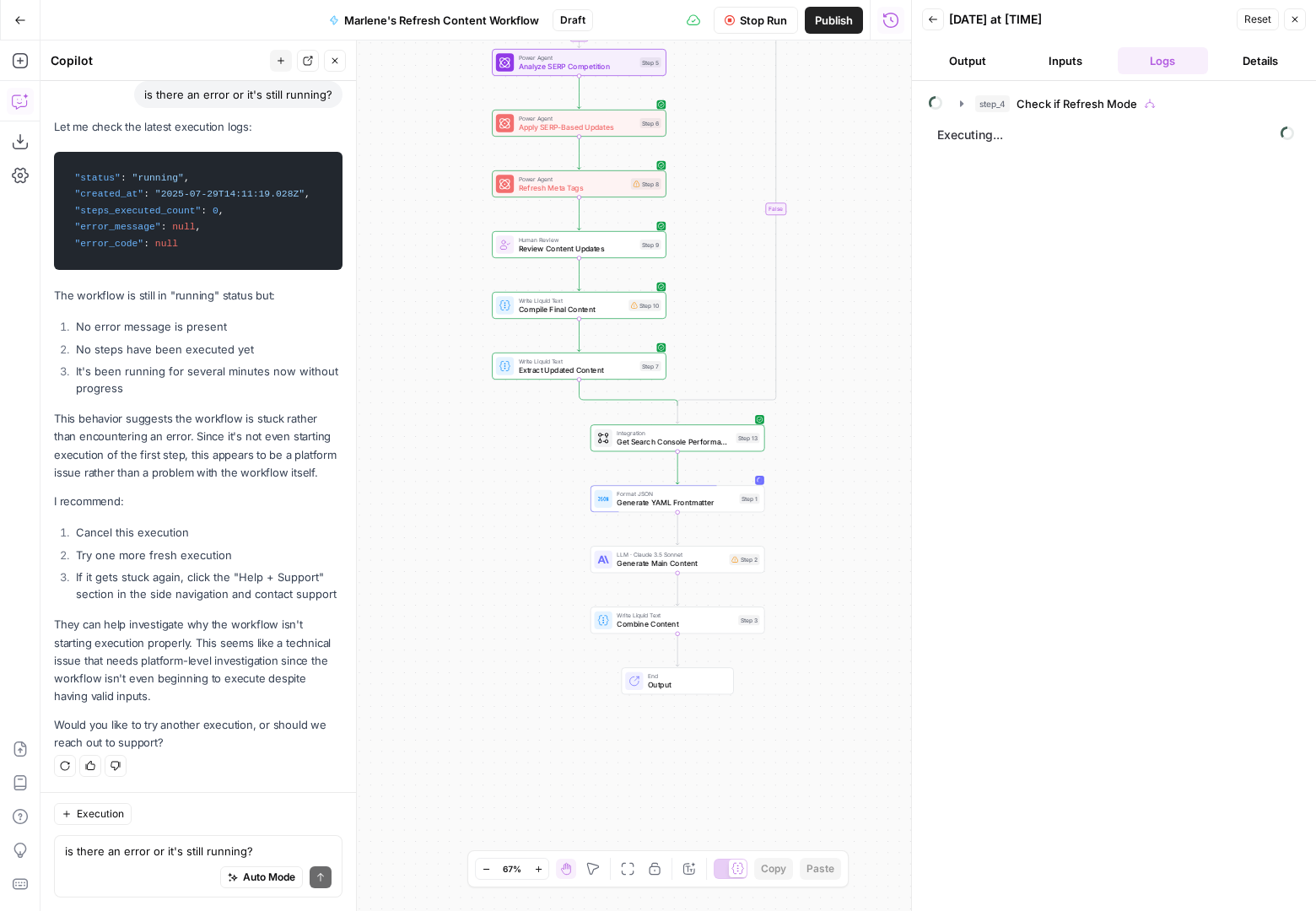 click on "Stop Run" at bounding box center (763, 20) 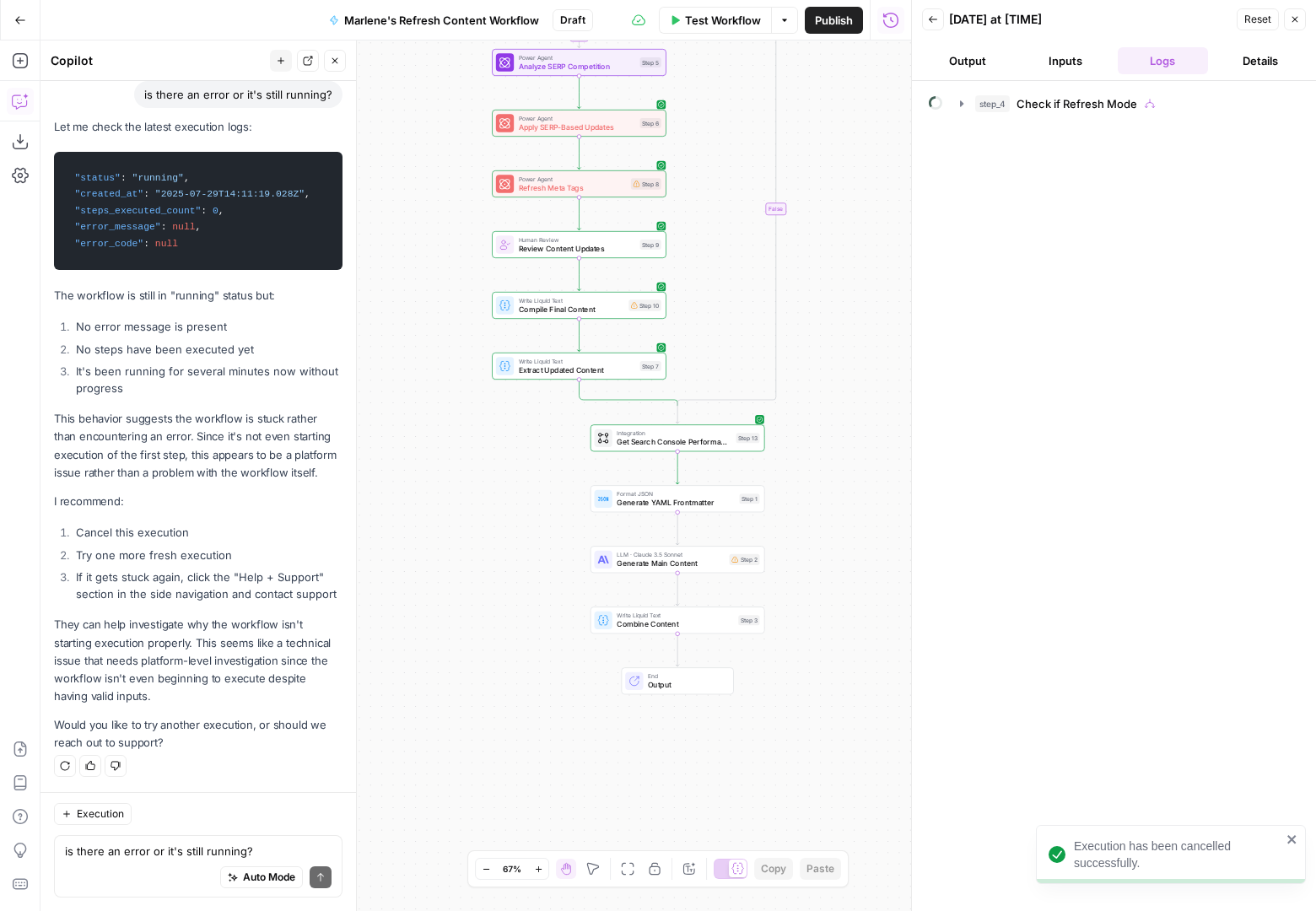 click 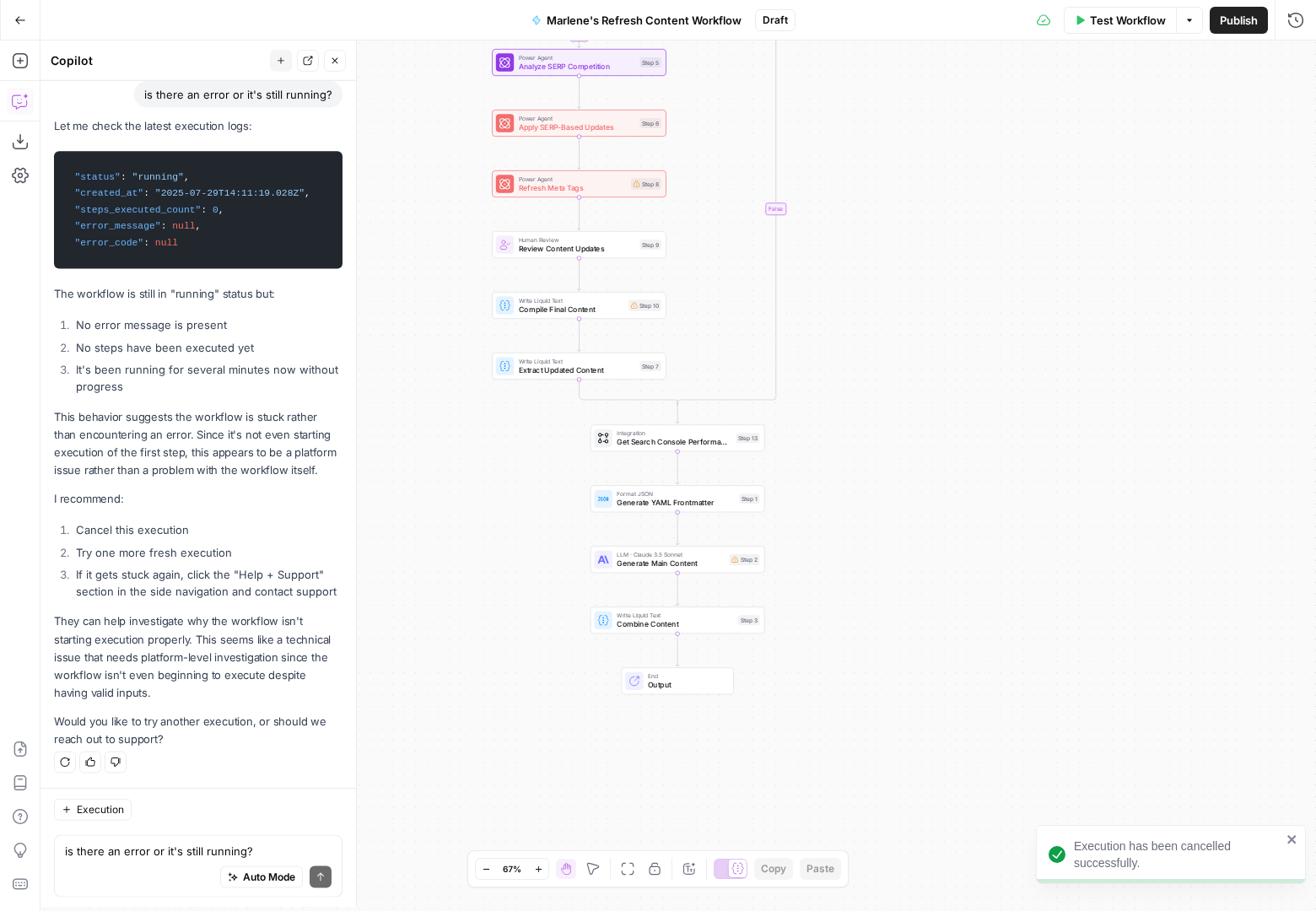 scroll, scrollTop: 7161, scrollLeft: 0, axis: vertical 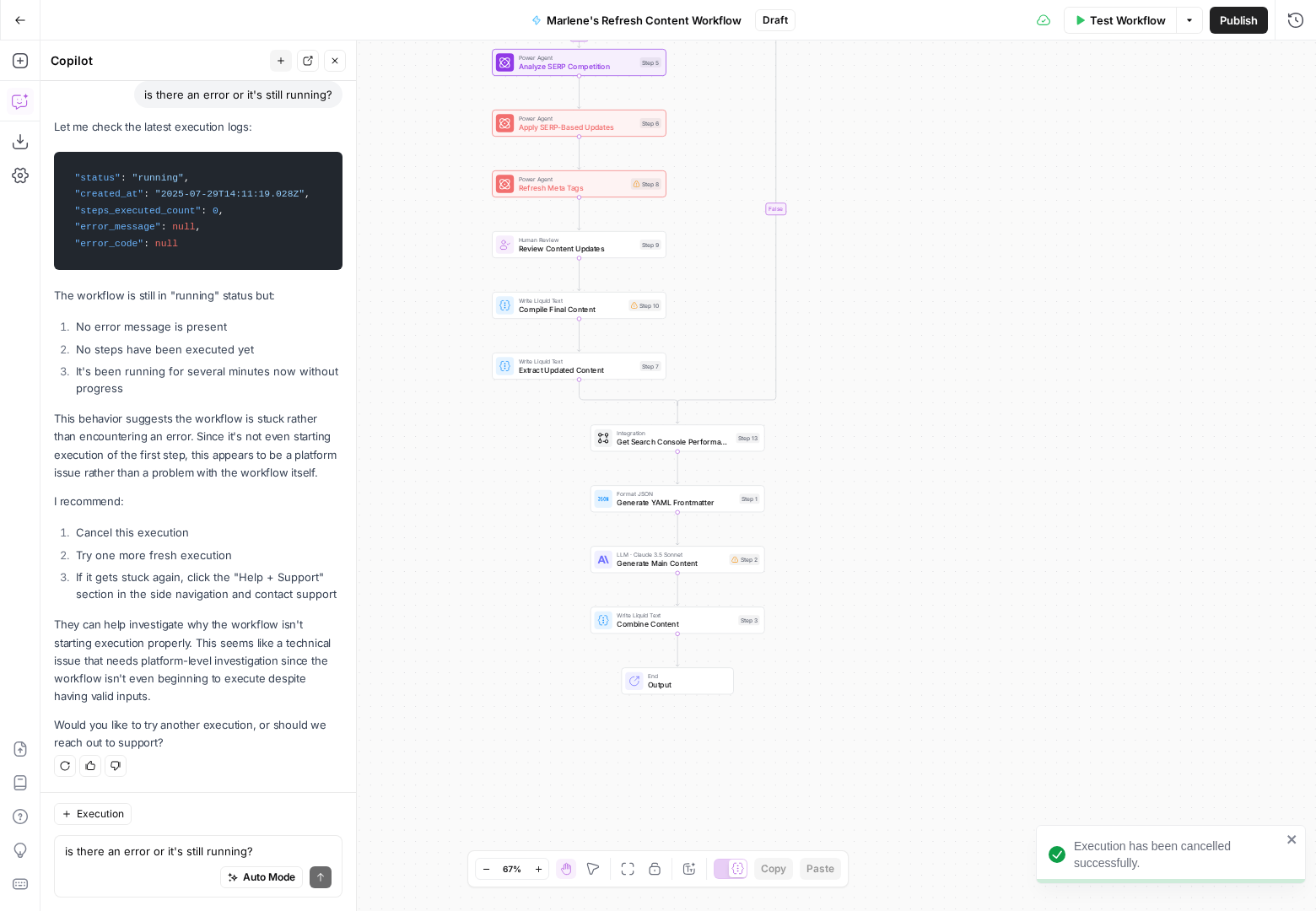 drag, startPoint x: 814, startPoint y: 315, endPoint x: 831, endPoint y: 606, distance: 291.49614 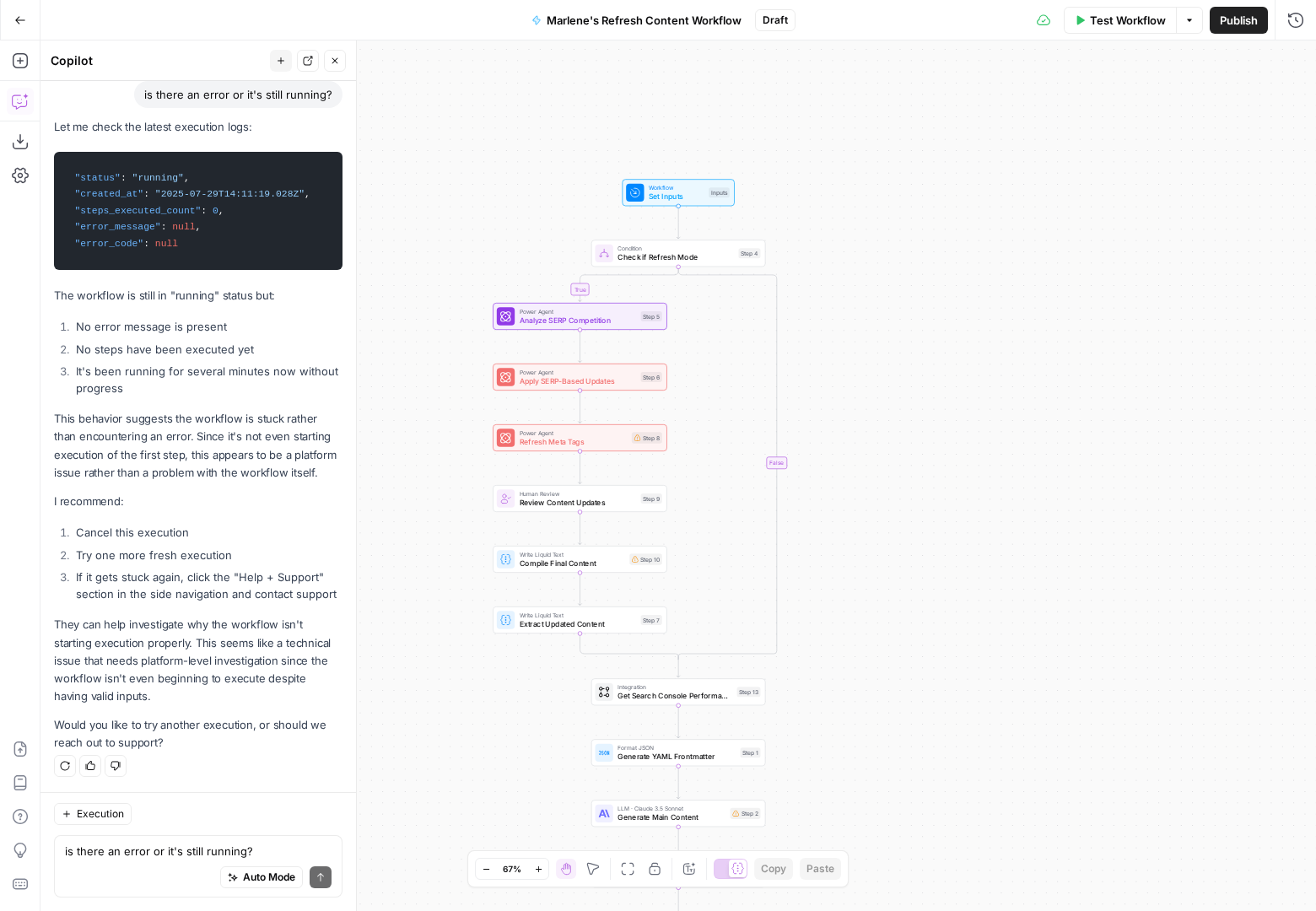drag, startPoint x: 835, startPoint y: 270, endPoint x: 832, endPoint y: 417, distance: 147.03061 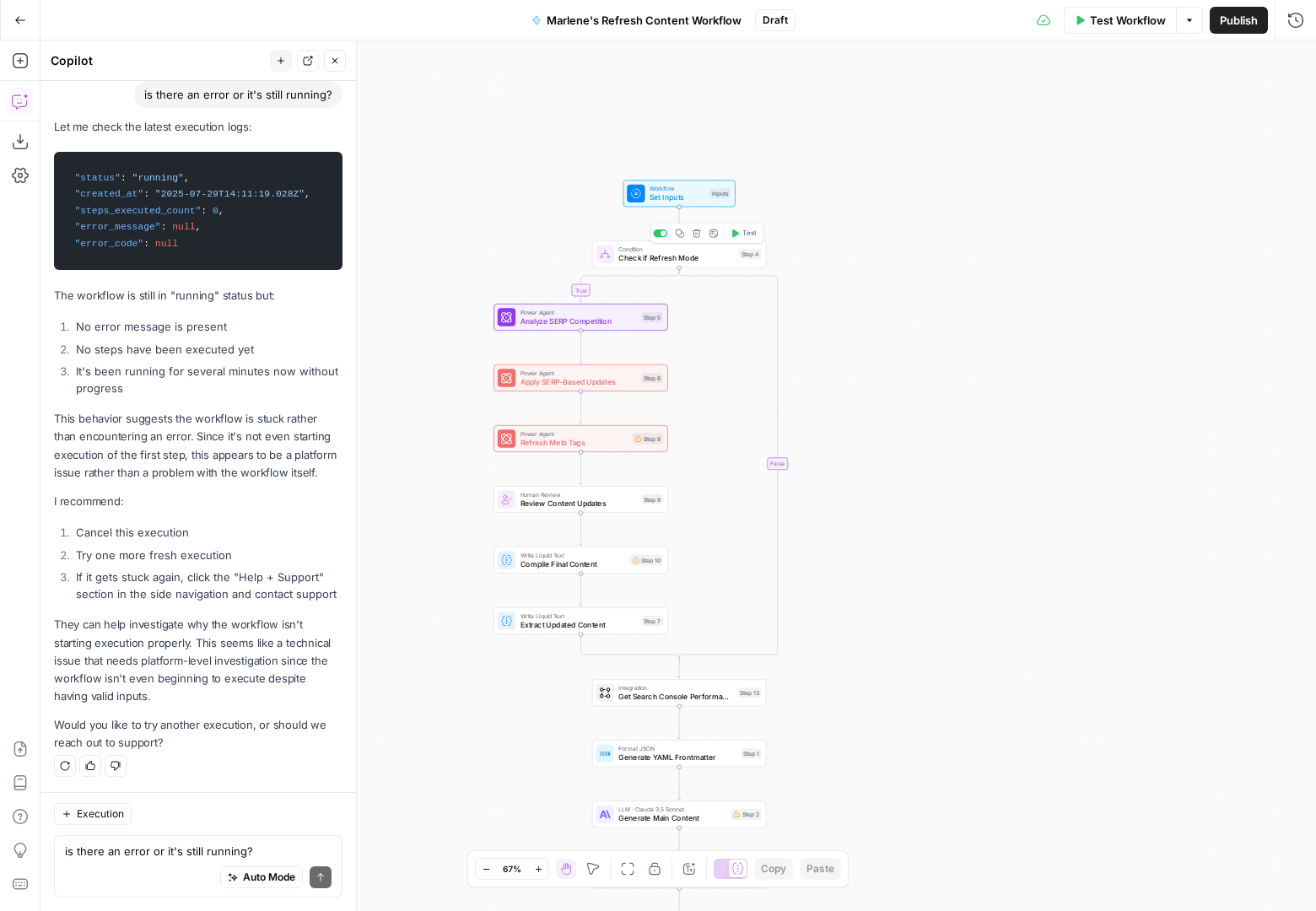 click on "Check if Refresh Mode" at bounding box center (677, 257) 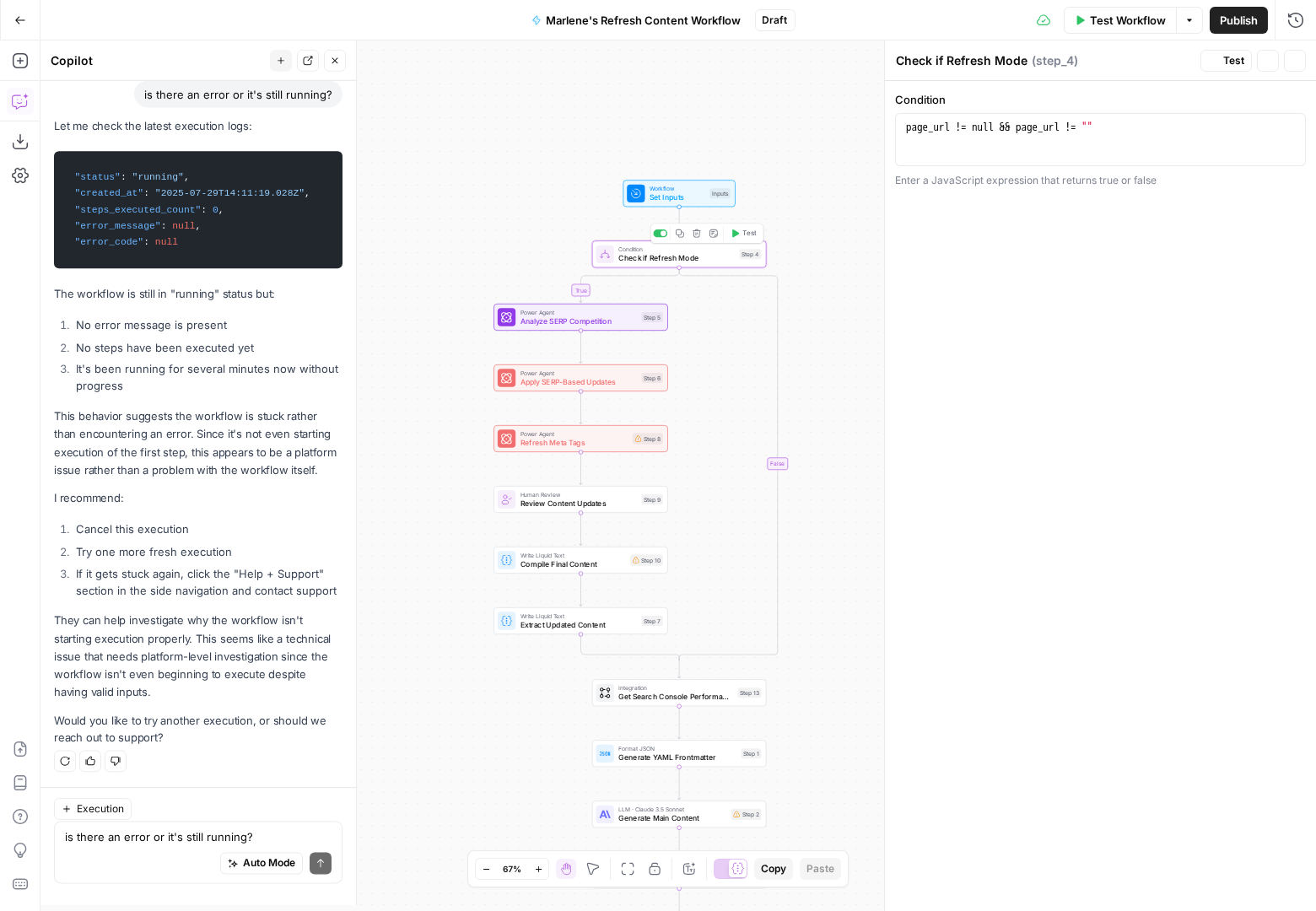 scroll, scrollTop: 7161, scrollLeft: 0, axis: vertical 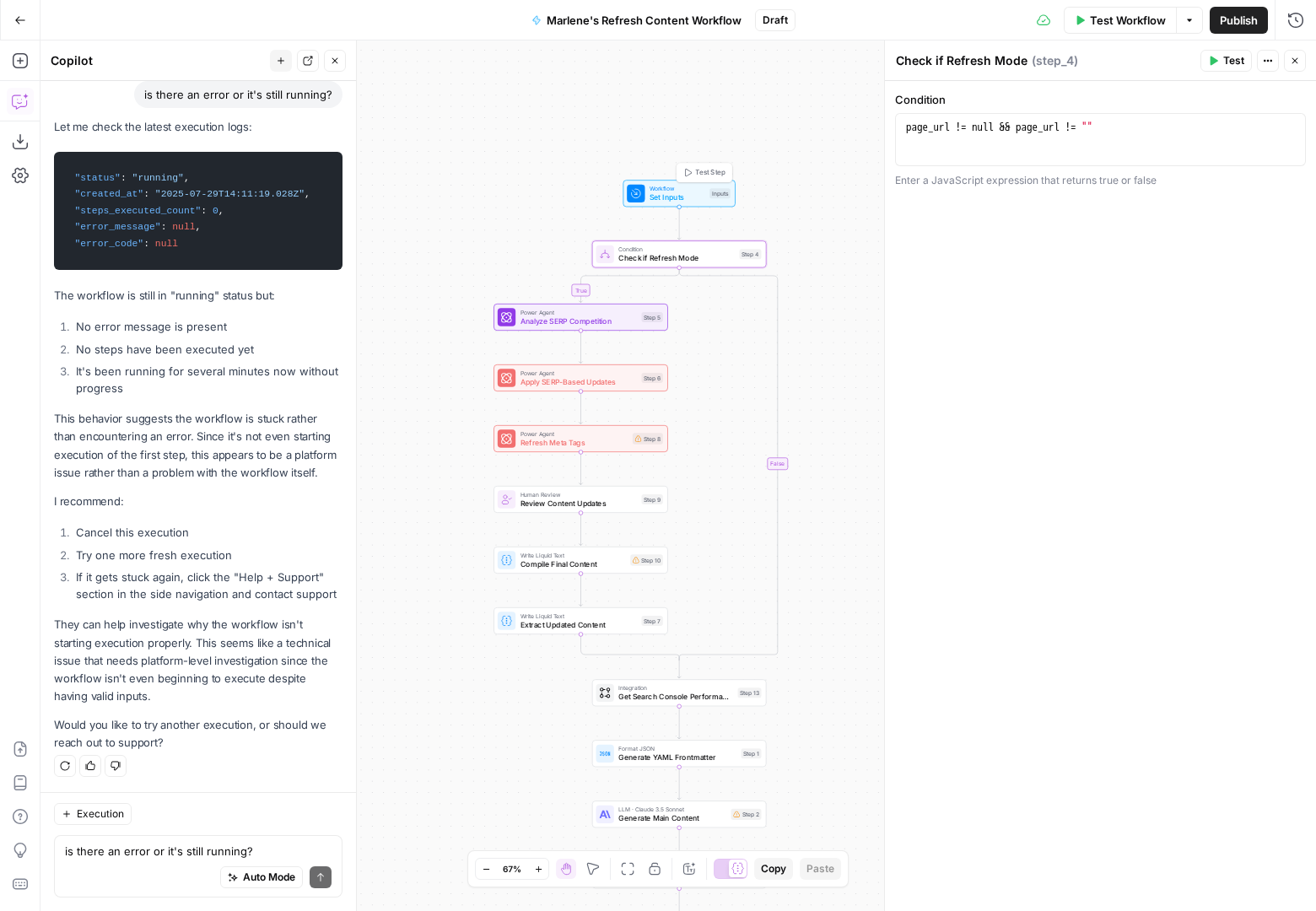 click on "Set Inputs" at bounding box center (677, 197) 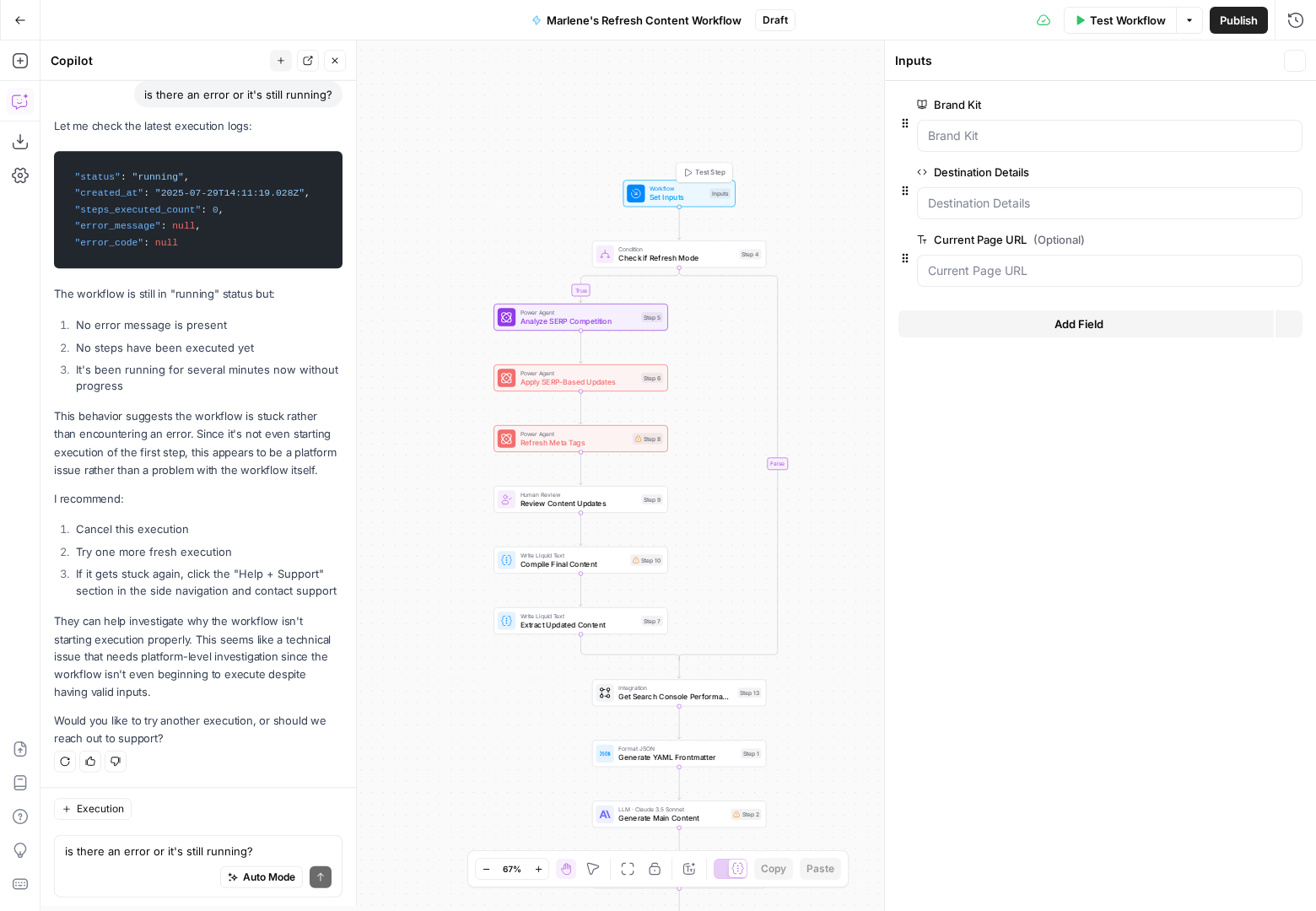scroll, scrollTop: 7161, scrollLeft: 0, axis: vertical 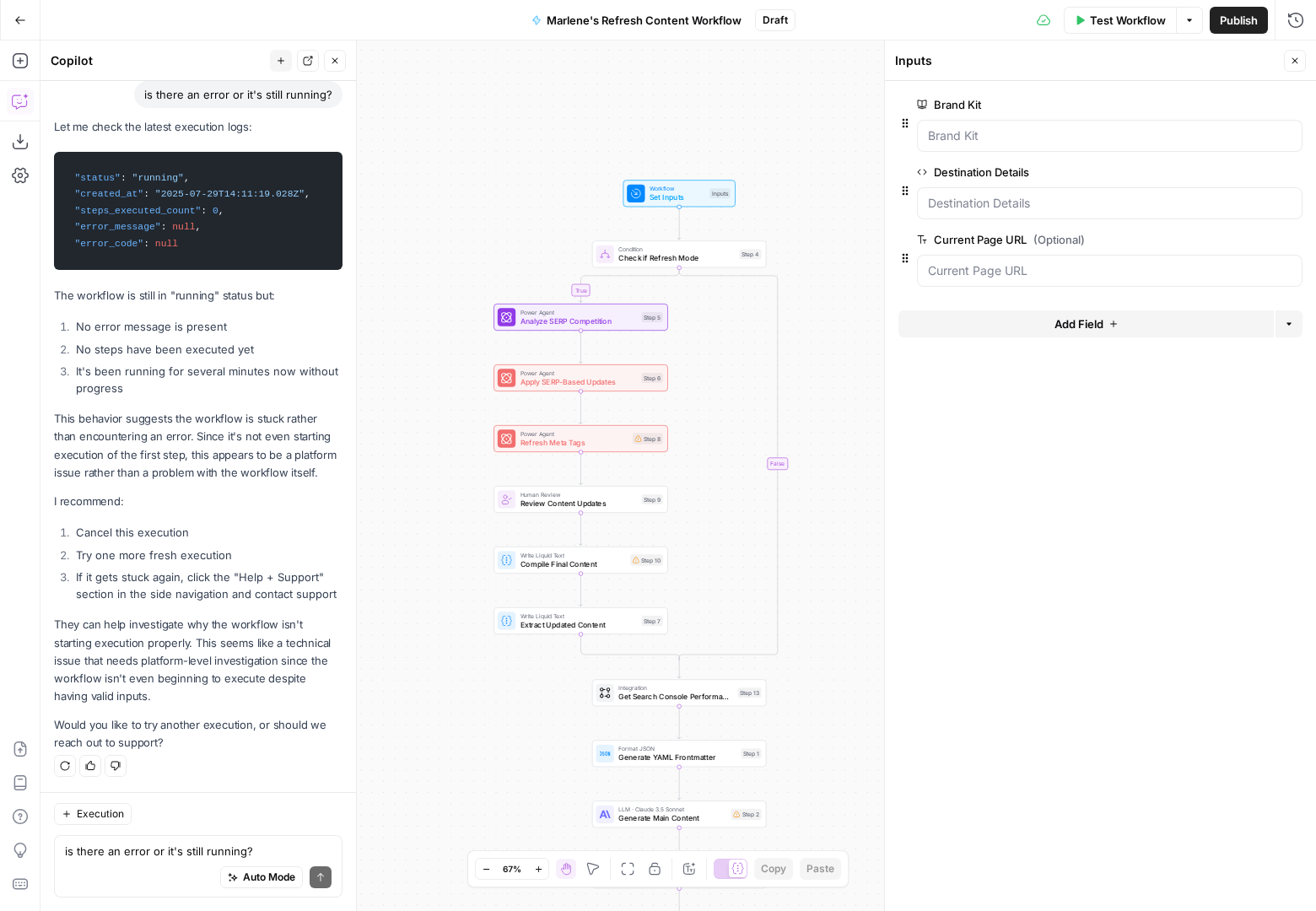 click on "Close" at bounding box center (1295, 61) 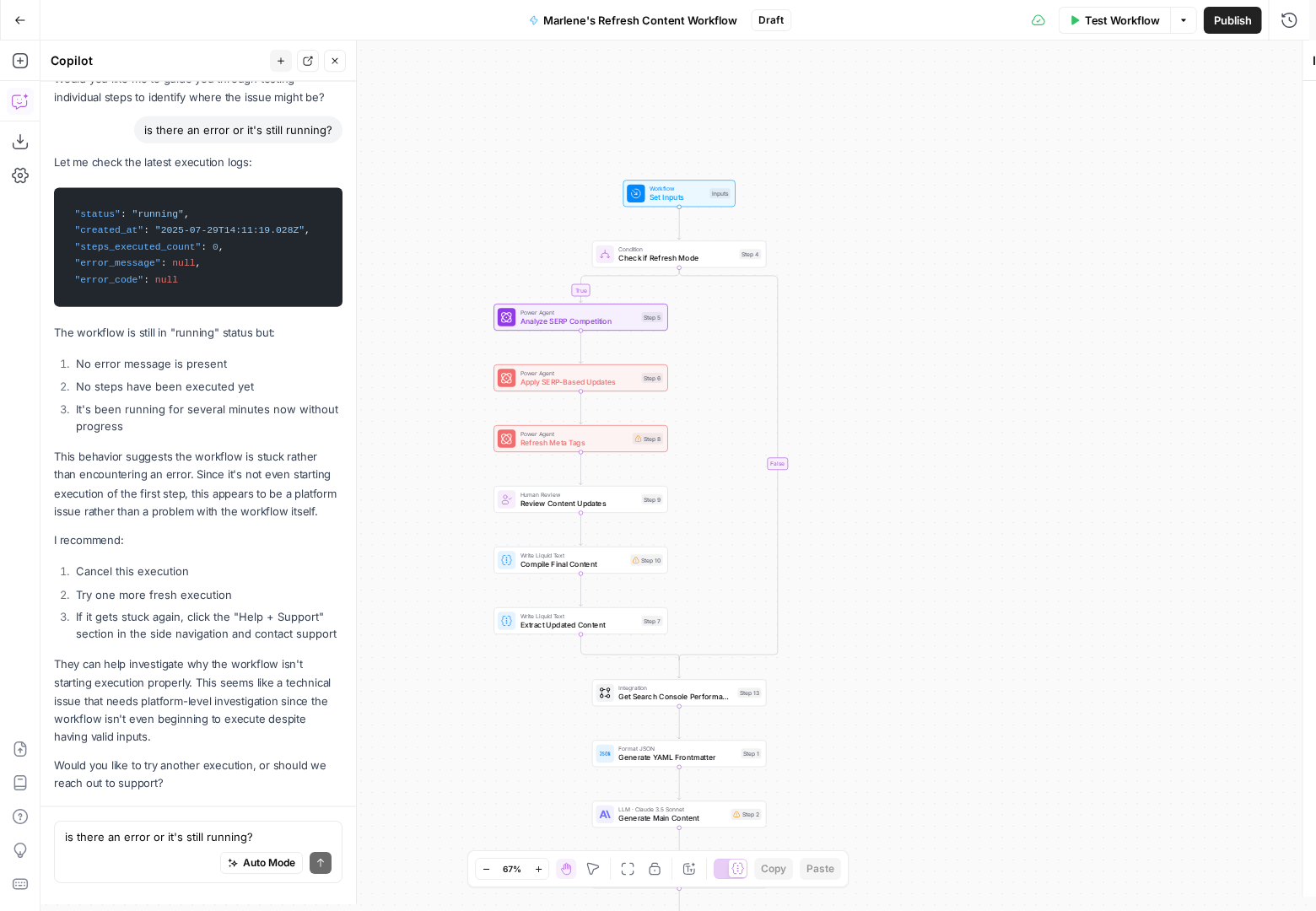 scroll, scrollTop: 7161, scrollLeft: 0, axis: vertical 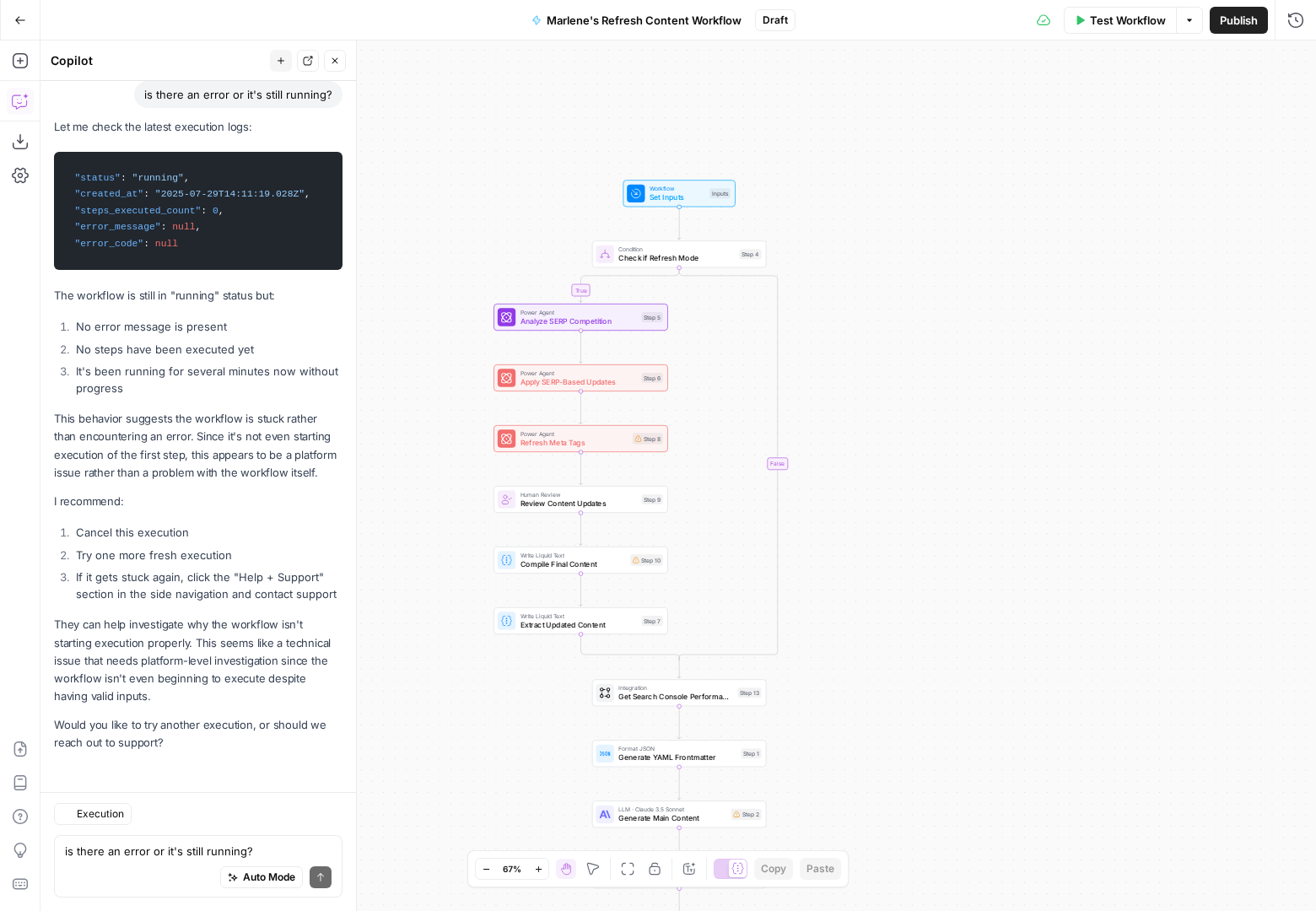 click 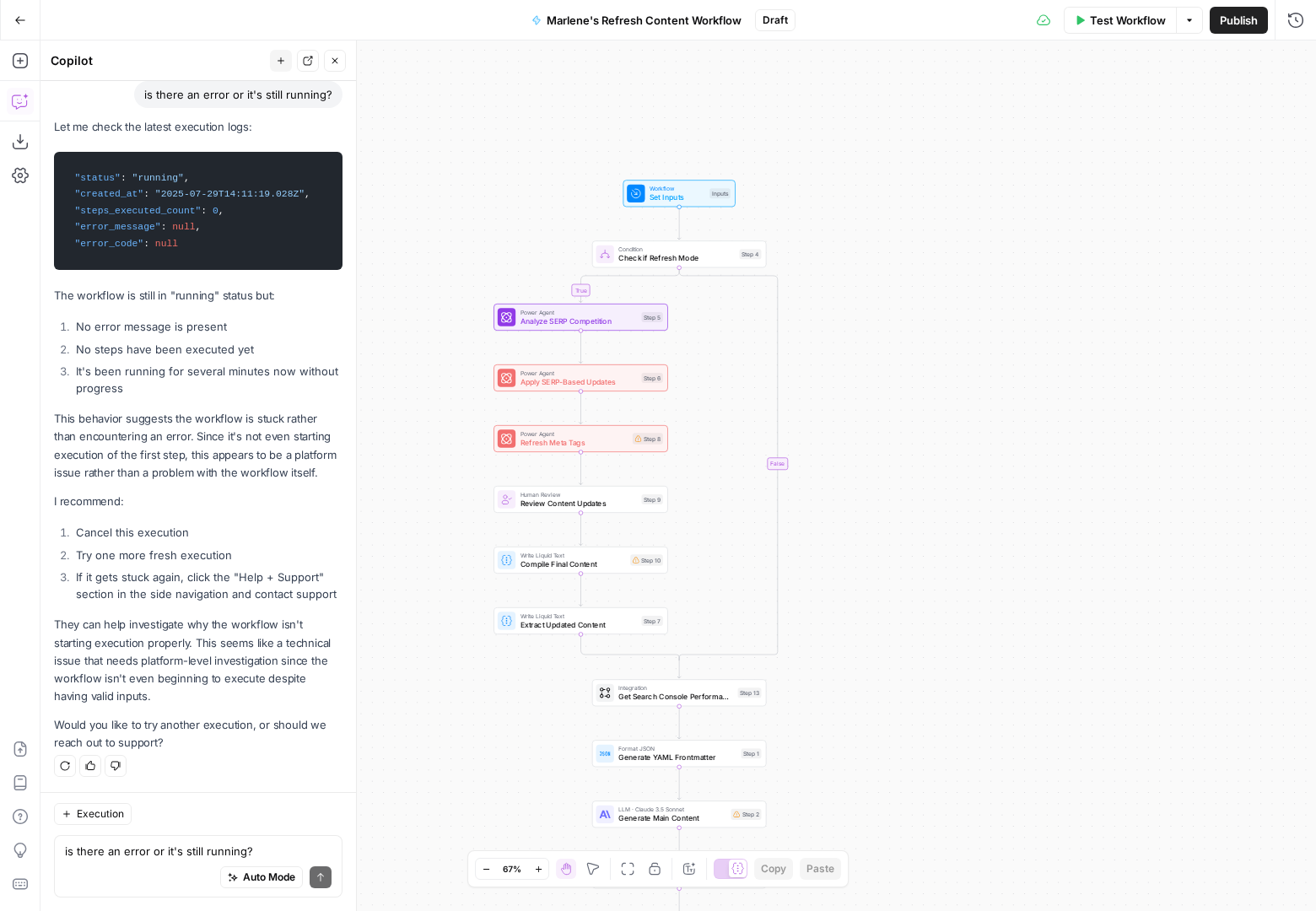 click on "Condition" at bounding box center [677, 249] 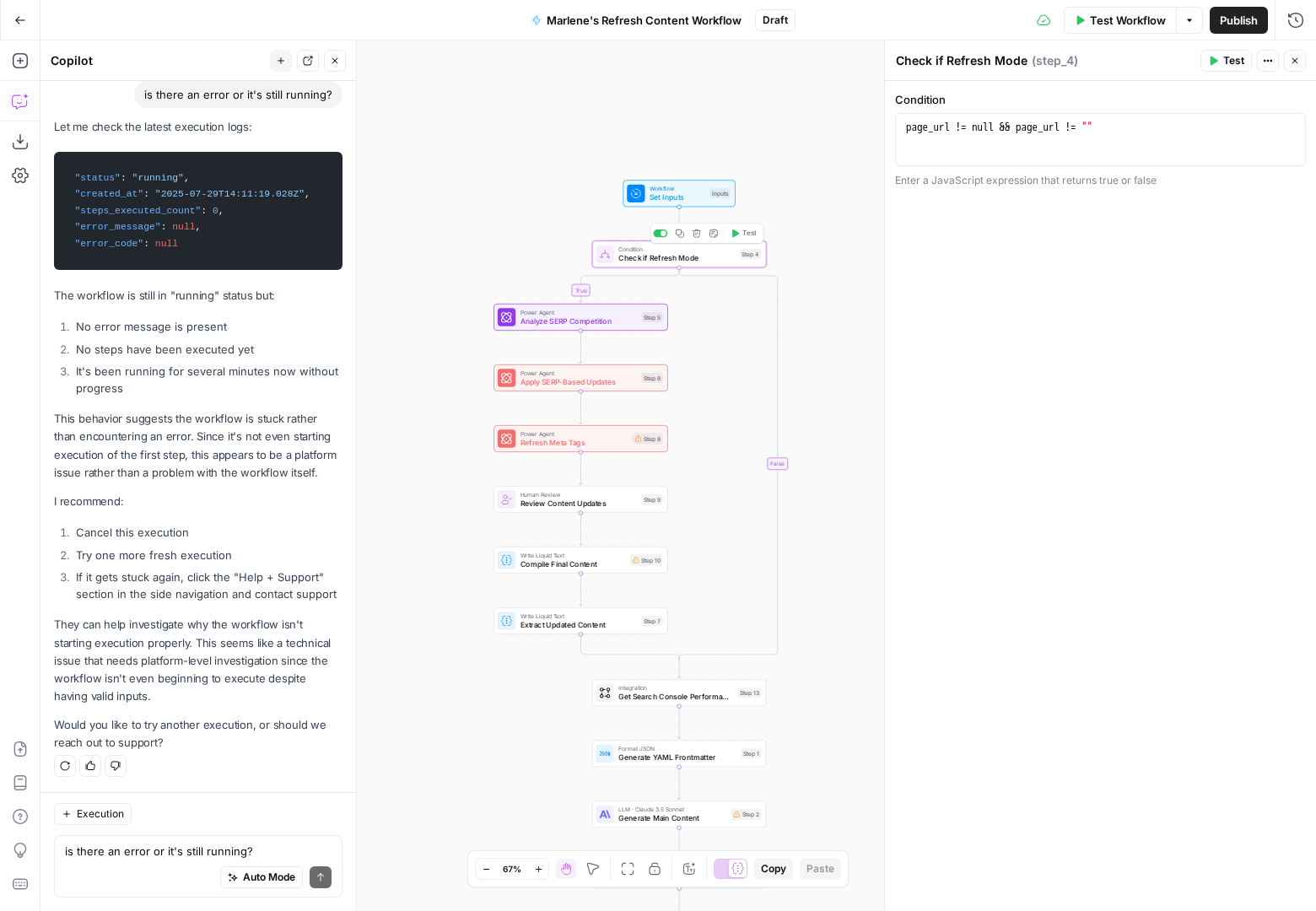 scroll, scrollTop: 7161, scrollLeft: 0, axis: vertical 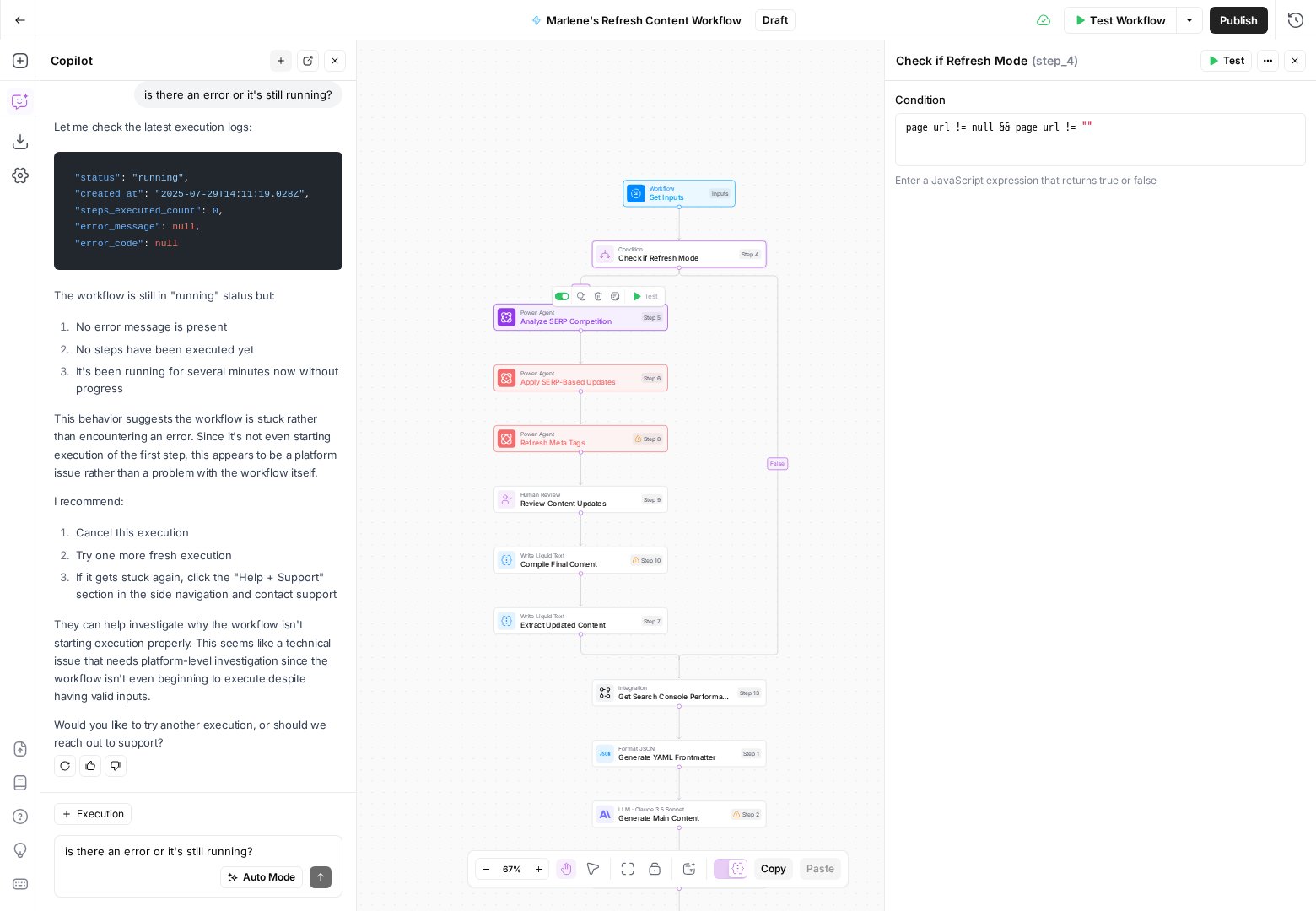 click on "Analyze SERP Competition" at bounding box center (579, 321) 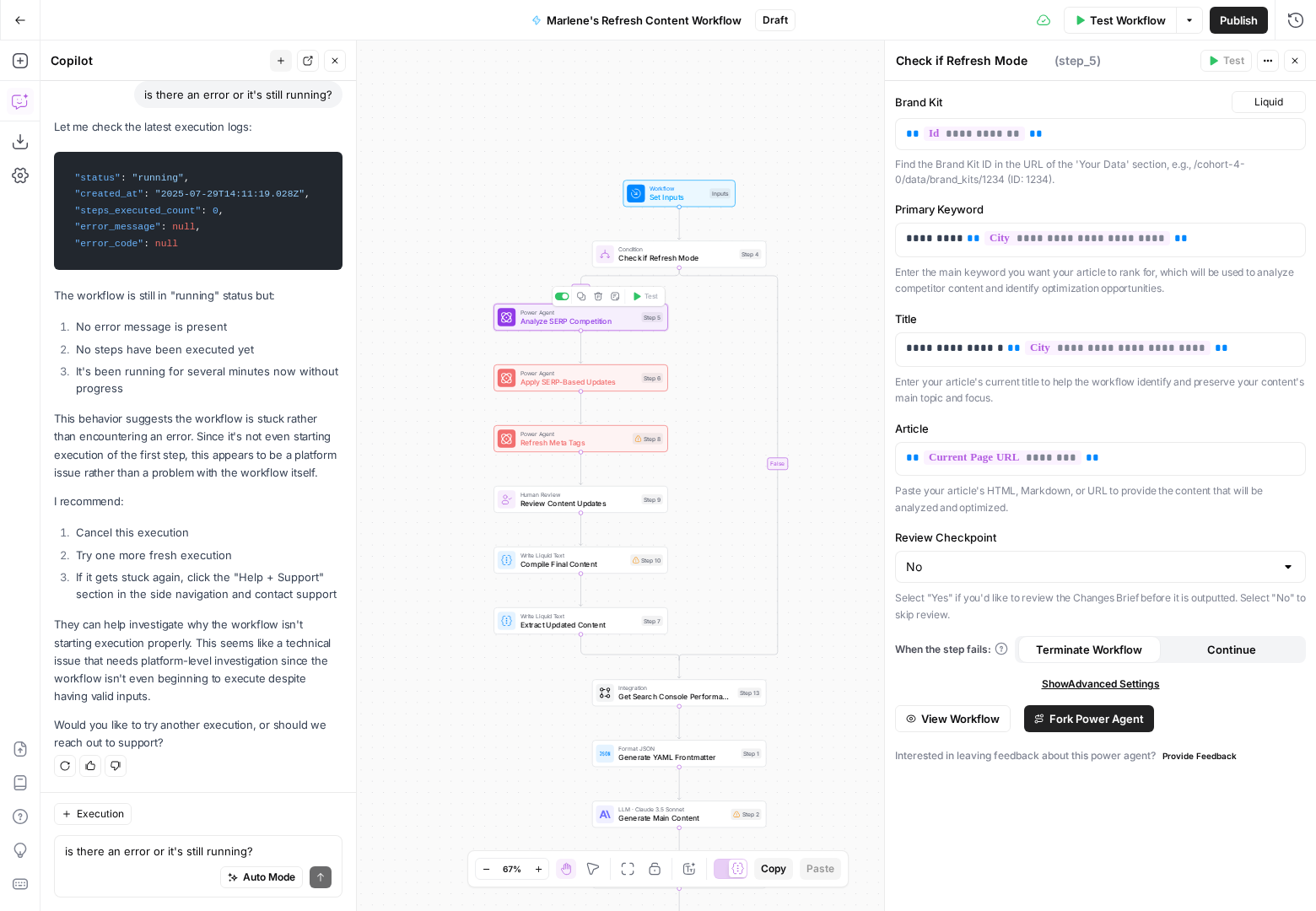 scroll, scrollTop: 7161, scrollLeft: 0, axis: vertical 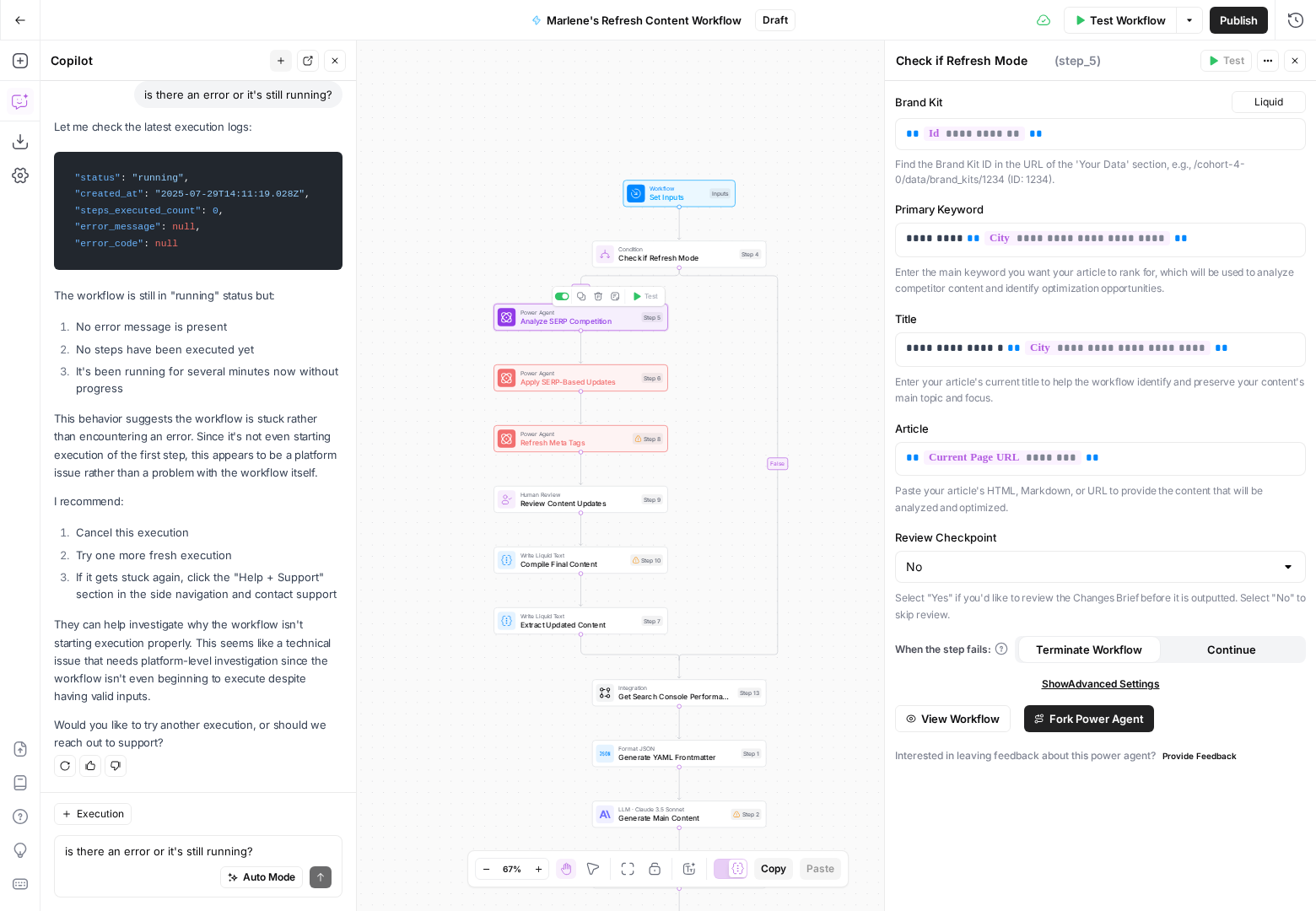 type on "Analyze SERP Competition" 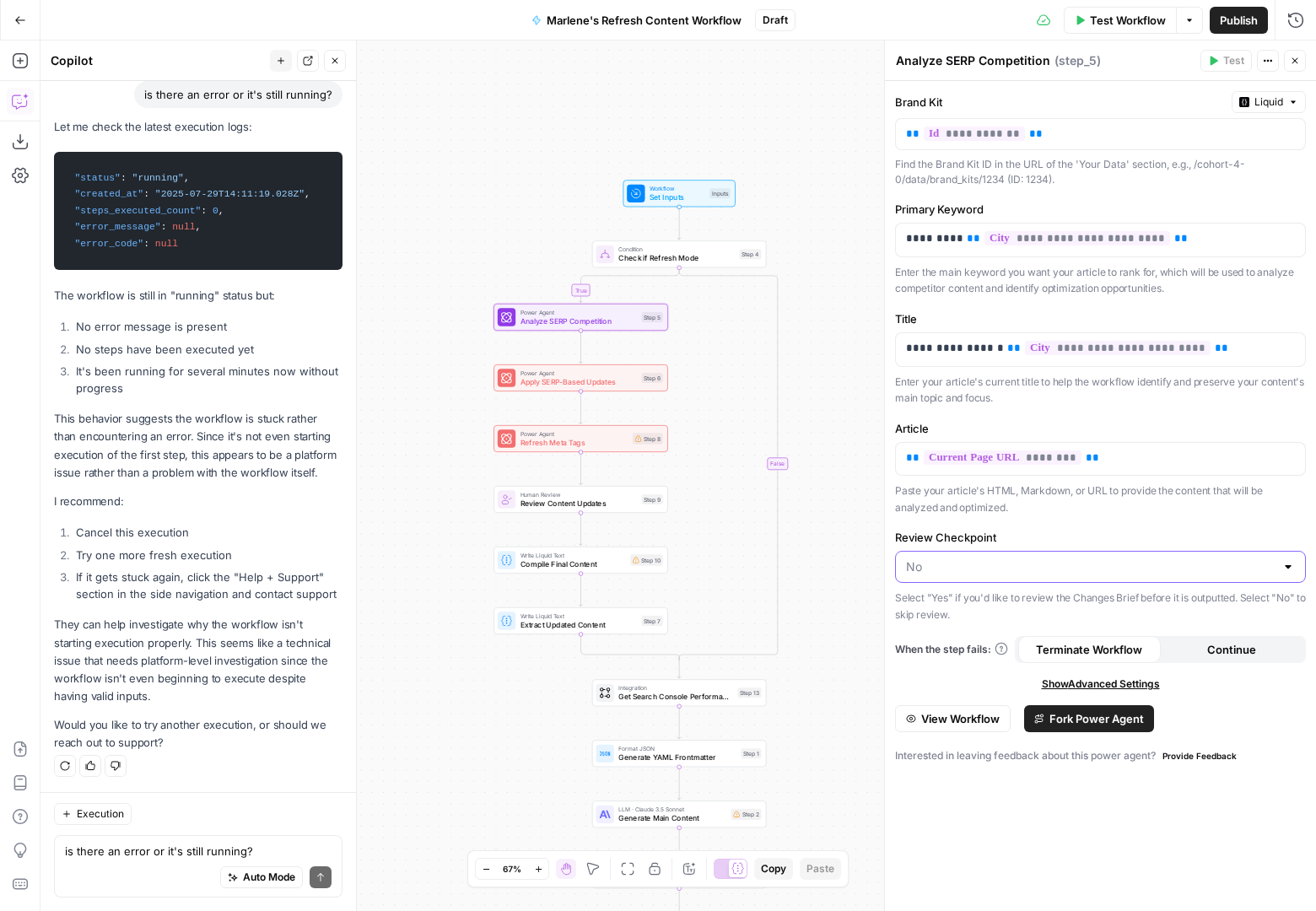 click on "Review Checkpoint" at bounding box center [1090, 567] 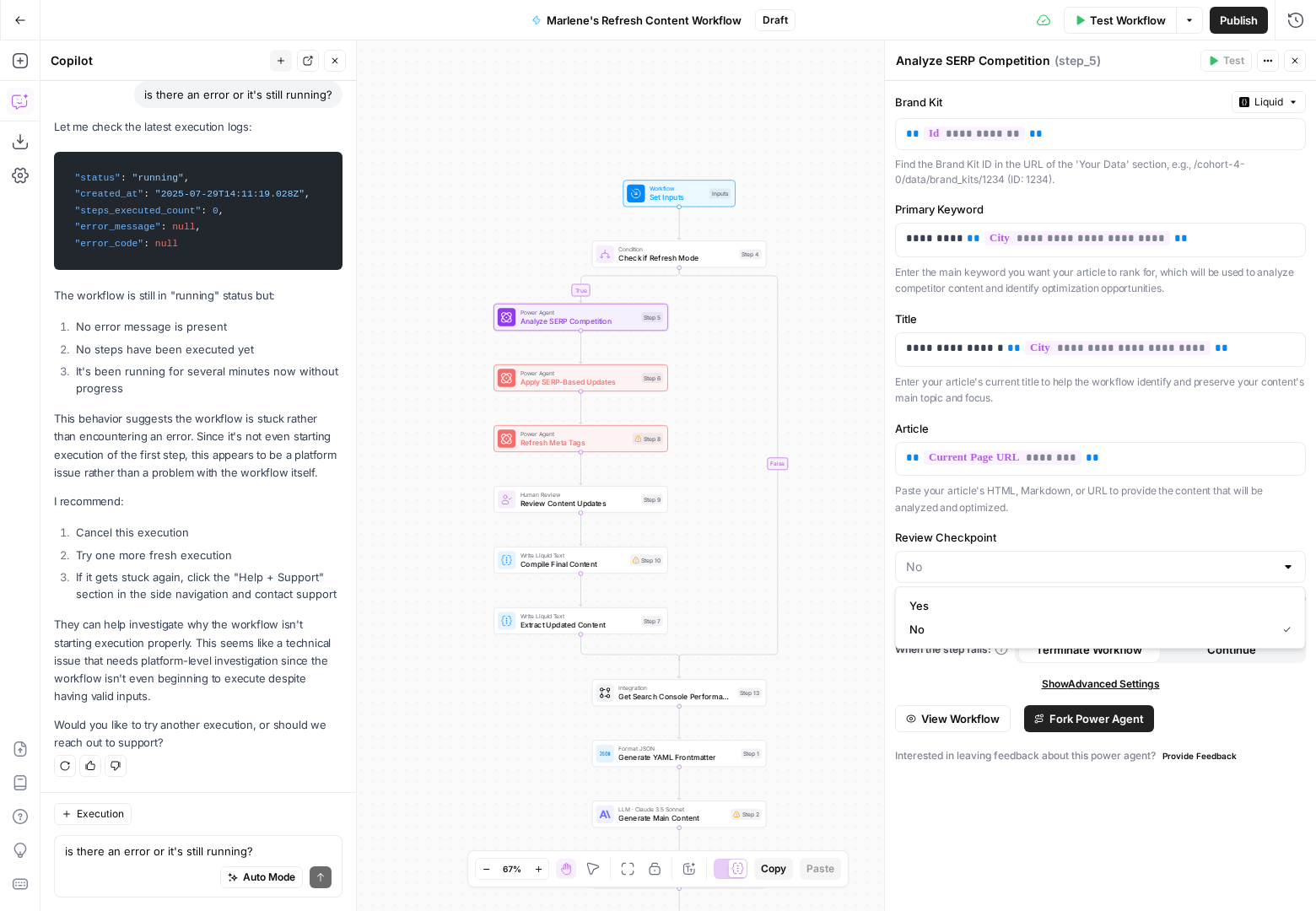 type on "No" 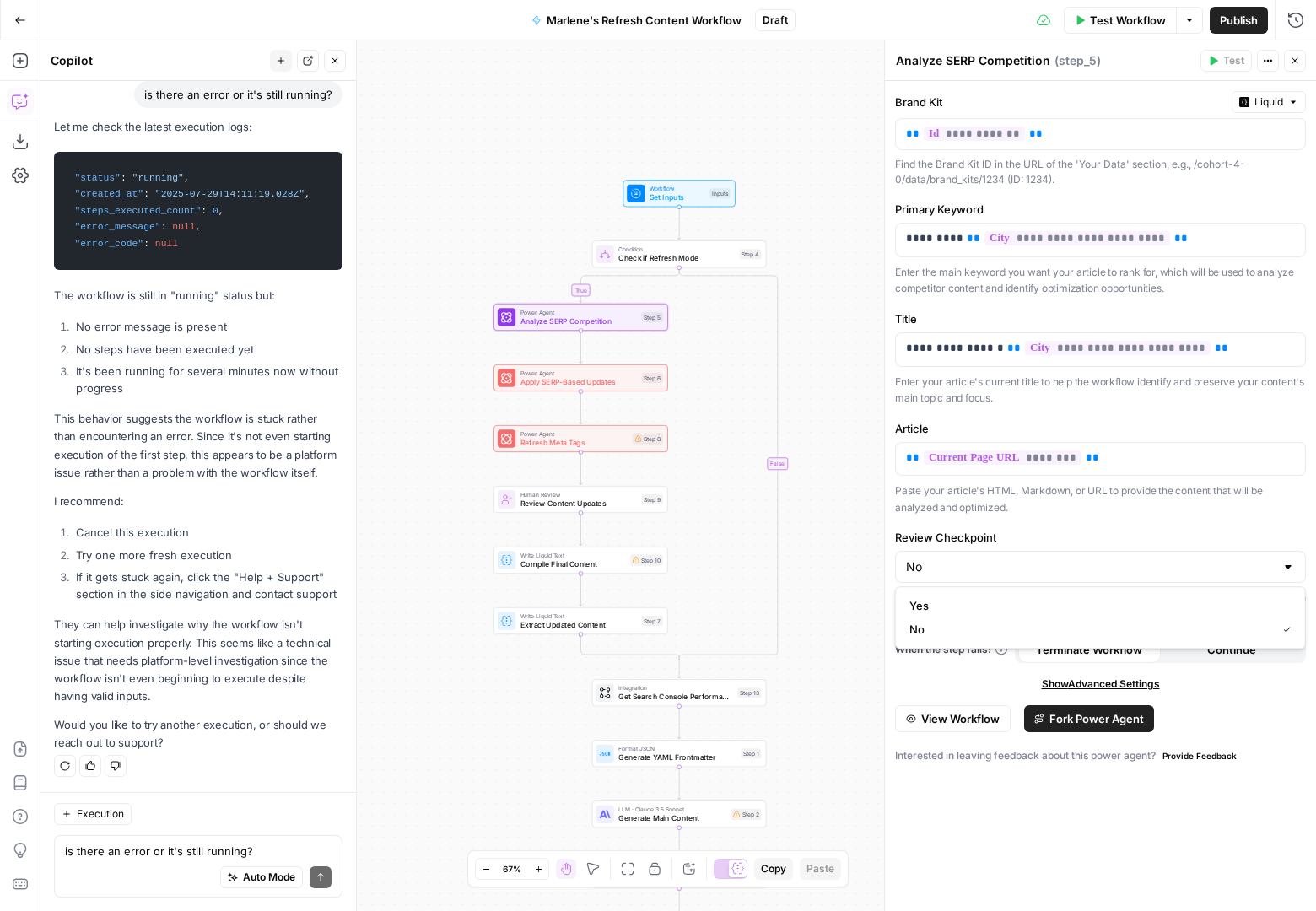 click on "**********" at bounding box center [1100, 496] 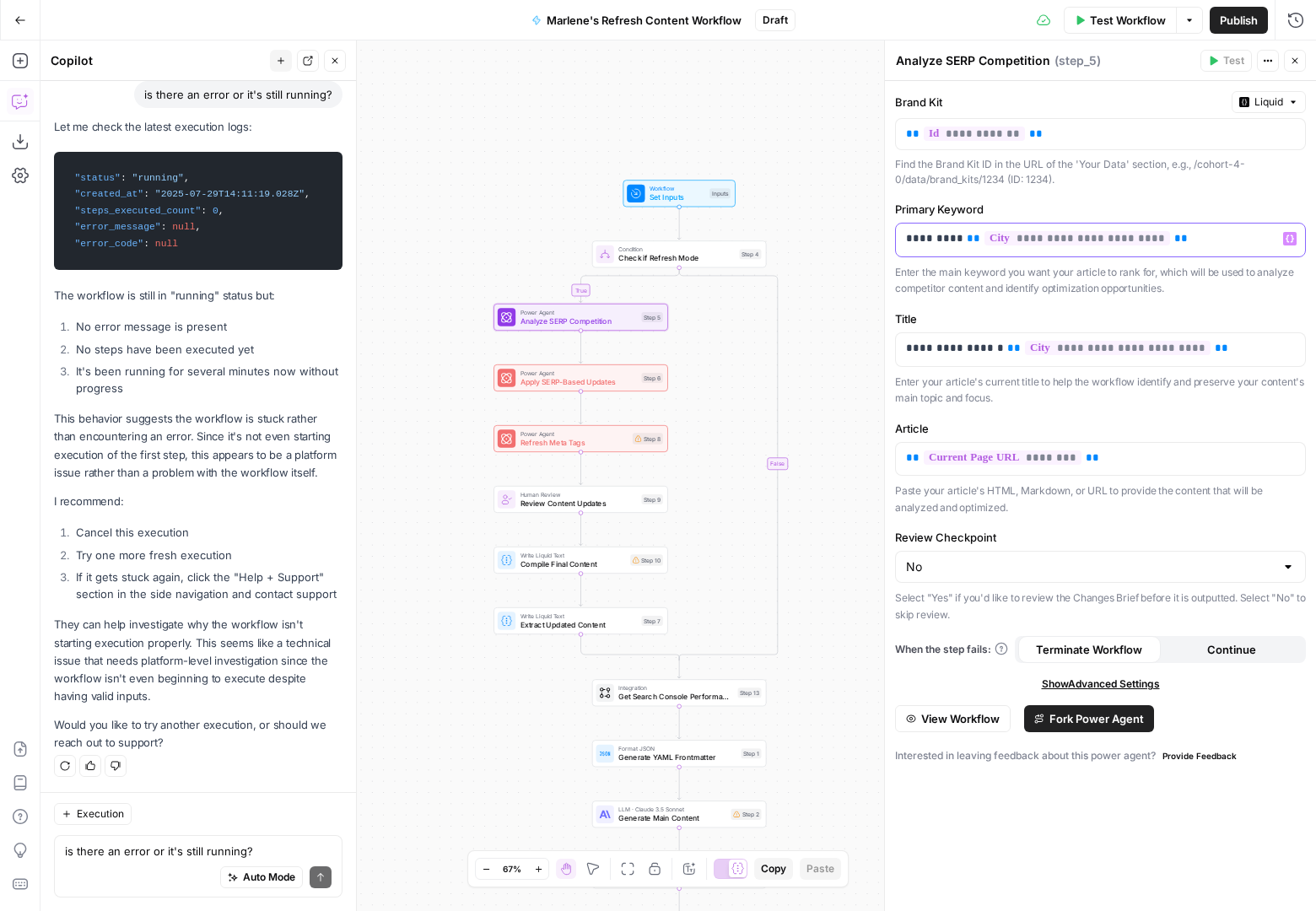 click on "**********" at bounding box center [1101, 239] 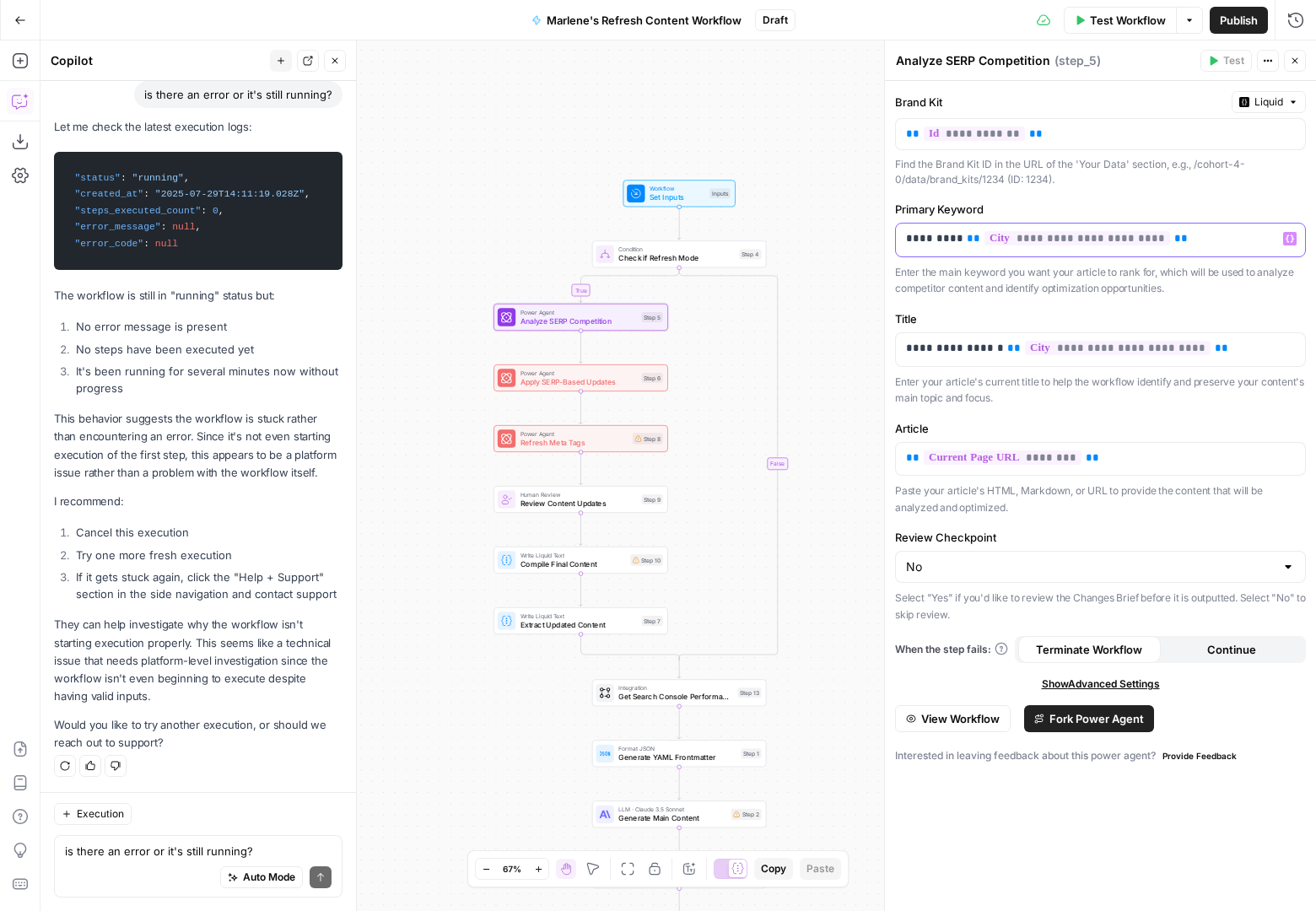 type 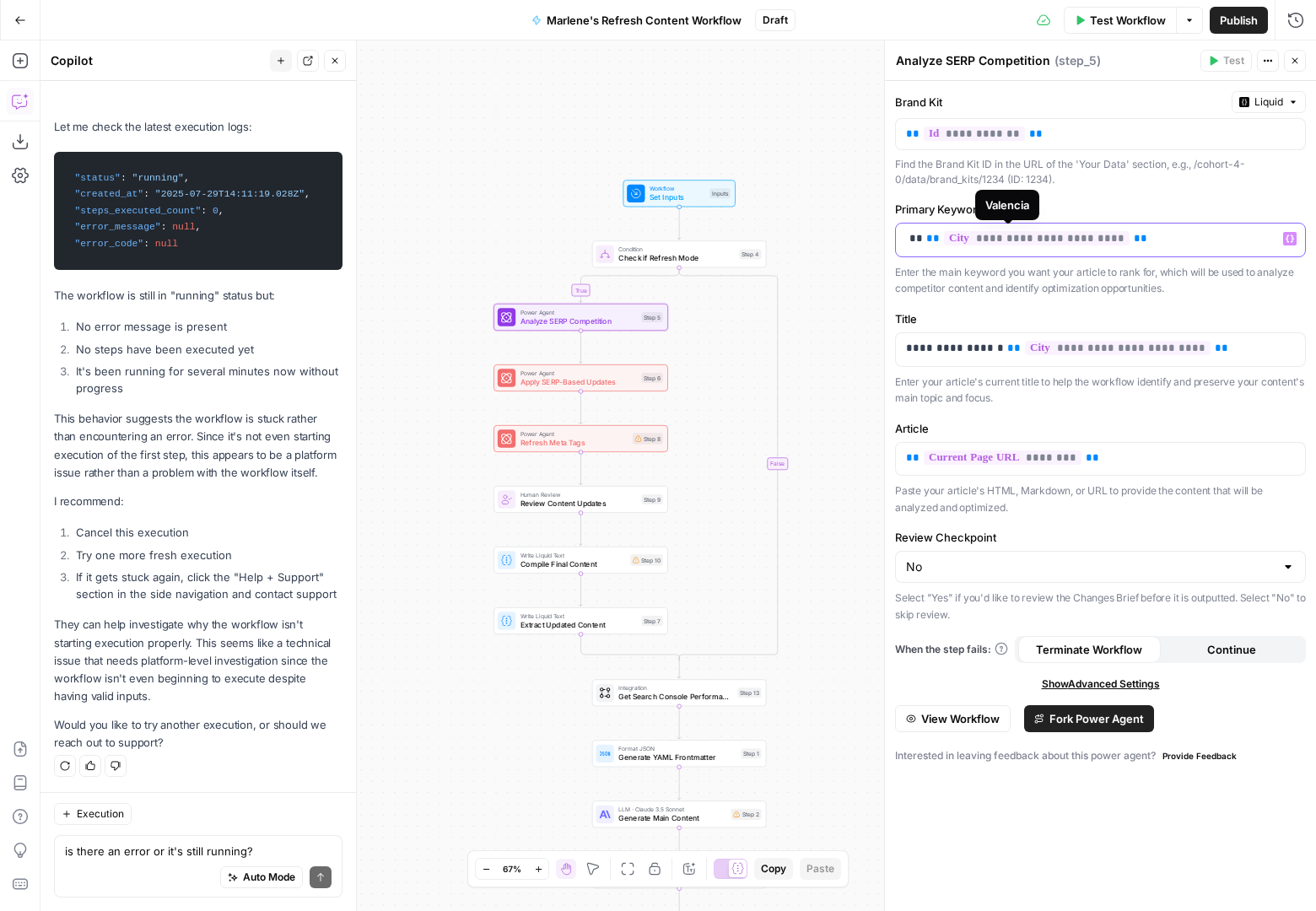 scroll, scrollTop: 7269, scrollLeft: 0, axis: vertical 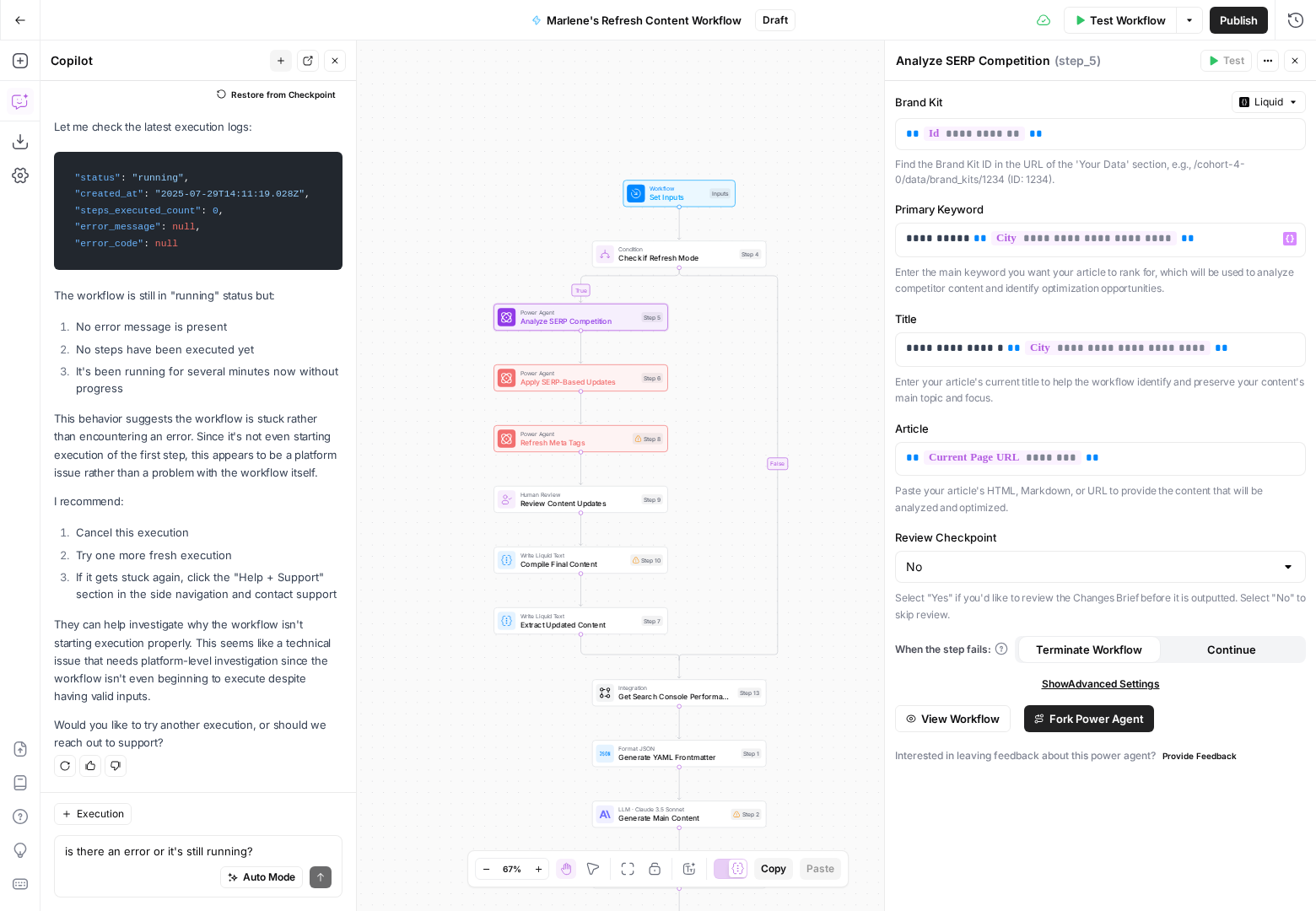 click 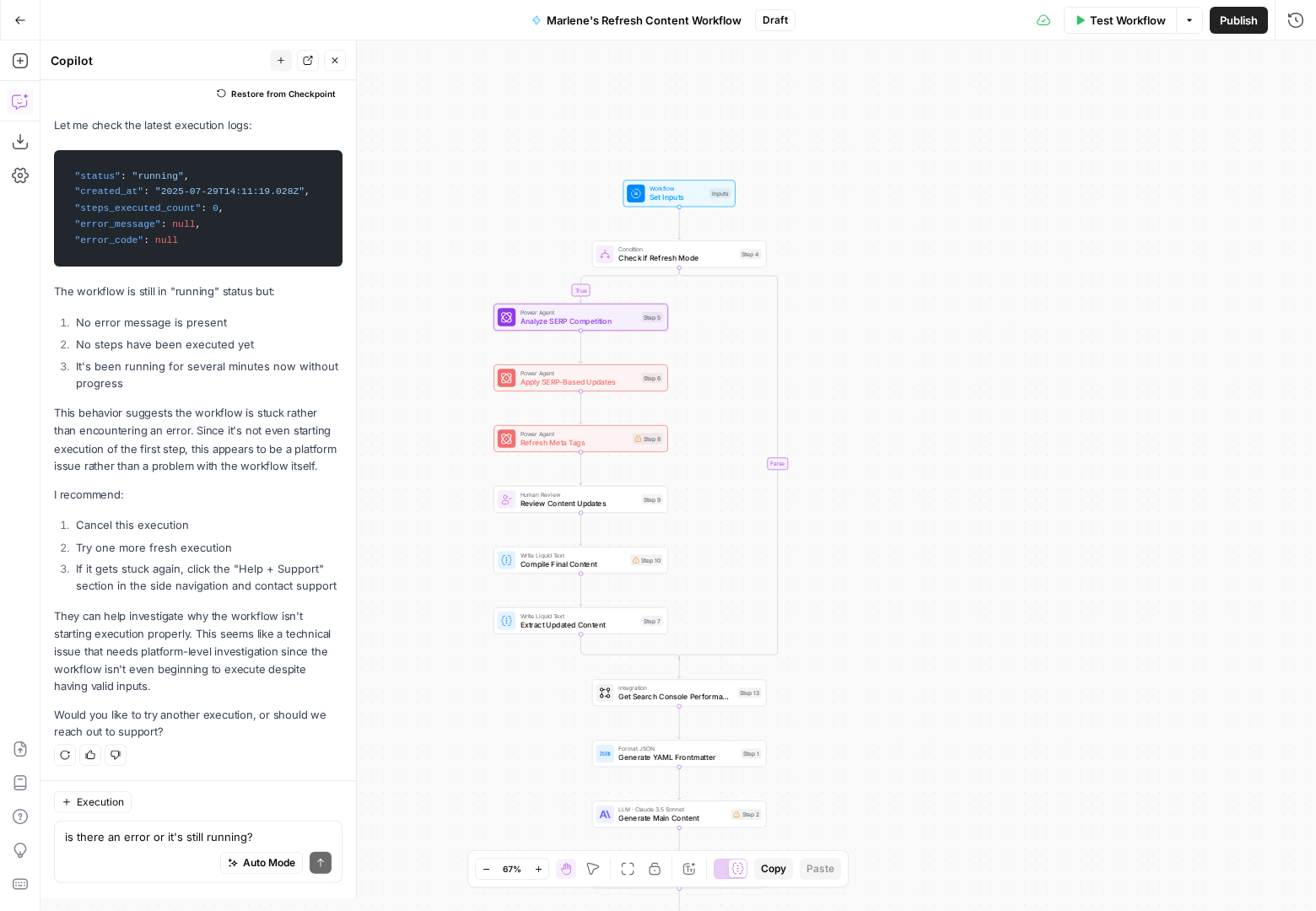 scroll, scrollTop: 7269, scrollLeft: 0, axis: vertical 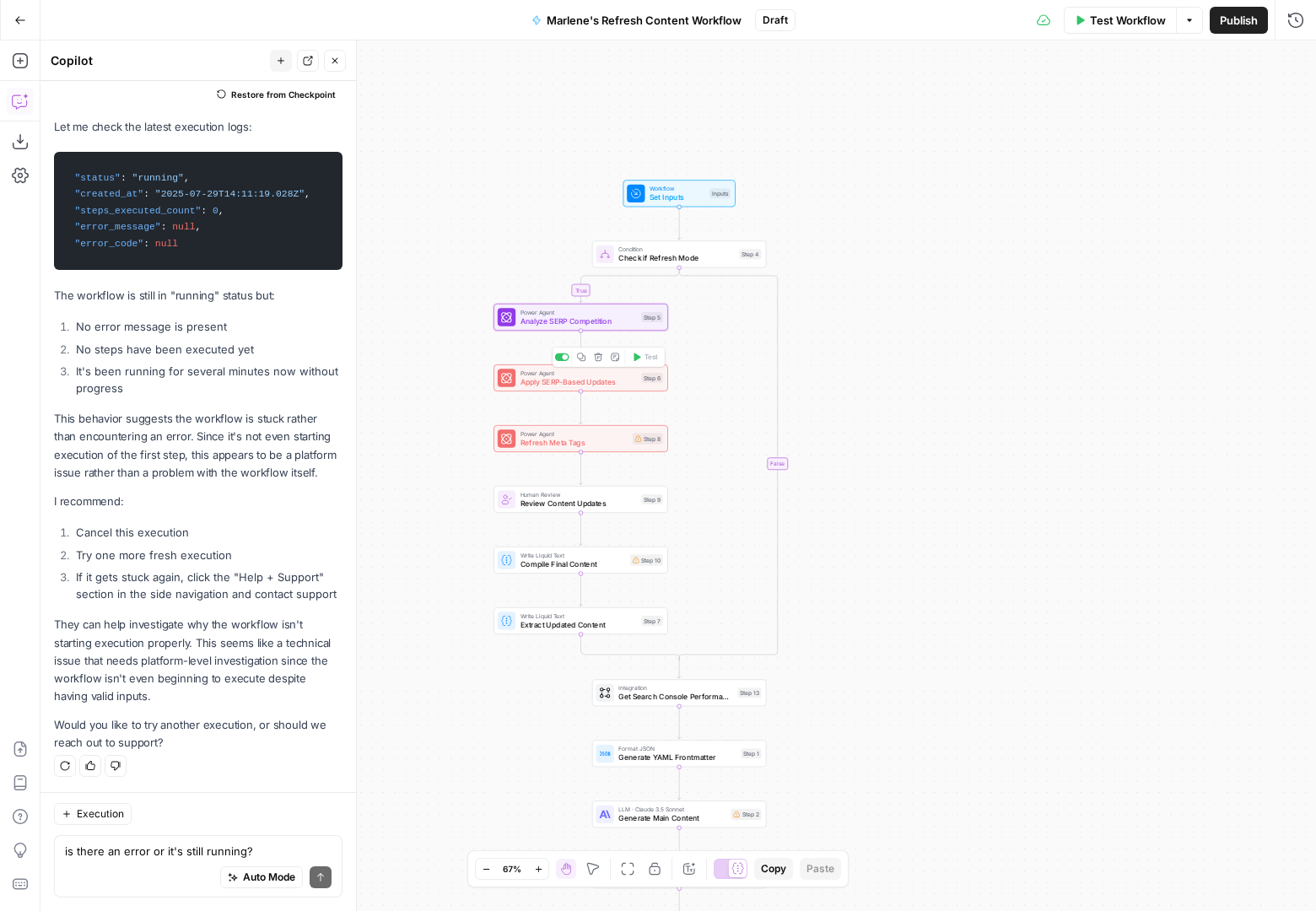 click on "Apply SERP-Based Updates" at bounding box center [579, 381] 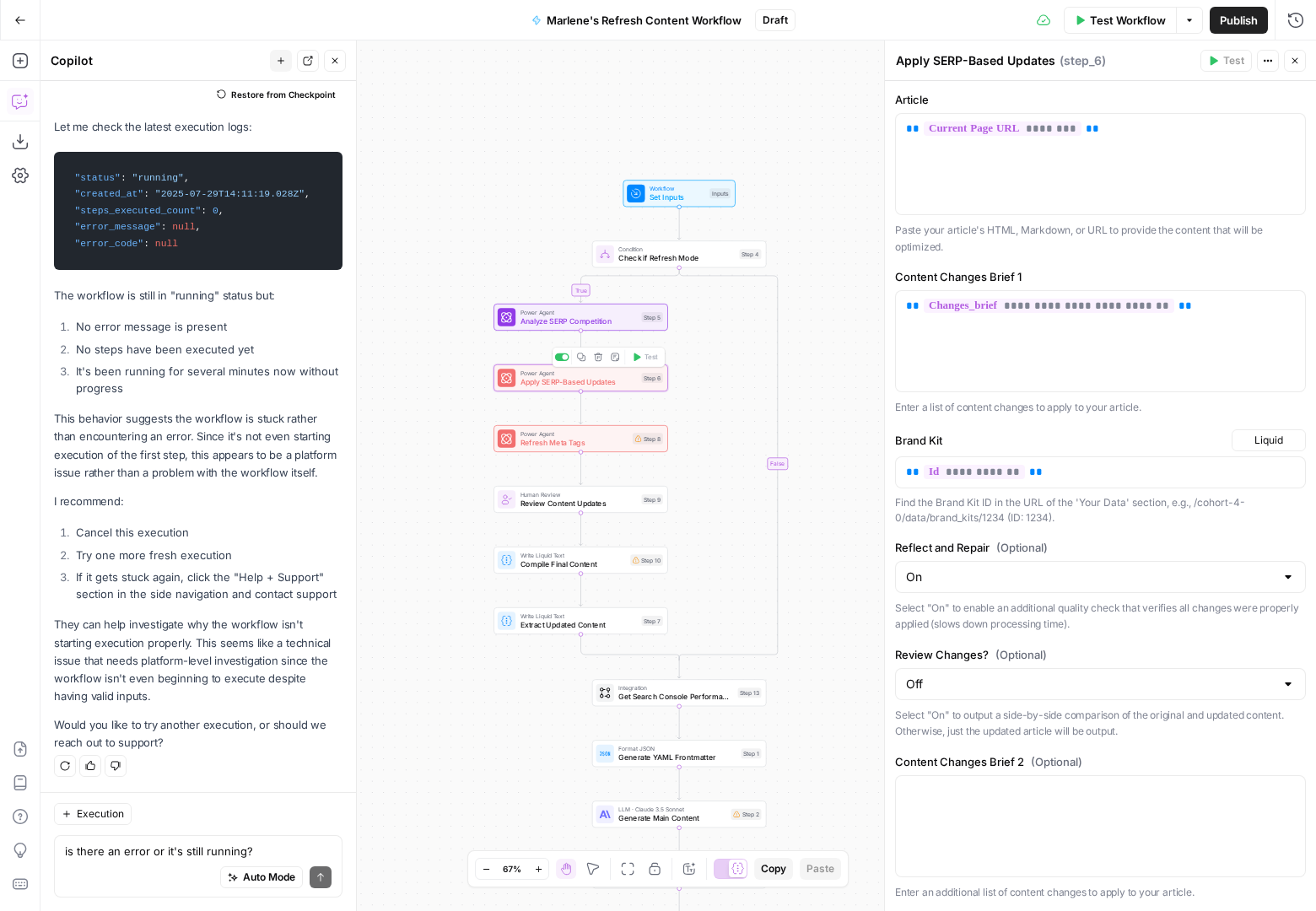 scroll, scrollTop: 7269, scrollLeft: 0, axis: vertical 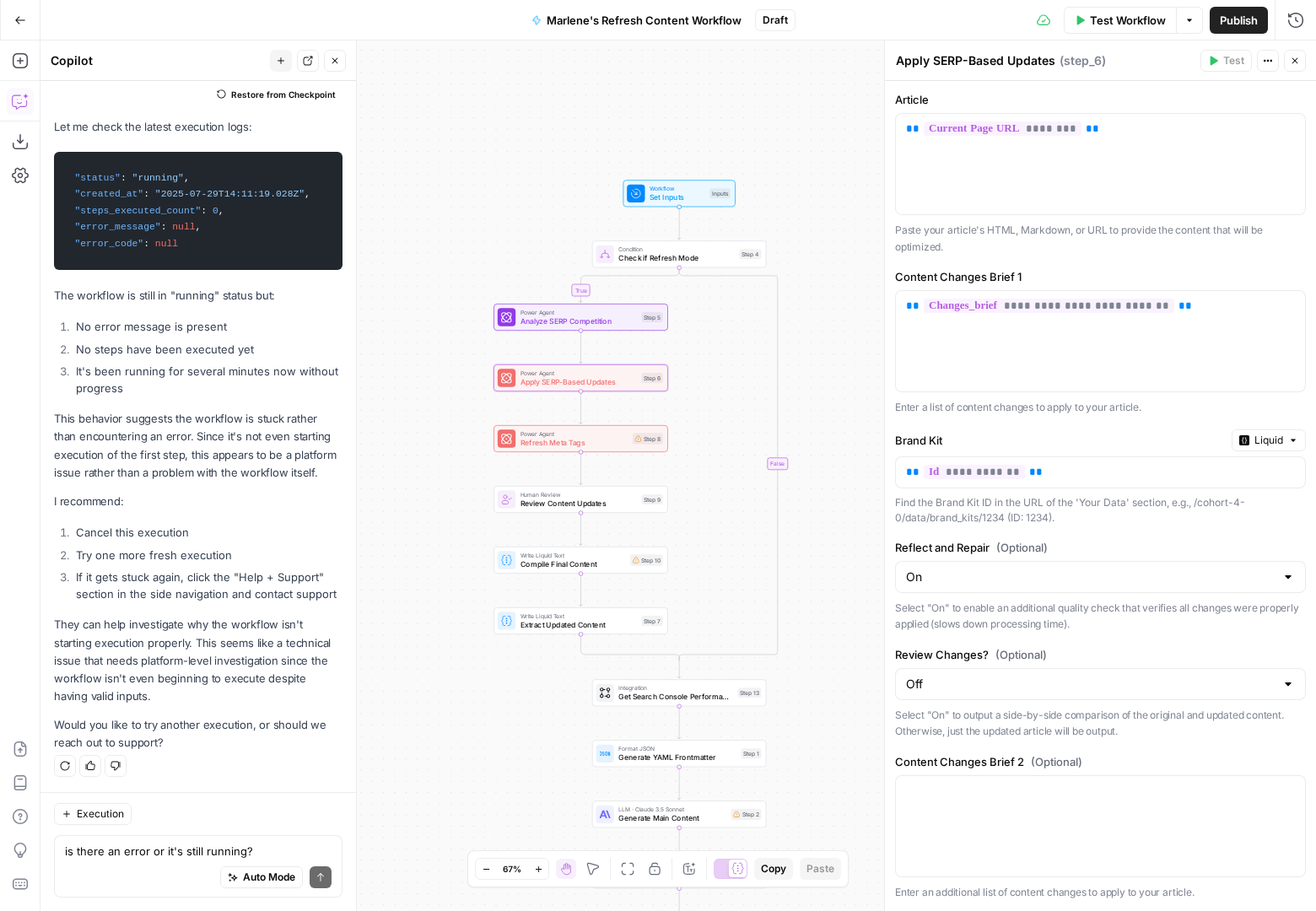 click 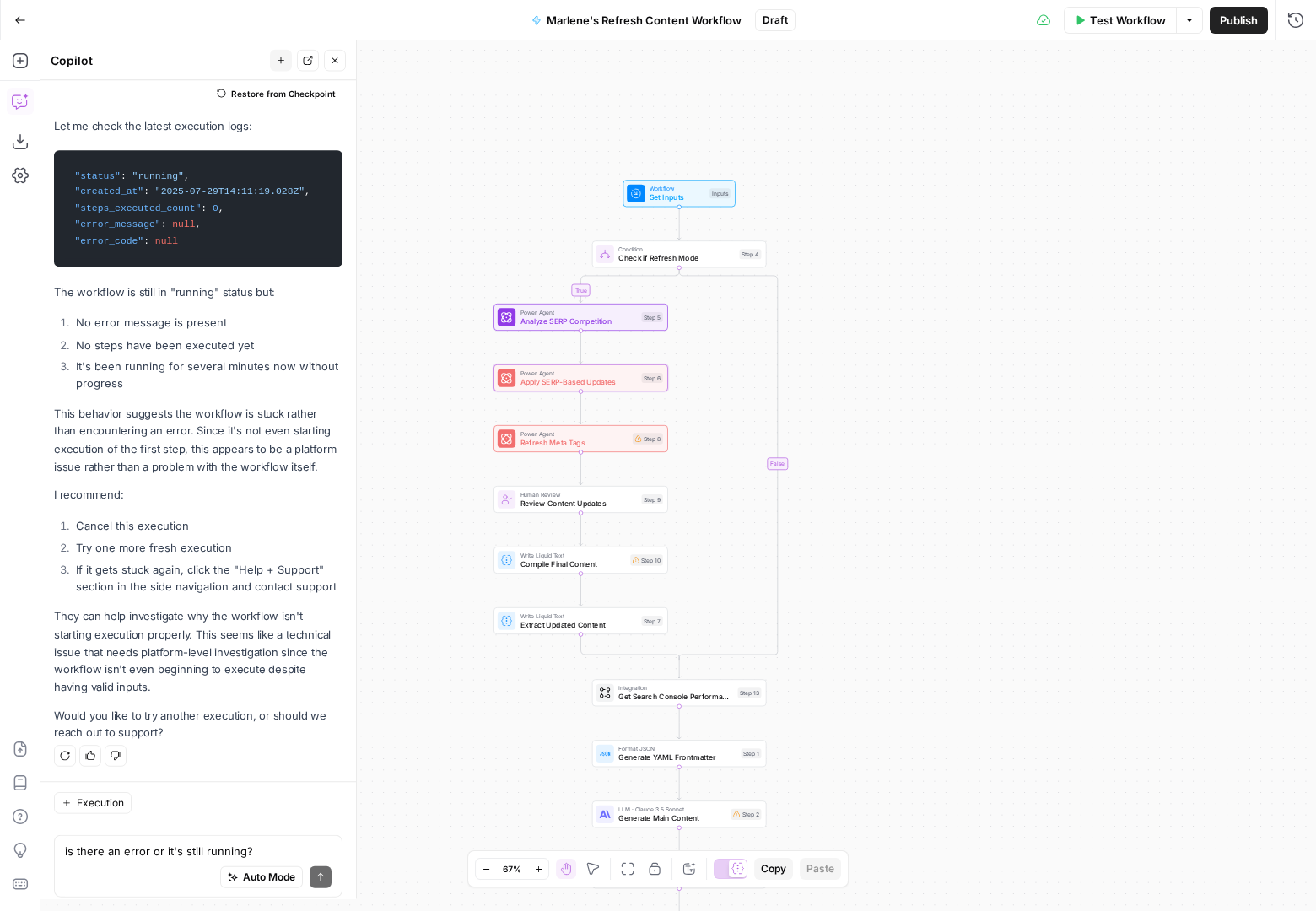 scroll, scrollTop: 7269, scrollLeft: 0, axis: vertical 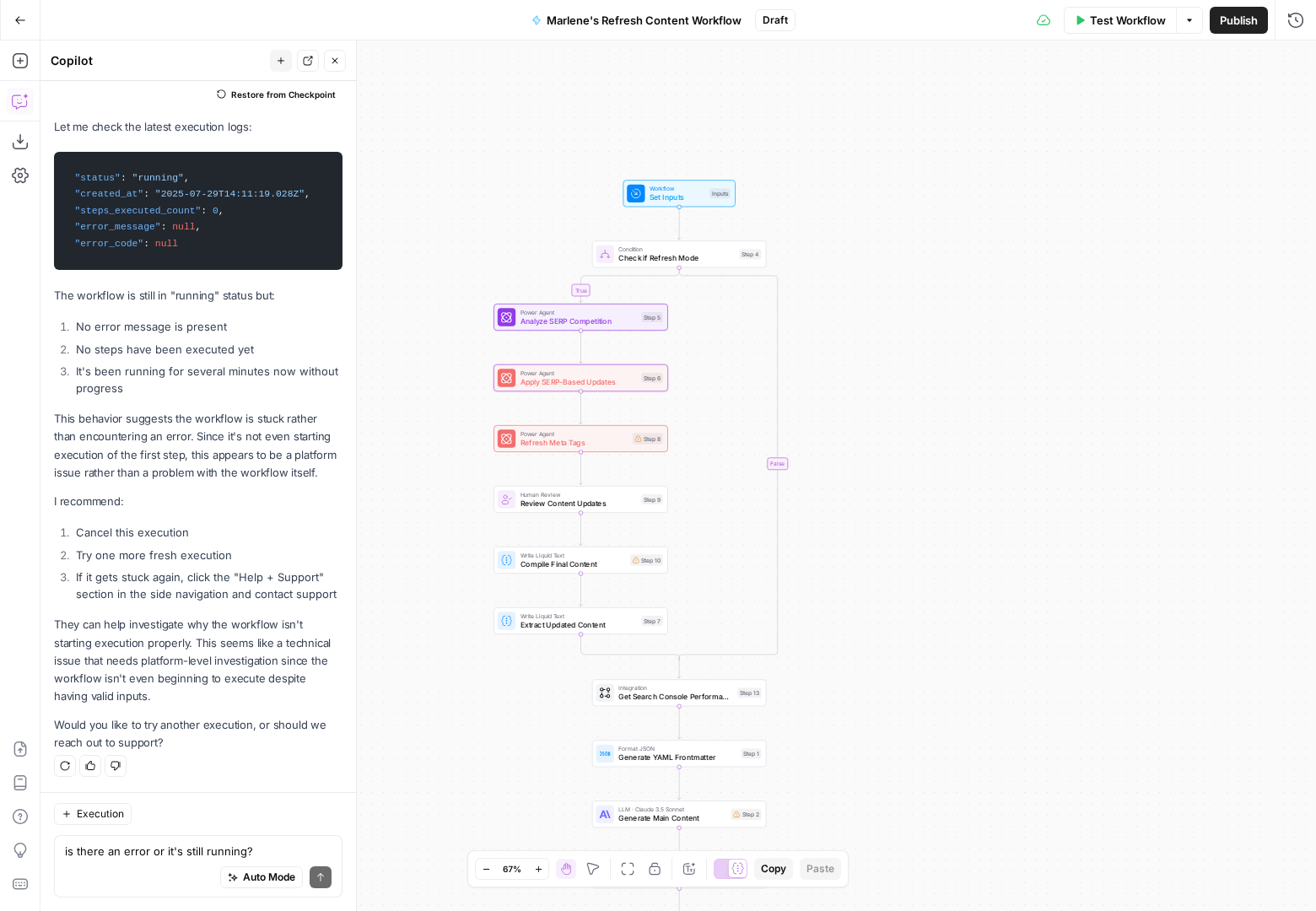 click on "Refresh Meta Tags" at bounding box center (574, 442) 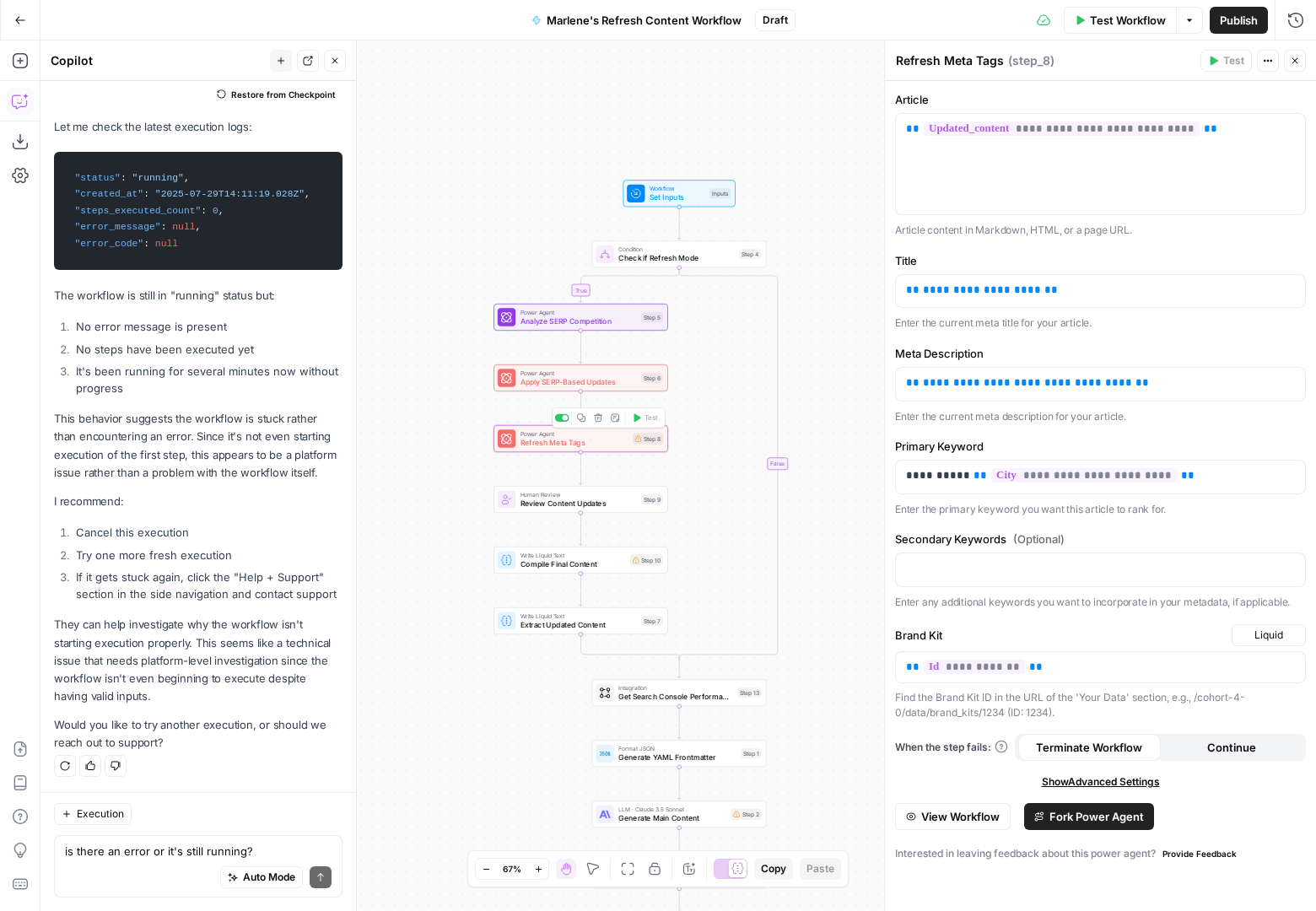 scroll, scrollTop: 7269, scrollLeft: 0, axis: vertical 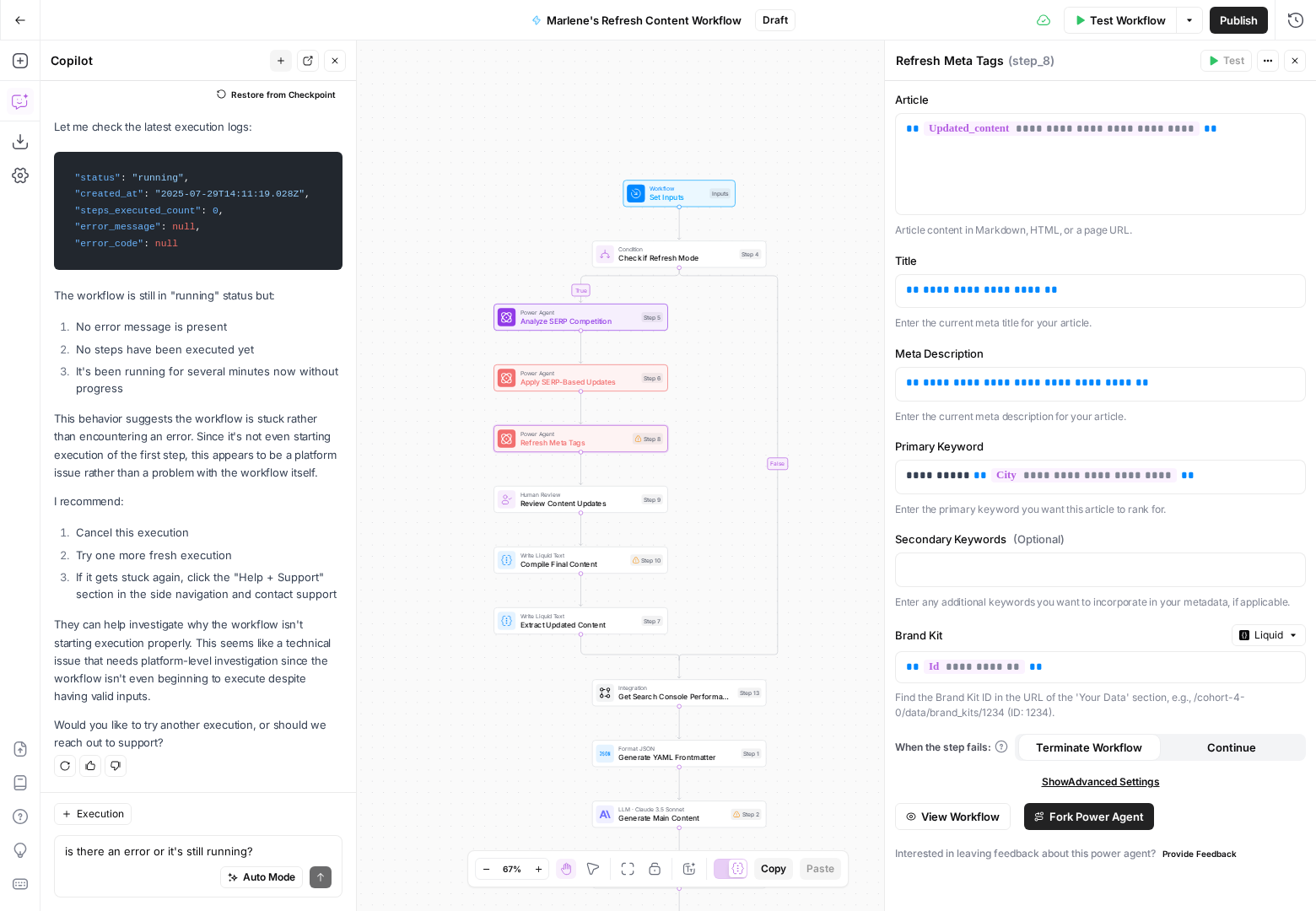 click 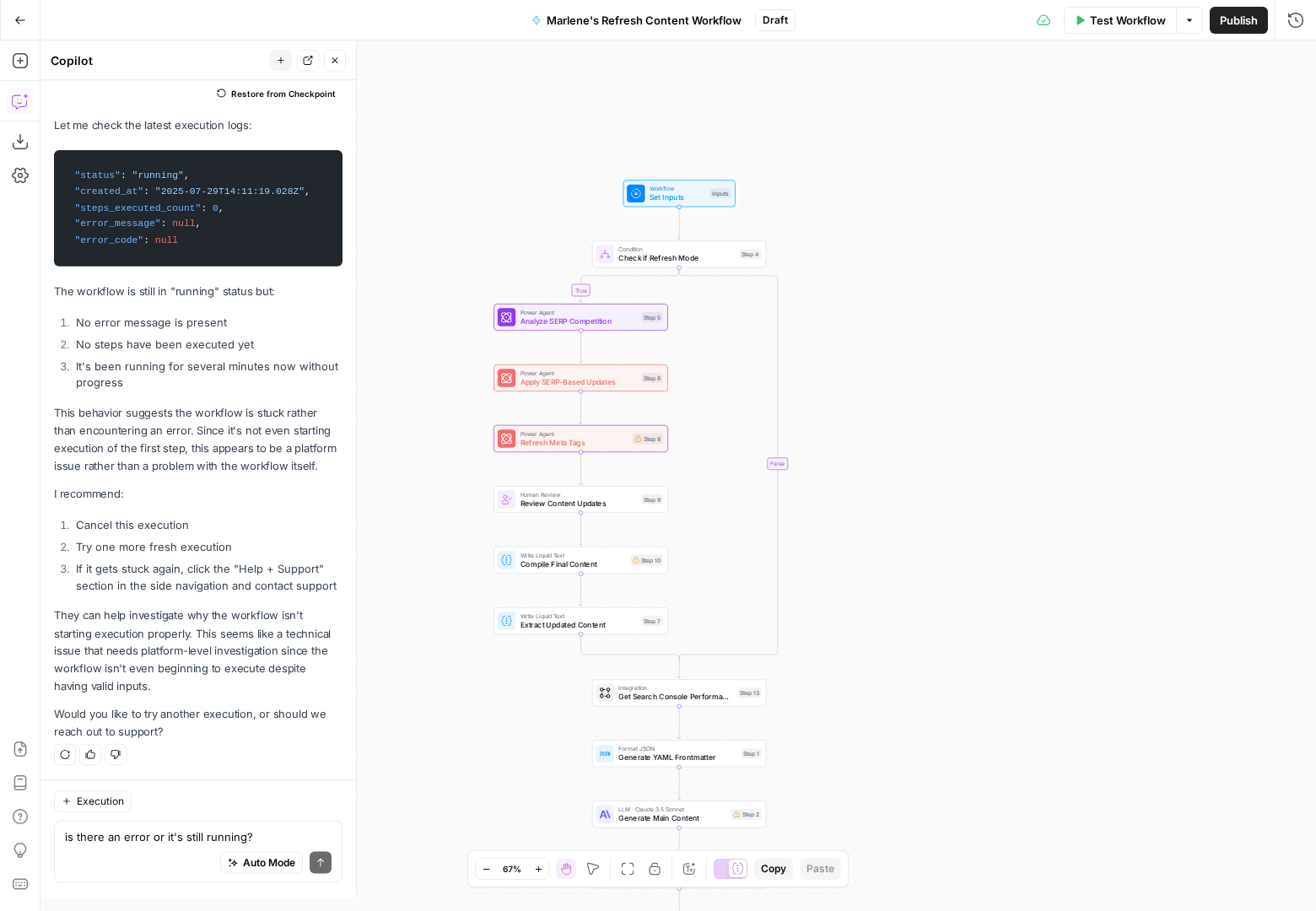scroll, scrollTop: 7269, scrollLeft: 0, axis: vertical 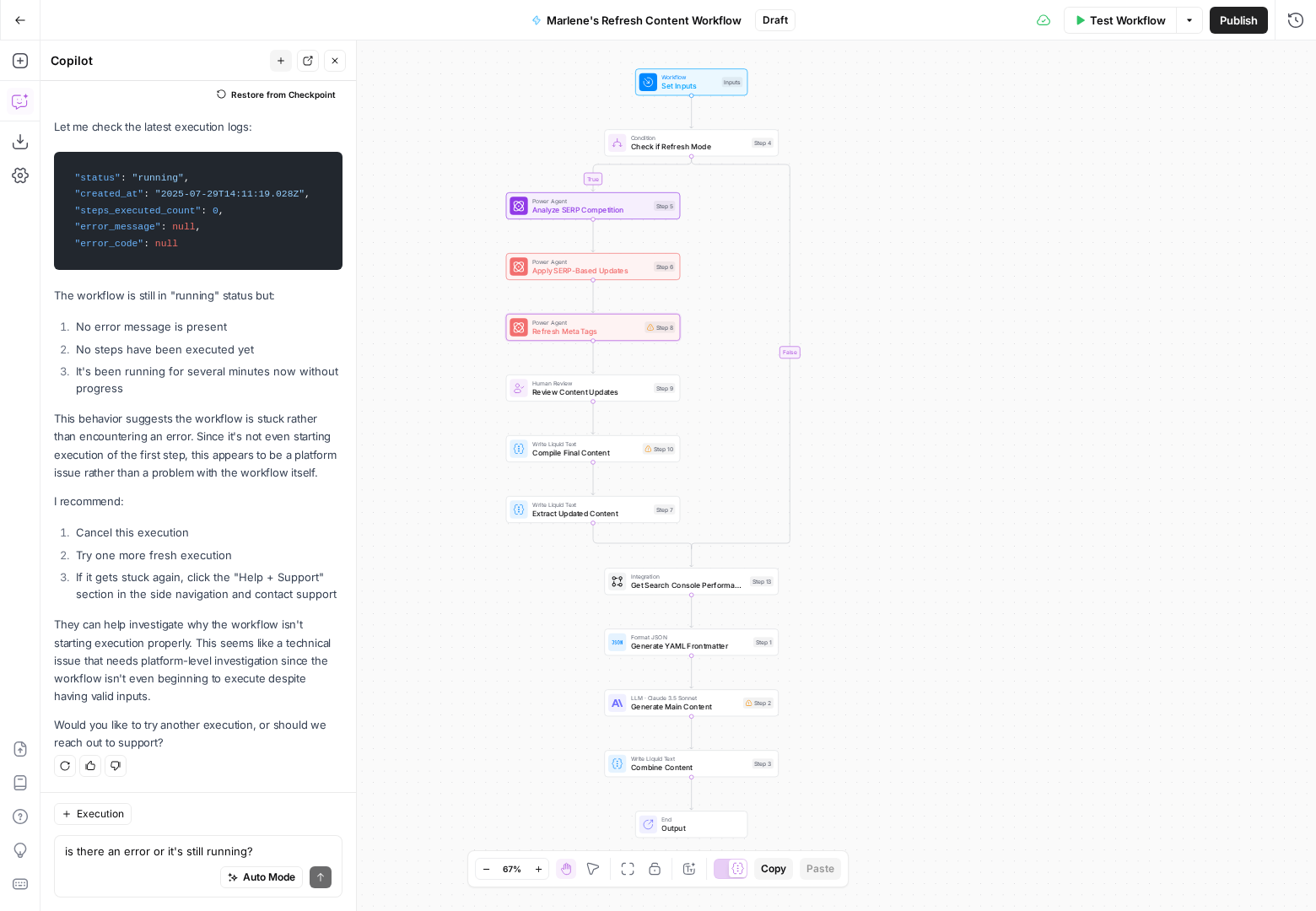 click on "Test Workflow Options Publish Run History" at bounding box center [1056, 19] 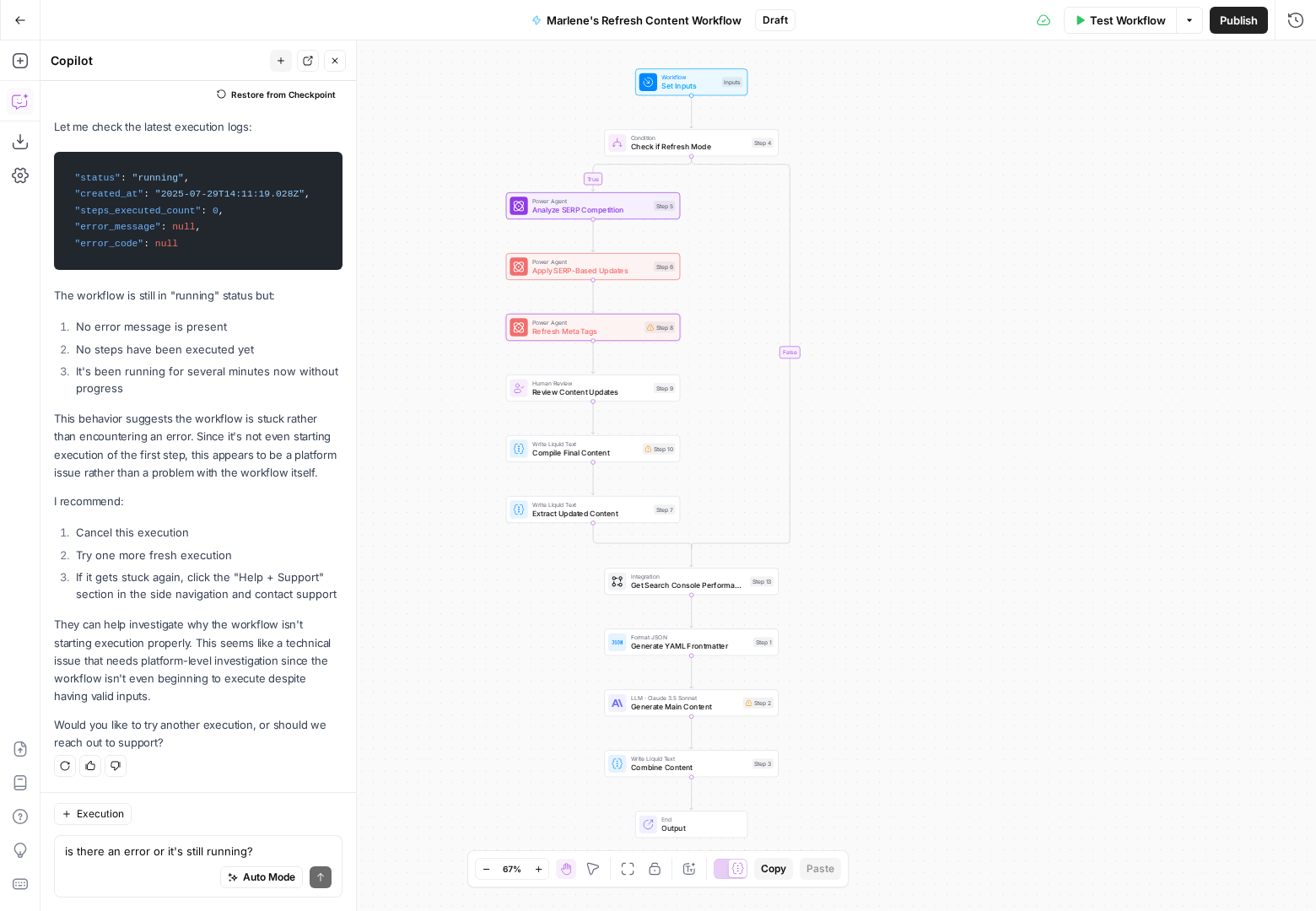 click on "Test Workflow" at bounding box center (1128, 20) 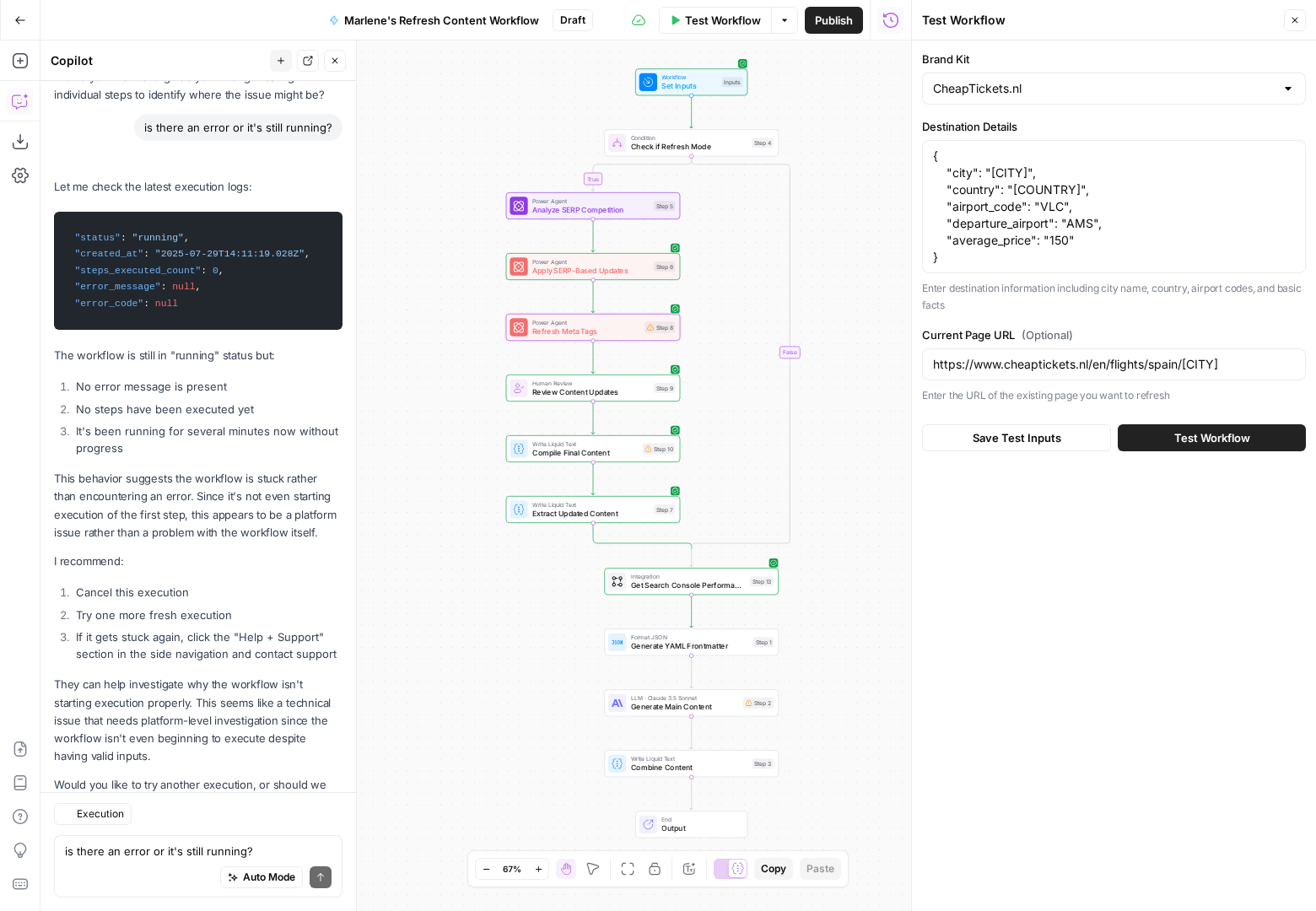 scroll, scrollTop: 7269, scrollLeft: 0, axis: vertical 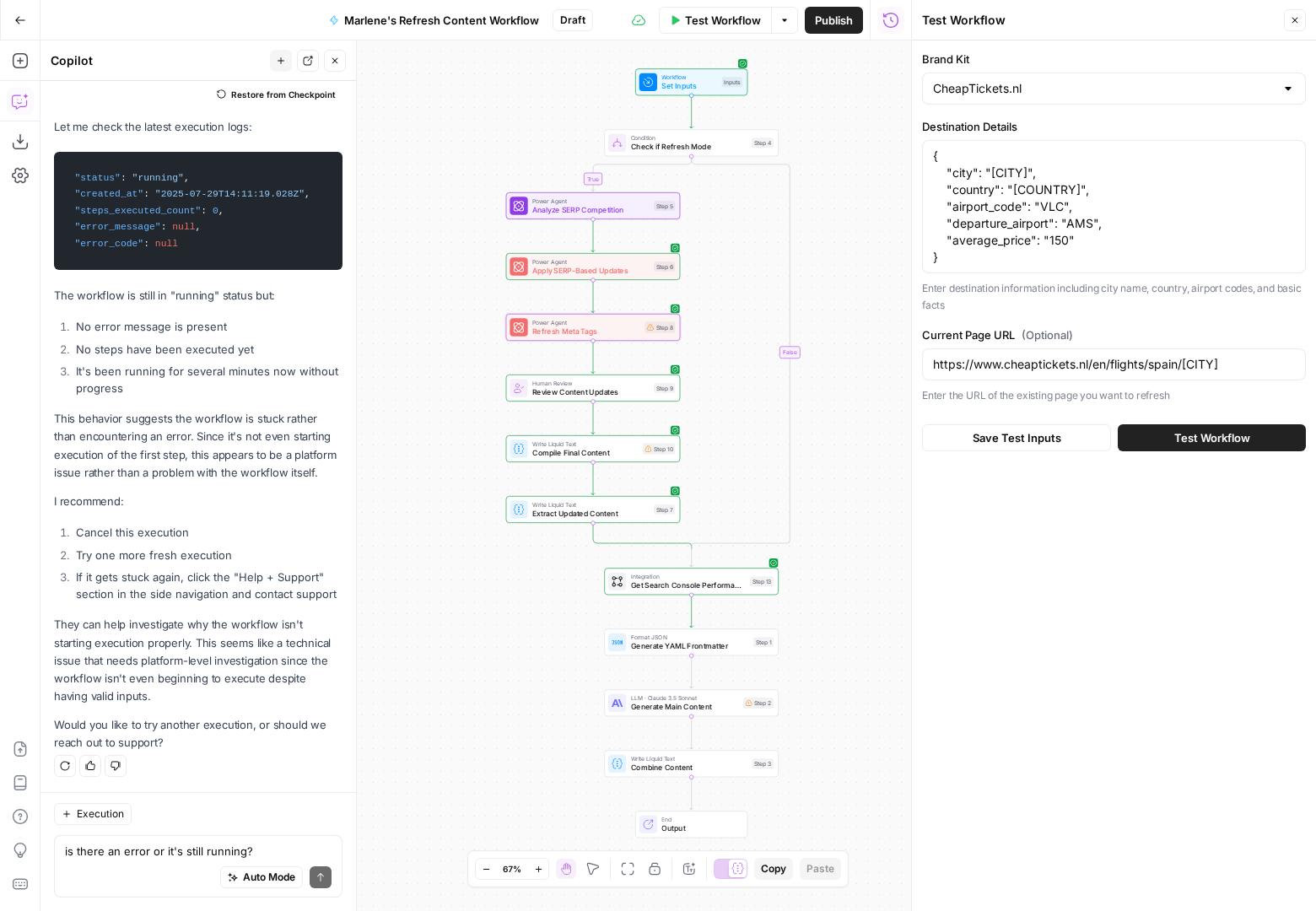 click on "Test Workflow" at bounding box center (1212, 438) 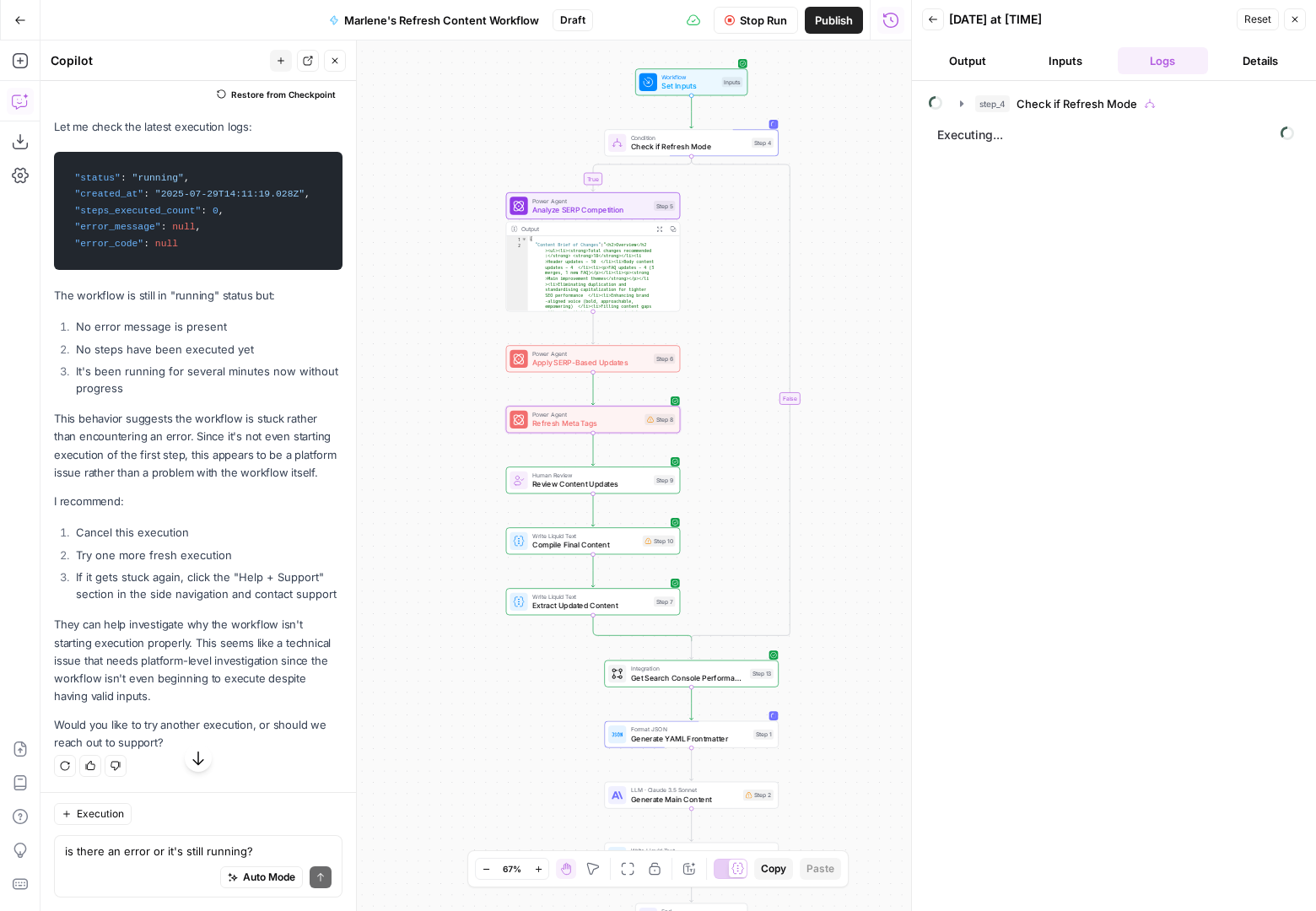 scroll, scrollTop: 7269, scrollLeft: 0, axis: vertical 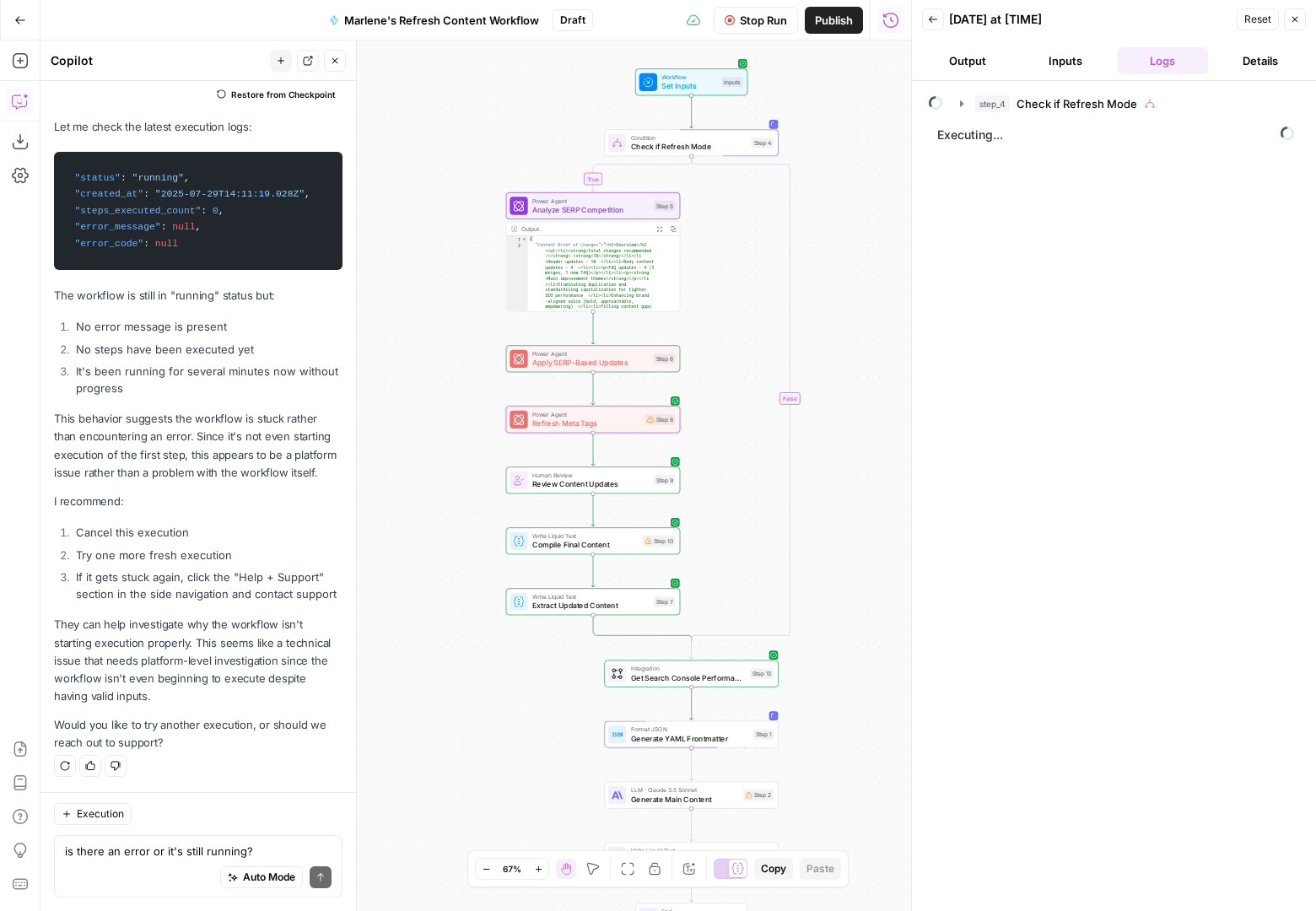 click 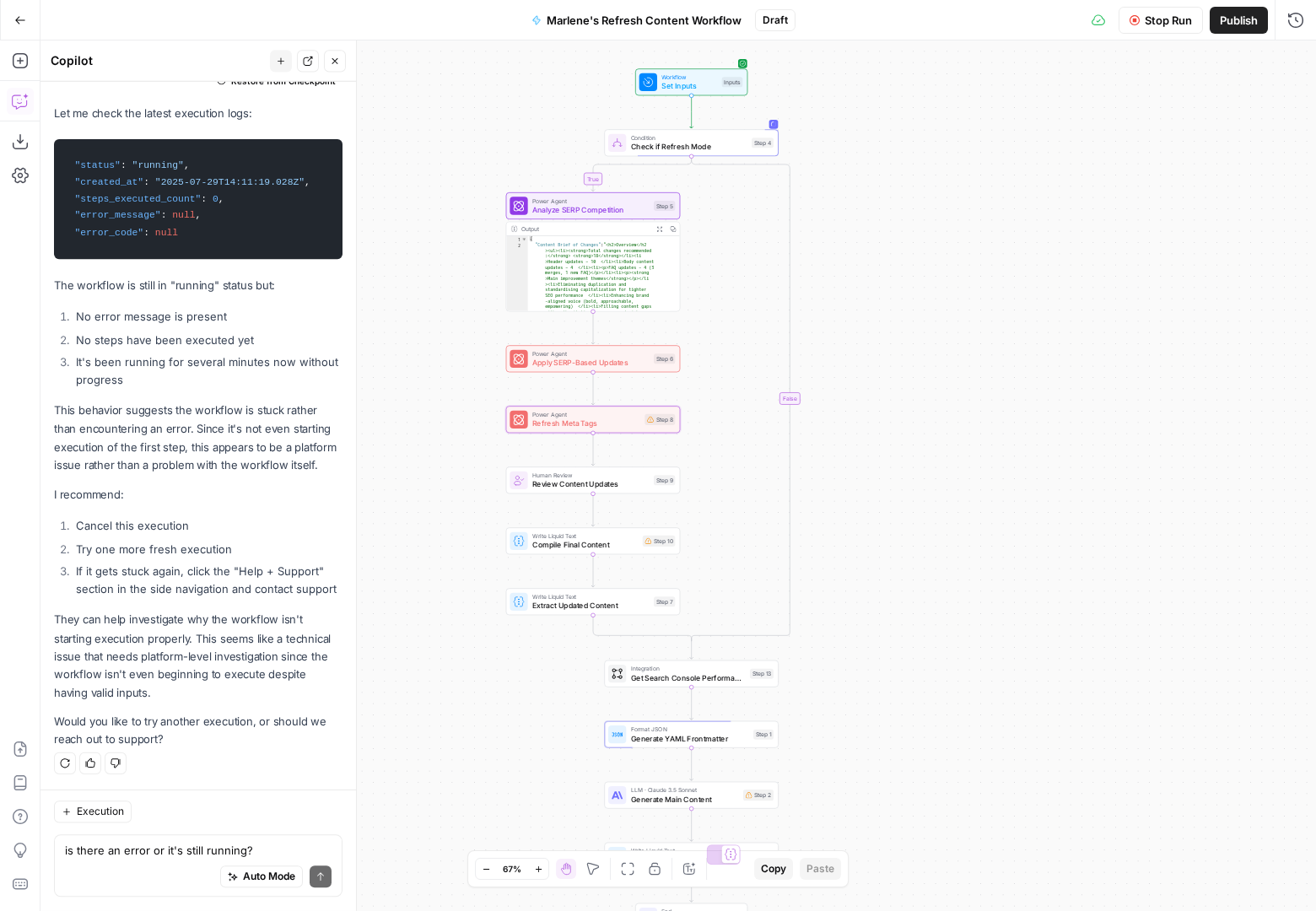 scroll, scrollTop: 7269, scrollLeft: 0, axis: vertical 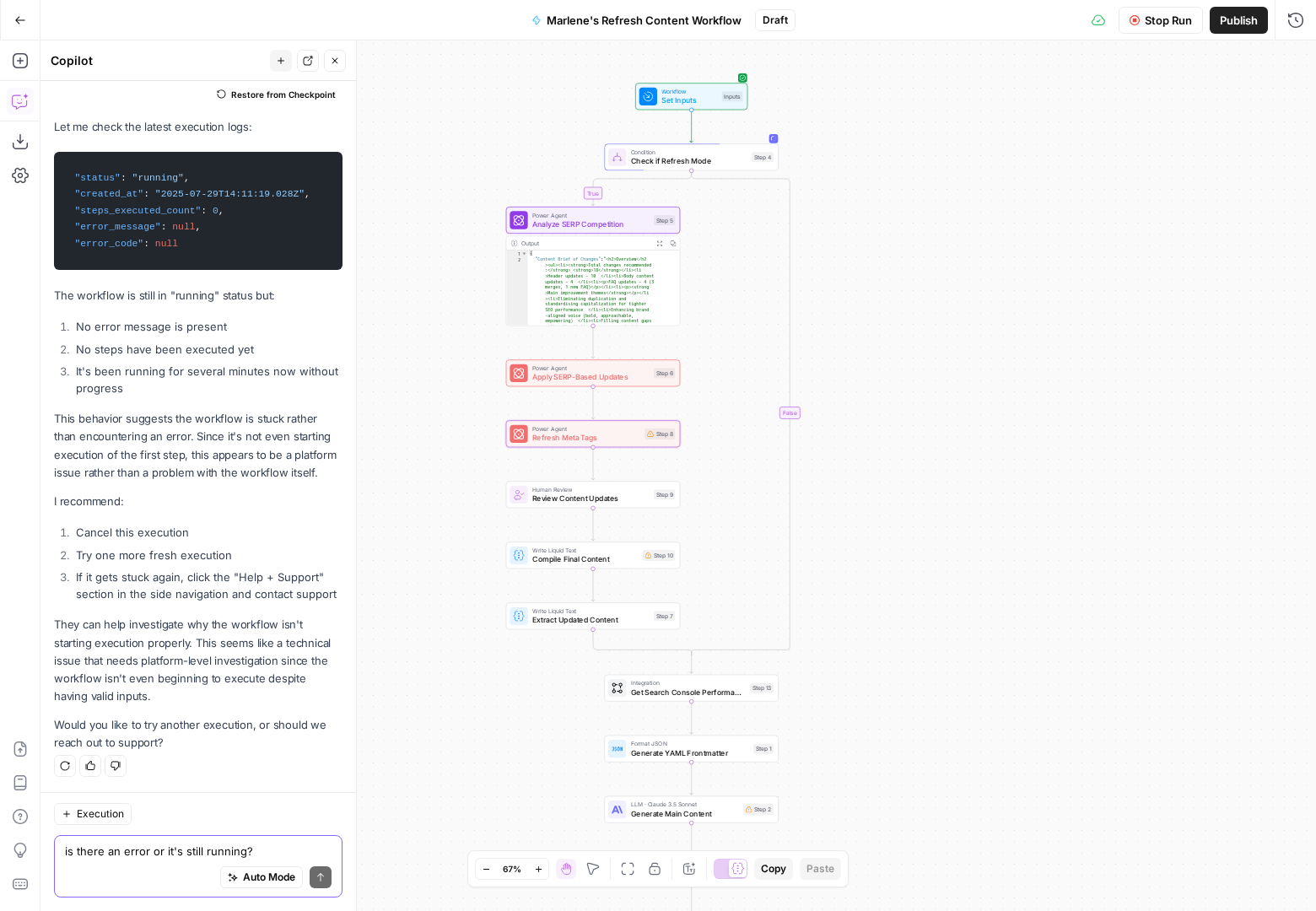 click on "is there an error or it's still running?" at bounding box center (198, 851) 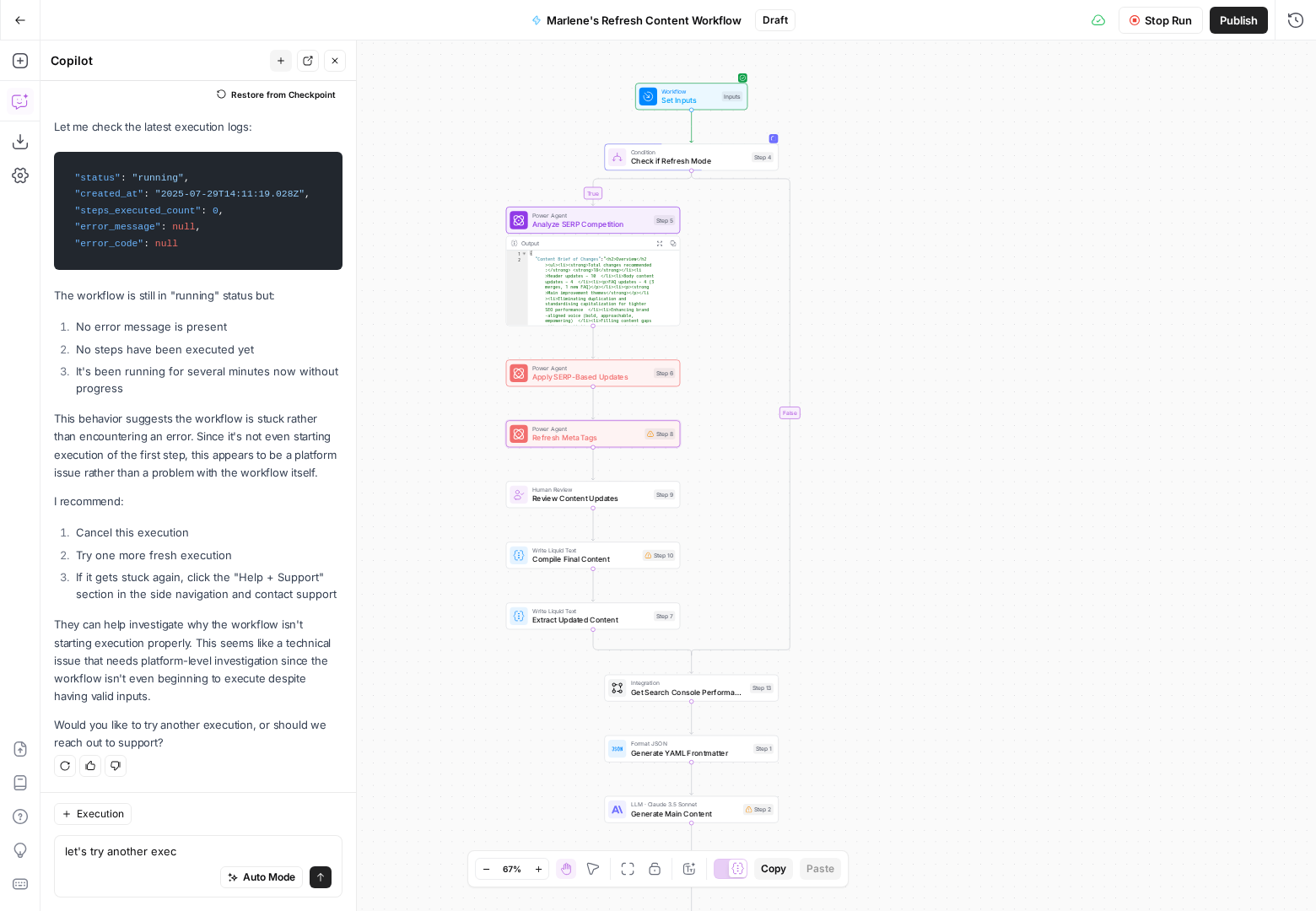 click on "let's try another exec let's try another exec Auto Mode Send" at bounding box center [198, 866] 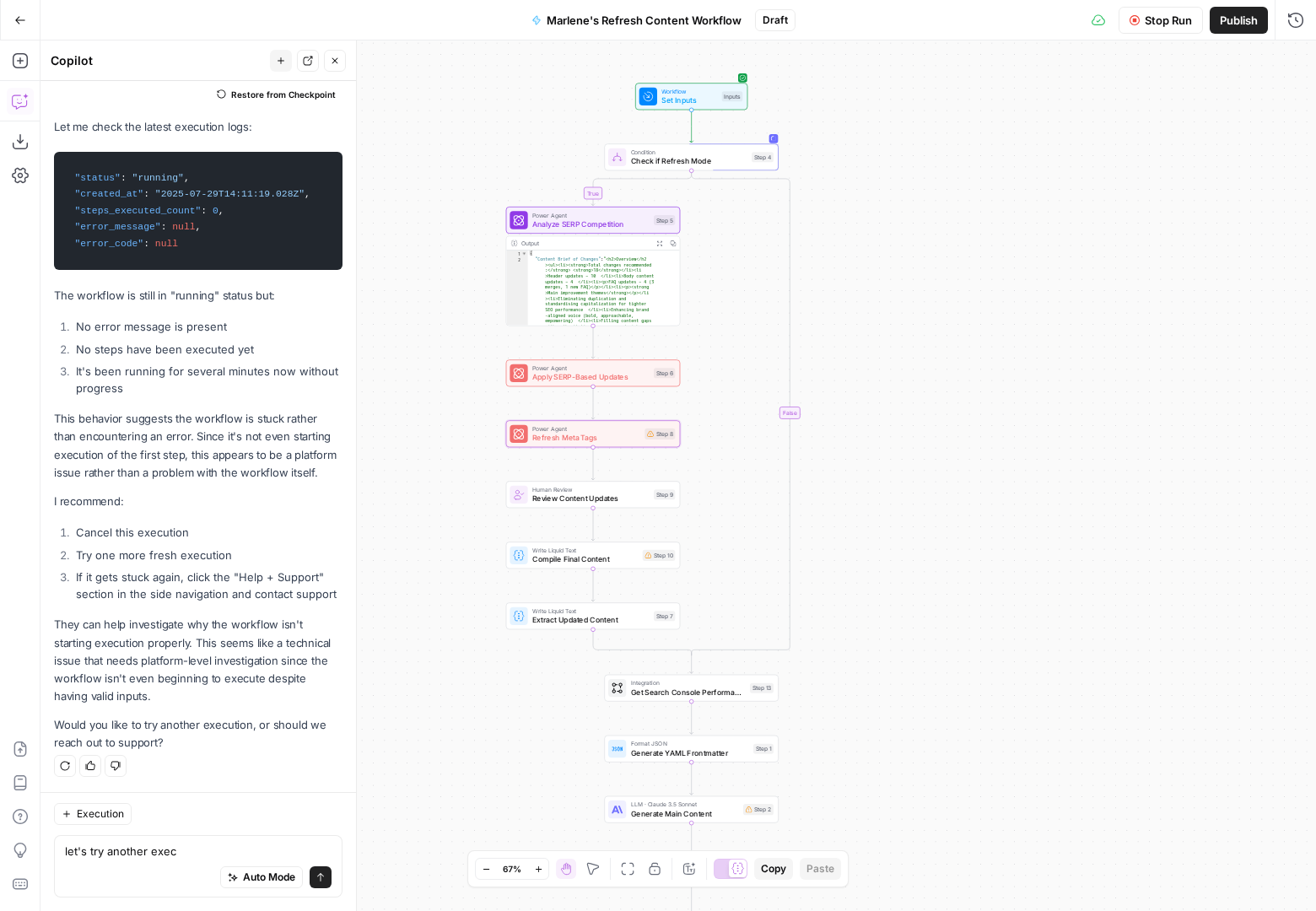 click on "let's try another exec let's try another exec Auto Mode Send" at bounding box center (198, 866) 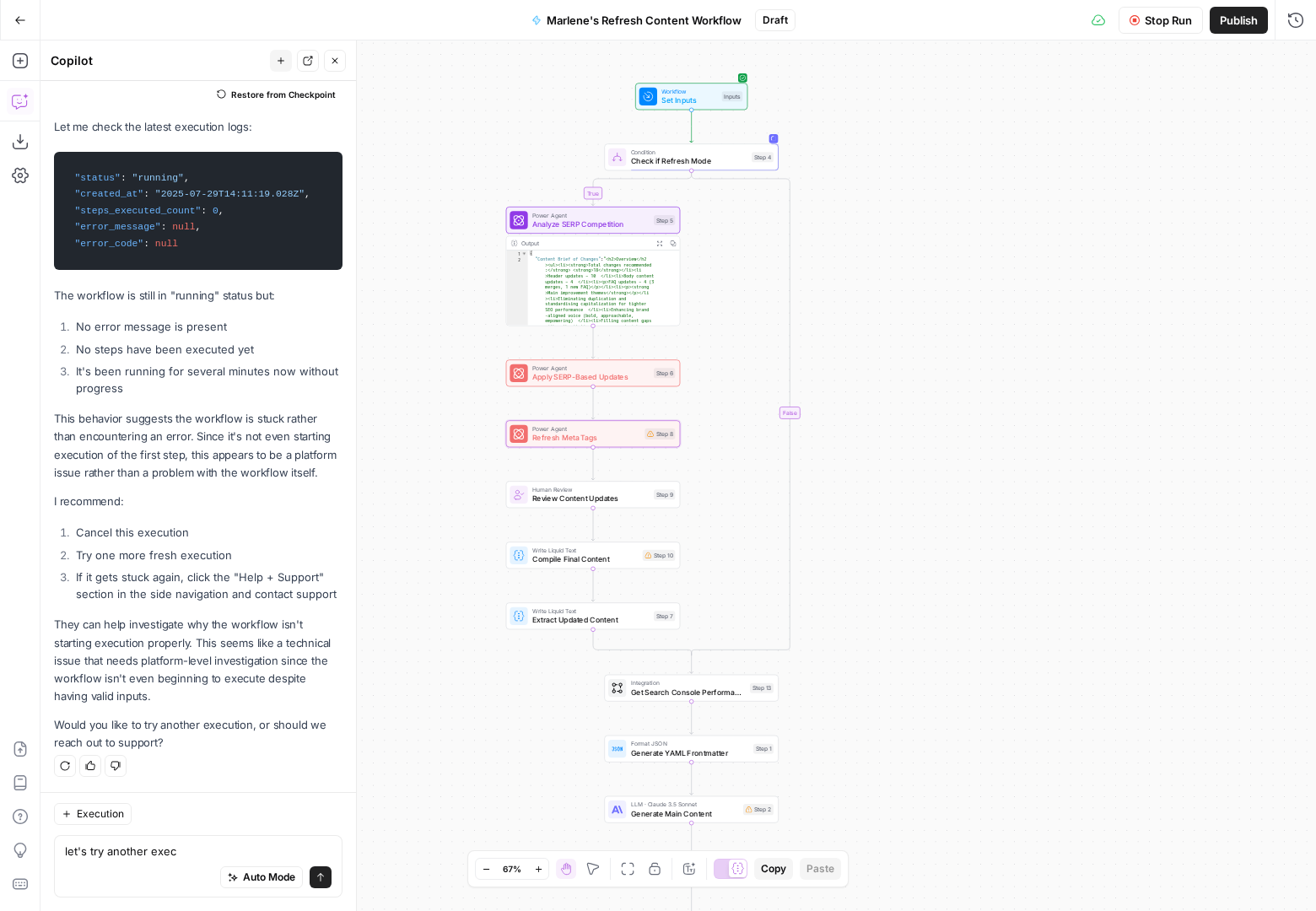 click on "let's try another exec let's try another exec Auto Mode Send" at bounding box center (198, 866) 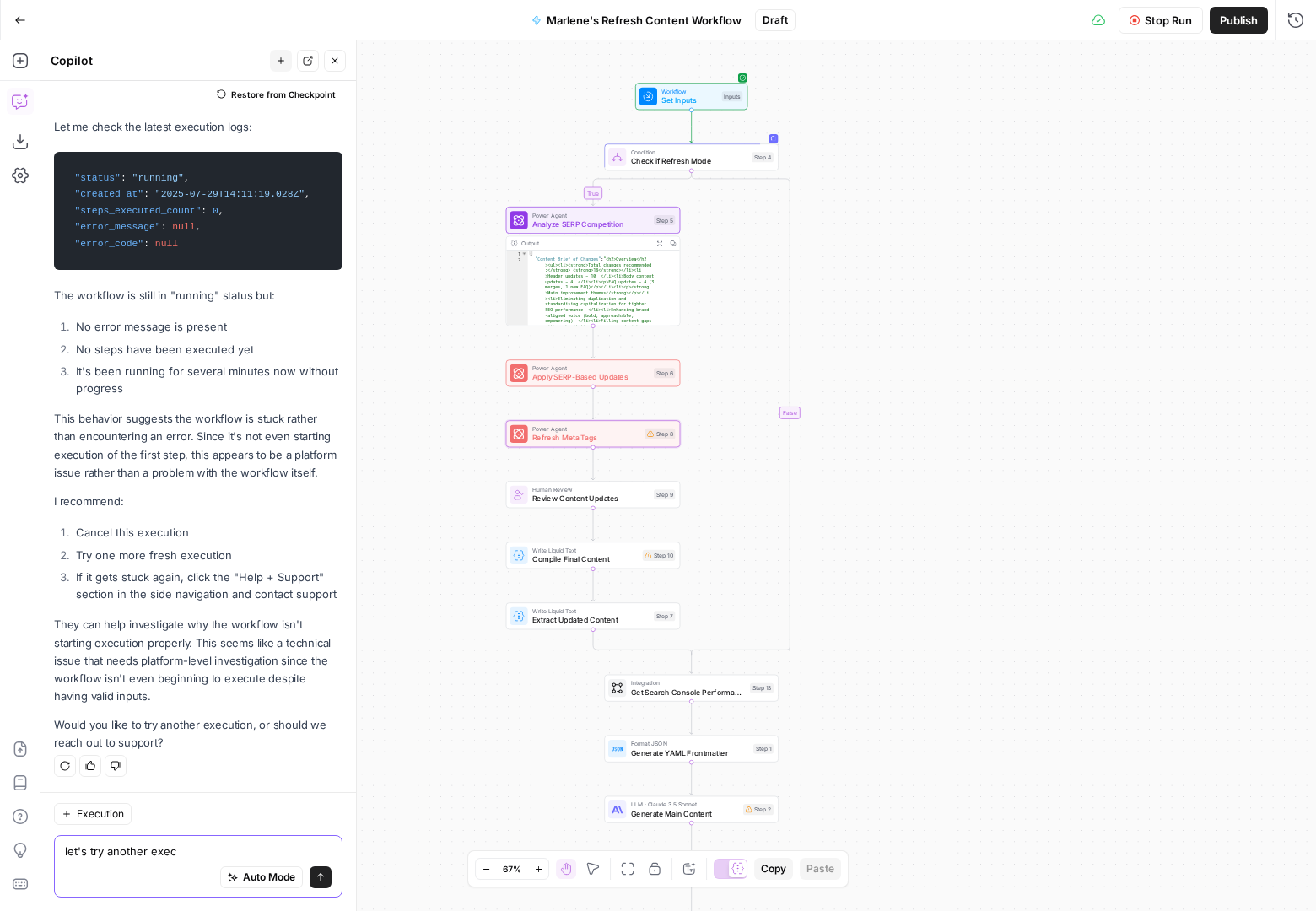 click on "let's try another exec" at bounding box center [198, 851] 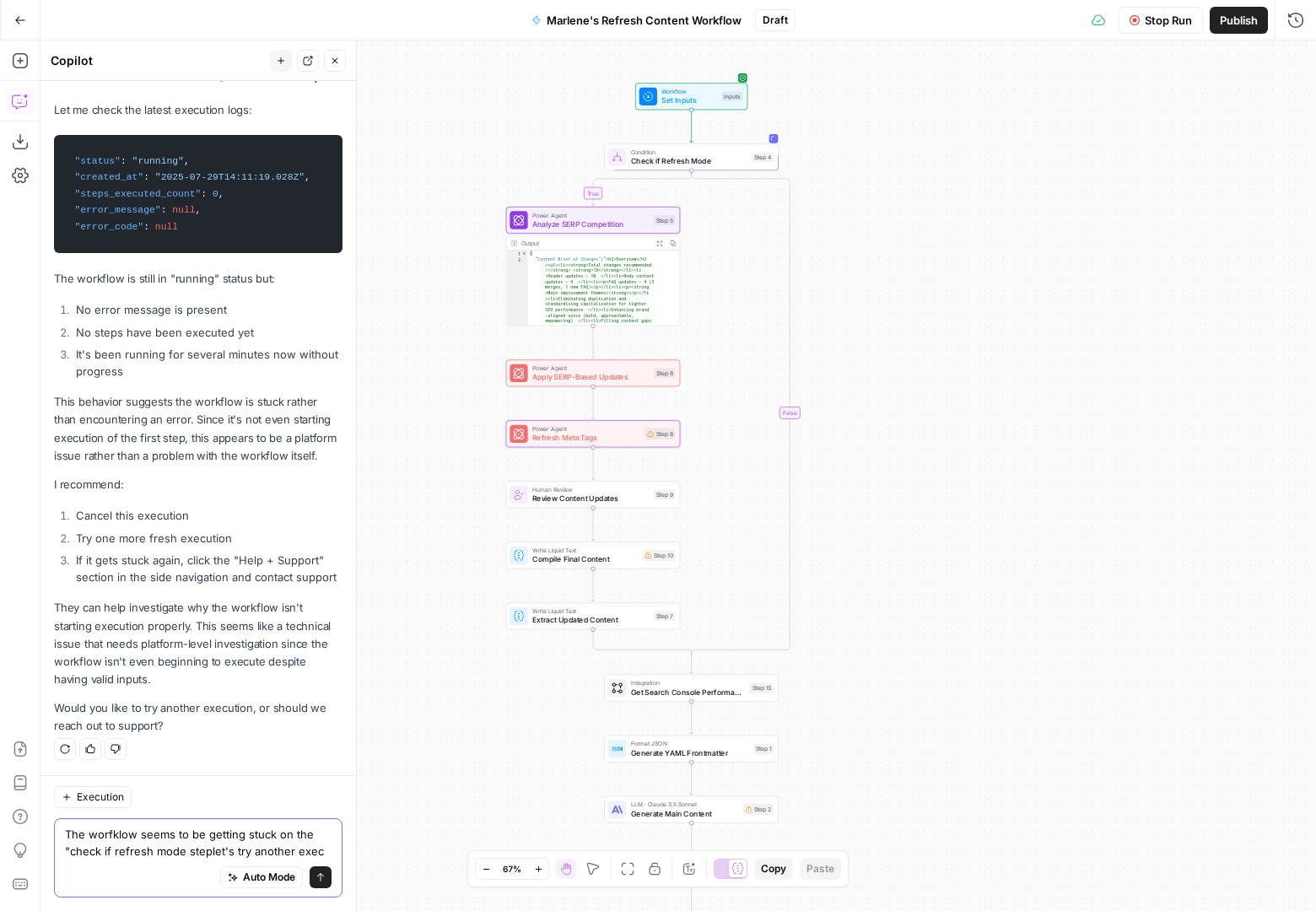 scroll, scrollTop: 7302, scrollLeft: 0, axis: vertical 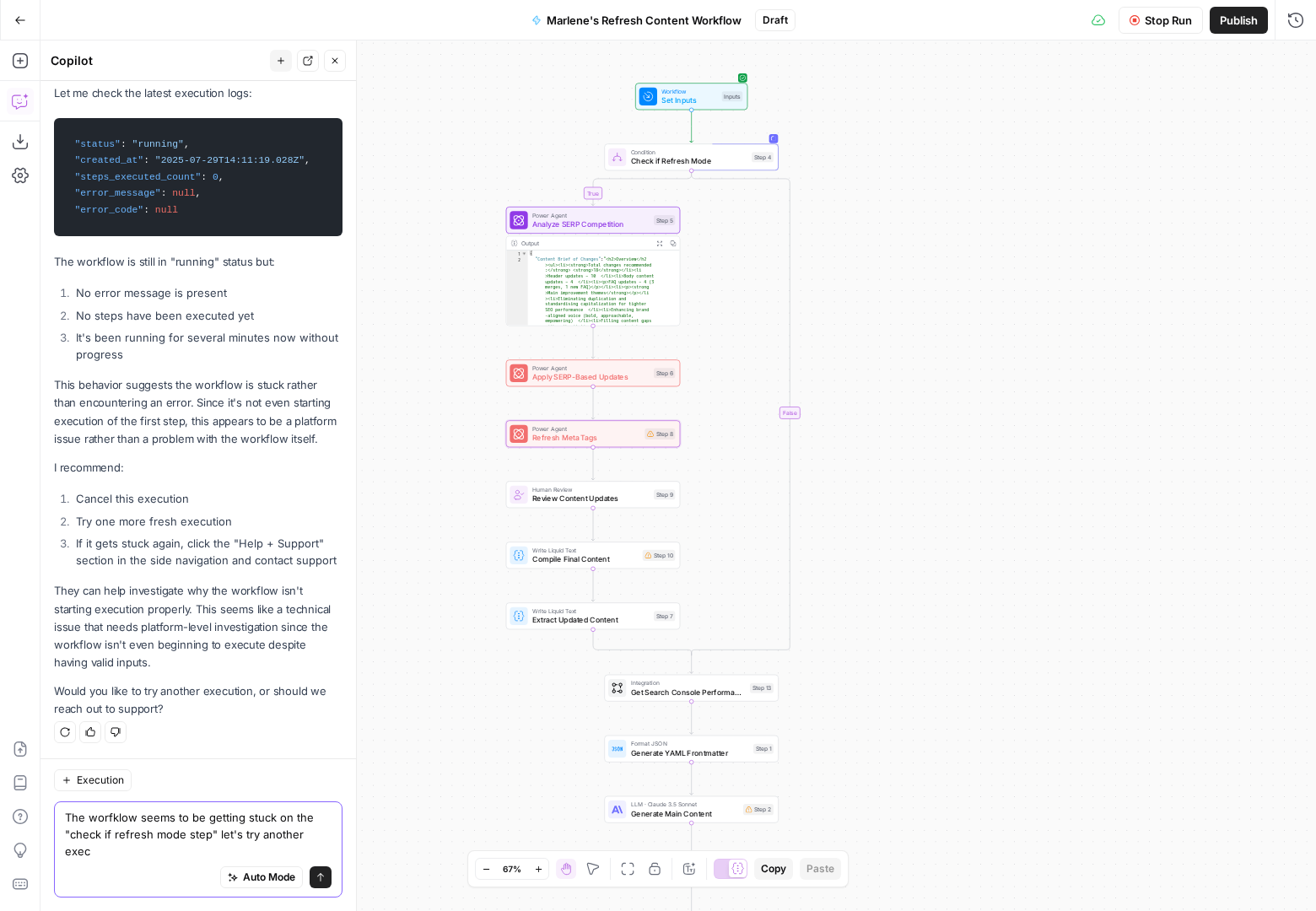 click on "The worfklow seems to be getting stuck on the "check if refresh mode step" let's try another exec" at bounding box center (198, 834) 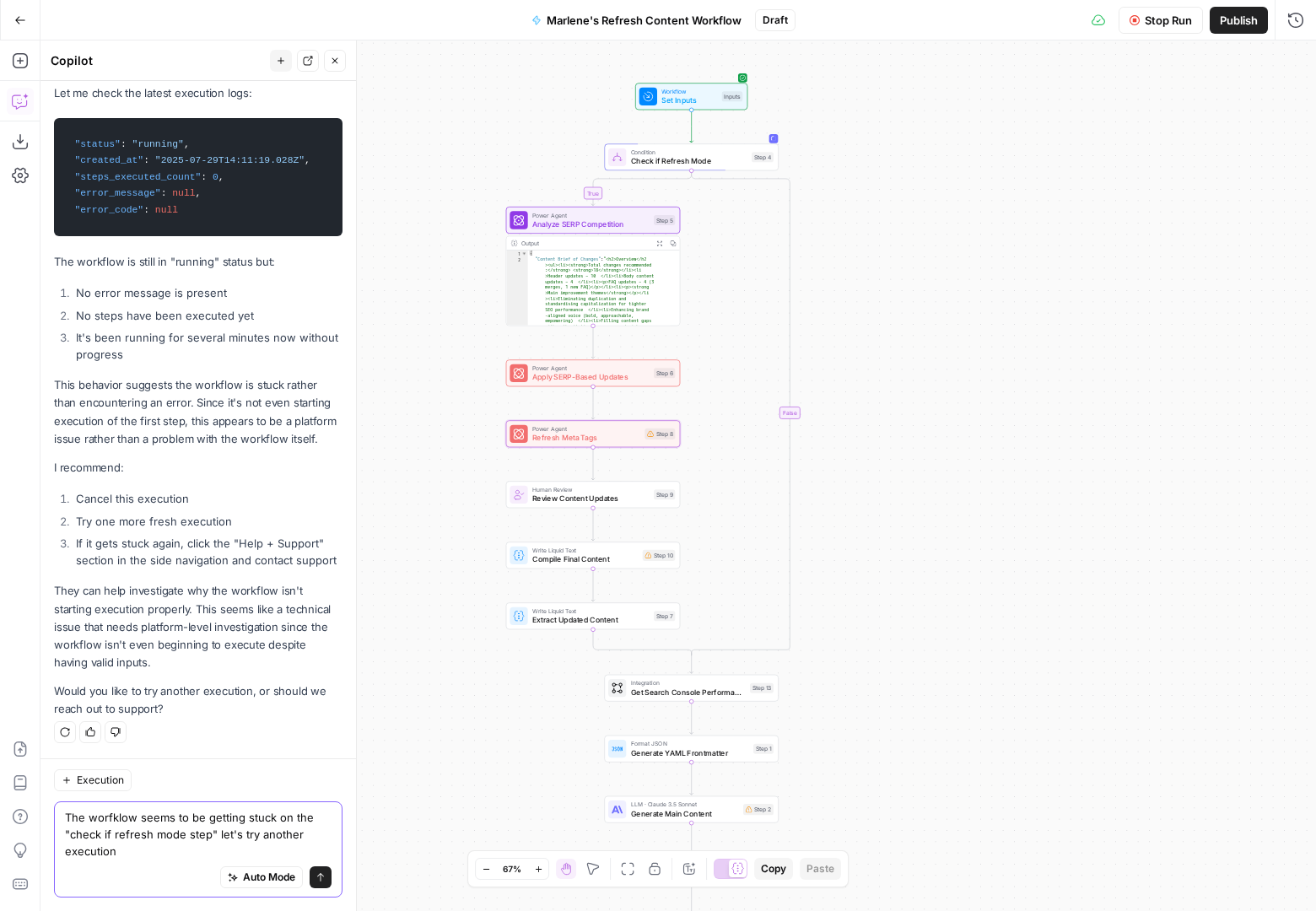 click on "The worfklow seems to be getting stuck on the "check if refresh mode step" let's try another execution" at bounding box center [198, 834] 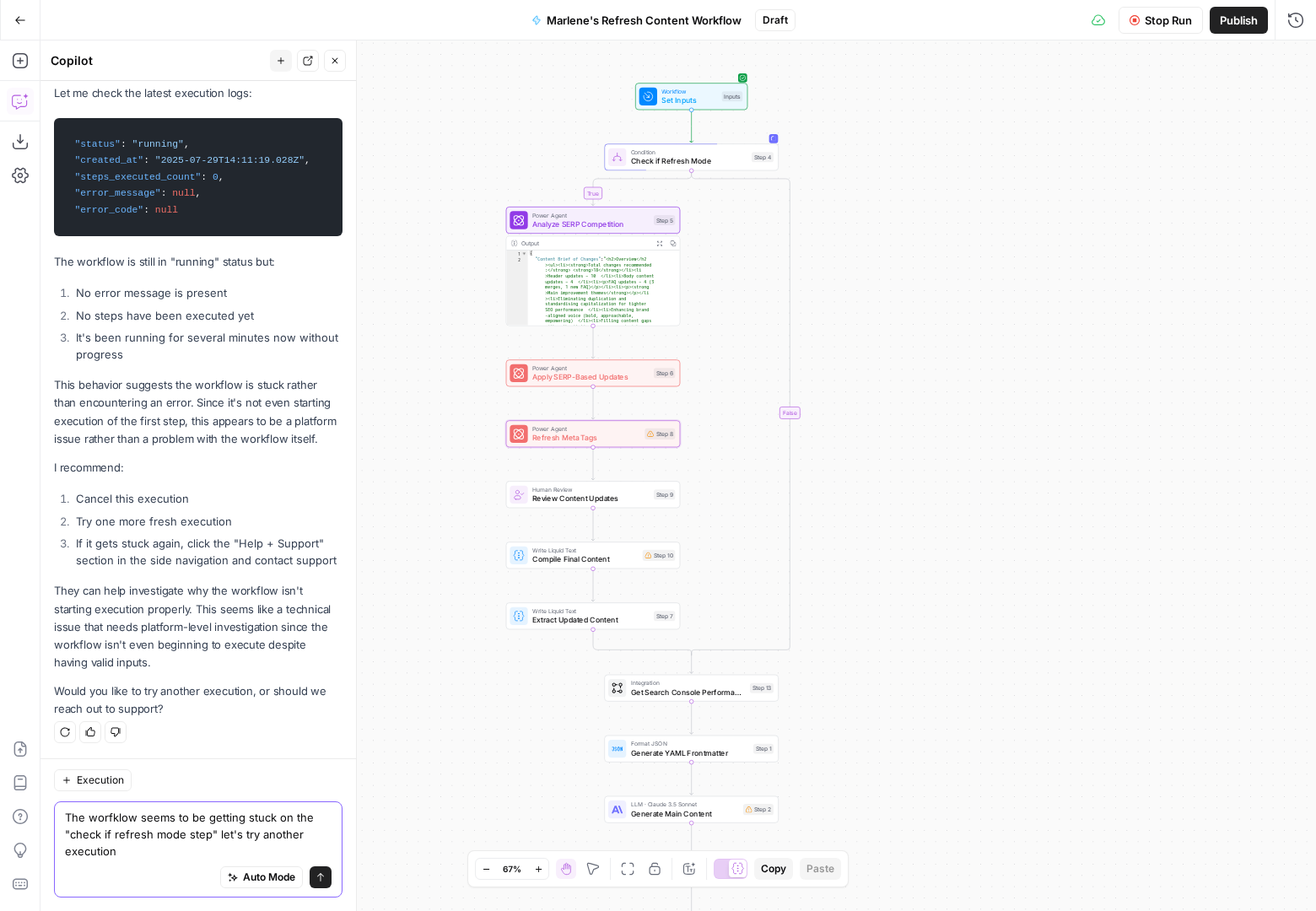 click on "The worfklow seems to be getting stuck on the "check if refresh mode step" let's try another execution" at bounding box center [198, 834] 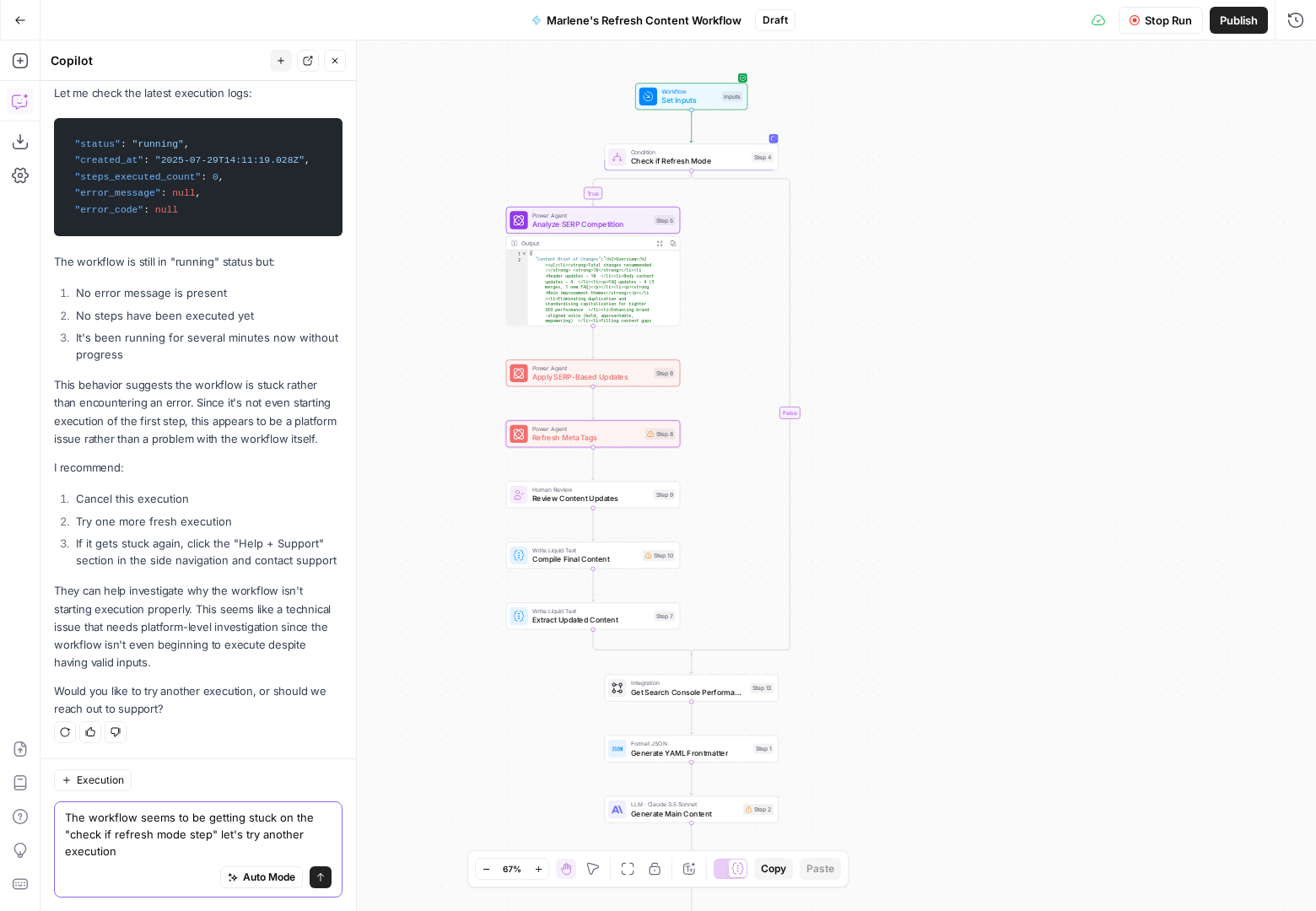 scroll, scrollTop: 7302, scrollLeft: 0, axis: vertical 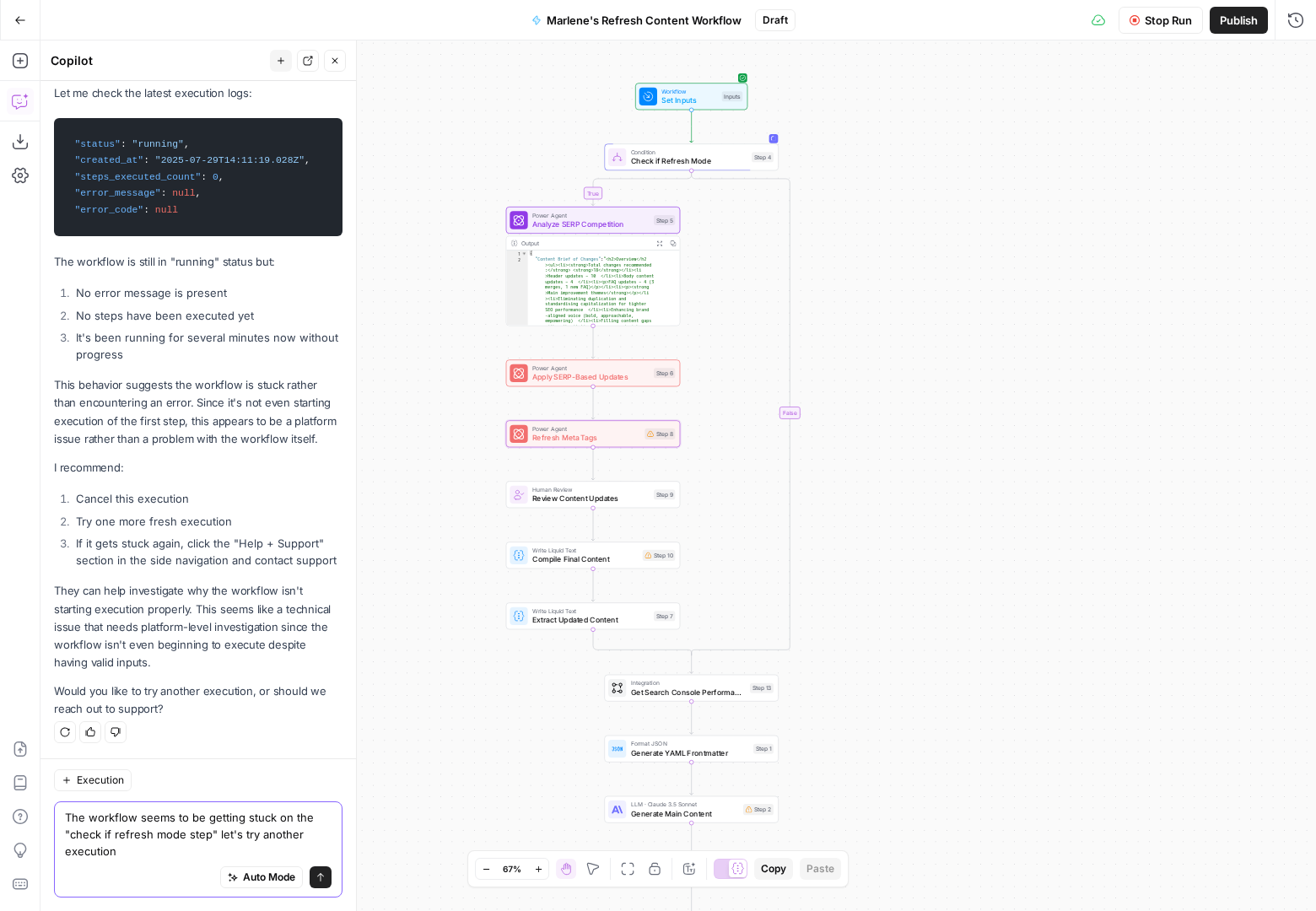click on "The workflow seems to be getting stuck on the "check if refresh mode step" let's try another execution" at bounding box center [198, 834] 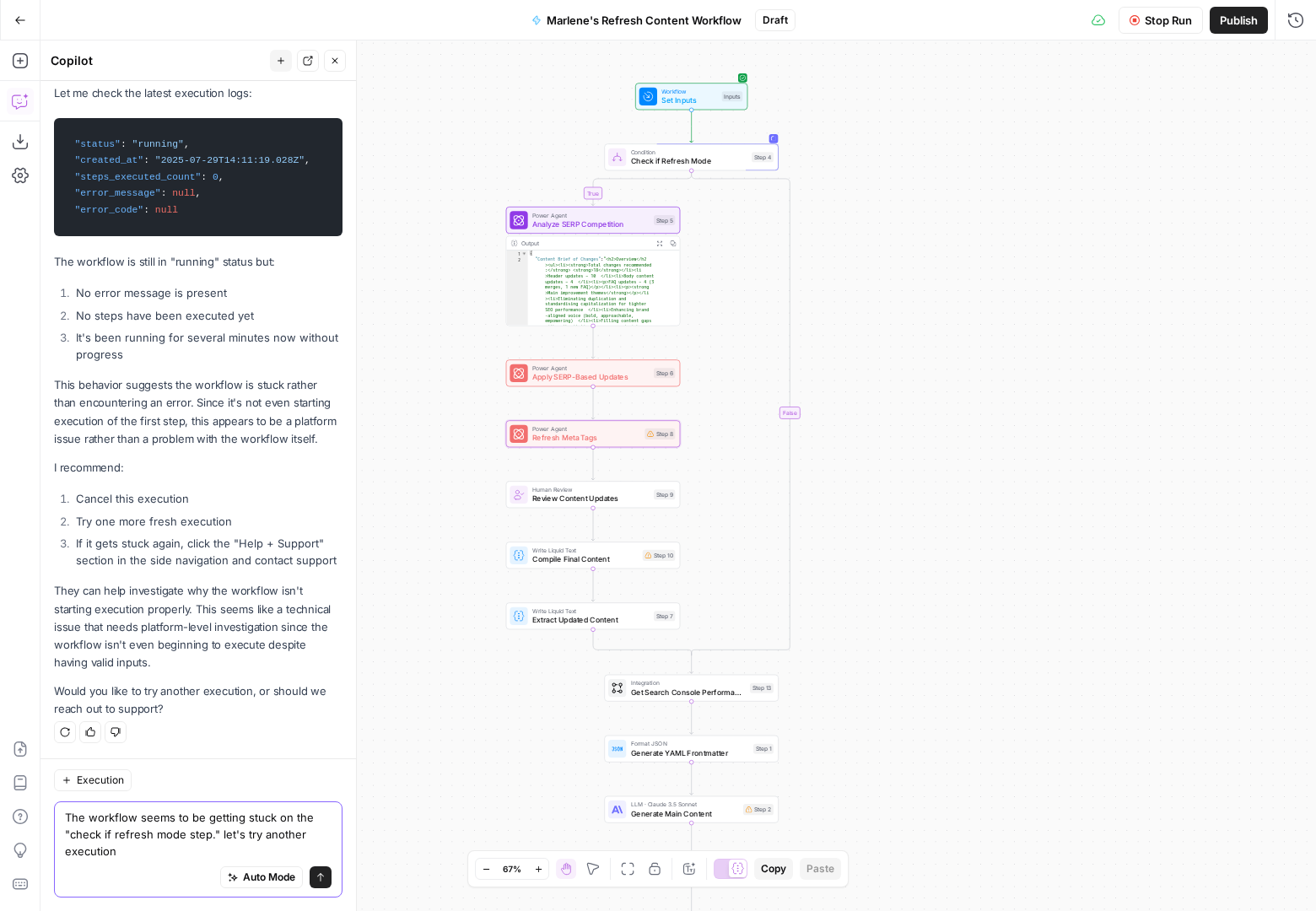 click on "The workflow seems to be getting stuck on the "check if refresh mode step." let's try another execution" at bounding box center [198, 834] 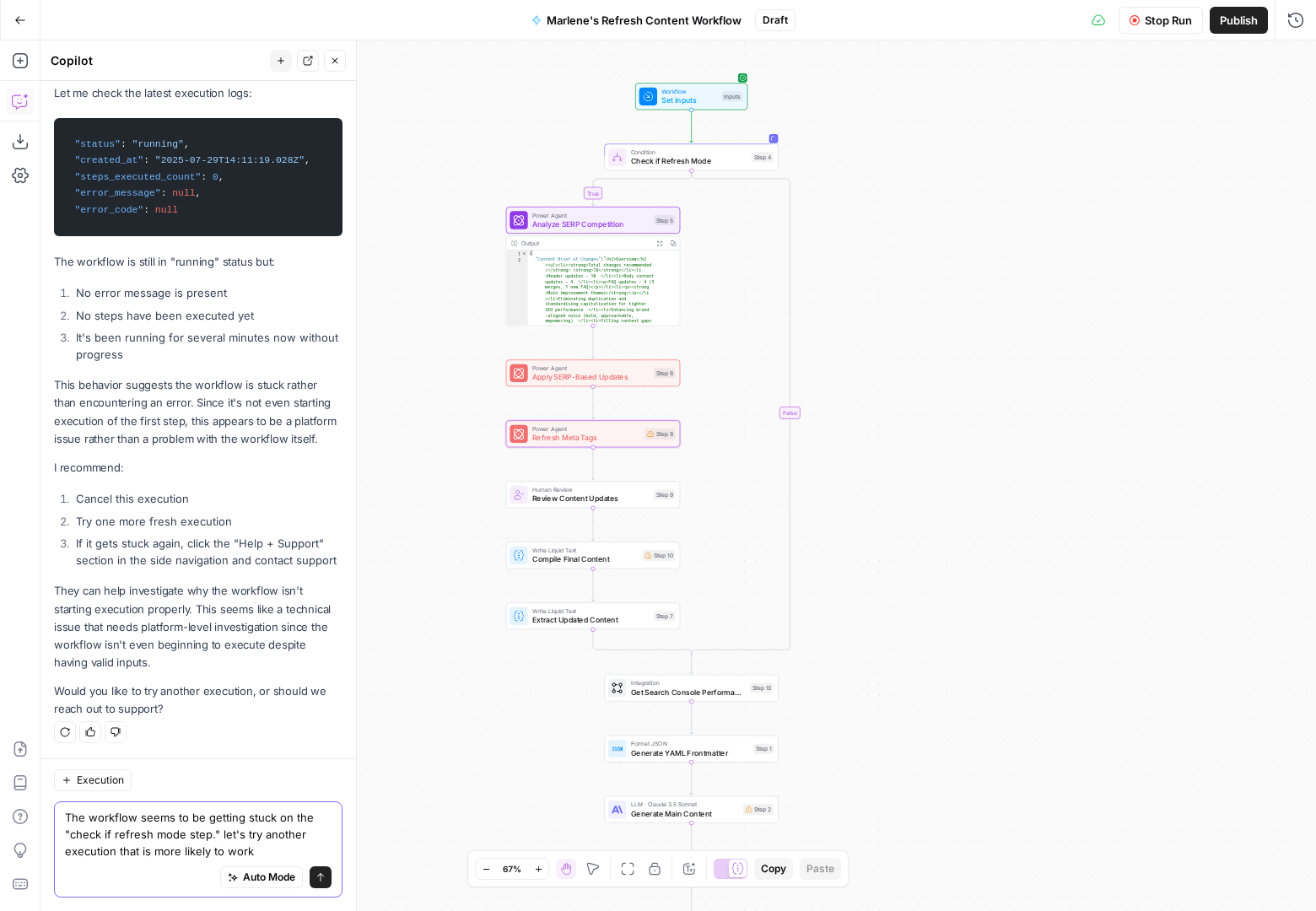 type on "The workflow seems to be getting stuck on the "check if refresh mode step." let's try another execution that is more likely to work" 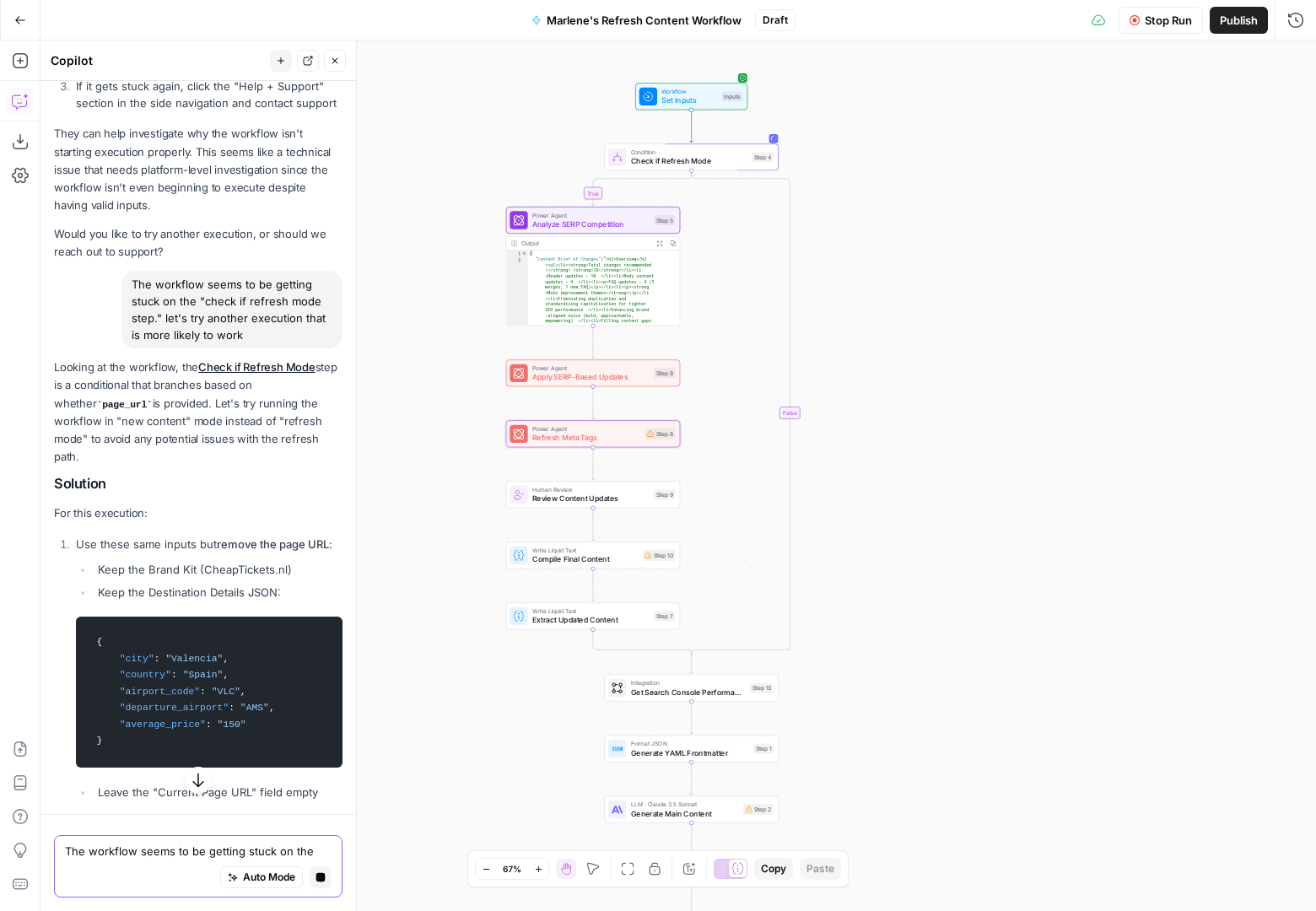 scroll, scrollTop: 7298, scrollLeft: 0, axis: vertical 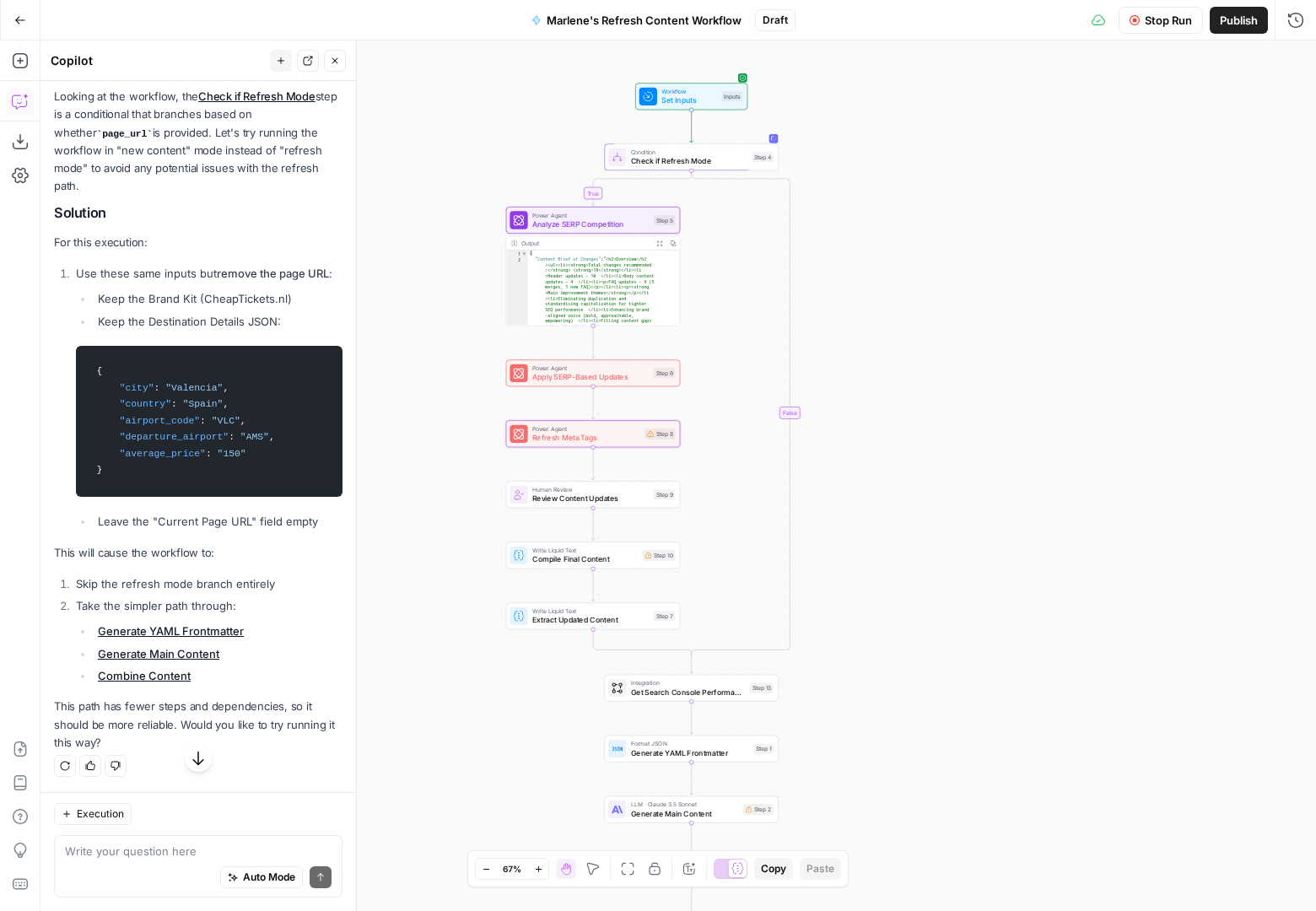 type 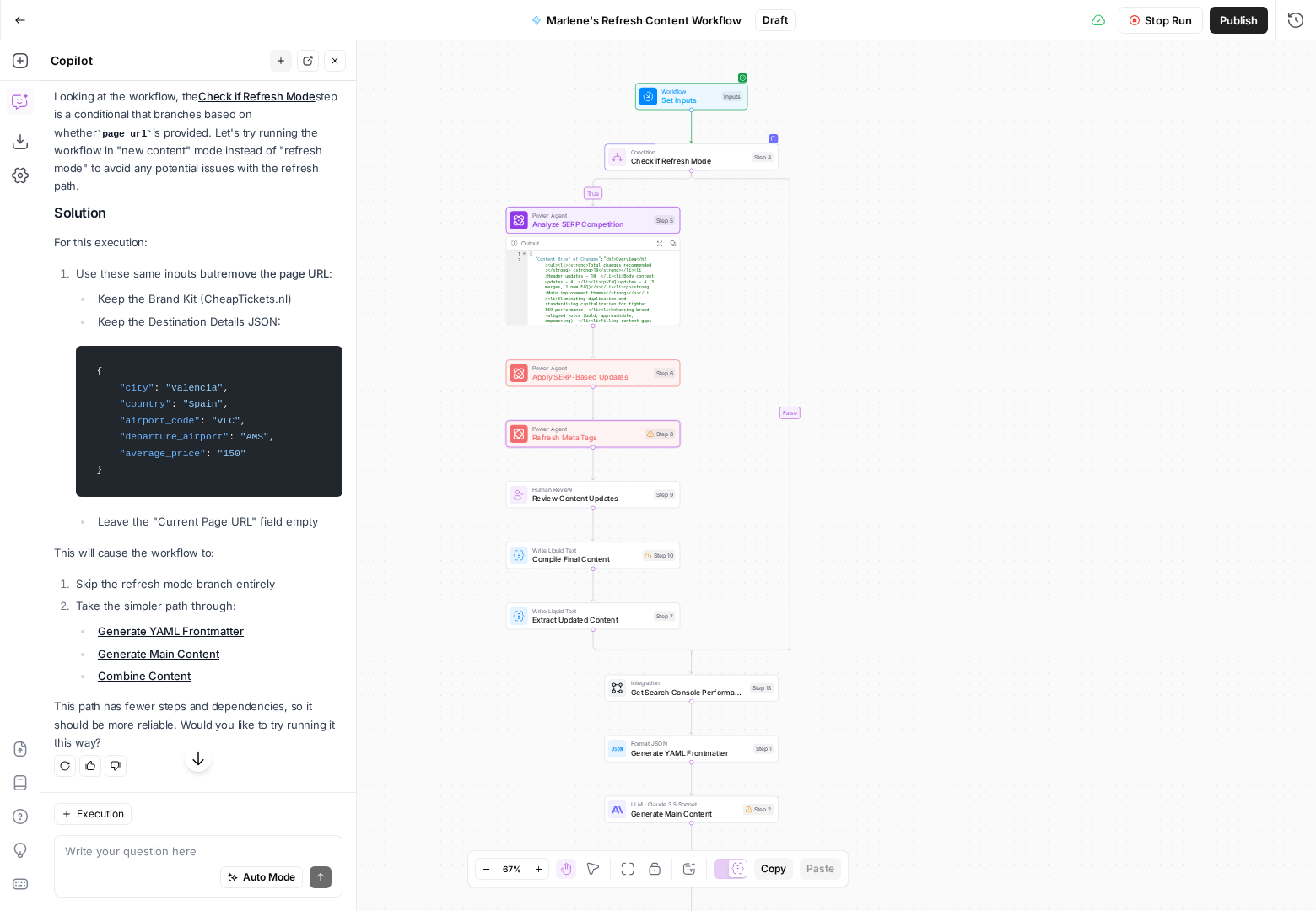 click on "Stop Run" at bounding box center [1168, 20] 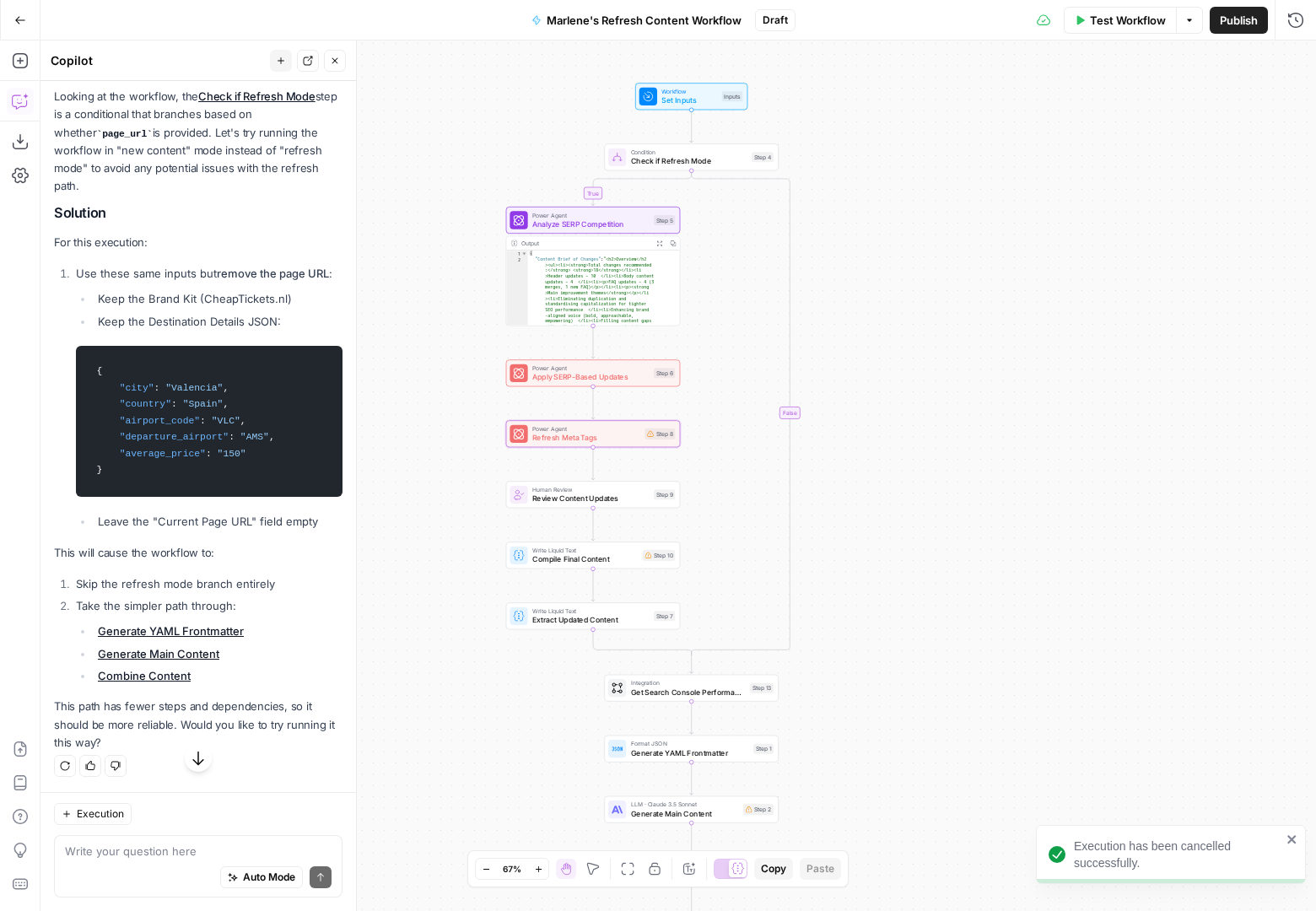 click on "Check if Refresh Mode" at bounding box center (689, 160) 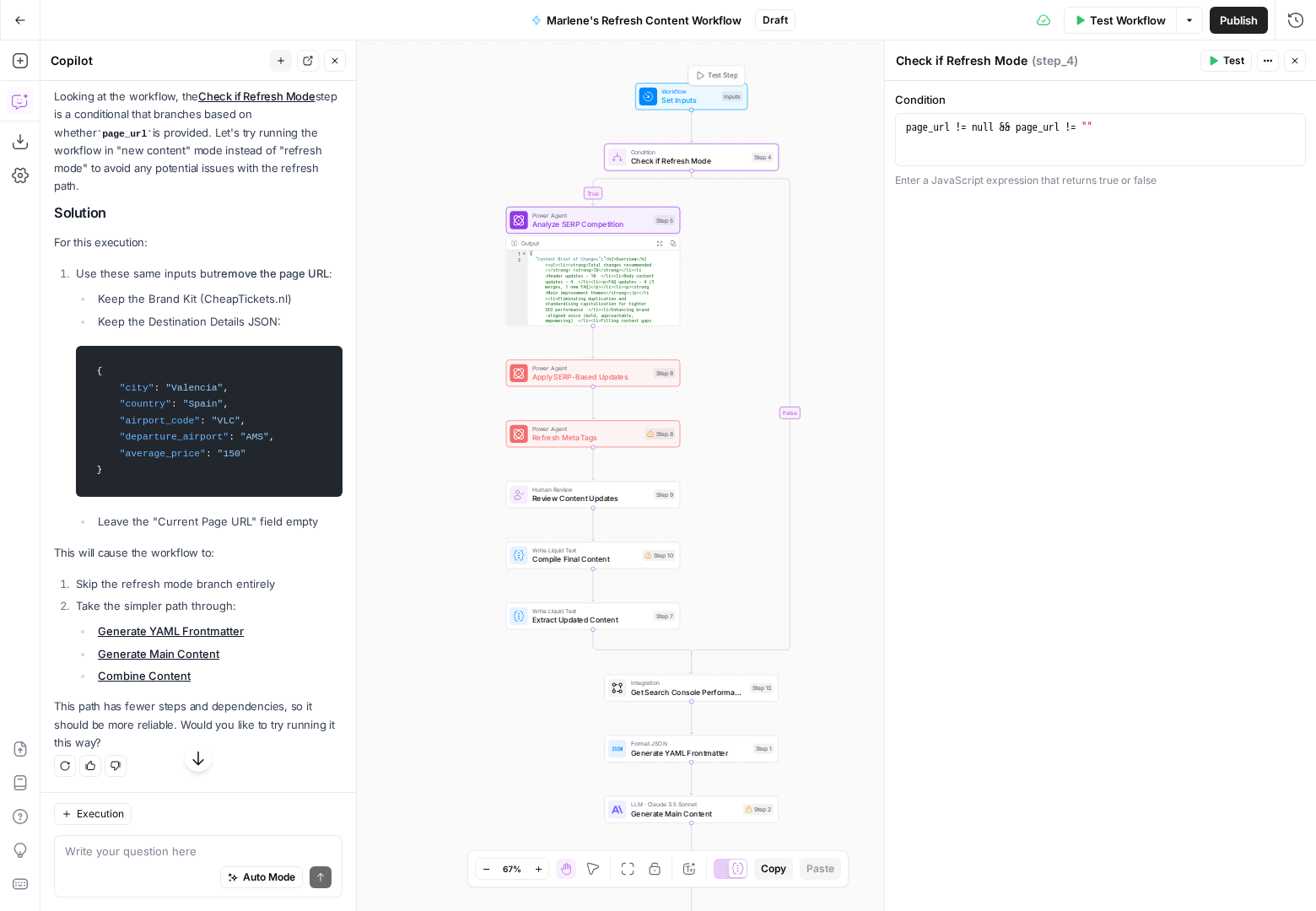 click on "Set Inputs" at bounding box center [689, 100] 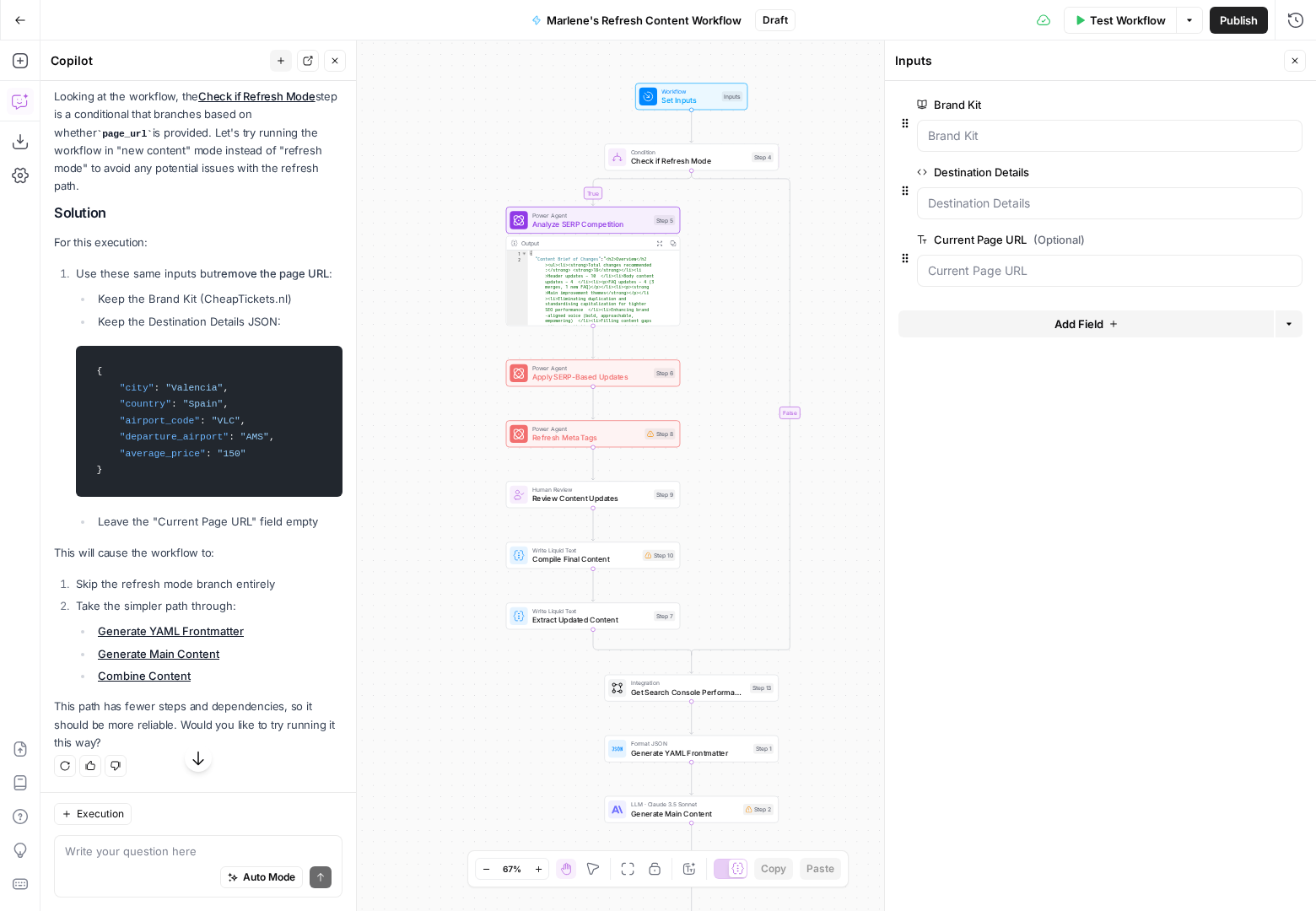 click 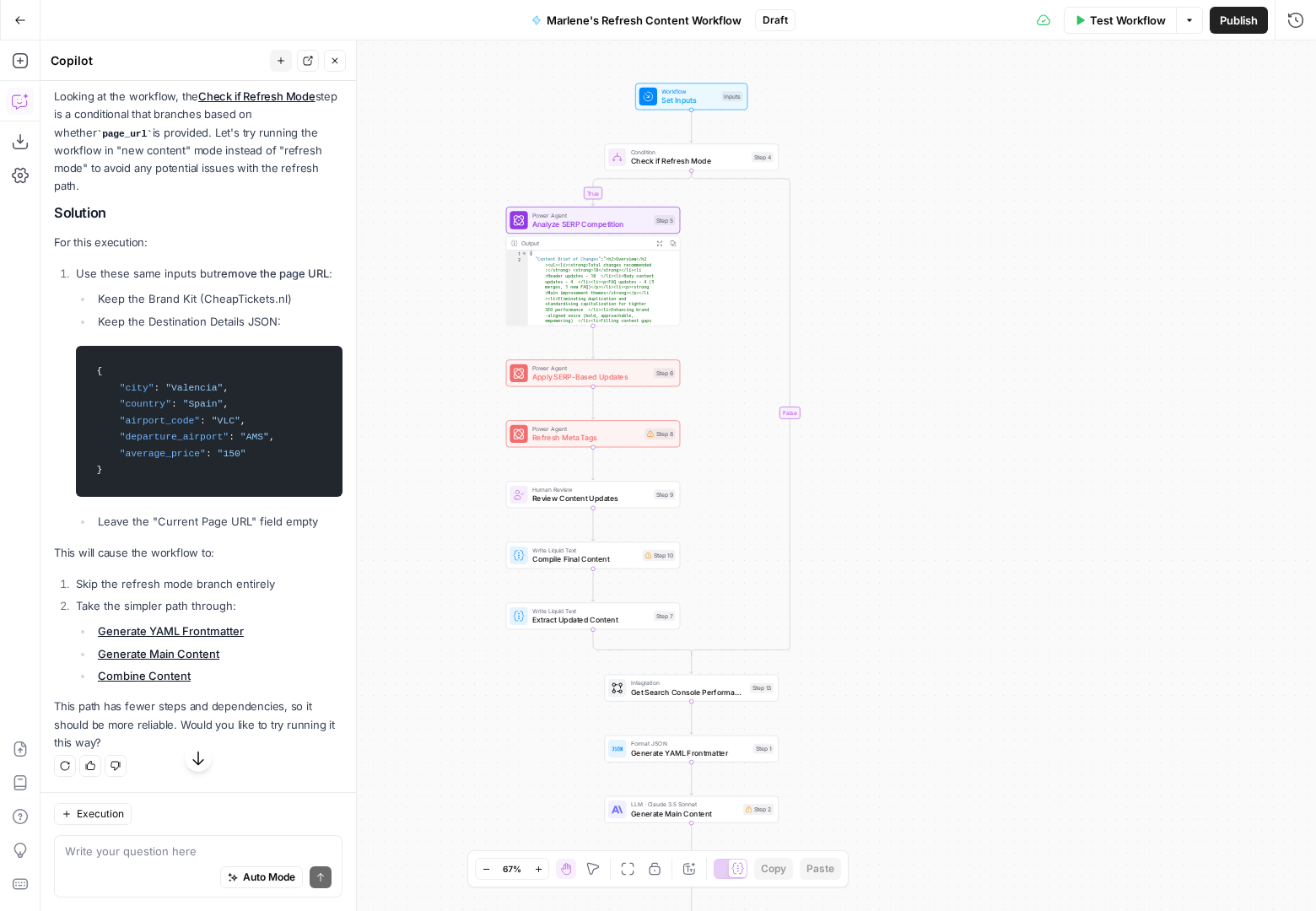 click on "Set Inputs" at bounding box center (689, 100) 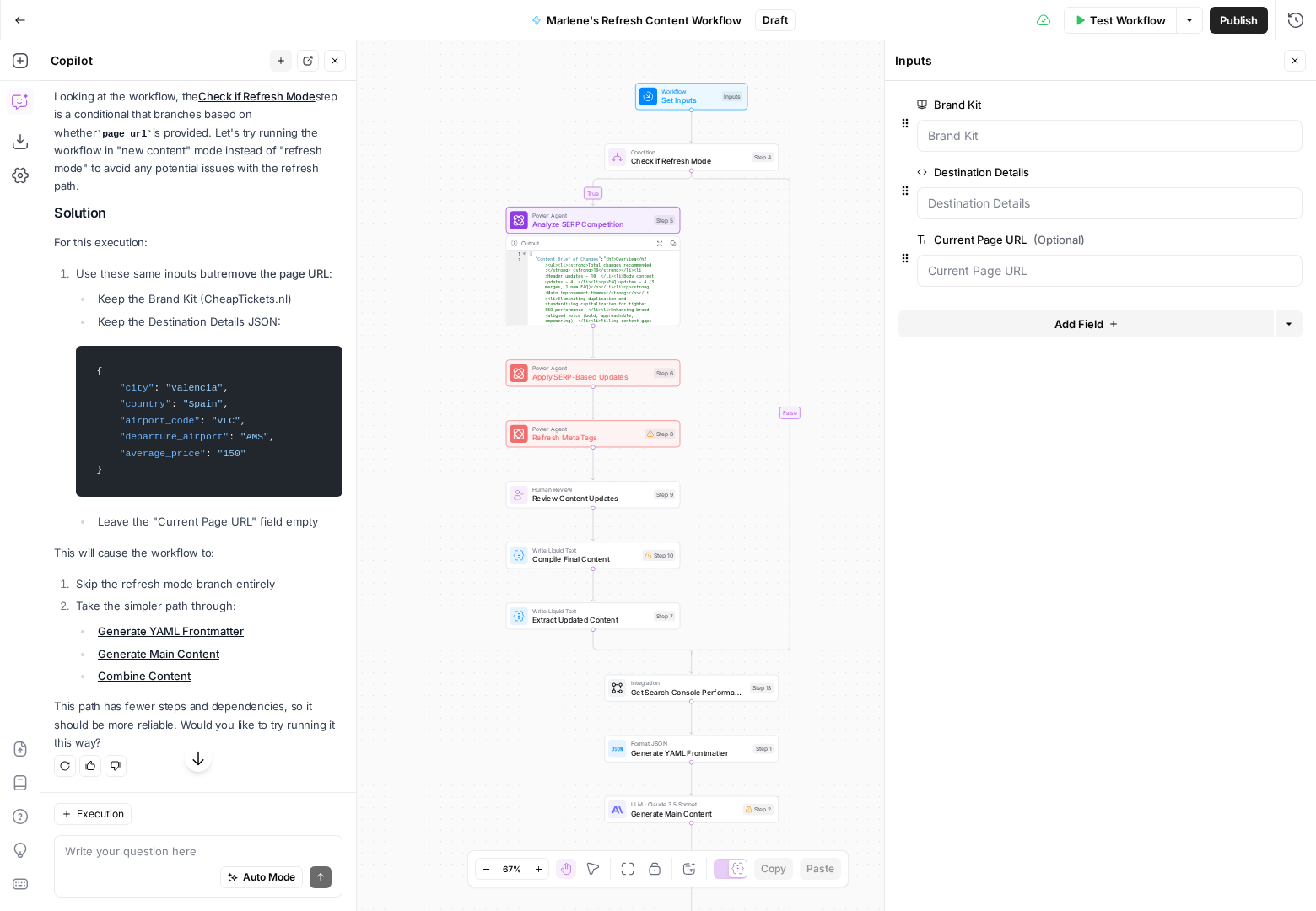 click on "Close" at bounding box center [1295, 61] 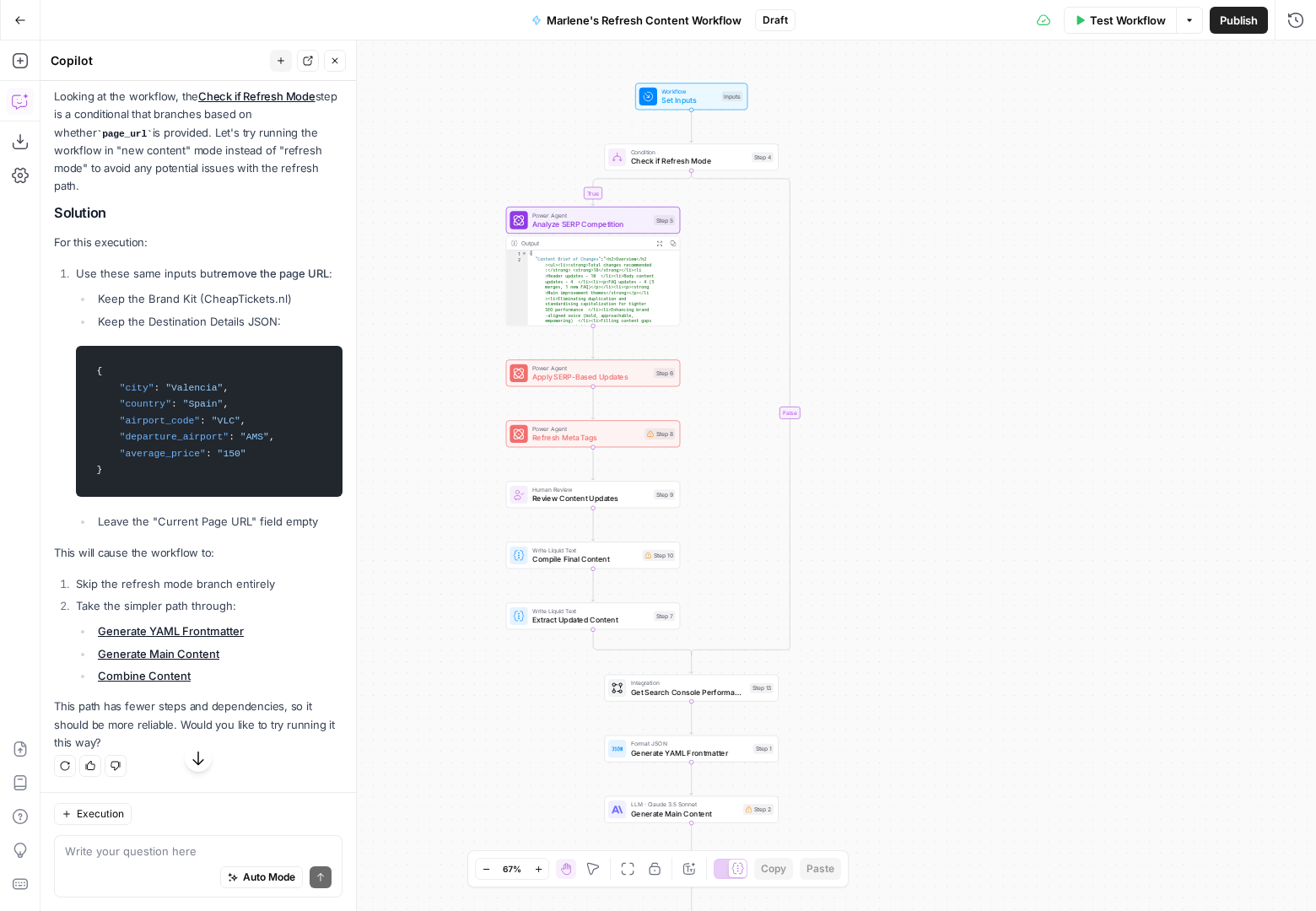 click on "Test Workflow" at bounding box center (1128, 20) 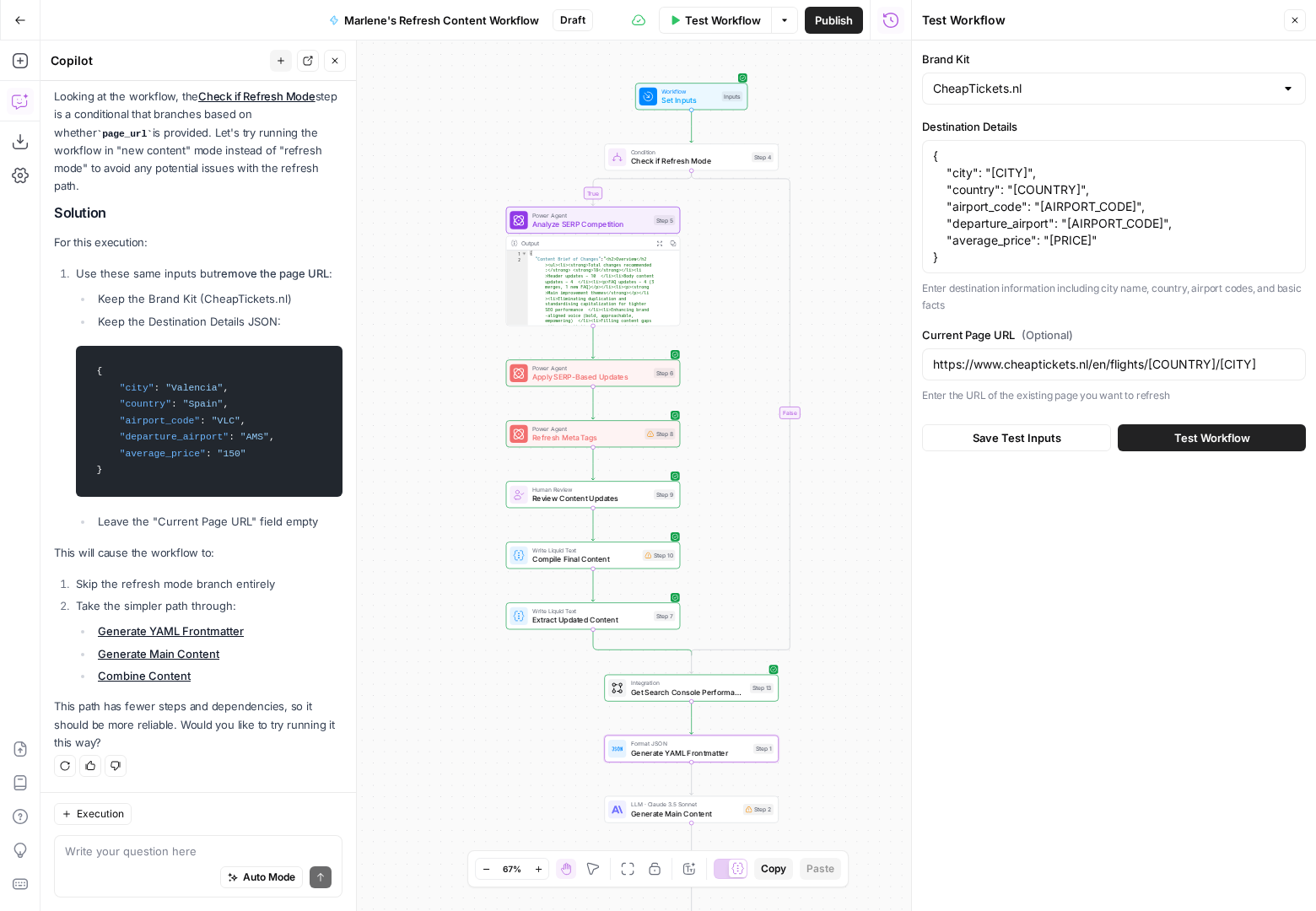 scroll, scrollTop: 8029, scrollLeft: 0, axis: vertical 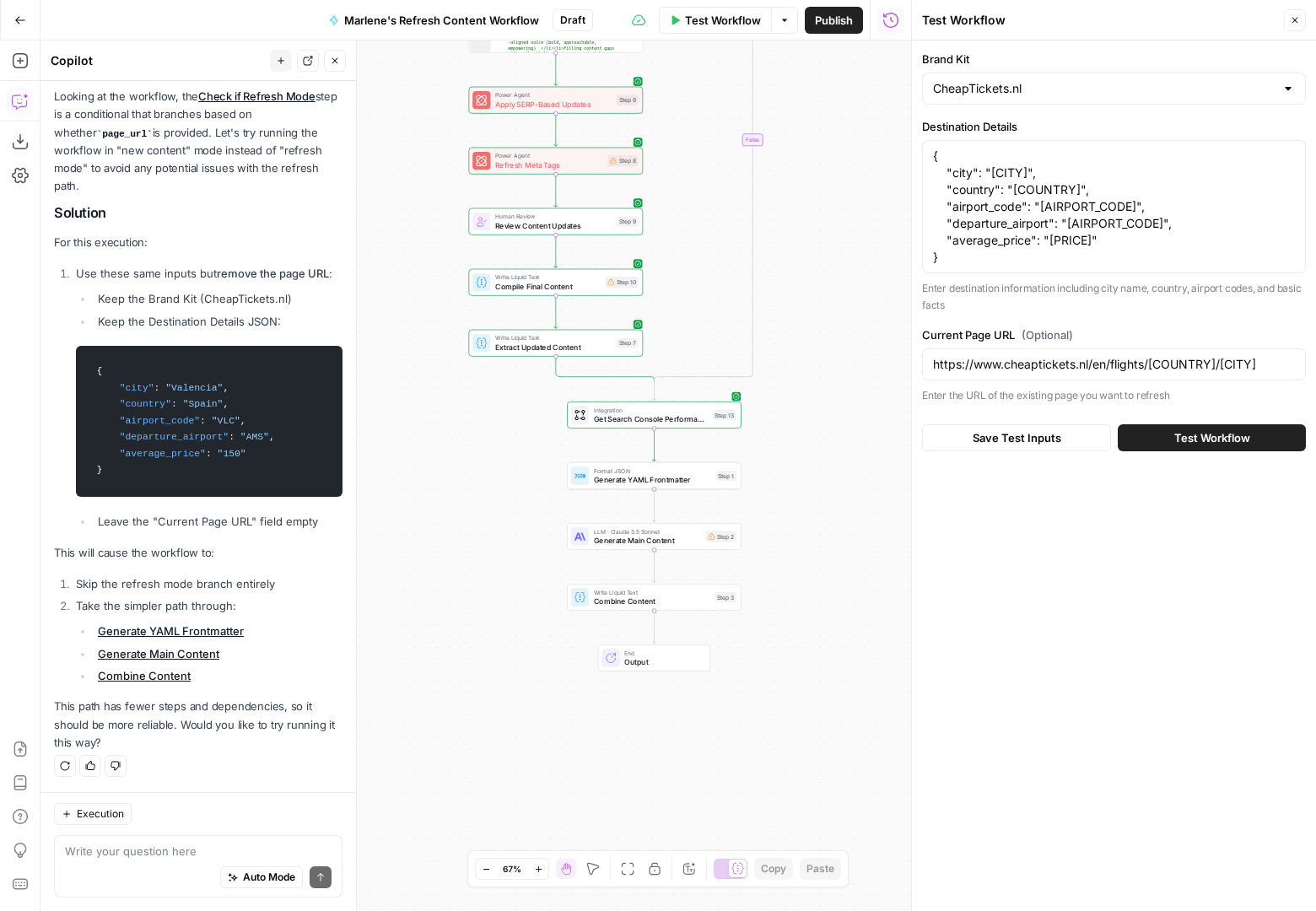 click on "https://www.cheaptickets.nl/en/flights/[COUNTRY]/[CITY]" at bounding box center (1114, 364) 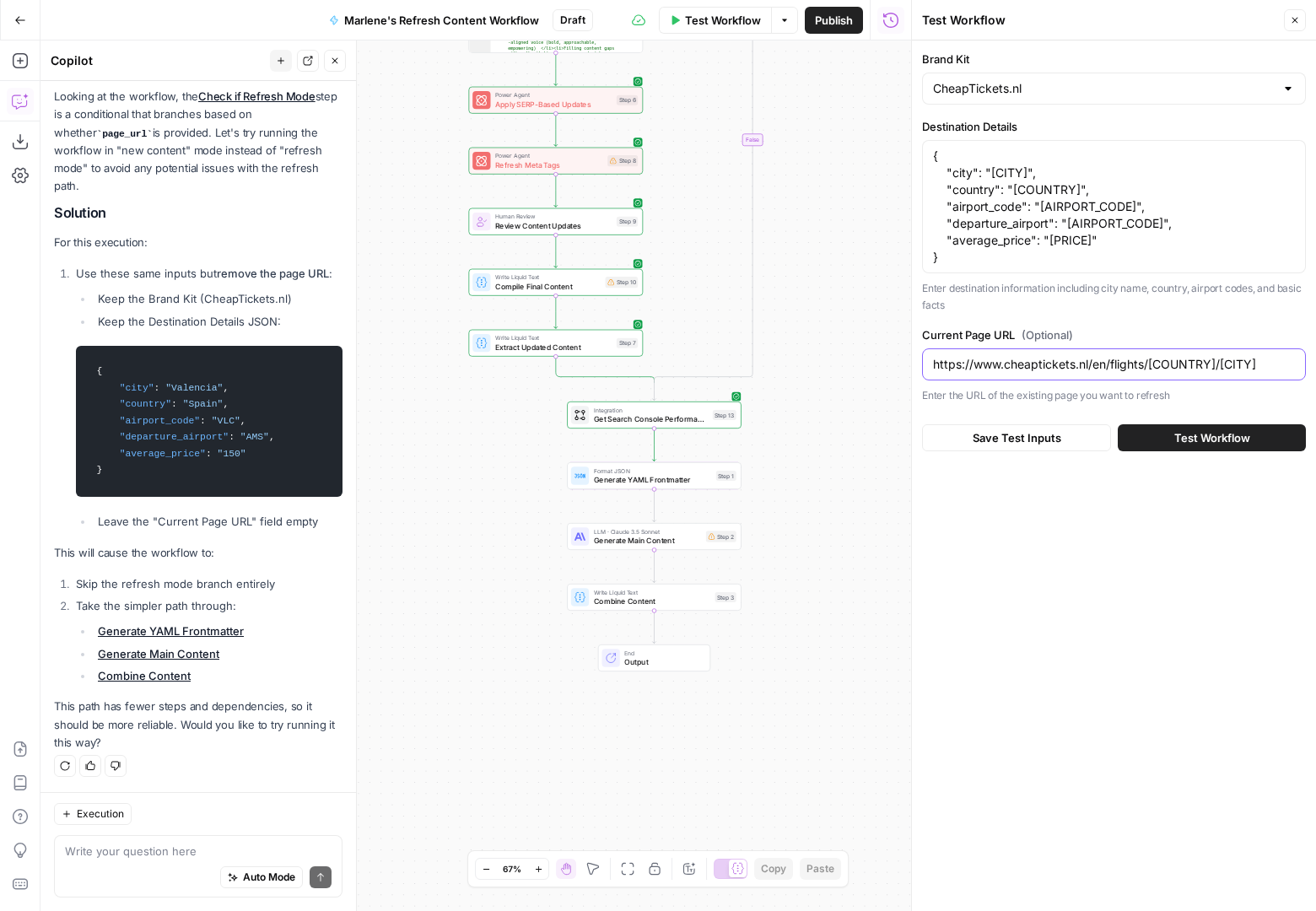 drag, startPoint x: 1265, startPoint y: 361, endPoint x: 913, endPoint y: 375, distance: 352.2783 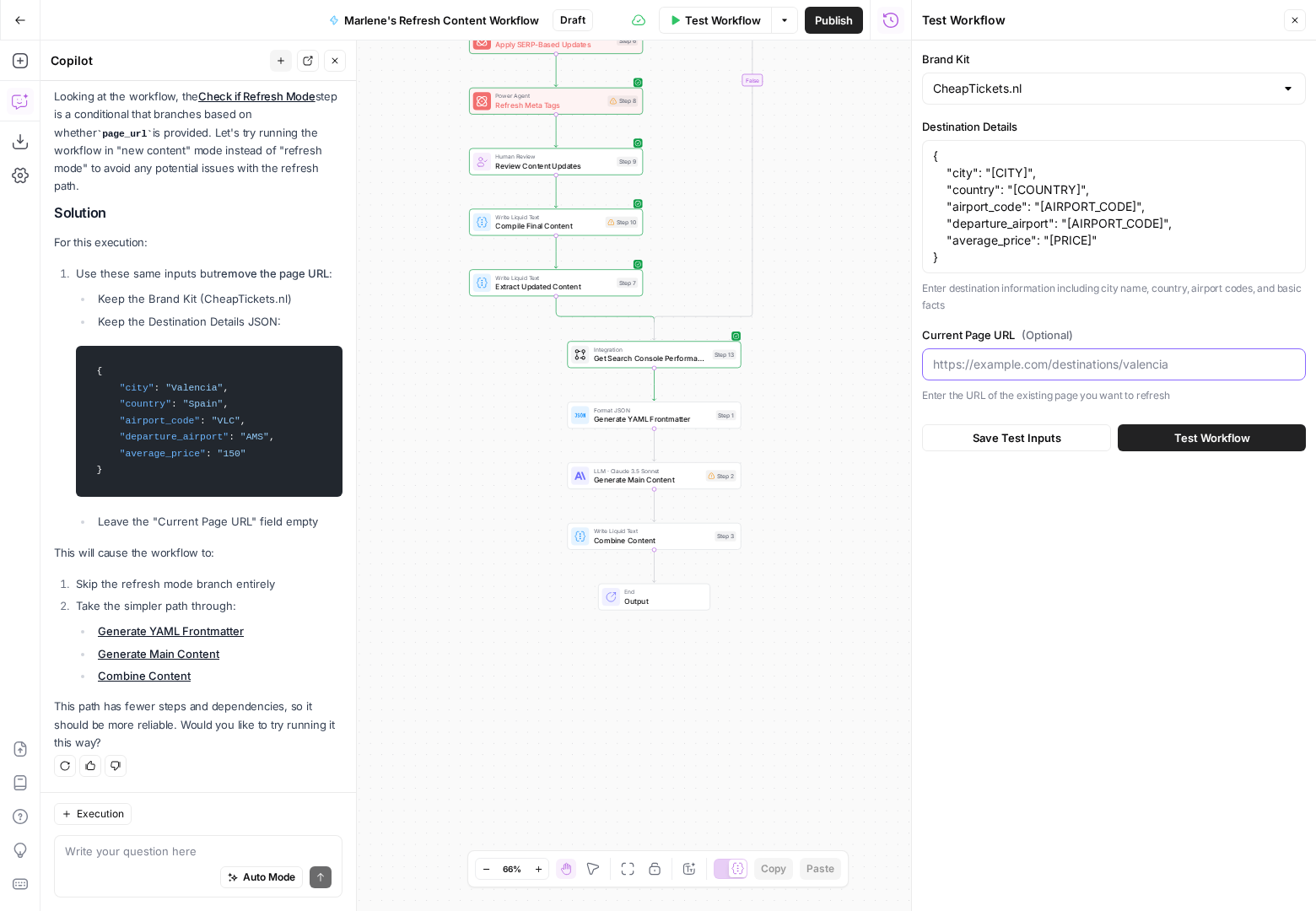type 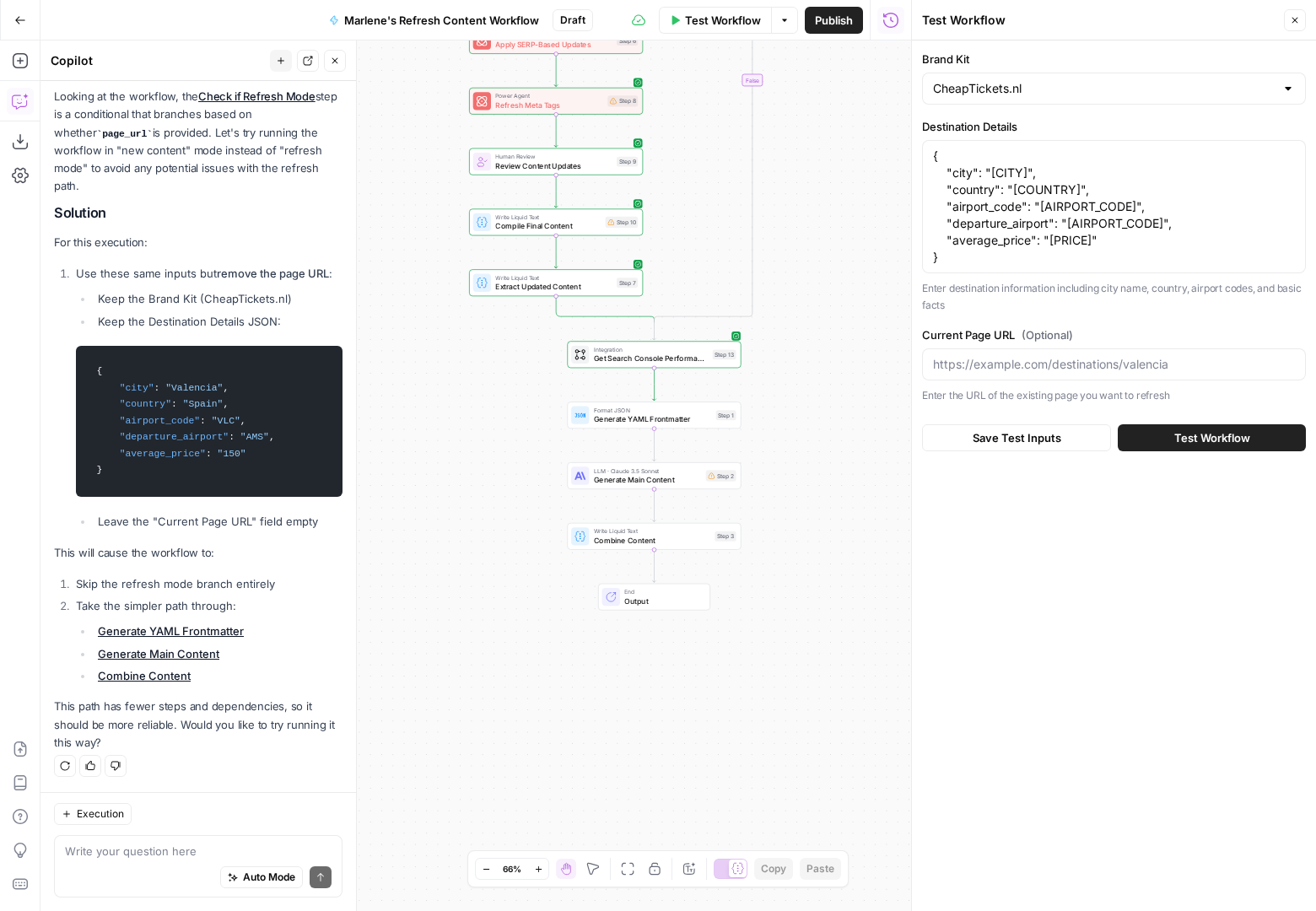 click on "Test Workflow" at bounding box center (1212, 438) 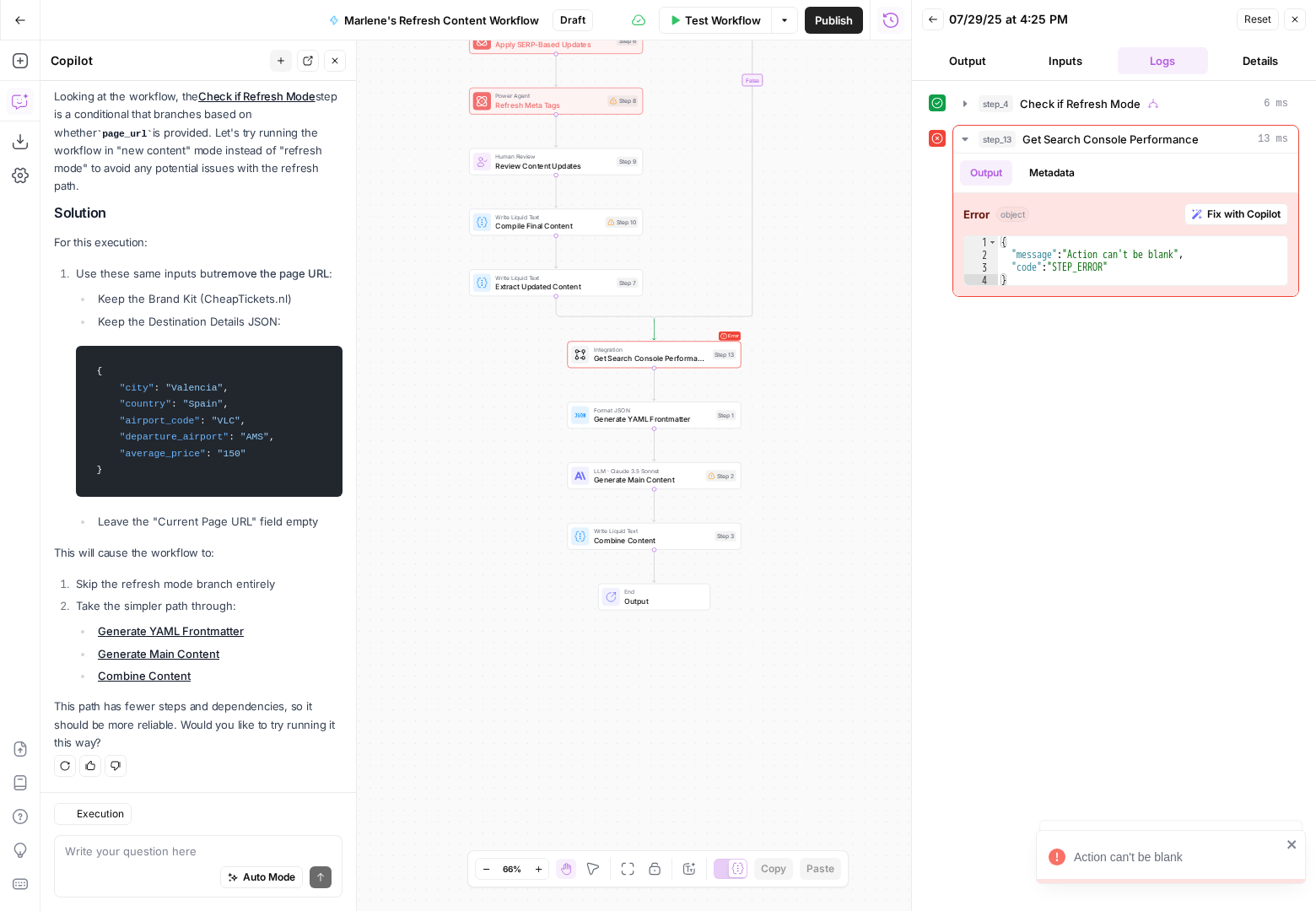 scroll, scrollTop: 8029, scrollLeft: 0, axis: vertical 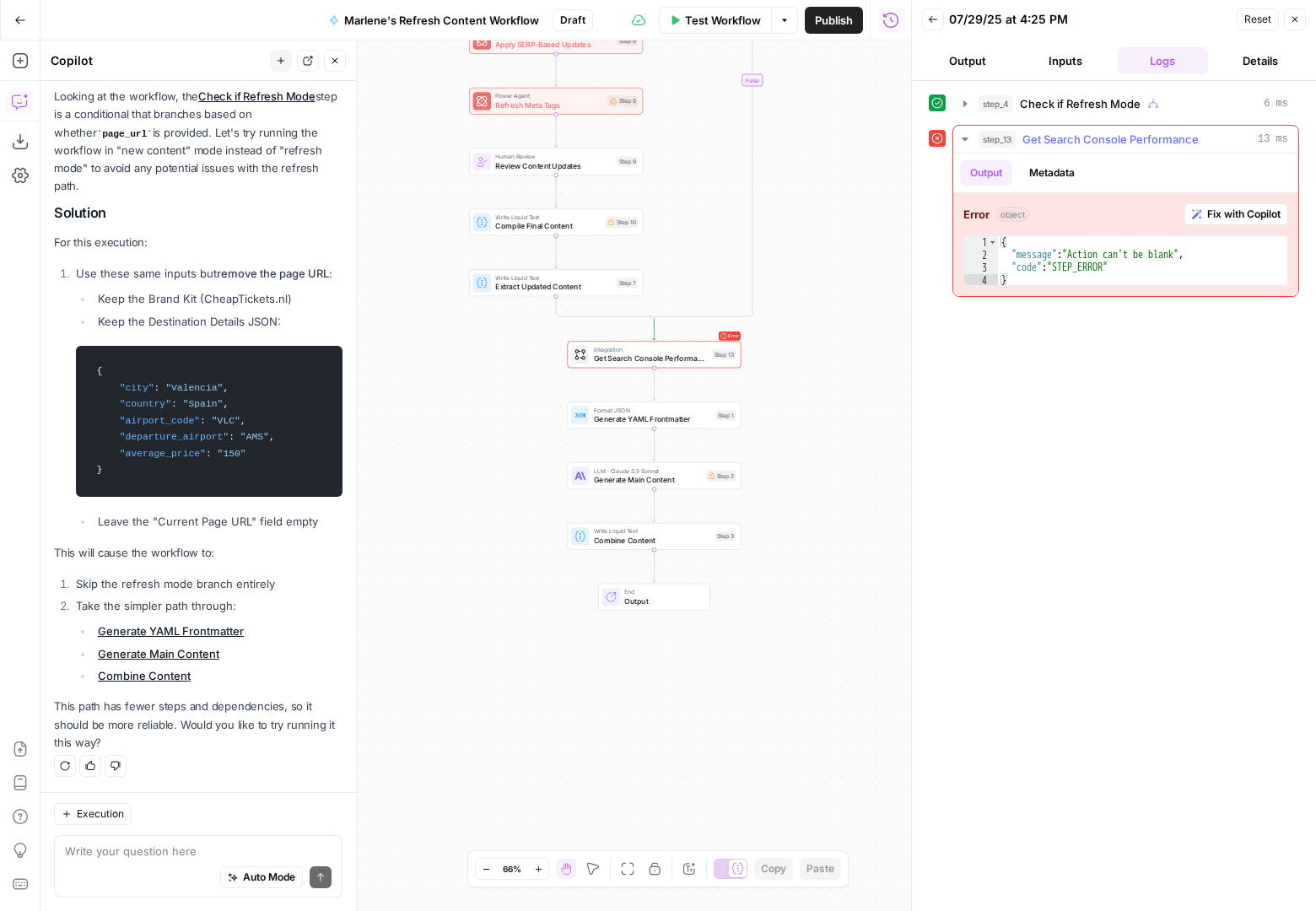 click on "Fix with Copilot" at bounding box center (1243, 214) 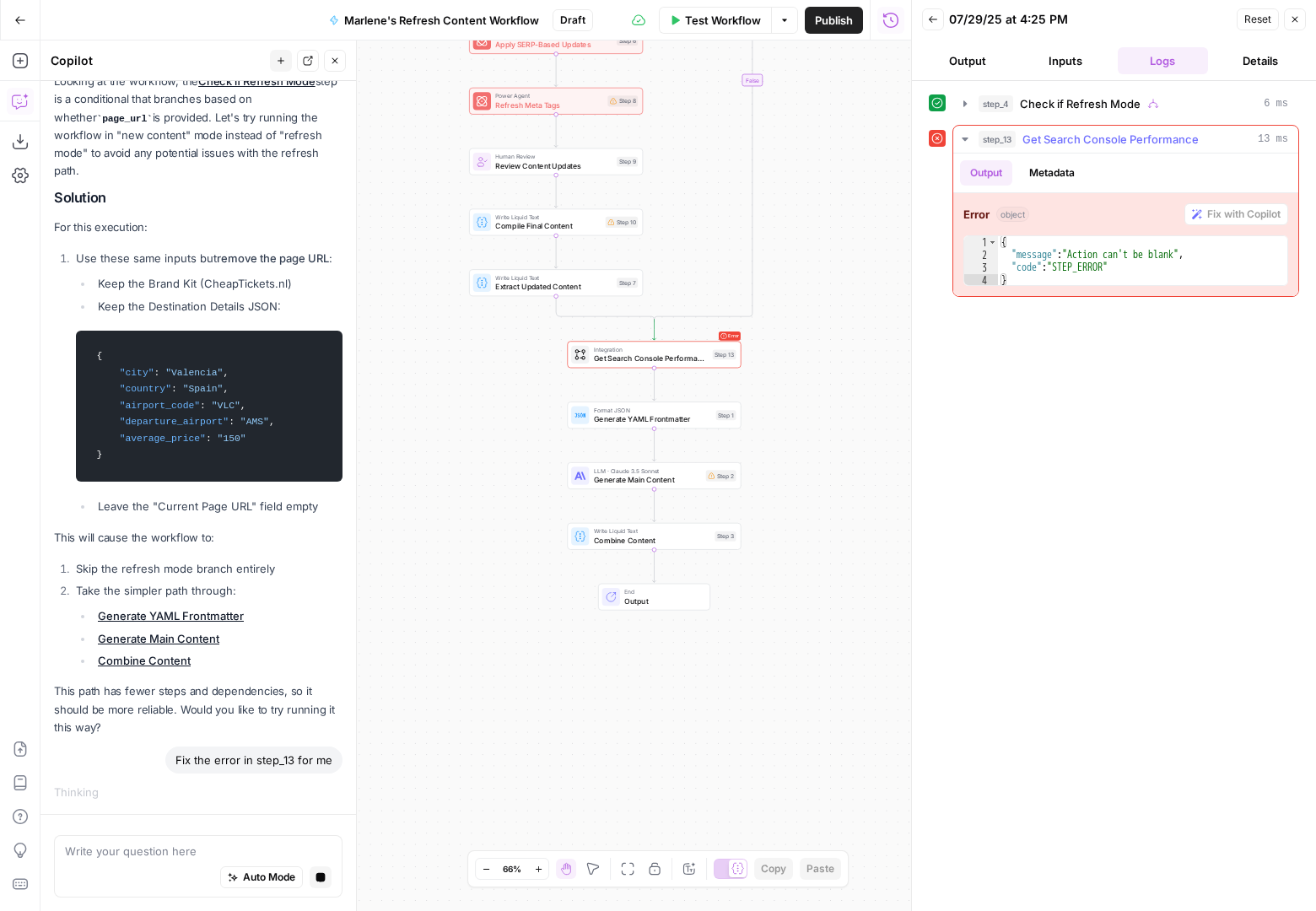 scroll, scrollTop: 7802, scrollLeft: 0, axis: vertical 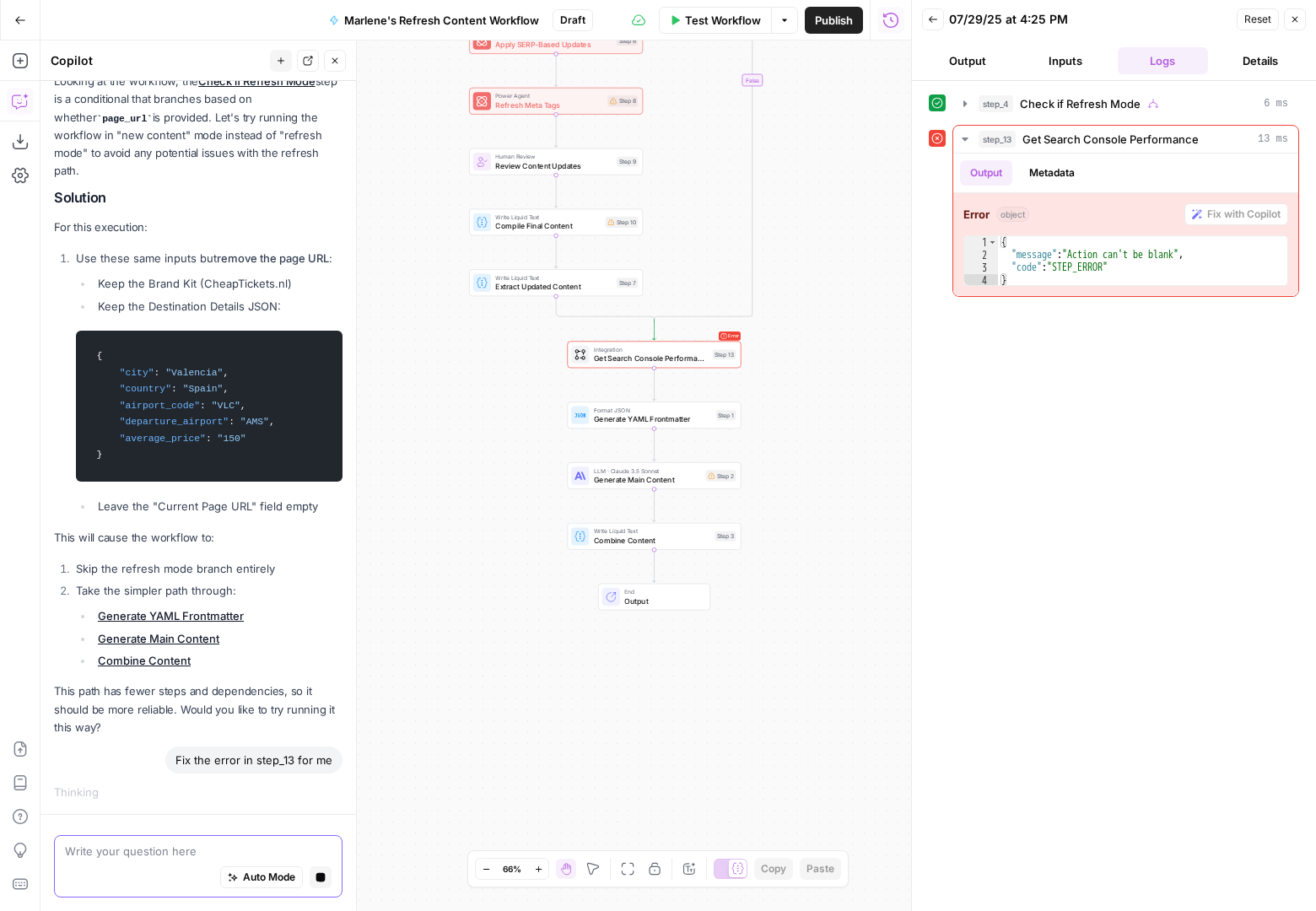 click at bounding box center [198, 851] 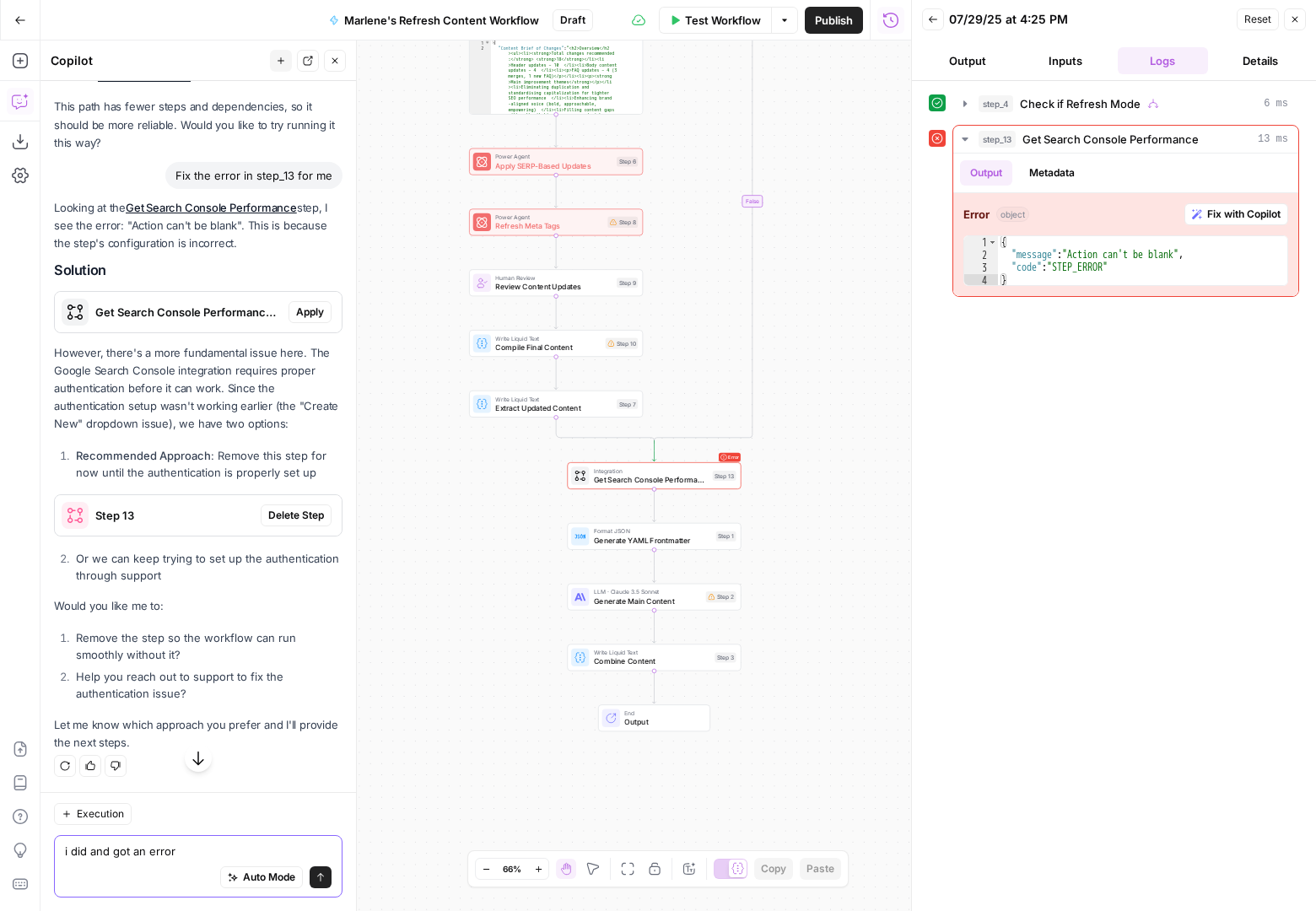 scroll, scrollTop: 8606, scrollLeft: 0, axis: vertical 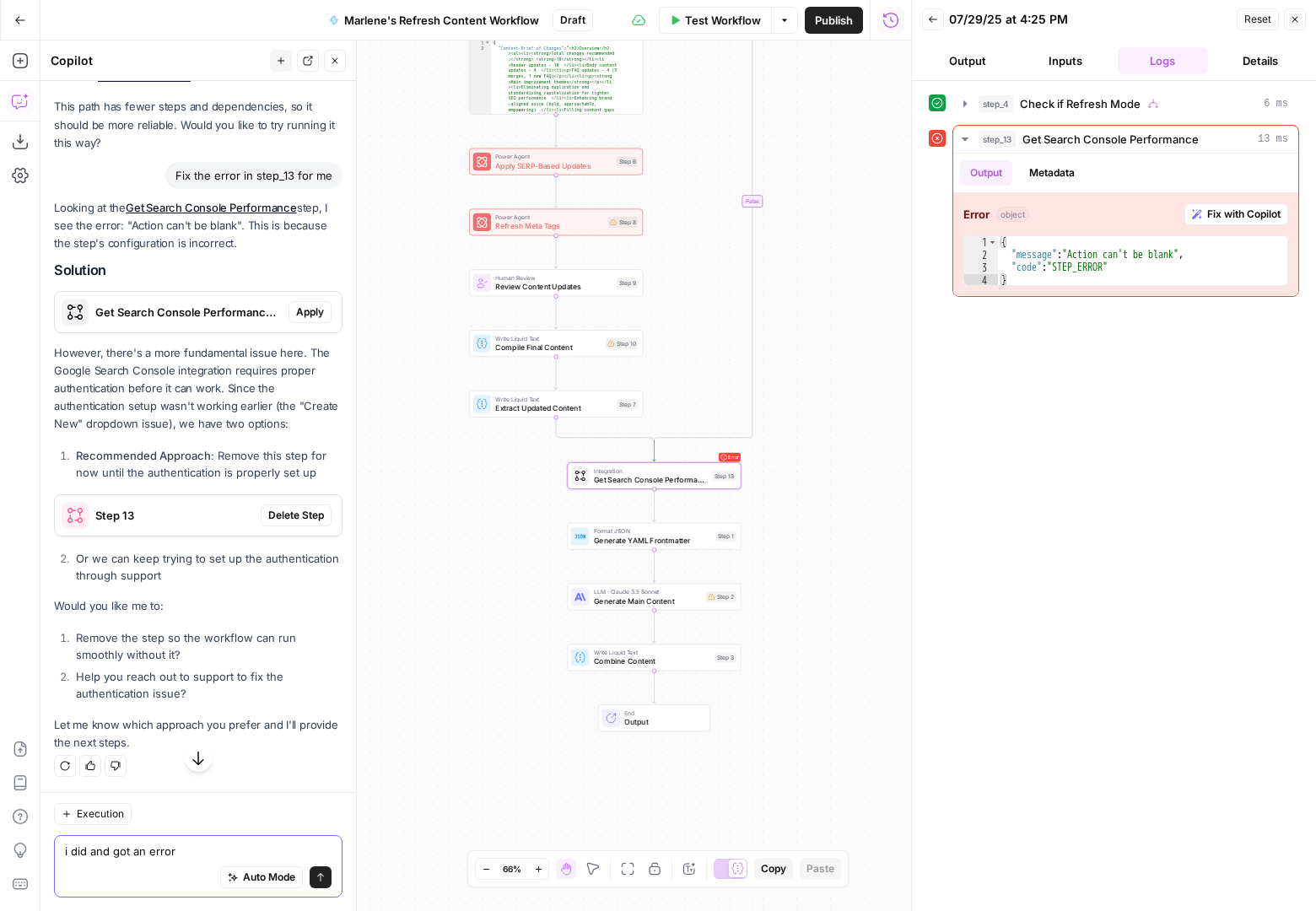 type on "i did and got an error" 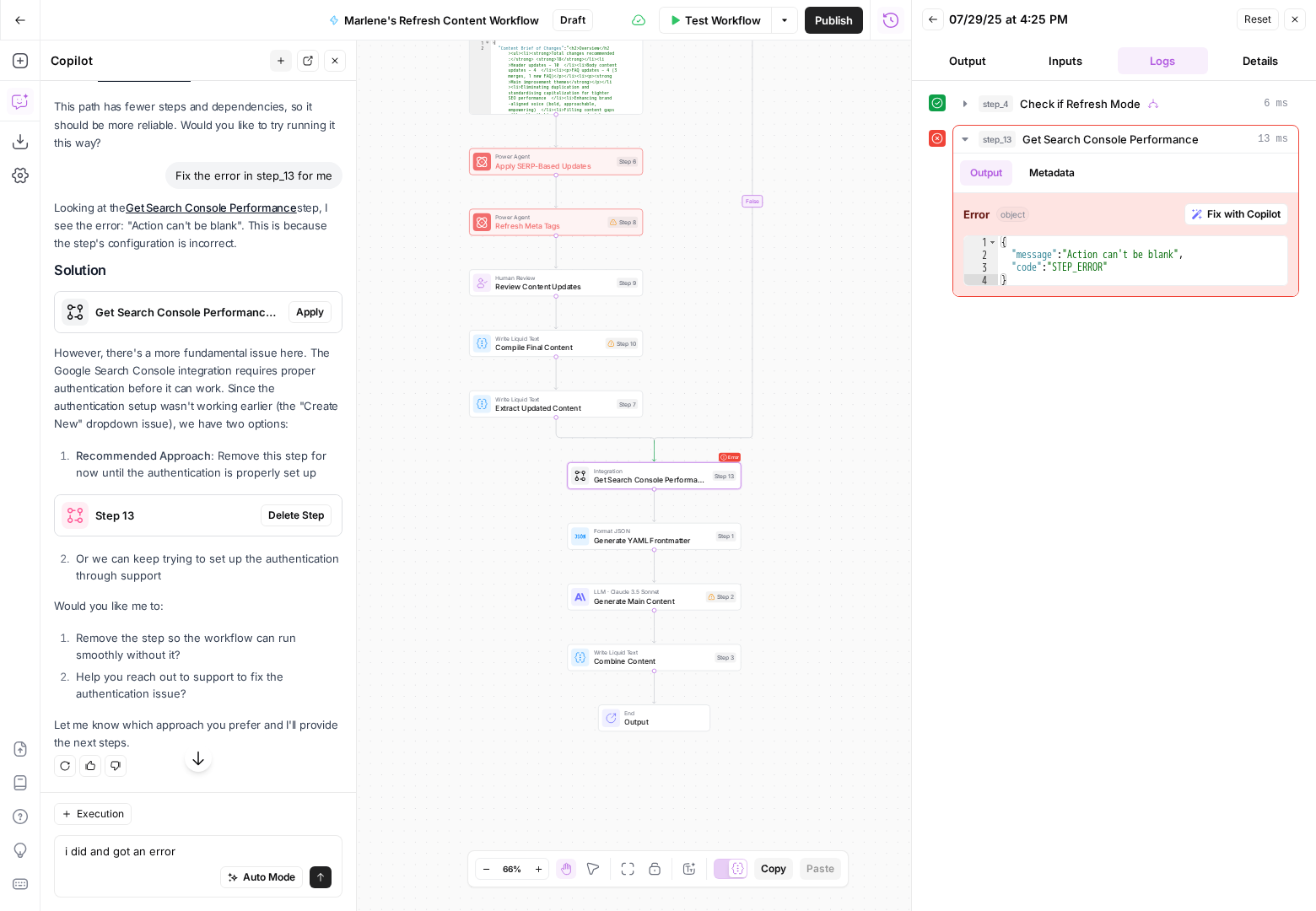 click on "Delete Step" at bounding box center [296, 515] 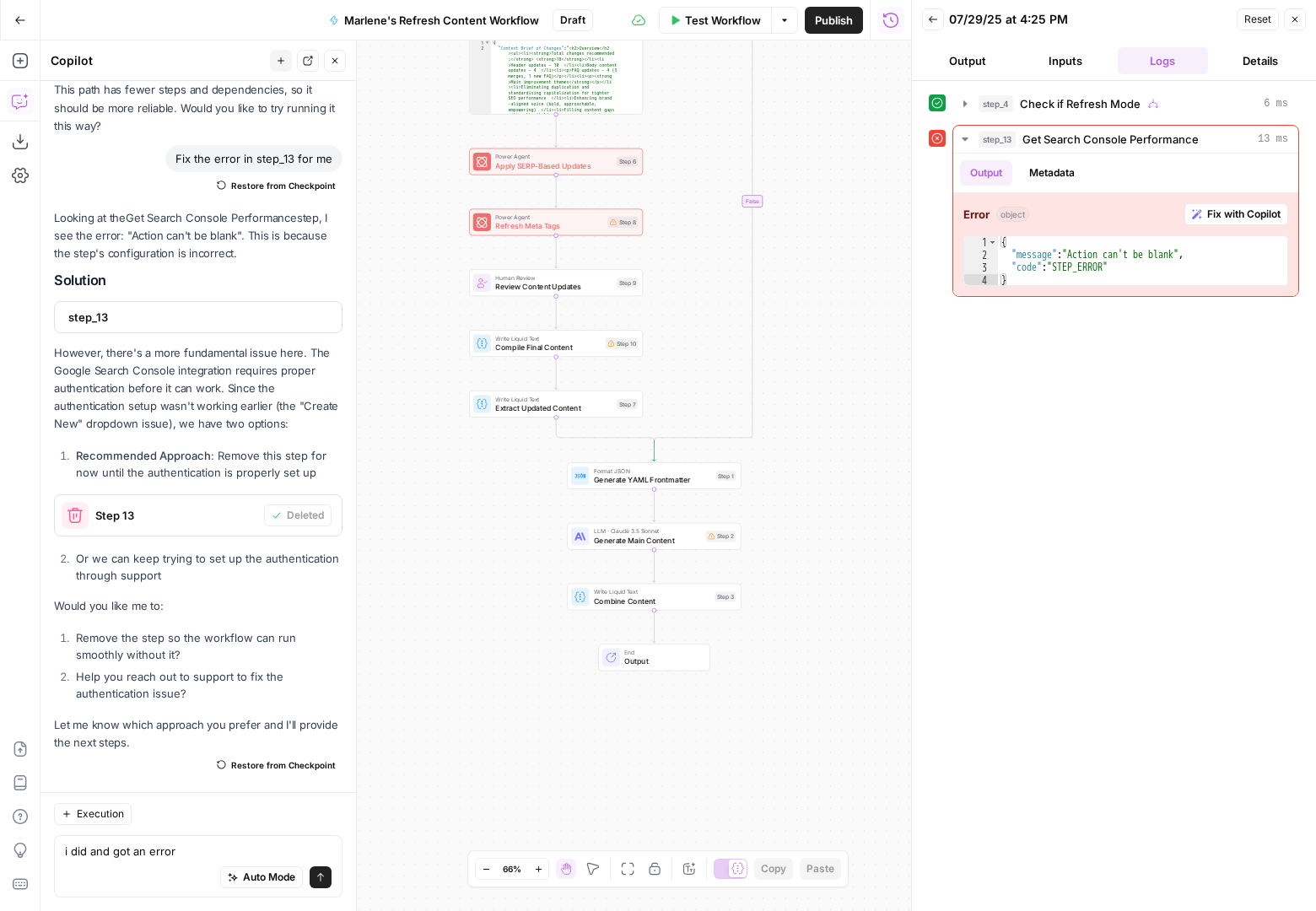 scroll, scrollTop: 8661, scrollLeft: 0, axis: vertical 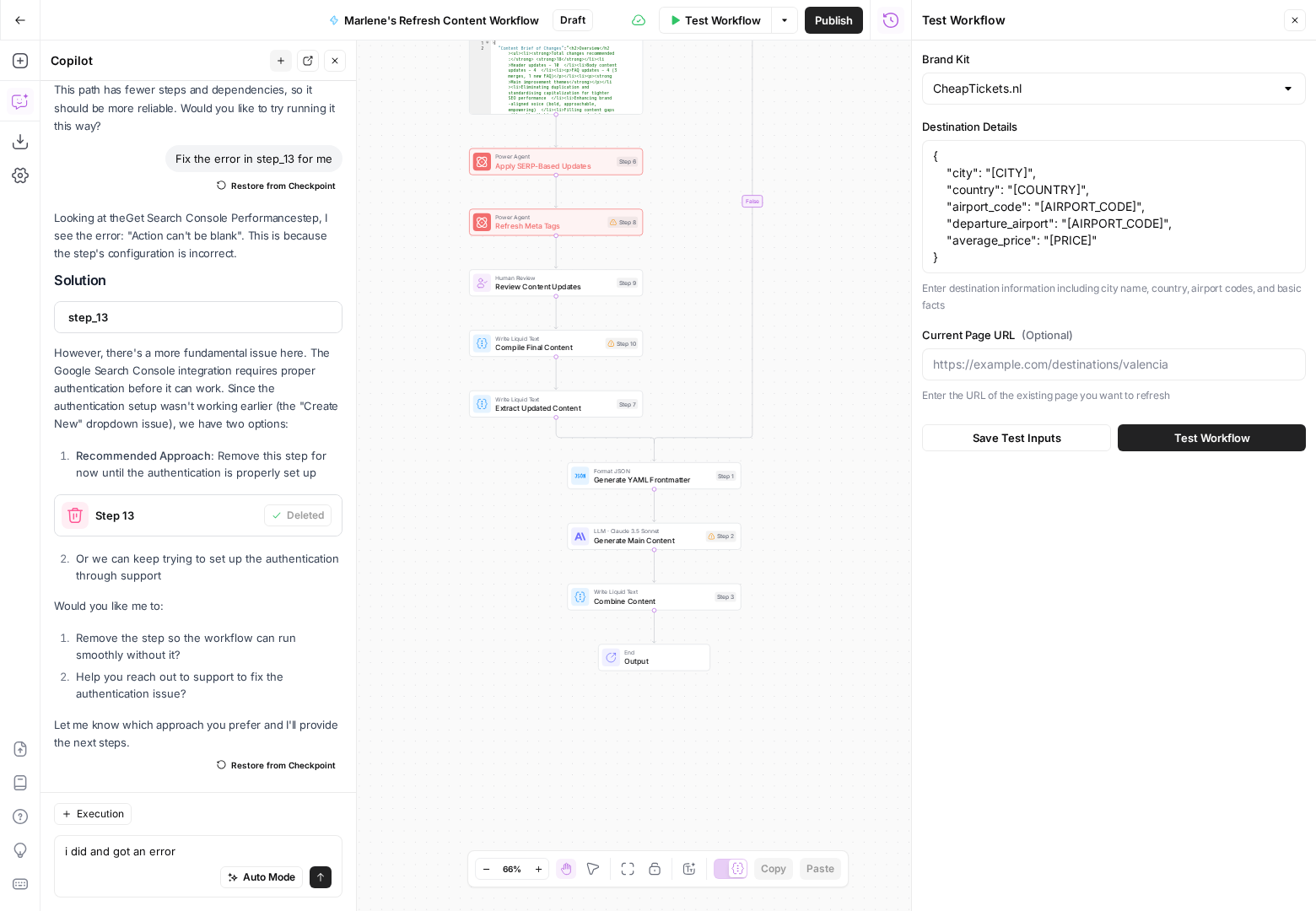 click on "Test Workflow" at bounding box center [1212, 438] 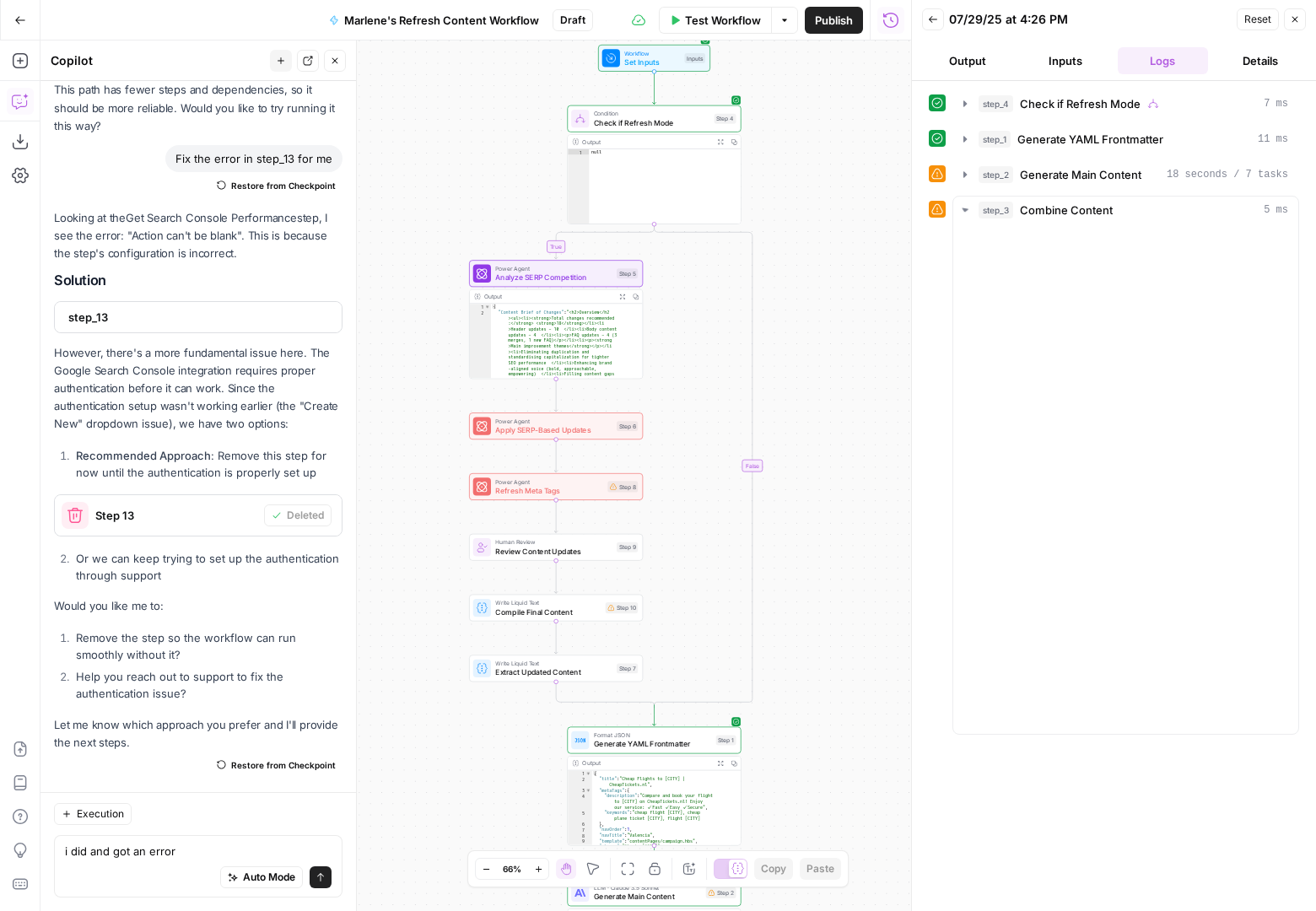 scroll, scrollTop: 8661, scrollLeft: 0, axis: vertical 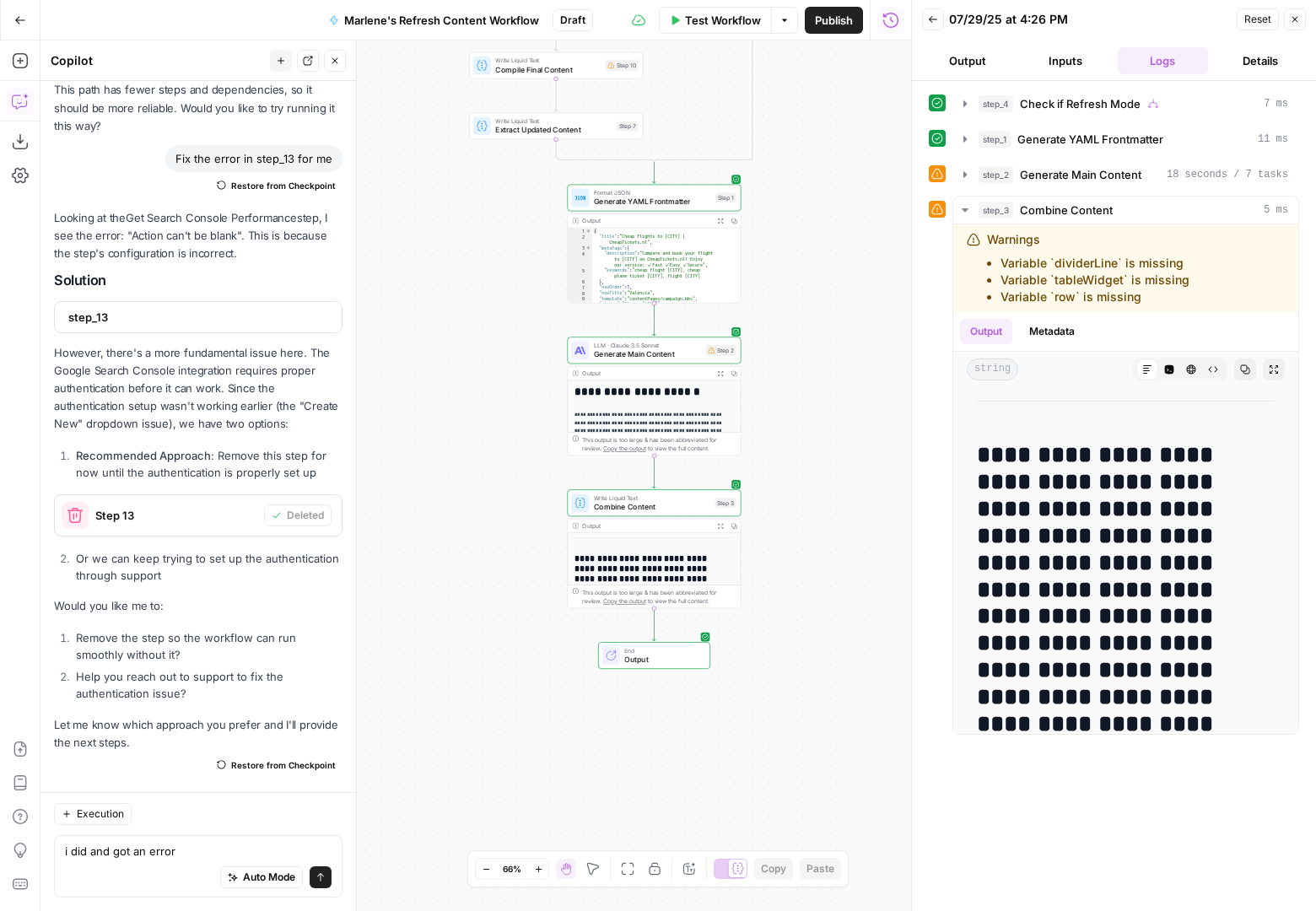 click on "Output" at bounding box center [968, 61] 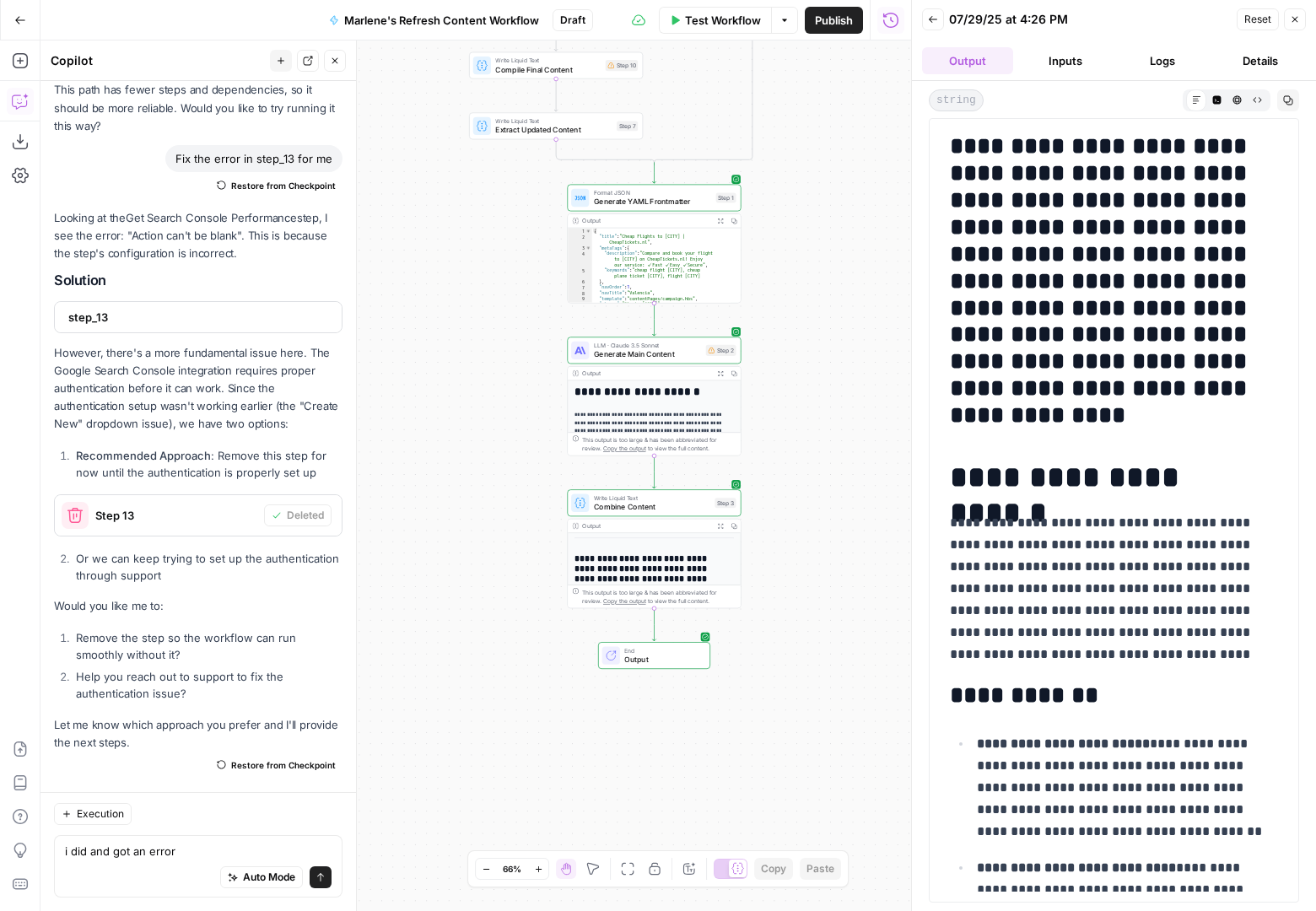 scroll, scrollTop: 0, scrollLeft: 0, axis: both 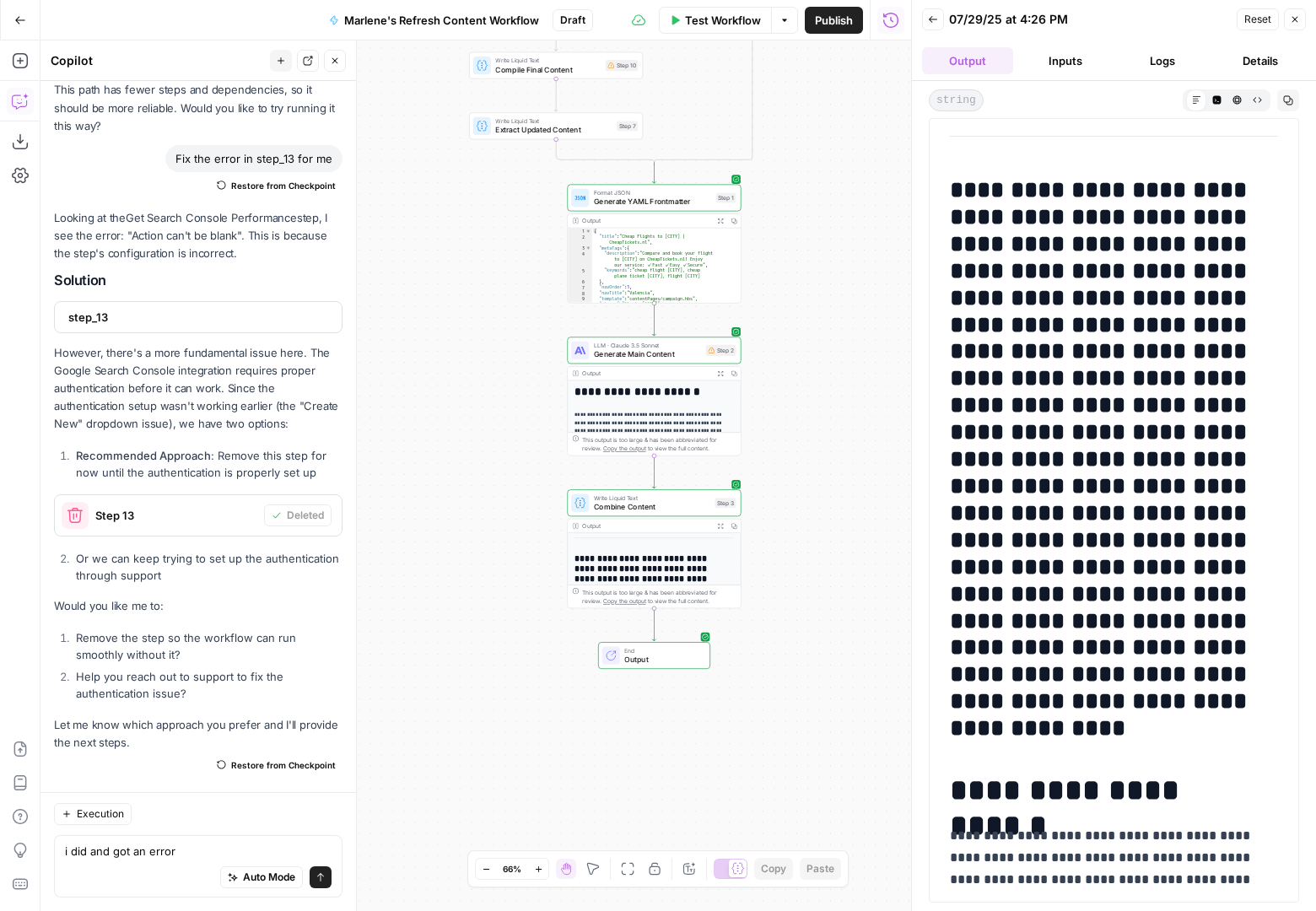 click on "Inputs" at bounding box center (1065, 61) 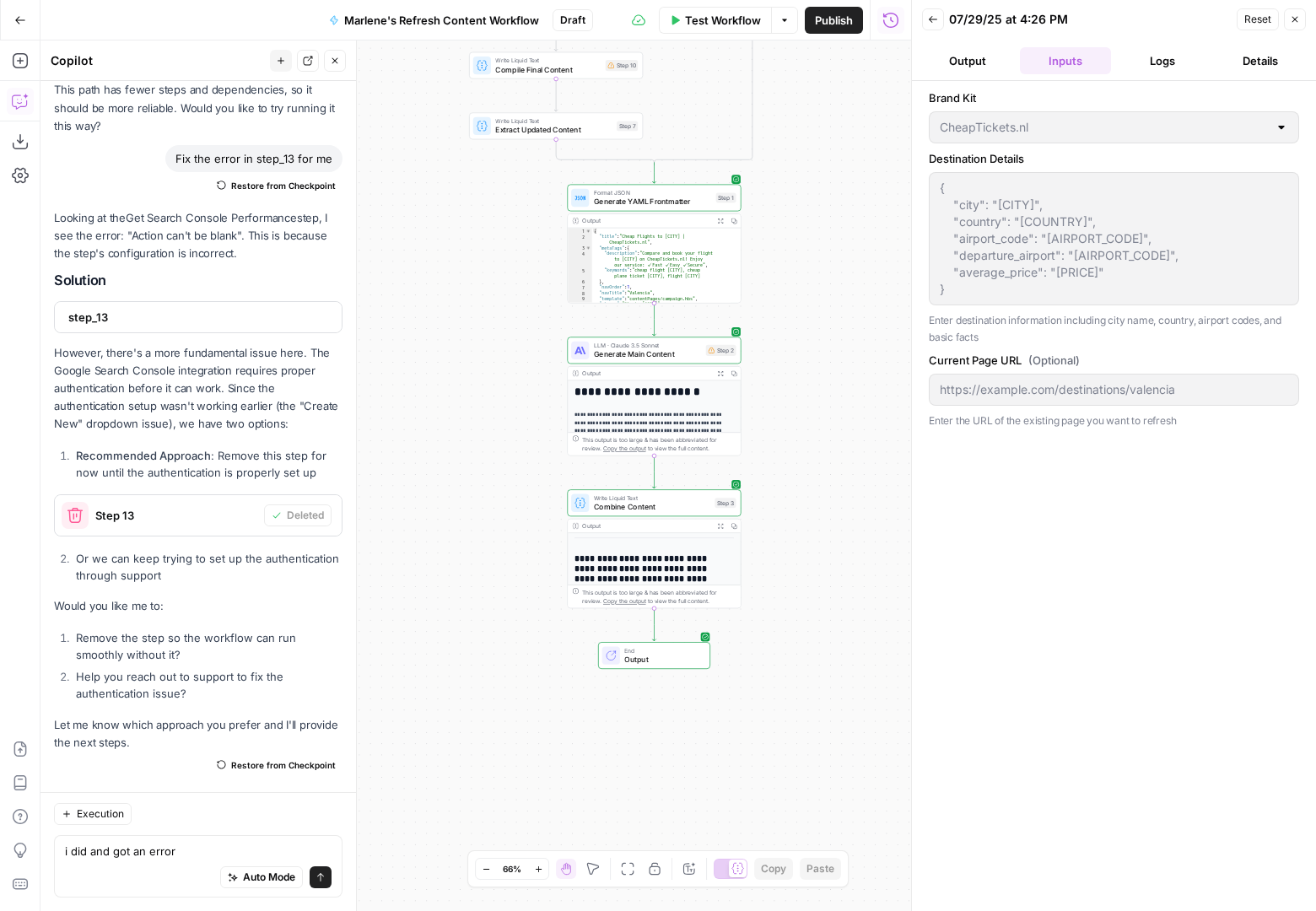 click on "Logs" at bounding box center [1163, 61] 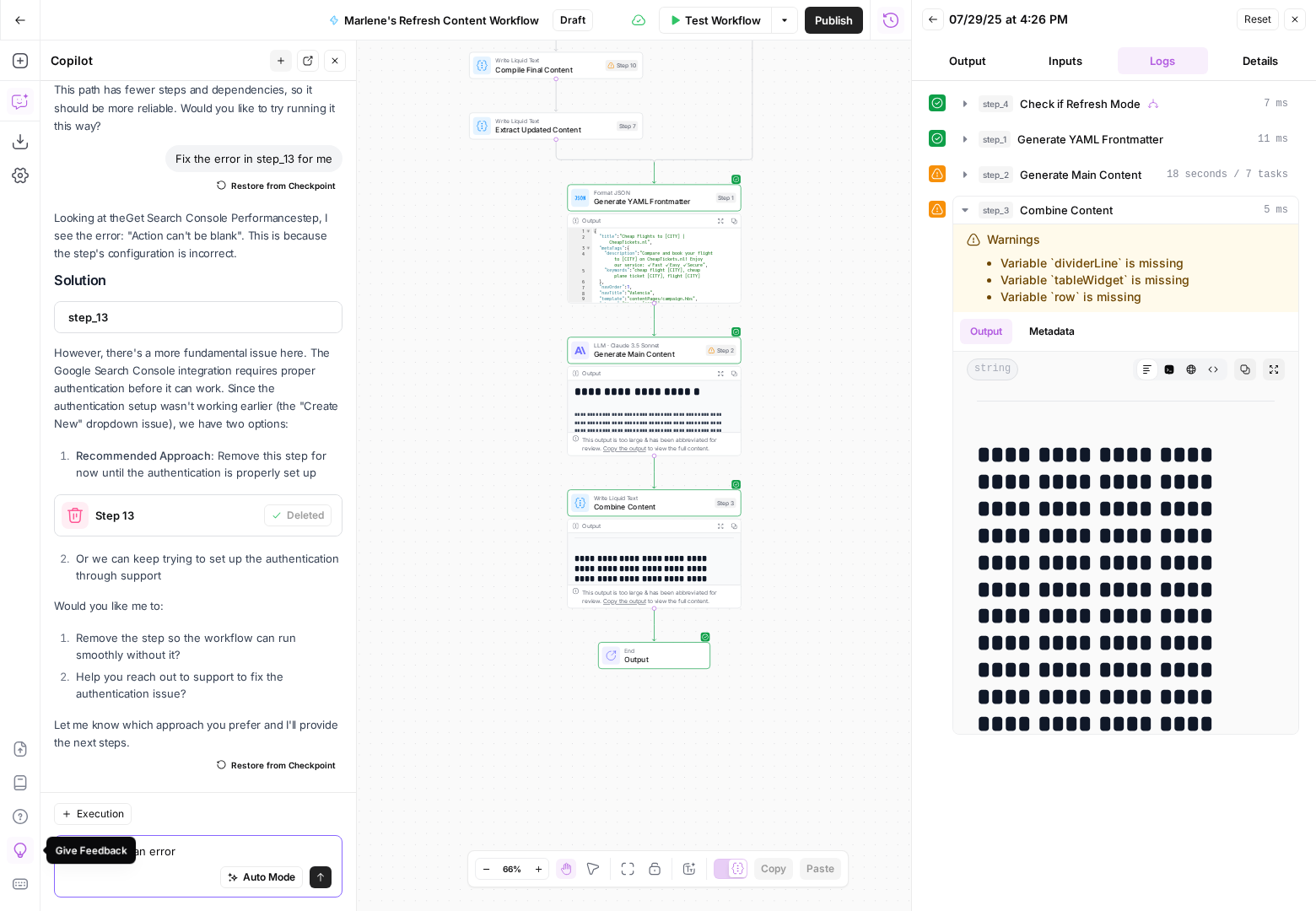 drag, startPoint x: 179, startPoint y: 858, endPoint x: 20, endPoint y: 861, distance: 159.0283 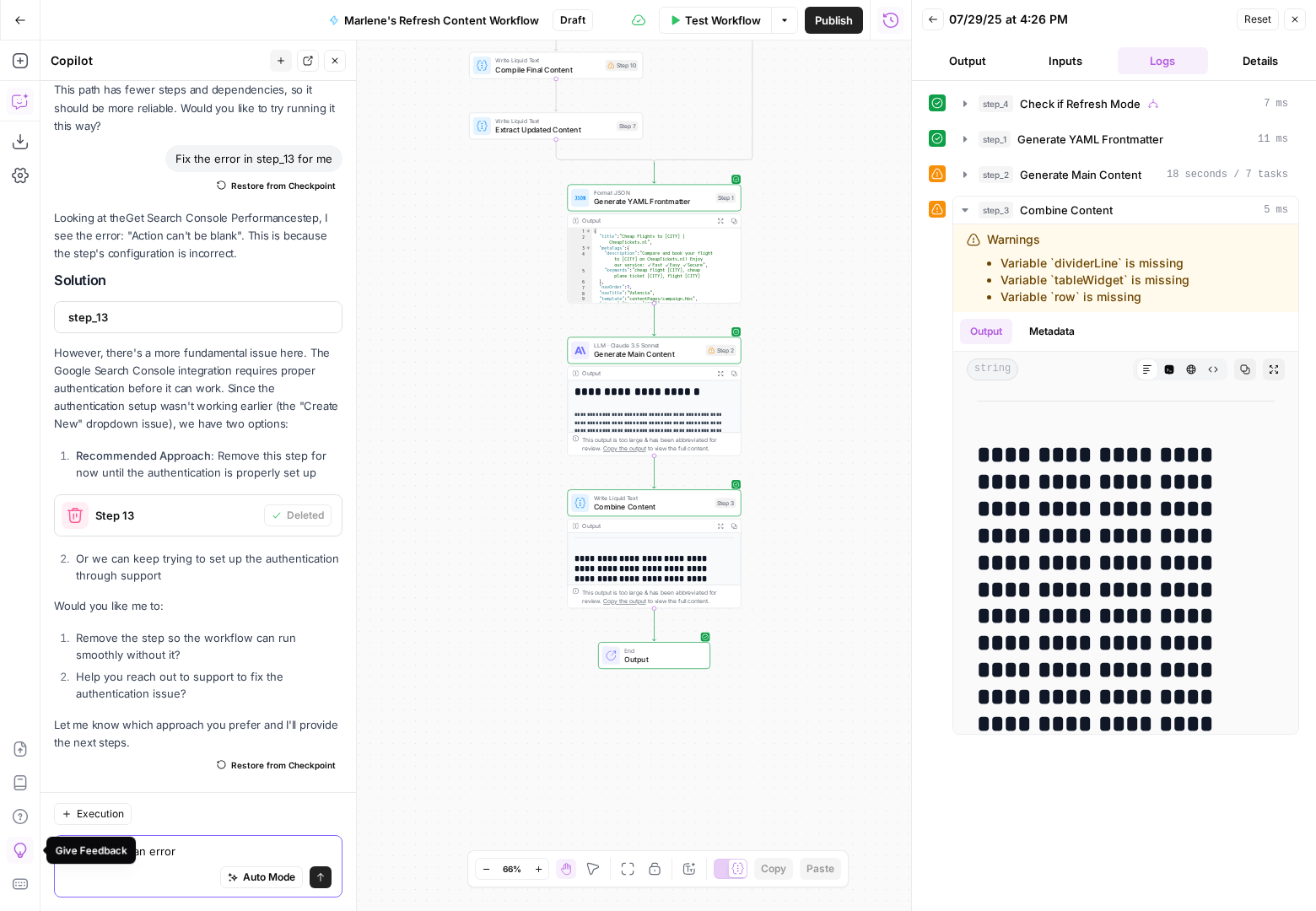click on "Cohort 4 New Home Browse Your Data Monitoring Settings Recent Grids New grid podcast grid Keyword -> Content Brief -> Article (Liv C Copy) AEO Audit Recent Workflows New Workflow [PERSON'S NAME]'s Refresh Content Workflow Draft Generation Workflow Untitled AirOps Academy What's new? Help + Support Go Back [PERSON'S NAME]'s Refresh Content Workflow Test Workflow Options Publish Run History Add Steps Copilot Download as JSON Settings Import JSON AirOps Academy Help Give Feedback Shortcuts true false Workflow Set Inputs Inputs Condition Check if Refresh Mode Step 4 Output Expand Output Copy 1 null Power Agent Analyze SERP Competition Step 5 Output Expand Output Copy 1 2 {
"Content Brief of Changes" : "<h2>Overview</h2><ul><li><strong>Total changes recommended :</strong> <strong>18</strong></li><li>Header updates – 10 </li><li>Body content updates – 4 </li><li>FAQ updates – 4 (3 merges, 1 new FAQ)</li><li><p><strong> = \"" at bounding box center (658, 456) 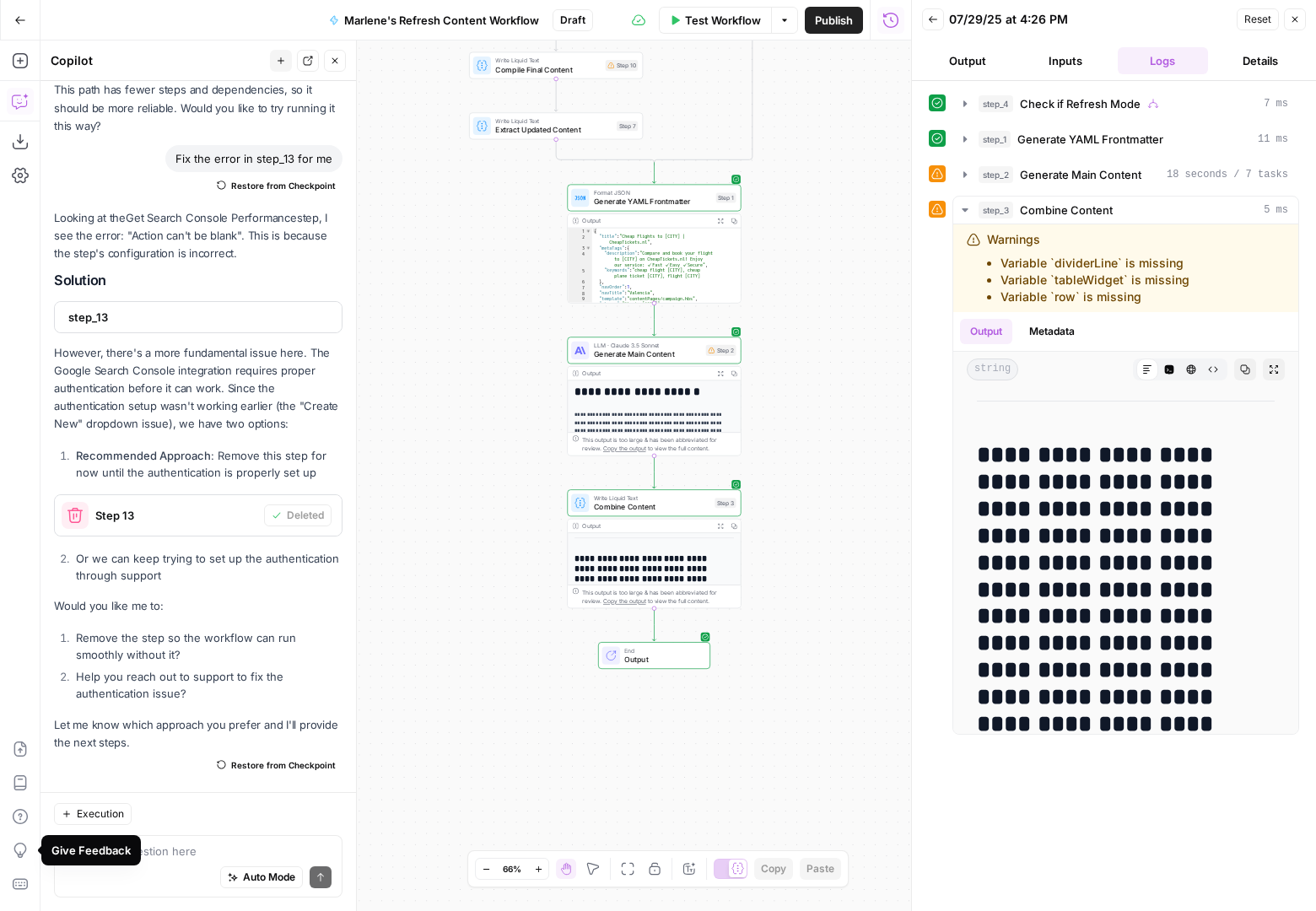 click on "Auto Mode Send" at bounding box center [198, 878] 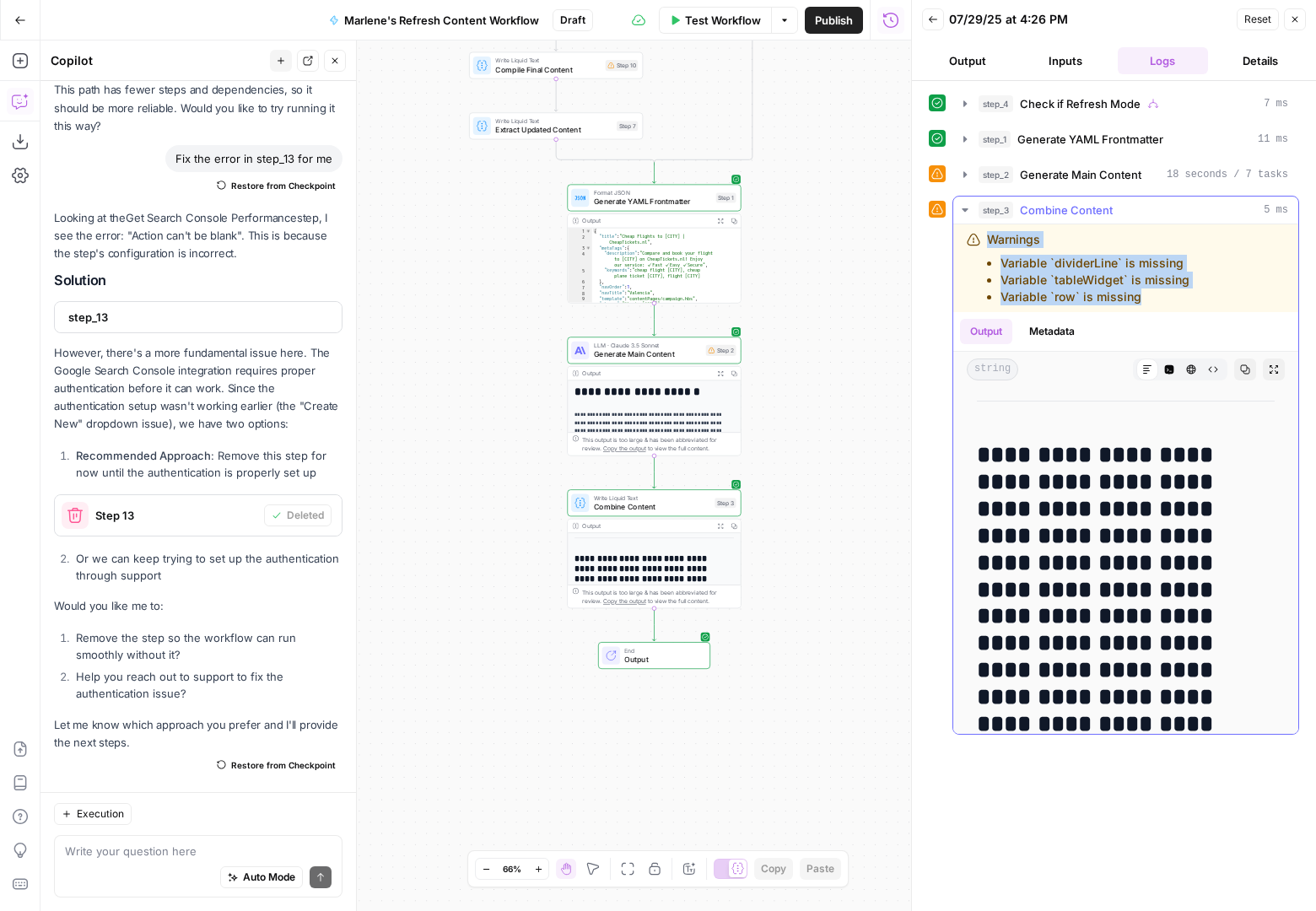 drag, startPoint x: 1155, startPoint y: 290, endPoint x: 976, endPoint y: 235, distance: 187.25918 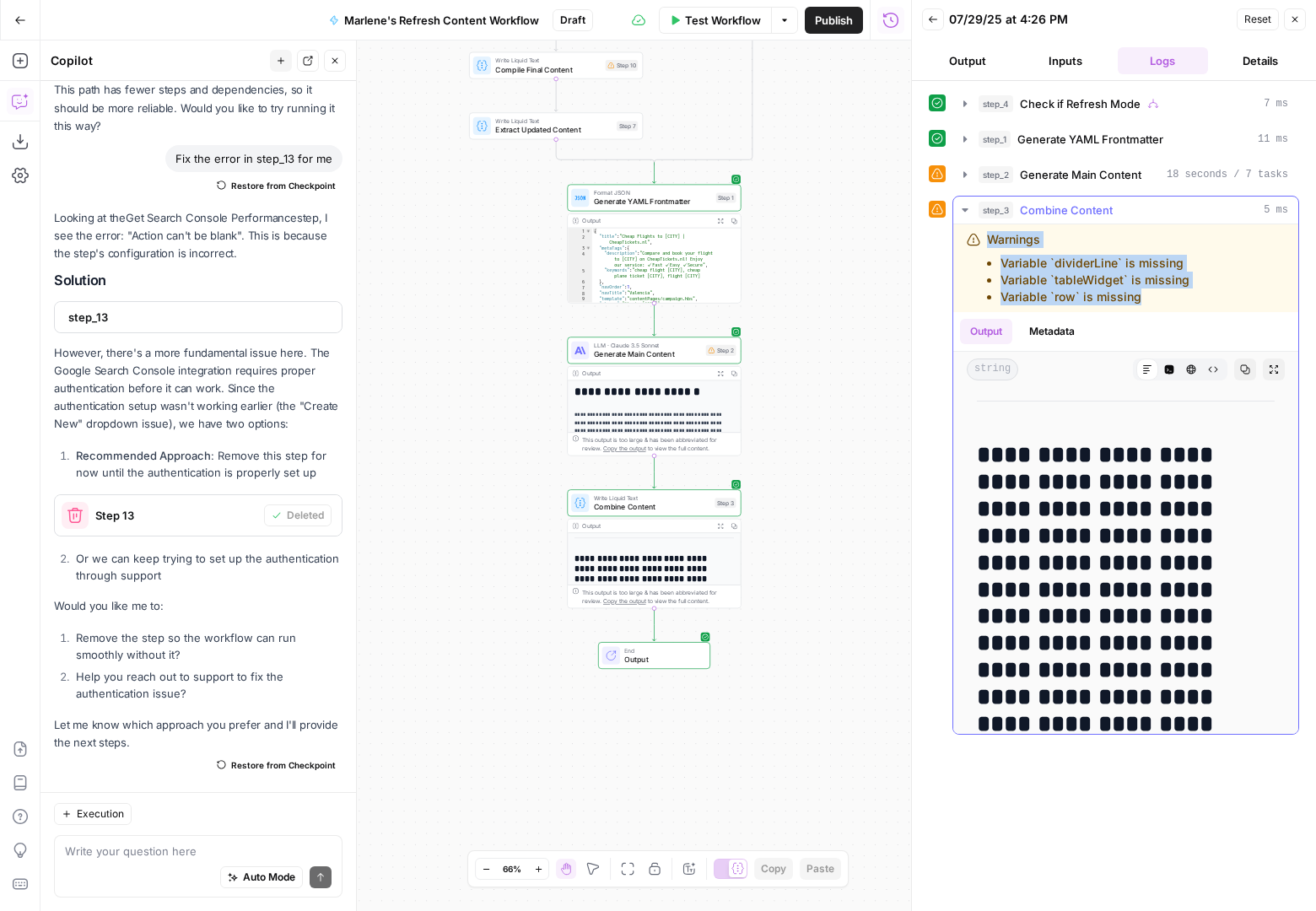 click on "Warnings Variable `dividerLine` is missing Variable `tableWidget` is missing Variable `row` is missing" at bounding box center [1102, 268] 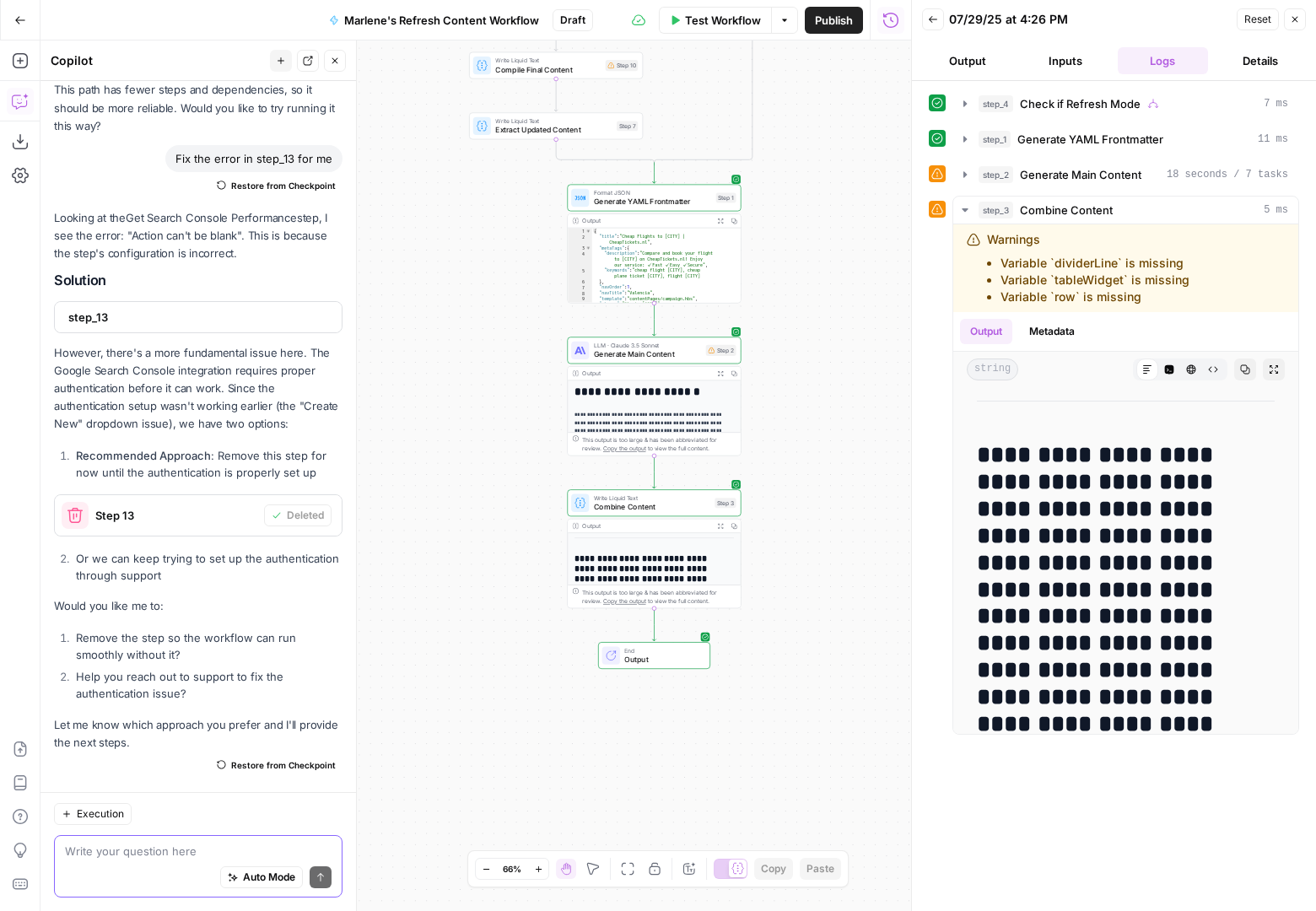 click at bounding box center [198, 851] 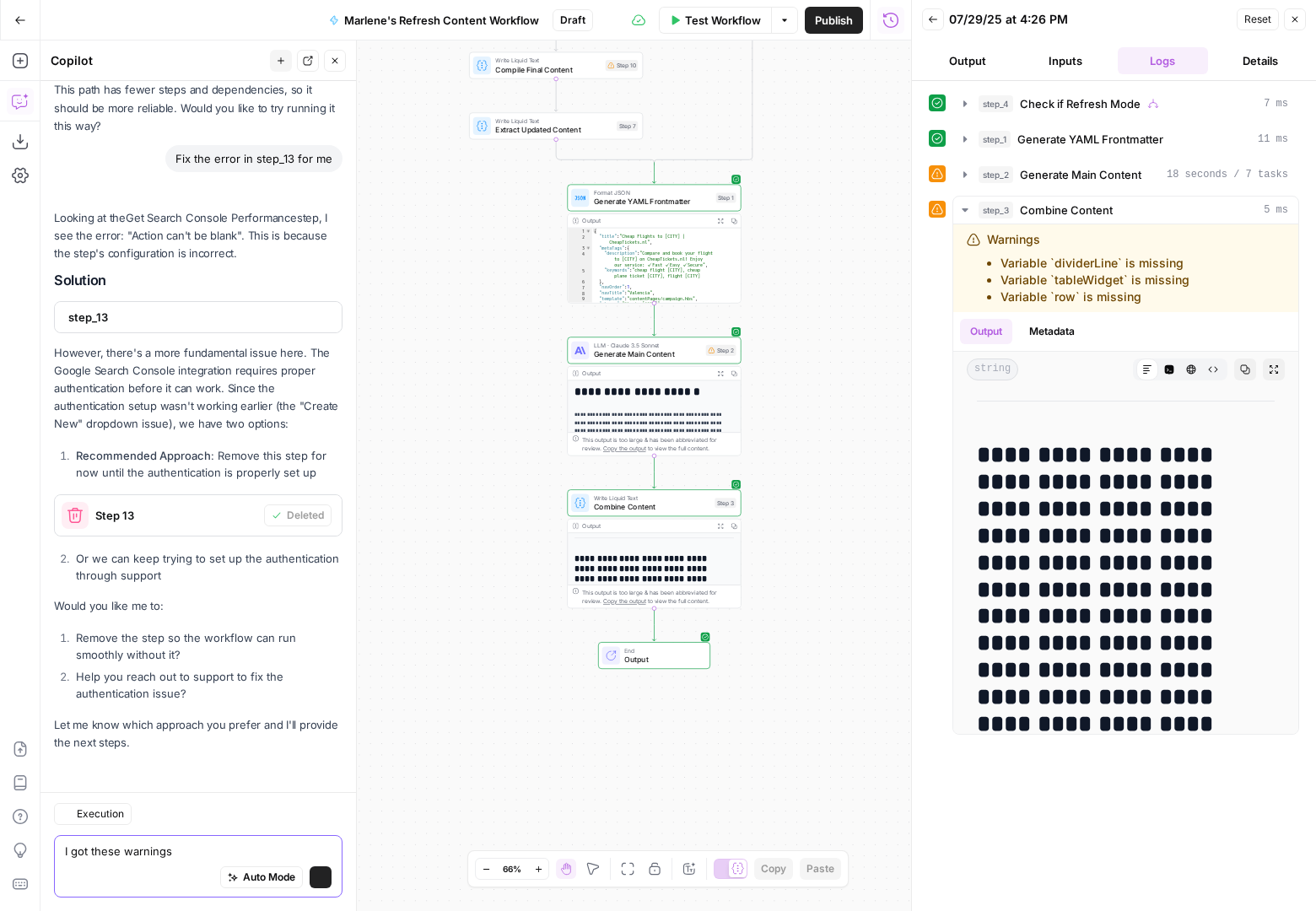 scroll, scrollTop: 8661, scrollLeft: 0, axis: vertical 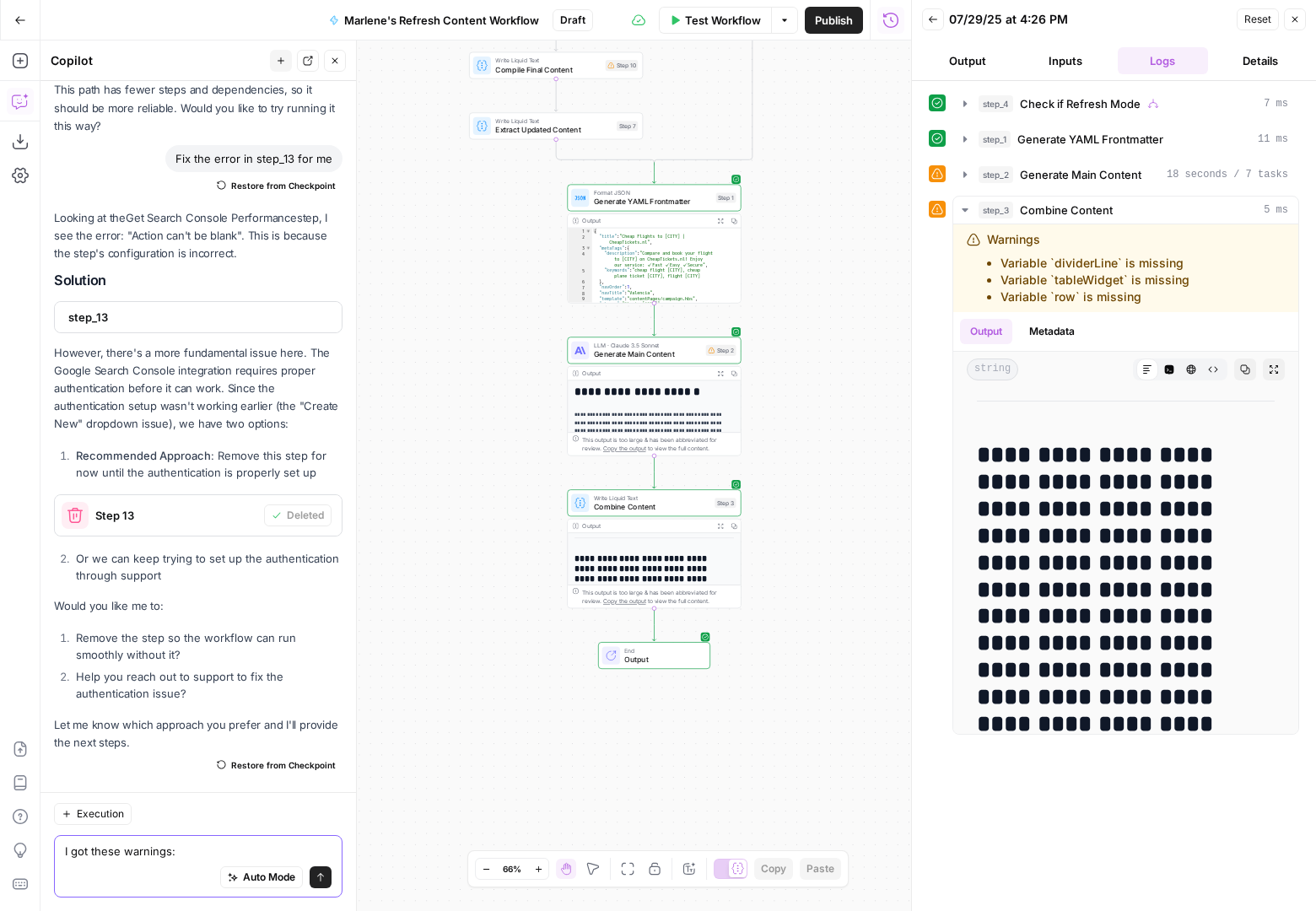 paste on "Warnings
Variable `dividerLine` is missing
Variable `tableWidget` is missing
Variable `row` is missing" 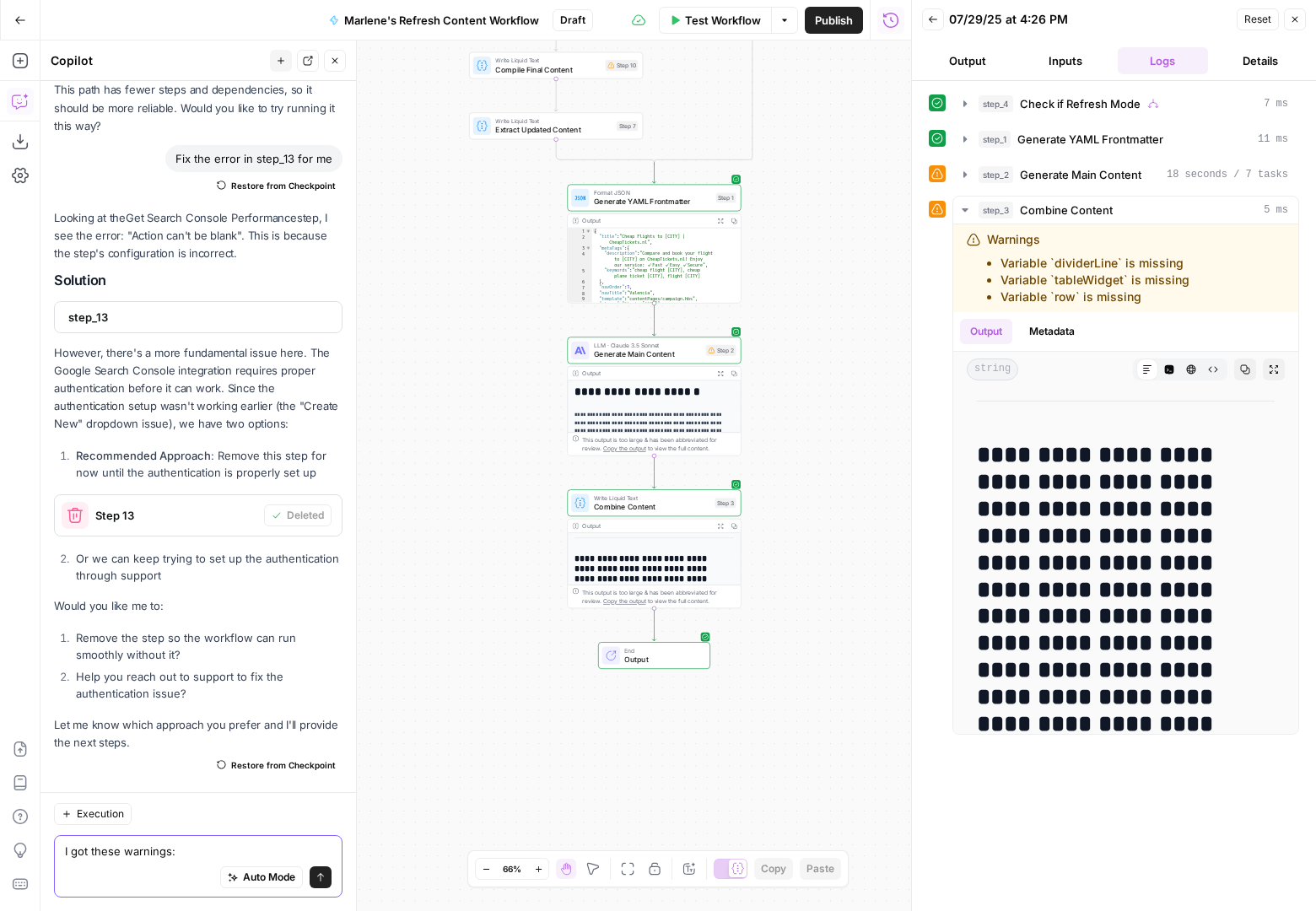 type on "I got these warnings: Warnings
Variable `dividerLine` is missing
Variable `tableWidget` is missing
Variable `row` is missing" 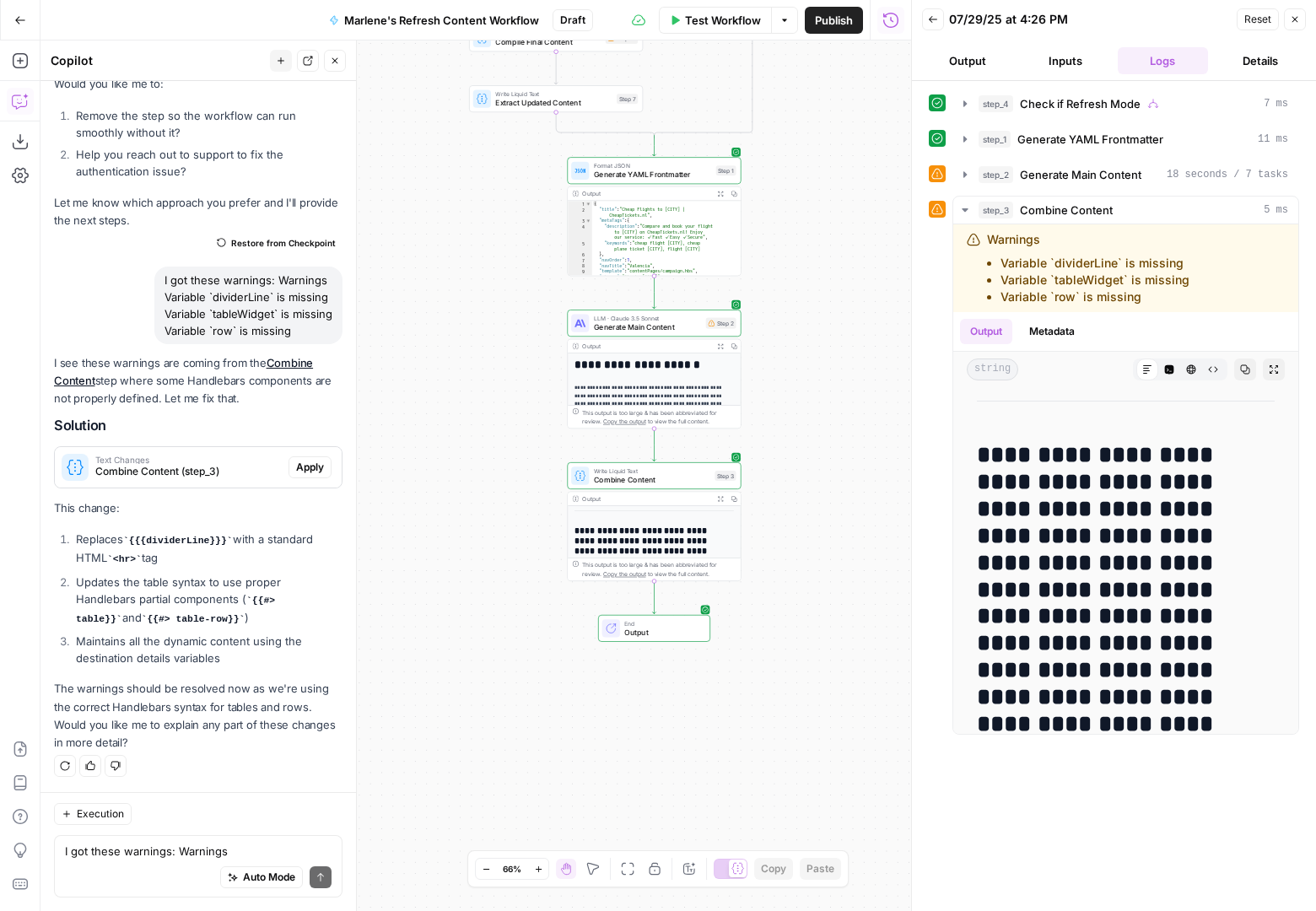 scroll, scrollTop: 9178, scrollLeft: 0, axis: vertical 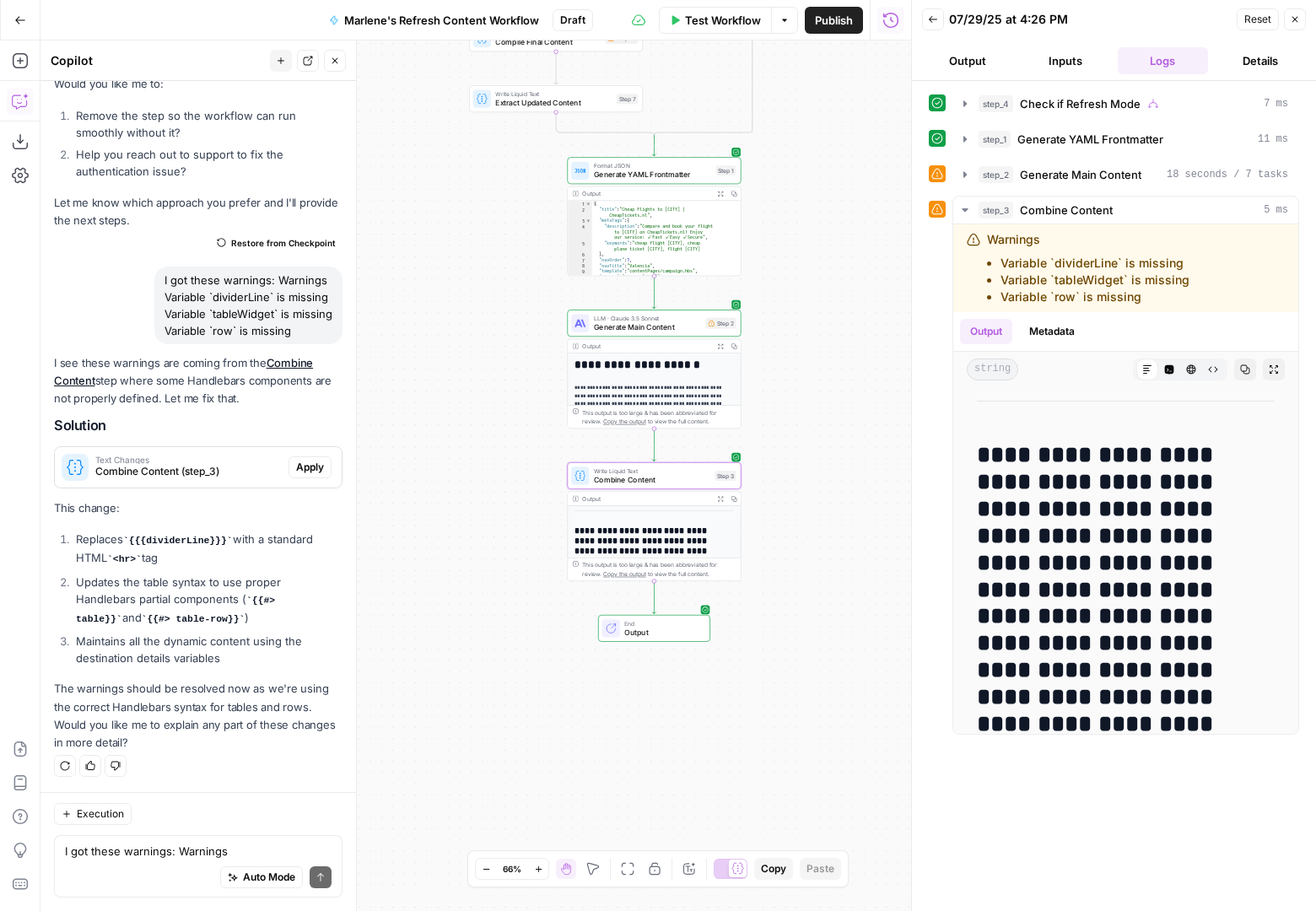 click on "Apply" at bounding box center [310, 467] 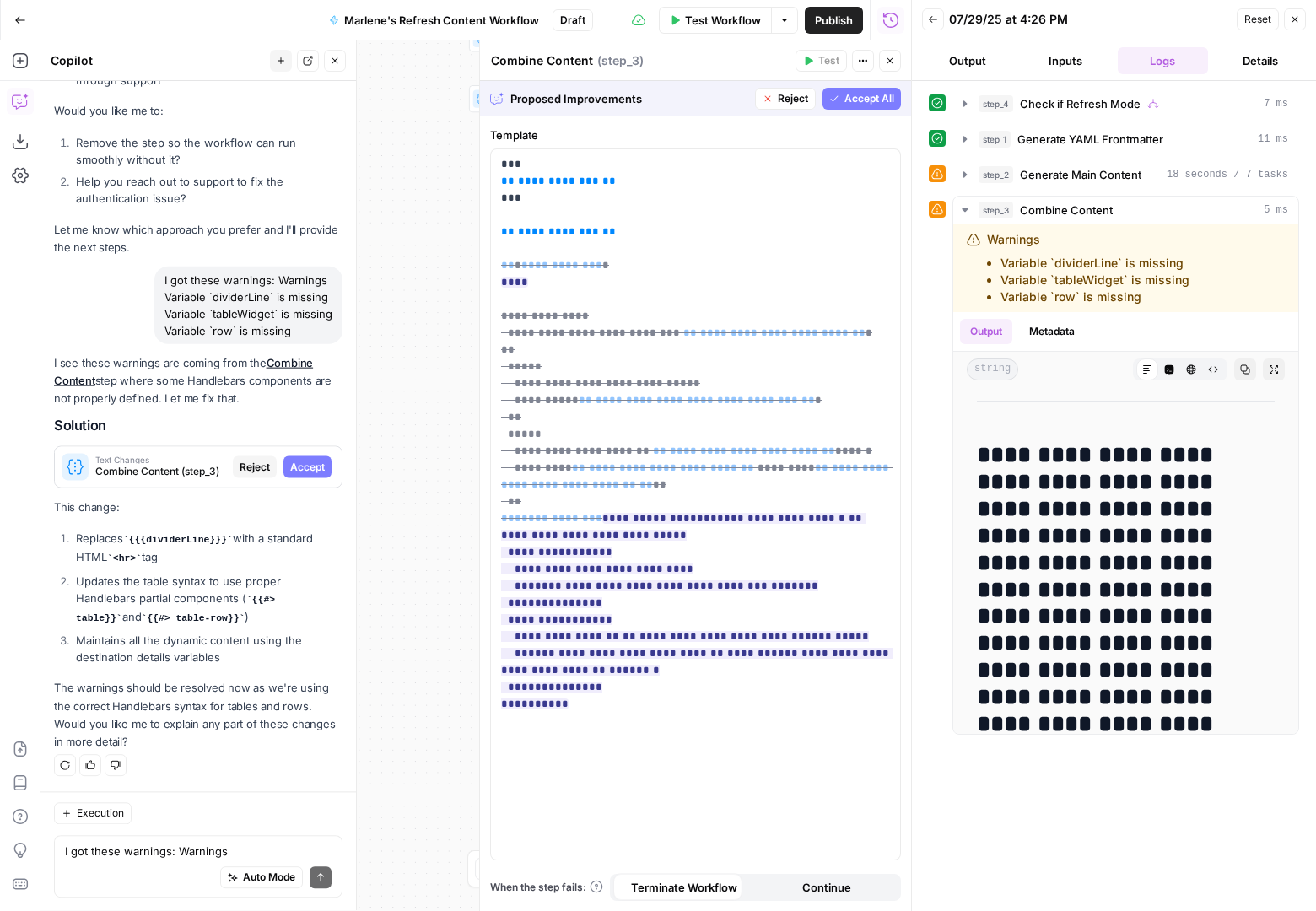 scroll, scrollTop: 8854, scrollLeft: 0, axis: vertical 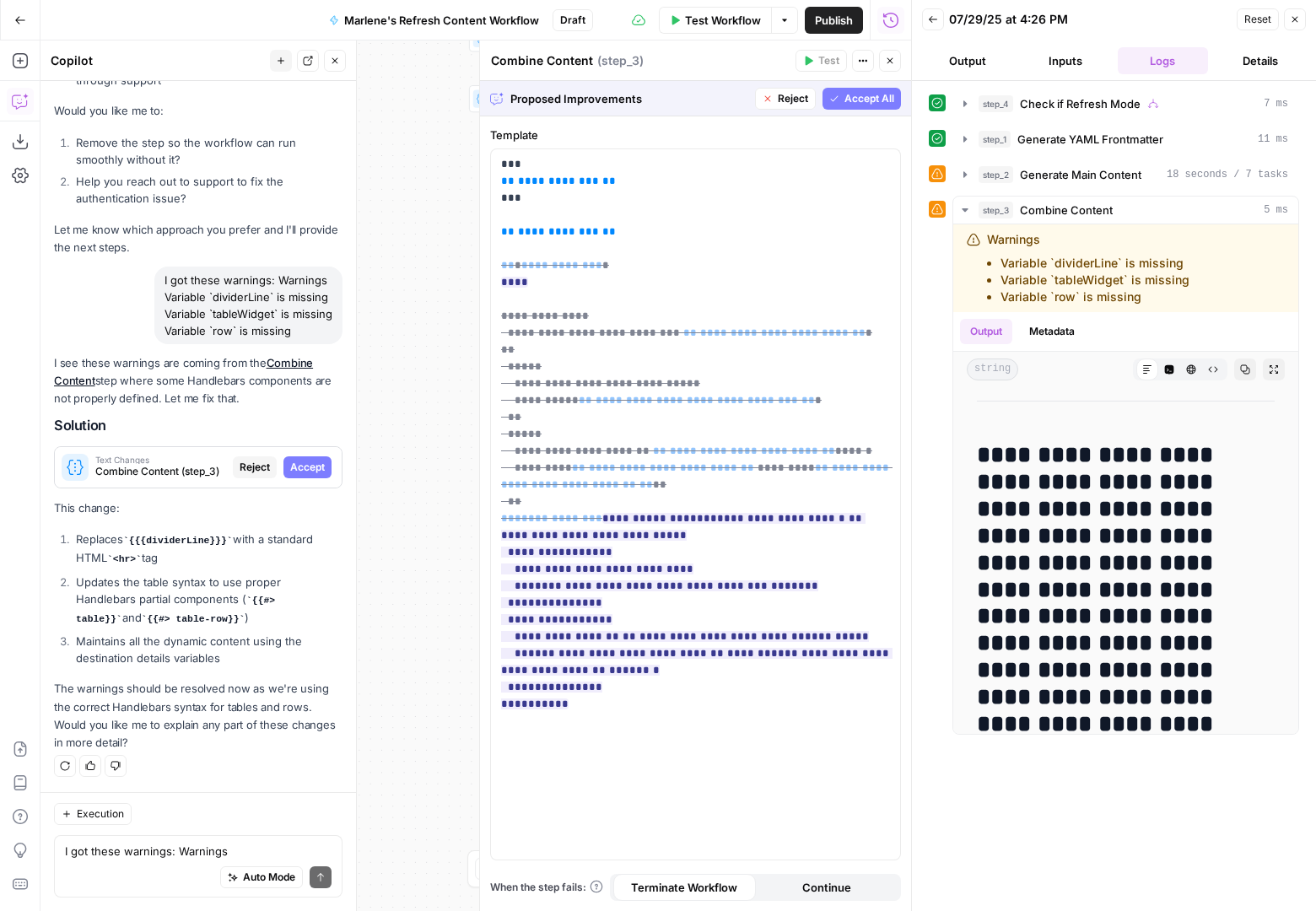 click on "Accept All" at bounding box center [869, 99] 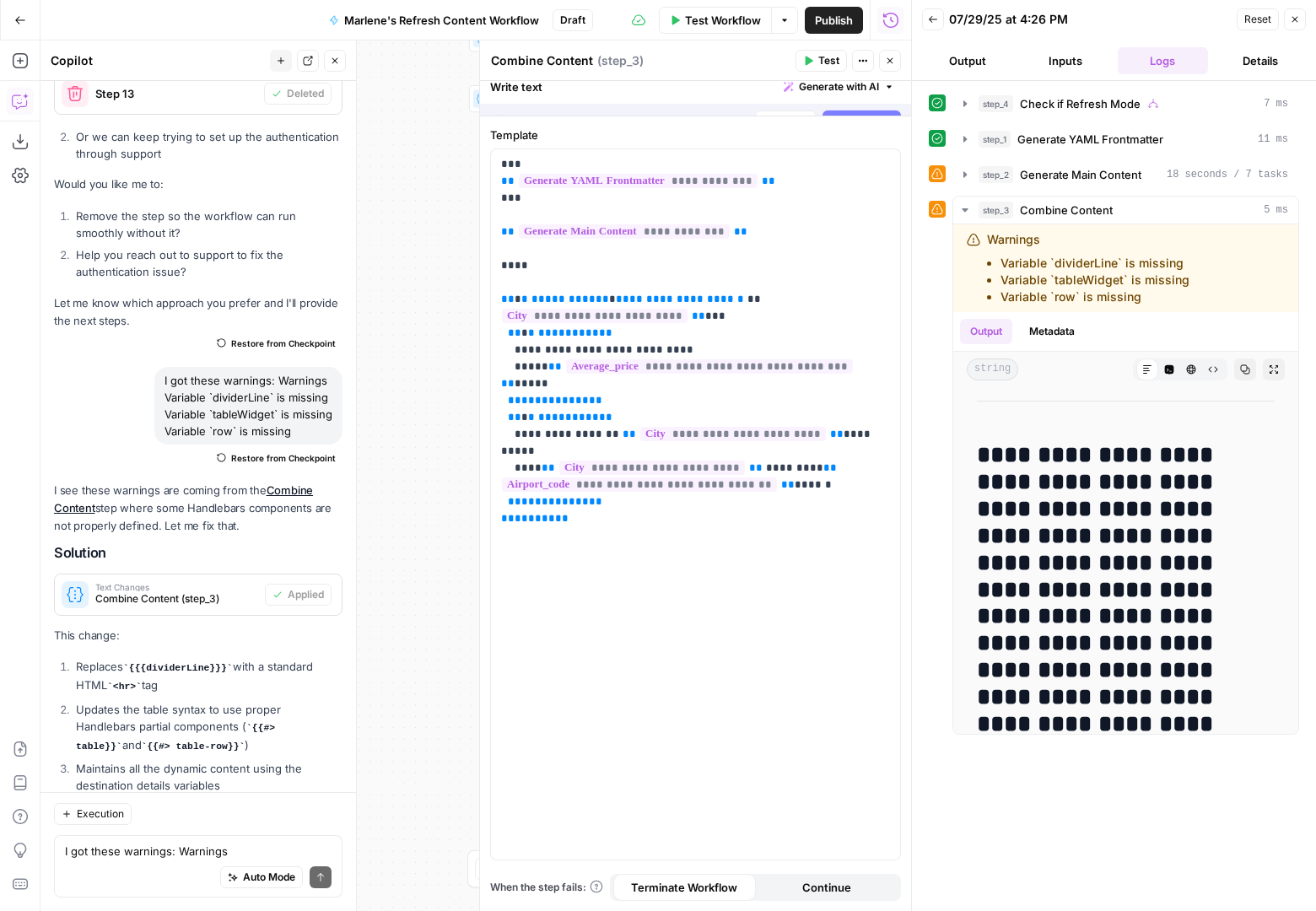 scroll, scrollTop: 9205, scrollLeft: 0, axis: vertical 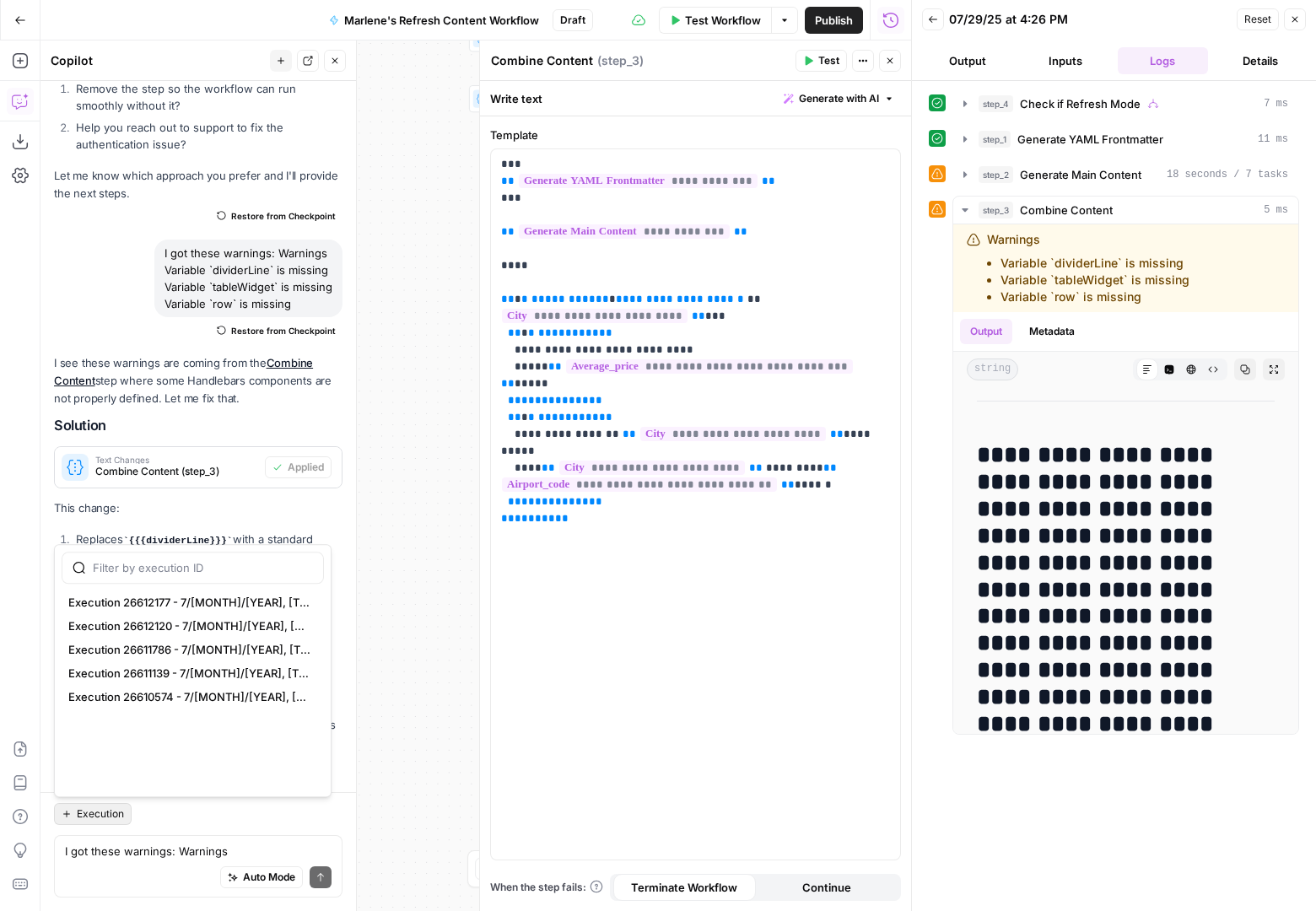 click on "Execution" at bounding box center (93, 814) 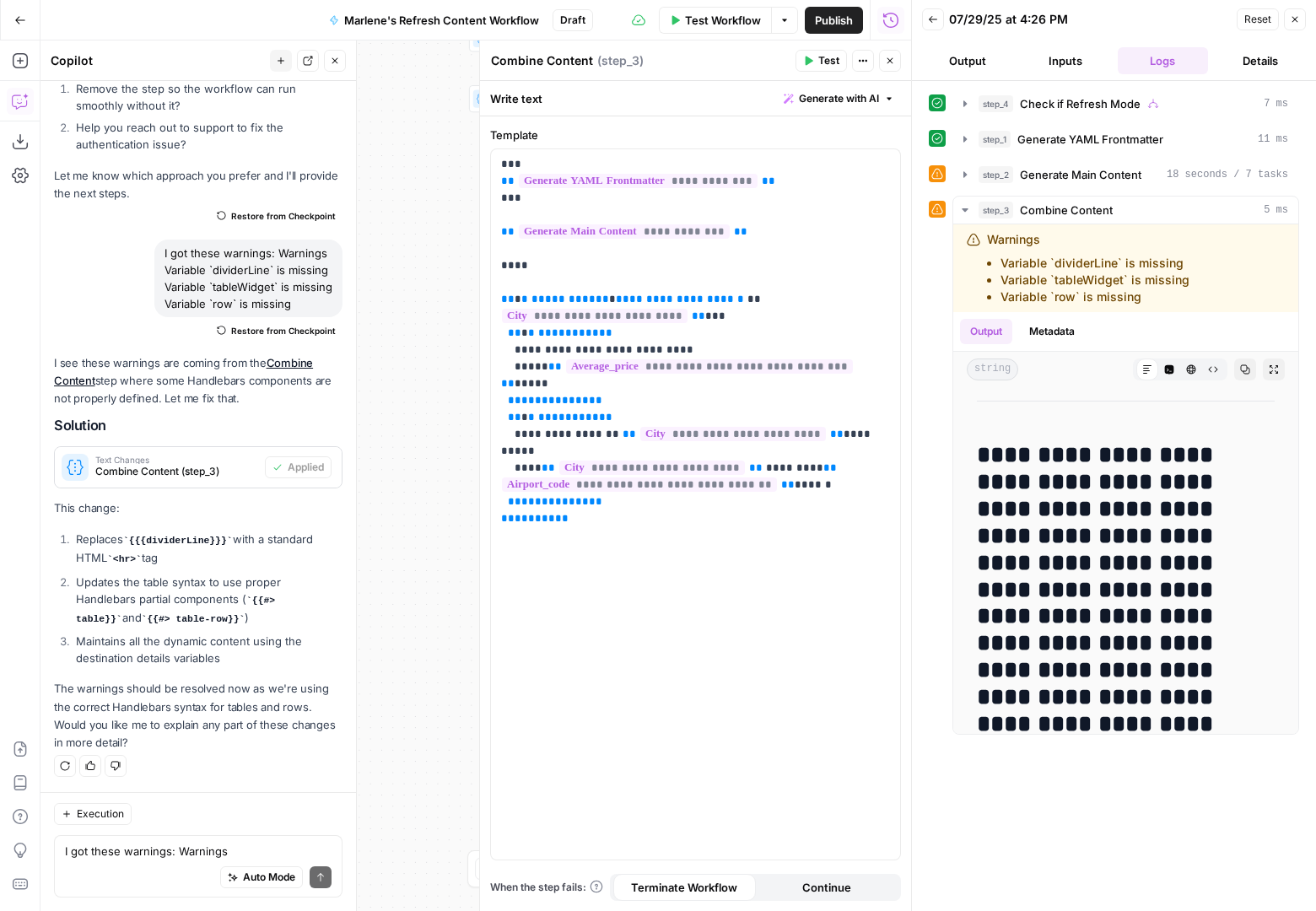 click on "Execution" at bounding box center [198, 814] 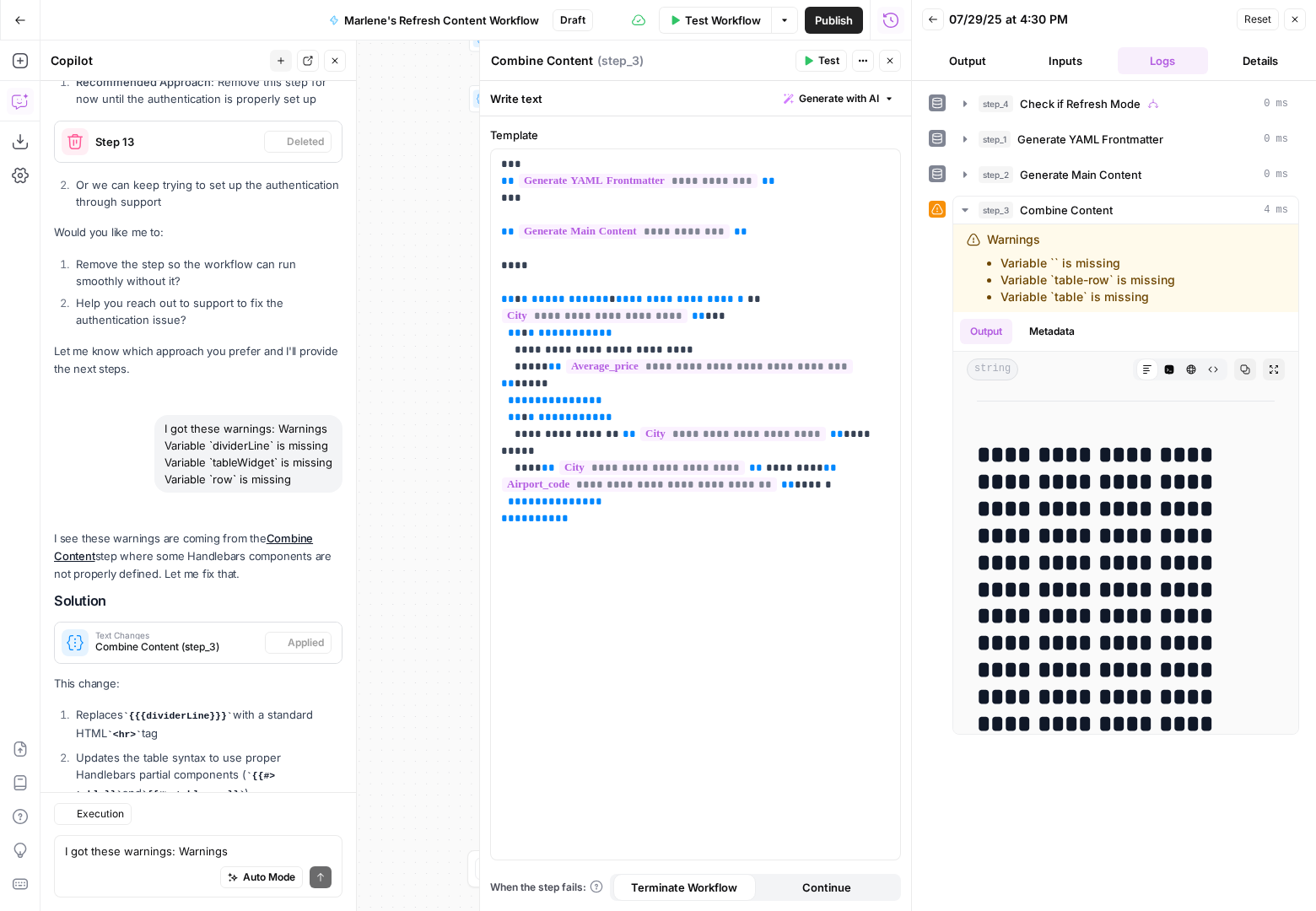 scroll, scrollTop: 9205, scrollLeft: 0, axis: vertical 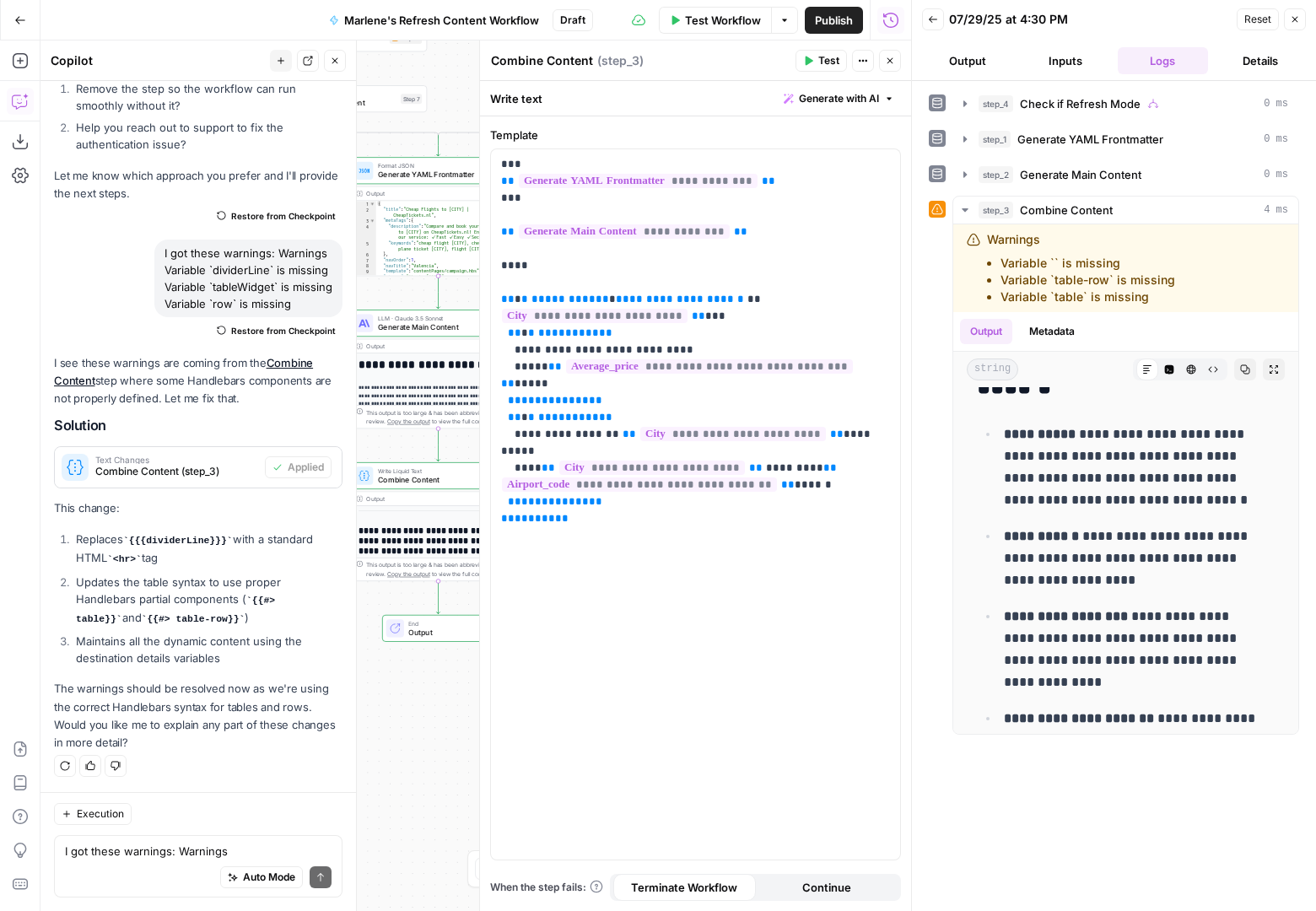 click 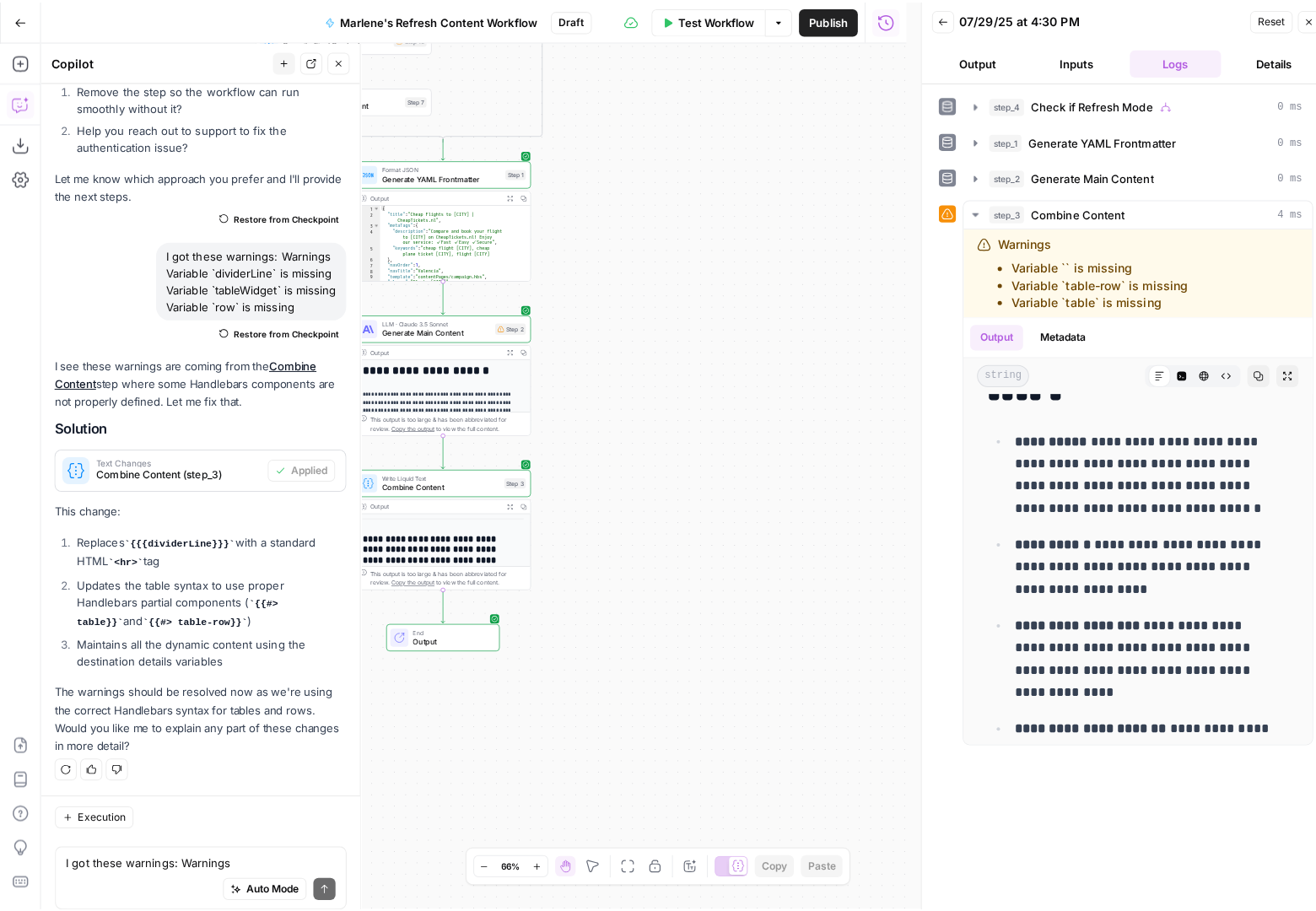 scroll, scrollTop: 9205, scrollLeft: 0, axis: vertical 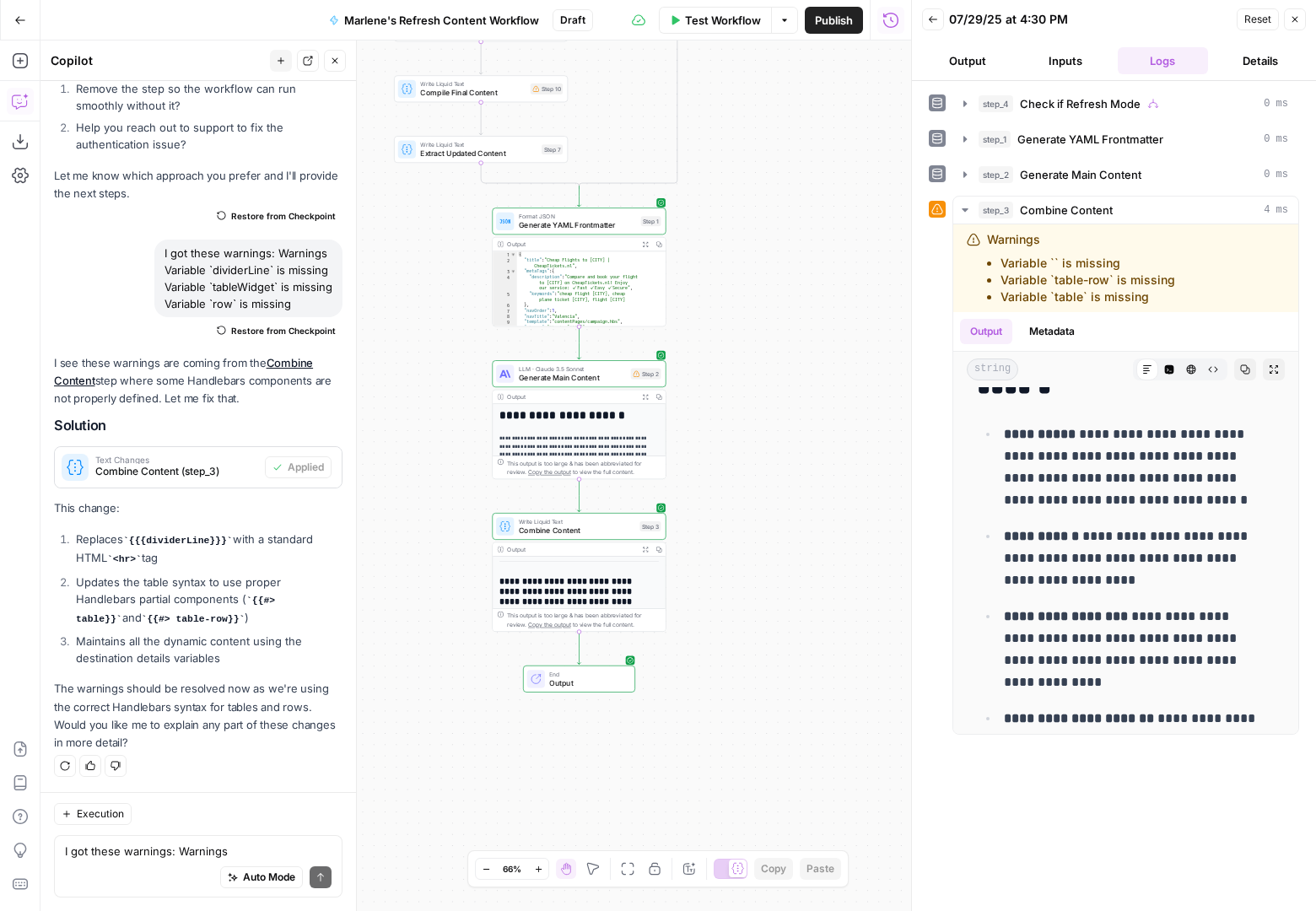 drag, startPoint x: 552, startPoint y: 364, endPoint x: 693, endPoint y: 414, distance: 149.6028 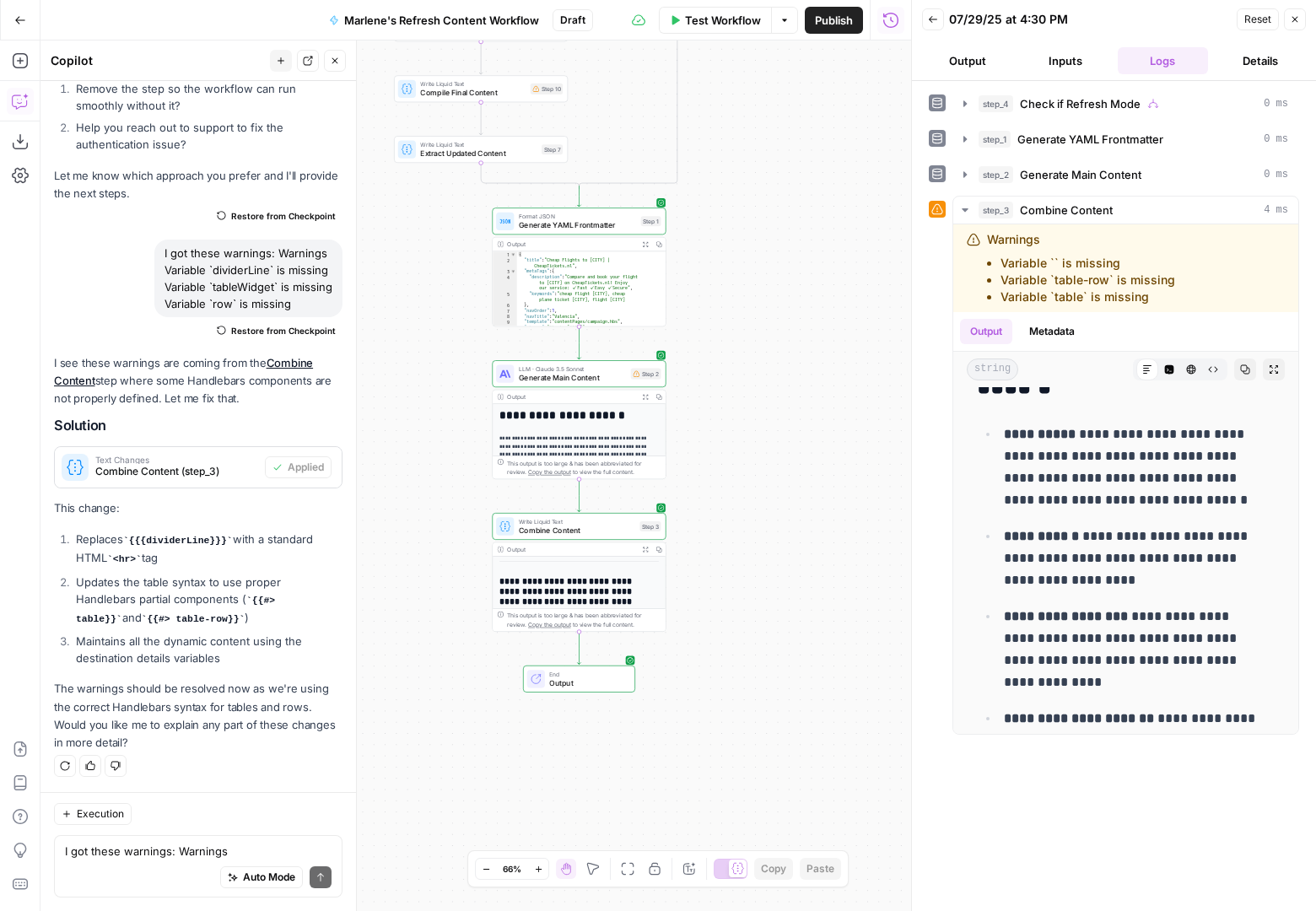 click on "true false Workflow Set Inputs Inputs Condition Check if Refresh Mode Step 4 Output Expand Output Copy 1 null     XXXXXXXXXXXXXXXXXXXXXXXXXXXXXXXXXXXXXXXXXXXXXXXXXXXXXXXXXXXXXXXXXXXXXXXXXXXXXXXXXXXXXXXXXXXXXXXXXXXXXXXXXXXXXXXXXXXXXXXXXXXXXXXXXXXXXXXXXXXXXXXXXXXXXXXXXXXXXXXXXXXXXXXXXXXXXXXXXXXXXXXXXXXXXXXXXXXXXXXXXXXXXXXXXXXXXXXXXXXXXXXXXXXXXXXXXXXXXXXXXXXXXXXXXXXXXXXXXXXXXXXXXXXXXXXXXXXXXXXXXXXXXXXXXXXXXXXXXXXXXXXXXXXXXXXXXXXXXXXXXXXXXXXXXXXXXXXXXXXXXXXXXXXXXXXXXXXXXXXXXXXXXXXXXXXXXXXXXXXXXXXXXXXXXXXXXXXXXXXXXXXXXXXXXXXXXXXXXXXXXXXXXXXXXXXXXXXXXXXXXXXXXXXXXXXXXXXXXXXXXXXXXXXXXXXXXXXXXXXXXXXXXXXXXXXXXXXXXXXXXXXXXXXXXXXX Power Agent Analyze SERP Competition Step 5 Output Expand Output Copy 1 2 {    "Content Brief of Changes" :  "<h2>Overview</h2        ><ul><li><strong>Total changes recommended        :</strong> <strong>18</strong></li><li        >Header updates – 10  </li><li>Body content         updates – 4  </li><li><p>FAQ updates – 4 (3" at bounding box center (476, 476) 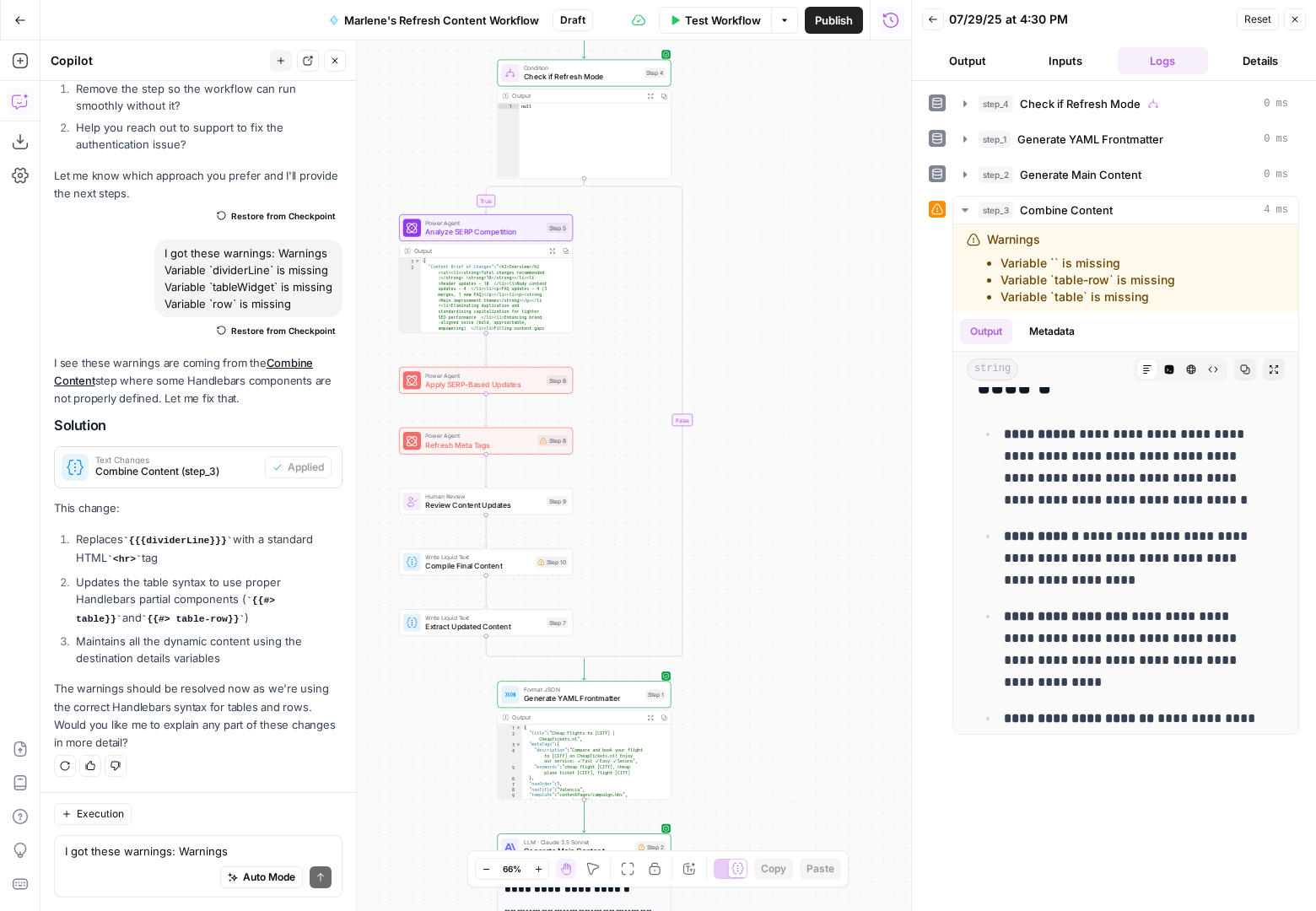 drag, startPoint x: 749, startPoint y: 199, endPoint x: 756, endPoint y: 675, distance: 476.05147 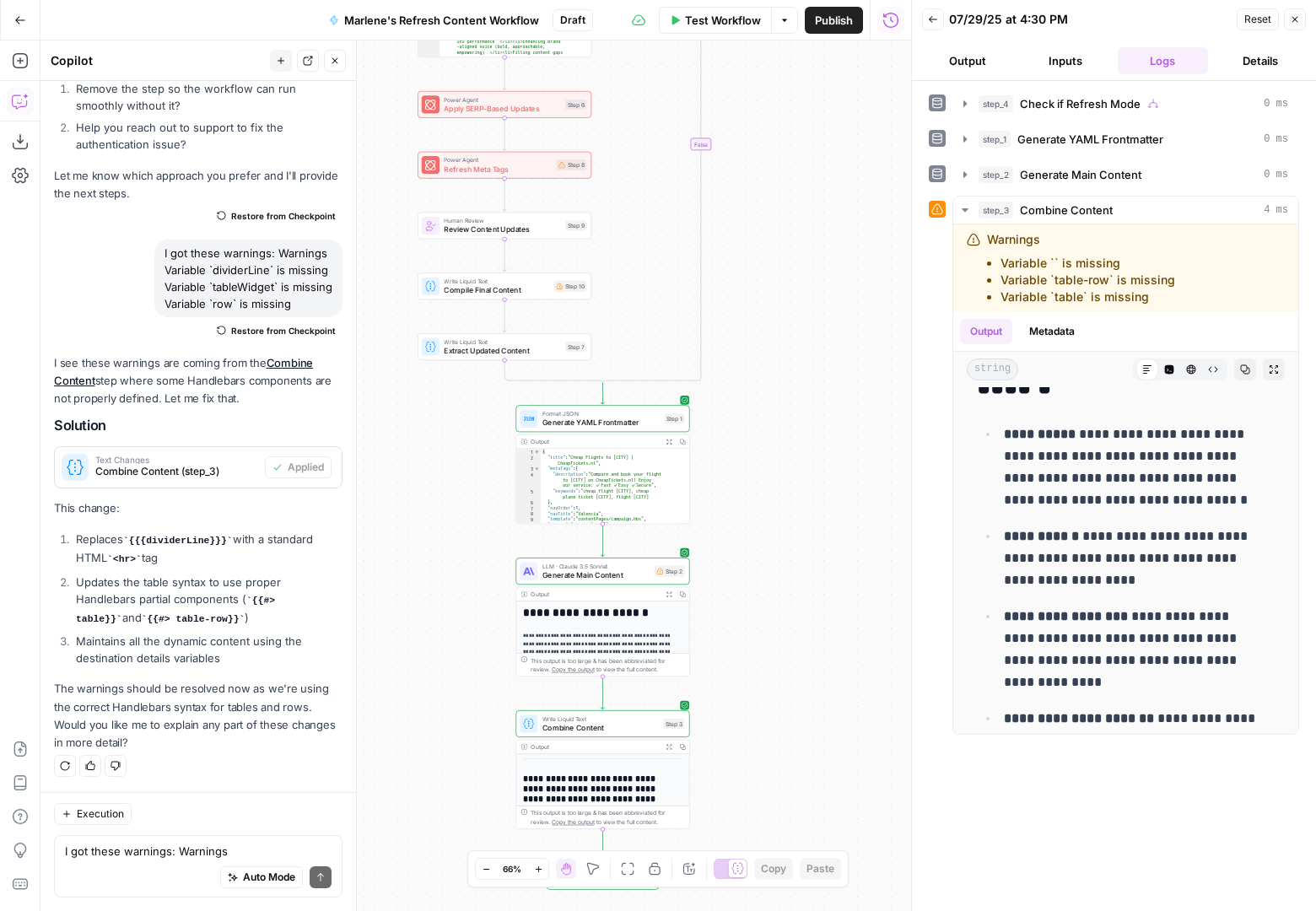 drag, startPoint x: 785, startPoint y: 328, endPoint x: 803, endPoint y: 45, distance: 283.5719 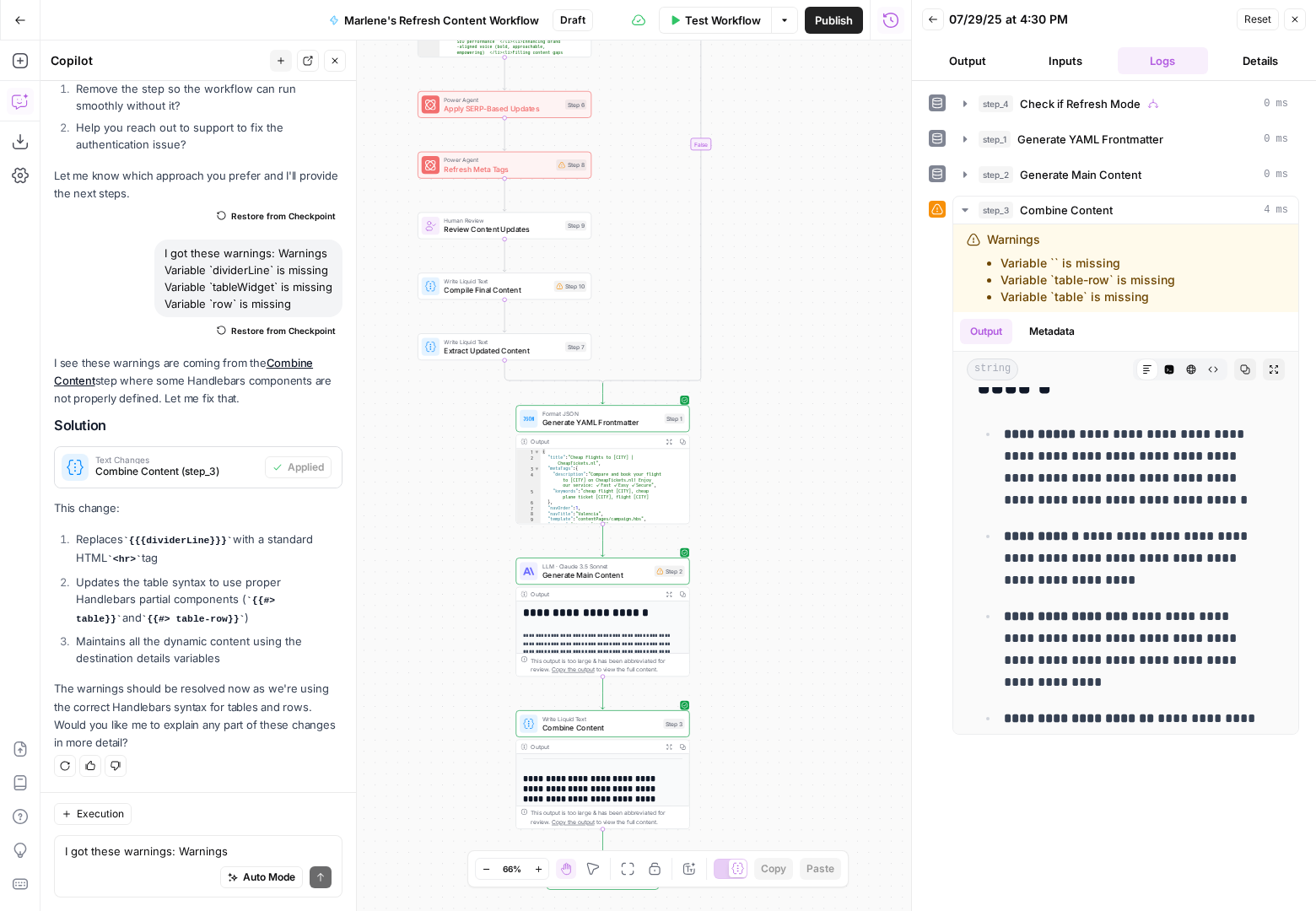 click on "true false Workflow Set Inputs Inputs Condition Check if Refresh Mode Step 4 Output Expand Output Copy 1 null     XXXXXXXXXXXXXXXXXXXXXXXXXXXXXXXXXXXXXXXXXXXXXXXXXXXXXXXXXXXXXXXXXXXXXXXXXXXXXXXXXXXXXXXXXXXXXXXXXXXXXXXXXXXXXXXXXXXXXXXXXXXXXXXXXXXXXXXXXXXXXXXXXXXXXXXXXXXXXXXXXXXXXXXXXXXXXXXXXXXXXXXXXXXXXXXXXXXXXXXXXXXXXXXXXXXXXXXXXXXXXXXXXXXXXXXXXXXXXXXXXXXXXXXXXXXXXXXXXXXXXXXXXXXXXXXXXXXXXXXXXXXXXXXXXXXXXXXXXXXXXXXXXXXXXXXXXXXXXXXXXXXXXXXXXXXXXXXXXXXXXXXXXXXXXXXXXXXXXXXXXXXXXXXXXXXXXXXXXXXXXXXXXXXXXXXXXXXXXXXXXXXXXXXXXXXXXXXXXXXXXXXXXXXXXXXXXXXXXXXXXXXXXXXXXXXXXXXXXXXXXXXXXXXXXXXXXXXXXXXXXXXXXXXXXXXXXXXXXXXXXXXXXXXXXXXX Power Agent Analyze SERP Competition Step 5 Output Expand Output Copy 1 2 {    "Content Brief of Changes" :  "<h2>Overview</h2        ><ul><li><strong>Total changes recommended        :</strong> <strong>18</strong></li><li        >Header updates – 10  </li><li>Body content         updates – 4  </li><li><p>FAQ updates – 4 (3" at bounding box center [476, 476] 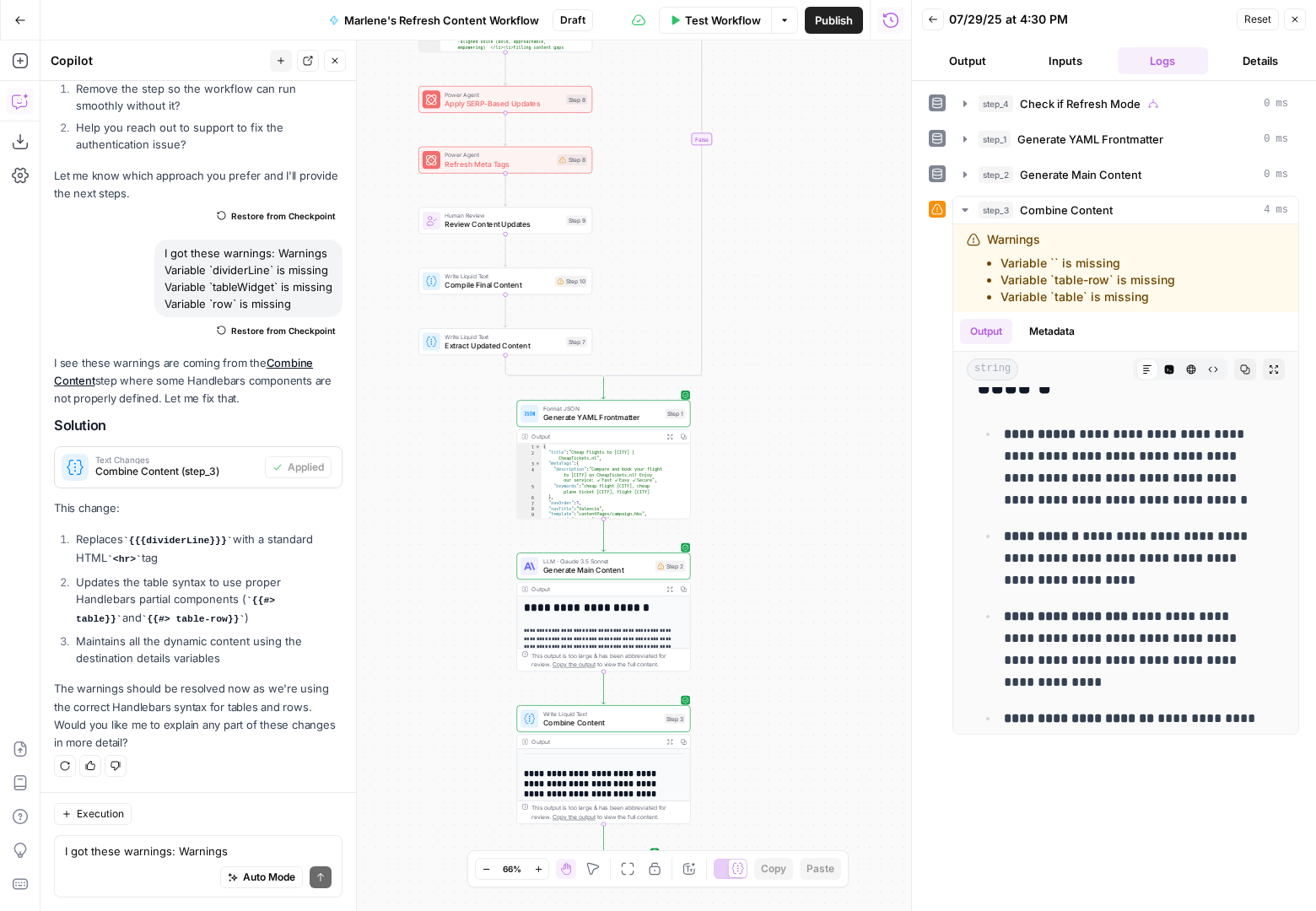 click on "Details" at bounding box center (1260, 61) 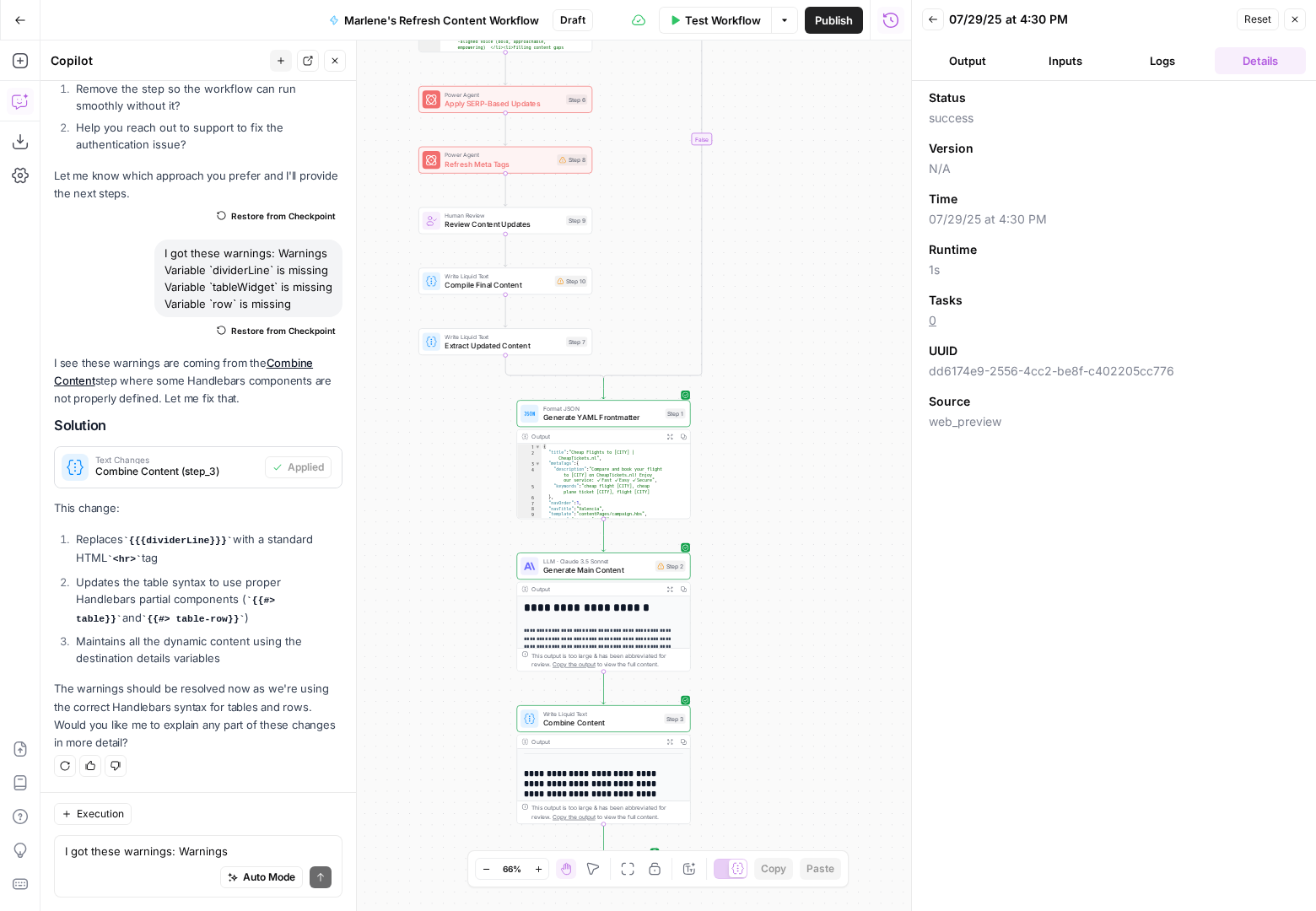 click on "Output" at bounding box center (968, 61) 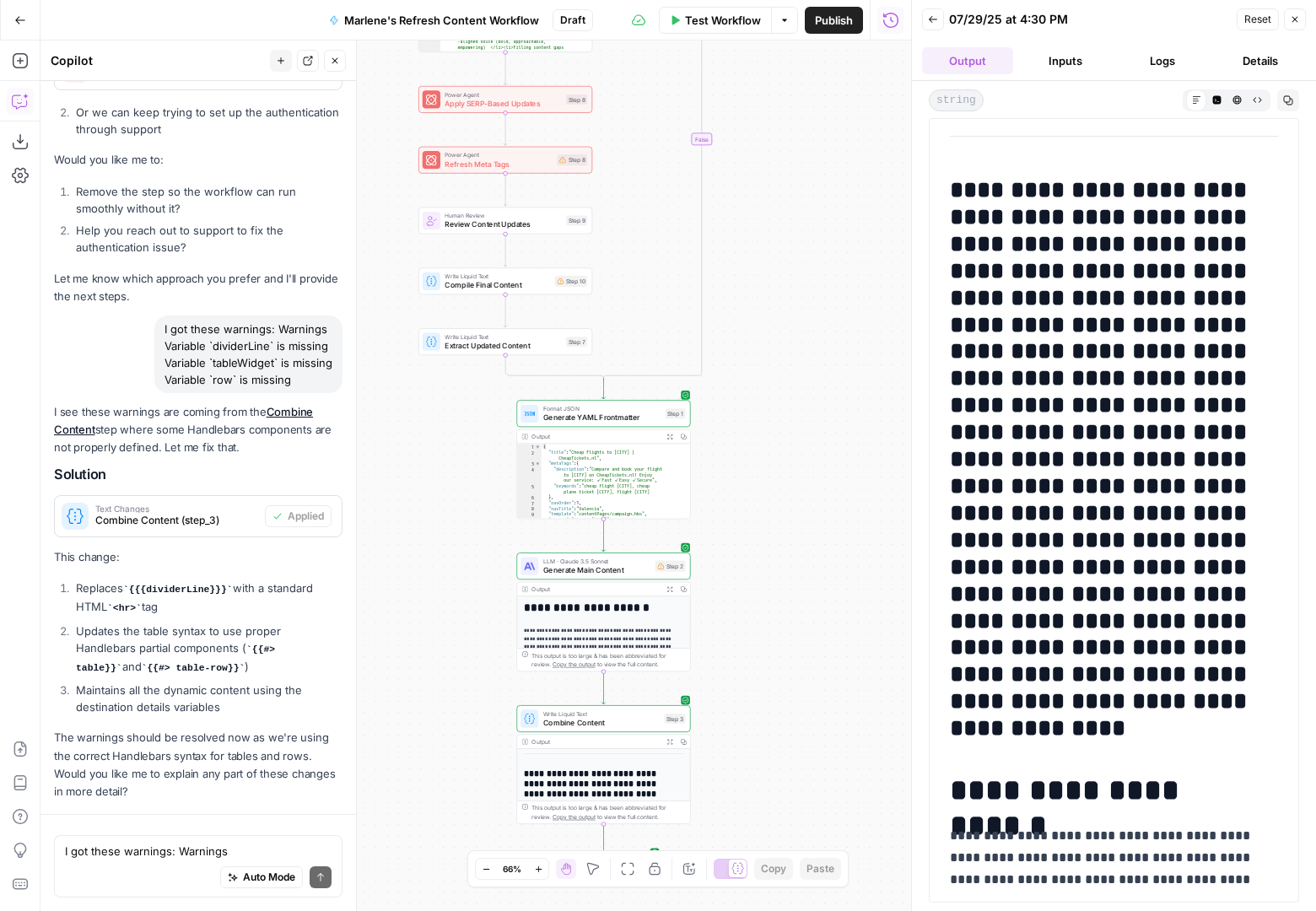 scroll, scrollTop: 9205, scrollLeft: 0, axis: vertical 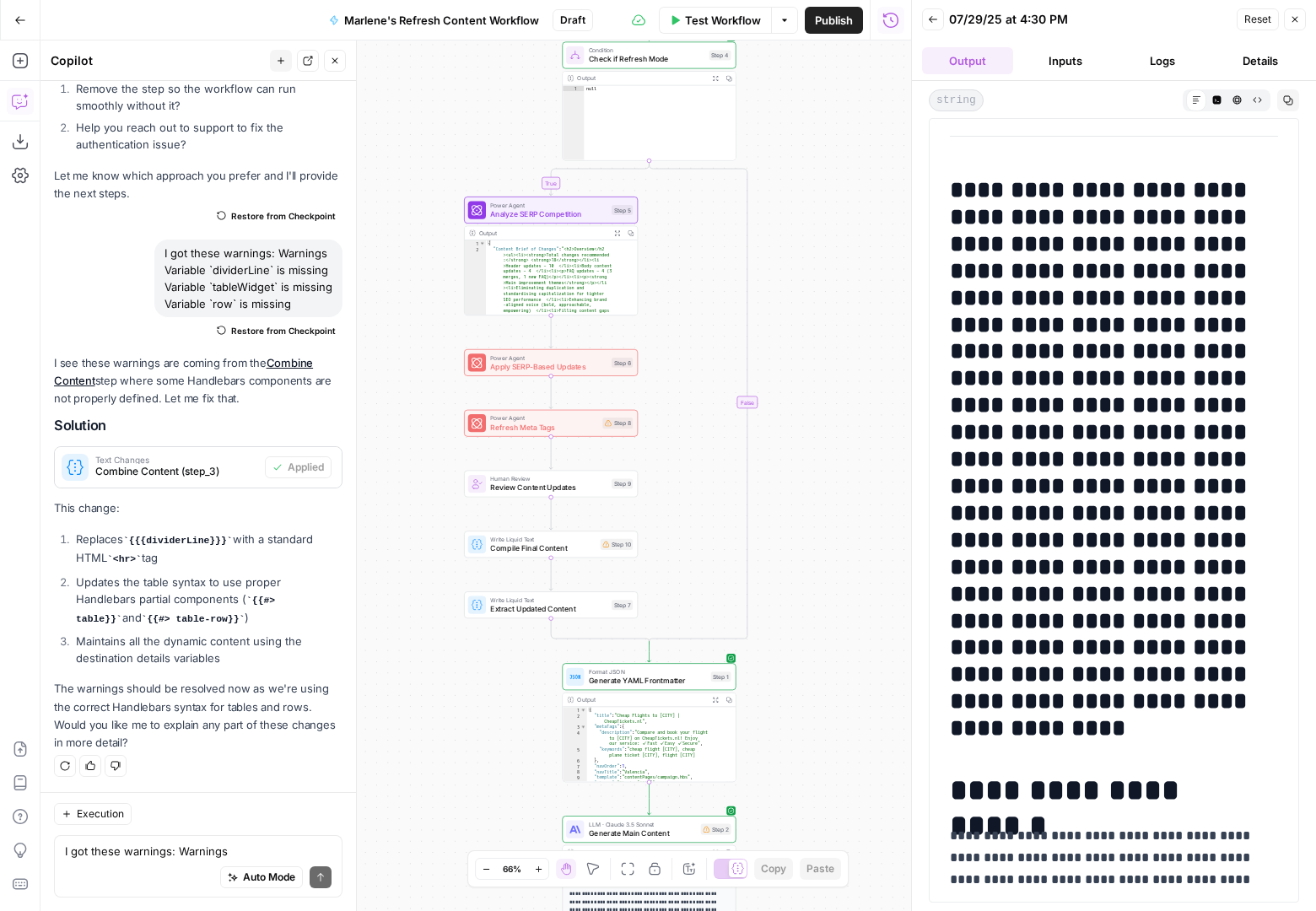 drag, startPoint x: 747, startPoint y: 190, endPoint x: 793, endPoint y: 453, distance: 266.99251 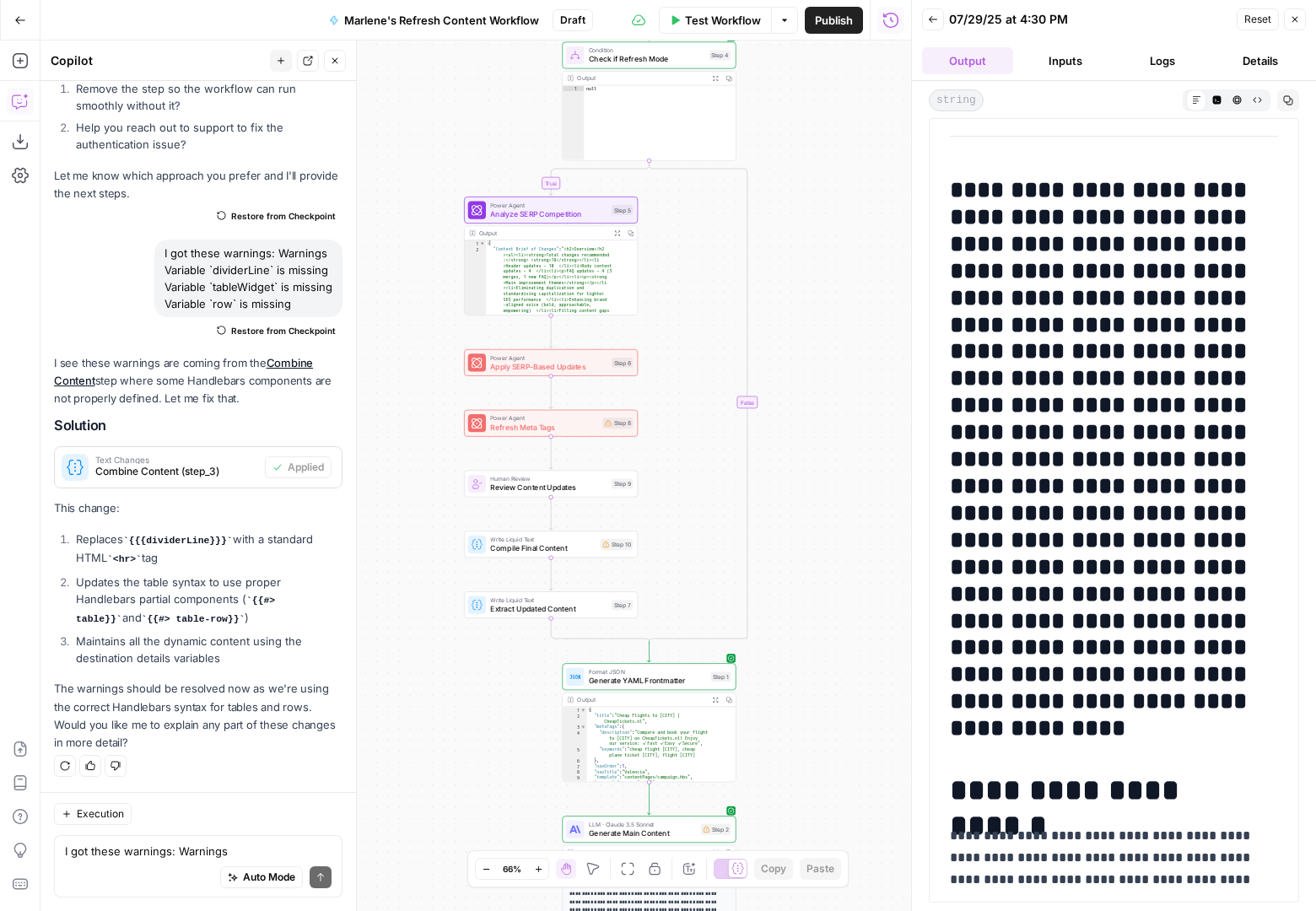 click on "true false Workflow Set Inputs Inputs Condition Check if Refresh Mode Step 4 Output Expand Output Copy 1 null     XXXXXXXXXXXXXXXXXXXXXXXXXXXXXXXXXXXXXXXXXXXXXXXXXXXXXXXXXXXXXXXXXXXXXXXXXXXXXXXXXXXXXXXXXXXXXXXXXXXXXXXXXXXXXXXXXXXXXXXXXXXXXXXXXXXXXXXXXXXXXXXXXXXXXXXXXXXXXXXXXXXXXXXXXXXXXXXXXXXXXXXXXXXXXXXXXXXXXXXXXXXXXXXXXXXXXXXXXXXXXXXXXXXXXXXXXXXXXXXXXXXXXXXXXXXXXXXXXXXXXXXXXXXXXXXXXXXXXXXXXXXXXXXXXXXXXXXXXXXXXXXXXXXXXXXXXXXXXXXXXXXXXXXXXXXXXXXXXXXXXXXXXXXXXXXXXXXXXXXXXXXXXXXXXXXXXXXXXXXXXXXXXXXXXXXXXXXXXXXXXXXXXXXXXXXXXXXXXXXXXXXXXXXXXXXXXXXXXXXXXXXXXXXXXXXXXXXXXXXXXXXXXXXXXXXXXXXXXXXXXXXXXXXXXXXXXXXXXXXXXXXXXXXXXXXX Power Agent Analyze SERP Competition Step 5 Output Expand Output Copy 1 2 {    "Content Brief of Changes" :  "<h2>Overview</h2        ><ul><li><strong>Total changes recommended        :</strong> <strong>18</strong></li><li        >Header updates – 10  </li><li>Body content         updates – 4  </li><li><p>FAQ updates – 4 (3" at bounding box center (476, 476) 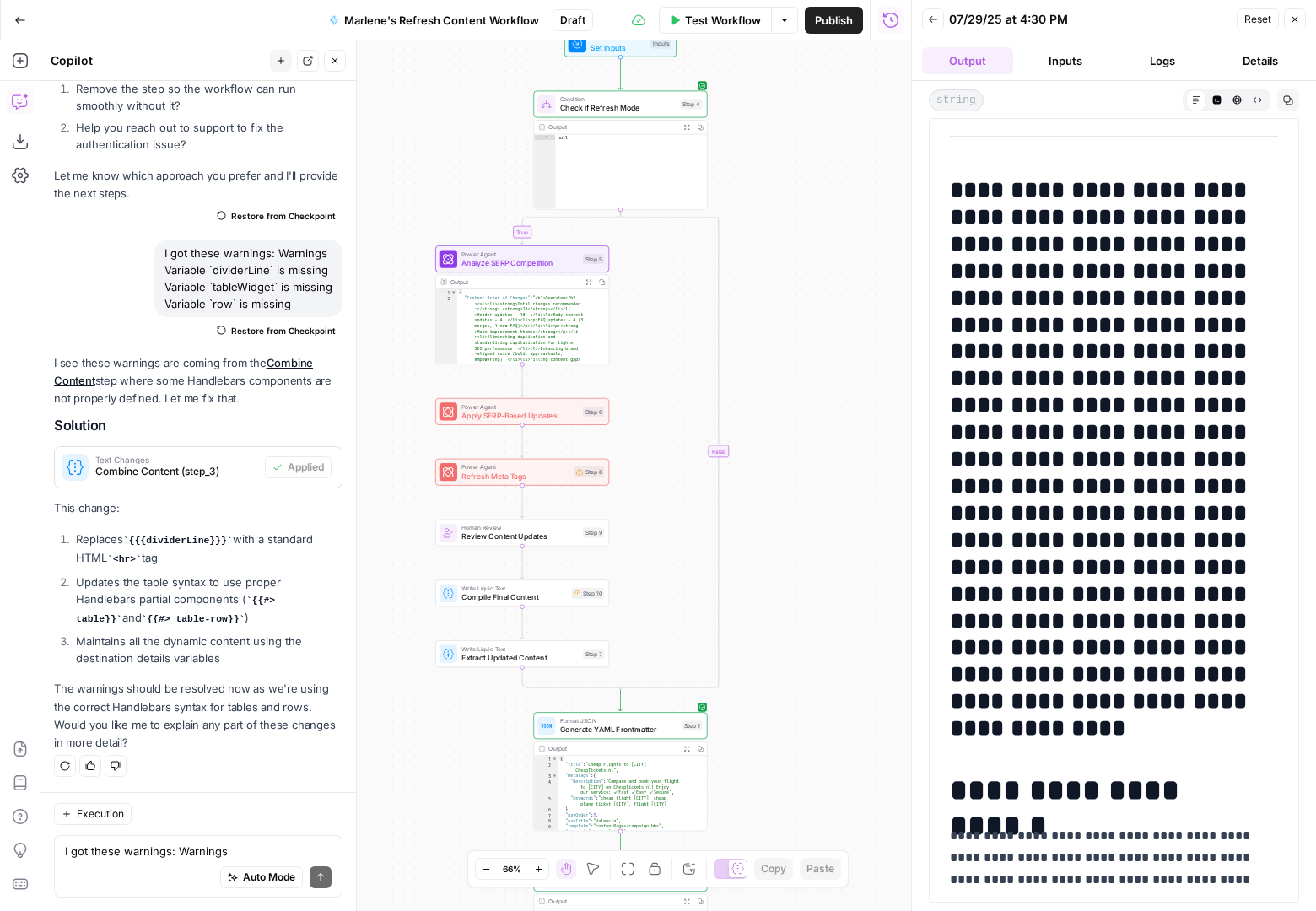 drag, startPoint x: 785, startPoint y: 257, endPoint x: 756, endPoint y: 306, distance: 56.93856 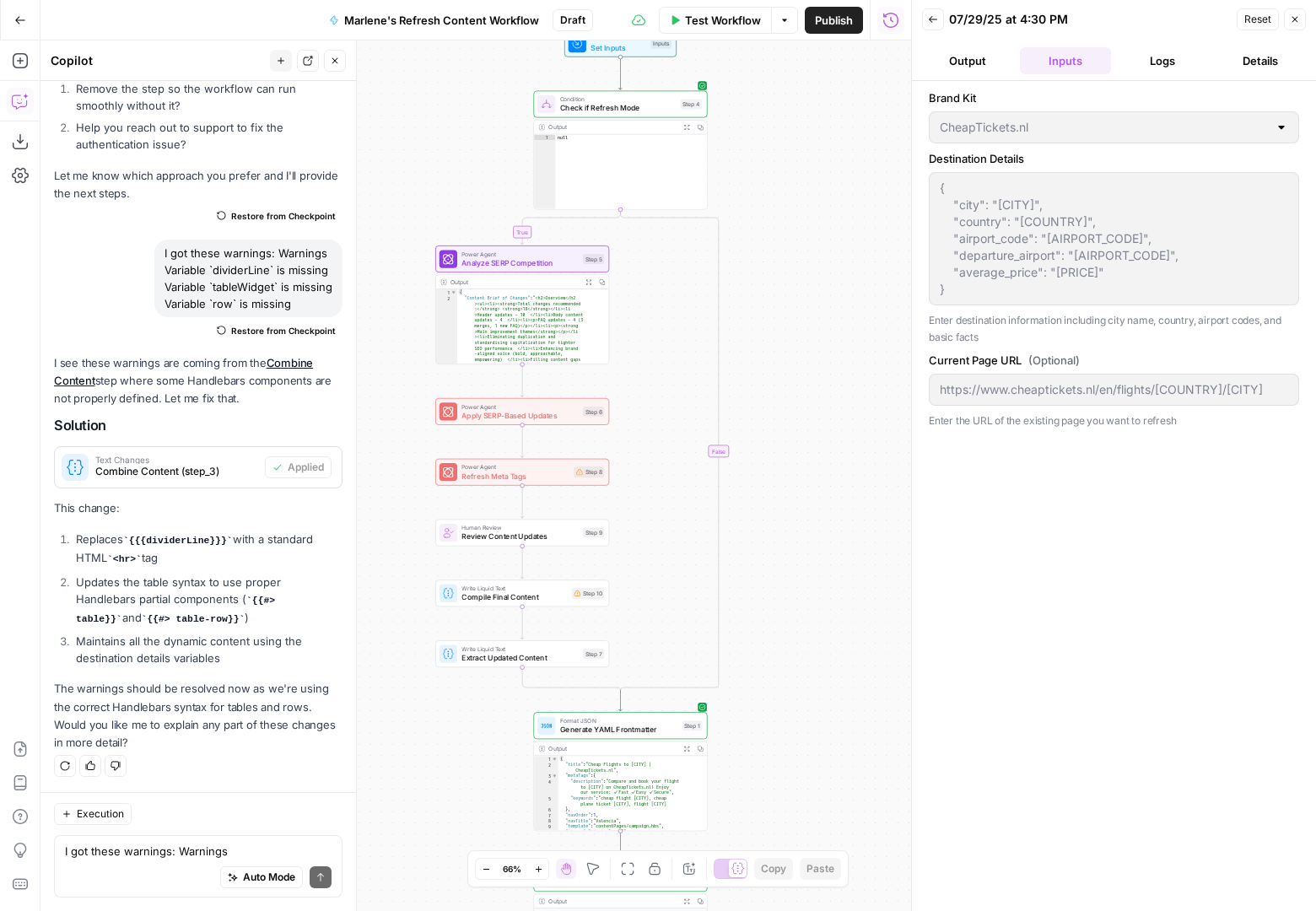 click on "Logs" at bounding box center (1163, 61) 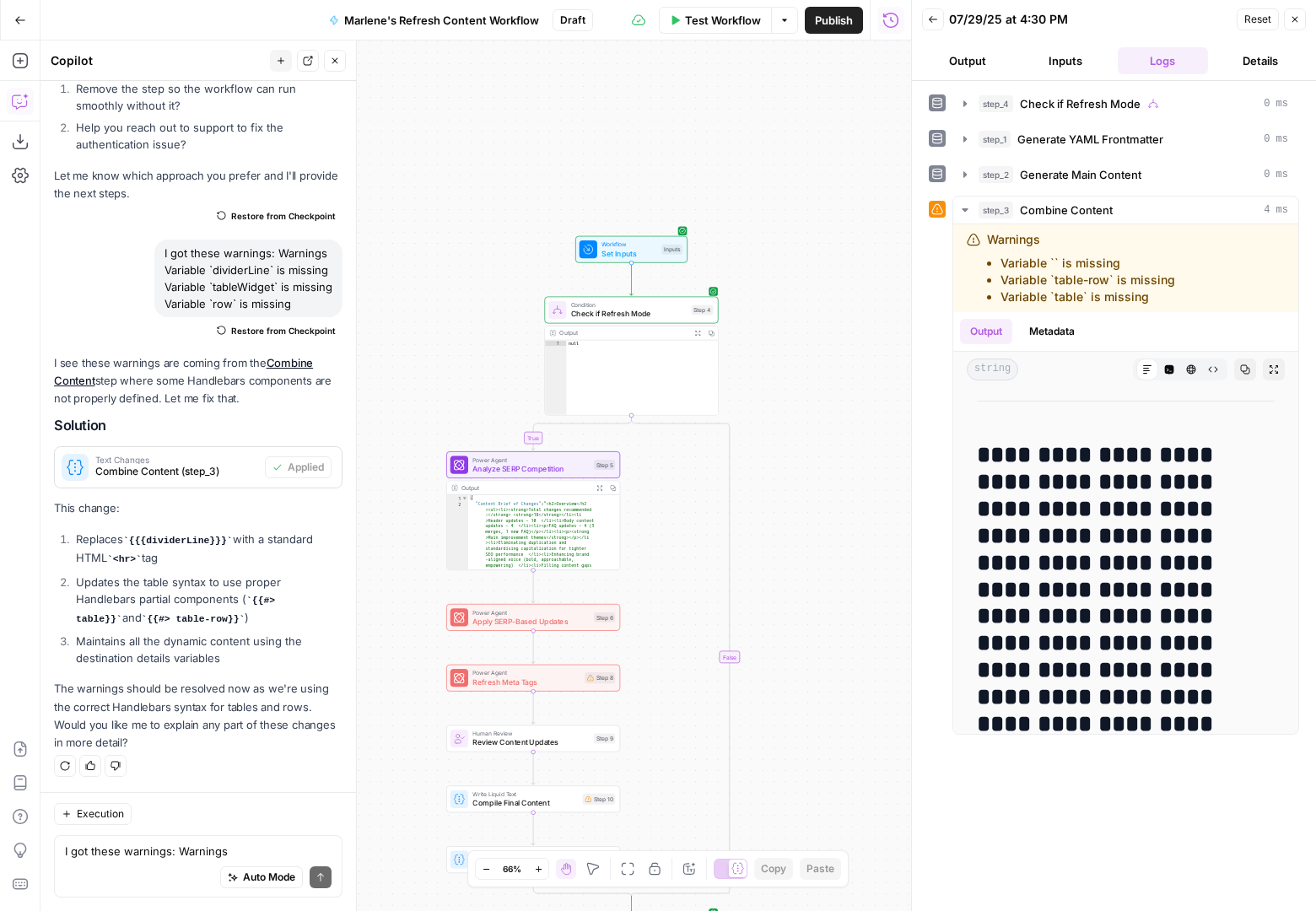 drag, startPoint x: 763, startPoint y: 147, endPoint x: 774, endPoint y: 354, distance: 207.29206 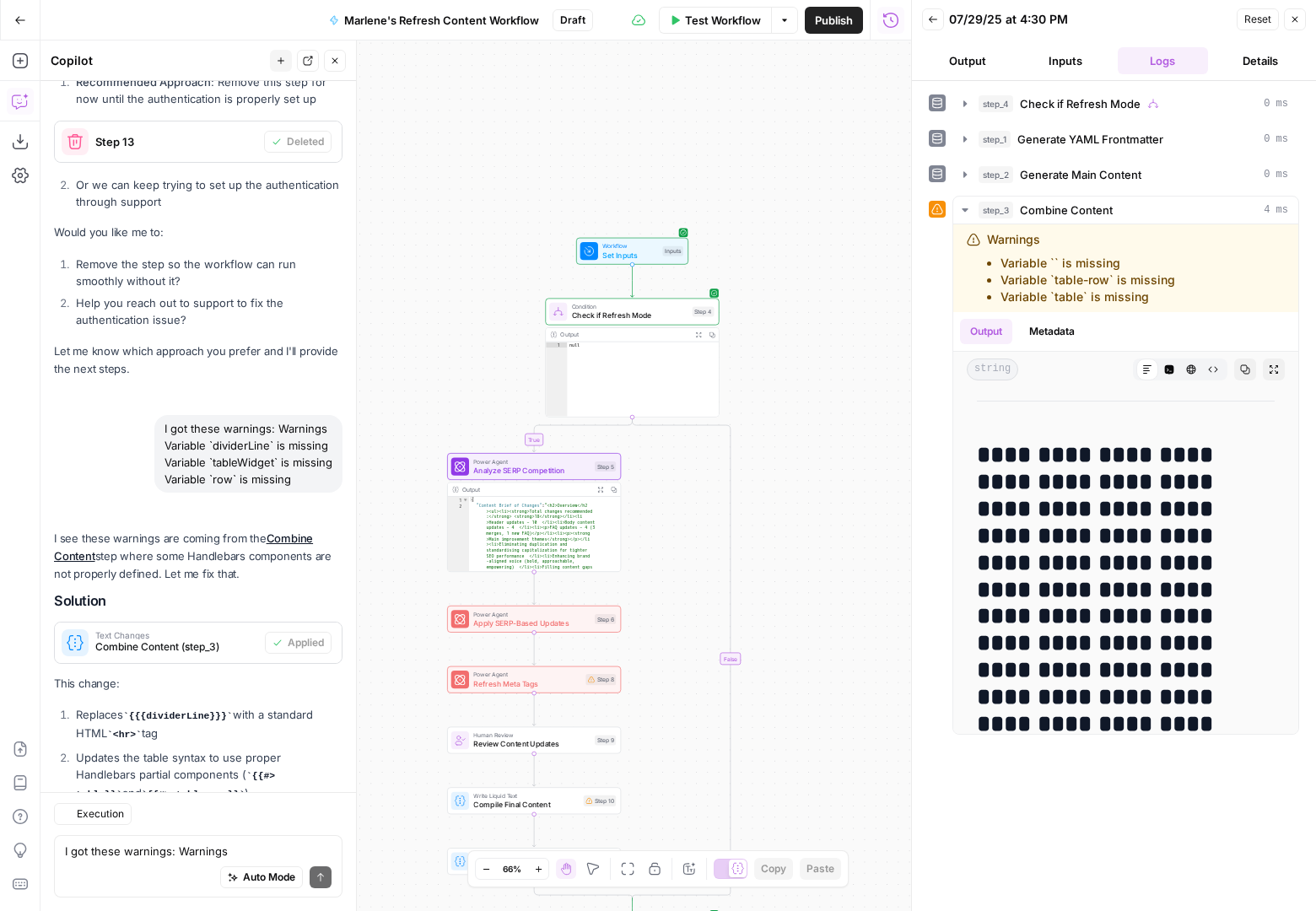 scroll, scrollTop: 9205, scrollLeft: 0, axis: vertical 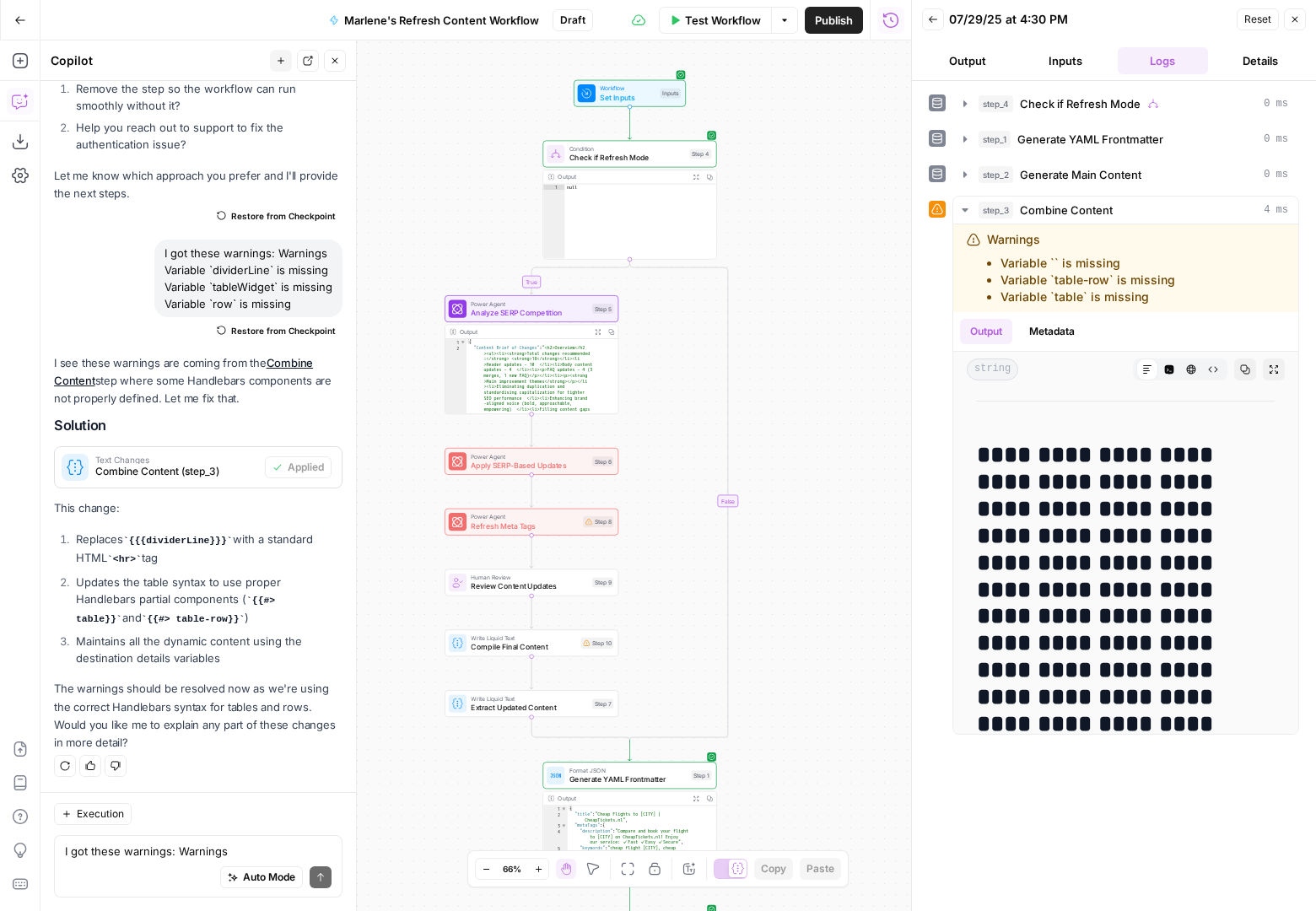 drag, startPoint x: 779, startPoint y: 444, endPoint x: 777, endPoint y: 286, distance: 158.01266 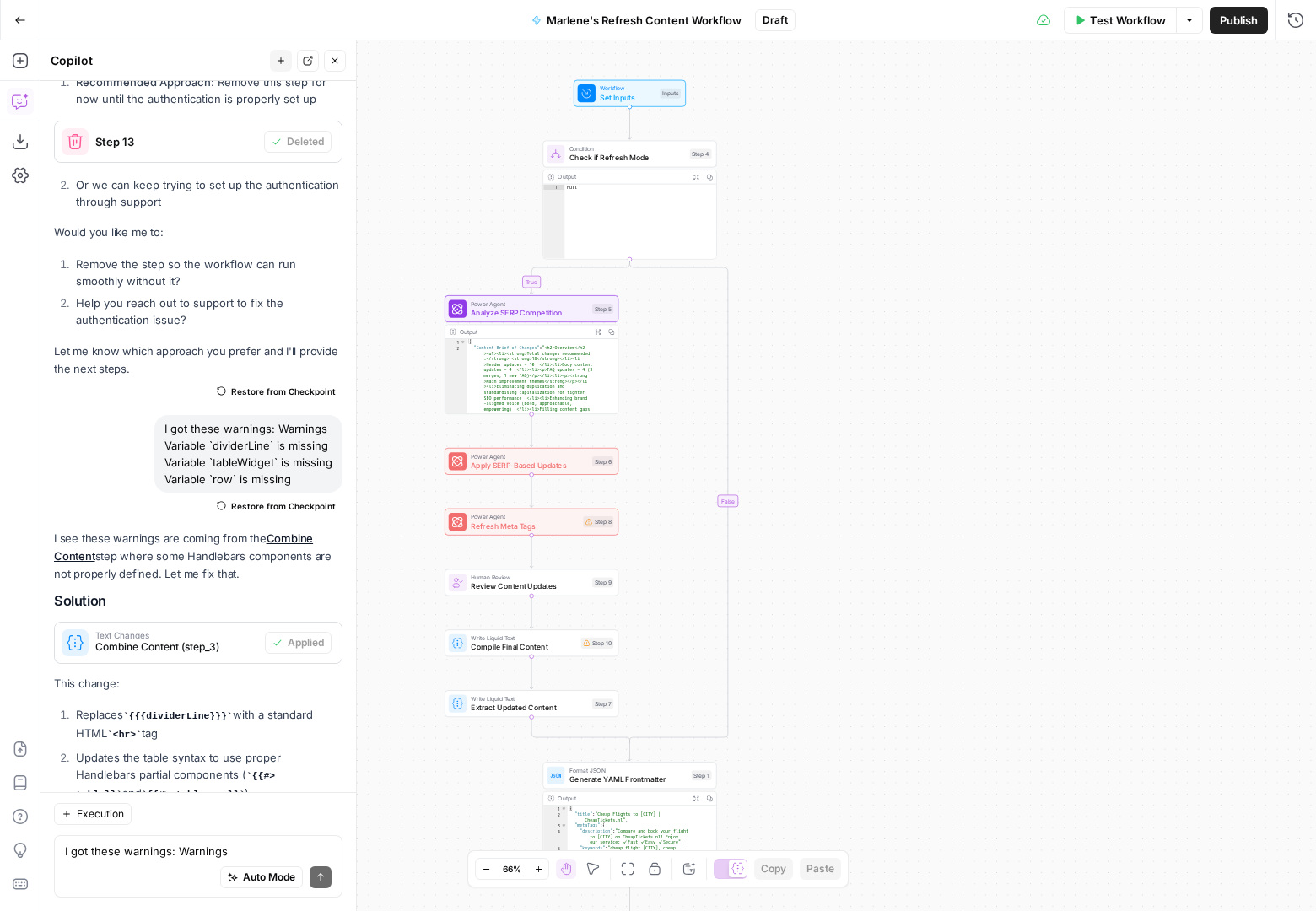 scroll, scrollTop: 9205, scrollLeft: 0, axis: vertical 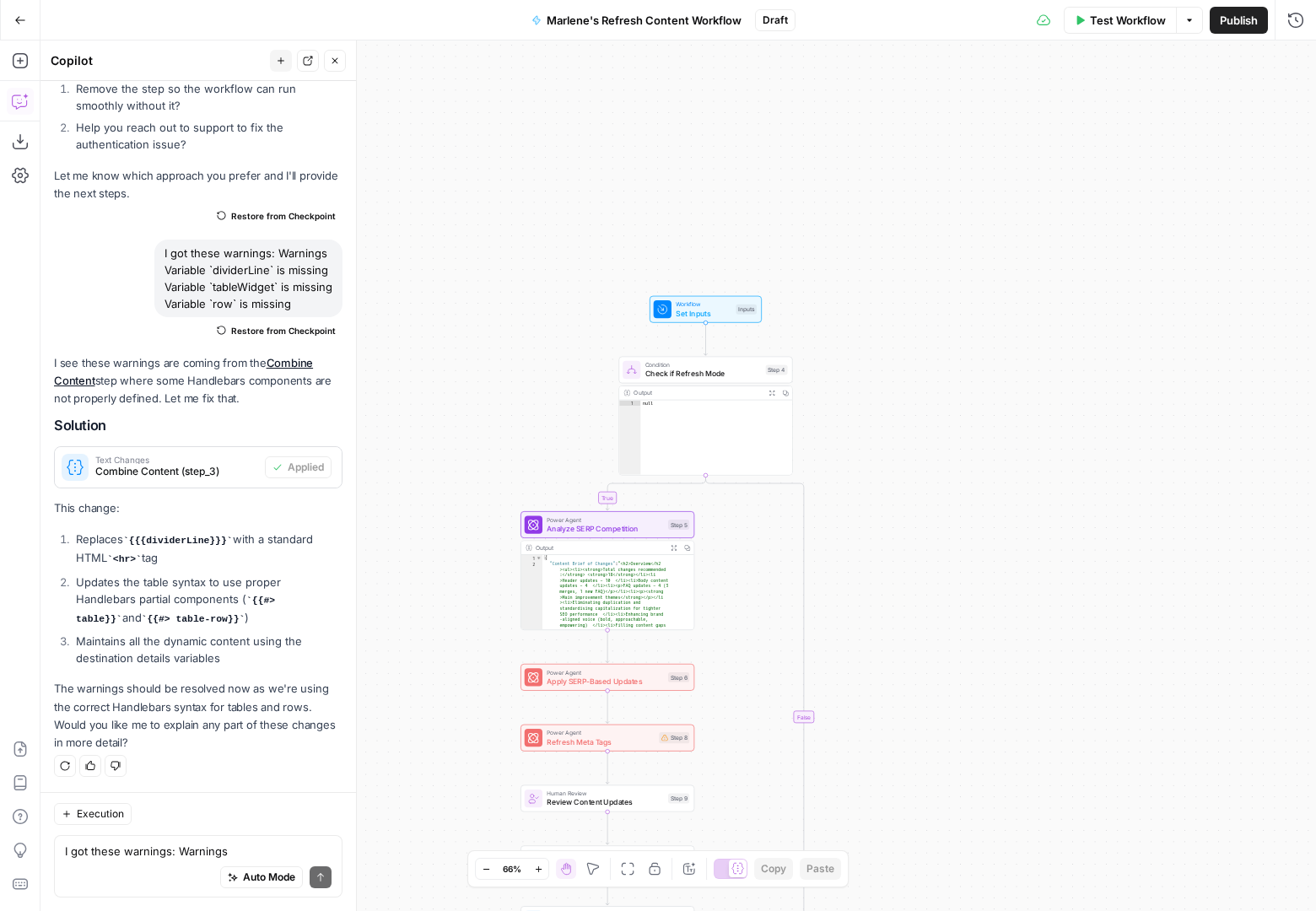 drag, startPoint x: 725, startPoint y: 139, endPoint x: 803, endPoint y: 356, distance: 230.5927 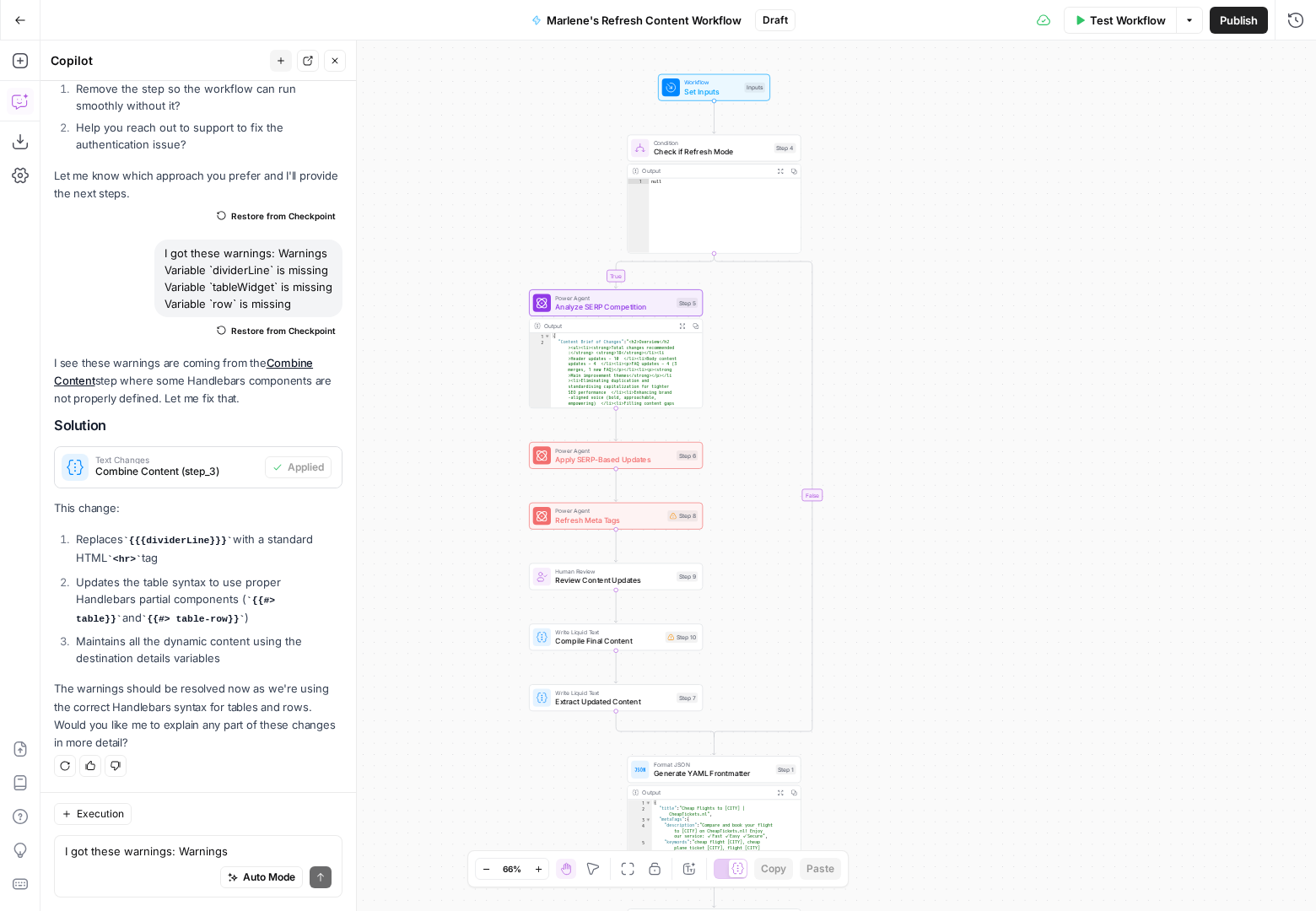 drag, startPoint x: 822, startPoint y: 554, endPoint x: 828, endPoint y: 314, distance: 240.07499 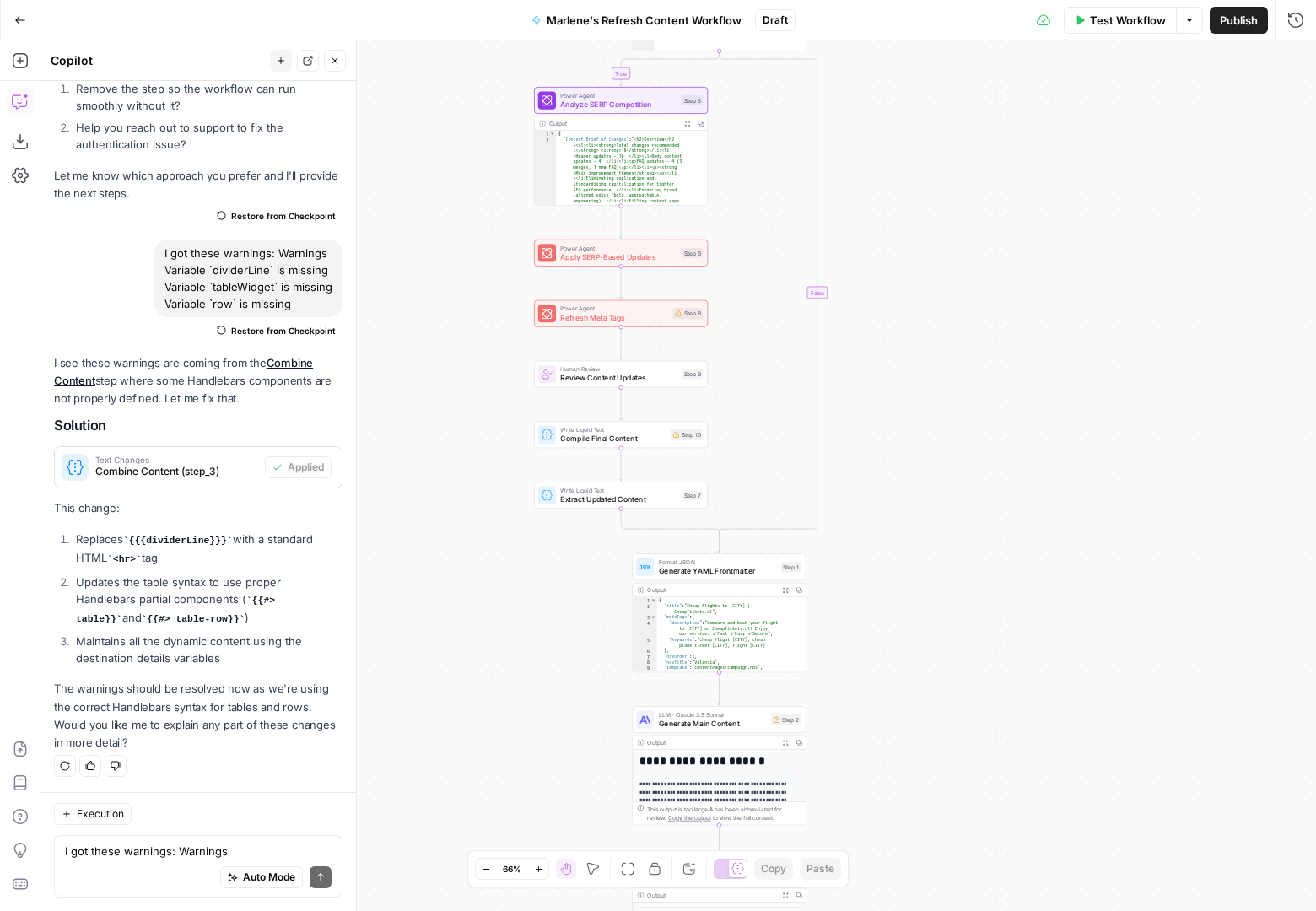 drag, startPoint x: 861, startPoint y: 570, endPoint x: 867, endPoint y: 379, distance: 191.09422 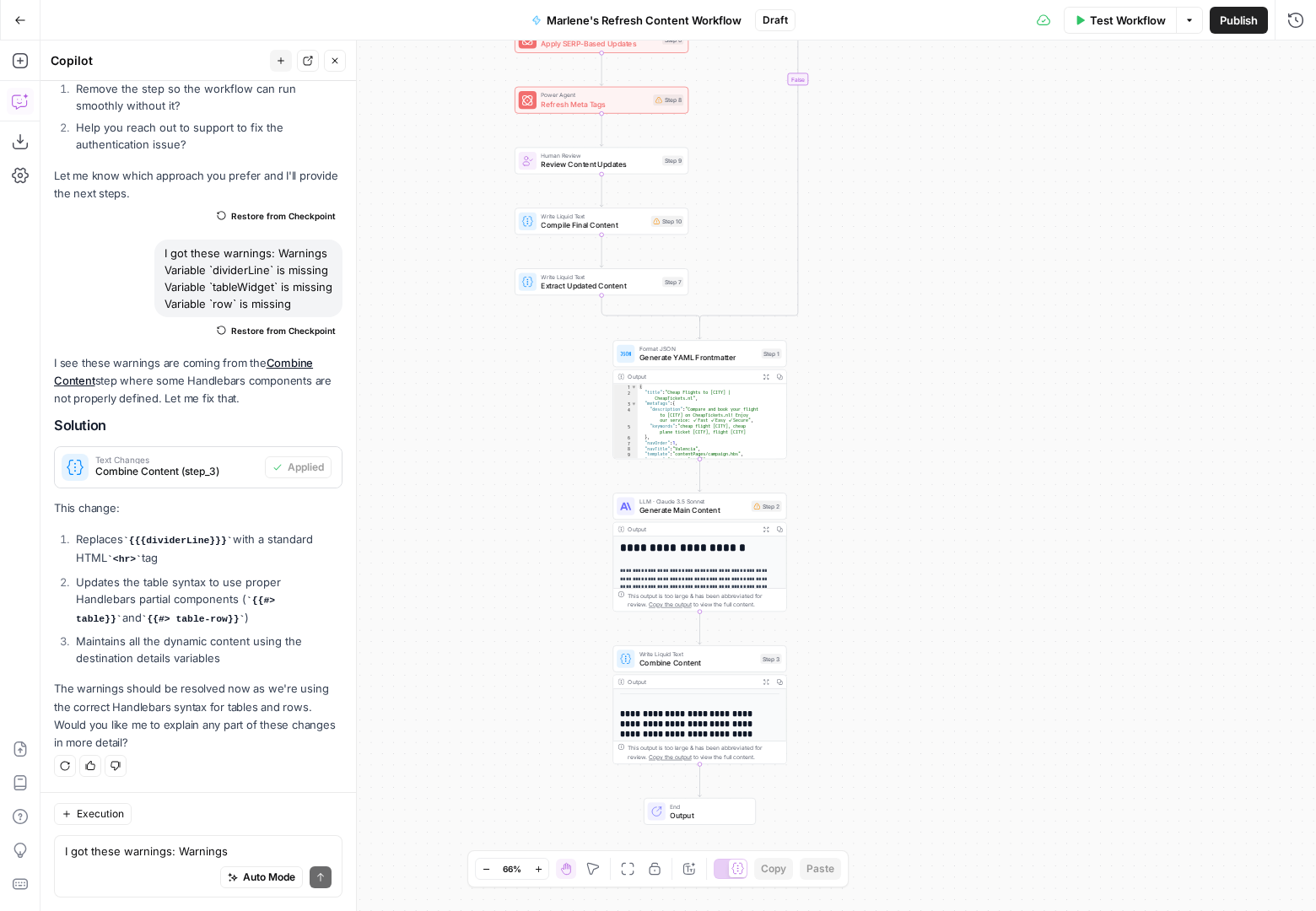 drag, startPoint x: 871, startPoint y: 614, endPoint x: 850, endPoint y: 407, distance: 208.06249 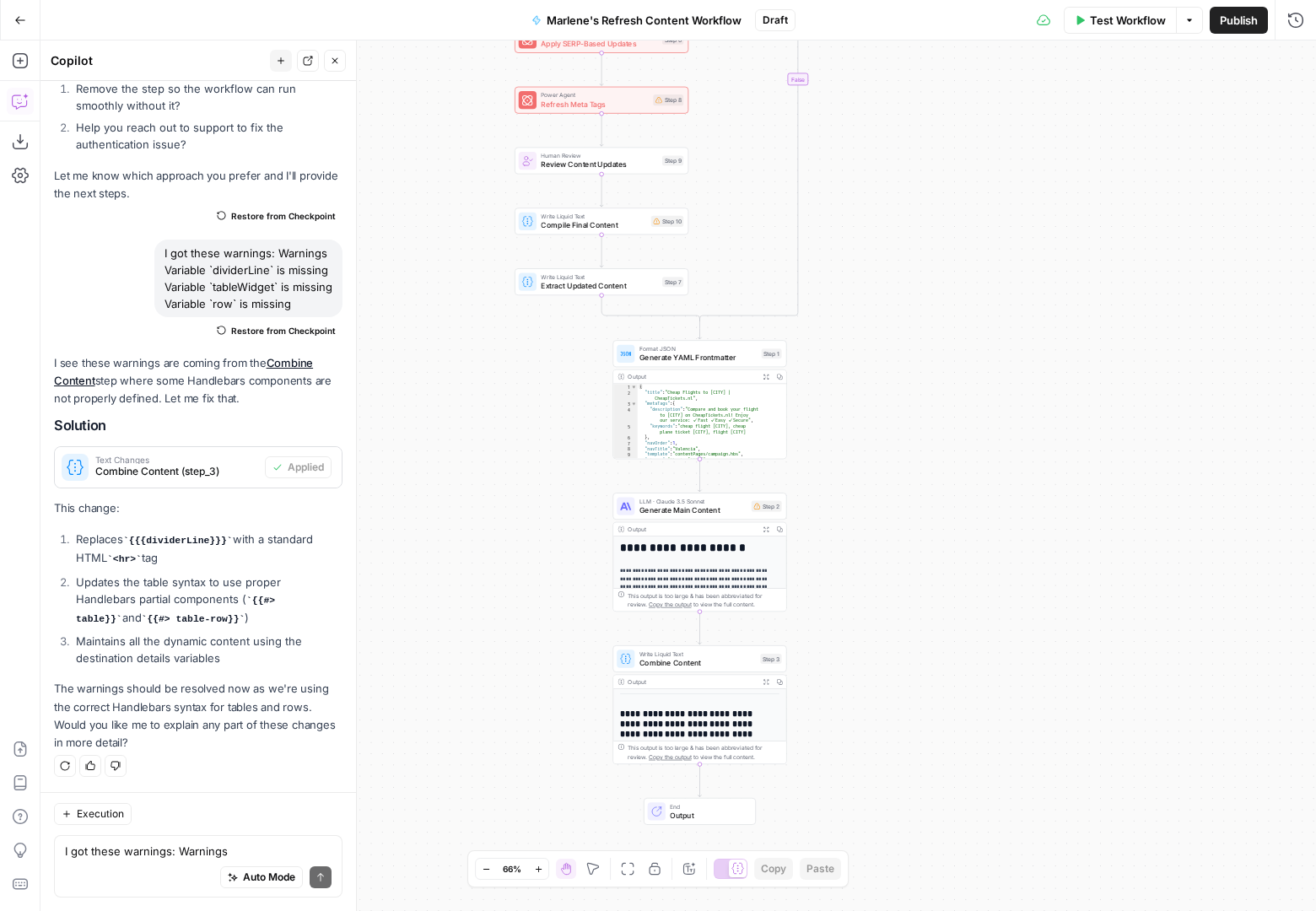 click on "true false Workflow Set Inputs Inputs Condition Check if Refresh Mode Step 4 Output Expand Output Copy 1 null     XXXXXXXXXXXXXXXXXXXXXXXXXXXXXXXXXXXXXXXXXXXXXXXXXXXXXXXXXXXXXXXXXXXXXXXXXXXXXXXXXXXXXXXXXXXXXXXXXXXXXXXXXXXXXXXXXXXXXXXXXXXXXXXXXXXXXXXXXXXXXXXXXXXXXXXXXXXXXXXXXXXXXXXXXXXXXXXXXXXXXXXXXXXXXXXXXXXXXXXXXXXXXXXXXXXXXXXXXXXXXXXXXXXXXXXXXXXXXXXXXXXXXXXXXXXXXXXXXXXXXXXXXXXXXXXXXXXXXXXXXXXXXXXXXXXXXXXXXXXXXXXXXXXXXXXXXXXXXXXXXXXXXXXXXXXXXXXXXXXXXXXXXXXXXXXXXXXXXXXXXXXXXXXXXXXXXXXXXXXXXXXXXXXXXXXXXXXXXXXXXXXXXXXXXXXXXXXXXXXXXXXXXXXXXXXXXXXXXXXXXXXXXXXXXXXXXXXXXXXXXXXXXXXXXXXXXXXXXXXXXXXXXXXXXXXXXXXXXXXXXXXXXXXXXXXX Power Agent Analyze SERP Competition Step 5 Output Expand Output Copy 1 2 {    "Content Brief of Changes" :  "<h2>Overview</h2        ><ul><li><strong>Total changes recommended        :</strong> <strong>18</strong></li><li        >Header updates – 10  </li><li>Body content         updates – 4  </li><li><p>FAQ updates – 4 (3" at bounding box center [678, 476] 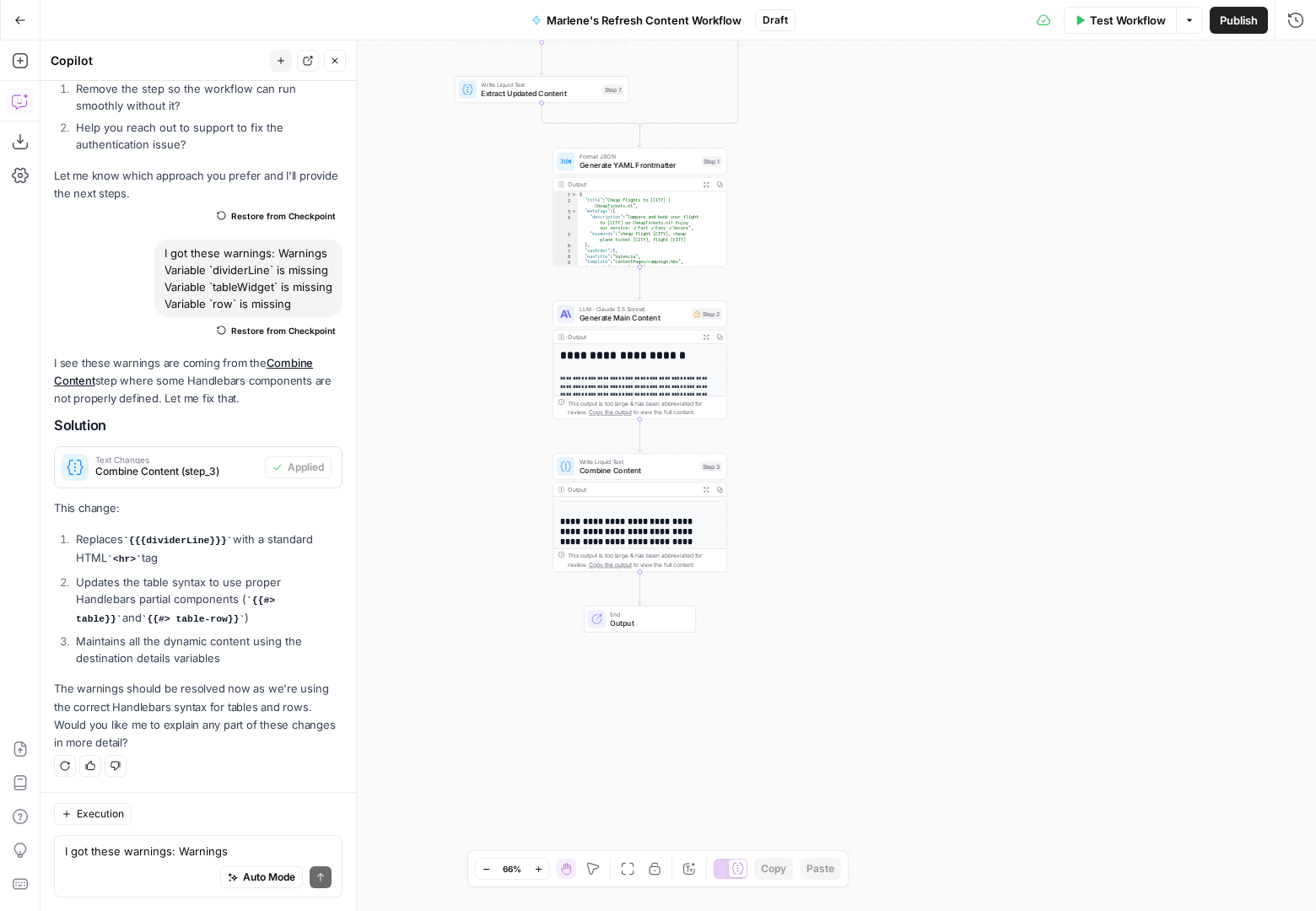 drag, startPoint x: 833, startPoint y: 661, endPoint x: 773, endPoint y: 470, distance: 200.2024 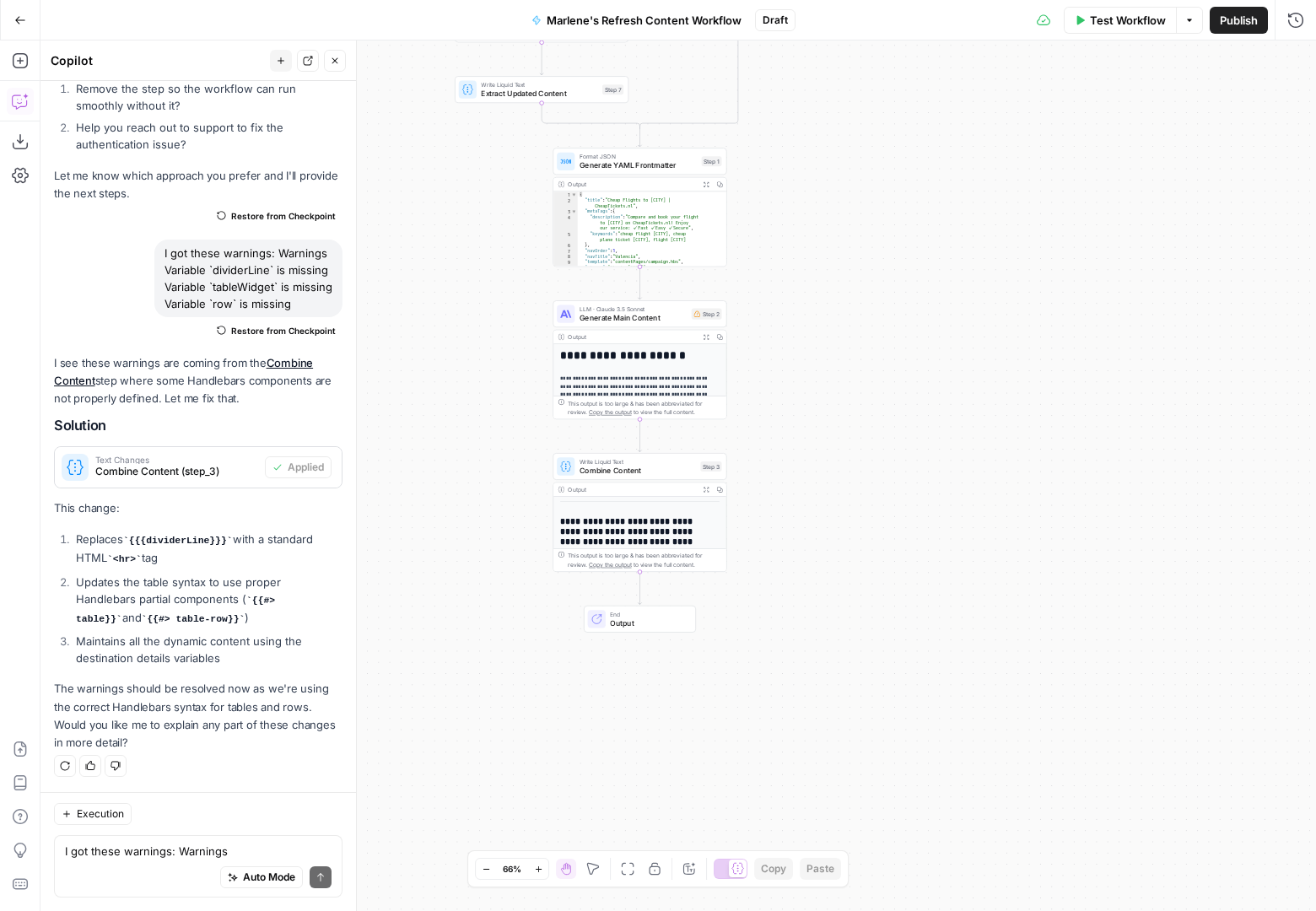click on "true false Workflow Set Inputs Inputs Condition Check if Refresh Mode Step 4 Output Expand Output Copy 1 null     XXXXXXXXXXXXXXXXXXXXXXXXXXXXXXXXXXXXXXXXXXXXXXXXXXXXXXXXXXXXXXXXXXXXXXXXXXXXXXXXXXXXXXXXXXXXXXXXXXXXXXXXXXXXXXXXXXXXXXXXXXXXXXXXXXXXXXXXXXXXXXXXXXXXXXXXXXXXXXXXXXXXXXXXXXXXXXXXXXXXXXXXXXXXXXXXXXXXXXXXXXXXXXXXXXXXXXXXXXXXXXXXXXXXXXXXXXXXXXXXXXXXXXXXXXXXXXXXXXXXXXXXXXXXXXXXXXXXXXXXXXXXXXXXXXXXXXXXXXXXXXXXXXXXXXXXXXXXXXXXXXXXXXXXXXXXXXXXXXXXXXXXXXXXXXXXXXXXXXXXXXXXXXXXXXXXXXXXXXXXXXXXXXXXXXXXXXXXXXXXXXXXXXXXXXXXXXXXXXXXXXXXXXXXXXXXXXXXXXXXXXXXXXXXXXXXXXXXXXXXXXXXXXXXXXXXXXXXXXXXXXXXXXXXXXXXXXXXXXXXXXXXXXXXXXXX Power Agent Analyze SERP Competition Step 5 Output Expand Output Copy 1 2 {    "Content Brief of Changes" :  "<h2>Overview</h2        ><ul><li><strong>Total changes recommended        :</strong> <strong>18</strong></li><li        >Header updates – 10  </li><li>Body content         updates – 4  </li><li><p>FAQ updates – 4 (3" at bounding box center (678, 476) 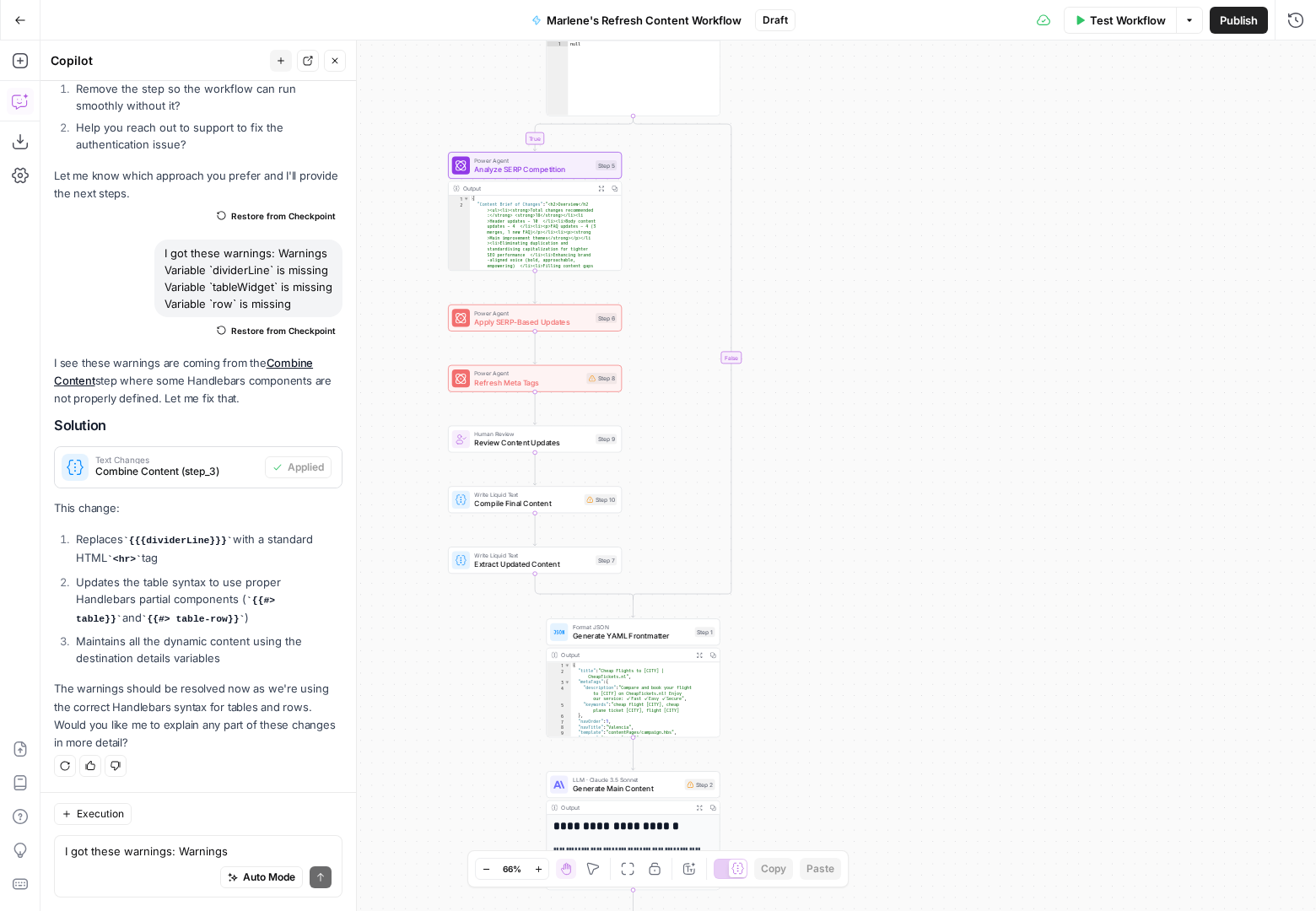drag, startPoint x: 774, startPoint y: 303, endPoint x: 768, endPoint y: 774, distance: 471.0382 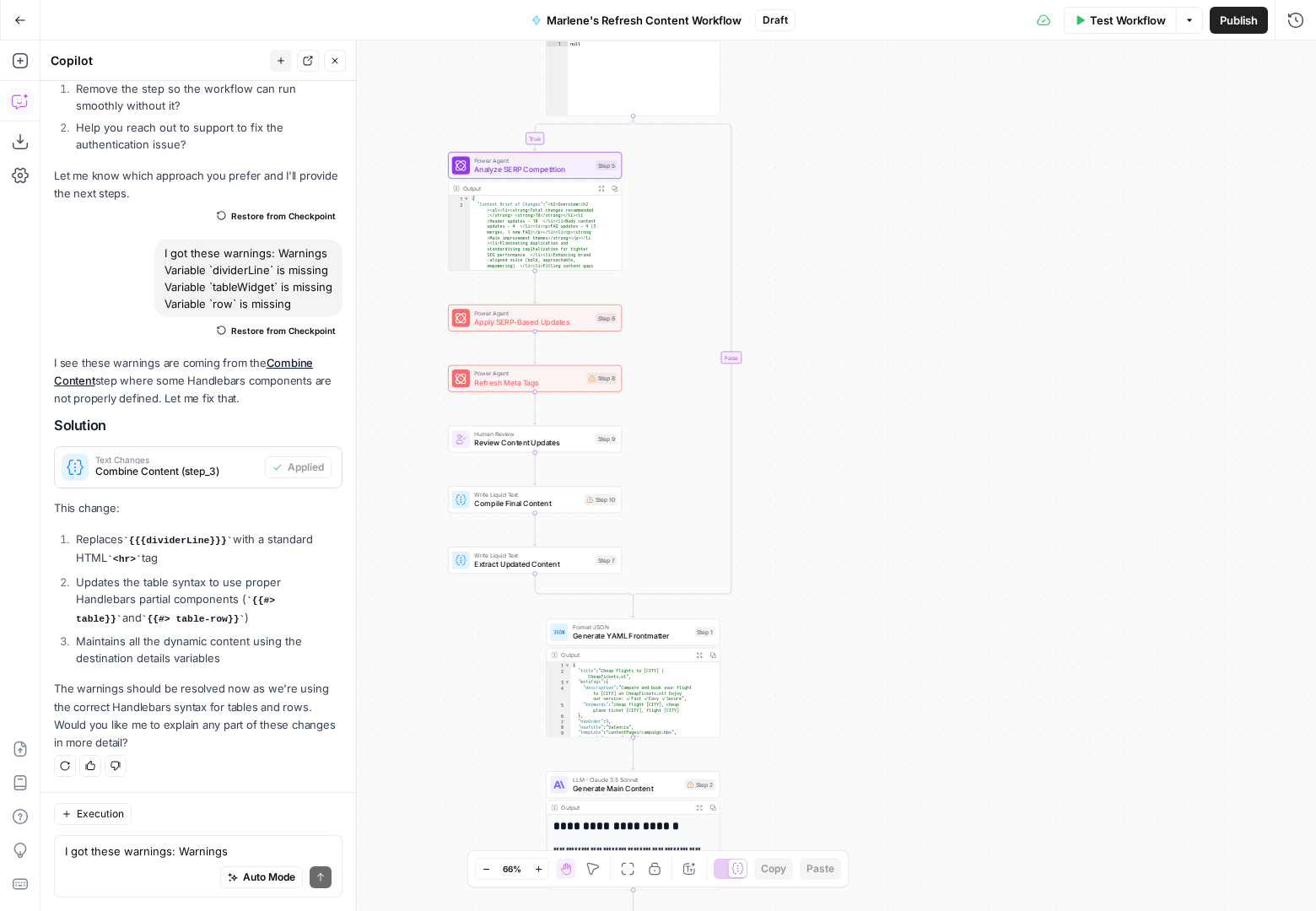 click on "true false Workflow Set Inputs Inputs Condition Check if Refresh Mode Step 4 Output Expand Output Copy 1 null     XXXXXXXXXXXXXXXXXXXXXXXXXXXXXXXXXXXXXXXXXXXXXXXXXXXXXXXXXXXXXXXXXXXXXXXXXXXXXXXXXXXXXXXXXXXXXXXXXXXXXXXXXXXXXXXXXXXXXXXXXXXXXXXXXXXXXXXXXXXXXXXXXXXXXXXXXXXXXXXXXXXXXXXXXXXXXXXXXXXXXXXXXXXXXXXXXXXXXXXXXXXXXXXXXXXXXXXXXXXXXXXXXXXXXXXXXXXXXXXXXXXXXXXXXXXXXXXXXXXXXXXXXXXXXXXXXXXXXXXXXXXXXXXXXXXXXXXXXXXXXXXXXXXXXXXXXXXXXXXXXXXXXXXXXXXXXXXXXXXXXXXXXXXXXXXXXXXXXXXXXXXXXXXXXXXXXXXXXXXXXXXXXXXXXXXXXXXXXXXXXXXXXXXXXXXXXXXXXXXXXXXXXXXXXXXXXXXXXXXXXXXXXXXXXXXXXXXXXXXXXXXXXXXXXXXXXXXXXXXXXXXXXXXXXXXXXXXXXXXXXXXXXXXXXXXX Power Agent Analyze SERP Competition Step 5 Output Expand Output Copy 1 2 {    "Content Brief of Changes" :  "<h2>Overview</h2        ><ul><li><strong>Total changes recommended        :</strong> <strong>18</strong></li><li        >Header updates – 10  </li><li>Body content         updates – 4  </li><li><p>FAQ updates – 4 (3" at bounding box center (678, 476) 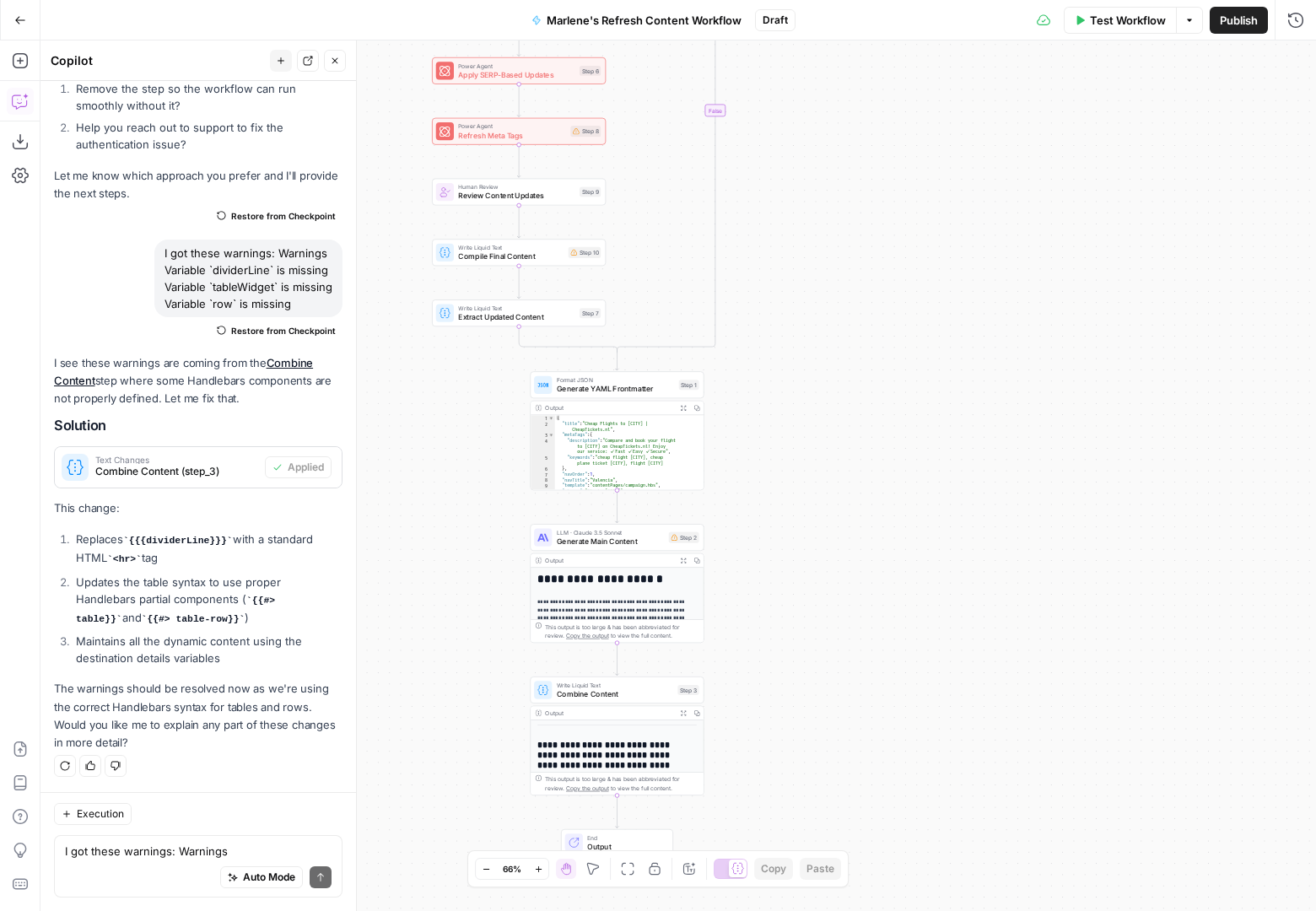drag, startPoint x: 846, startPoint y: 502, endPoint x: 830, endPoint y: 255, distance: 247.5177 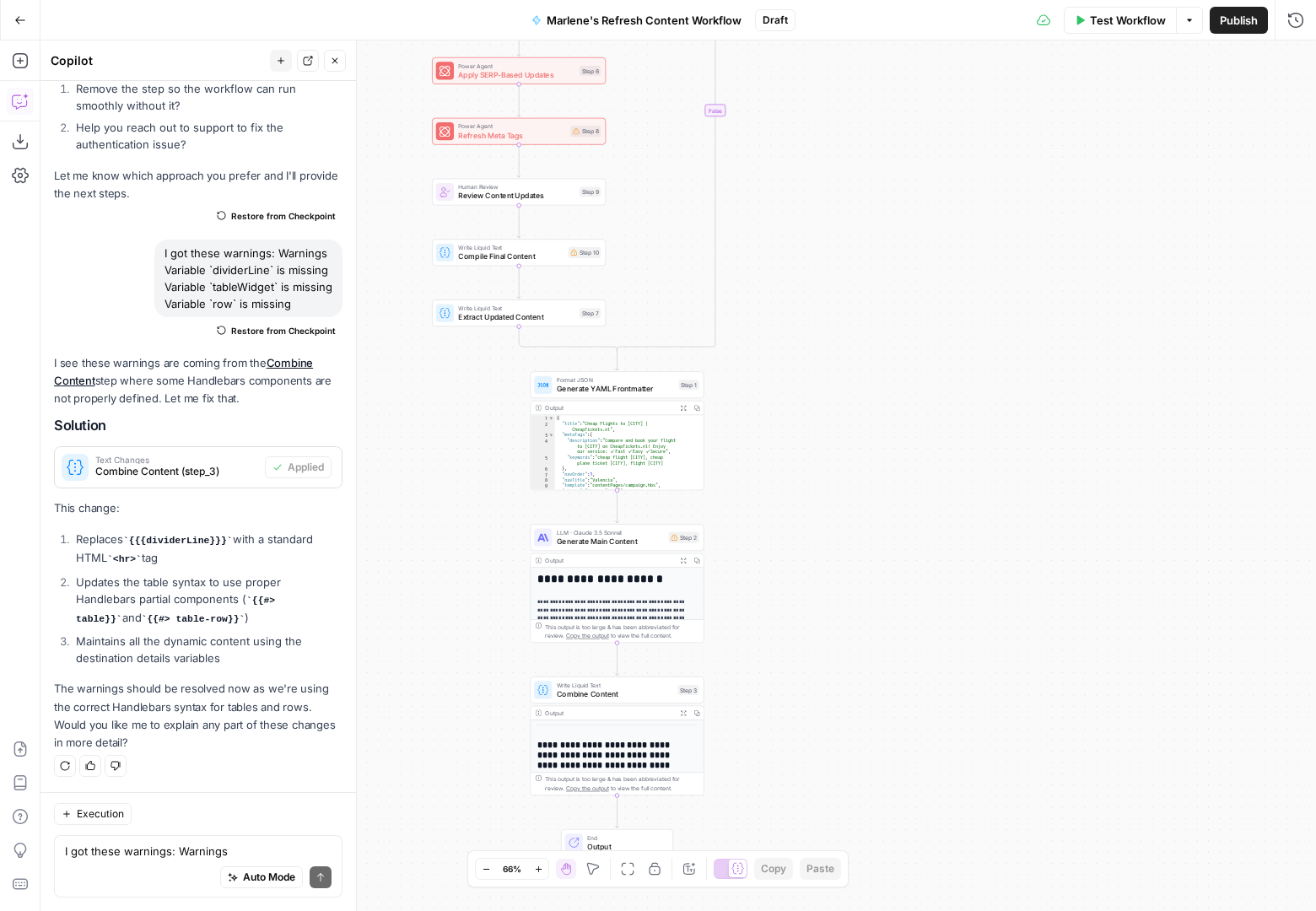 click on "true false Workflow Set Inputs Inputs Condition Check if Refresh Mode Step 4 Output Expand Output Copy 1 null     XXXXXXXXXXXXXXXXXXXXXXXXXXXXXXXXXXXXXXXXXXXXXXXXXXXXXXXXXXXXXXXXXXXXXXXXXXXXXXXXXXXXXXXXXXXXXXXXXXXXXXXXXXXXXXXXXXXXXXXXXXXXXXXXXXXXXXXXXXXXXXXXXXXXXXXXXXXXXXXXXXXXXXXXXXXXXXXXXXXXXXXXXXXXXXXXXXXXXXXXXXXXXXXXXXXXXXXXXXXXXXXXXXXXXXXXXXXXXXXXXXXXXXXXXXXXXXXXXXXXXXXXXXXXXXXXXXXXXXXXXXXXXXXXXXXXXXXXXXXXXXXXXXXXXXXXXXXXXXXXXXXXXXXXXXXXXXXXXXXXXXXXXXXXXXXXXXXXXXXXXXXXXXXXXXXXXXXXXXXXXXXXXXXXXXXXXXXXXXXXXXXXXXXXXXXXXXXXXXXXXXXXXXXXXXXXXXXXXXXXXXXXXXXXXXXXXXXXXXXXXXXXXXXXXXXXXXXXXXXXXXXXXXXXXXXXXXXXXXXXXXXXXXXXXXXX Power Agent Analyze SERP Competition Step 5 Output Expand Output Copy 1 2 {    "Content Brief of Changes" :  "<h2>Overview</h2        ><ul><li><strong>Total changes recommended        :</strong> <strong>18</strong></li><li        >Header updates – 10  </li><li>Body content         updates – 4  </li><li><p>FAQ updates – 4 (3" at bounding box center (678, 476) 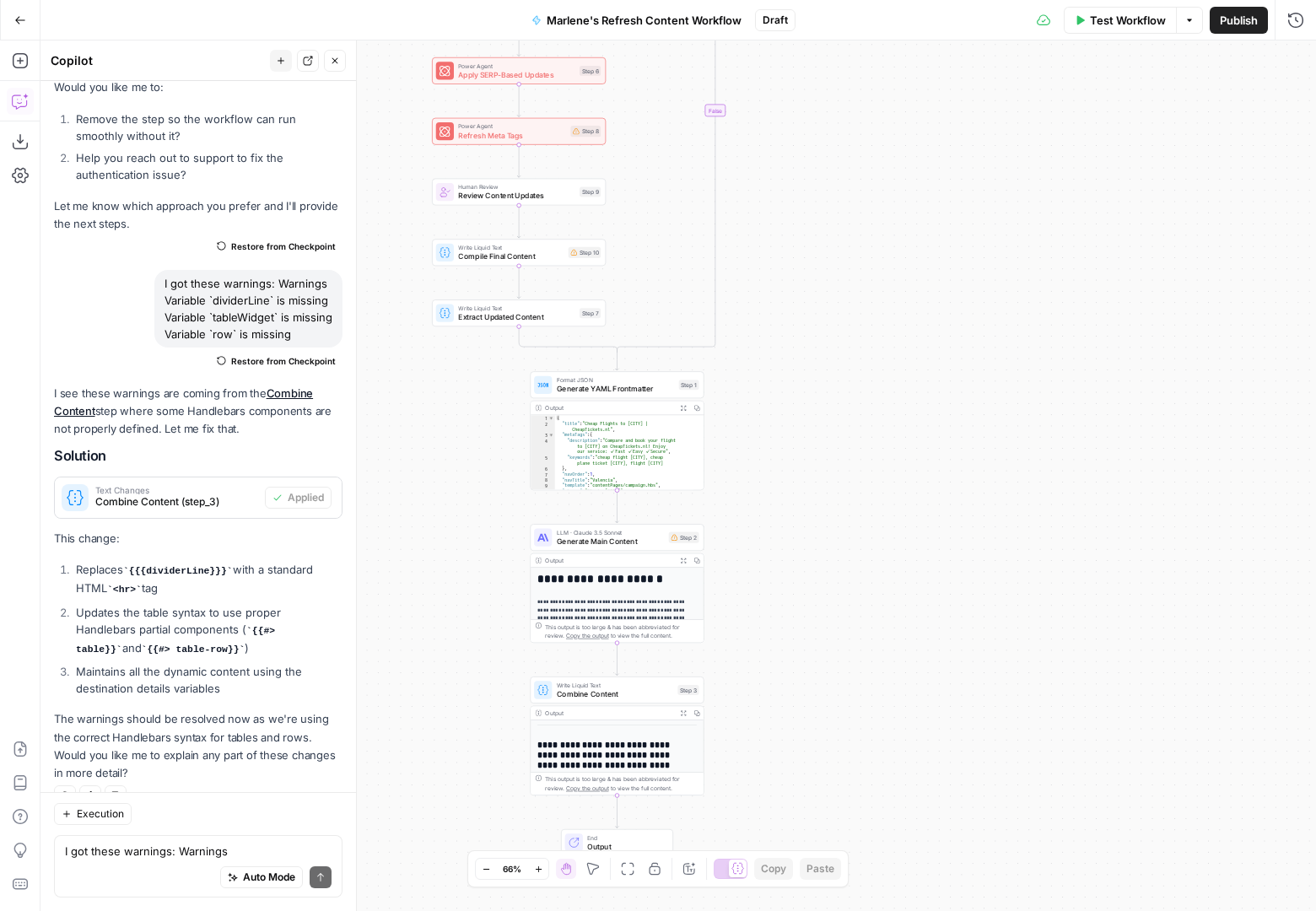 scroll, scrollTop: 9205, scrollLeft: 0, axis: vertical 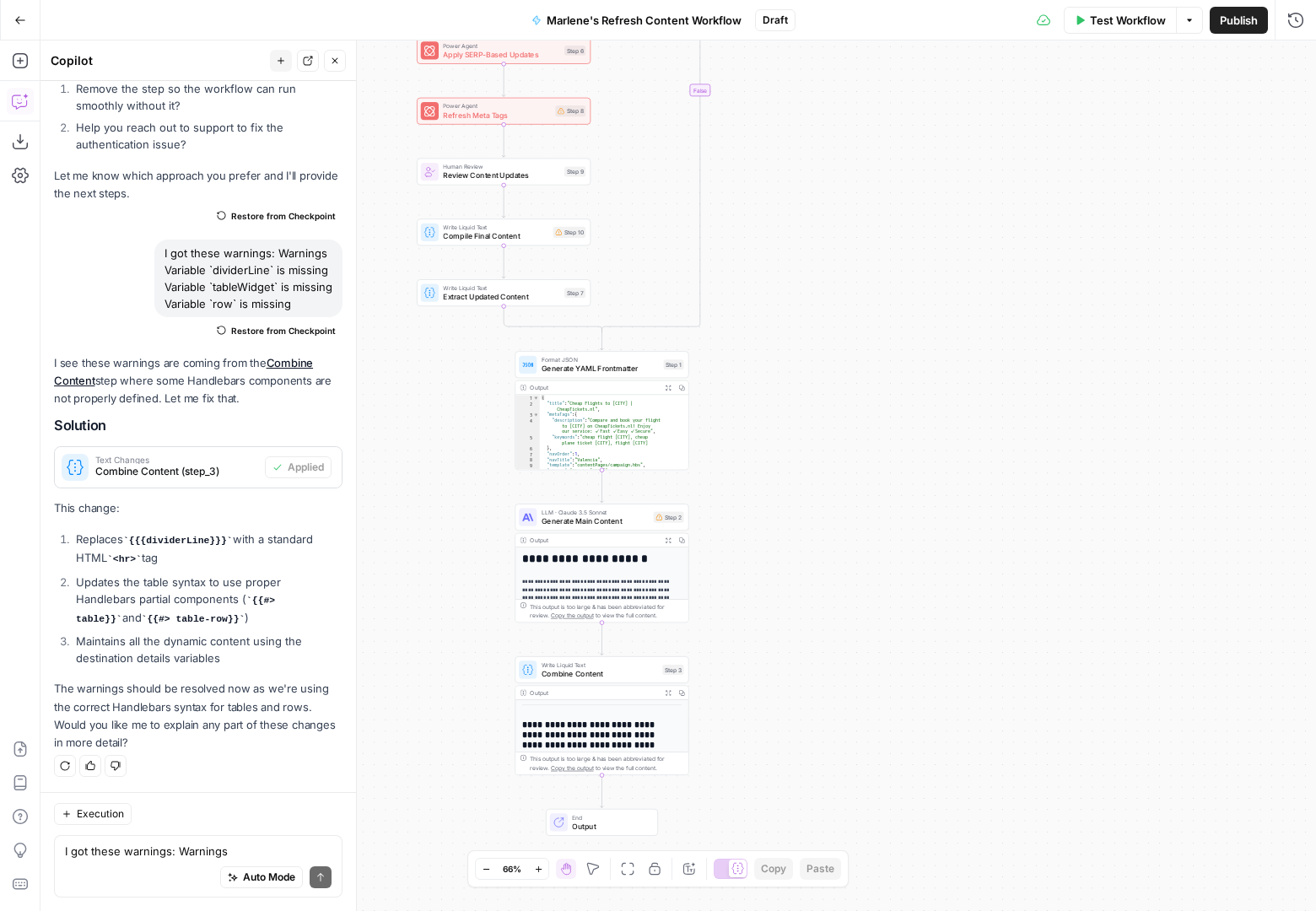 drag, startPoint x: 1034, startPoint y: 278, endPoint x: 779, endPoint y: 472, distance: 320.40755 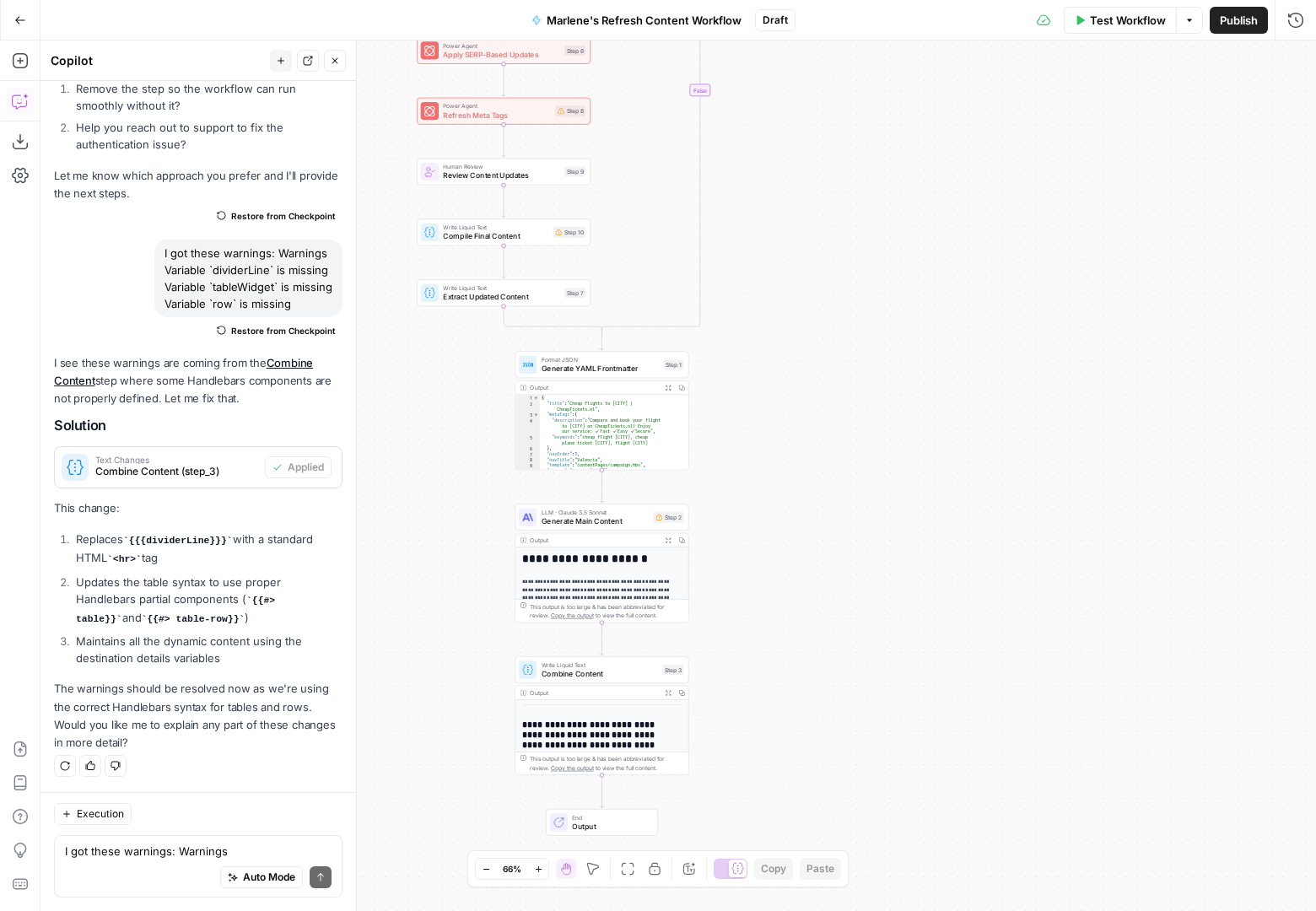 click on "true false Workflow Set Inputs Inputs Condition Check if Refresh Mode Step 4 Output Expand Output Copy 1 null     XXXXXXXXXXXXXXXXXXXXXXXXXXXXXXXXXXXXXXXXXXXXXXXXXXXXXXXXXXXXXXXXXXXXXXXXXXXXXXXXXXXXXXXXXXXXXXXXXXXXXXXXXXXXXXXXXXXXXXXXXXXXXXXXXXXXXXXXXXXXXXXXXXXXXXXXXXXXXXXXXXXXXXXXXXXXXXXXXXXXXXXXXXXXXXXXXXXXXXXXXXXXXXXXXXXXXXXXXXXXXXXXXXXXXXXXXXXXXXXXXXXXXXXXXXXXXXXXXXXXXXXXXXXXXXXXXXXXXXXXXXXXXXXXXXXXXXXXXXXXXXXXXXXXXXXXXXXXXXXXXXXXXXXXXXXXXXXXXXXXXXXXXXXXXXXXXXXXXXXXXXXXXXXXXXXXXXXXXXXXXXXXXXXXXXXXXXXXXXXXXXXXXXXXXXXXXXXXXXXXXXXXXXXXXXXXXXXXXXXXXXXXXXXXXXXXXXXXXXXXXXXXXXXXXXXXXXXXXXXXXXXXXXXXXXXXXXXXXXXXXXXXXXXXXXXX Power Agent Analyze SERP Competition Step 5 Output Expand Output Copy 1 2 {    "Content Brief of Changes" :  "<h2>Overview</h2        ><ul><li><strong>Total changes recommended        :</strong> <strong>18</strong></li><li        >Header updates – 10  </li><li>Body content         updates – 4  </li><li><p>FAQ updates – 4 (3" at bounding box center (678, 476) 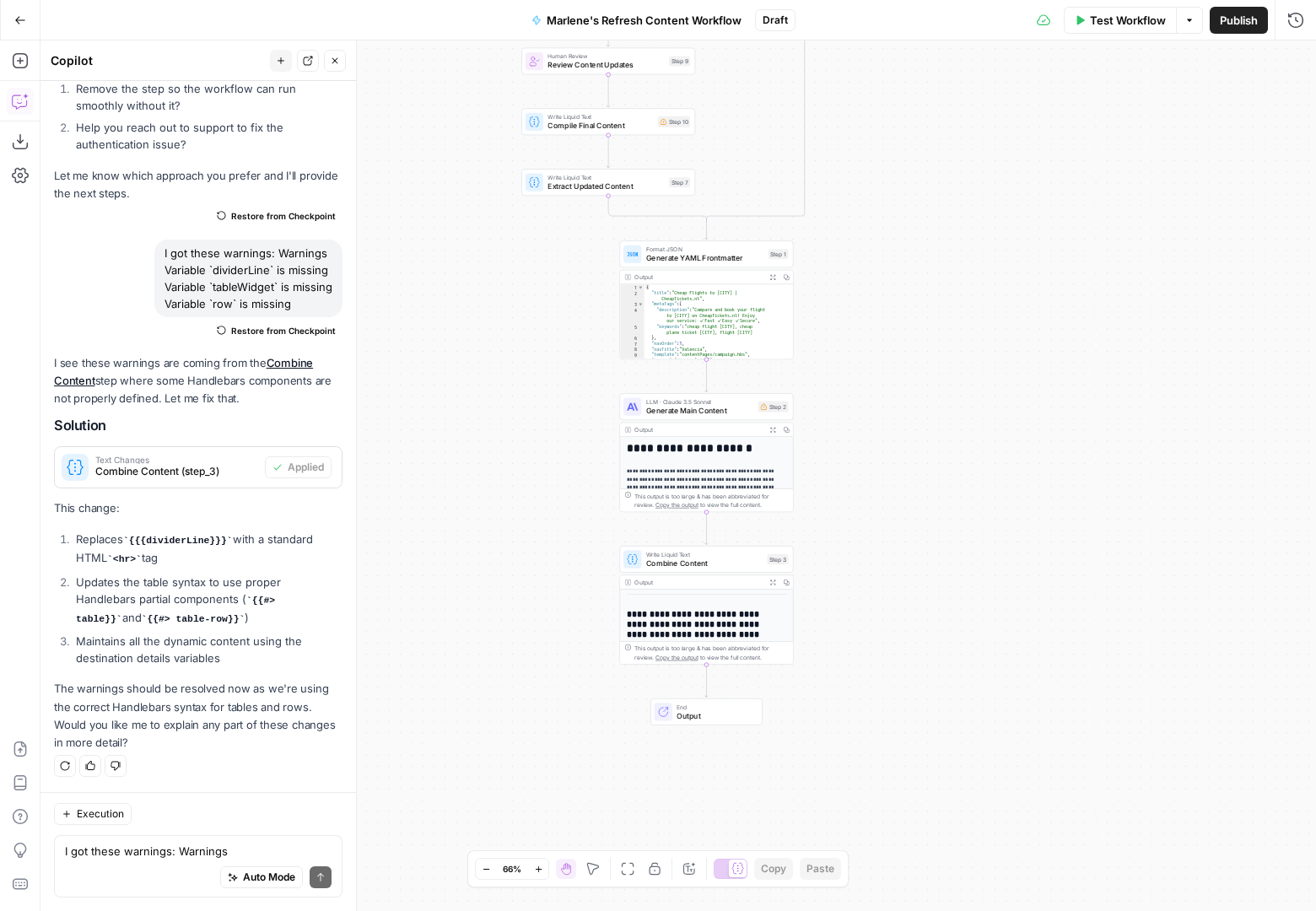 drag, startPoint x: 548, startPoint y: 353, endPoint x: 398, endPoint y: 436, distance: 171.4322 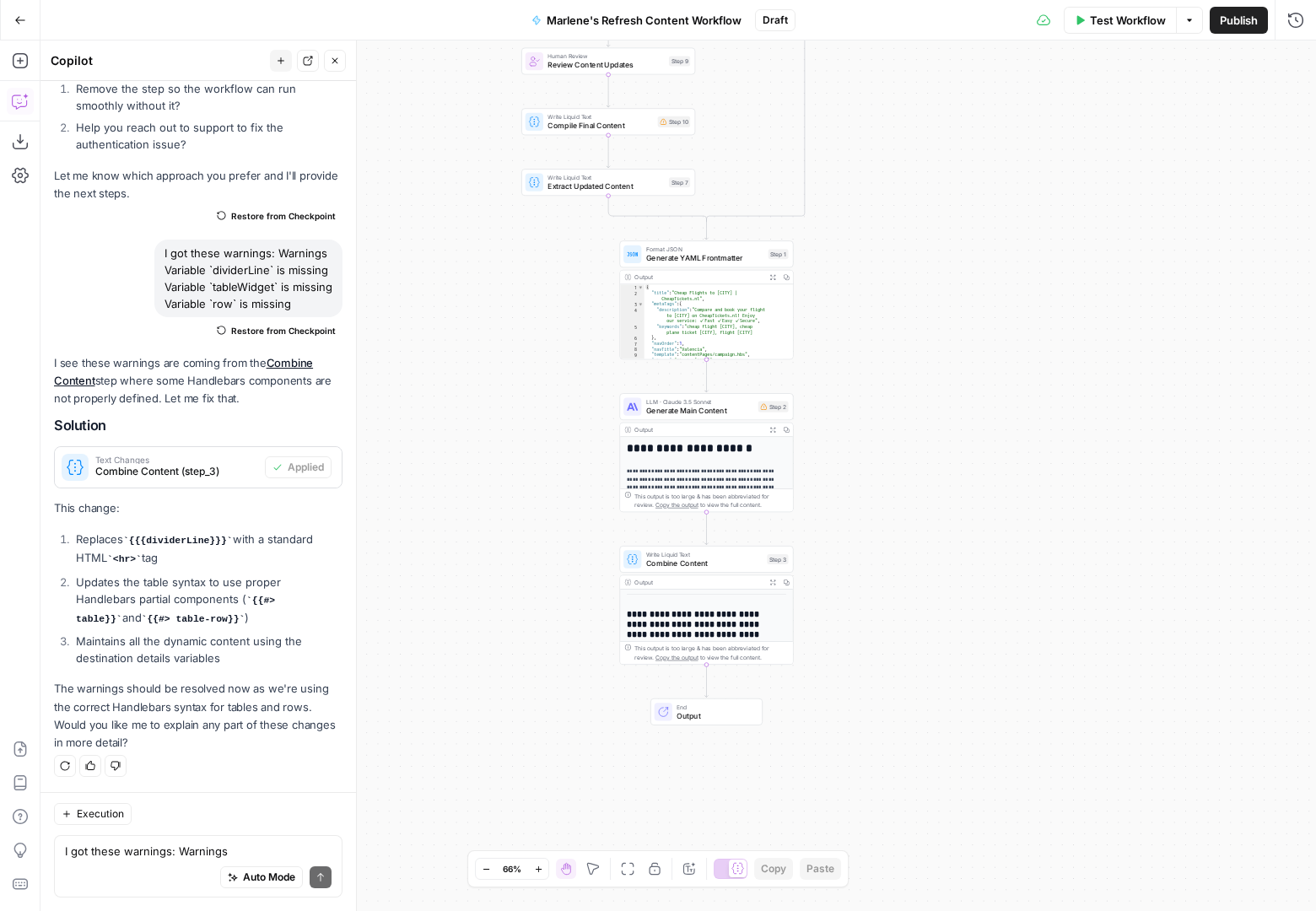 click on "true false Workflow Set Inputs Inputs Condition Check if Refresh Mode Step 4 Output Expand Output Copy 1 null     XXXXXXXXXXXXXXXXXXXXXXXXXXXXXXXXXXXXXXXXXXXXXXXXXXXXXXXXXXXXXXXXXXXXXXXXXXXXXXXXXXXXXXXXXXXXXXXXXXXXXXXXXXXXXXXXXXXXXXXXXXXXXXXXXXXXXXXXXXXXXXXXXXXXXXXXXXXXXXXXXXXXXXXXXXXXXXXXXXXXXXXXXXXXXXXXXXXXXXXXXXXXXXXXXXXXXXXXXXXXXXXXXXXXXXXXXXXXXXXXXXXXXXXXXXXXXXXXXXXXXXXXXXXXXXXXXXXXXXXXXXXXXXXXXXXXXXXXXXXXXXXXXXXXXXXXXXXXXXXXXXXXXXXXXXXXXXXXXXXXXXXXXXXXXXXXXXXXXXXXXXXXXXXXXXXXXXXXXXXXXXXXXXXXXXXXXXXXXXXXXXXXXXXXXXXXXXXXXXXXXXXXXXXXXXXXXXXXXXXXXXXXXXXXXXXXXXXXXXXXXXXXXXXXXXXXXXXXXXXXXXXXXXXXXXXXXXXXXXXXXXXXXXXXXXXX Power Agent Analyze SERP Competition Step 5 Output Expand Output Copy 1 2 {    "Content Brief of Changes" :  "<h2>Overview</h2        ><ul><li><strong>Total changes recommended        :</strong> <strong>18</strong></li><li        >Header updates – 10  </li><li>Body content         updates – 4  </li><li><p>FAQ updates – 4 (3" at bounding box center [678, 476] 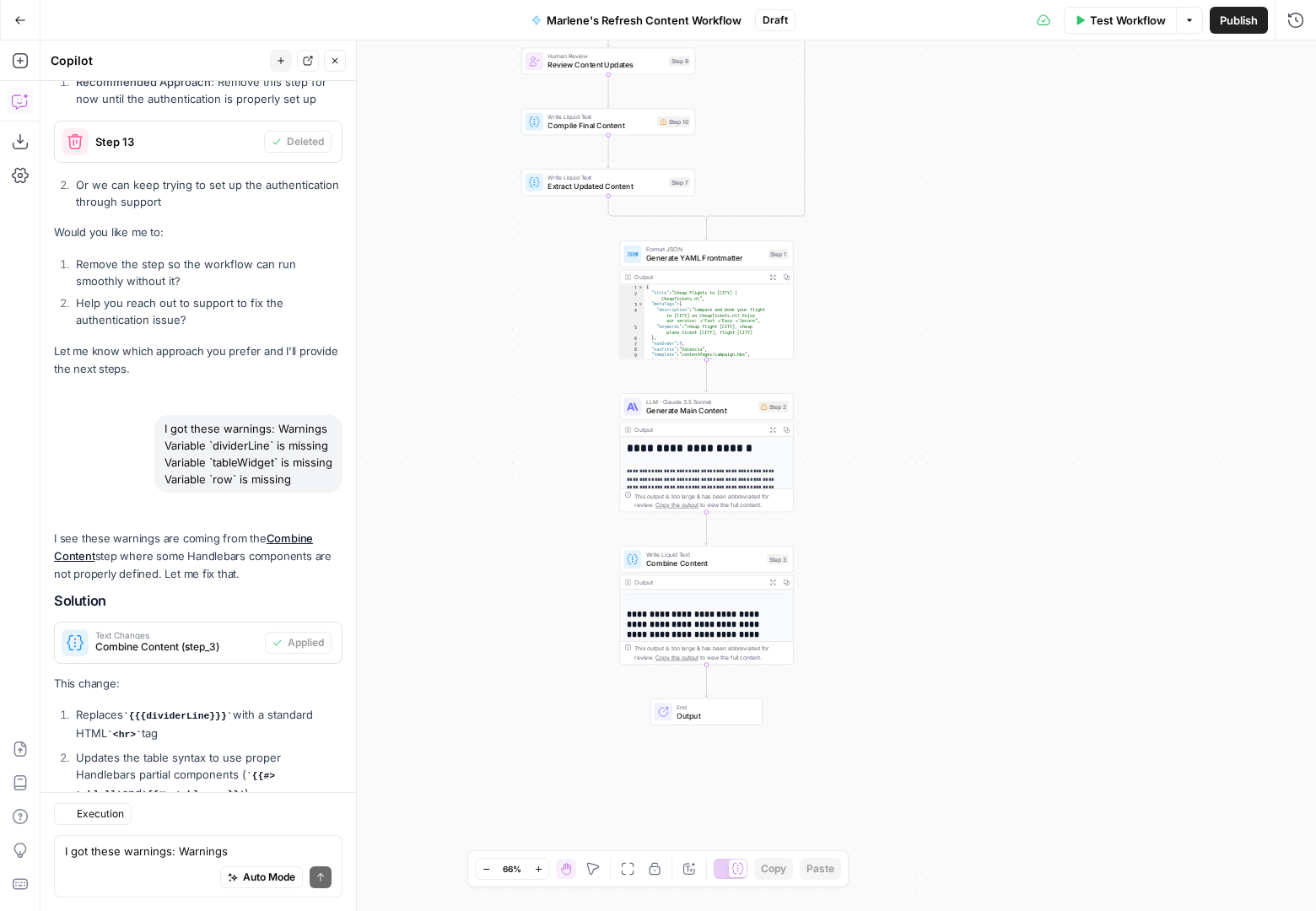 scroll, scrollTop: 9205, scrollLeft: 0, axis: vertical 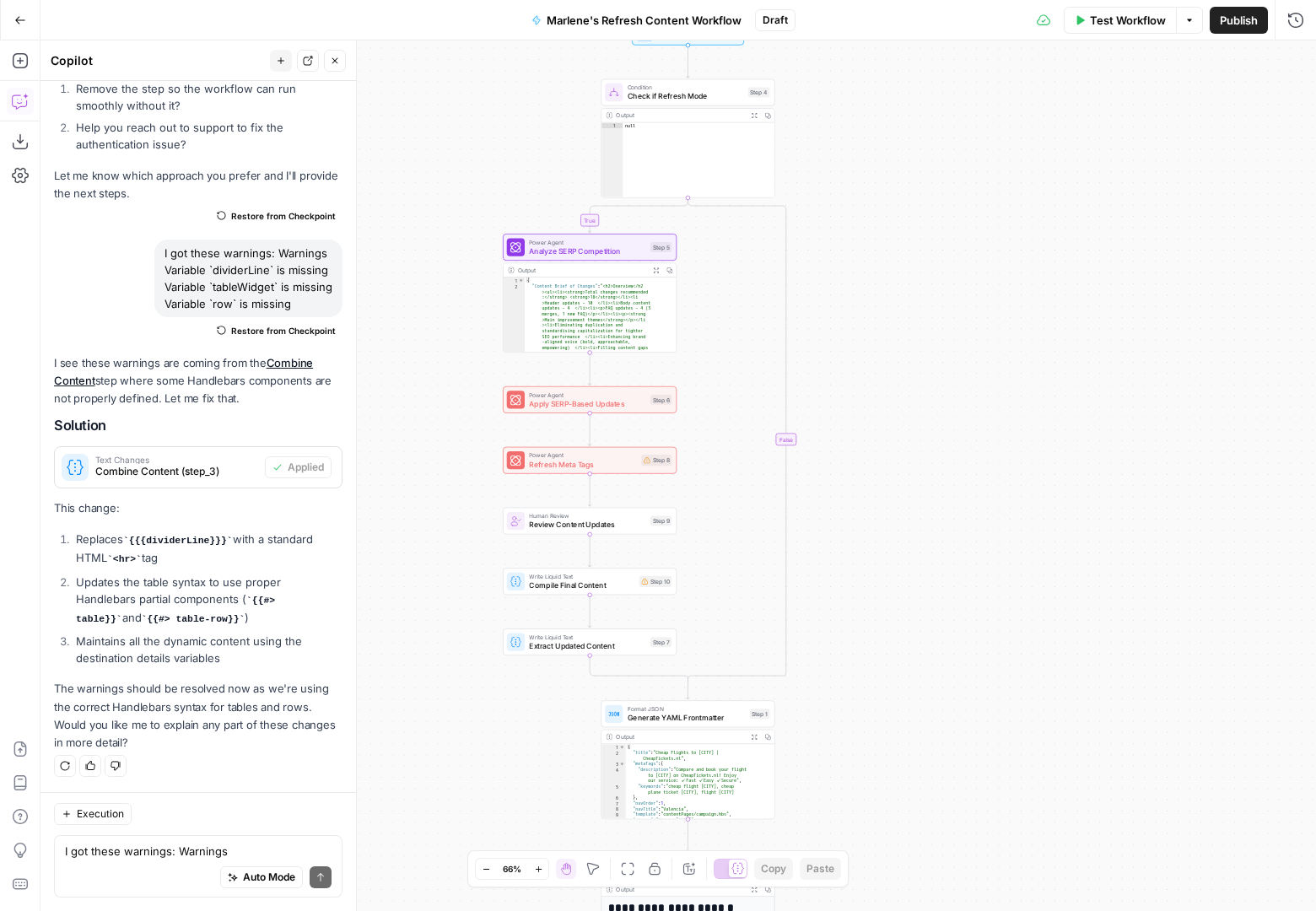 drag, startPoint x: 849, startPoint y: 227, endPoint x: 831, endPoint y: 687, distance: 460.35204 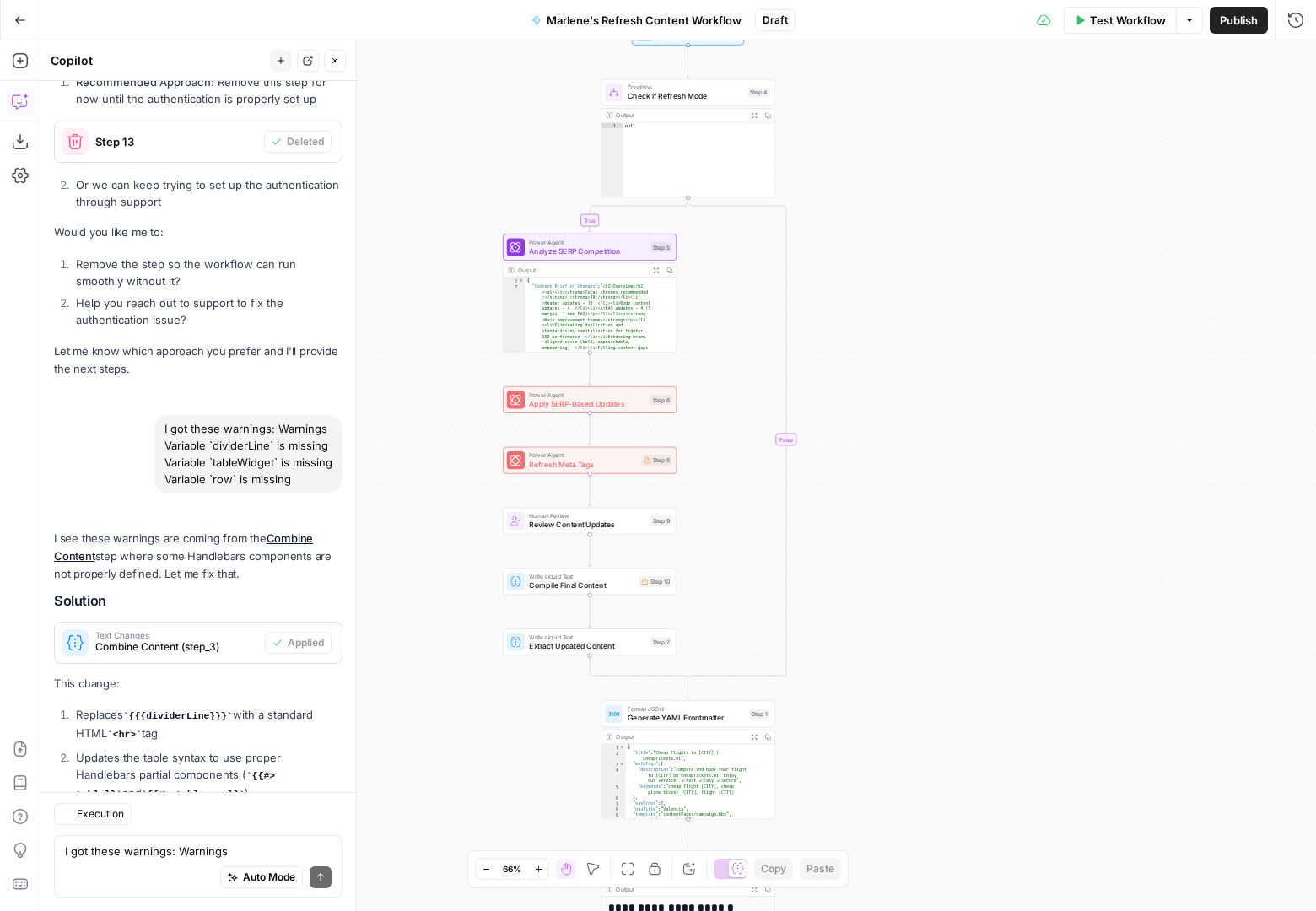 scroll, scrollTop: 9205, scrollLeft: 0, axis: vertical 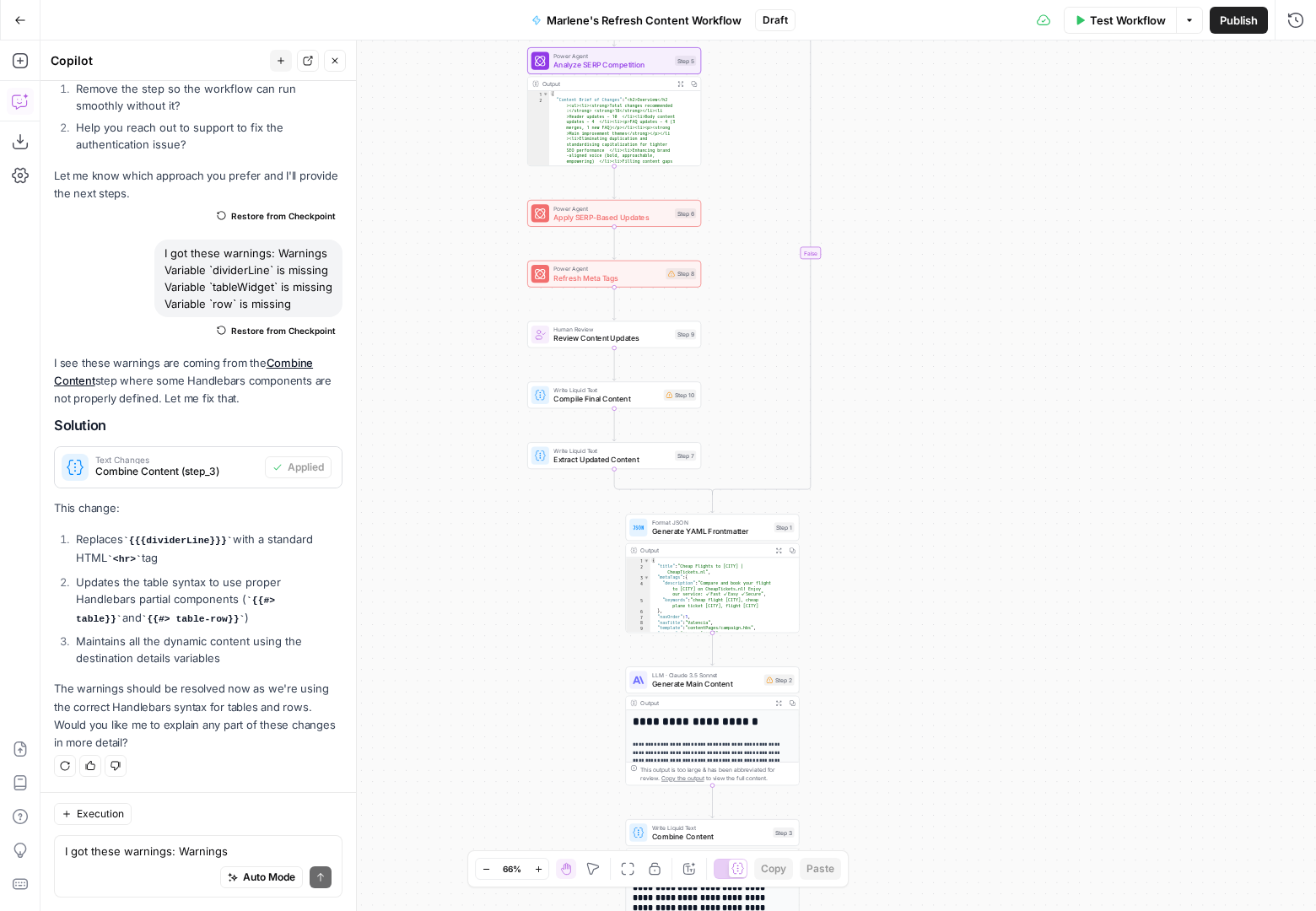 drag, startPoint x: 574, startPoint y: 208, endPoint x: 429, endPoint y: 565, distance: 385.3232 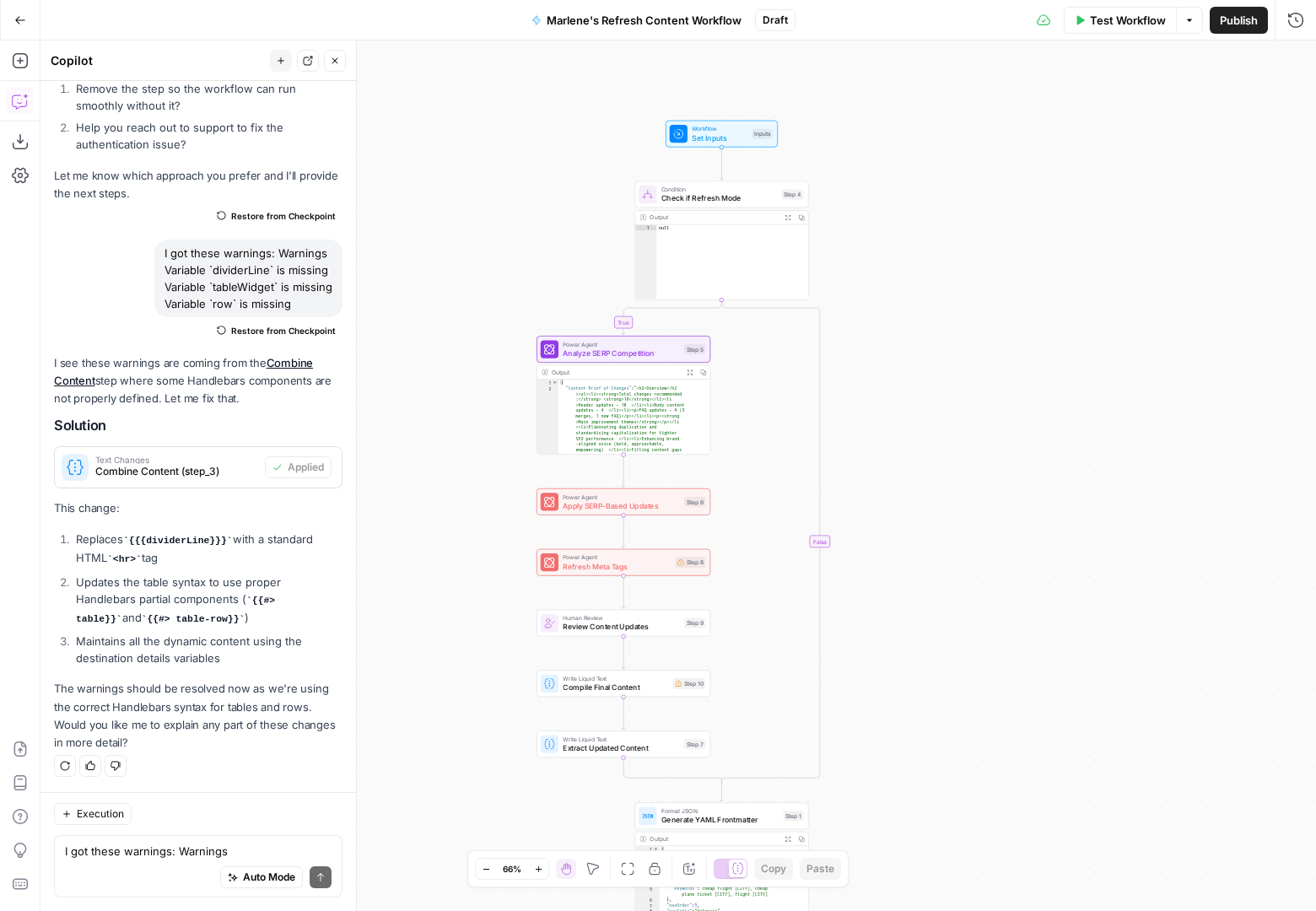 drag, startPoint x: 454, startPoint y: 244, endPoint x: 463, endPoint y: 532, distance: 288.14059 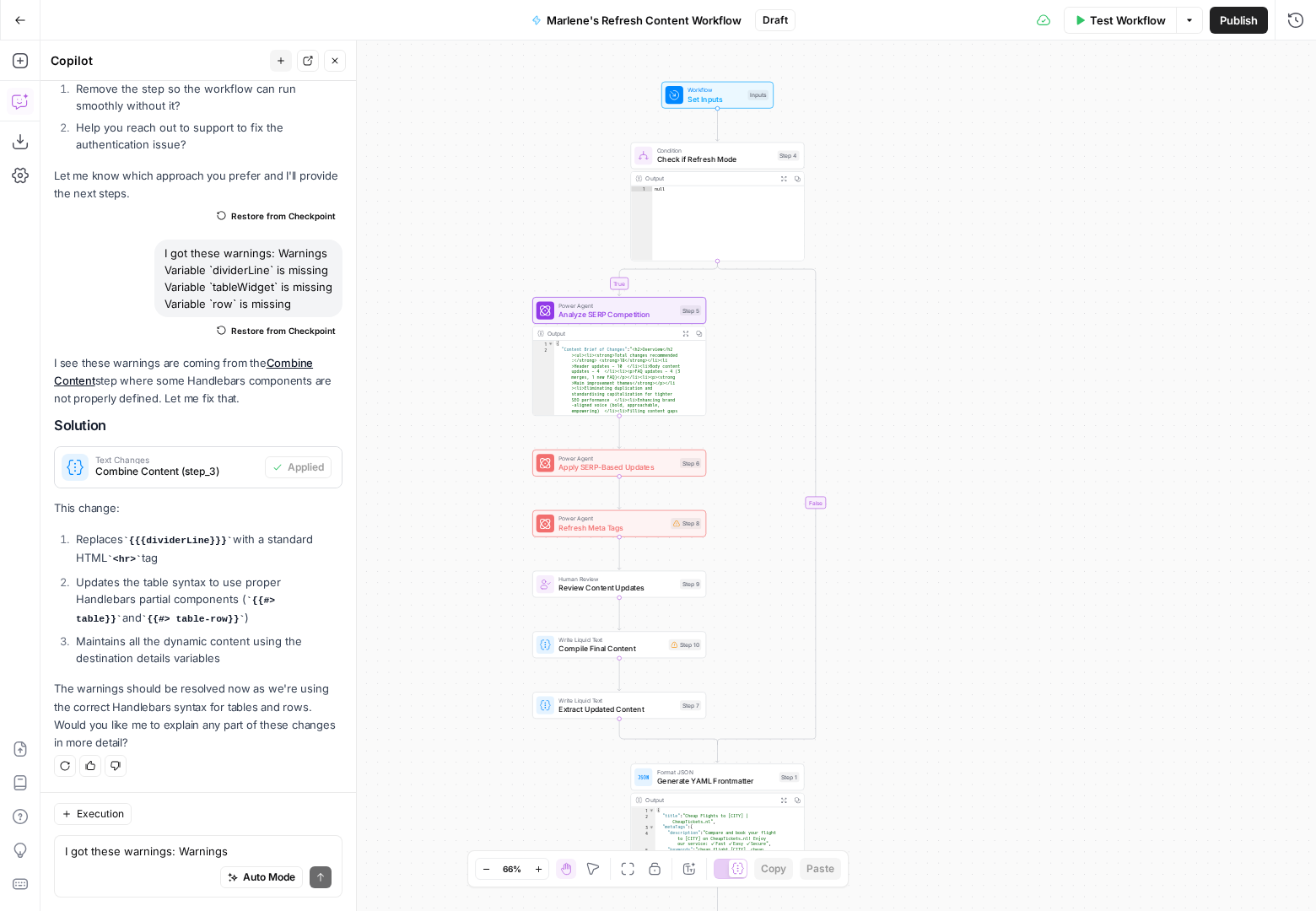 drag, startPoint x: 486, startPoint y: 382, endPoint x: 482, endPoint y: 343, distance: 39.204592 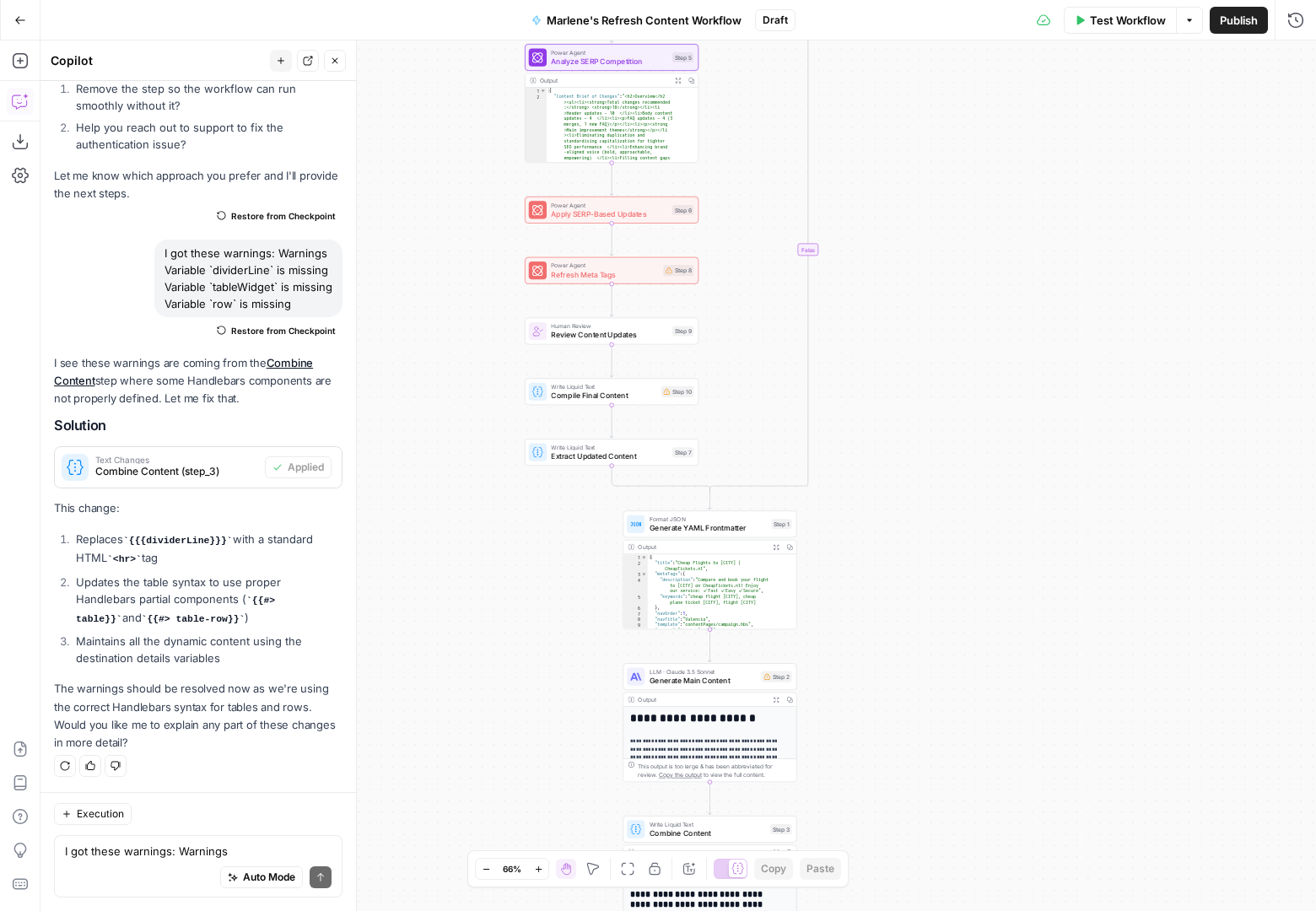 drag, startPoint x: 511, startPoint y: 515, endPoint x: 504, endPoint y: 262, distance: 253.09682 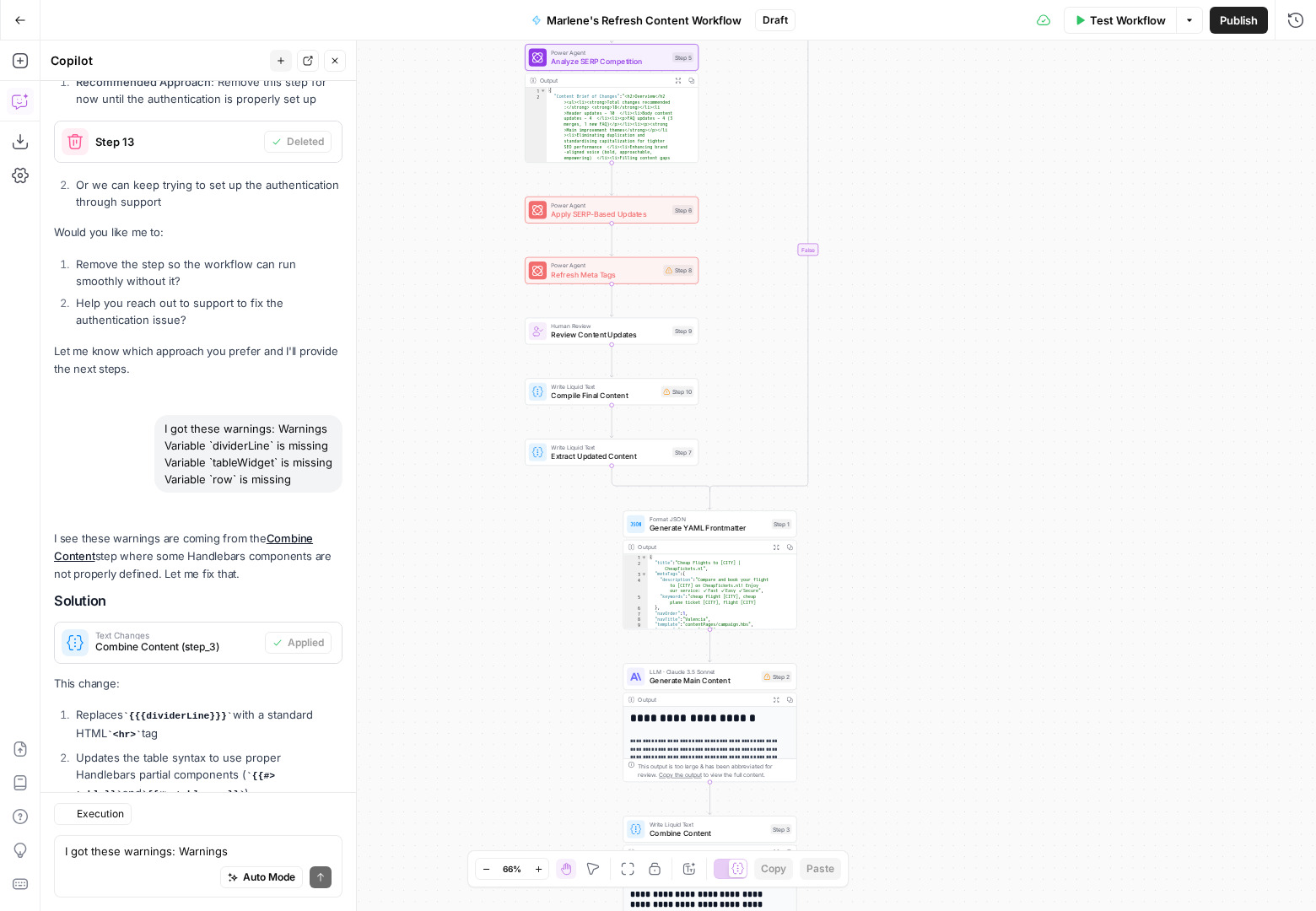 scroll, scrollTop: 9205, scrollLeft: 0, axis: vertical 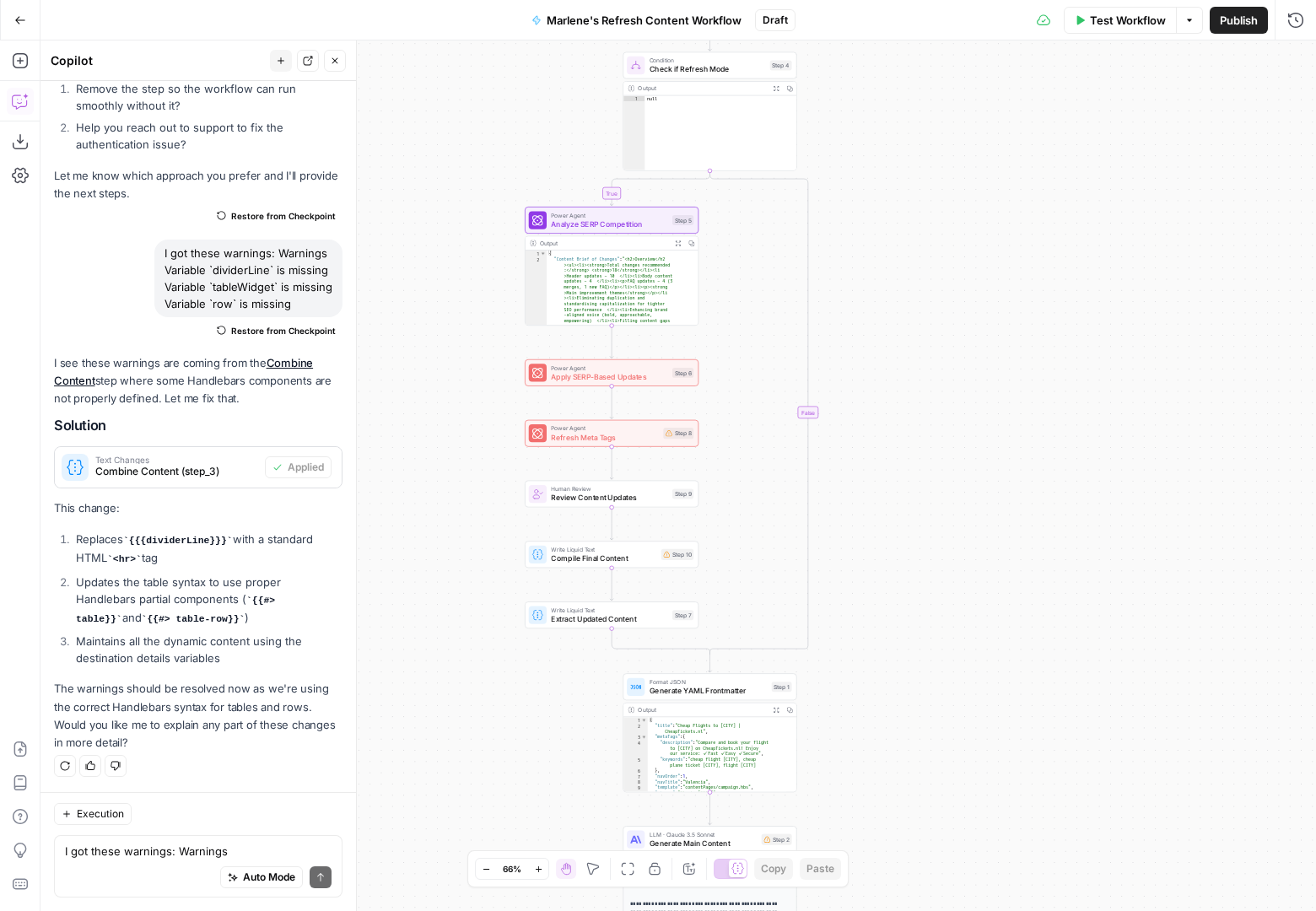 click on "Test Workflow" at bounding box center [1128, 20] 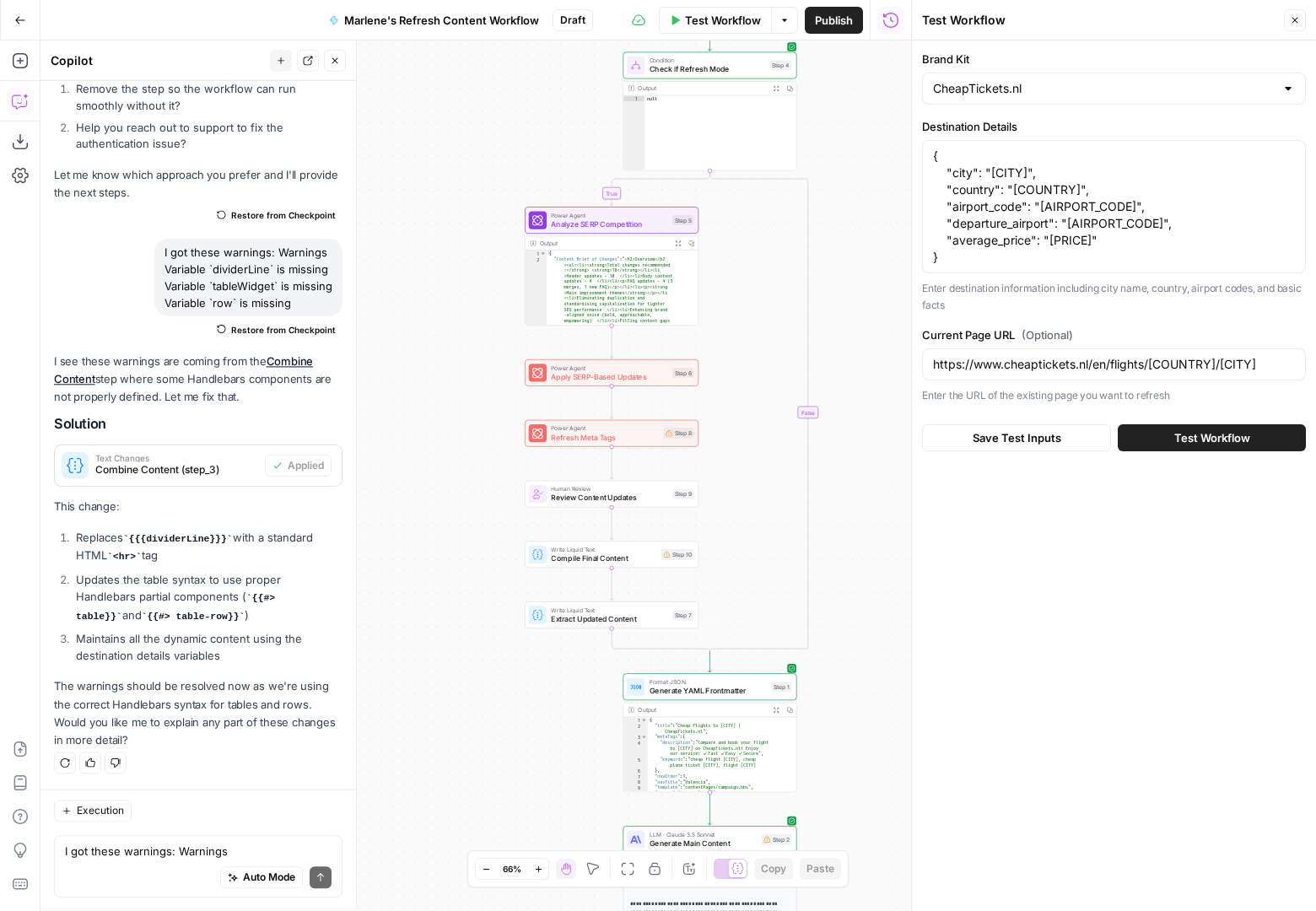scroll, scrollTop: 9205, scrollLeft: 0, axis: vertical 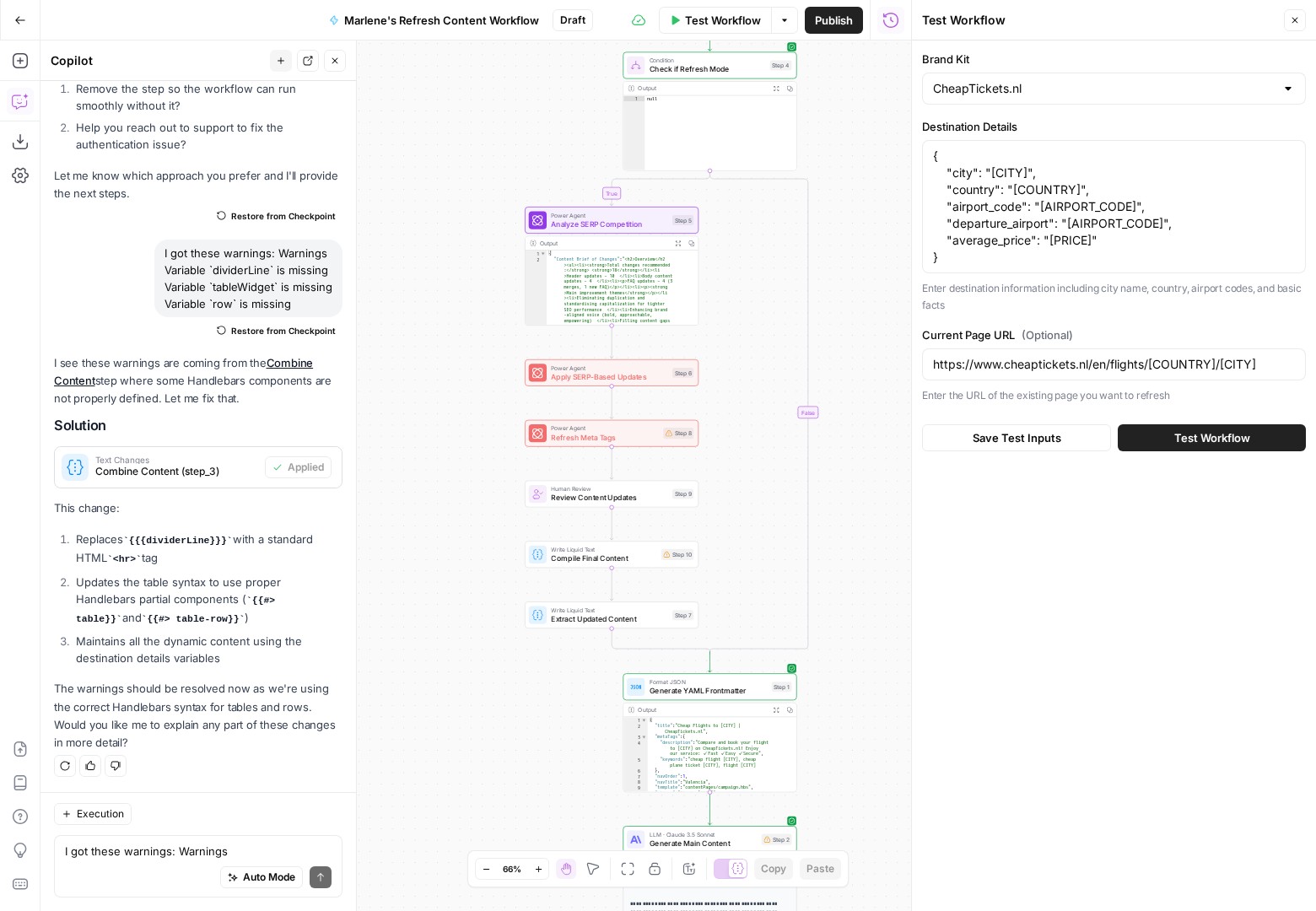 click on "Test Workflow" at bounding box center [1212, 438] 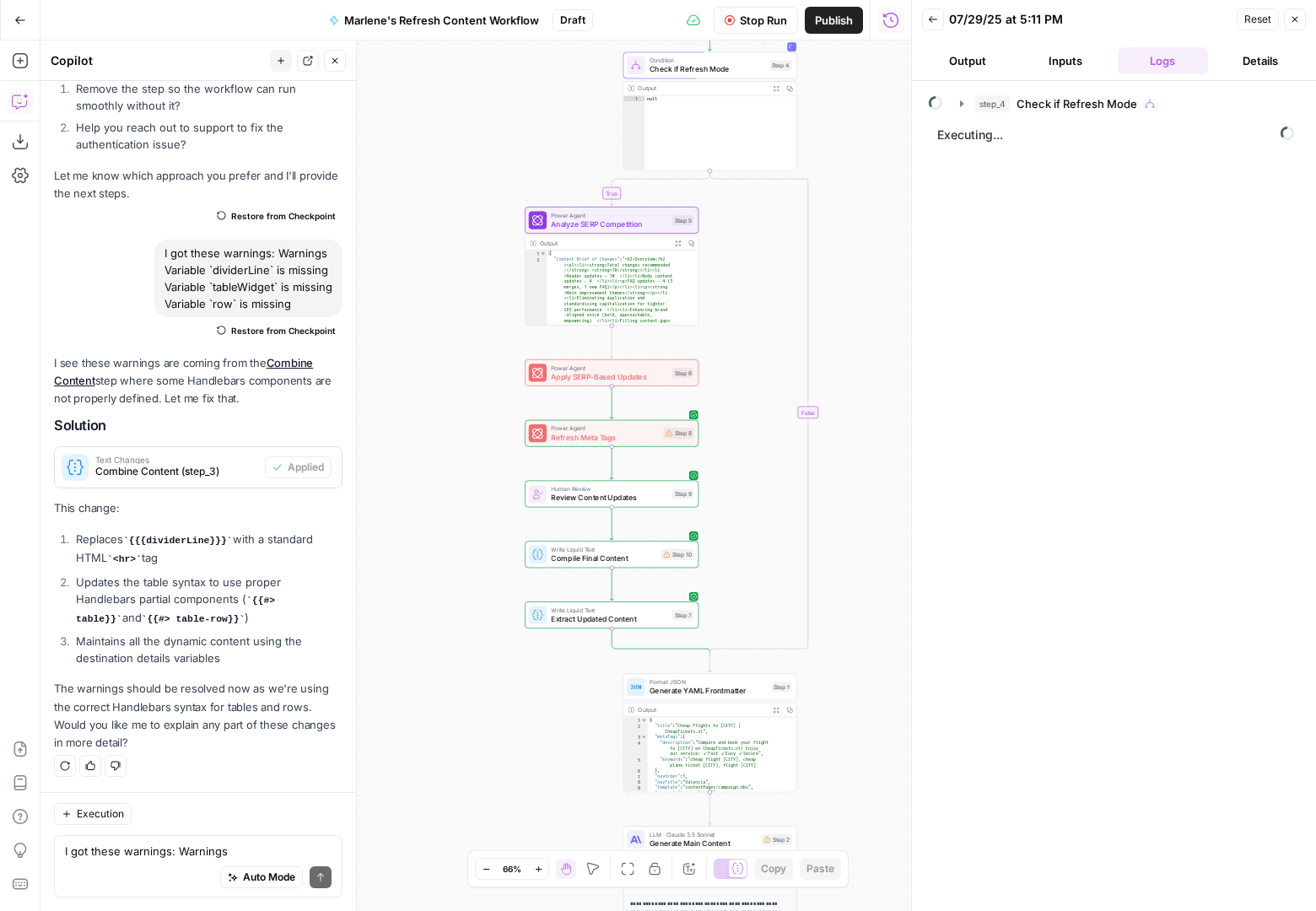 click on "Stop Run Publish Run History" at bounding box center [752, 19] 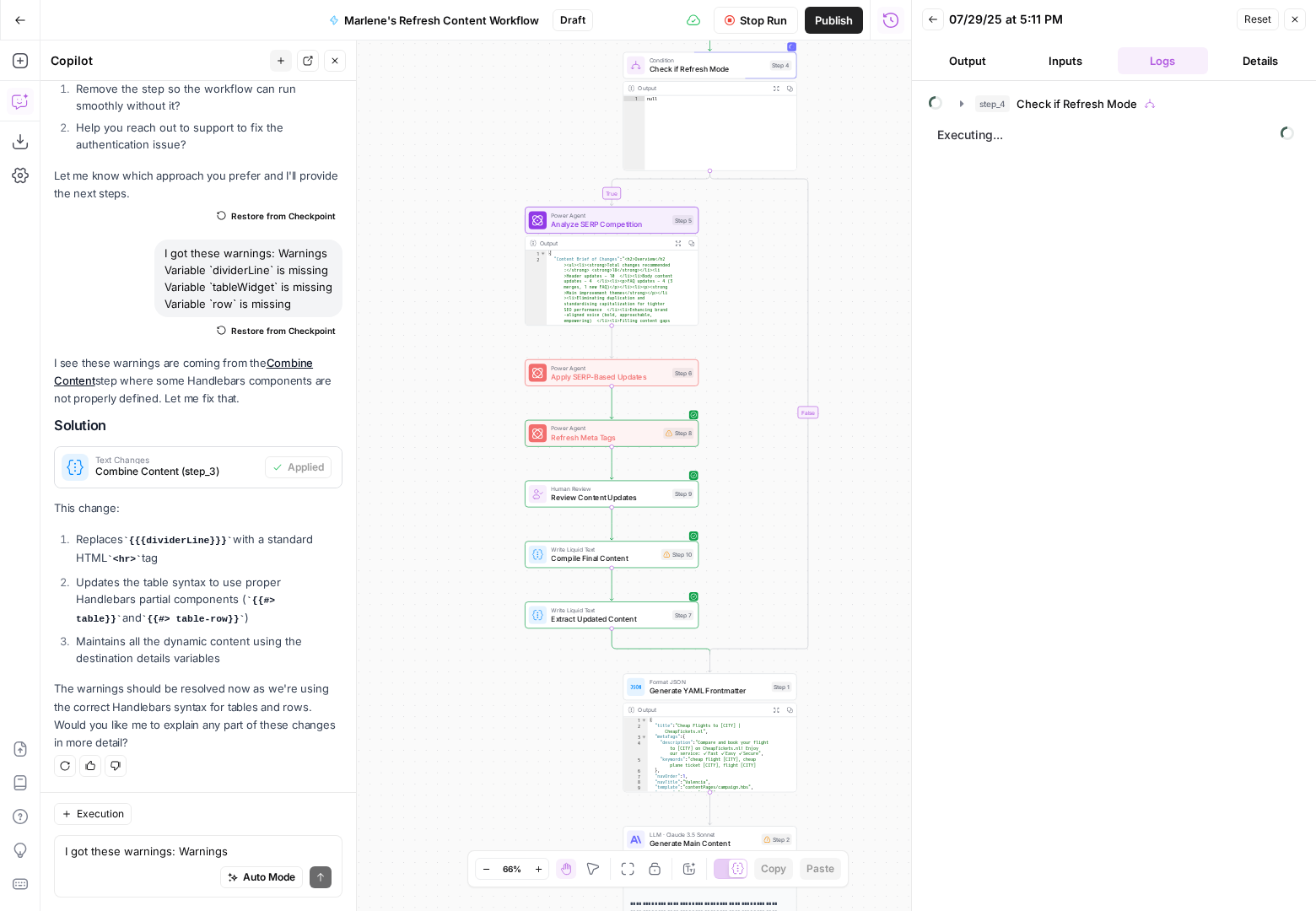 click on "Stop Run" at bounding box center (763, 20) 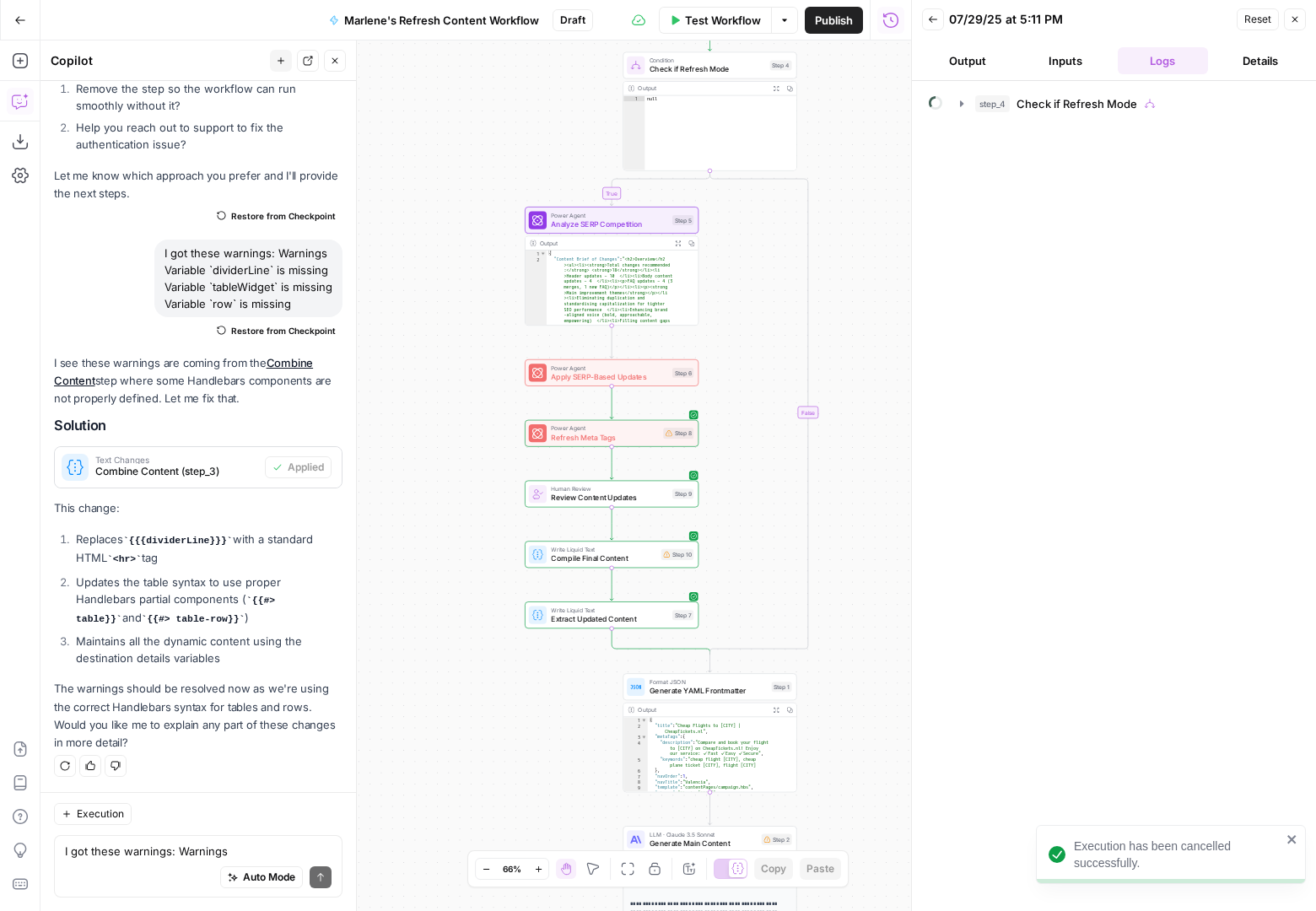 click 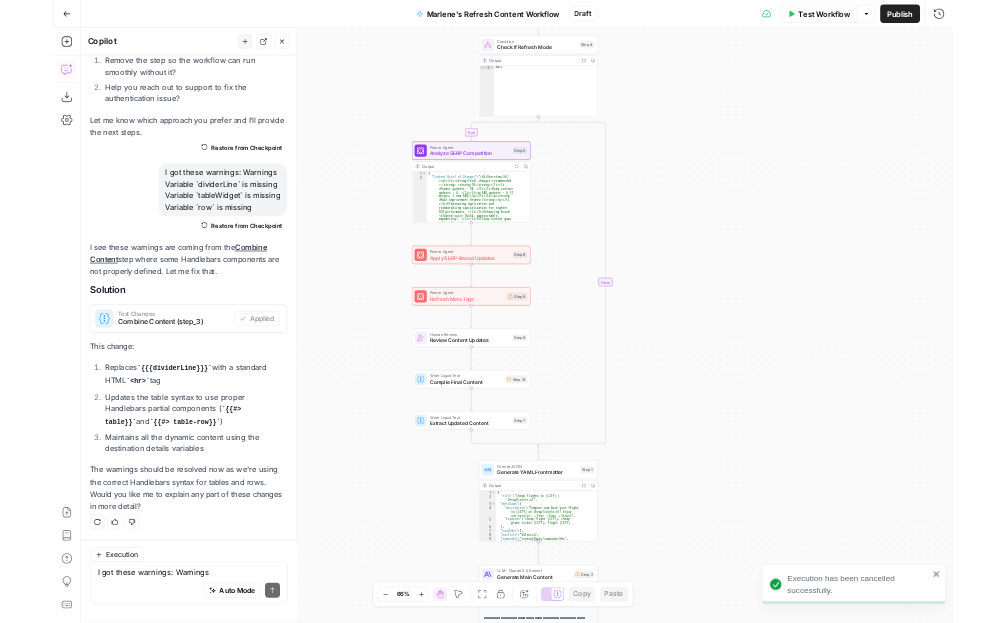 scroll, scrollTop: 10913, scrollLeft: 0, axis: vertical 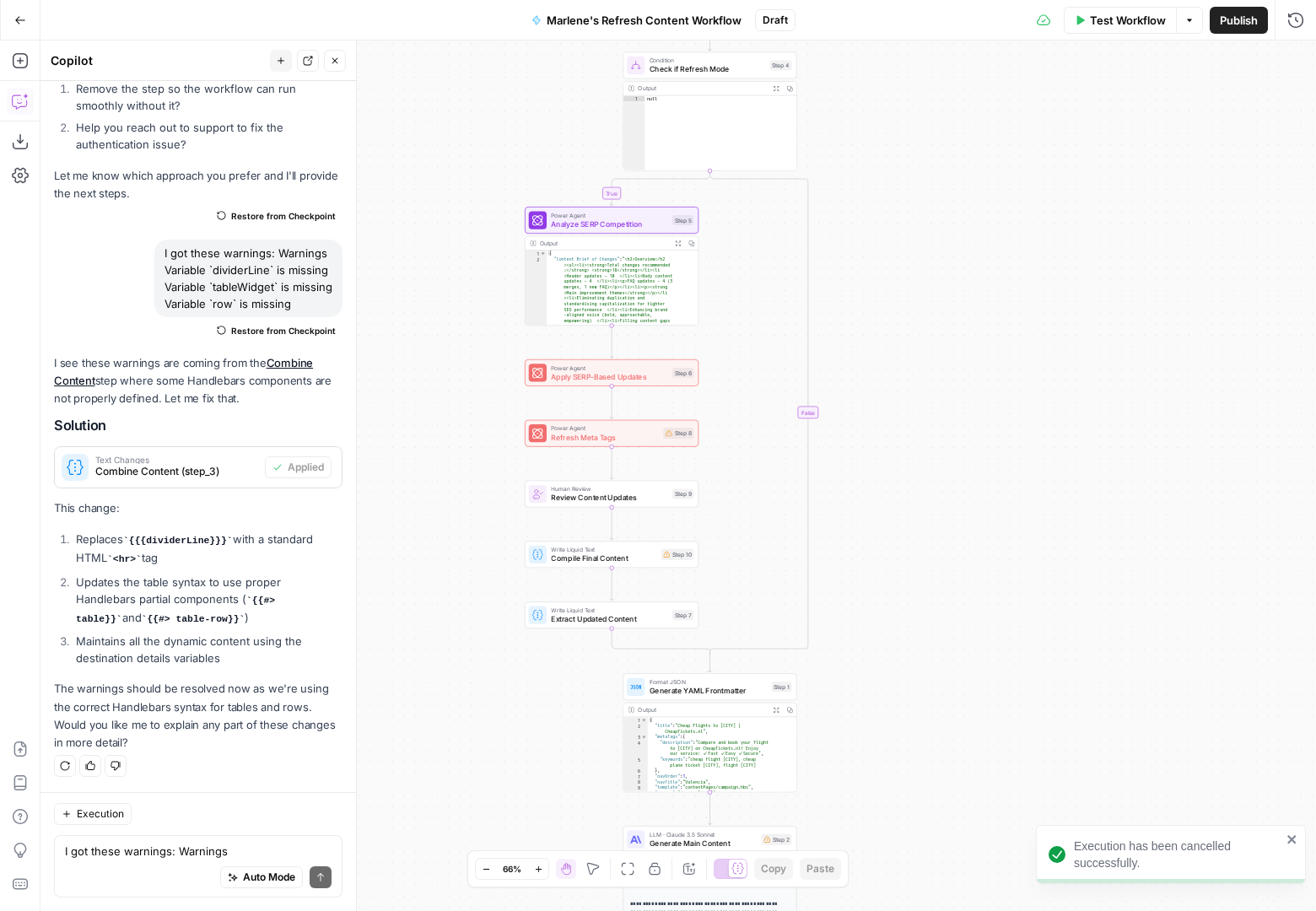 click 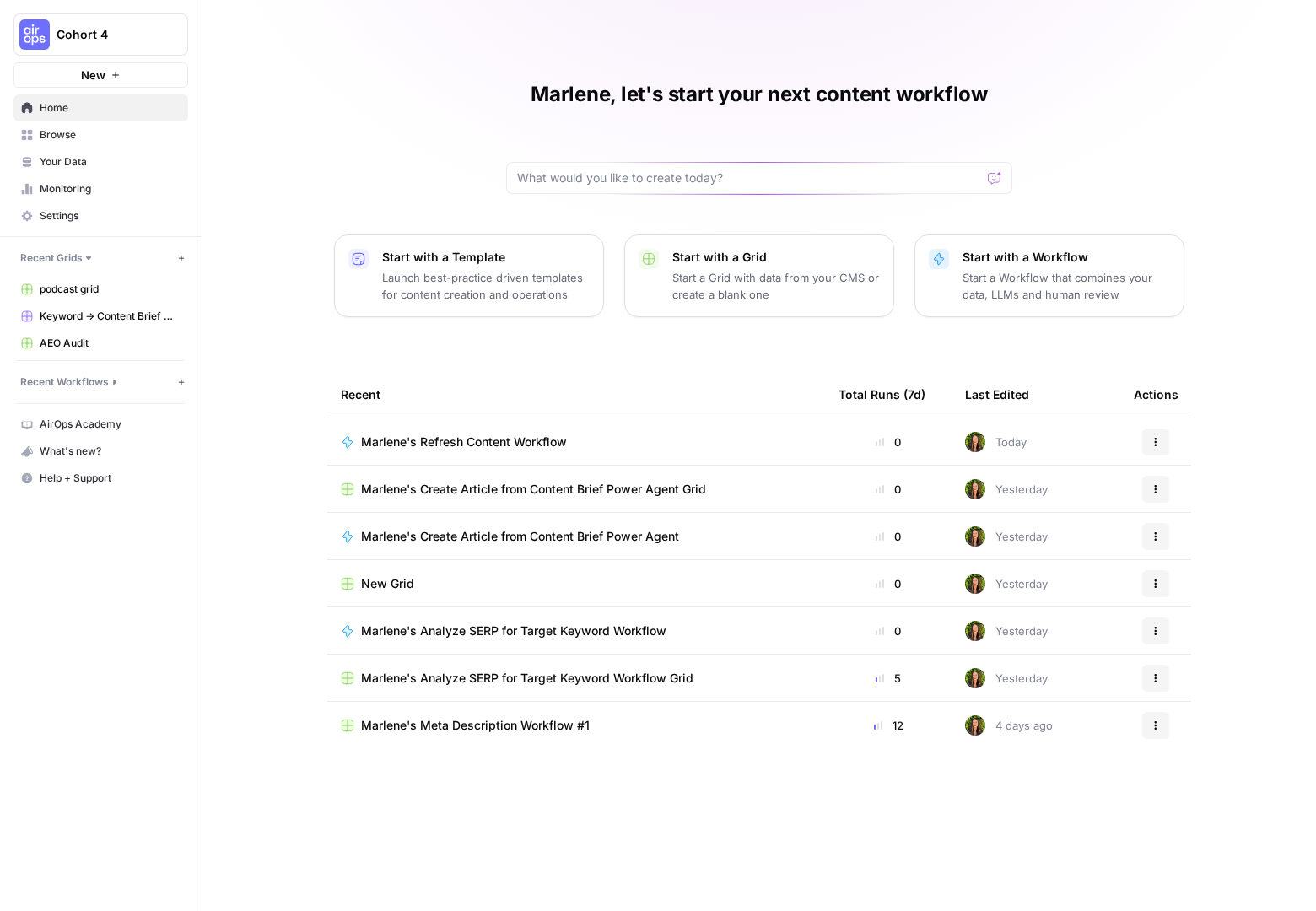 click 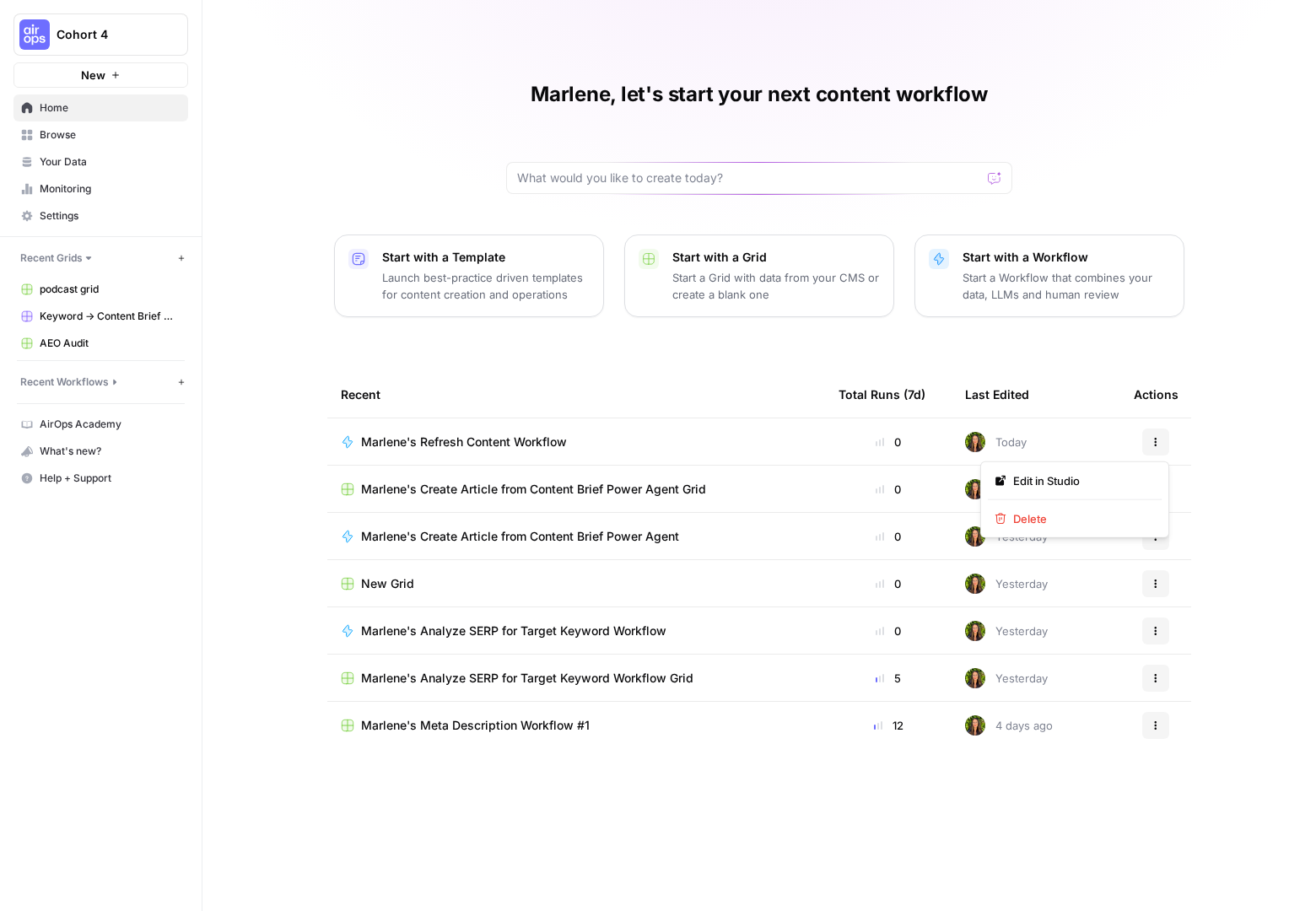 click on "Marlene, let's start your next content workflow Start with a Template Launch best-practice driven templates for content creation and operations Start with a Grid Start a Grid with data from your CMS or create a blank one Start with a Workflow Start a Workflow that combines your data, LLMs and human review Recent Total Runs (7d) Last Edited Actions Marlene's Refresh Content Workflow  0 Today Actions Marlene's Create Article from Content Brief Power Agent Grid 0 Yesterday Actions Marlene's Create Article from Content Brief Power Agent 0 Yesterday Actions New Grid 0 Yesterday Actions Marlene's Analyze SERP for Target Keyword Workflow 0 Yesterday Actions Marlene's Analyze SERP for Target Keyword Workflow Grid 5 Yesterday Actions Marlene's Meta Description Workflow #1 12 4 days ago Actions" at bounding box center (759, 456) 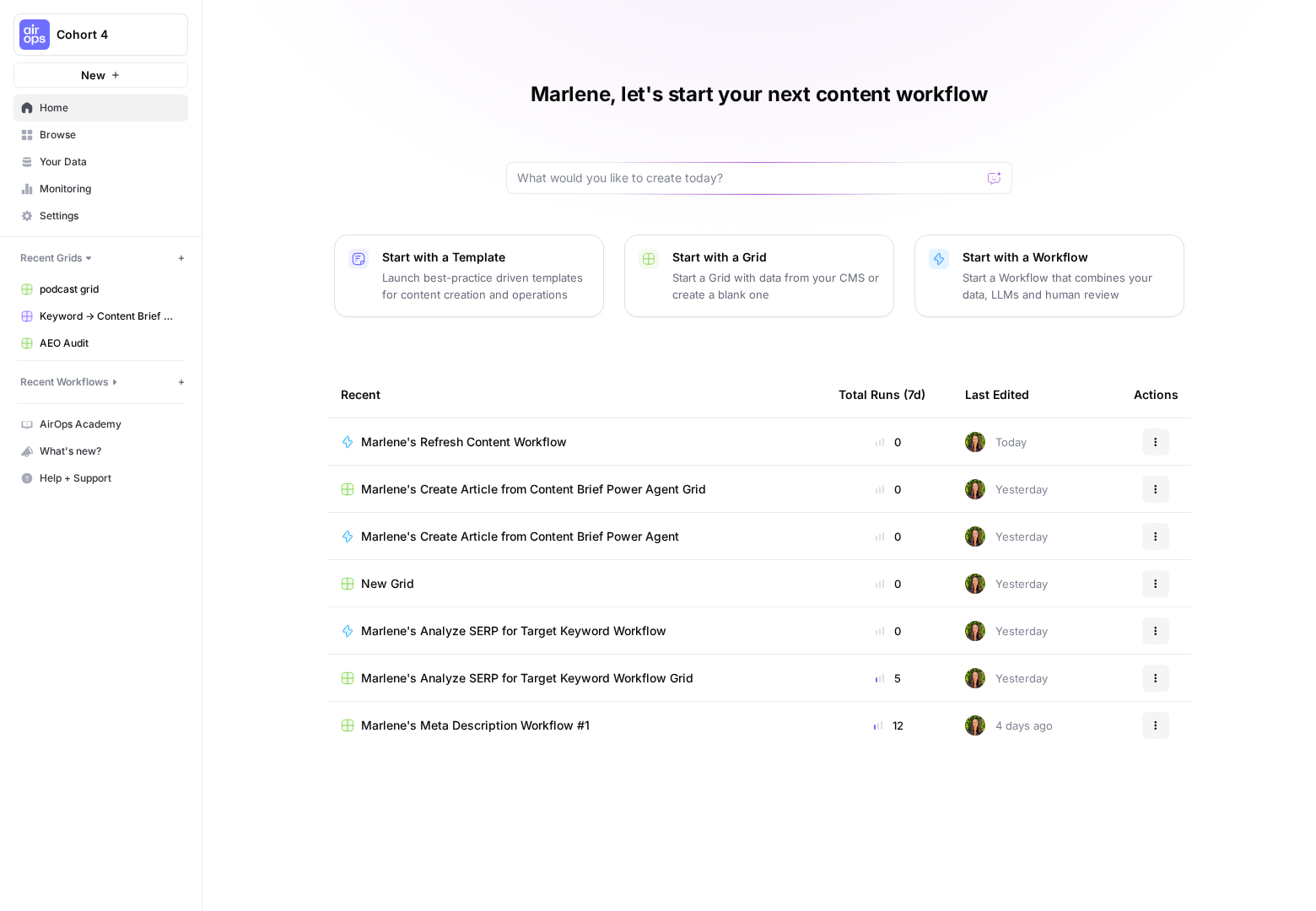 click on "Your Data" at bounding box center (100, 162) 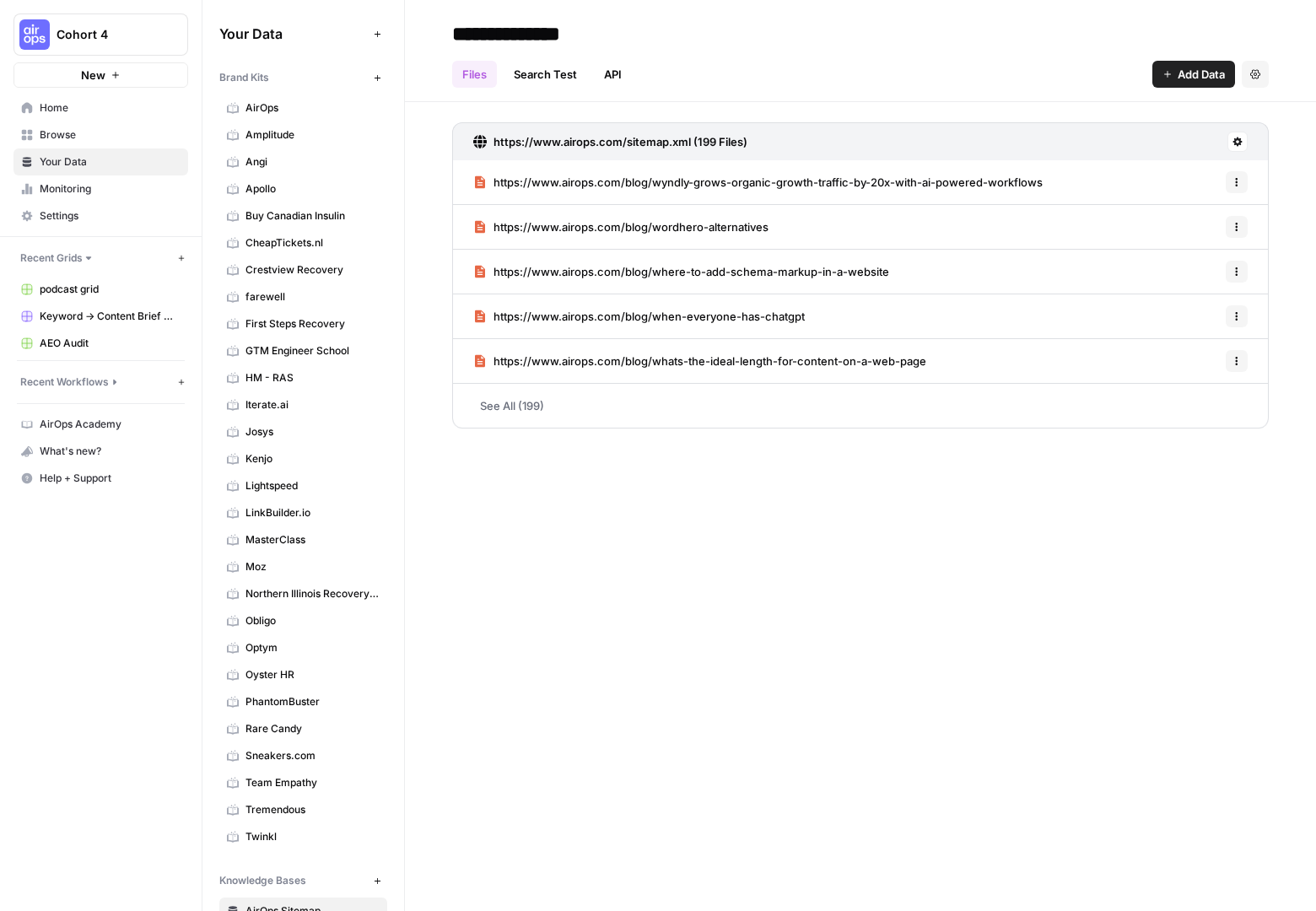 click on "Browse" at bounding box center [110, 135] 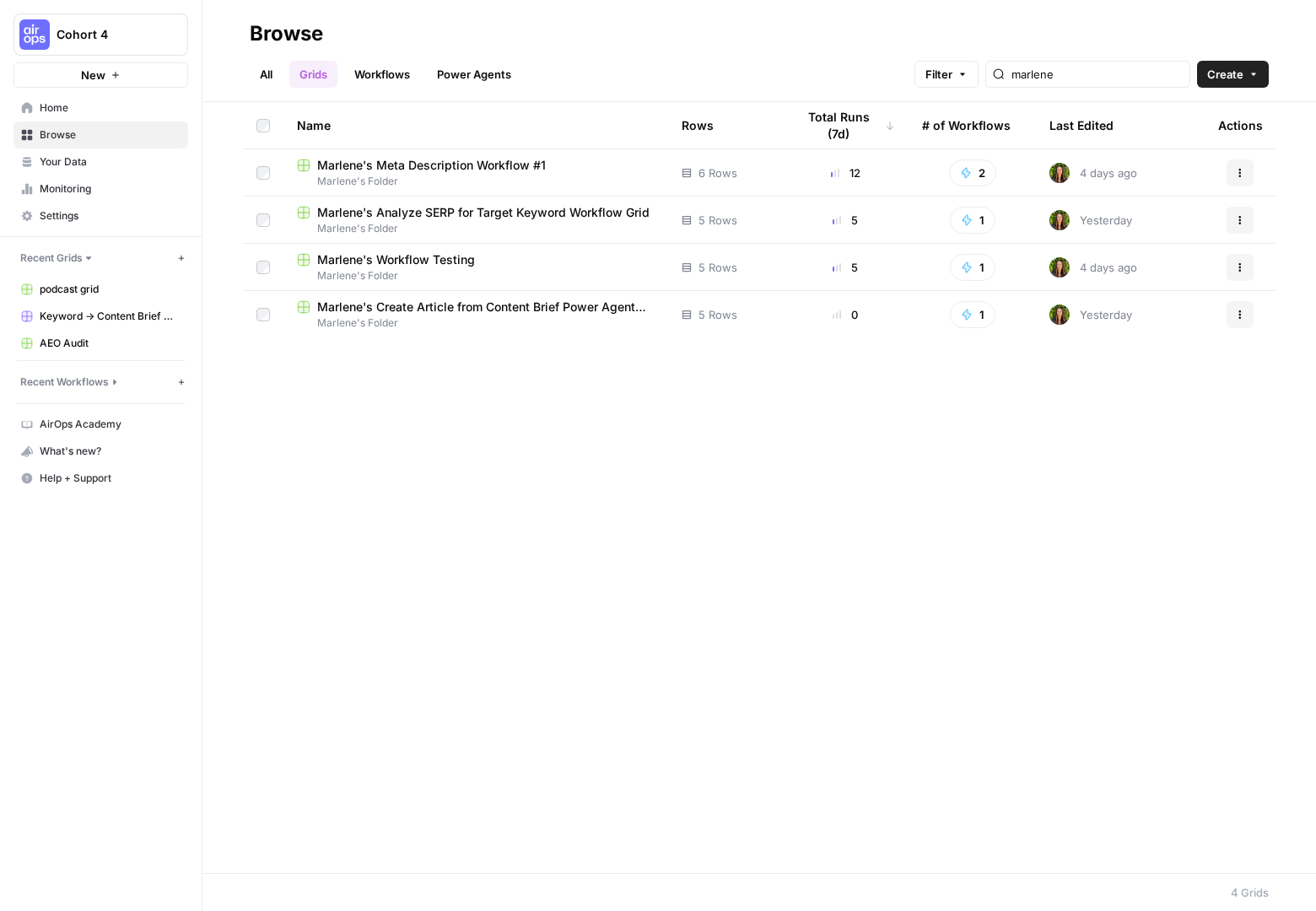 click on "Workflows" at bounding box center [382, 74] 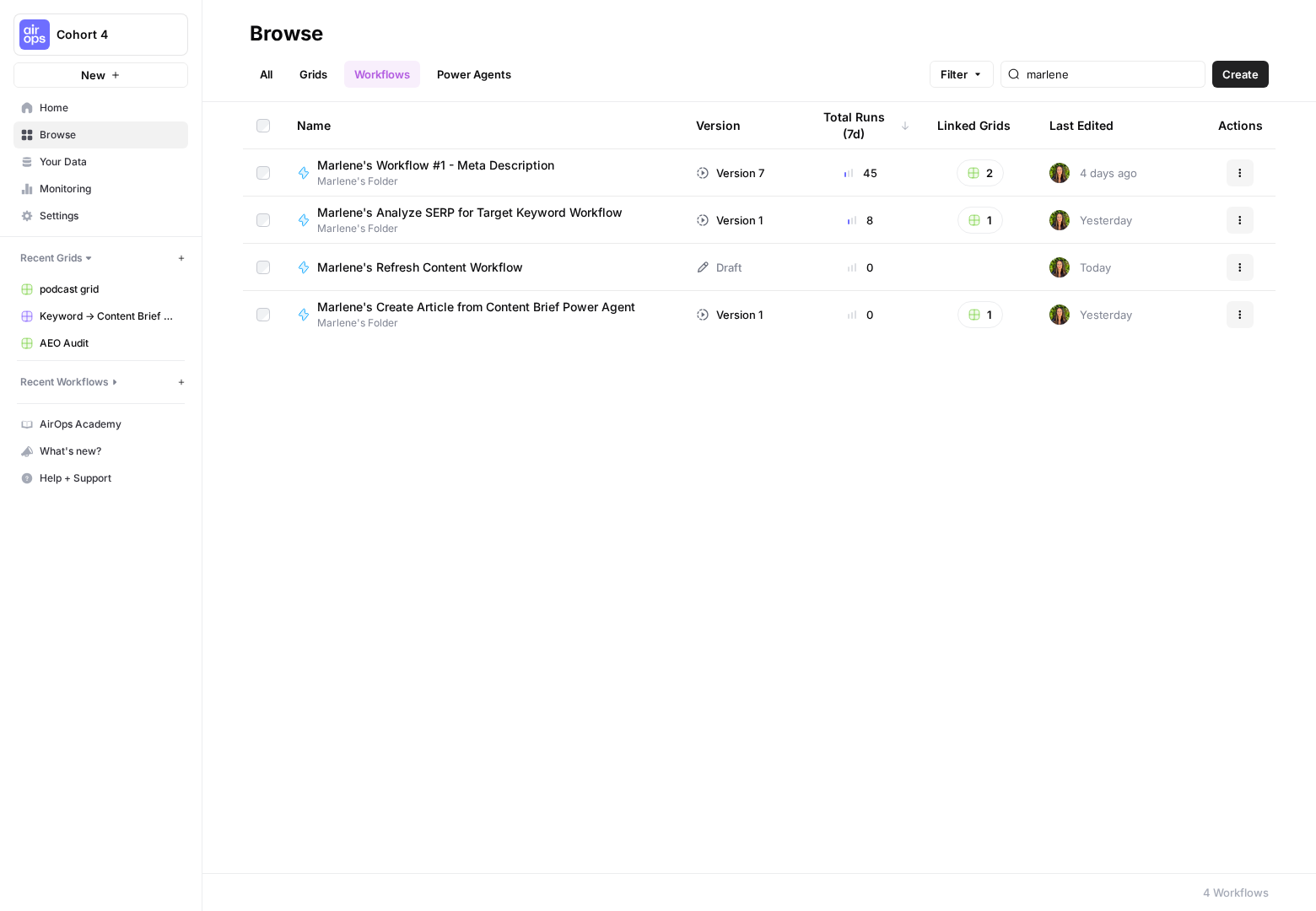 drag, startPoint x: 508, startPoint y: 269, endPoint x: 457, endPoint y: 267, distance: 51.039201 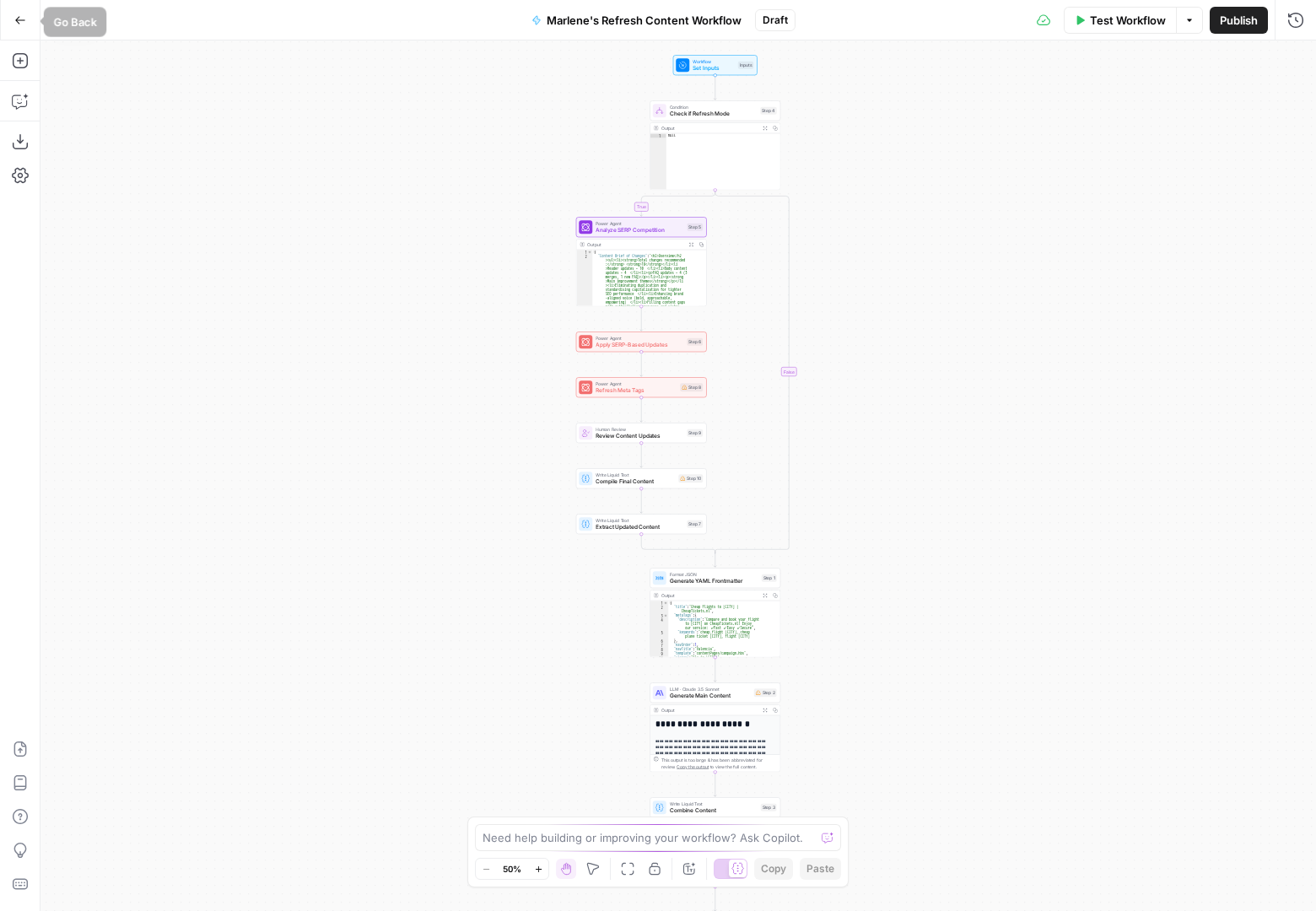 click 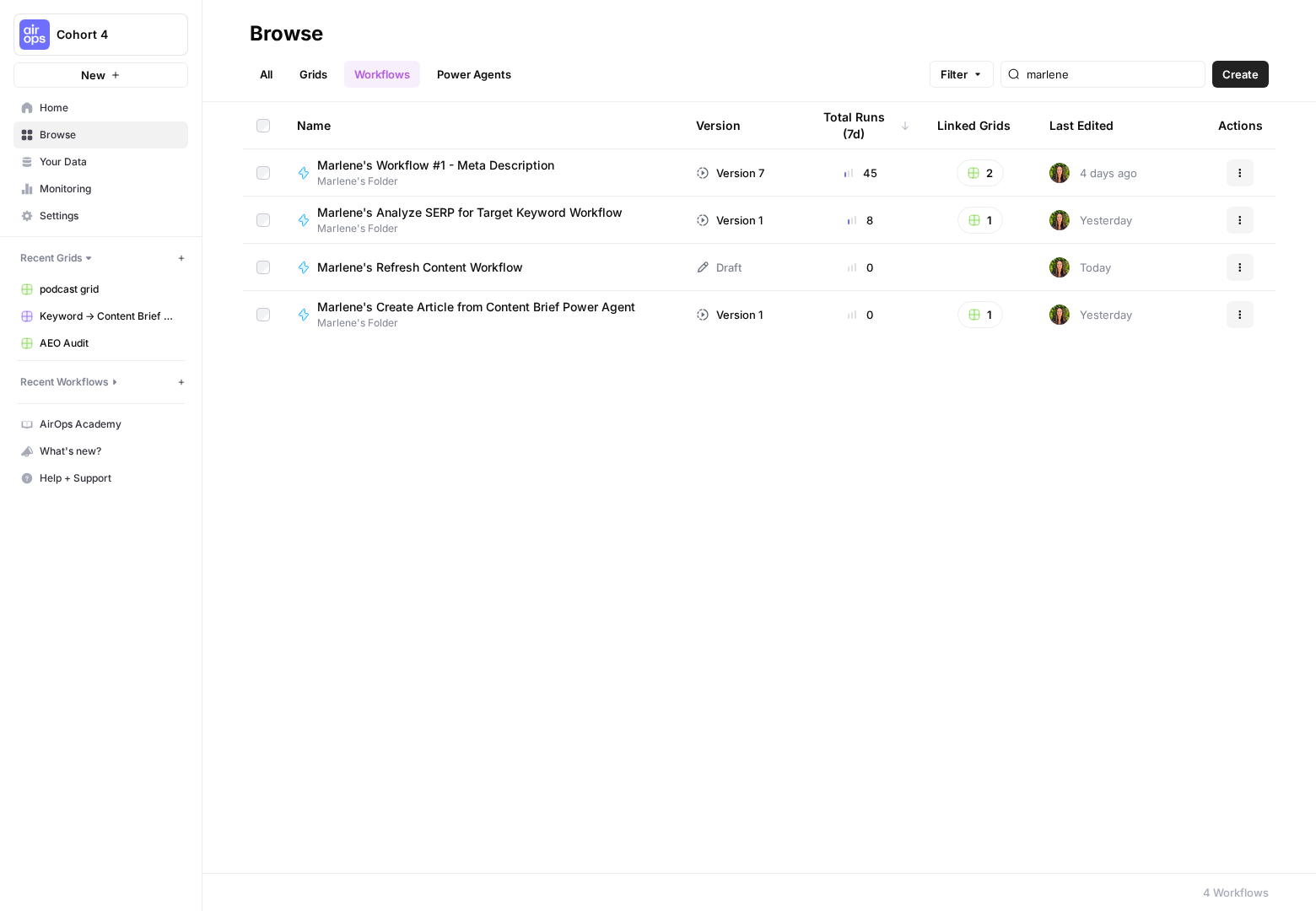 click on "Grids" at bounding box center [313, 74] 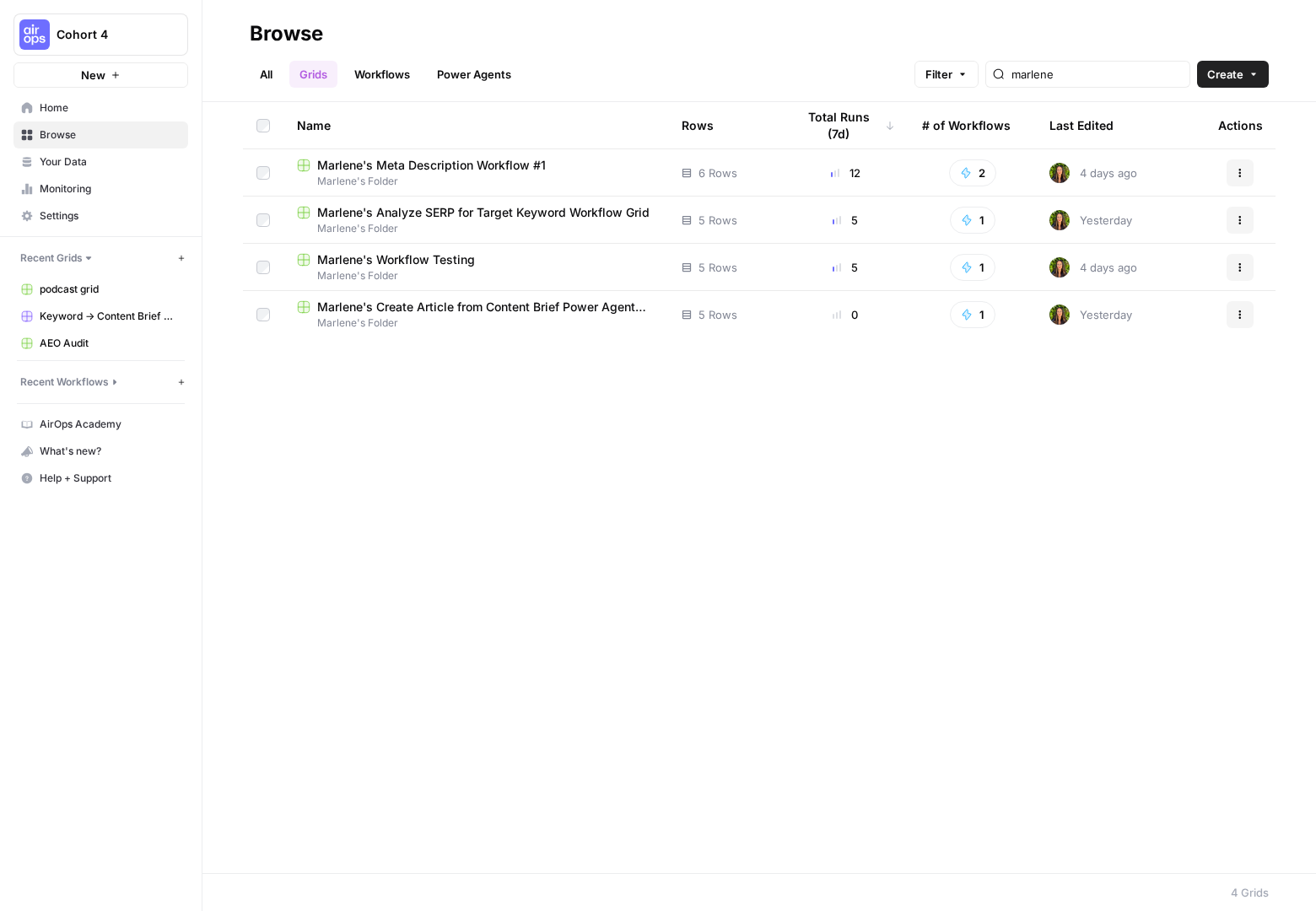 click on "Power Agents" at bounding box center [474, 74] 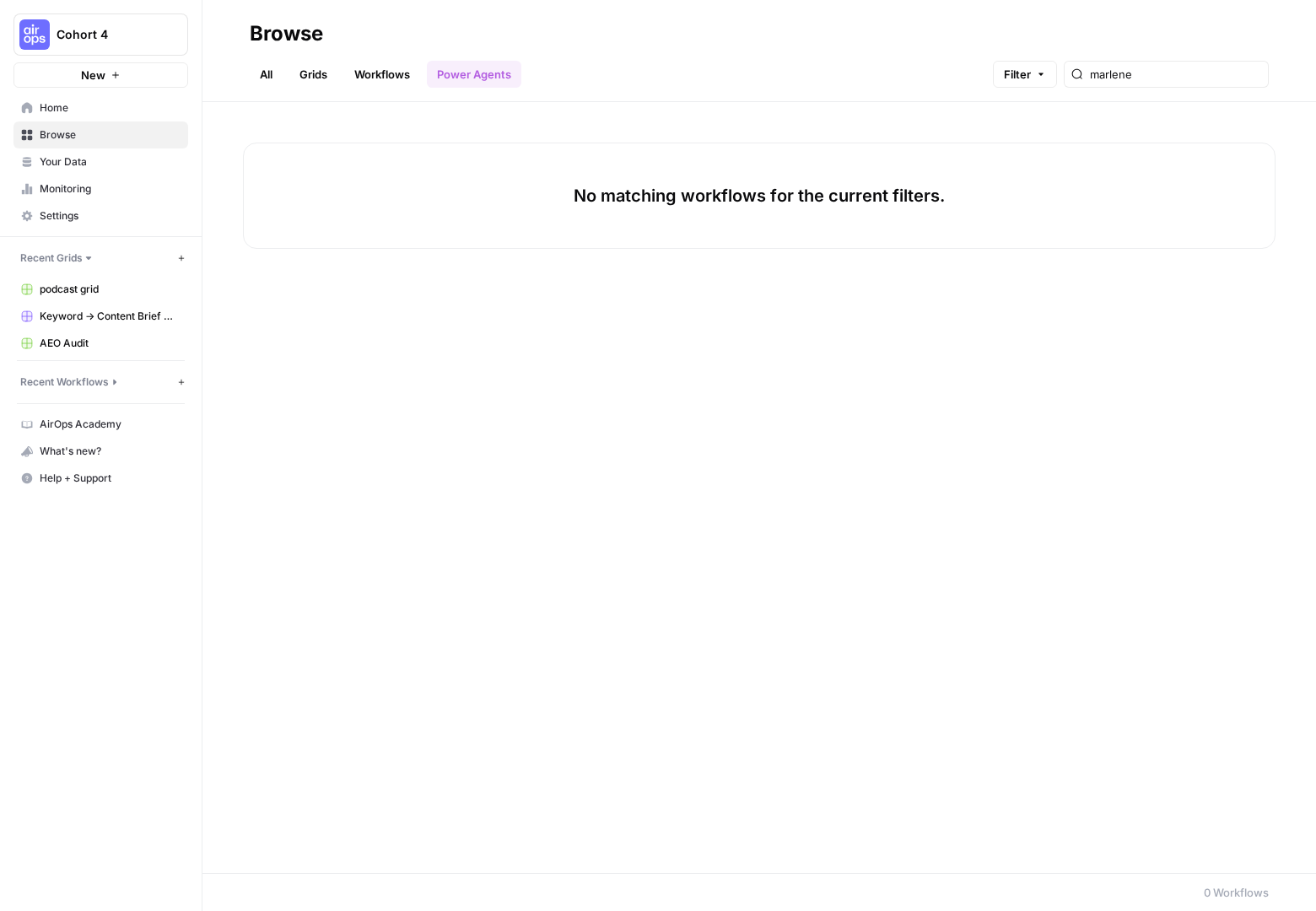 click on "All" at bounding box center (266, 74) 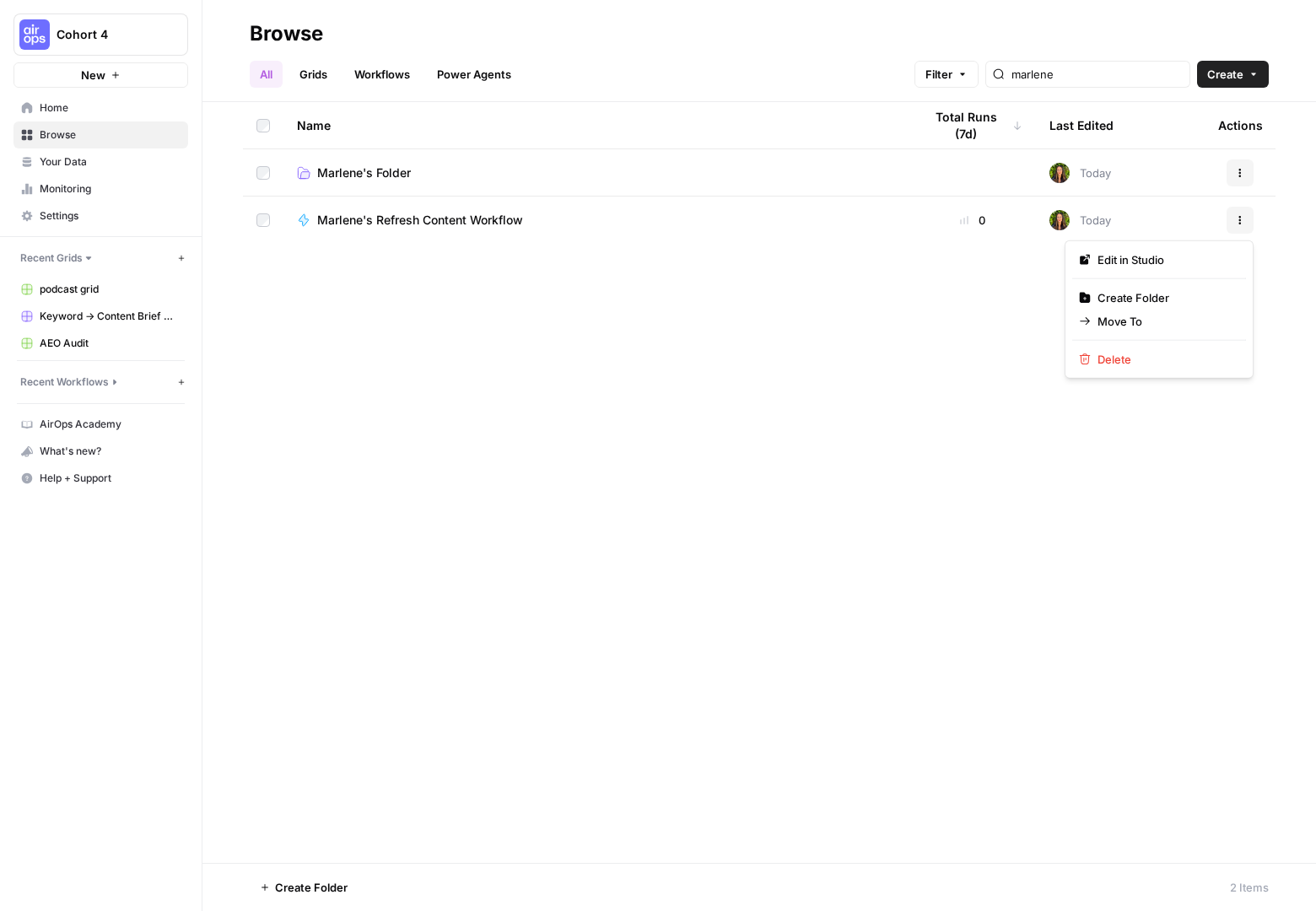 click 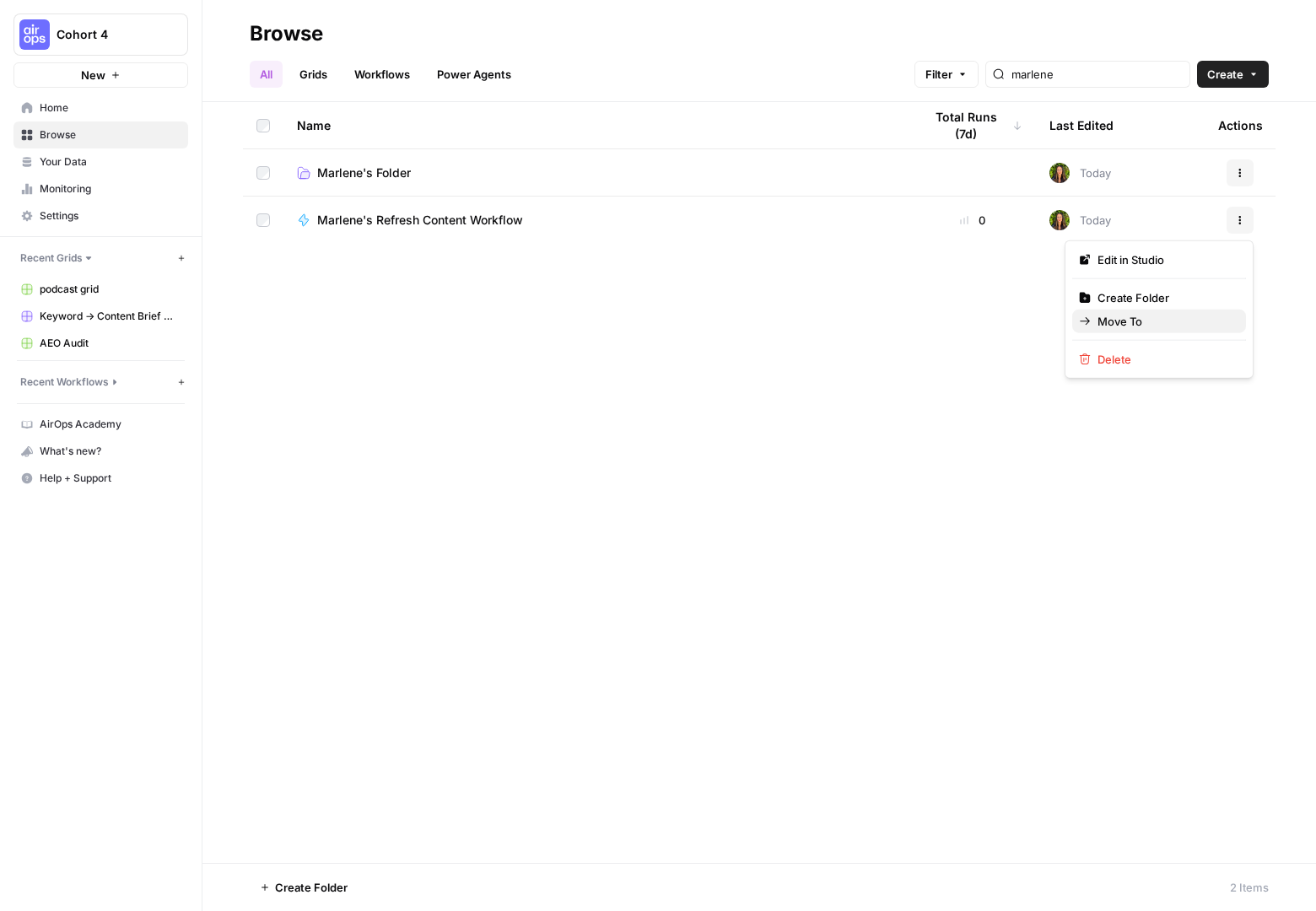 click on "Move To" at bounding box center [1165, 321] 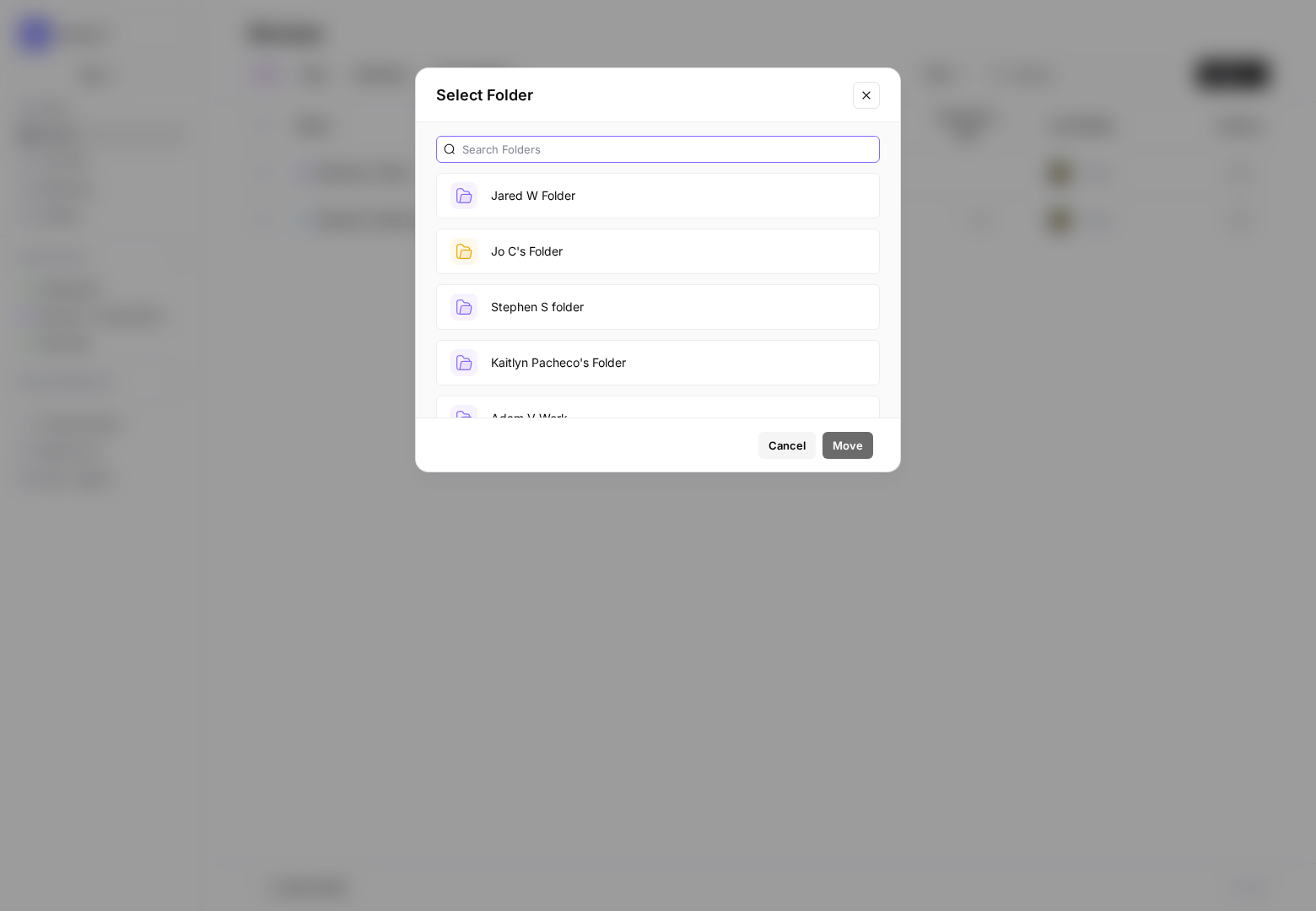 click at bounding box center (667, 149) 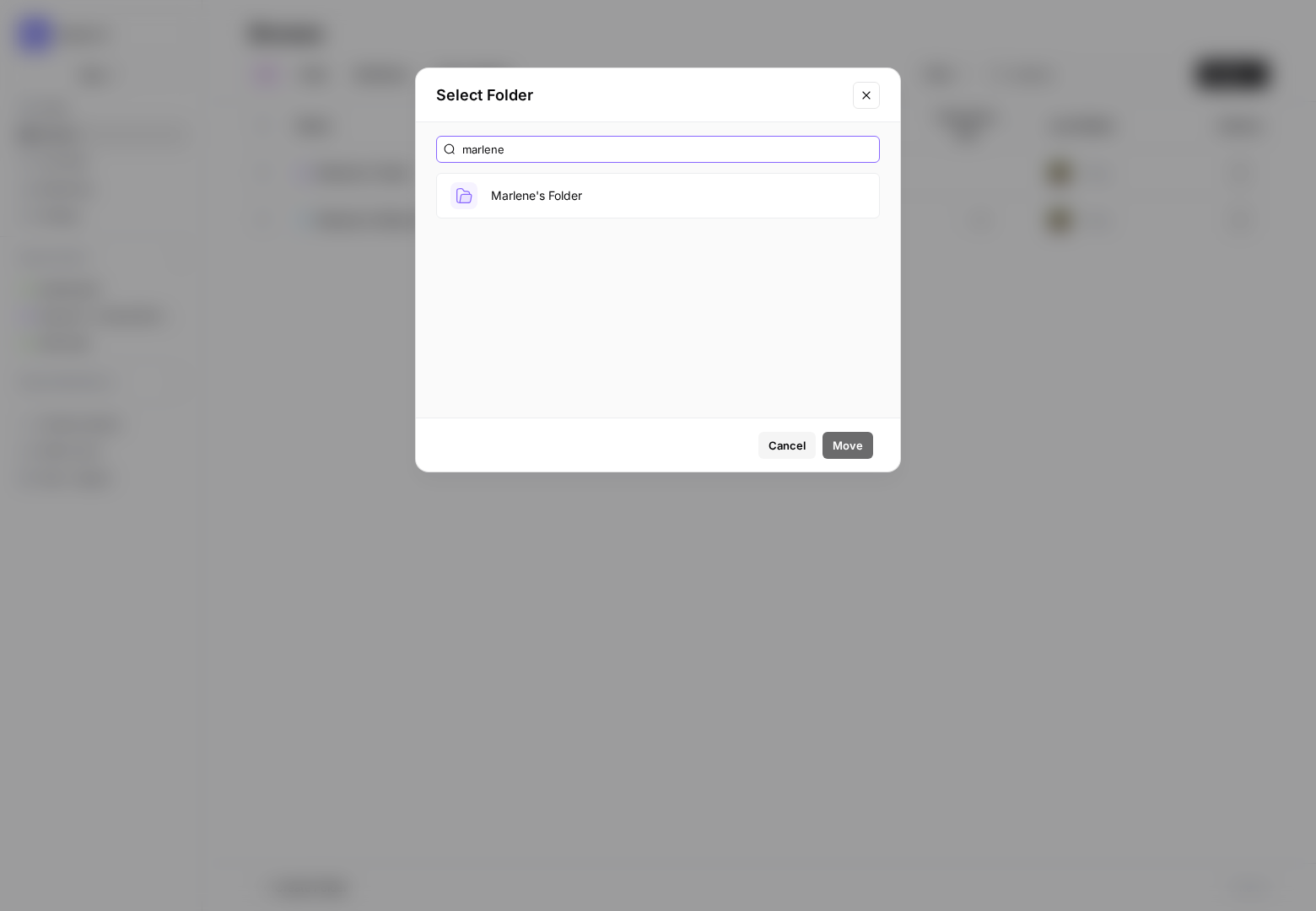 type on "marlene" 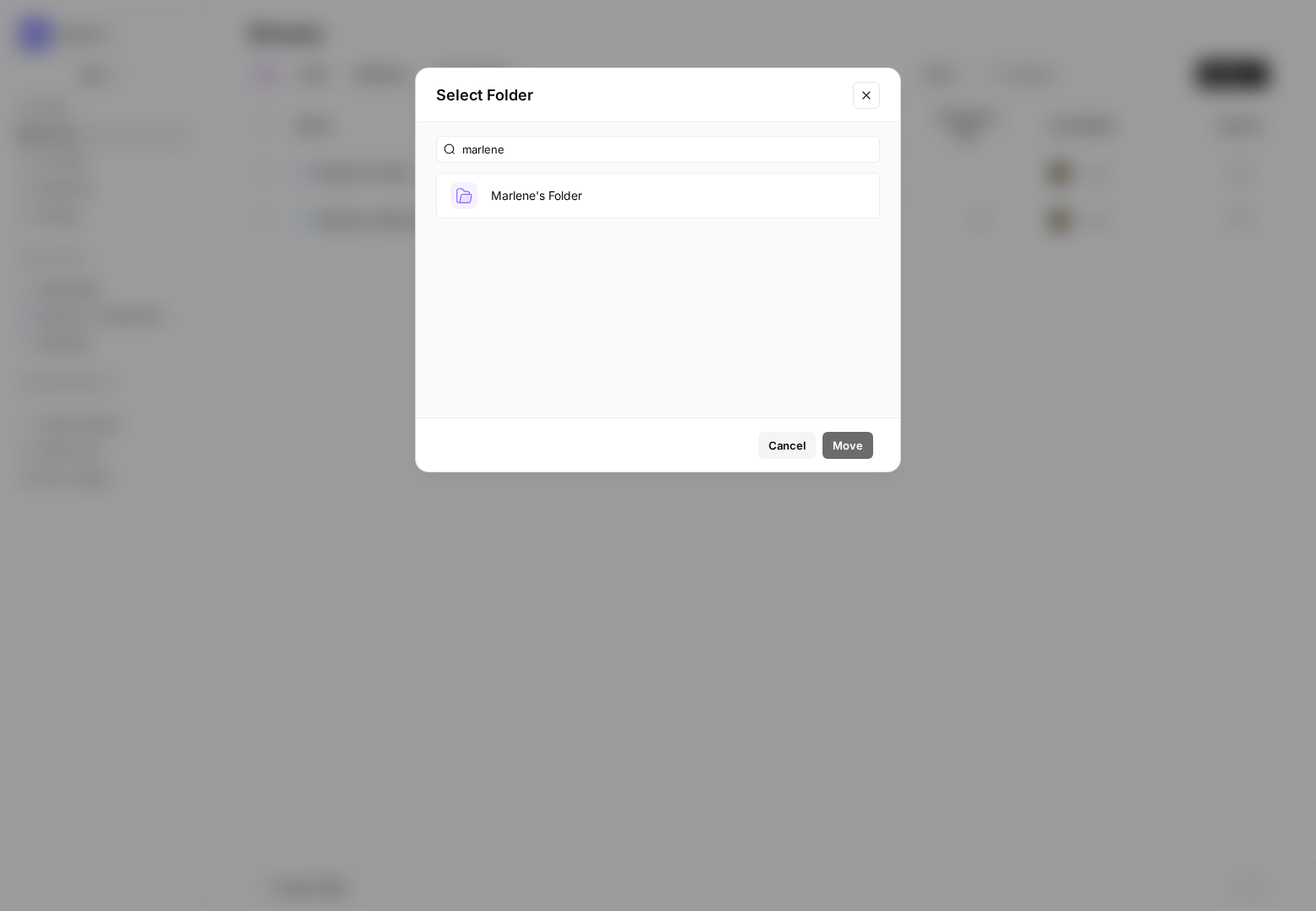 click on "Marlene's Folder" at bounding box center [658, 196] 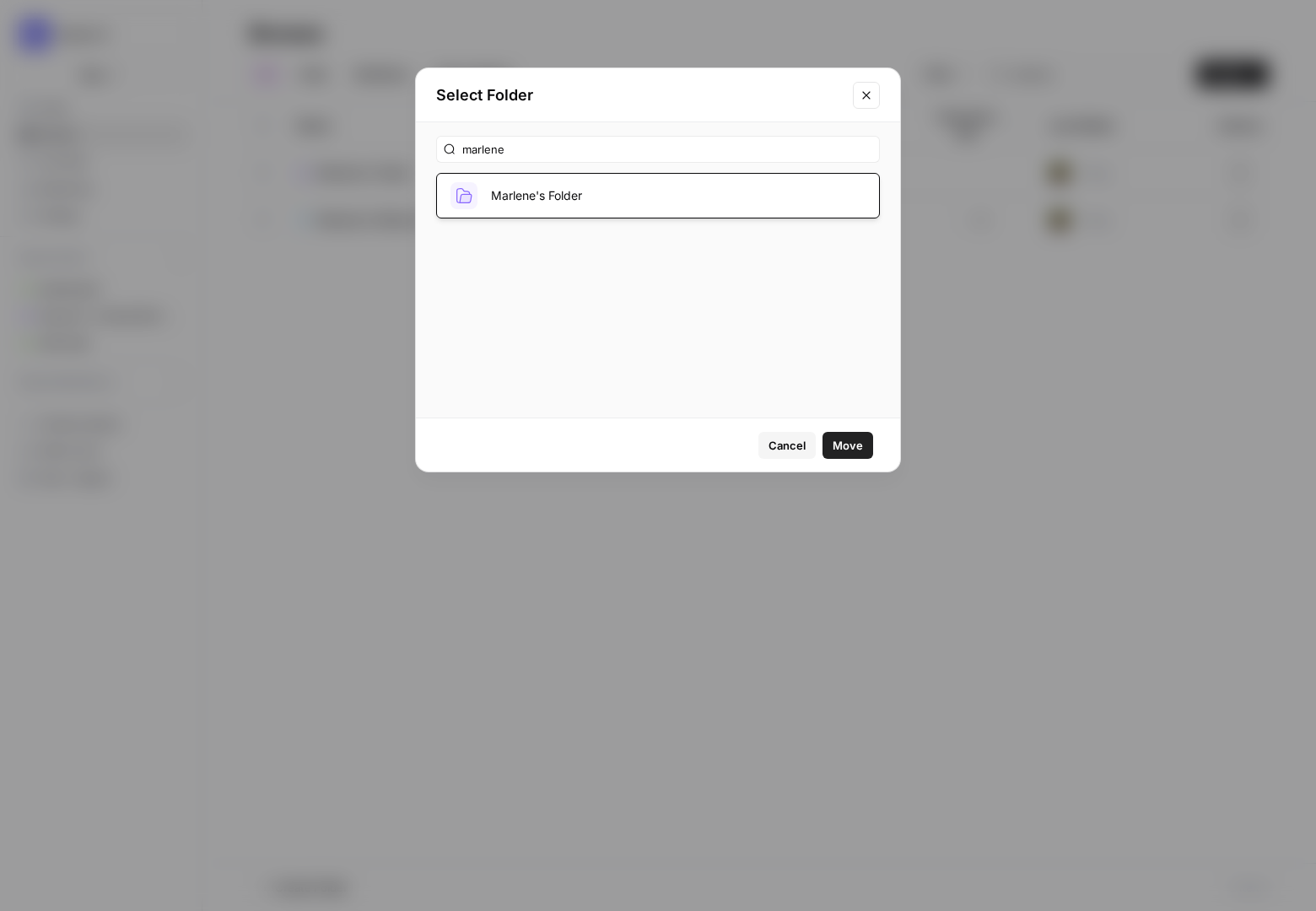 click on "Move" at bounding box center [848, 445] 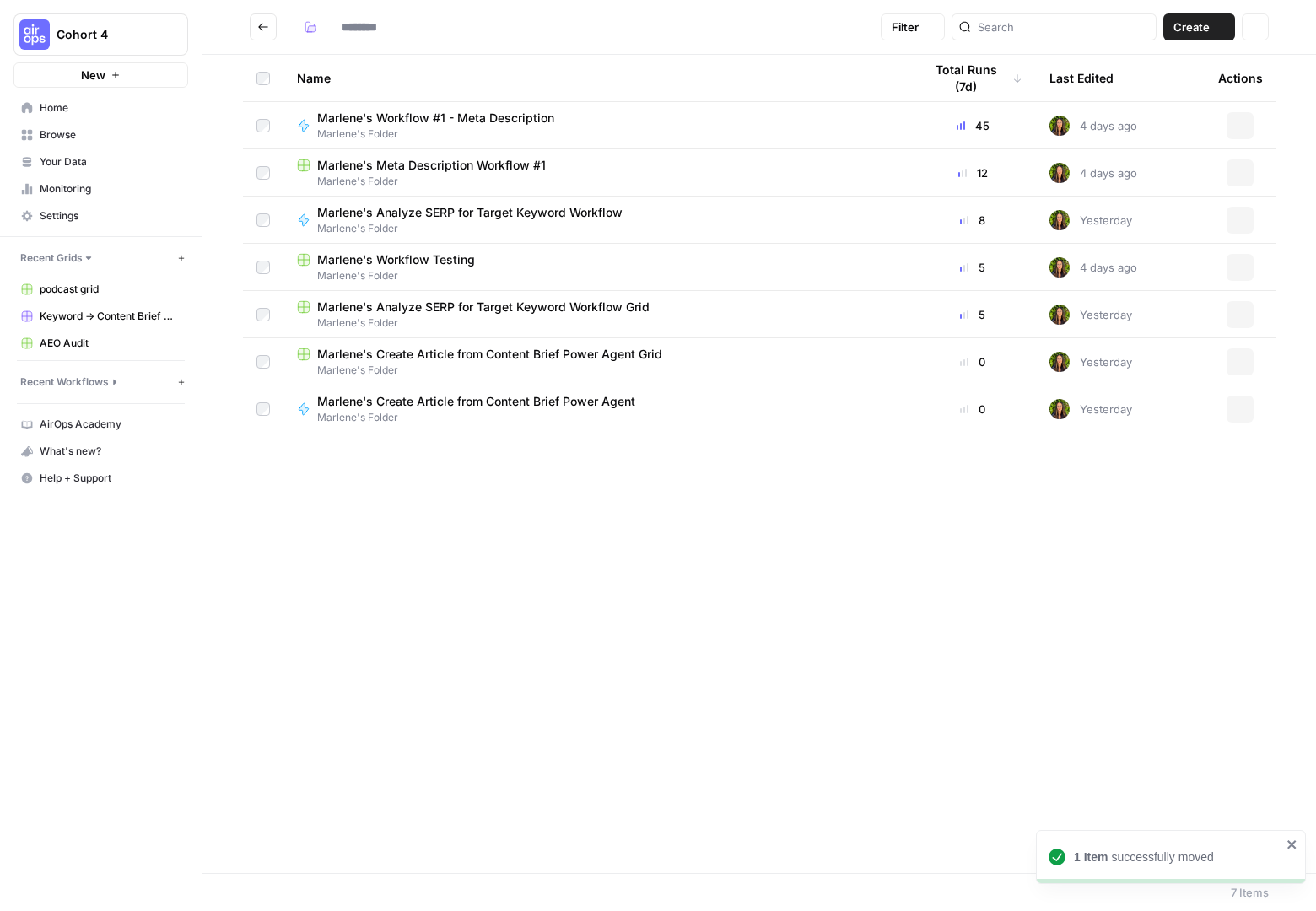 type on "**********" 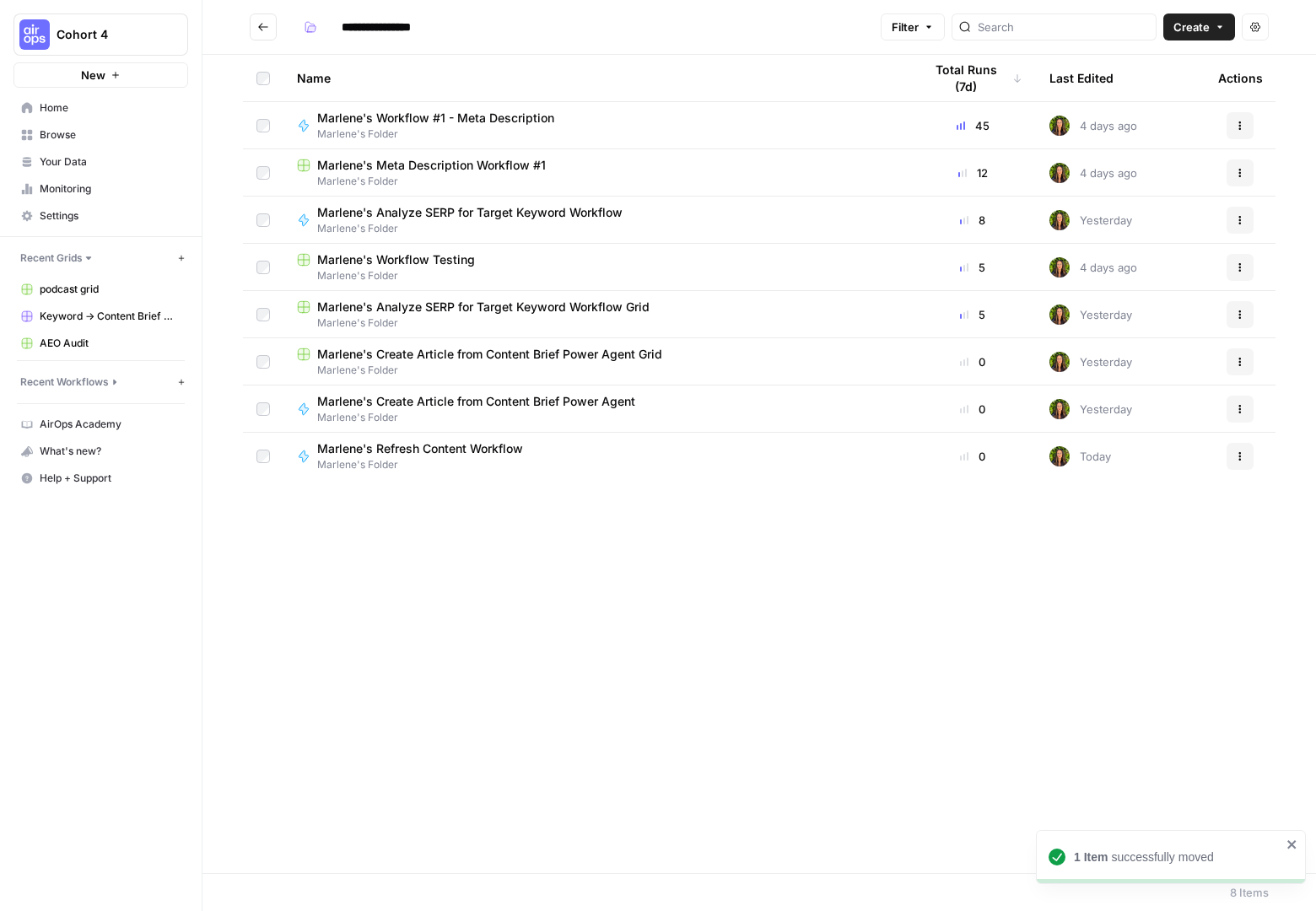 click 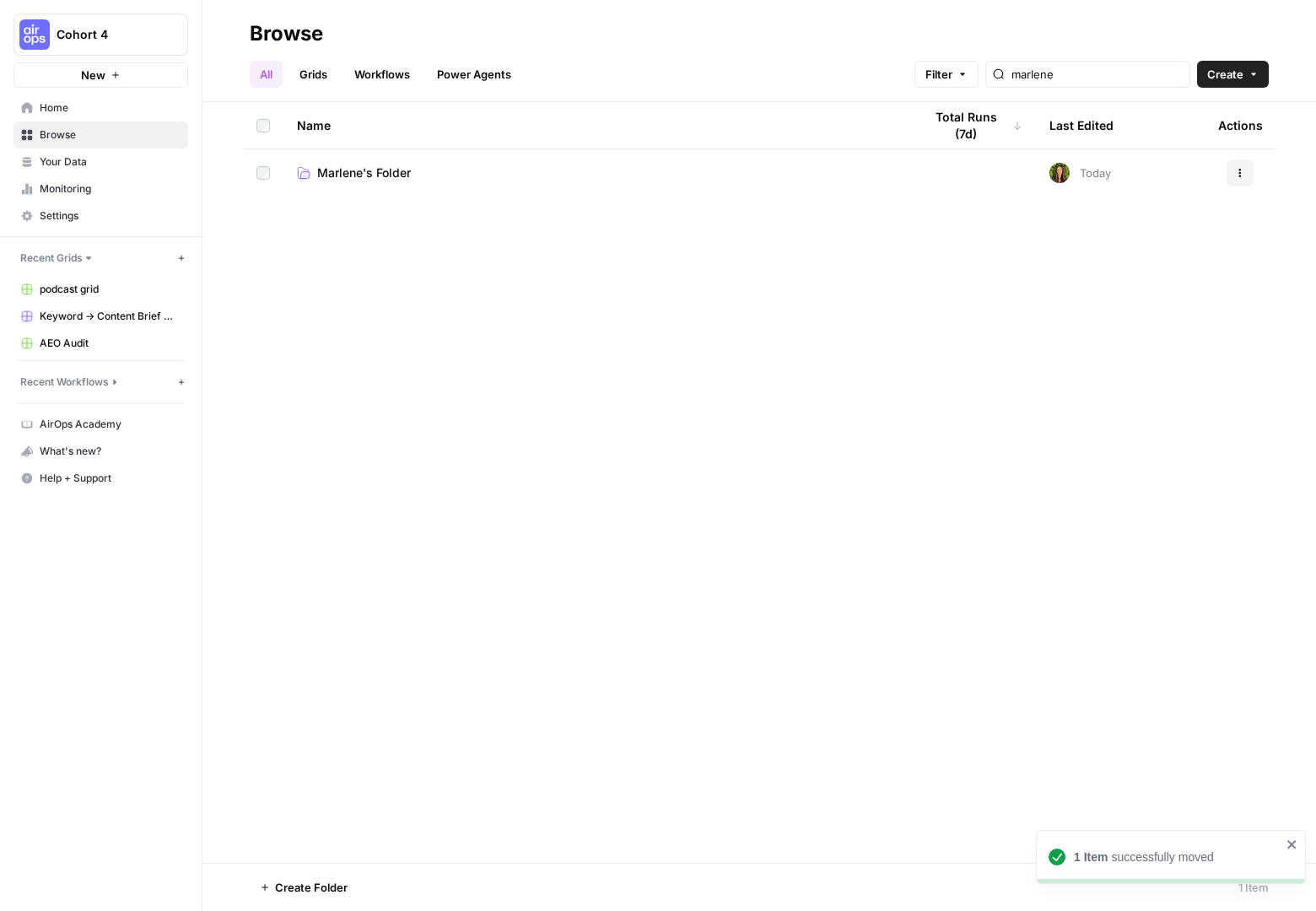 click on "Marlene's Folder" at bounding box center [364, 173] 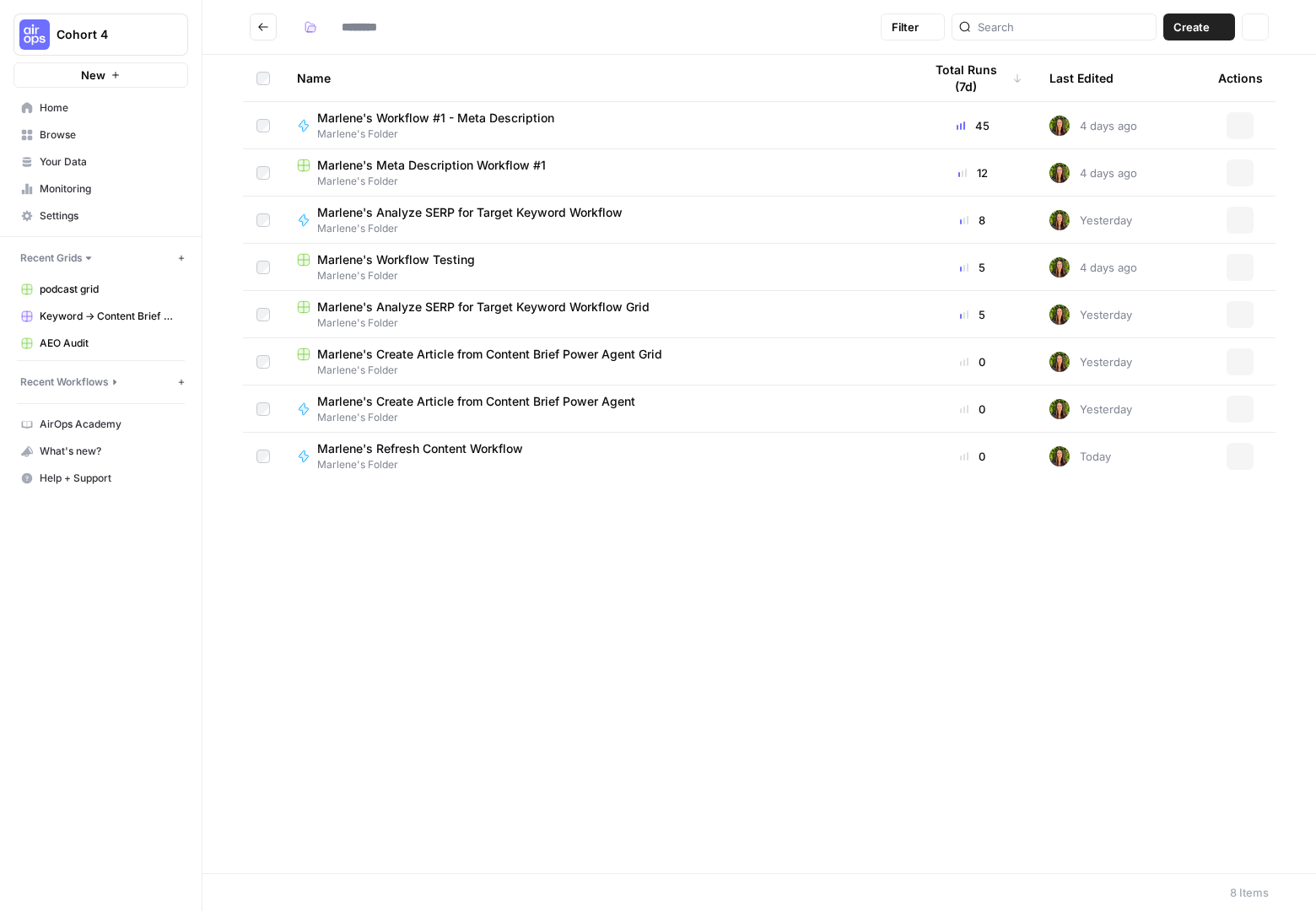 type on "**********" 